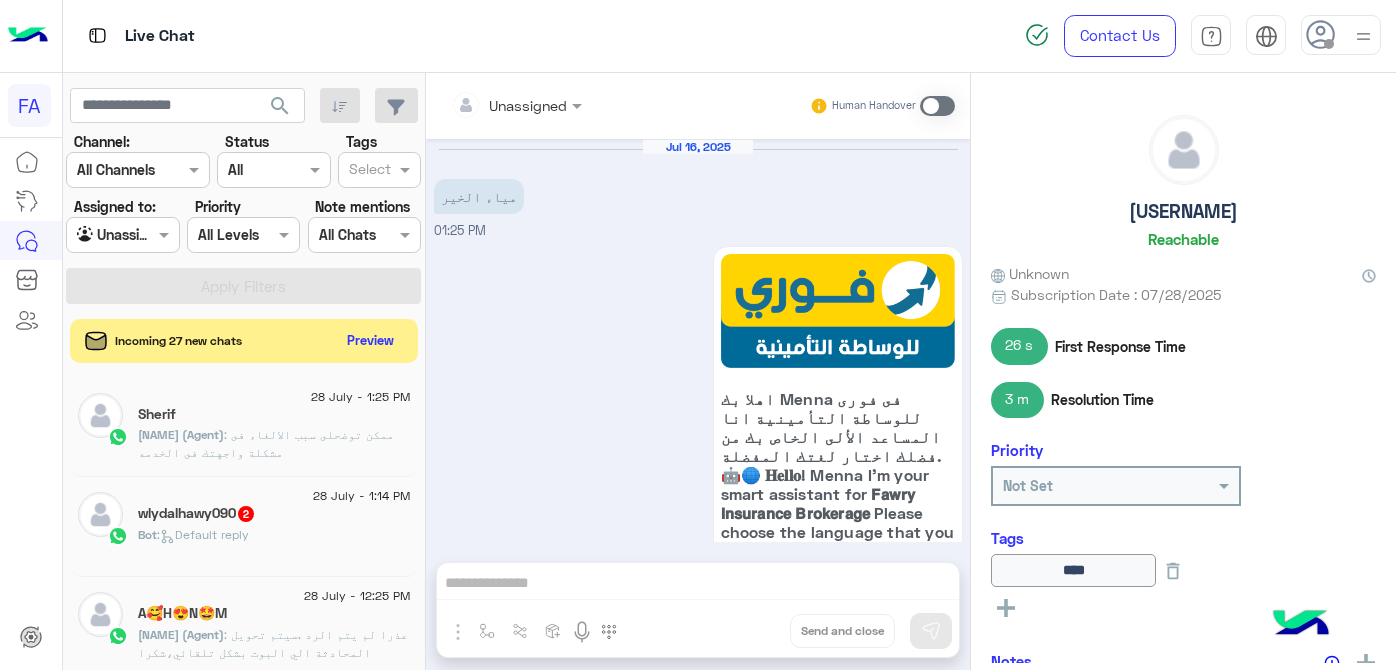 scroll, scrollTop: 0, scrollLeft: 0, axis: both 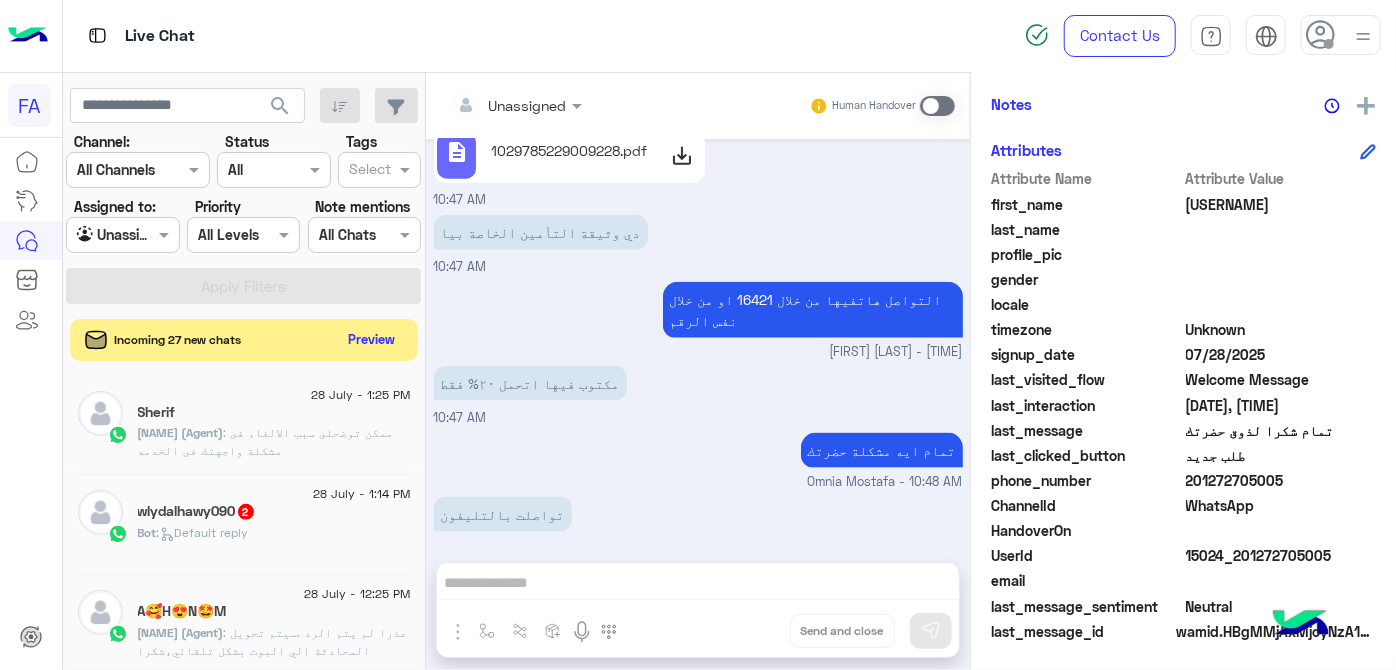 click on "Preview" 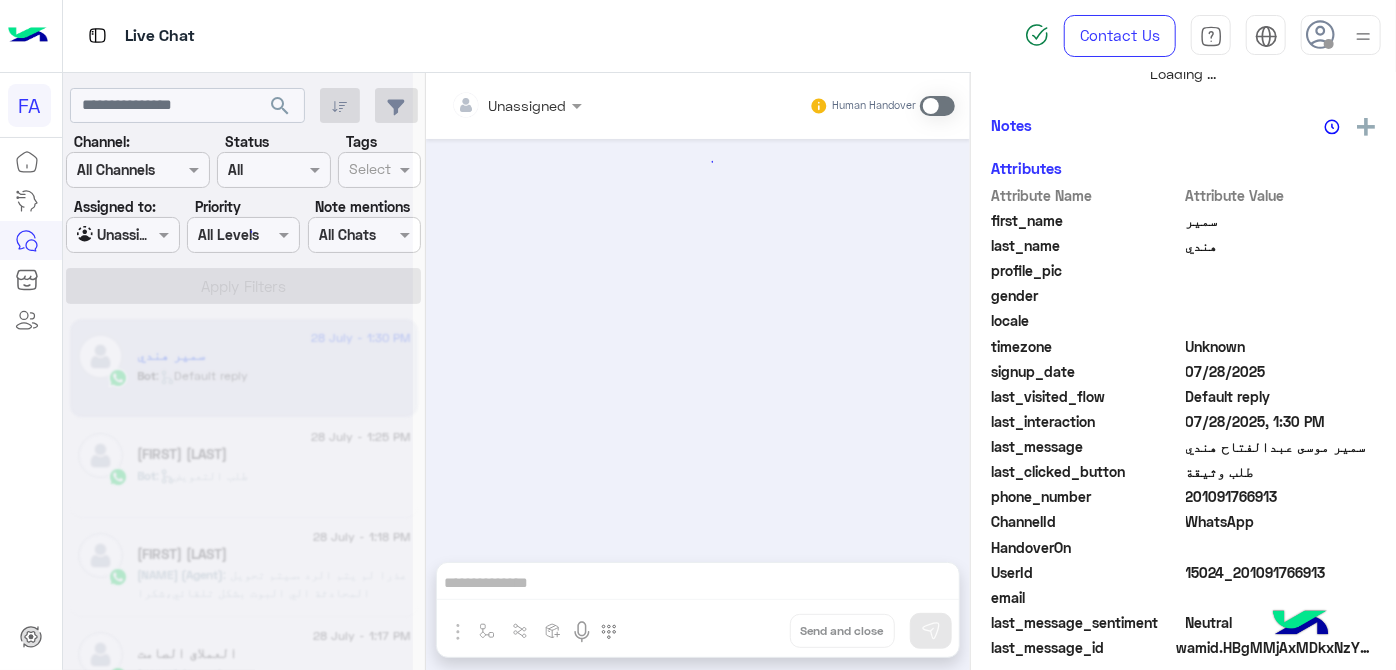 scroll, scrollTop: 575, scrollLeft: 0, axis: vertical 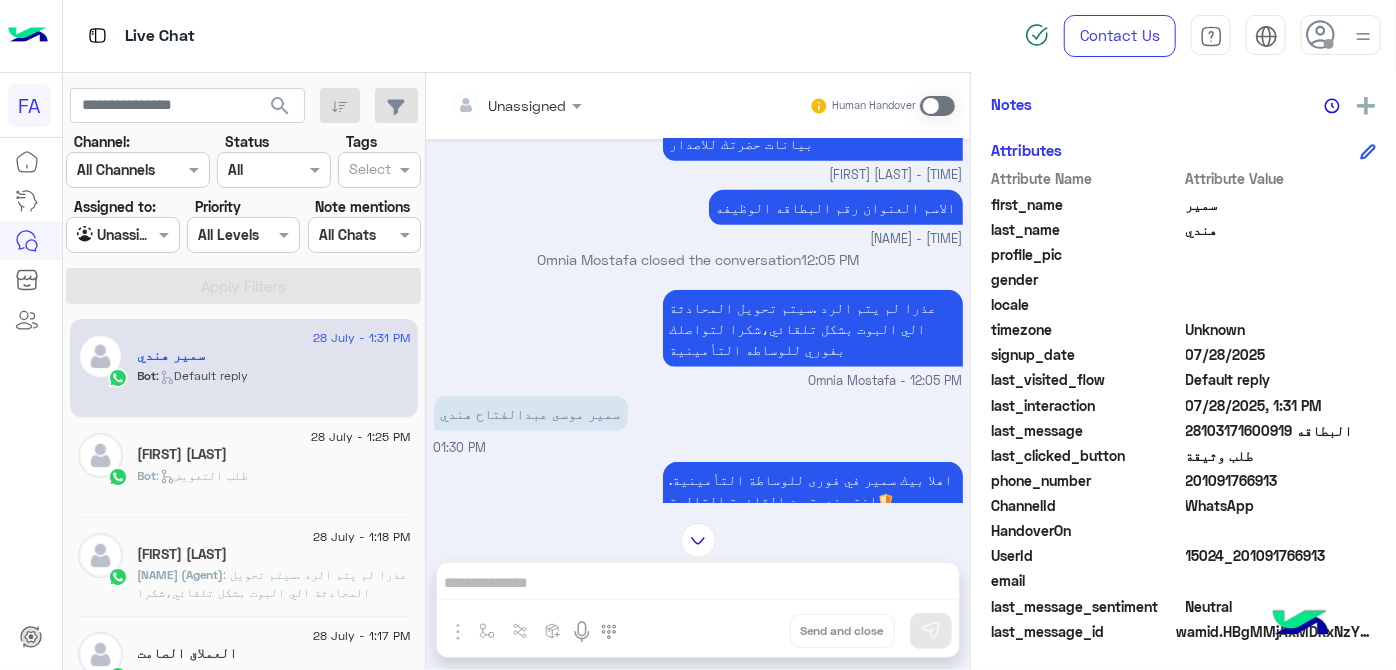 click at bounding box center (100, 235) 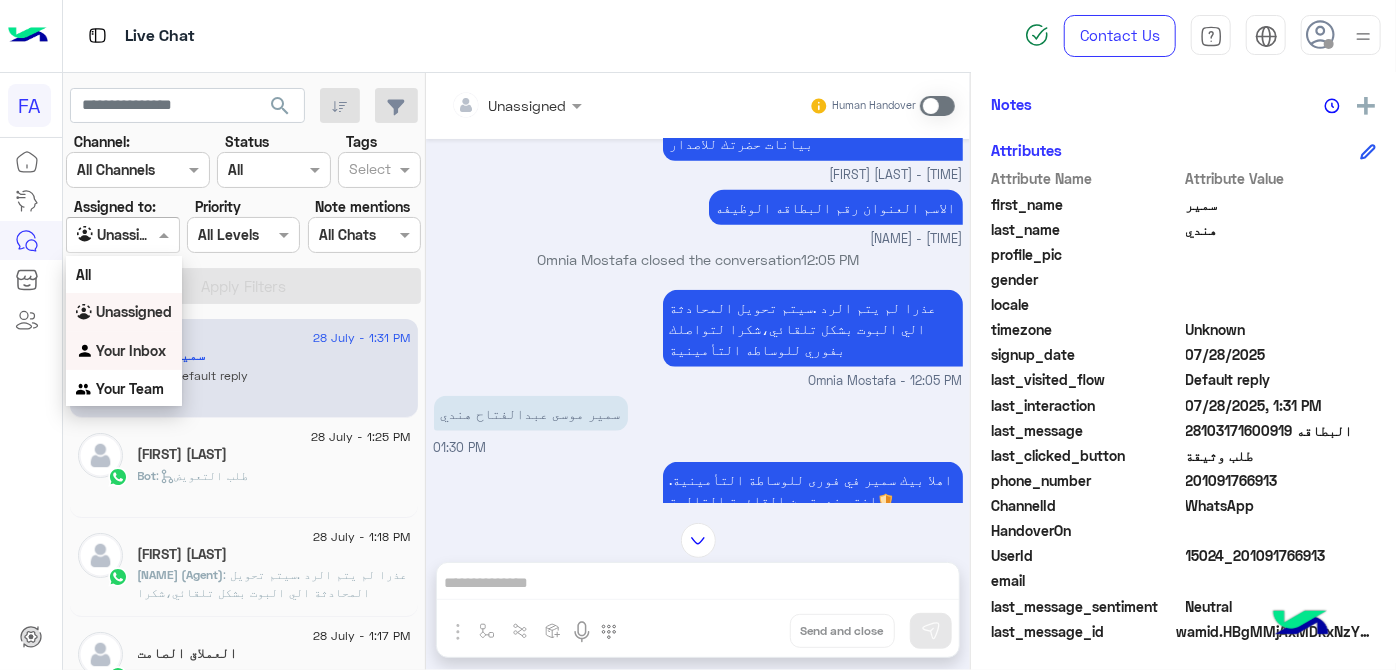 click at bounding box center [1329, 44] 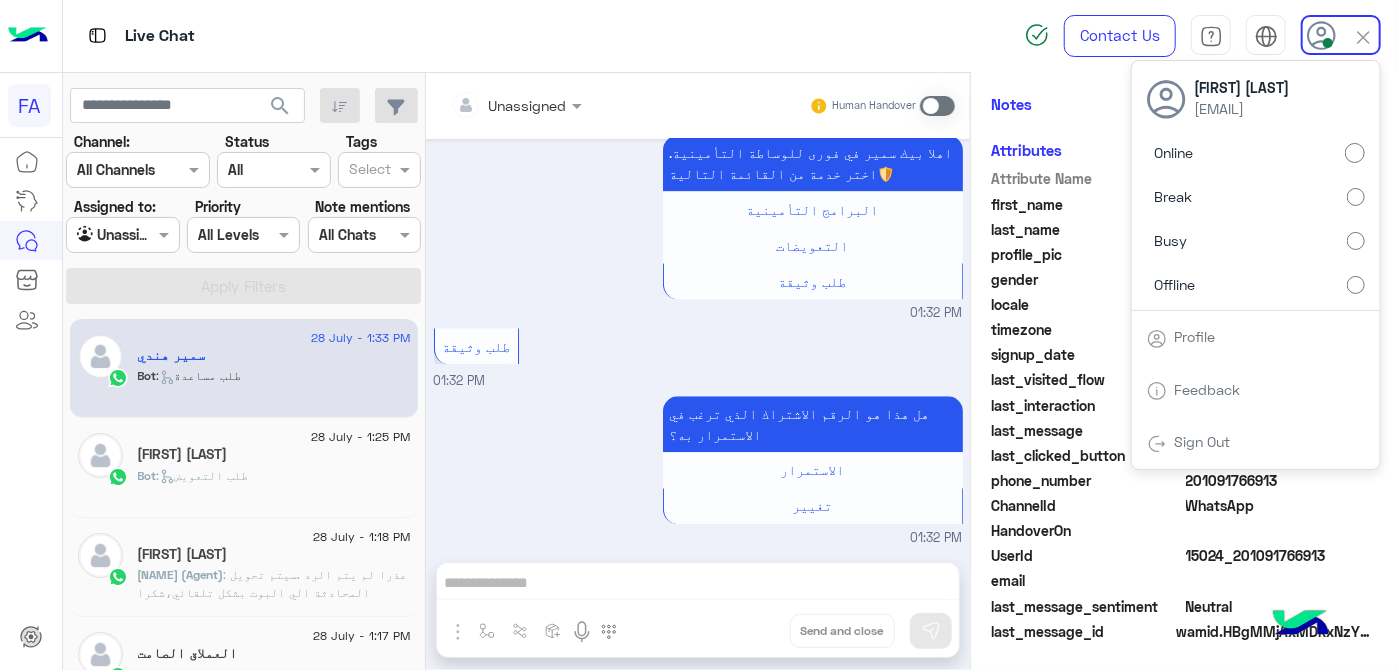 scroll, scrollTop: 2732, scrollLeft: 0, axis: vertical 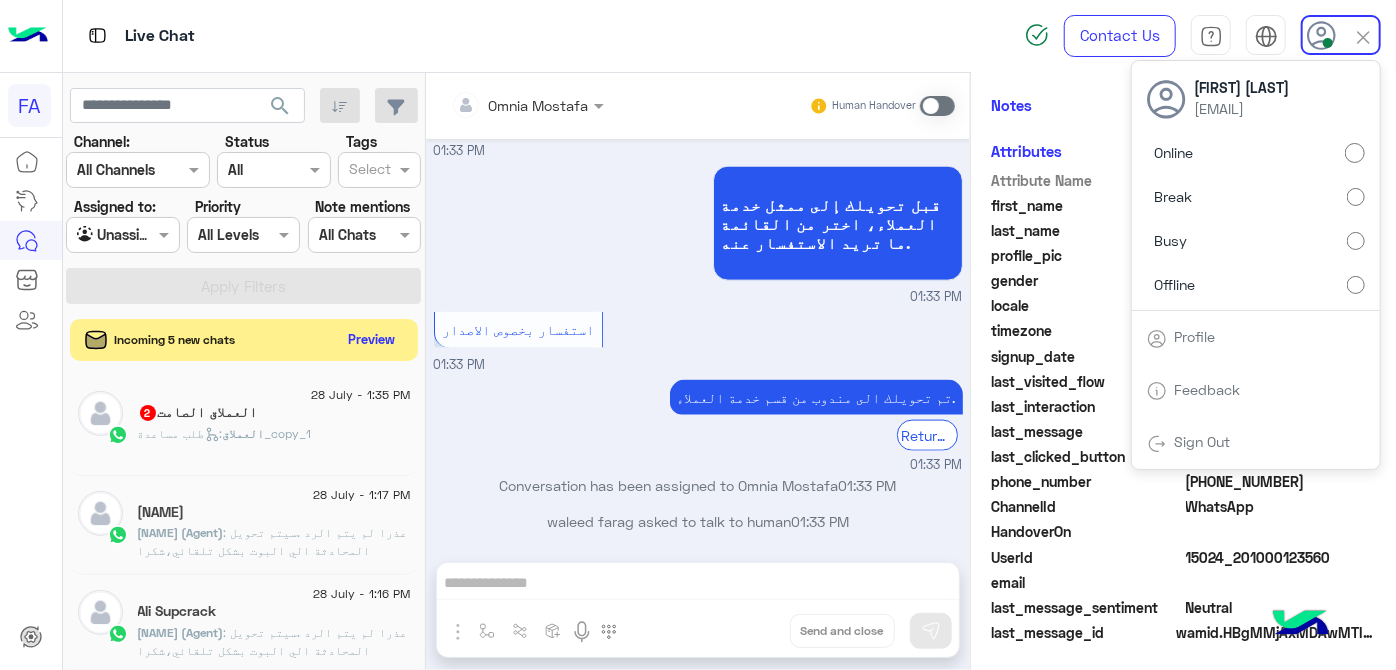 click on "Preview" 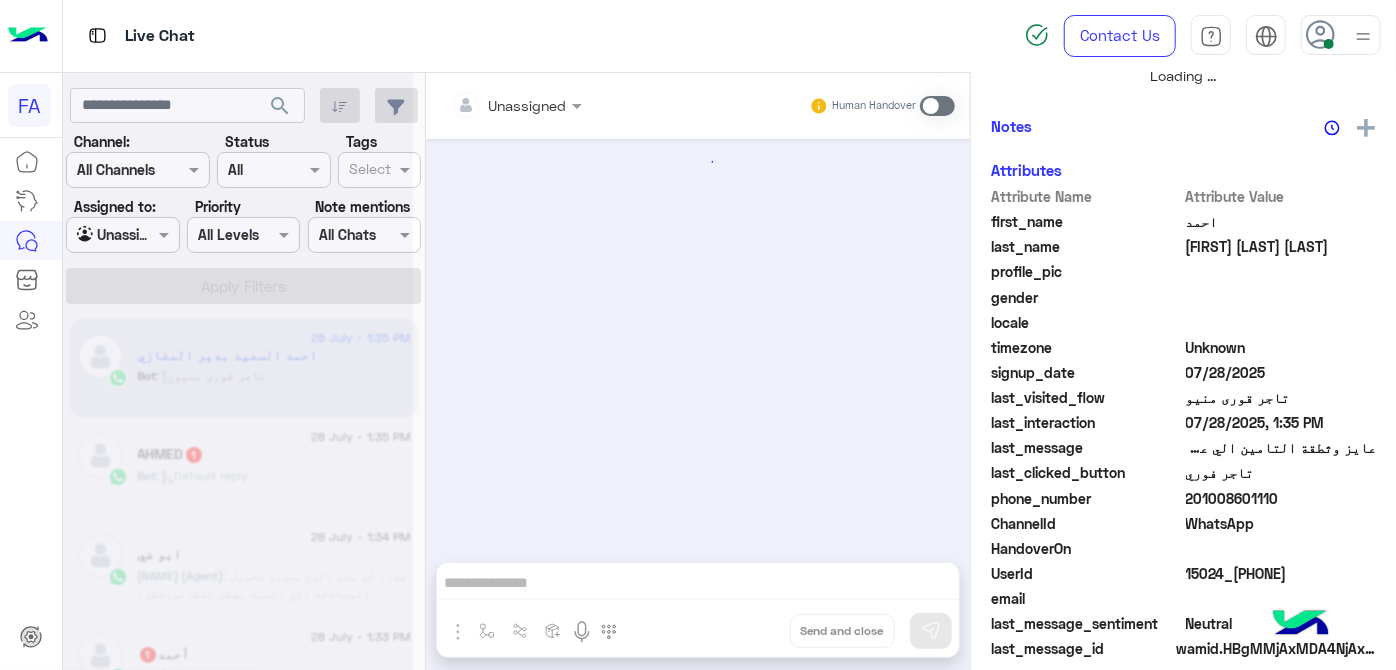 scroll, scrollTop: 485, scrollLeft: 0, axis: vertical 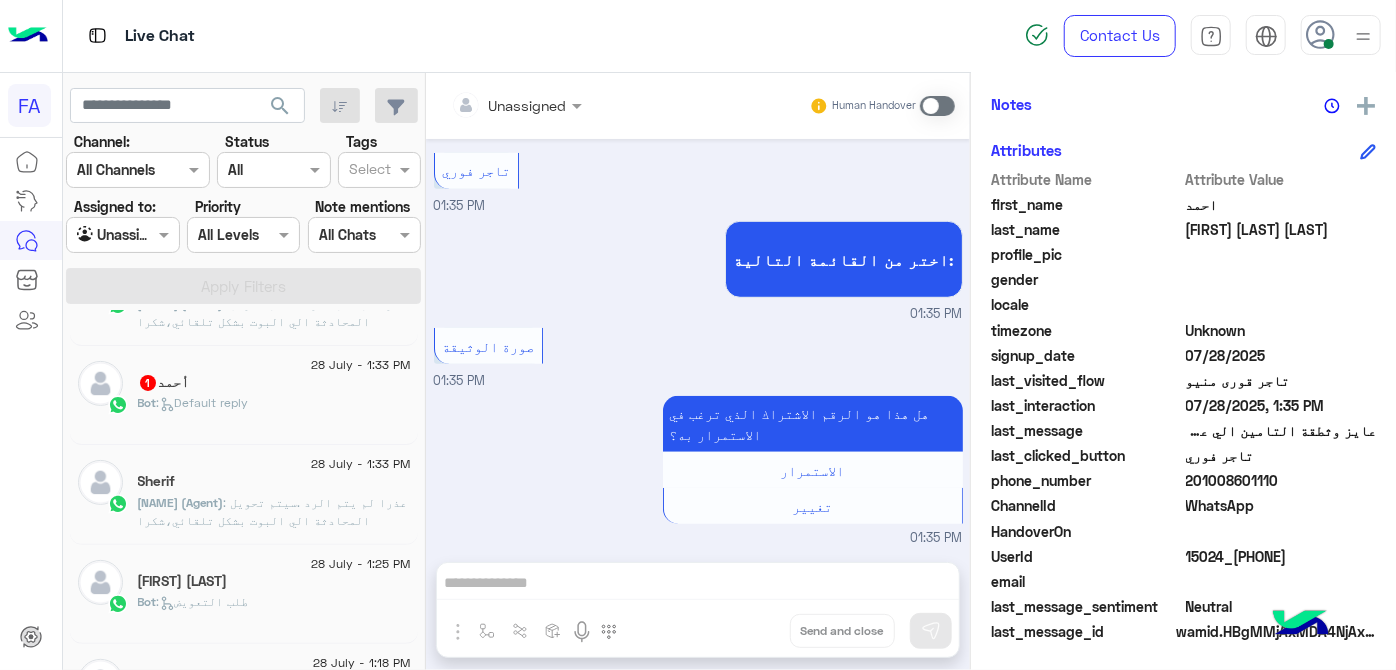 click at bounding box center (100, 235) 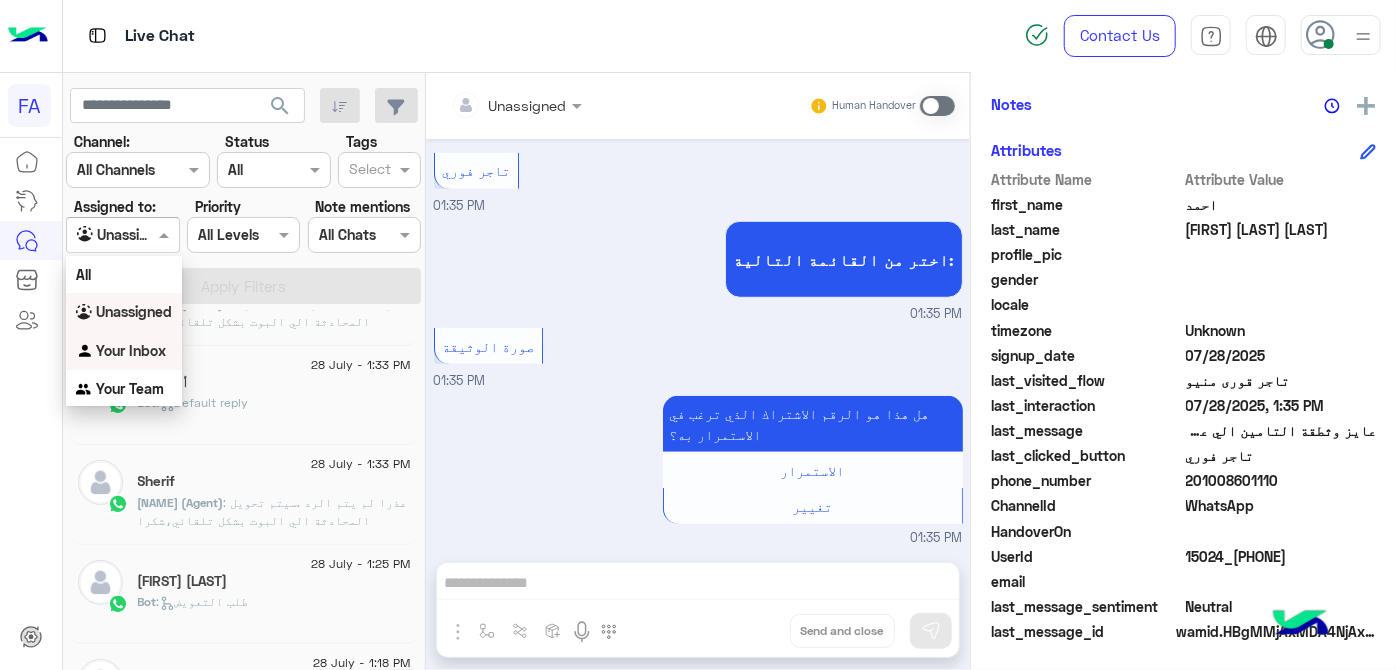 click on "Your Inbox" at bounding box center [131, 350] 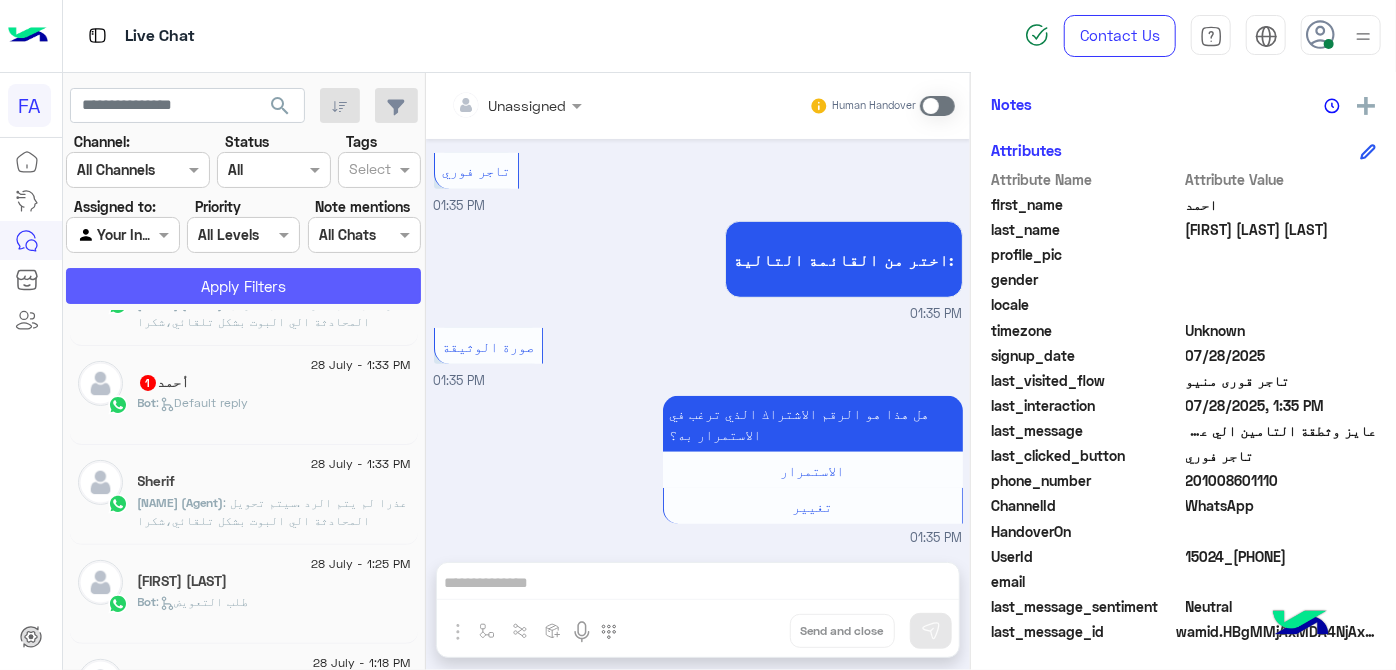click on "Apply Filters" 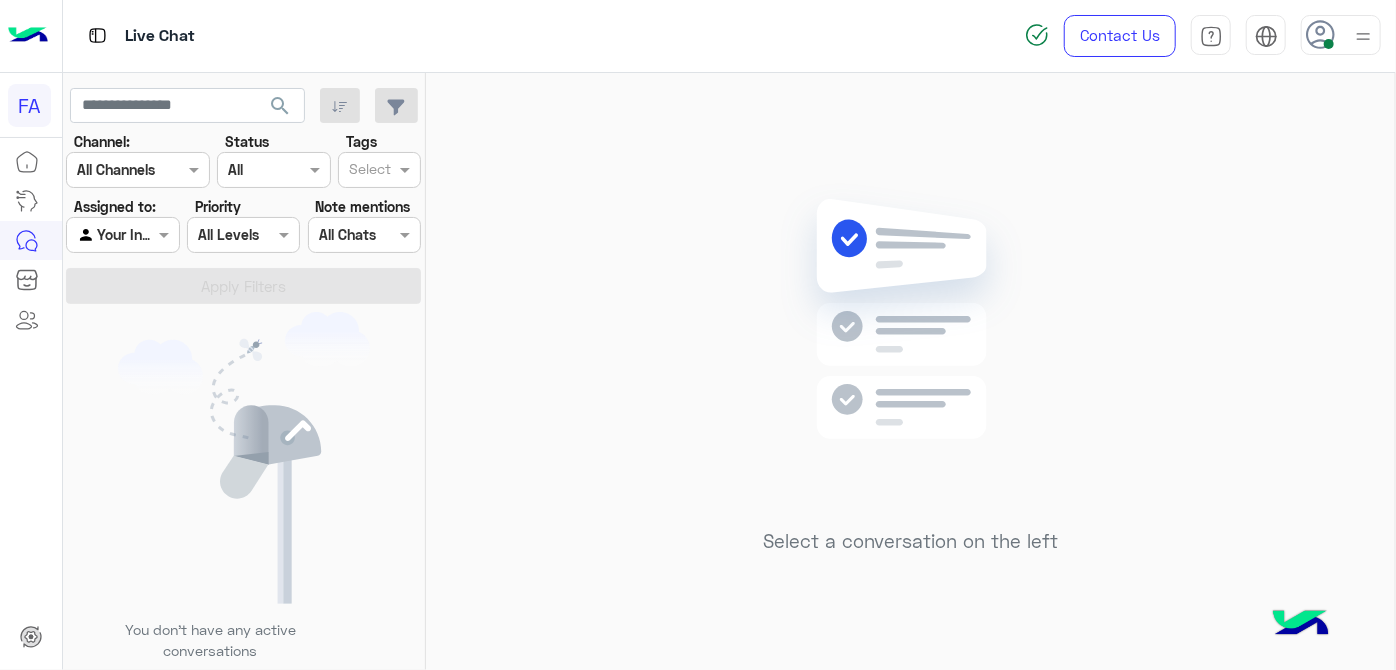 click at bounding box center [122, 234] 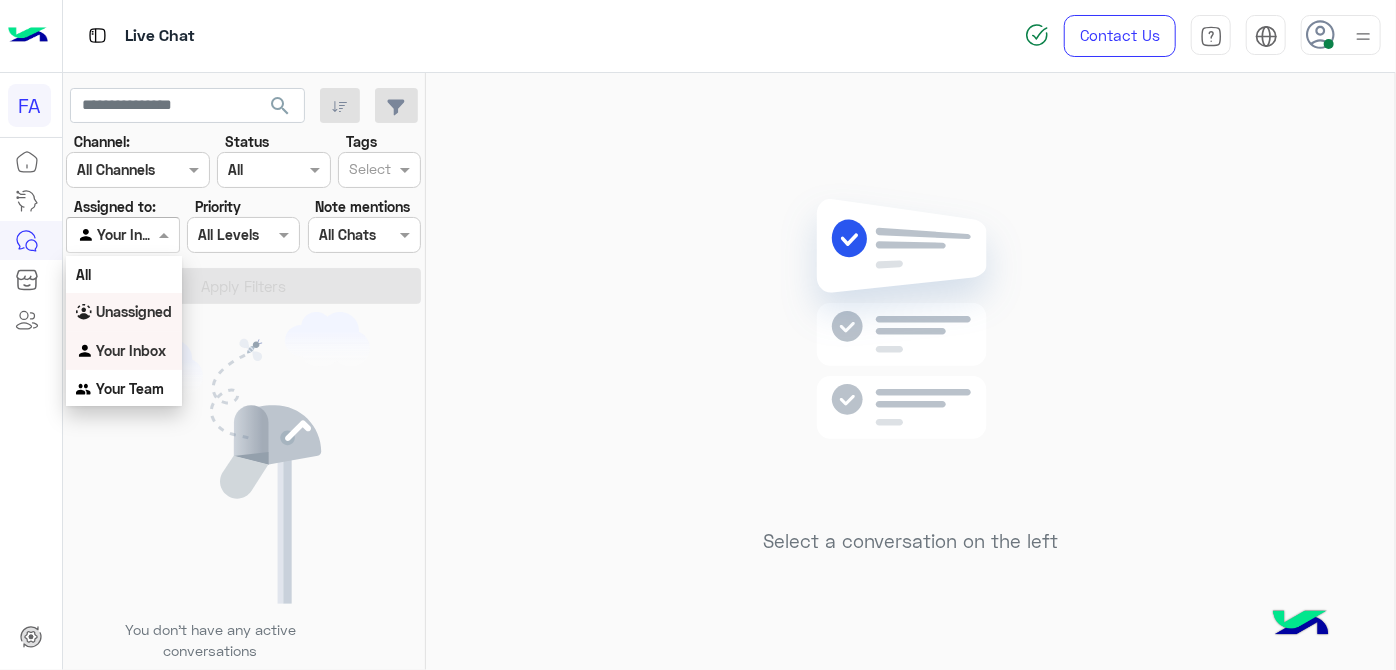 click at bounding box center (86, 314) 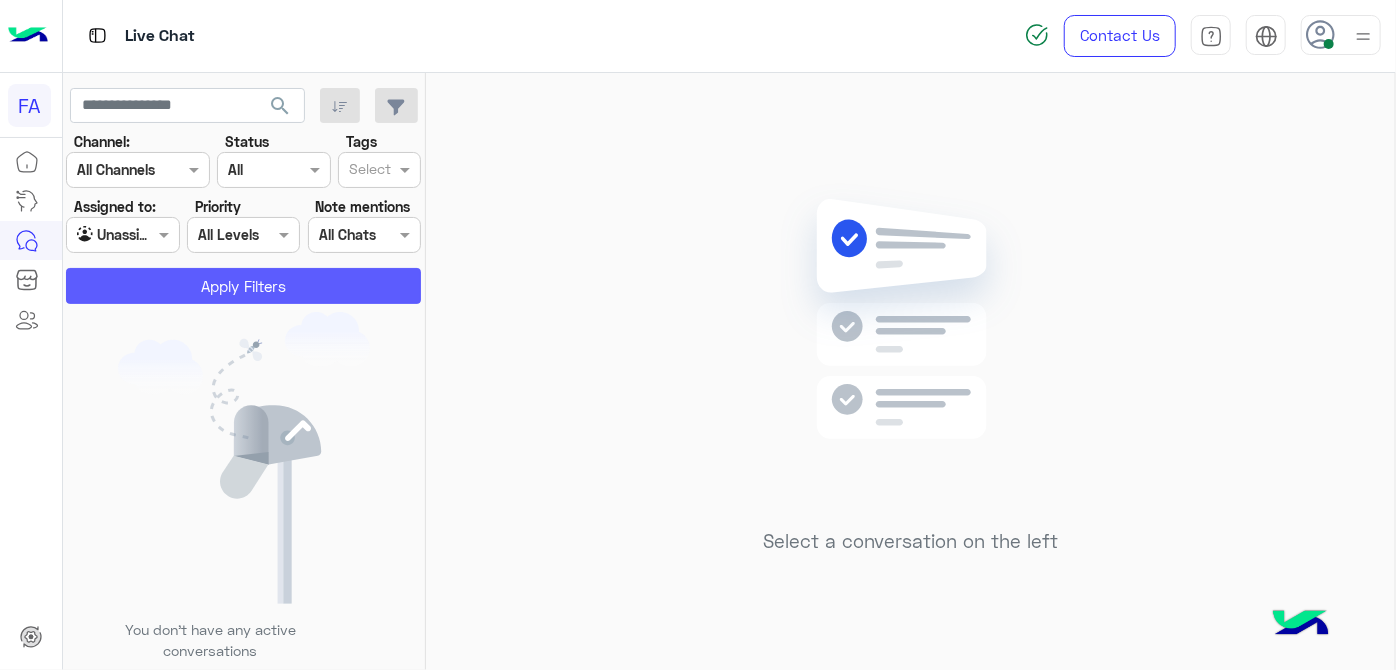 click on "Apply Filters" 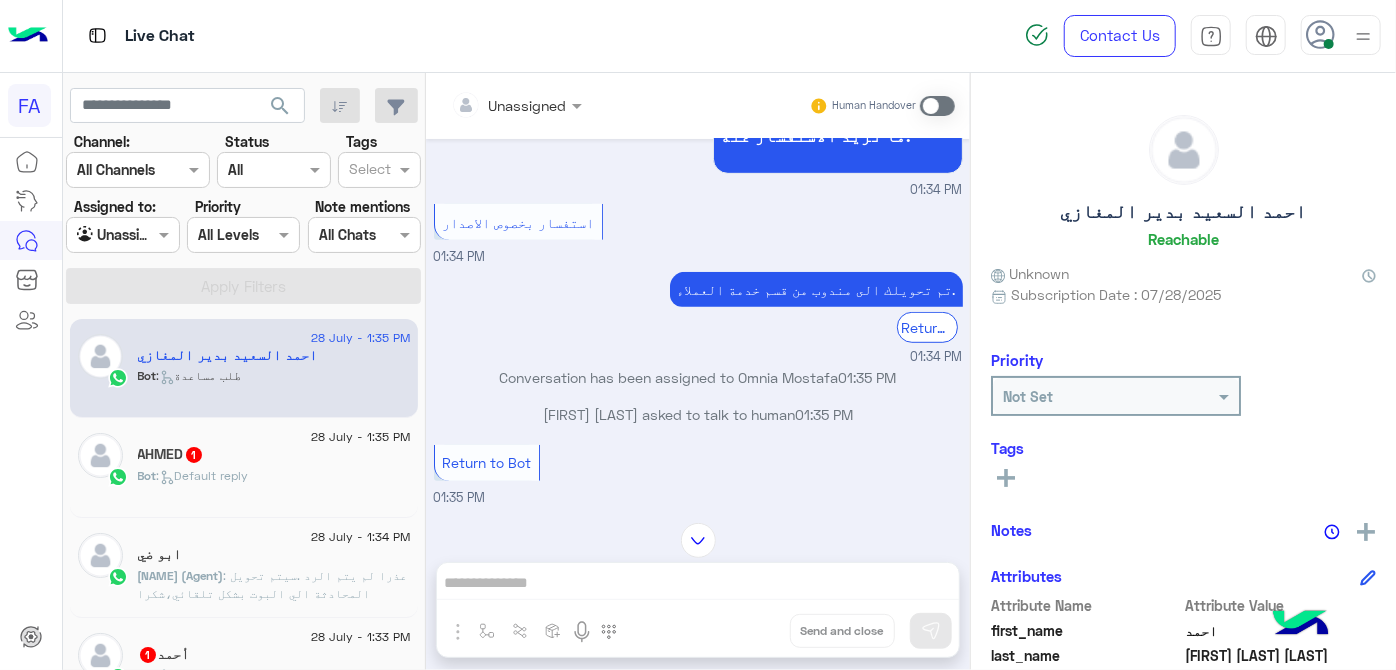 scroll, scrollTop: 442, scrollLeft: 0, axis: vertical 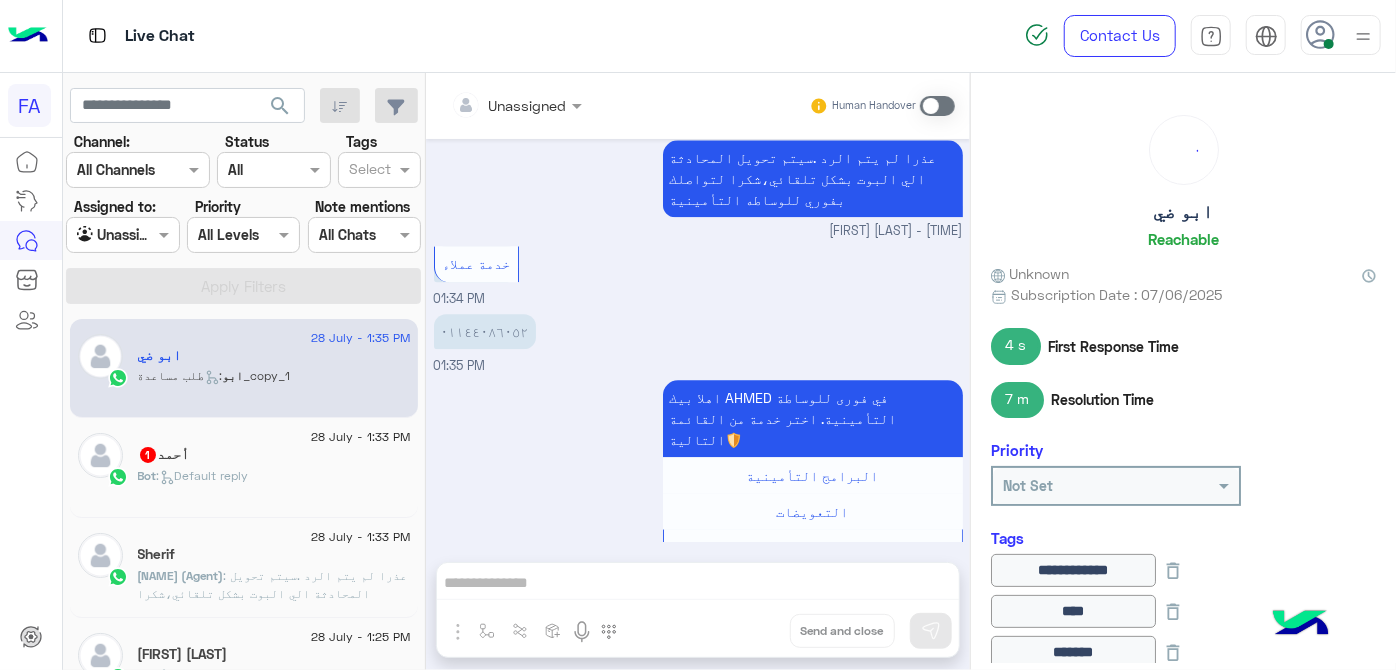 click at bounding box center (937, 106) 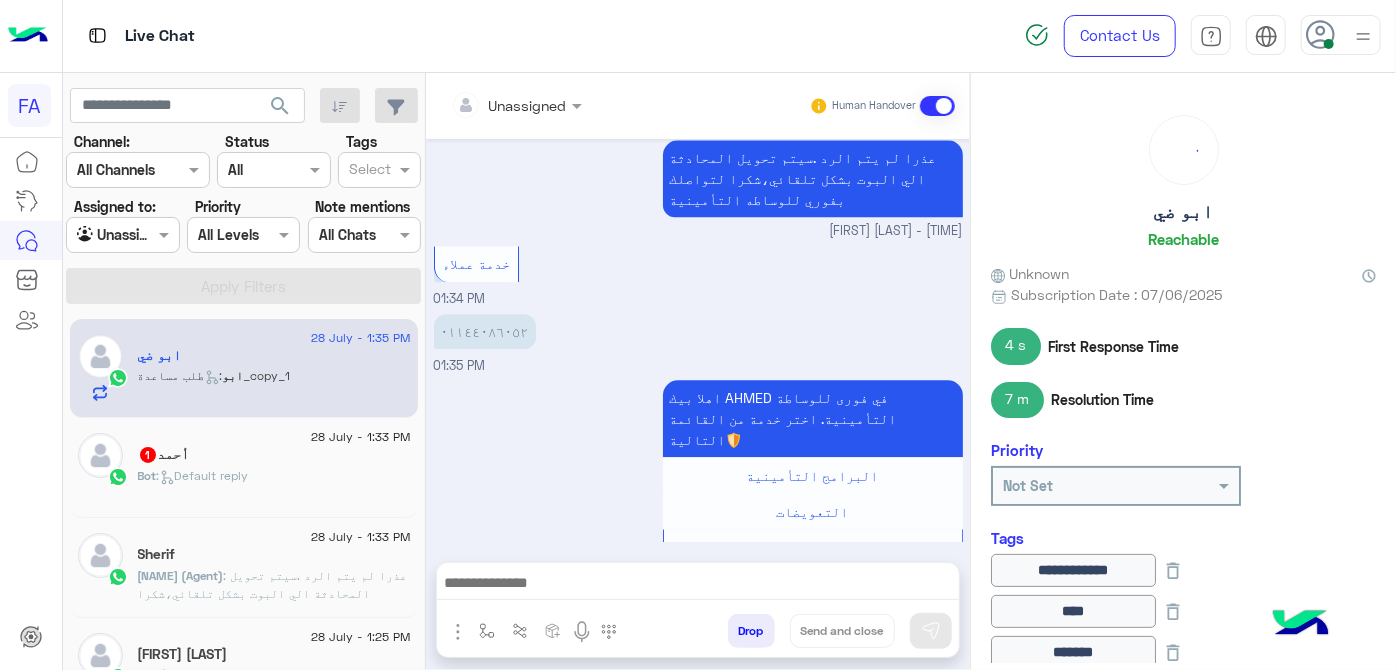 scroll, scrollTop: 2498, scrollLeft: 0, axis: vertical 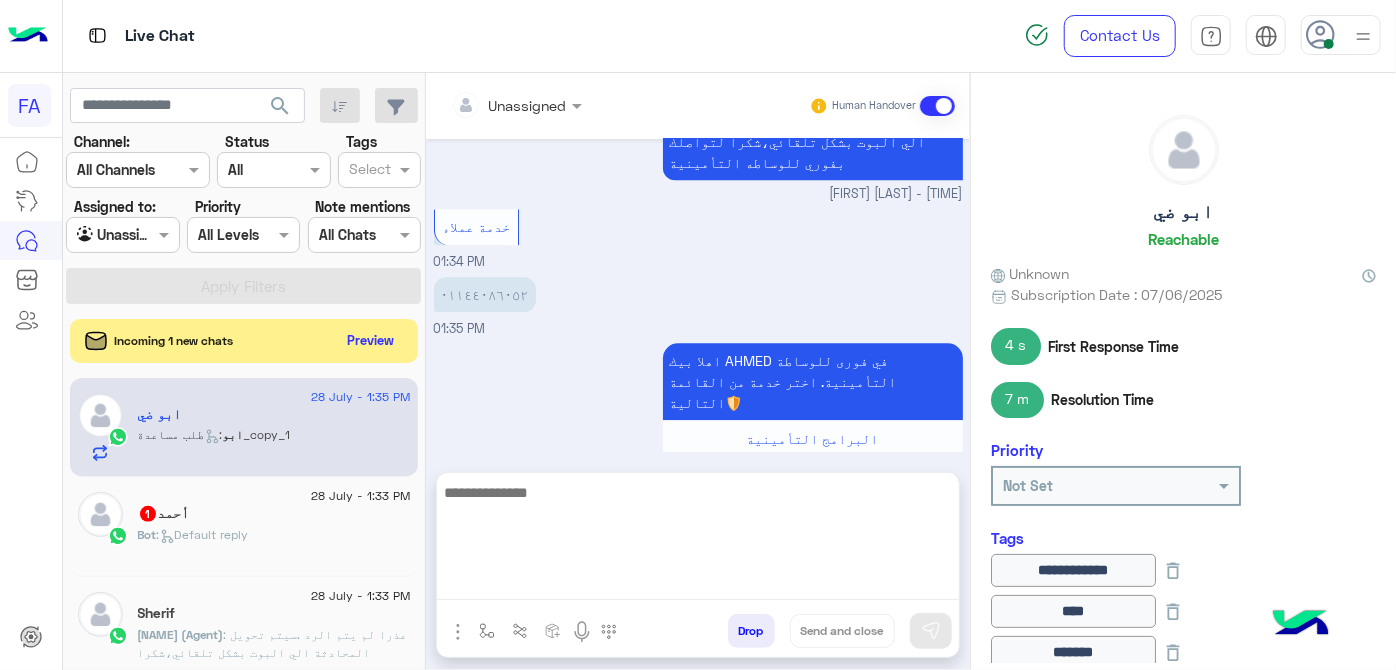 click at bounding box center (698, 540) 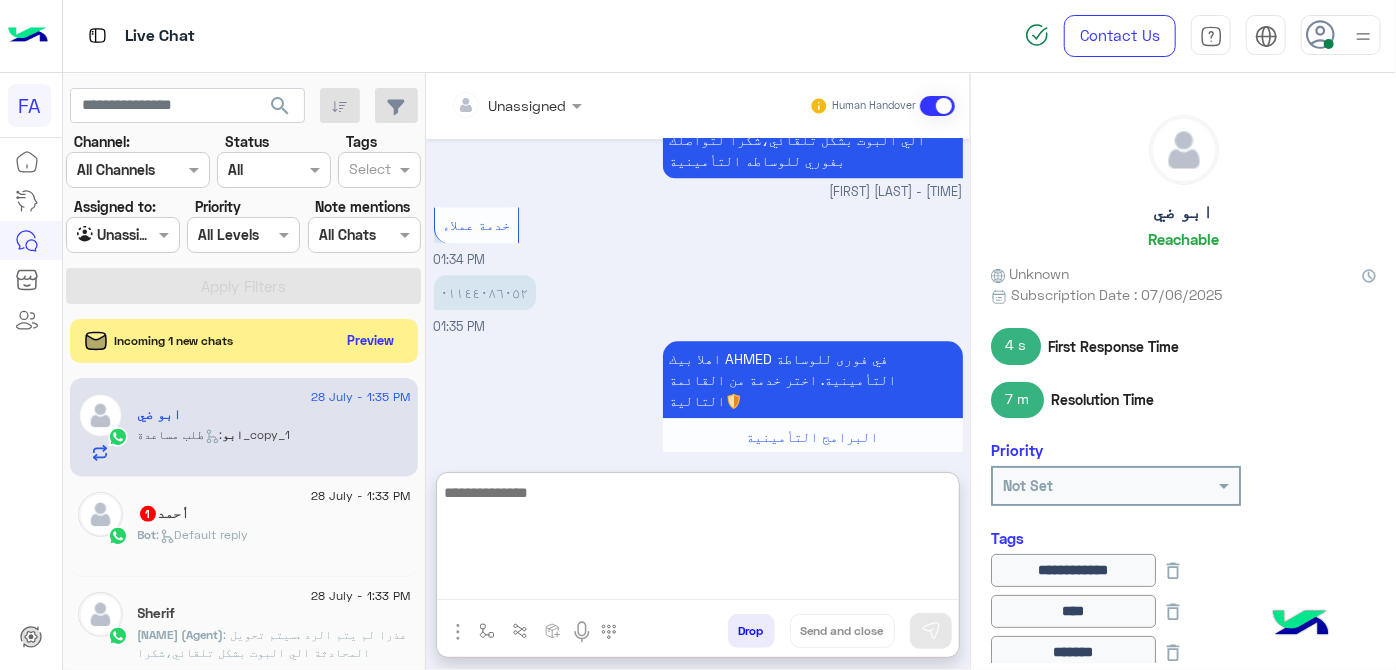 paste on "**********" 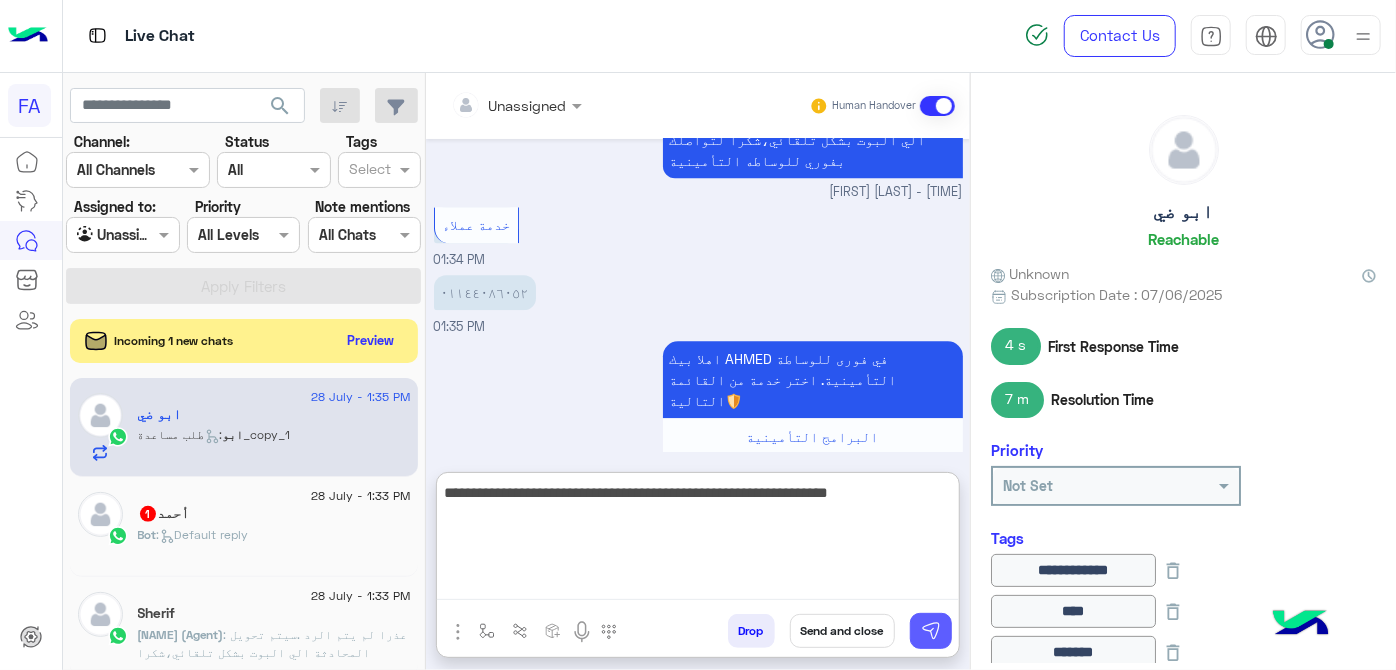 type on "**********" 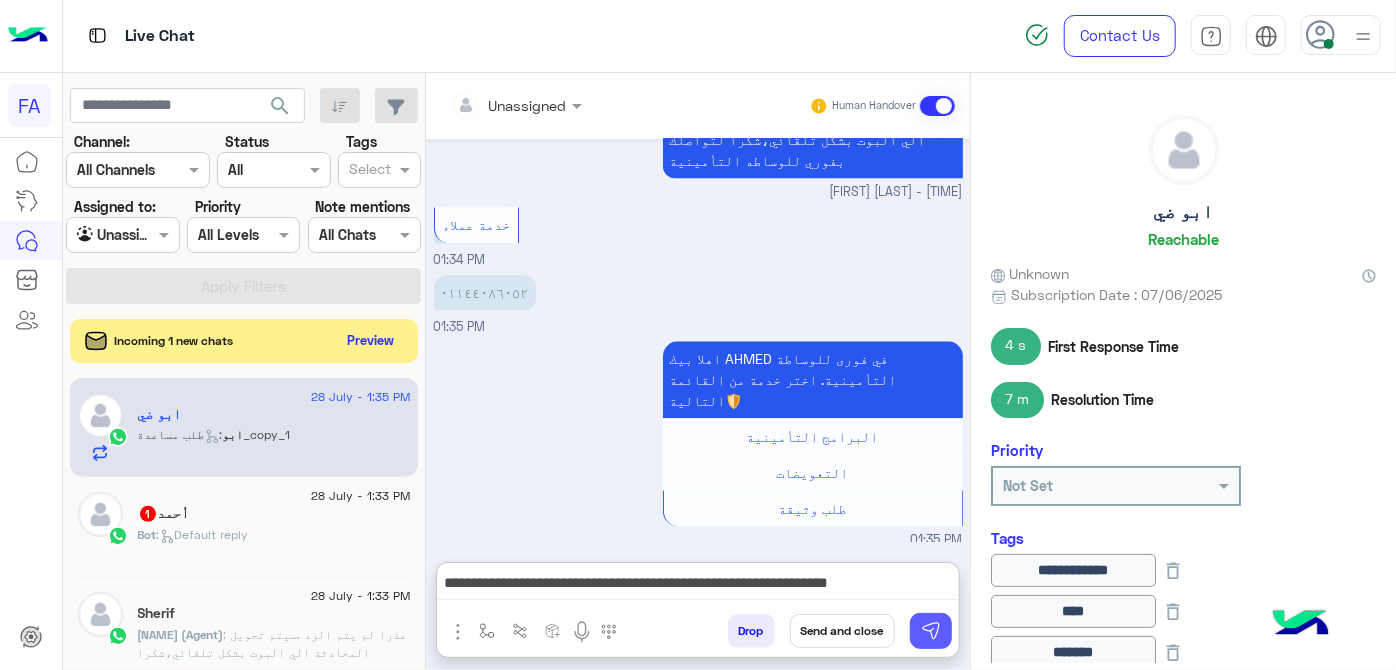 click at bounding box center (931, 631) 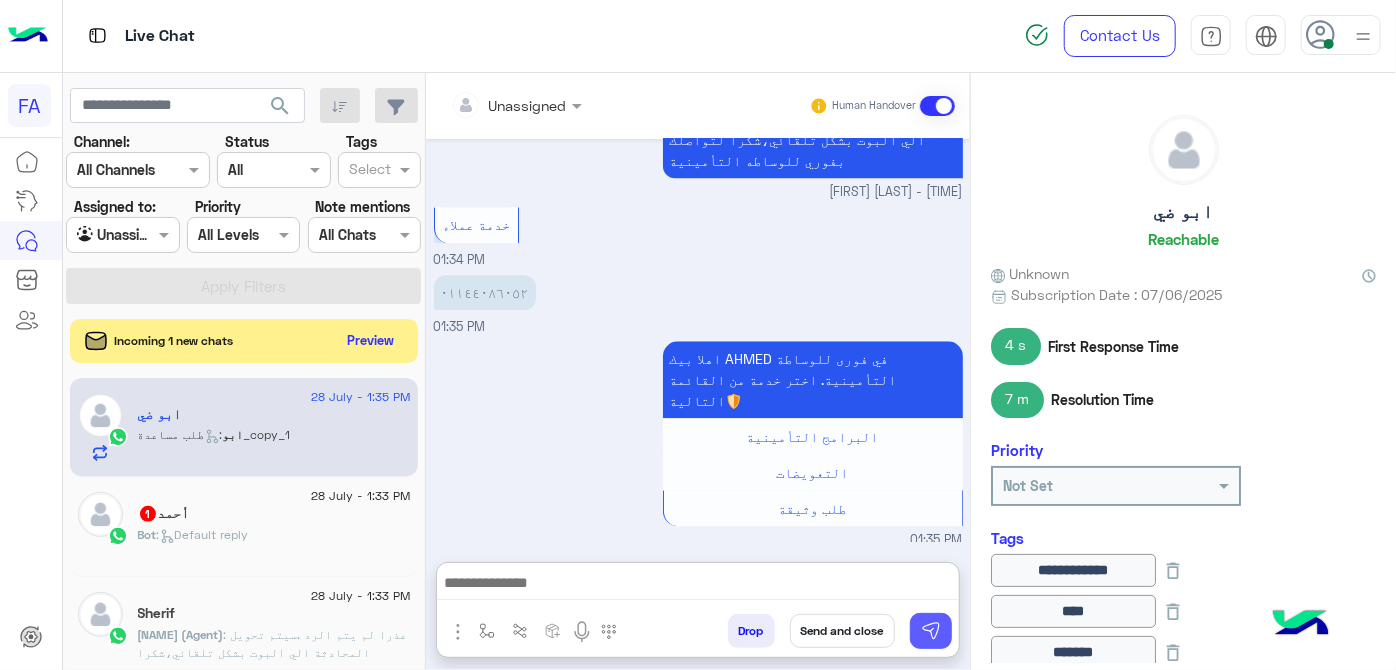 scroll, scrollTop: 2583, scrollLeft: 0, axis: vertical 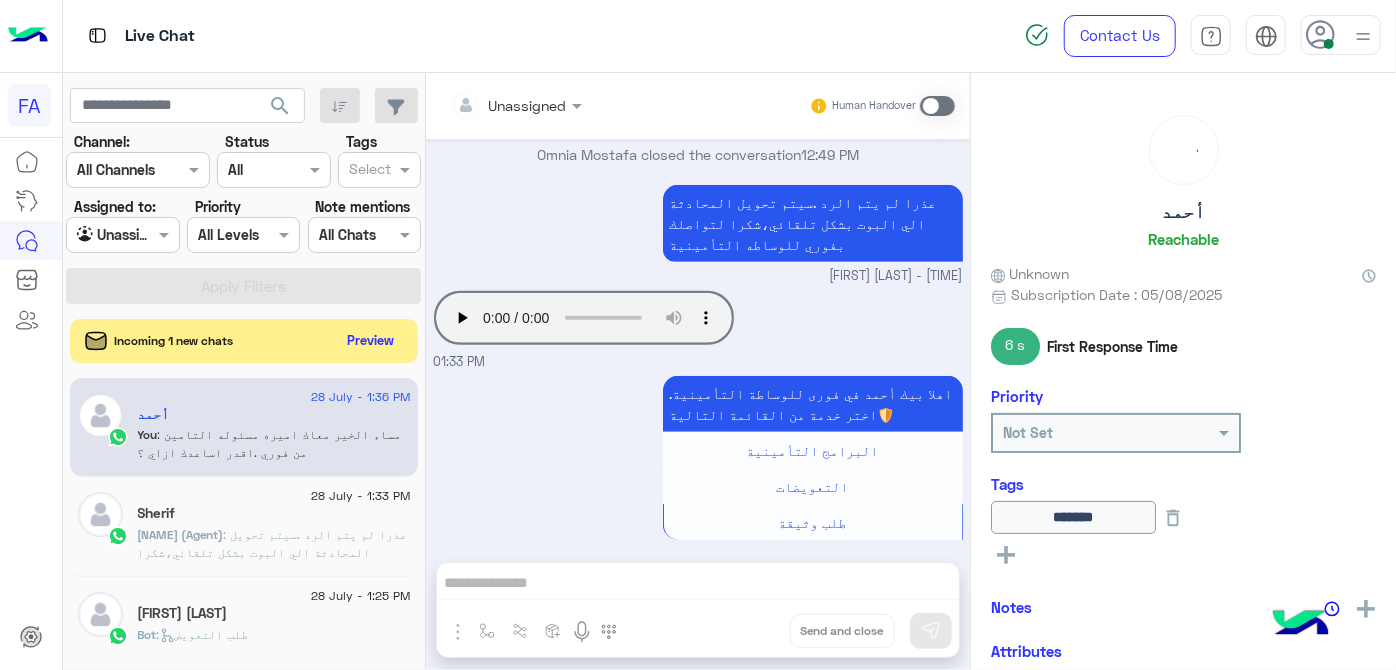 click on "Agent Filter Unassigned" at bounding box center [122, 235] 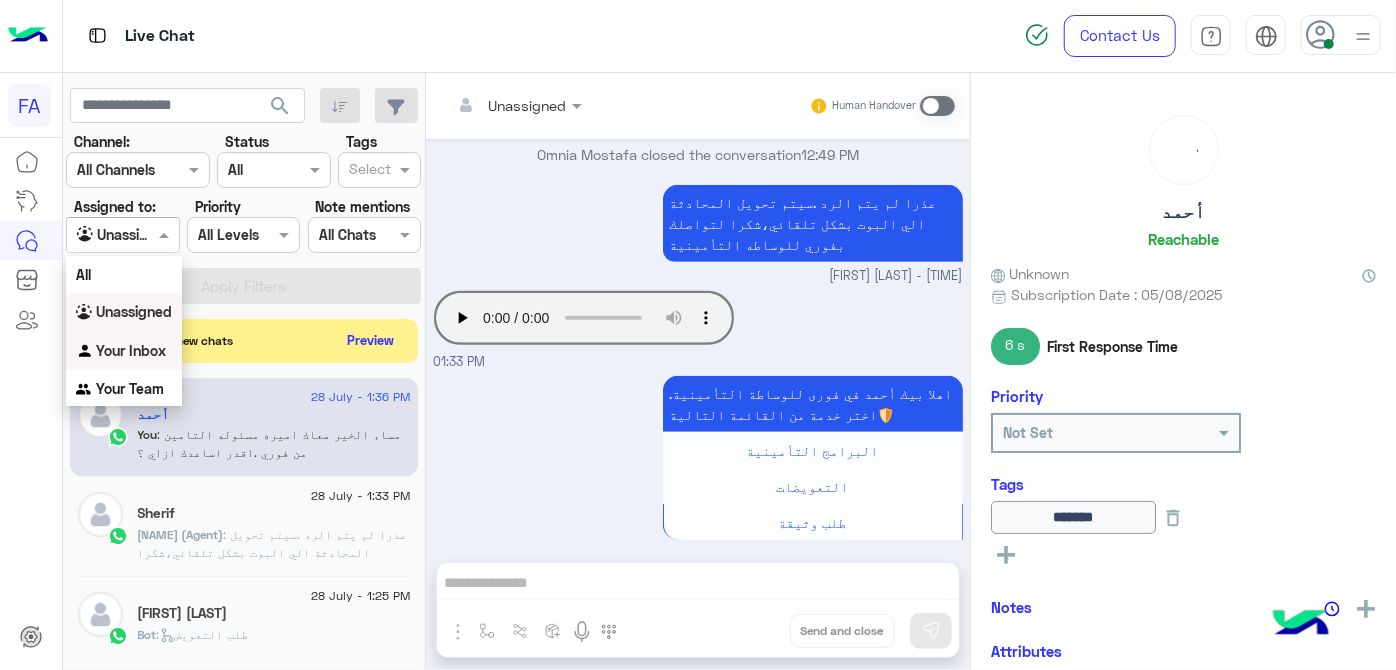 click on "Your Inbox" at bounding box center (131, 350) 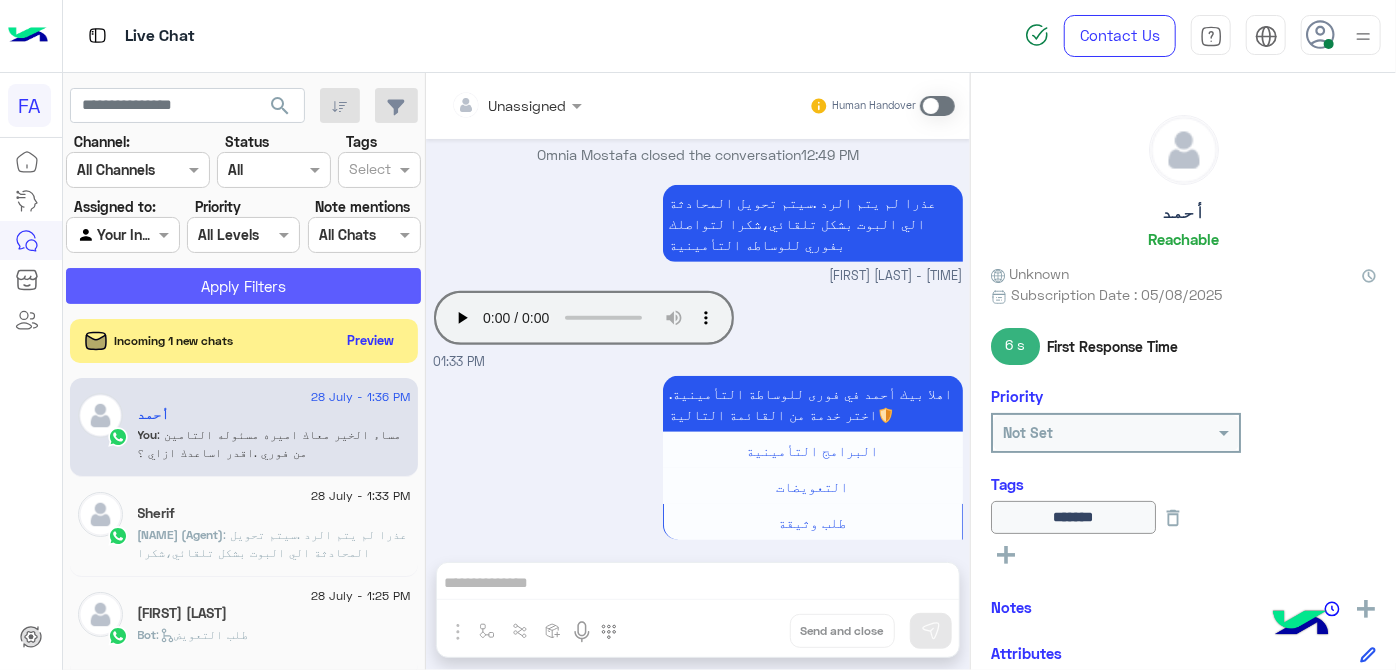 click on "Apply Filters" 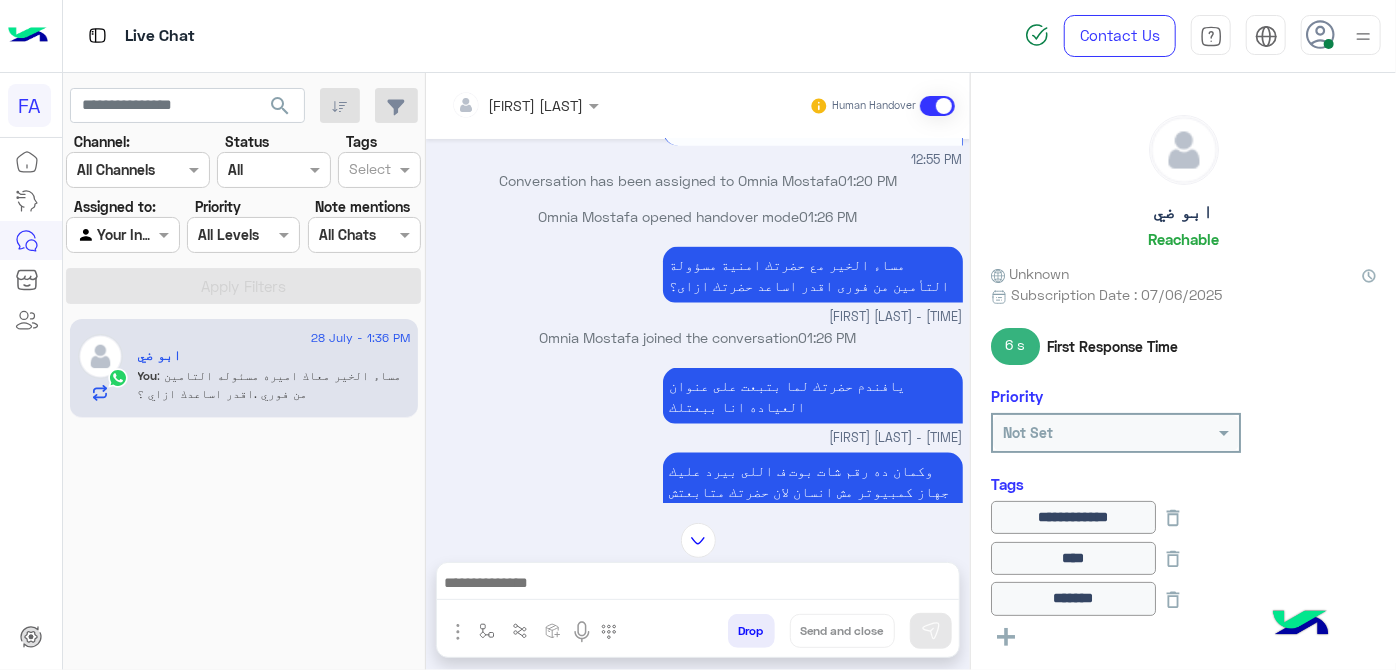 scroll, scrollTop: 1792, scrollLeft: 0, axis: vertical 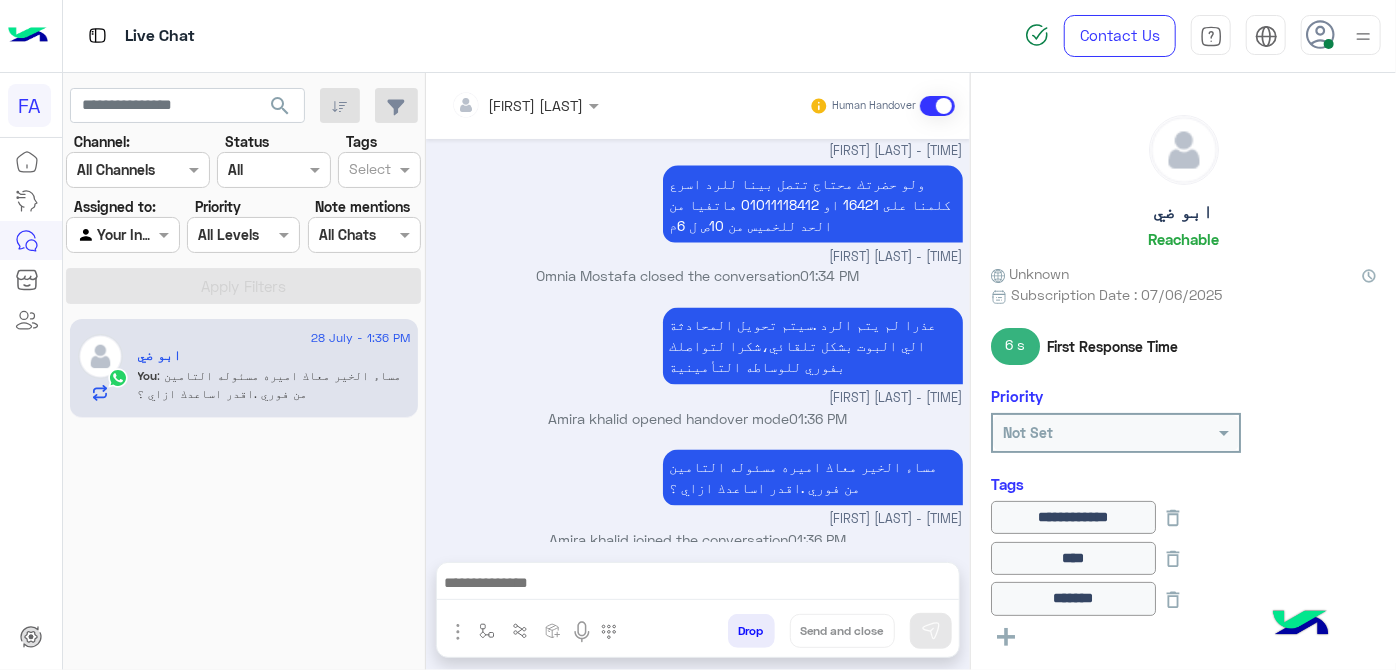 click at bounding box center [937, 106] 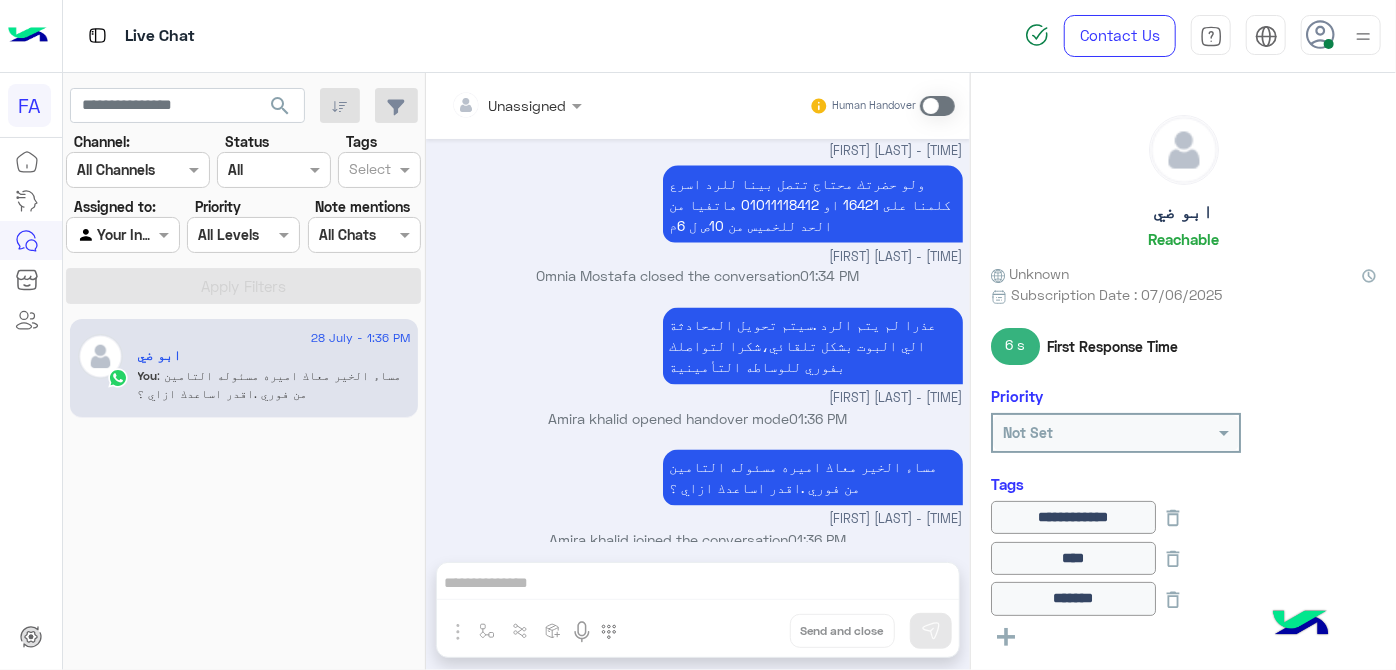scroll, scrollTop: 1829, scrollLeft: 0, axis: vertical 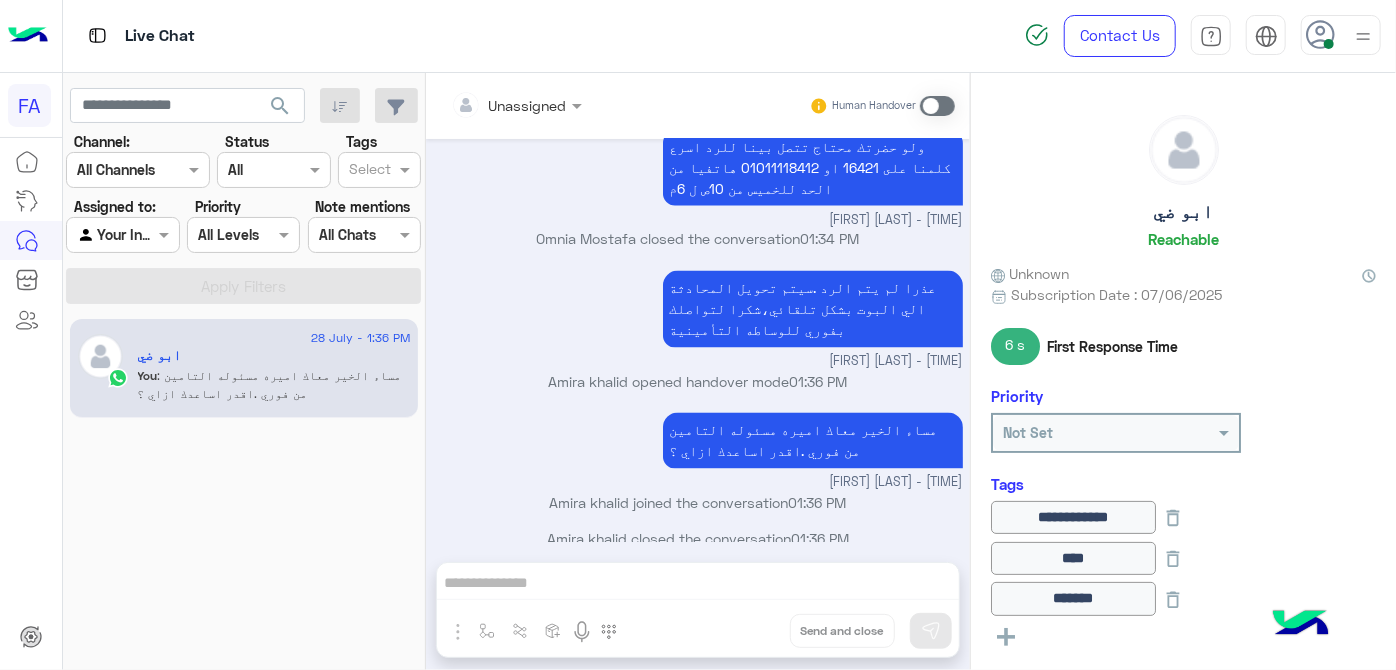 drag, startPoint x: 126, startPoint y: 233, endPoint x: 135, endPoint y: 251, distance: 20.12461 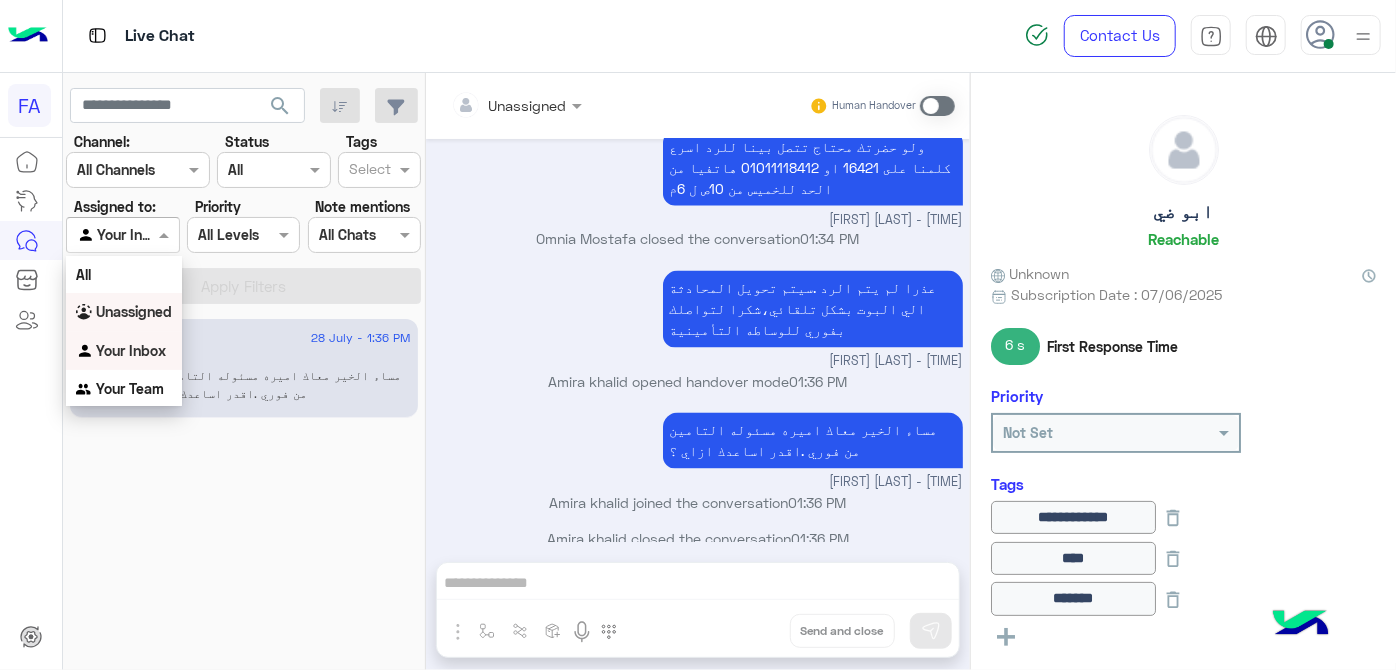 click on "Unassigned" at bounding box center [134, 311] 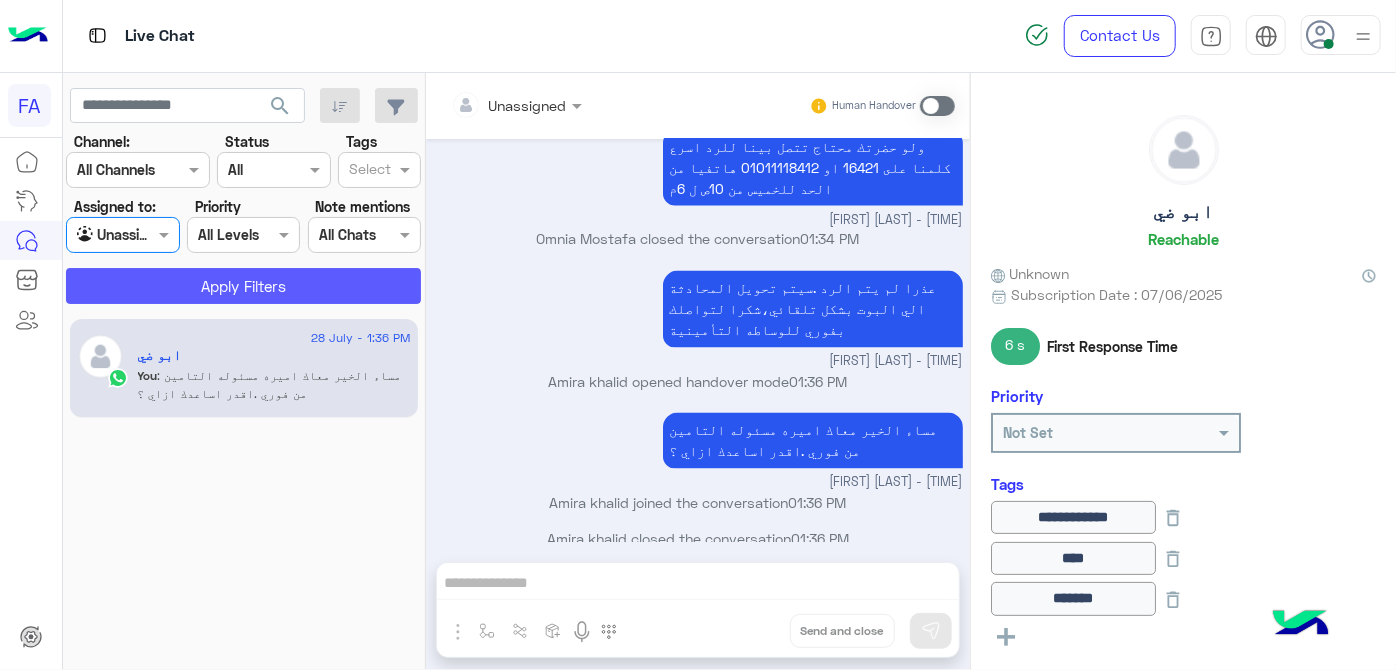 click on "Apply Filters" 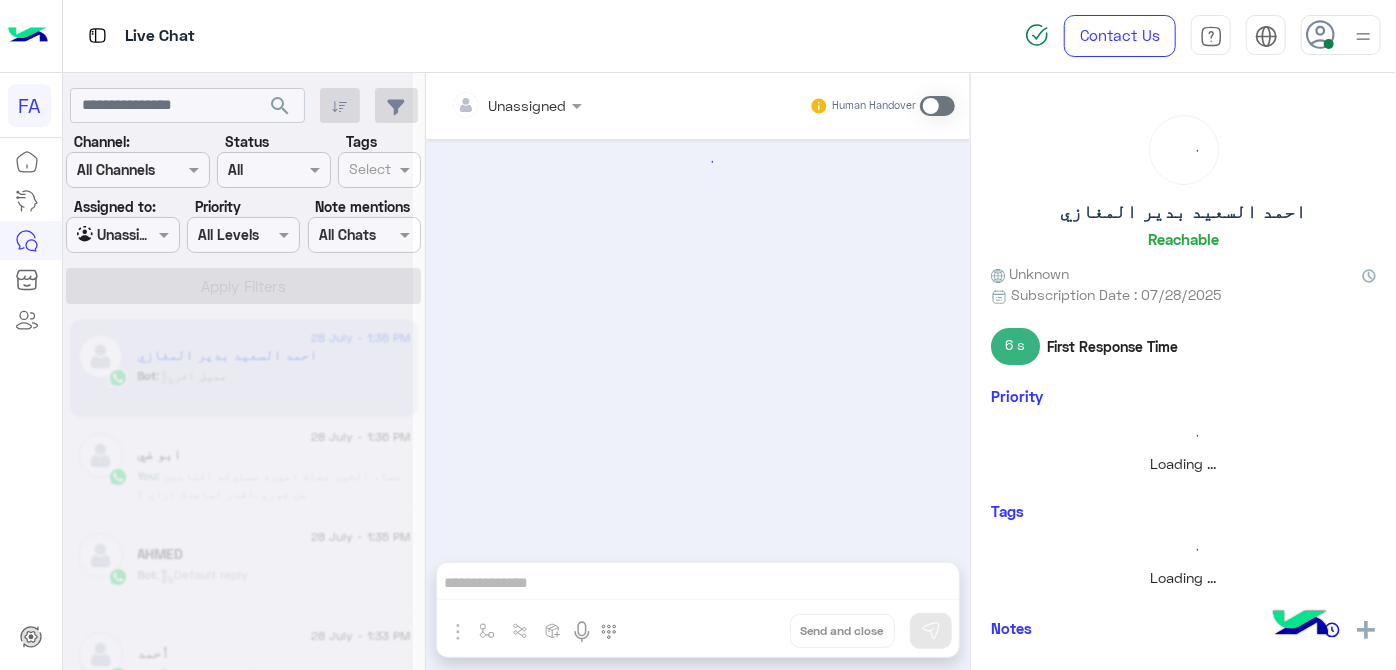 scroll 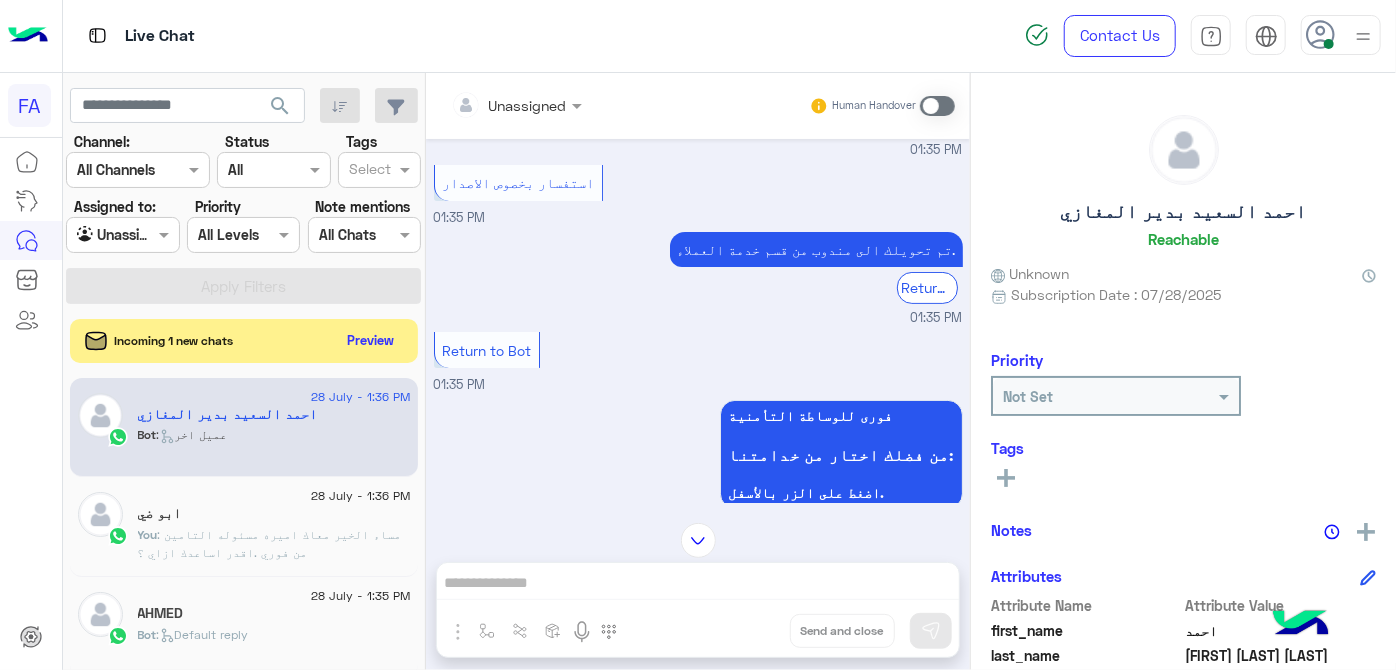 click at bounding box center [937, 106] 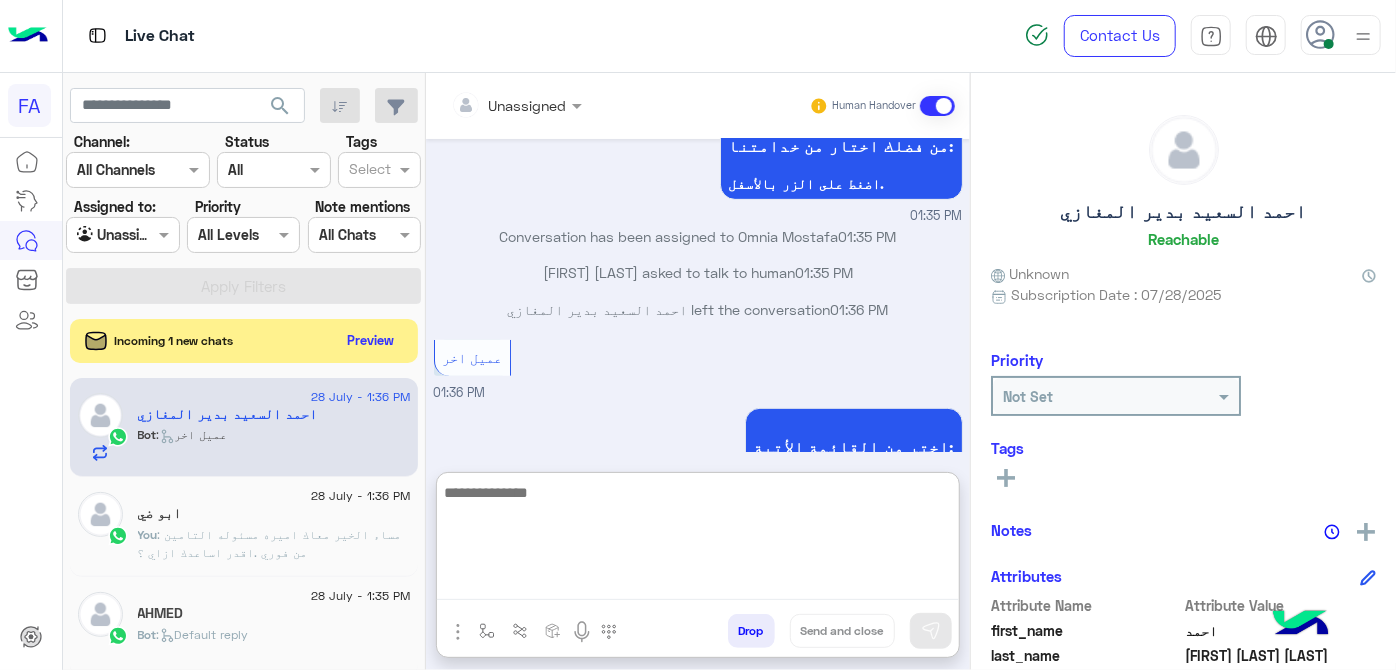 drag, startPoint x: 714, startPoint y: 590, endPoint x: 737, endPoint y: 591, distance: 23.021729 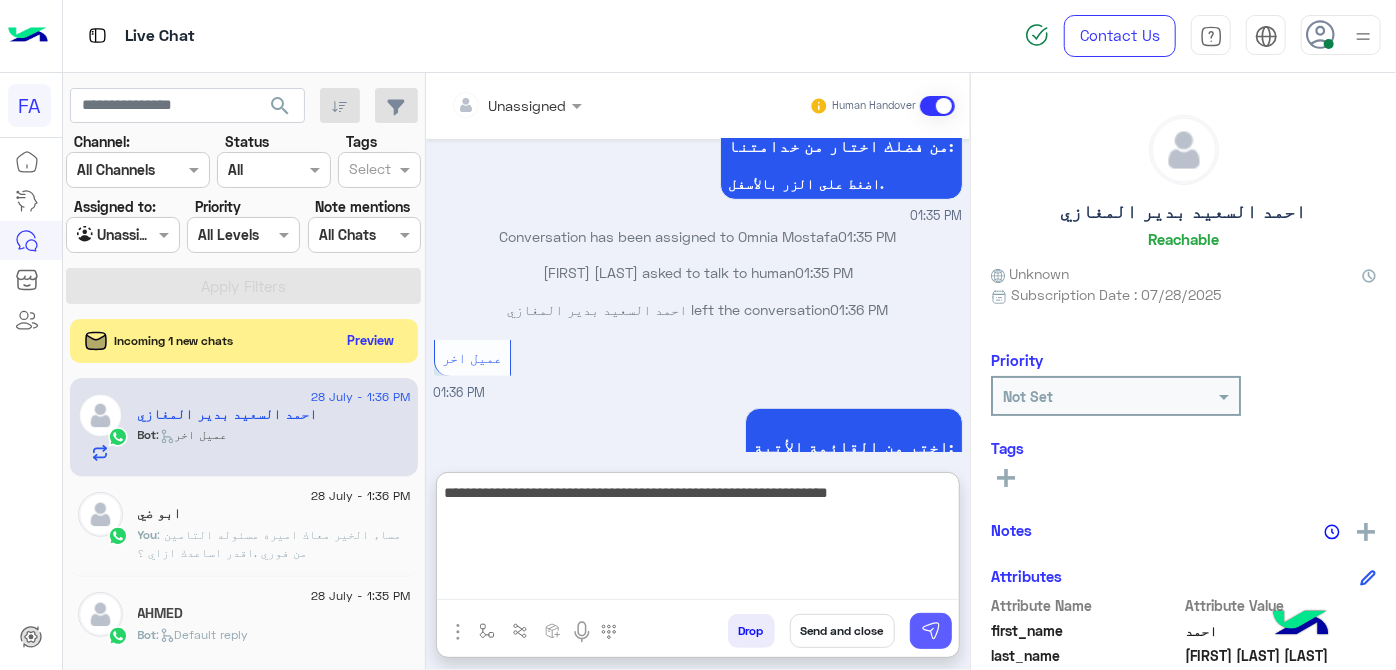 type on "**********" 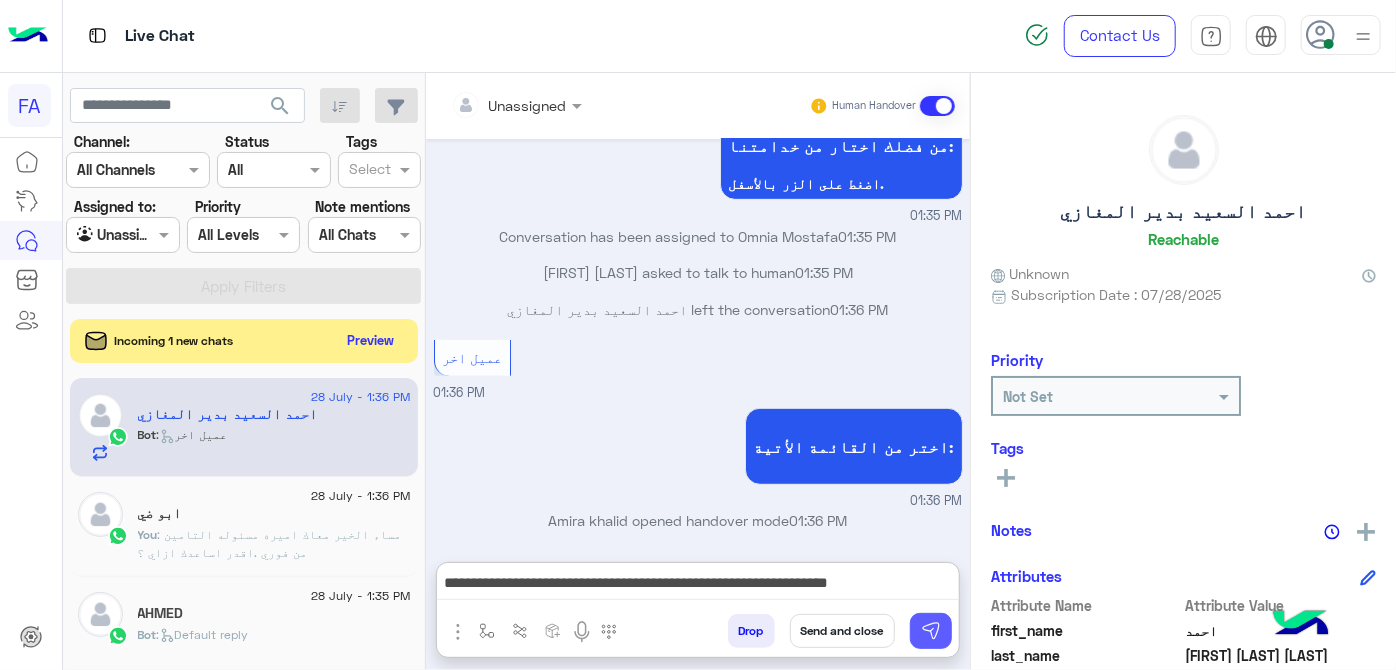 click at bounding box center [931, 631] 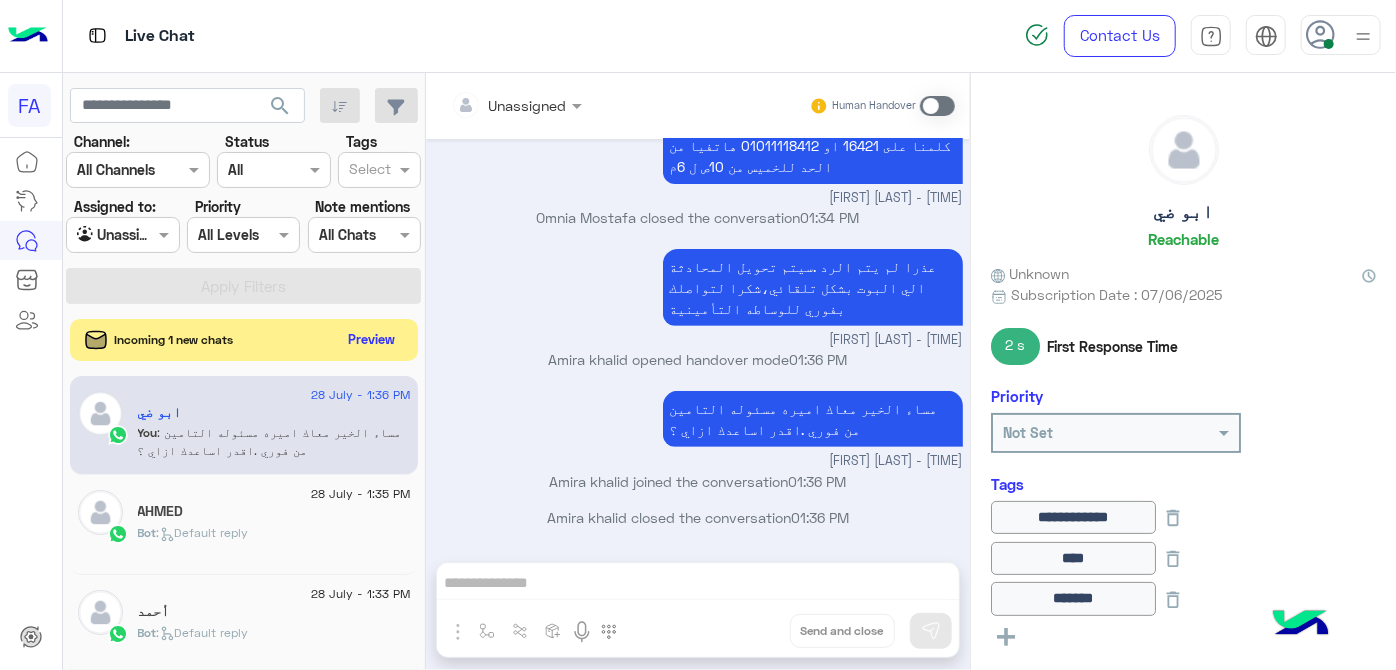 click on "Preview" 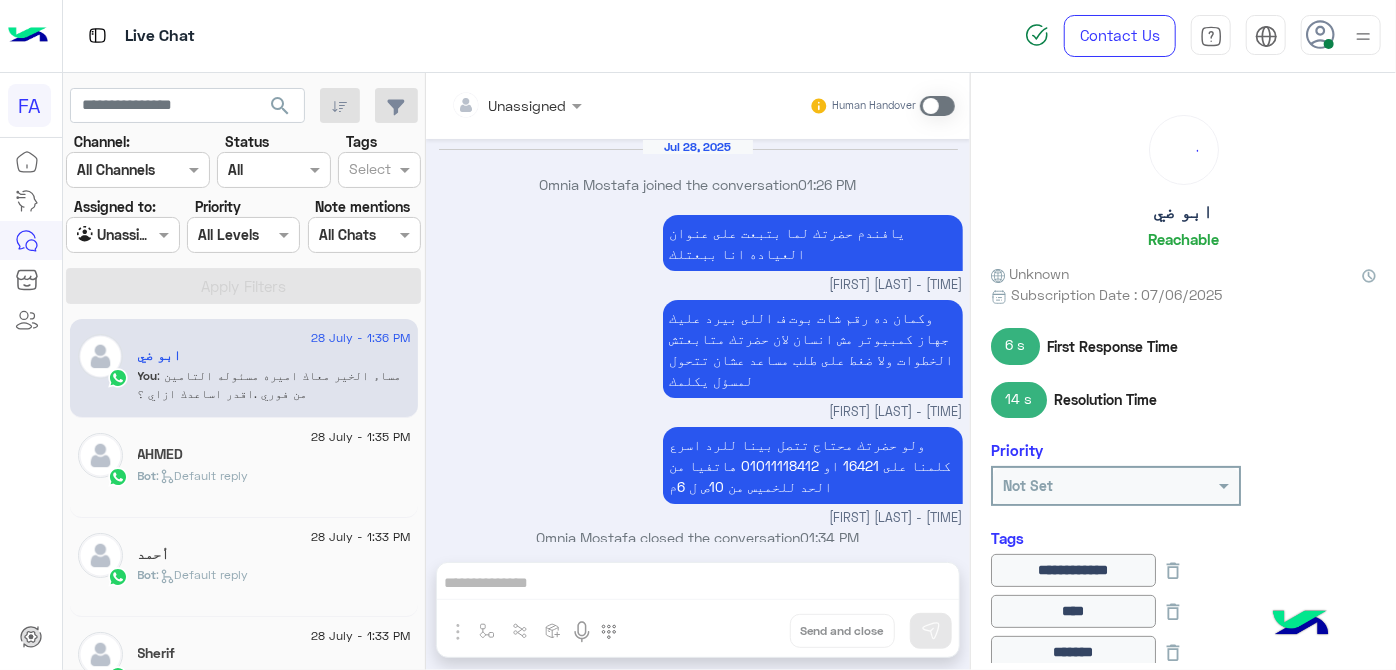 scroll, scrollTop: 320, scrollLeft: 0, axis: vertical 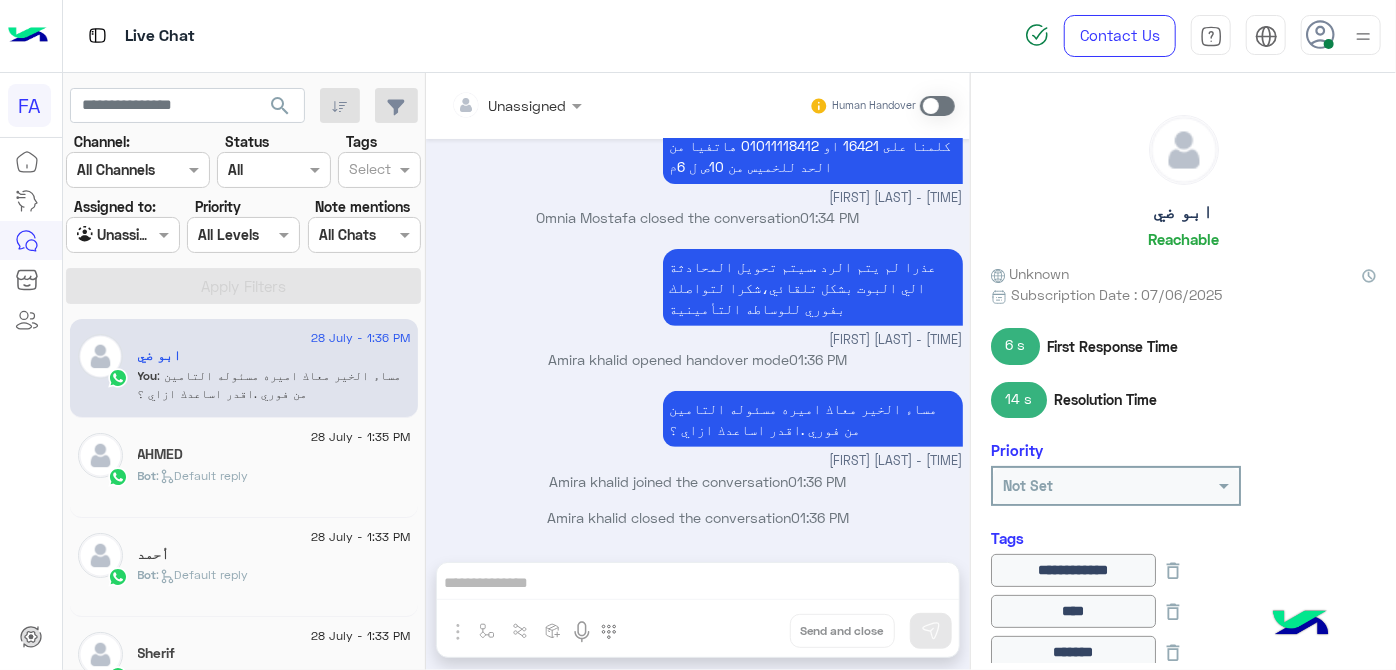 click at bounding box center (122, 234) 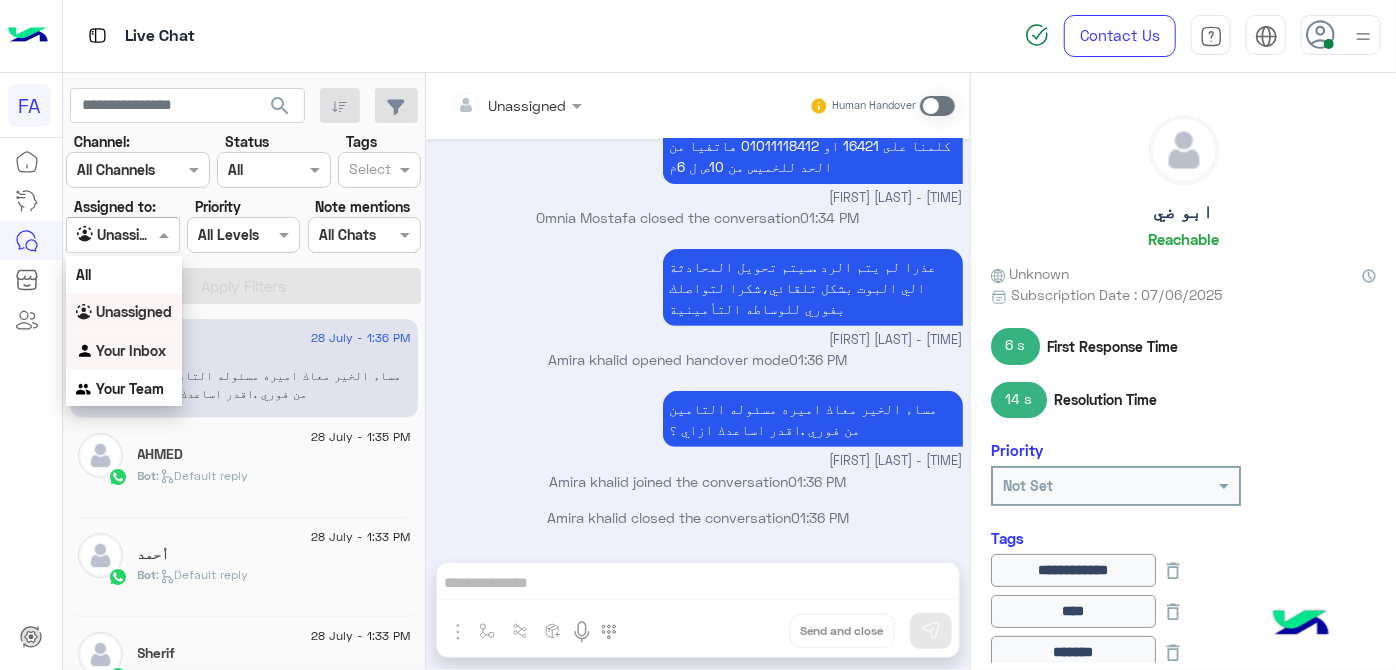 click on "Your Inbox" at bounding box center (131, 350) 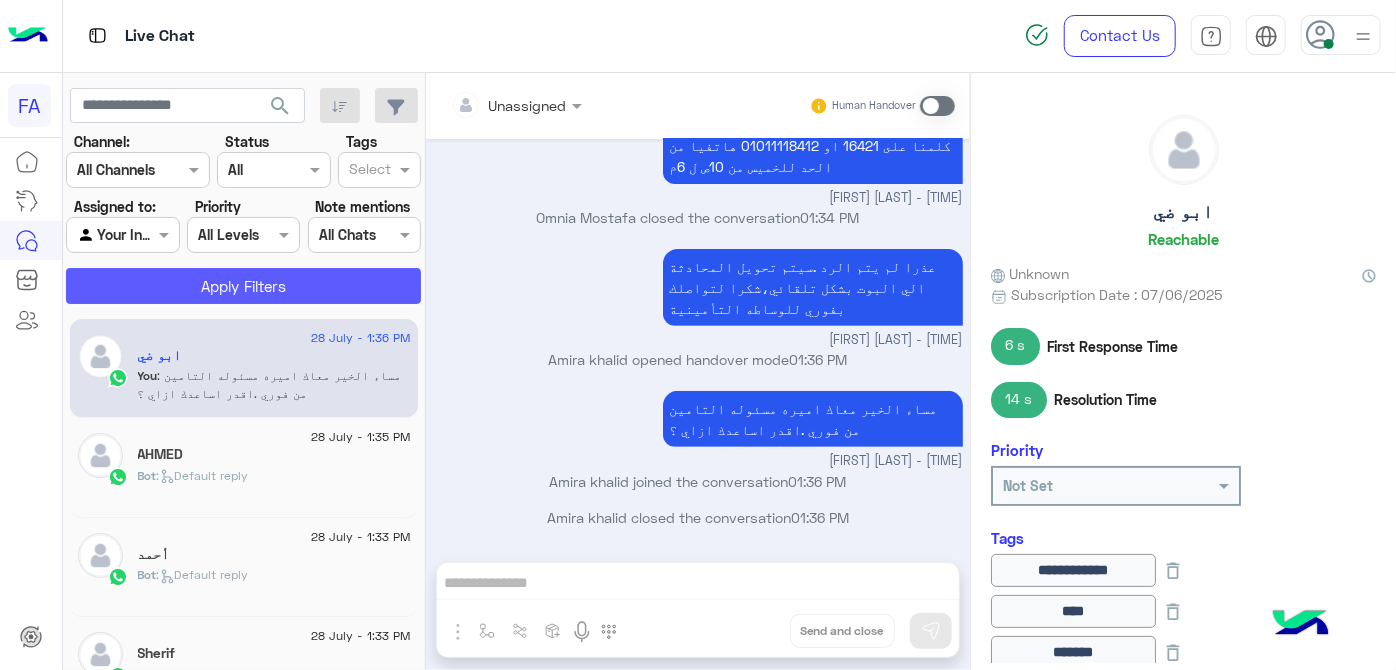 click on "Apply Filters" 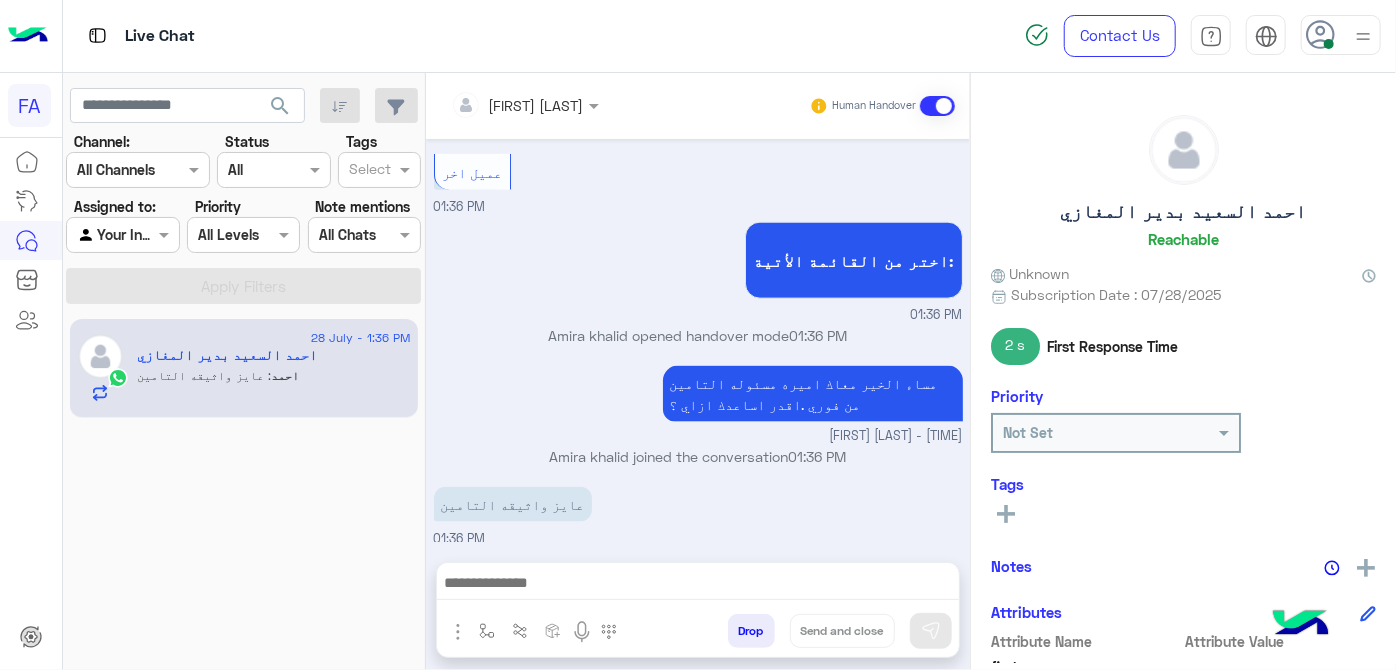scroll, scrollTop: 1242, scrollLeft: 0, axis: vertical 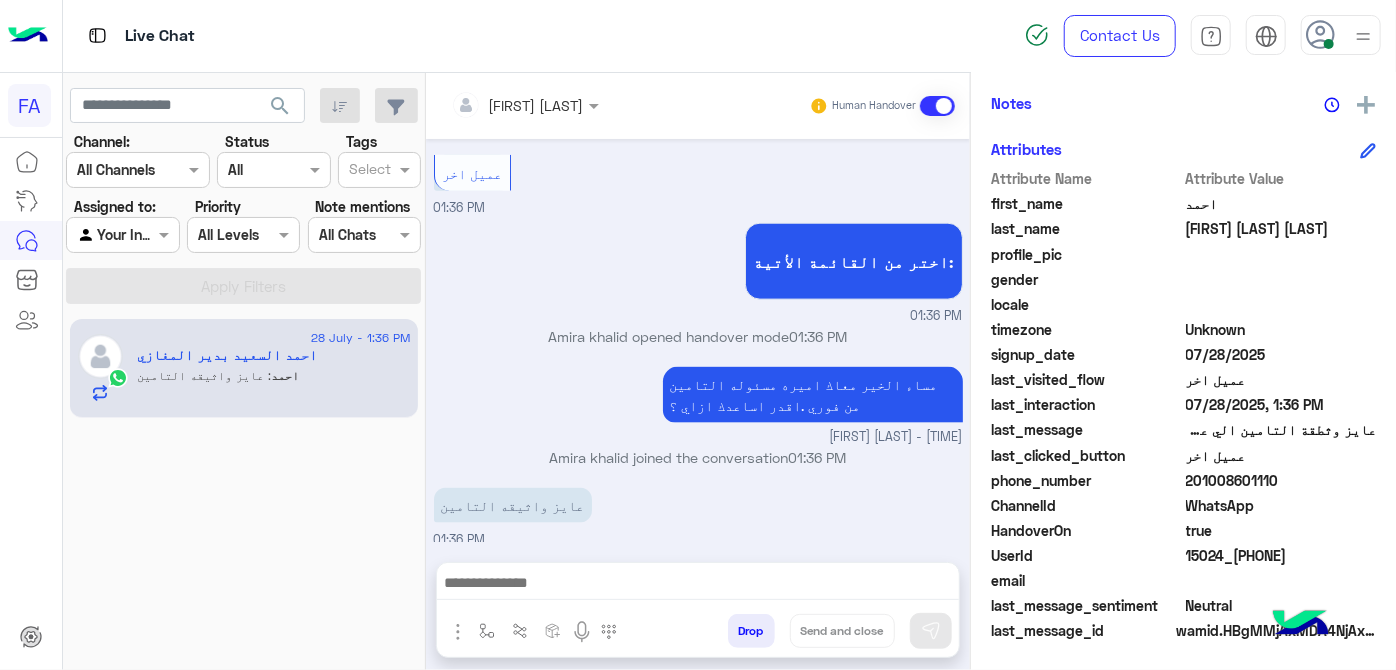 click on "201008601110" 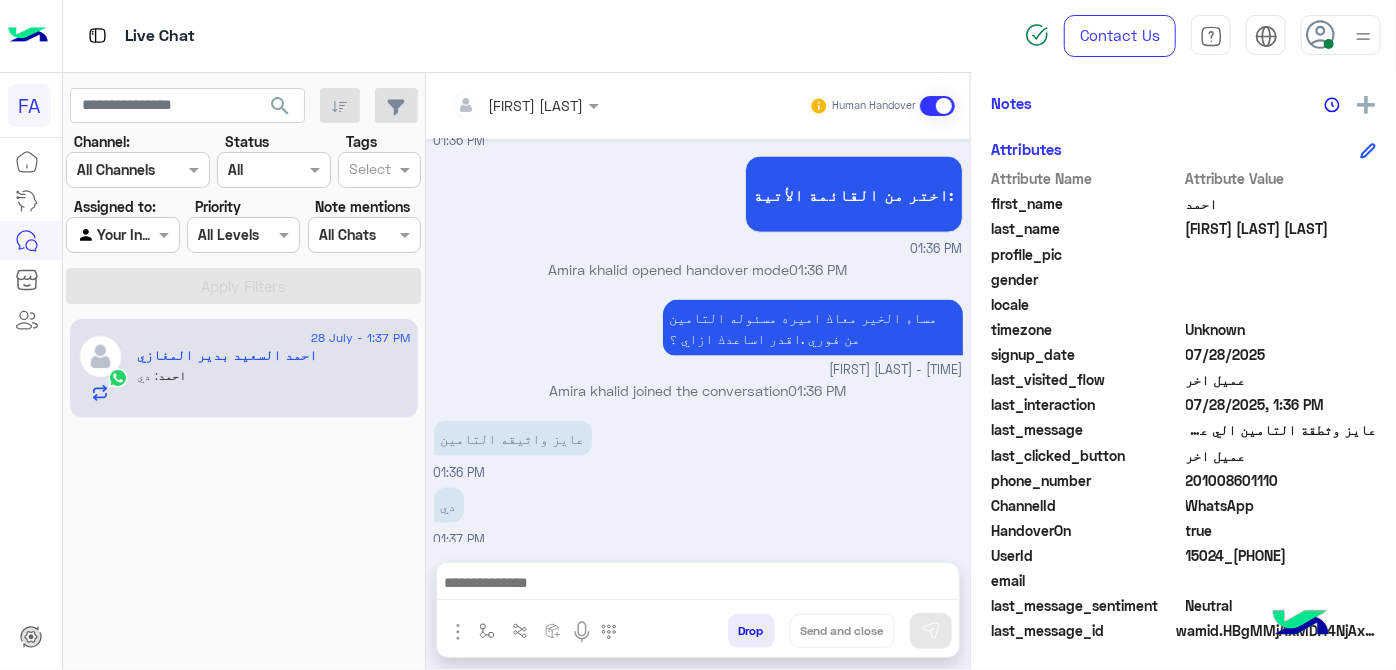 scroll, scrollTop: 1456, scrollLeft: 0, axis: vertical 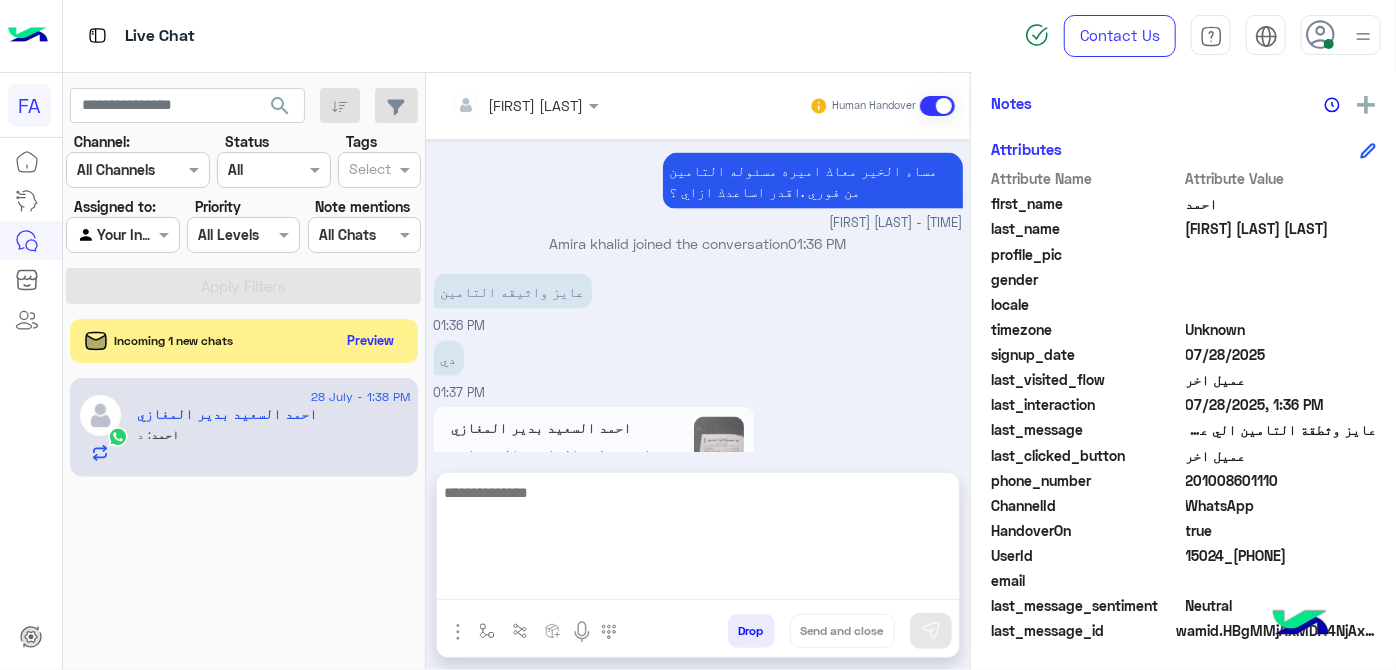 click at bounding box center (698, 540) 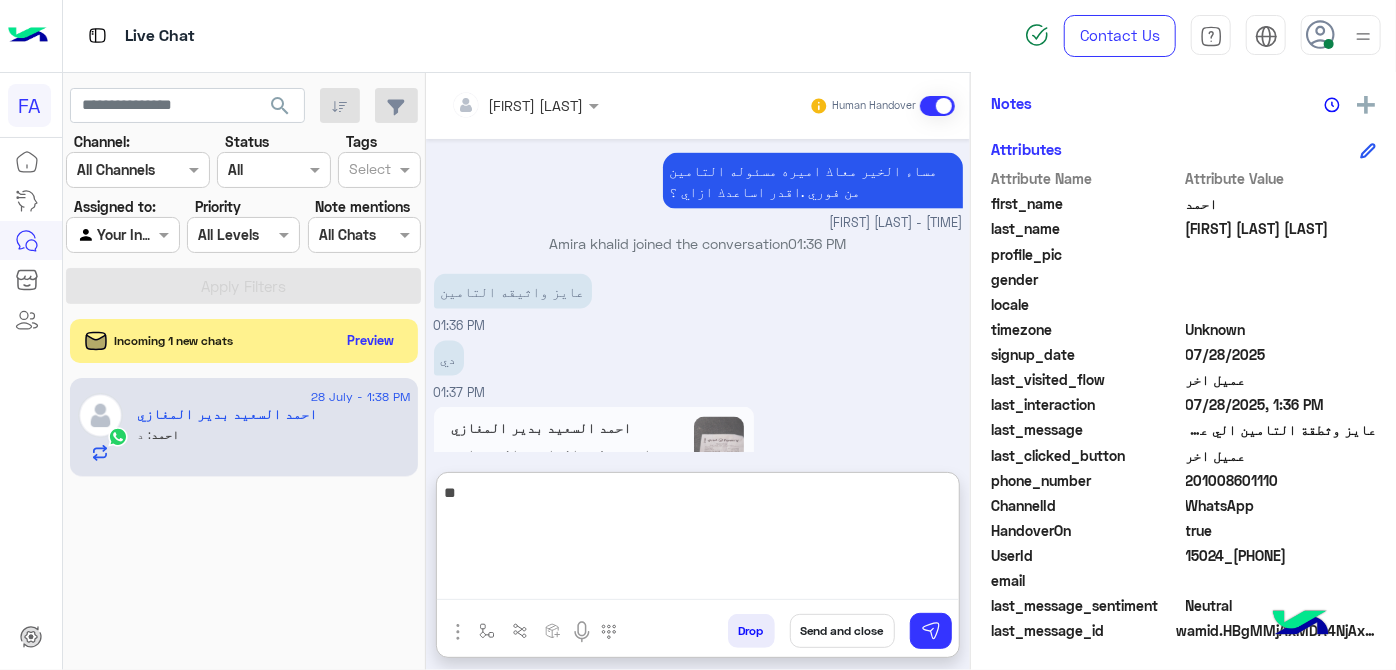 type on "*" 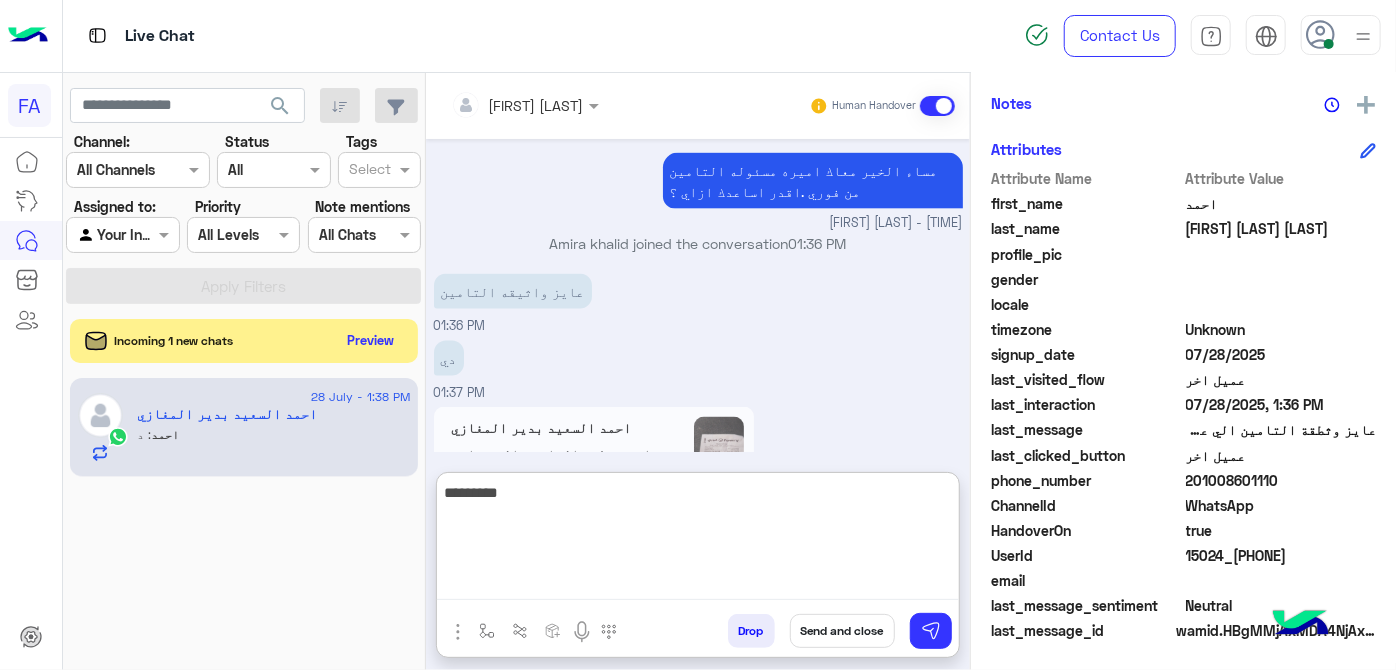 type on "*********" 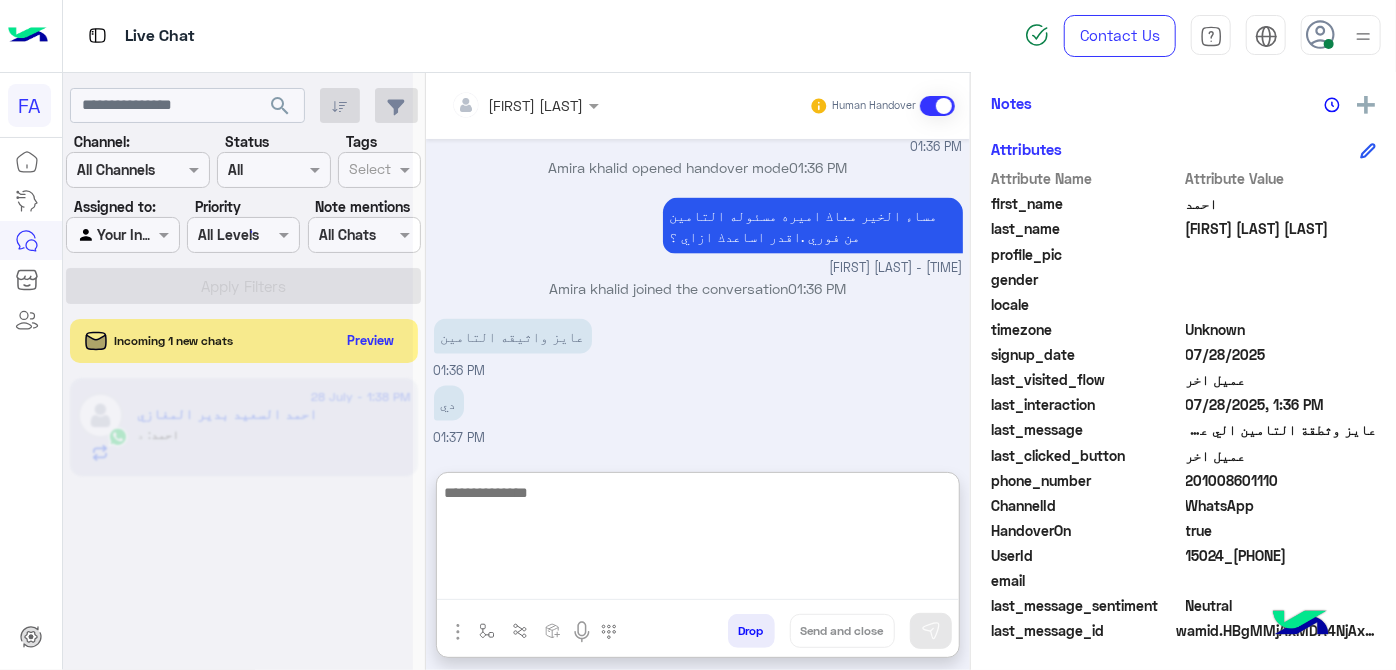 scroll, scrollTop: 1654, scrollLeft: 0, axis: vertical 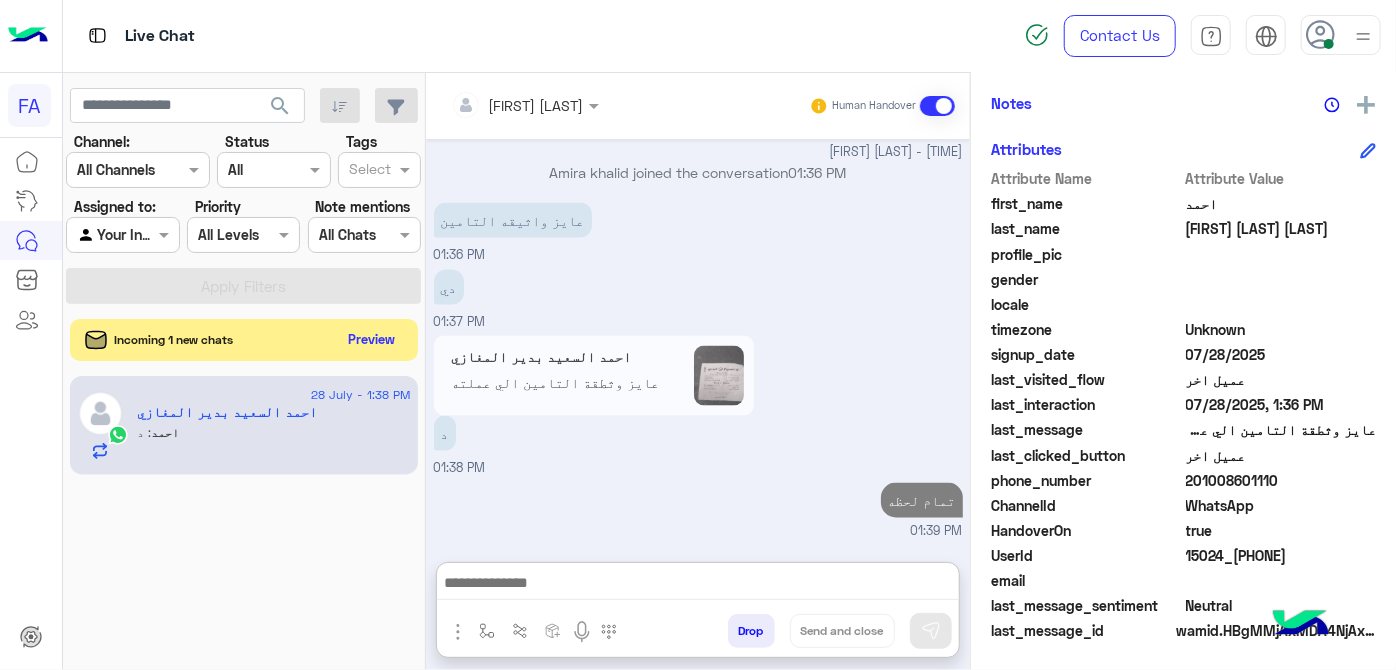 click on "Preview" 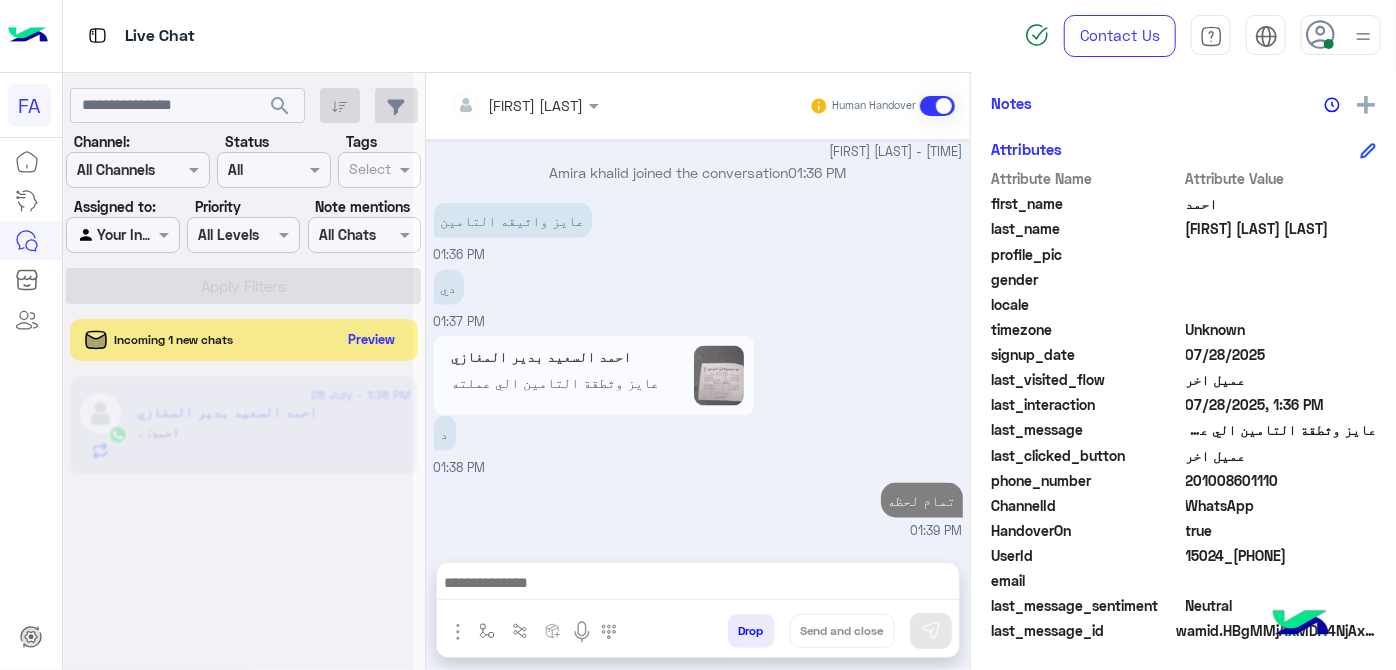 scroll, scrollTop: 1520, scrollLeft: 0, axis: vertical 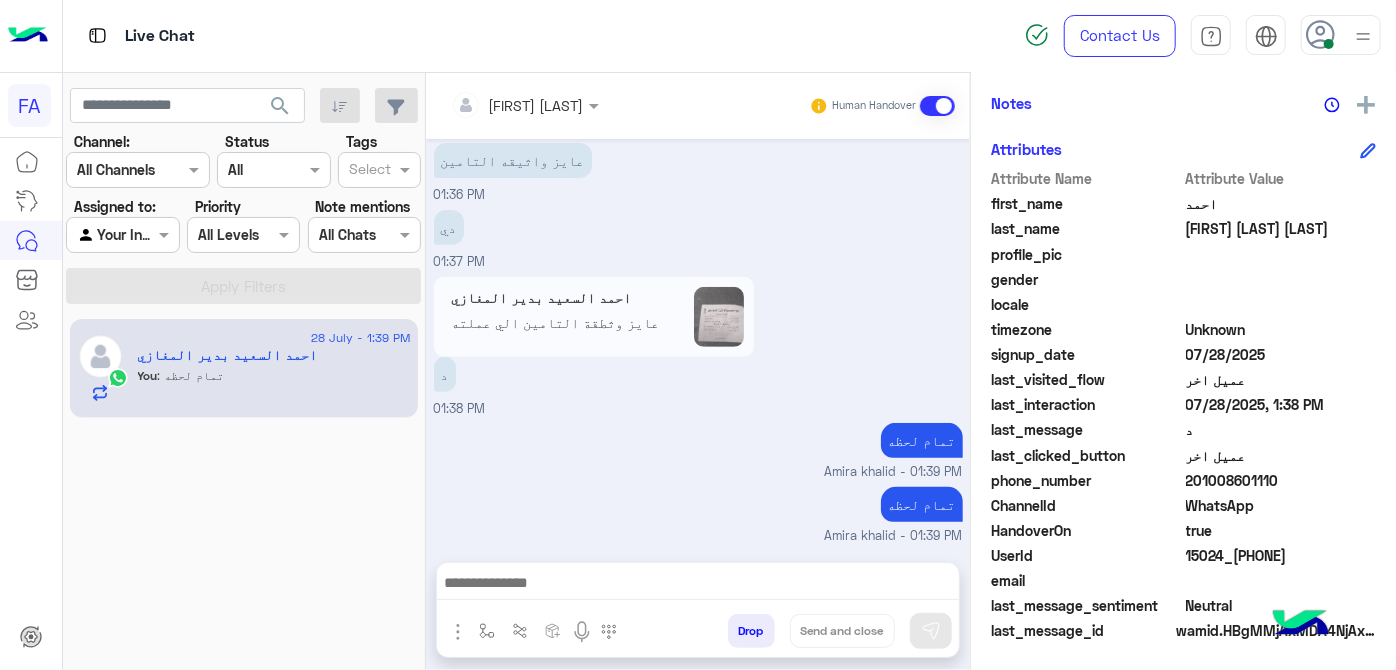 click on "201008601110" 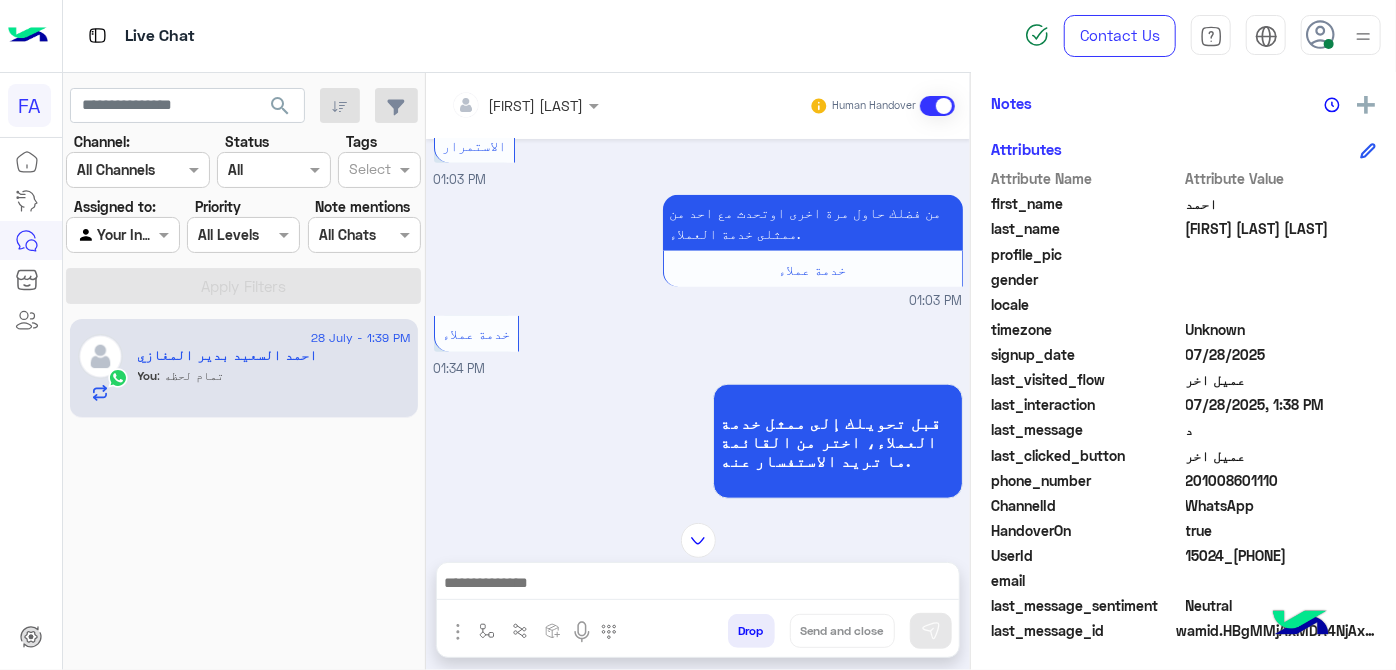 scroll, scrollTop: 819, scrollLeft: 0, axis: vertical 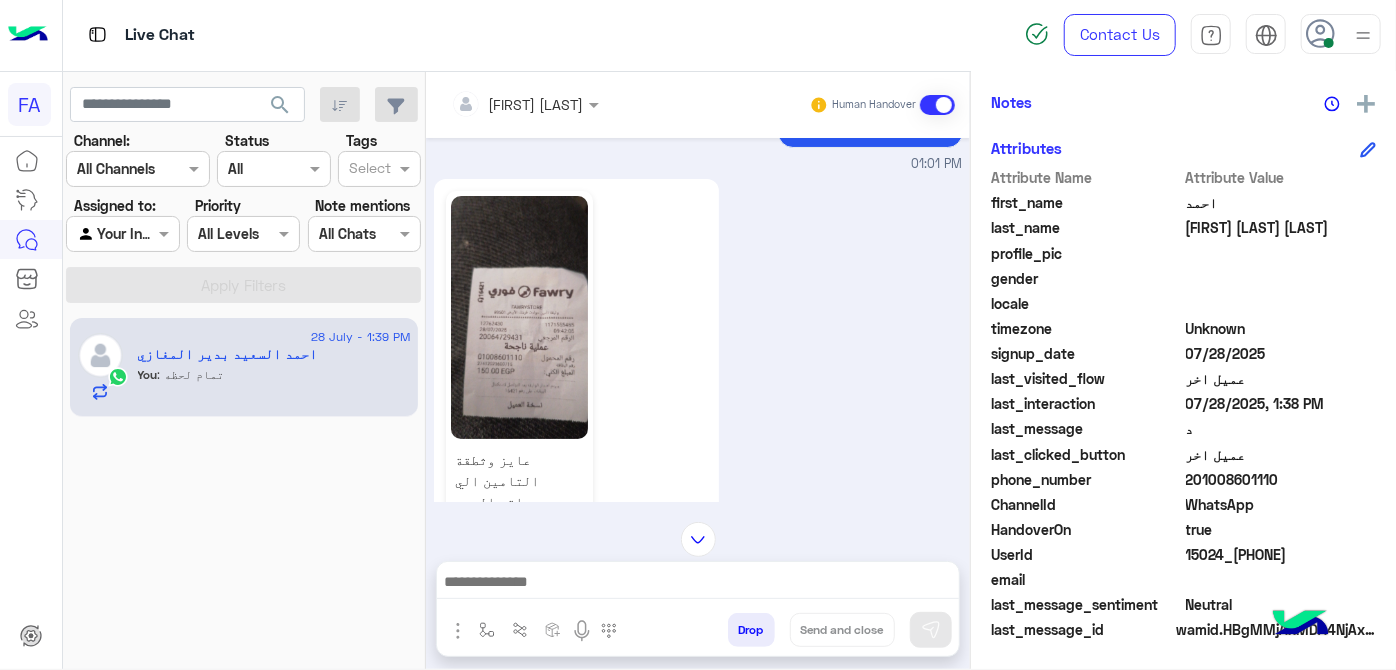 click 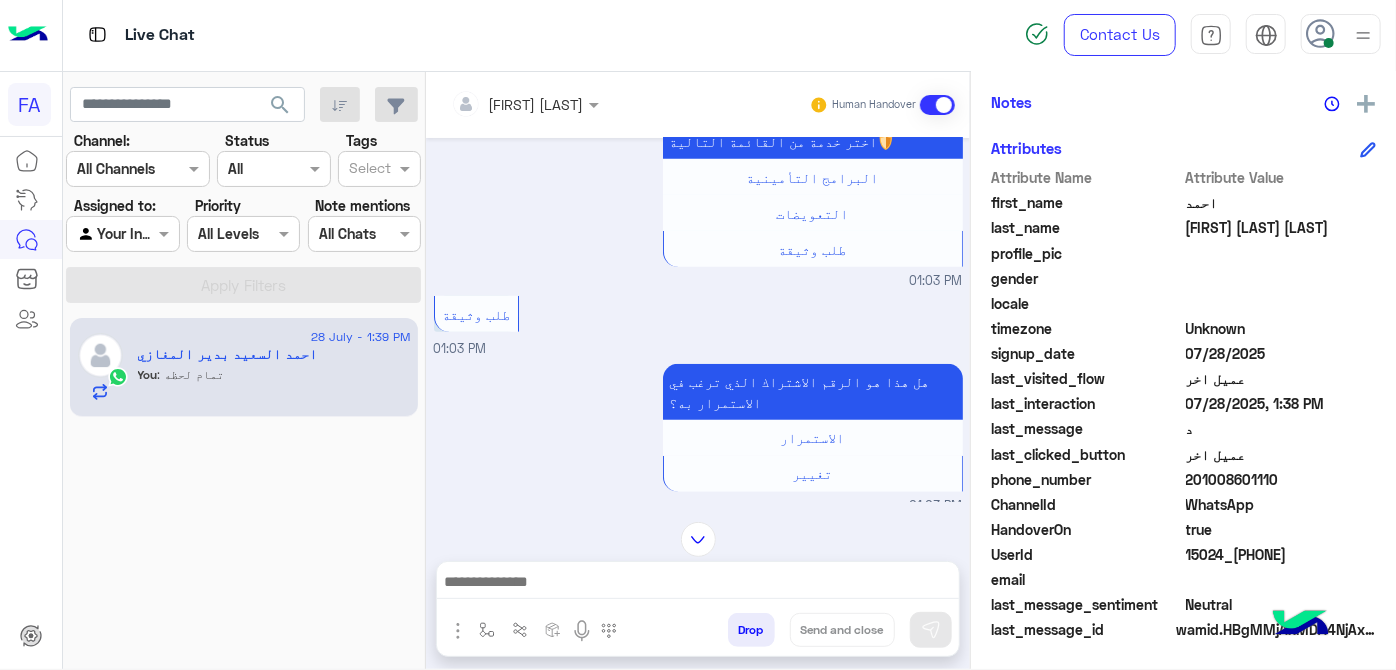 scroll, scrollTop: 744, scrollLeft: 0, axis: vertical 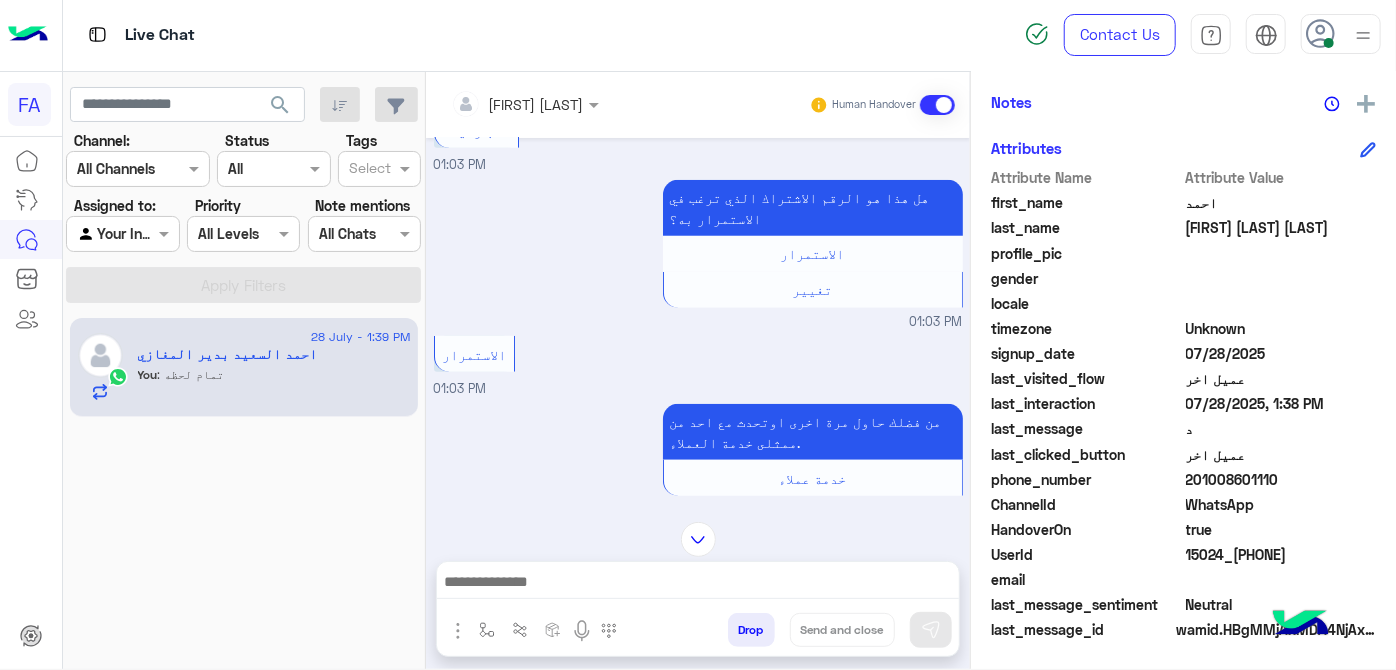 click at bounding box center [698, 539] 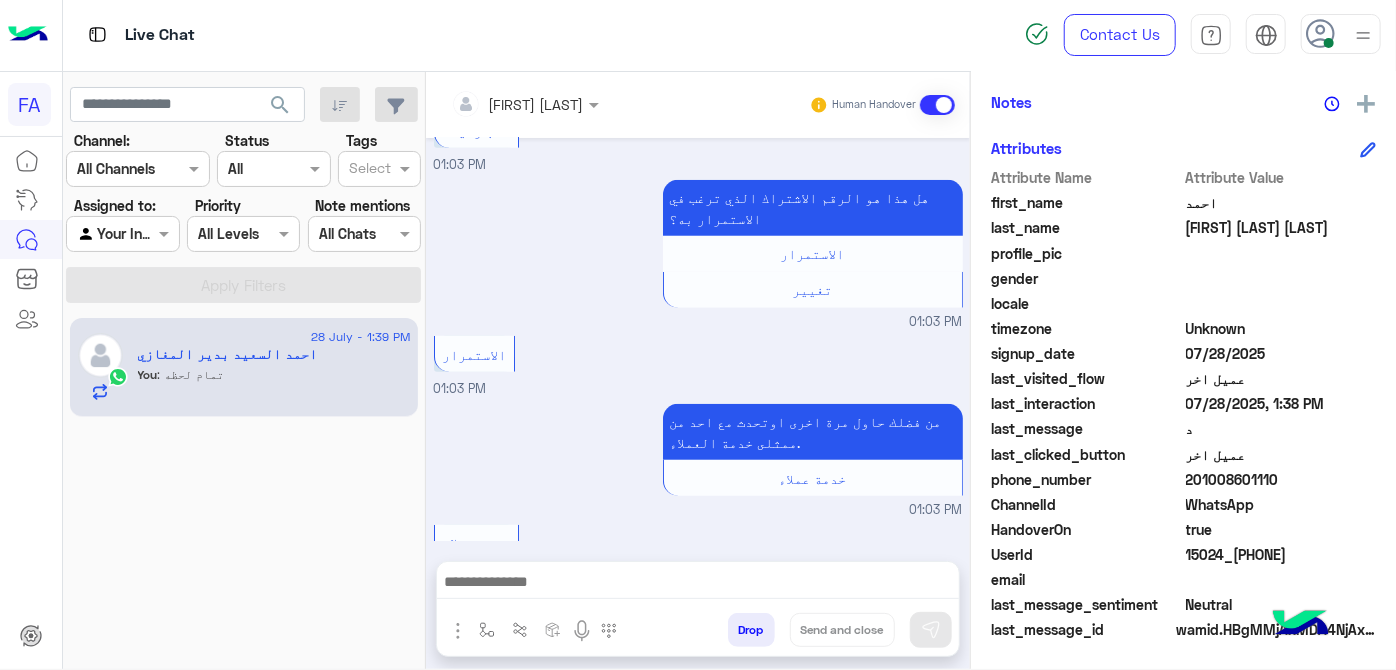 scroll, scrollTop: 1690, scrollLeft: 0, axis: vertical 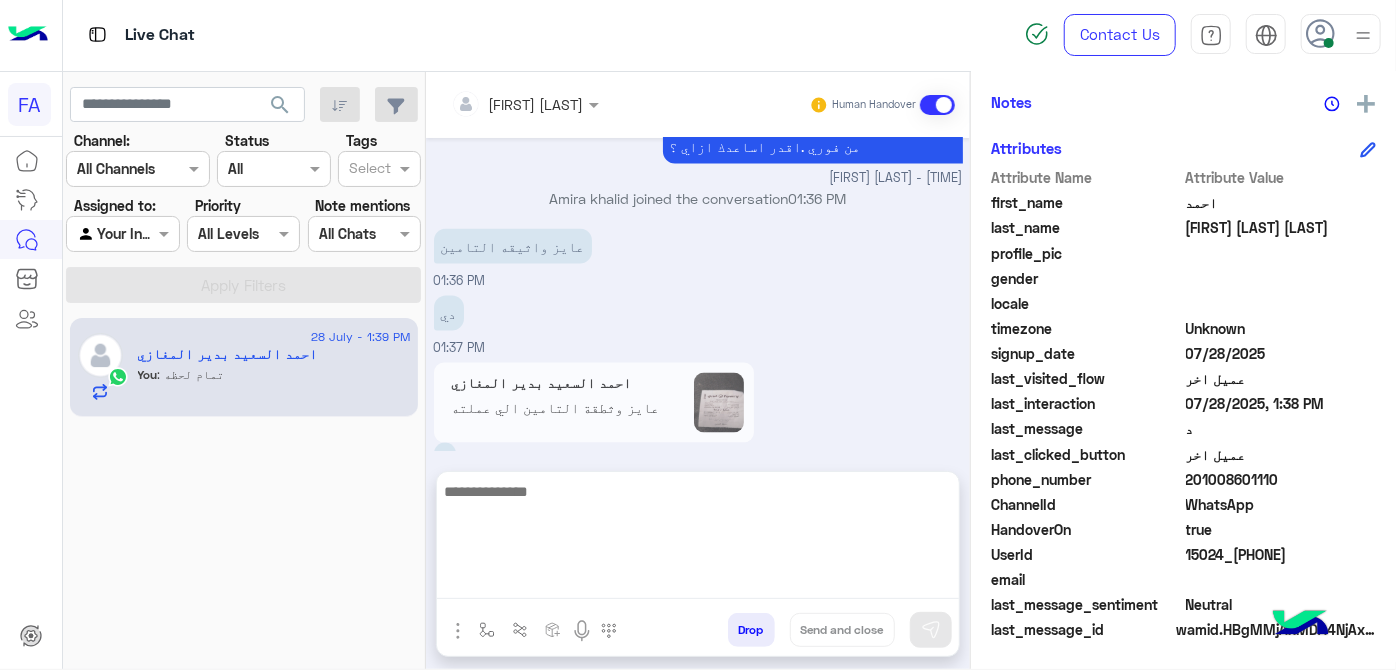 click at bounding box center (698, 539) 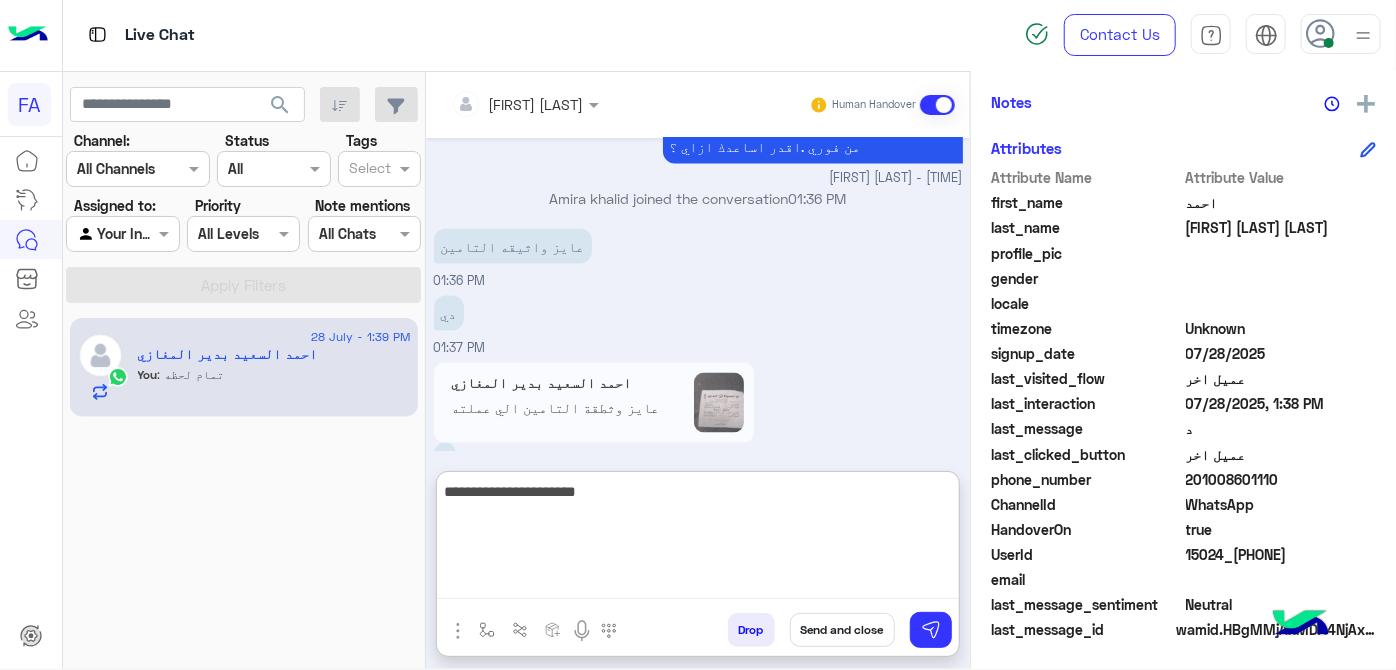 type on "**********" 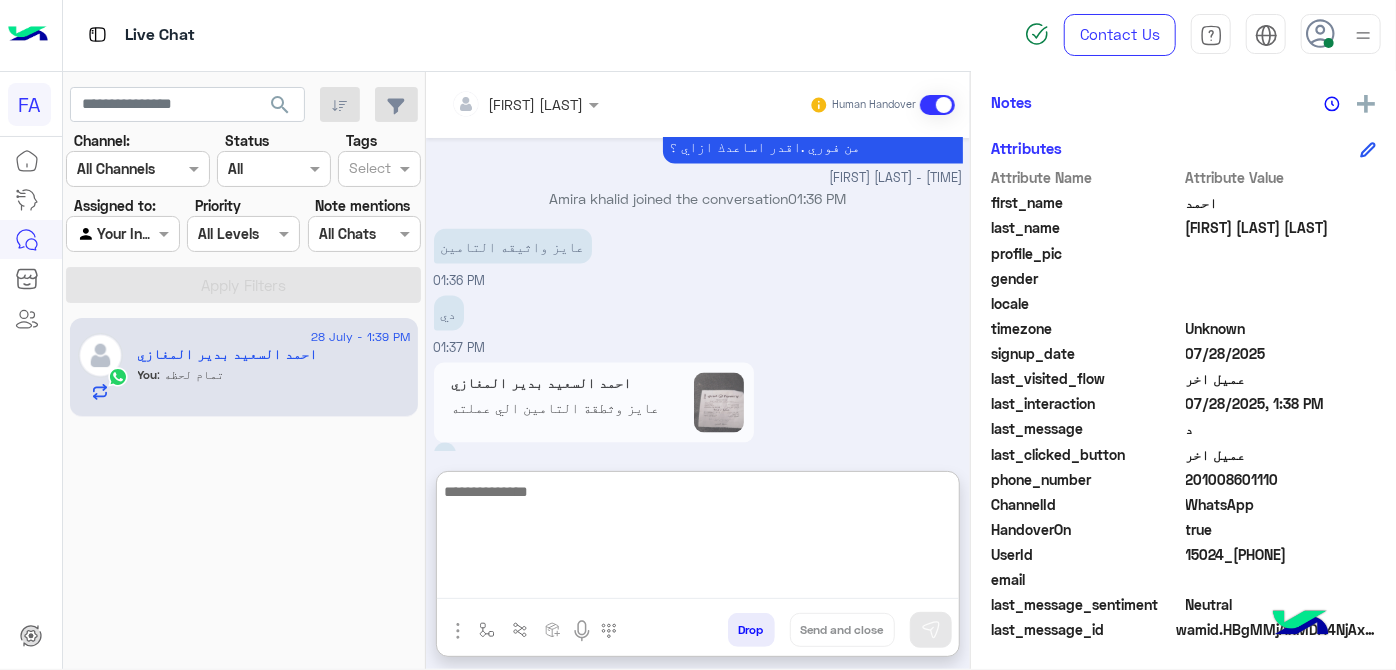 scroll, scrollTop: 1843, scrollLeft: 0, axis: vertical 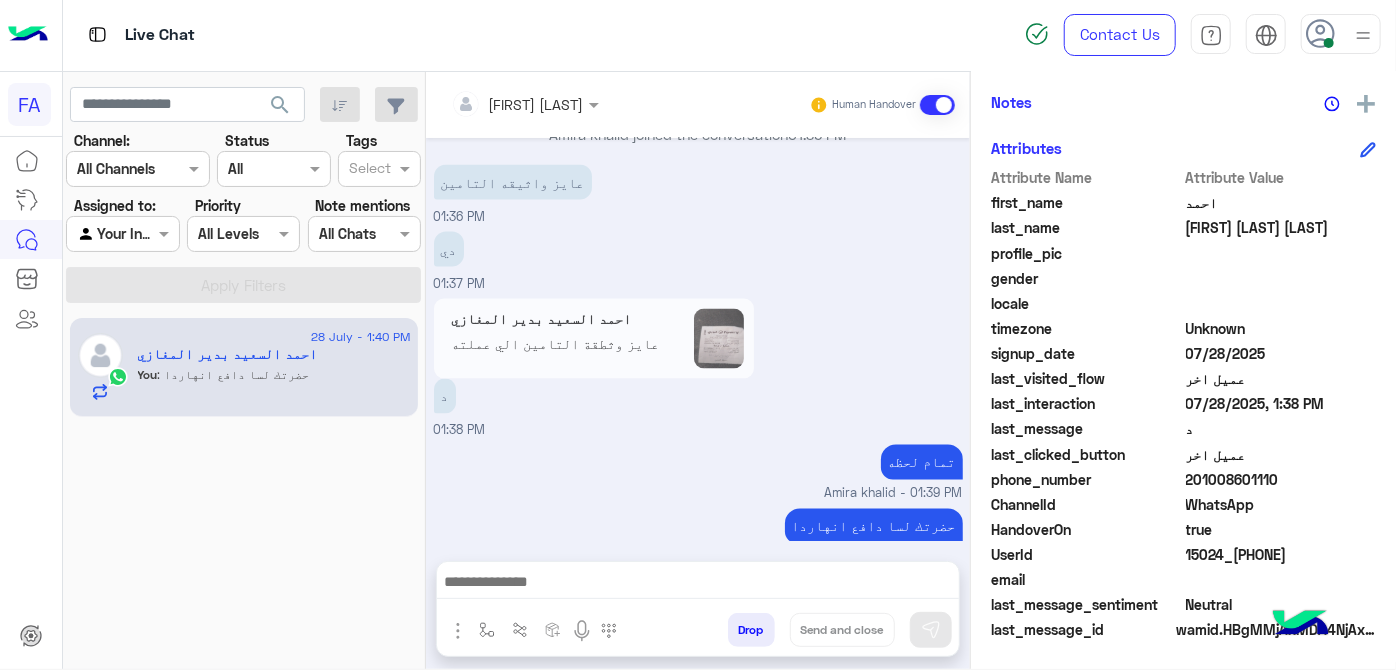 click on "Drop   Send and close" at bounding box center (795, 634) 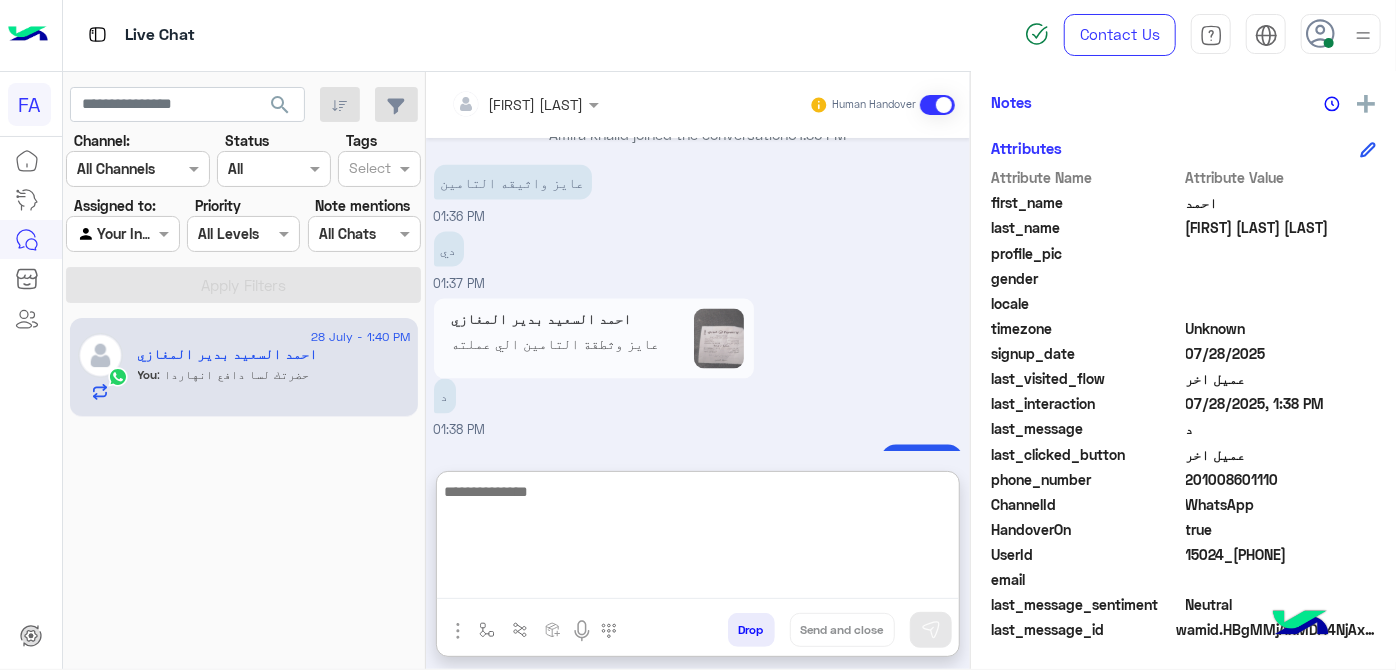 click at bounding box center [698, 539] 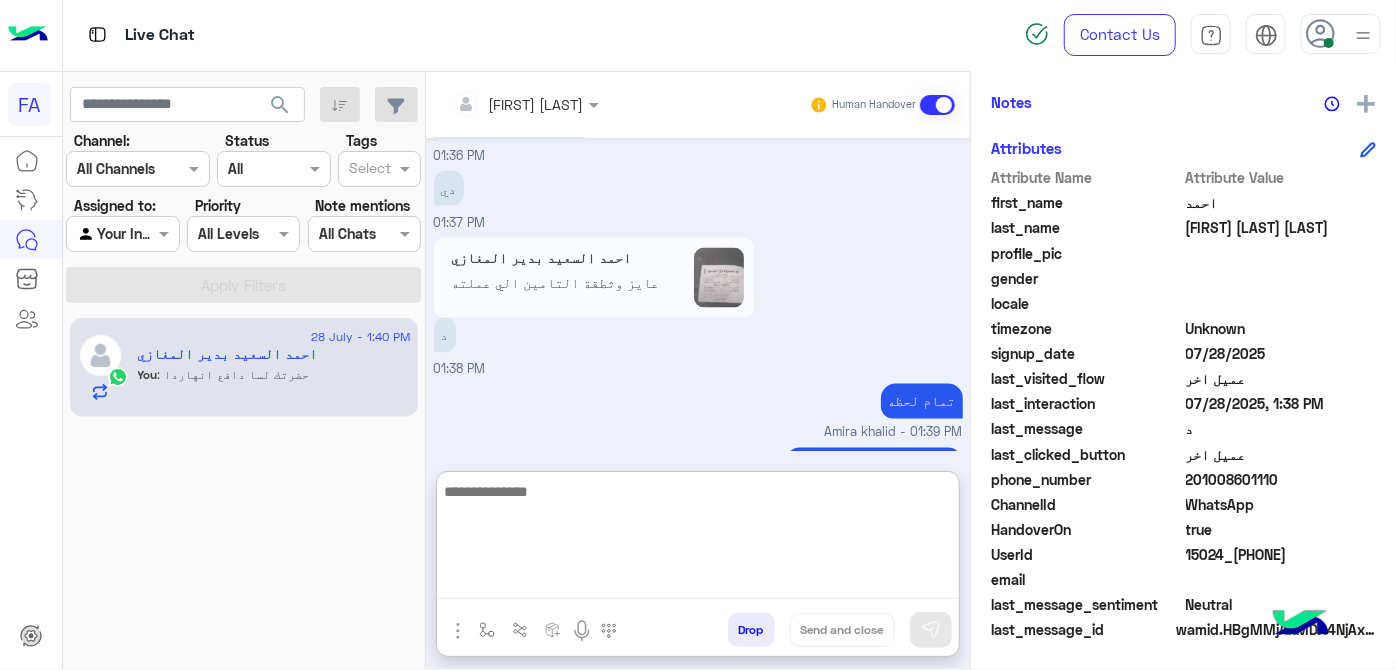 paste on "**********" 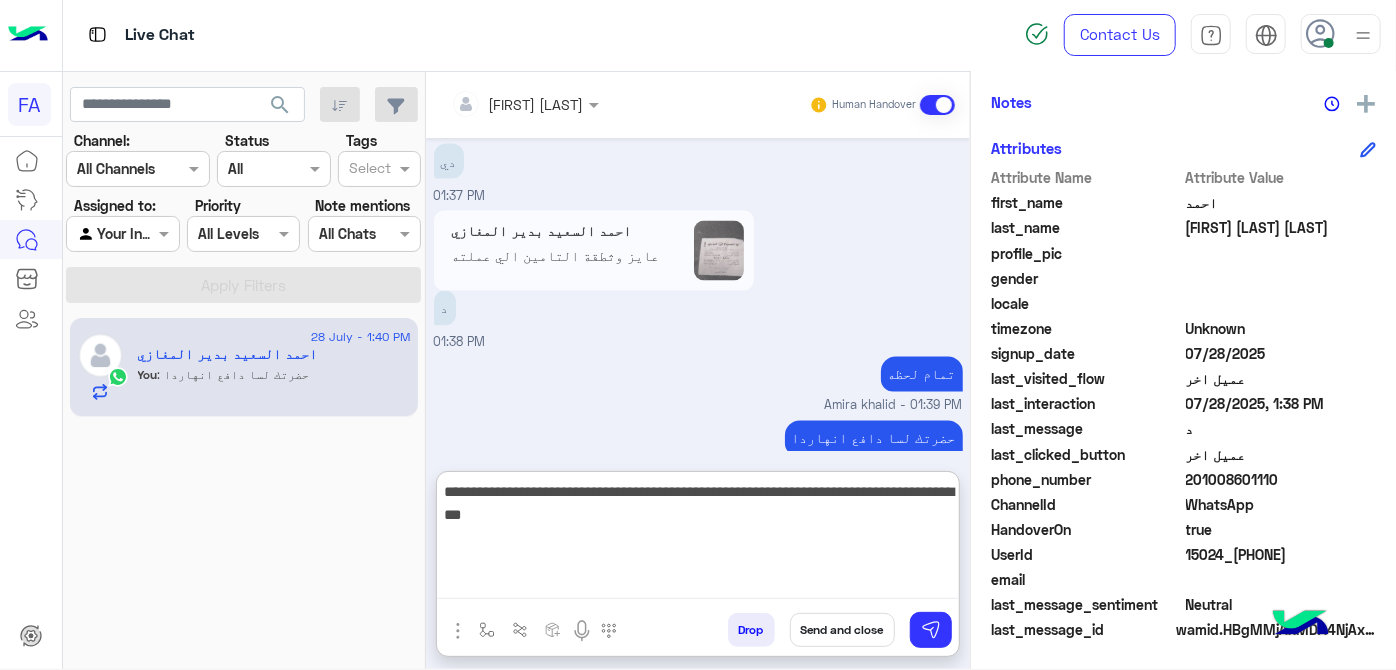 scroll, scrollTop: 1843, scrollLeft: 0, axis: vertical 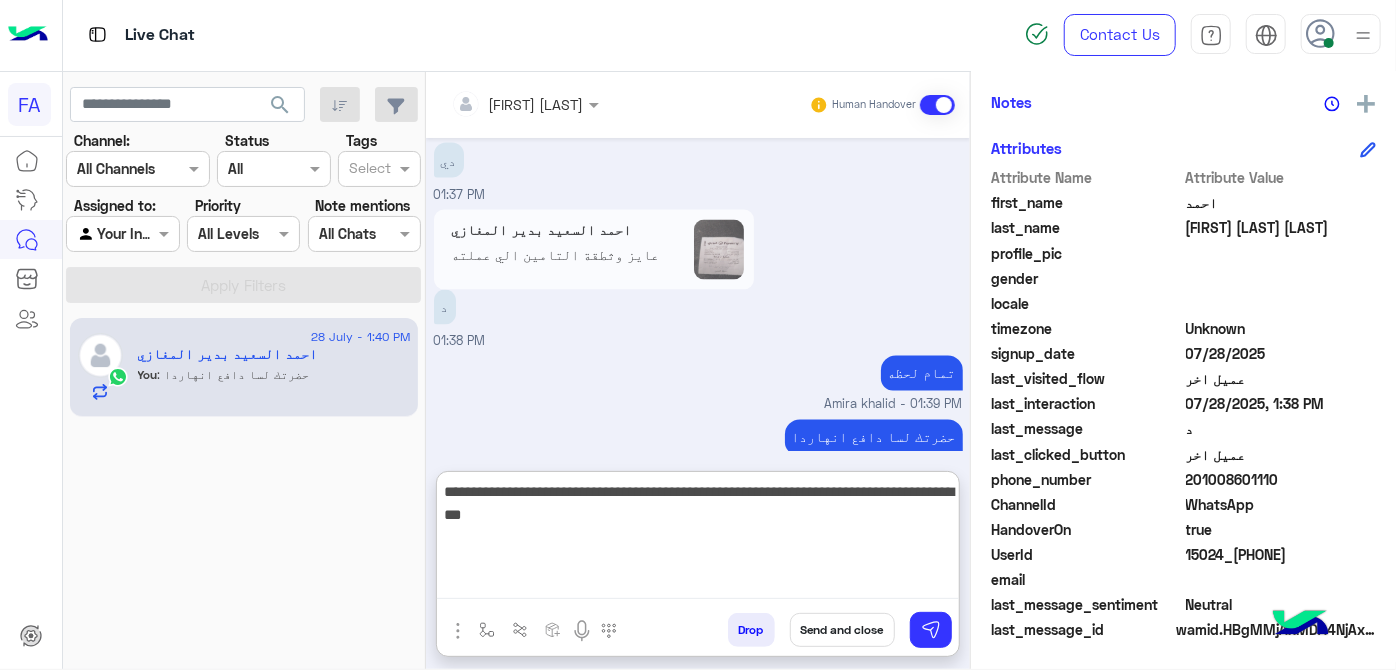 drag, startPoint x: 579, startPoint y: 494, endPoint x: 608, endPoint y: 496, distance: 29.068884 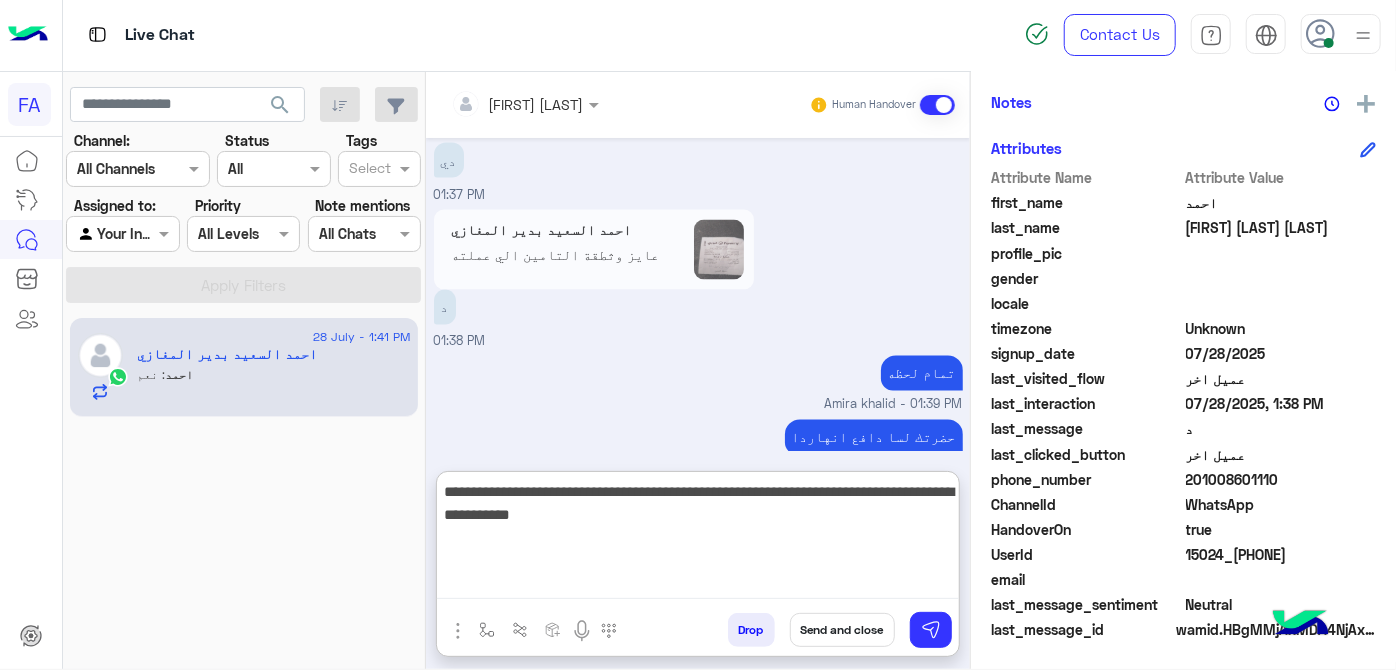 scroll, scrollTop: 1909, scrollLeft: 0, axis: vertical 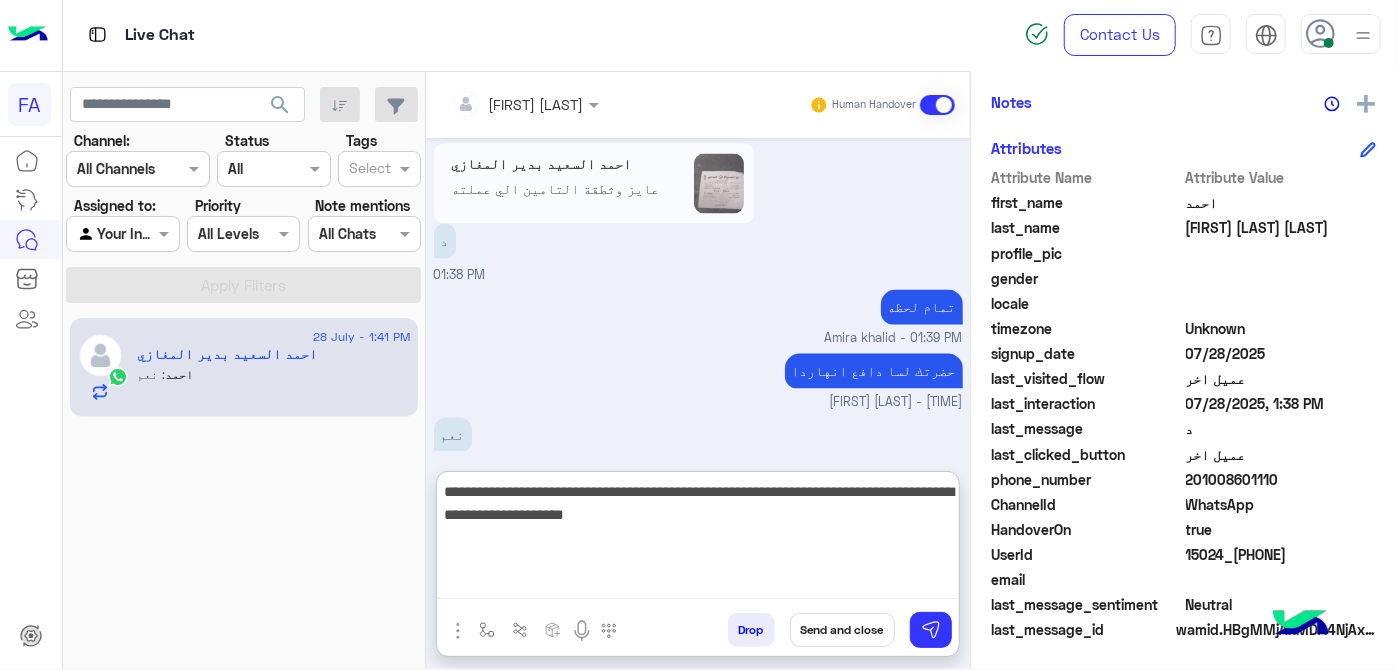 drag, startPoint x: 912, startPoint y: 519, endPoint x: 952, endPoint y: 528, distance: 41 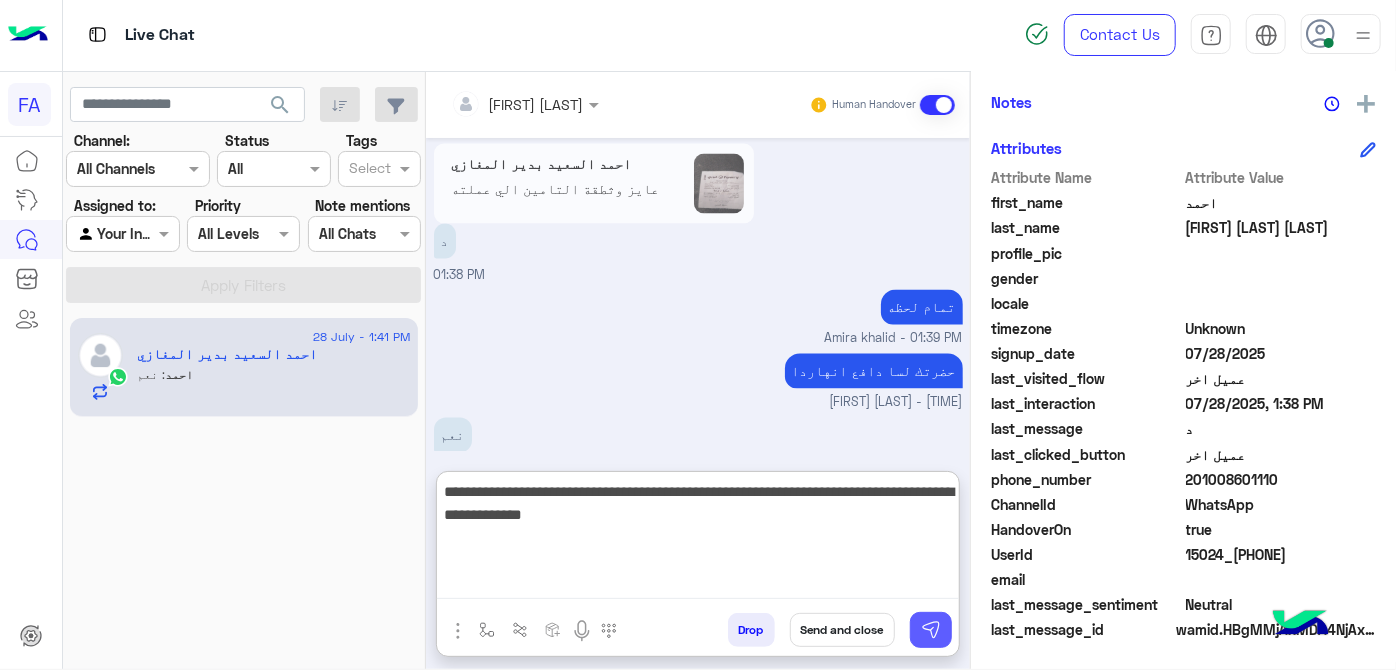type on "**********" 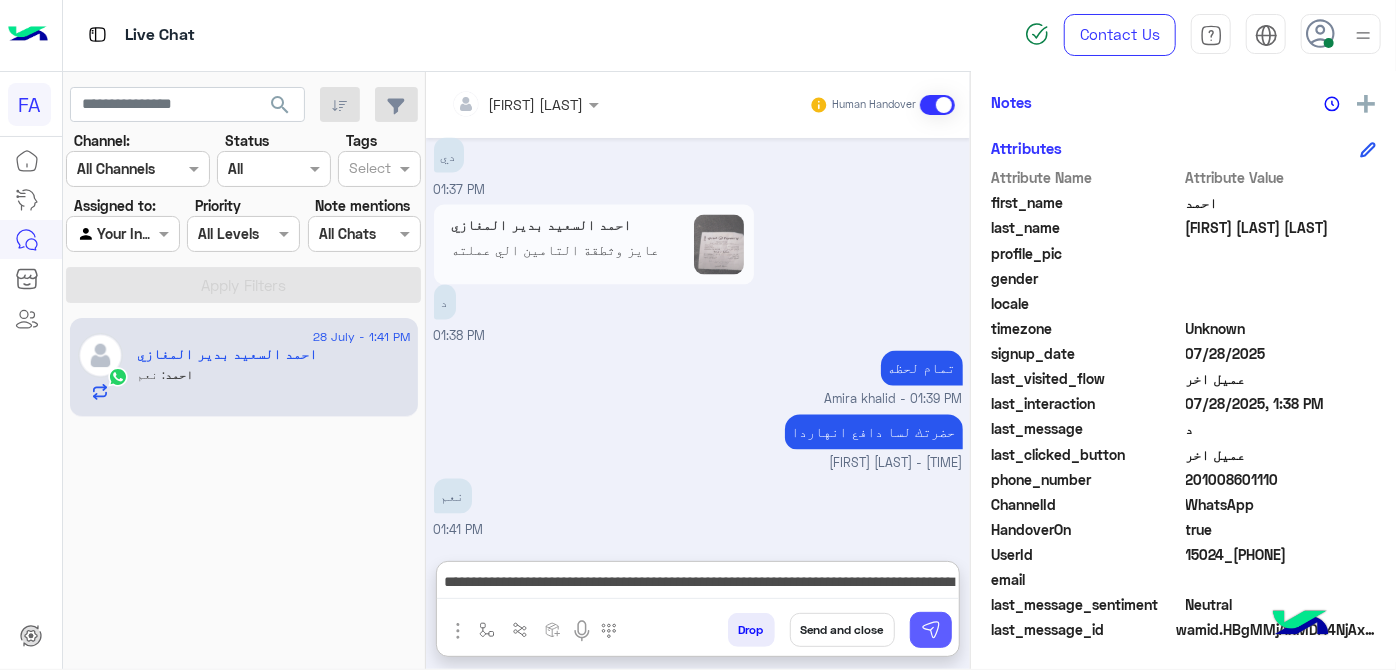 click at bounding box center (931, 630) 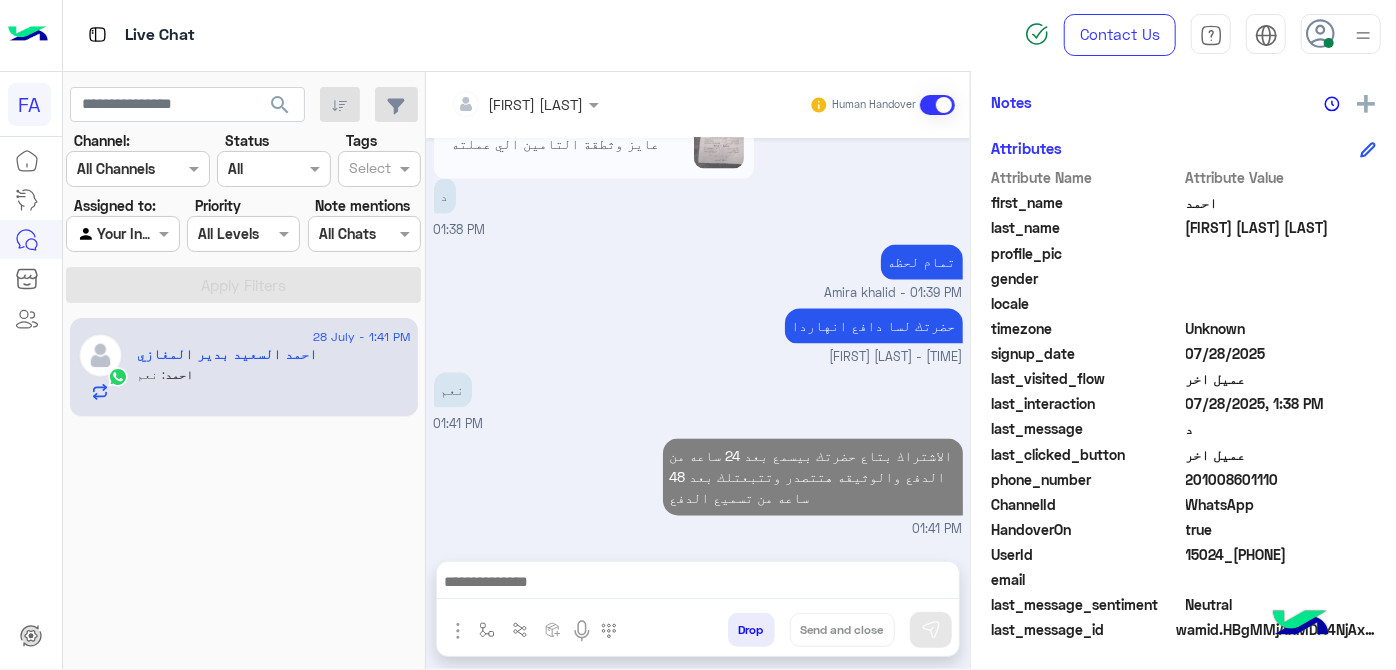 scroll, scrollTop: 1925, scrollLeft: 0, axis: vertical 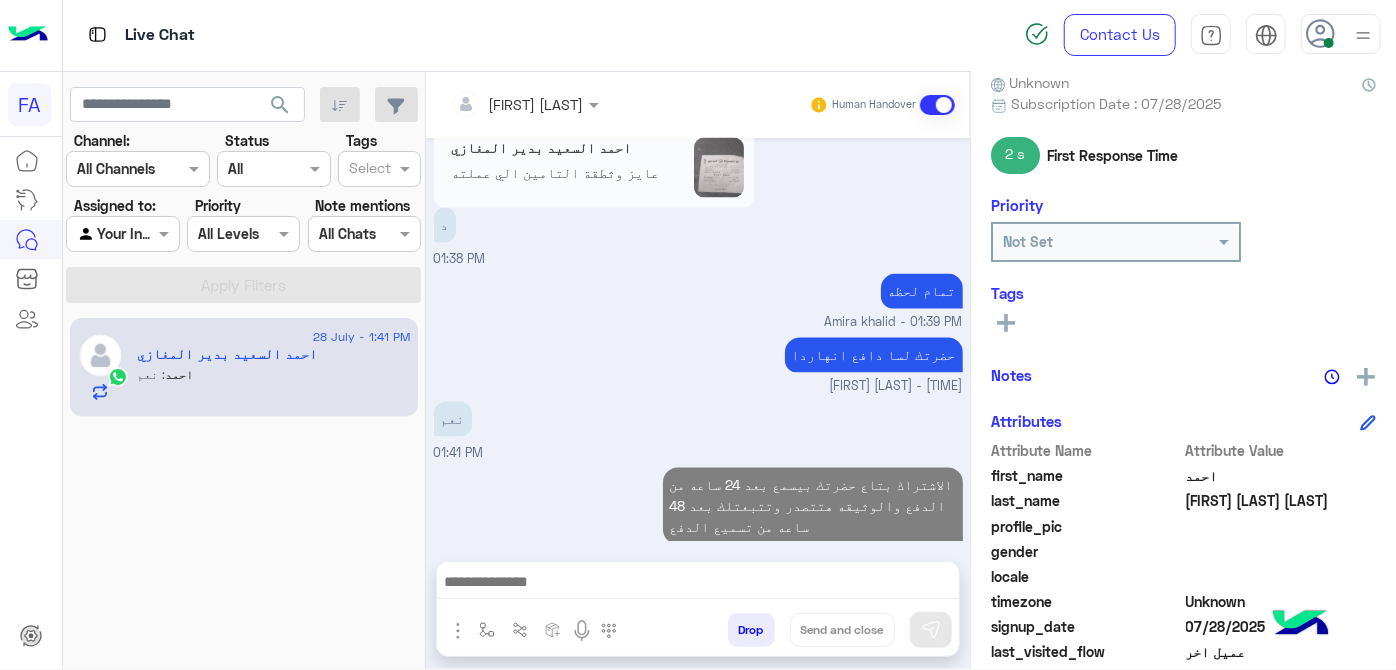 click 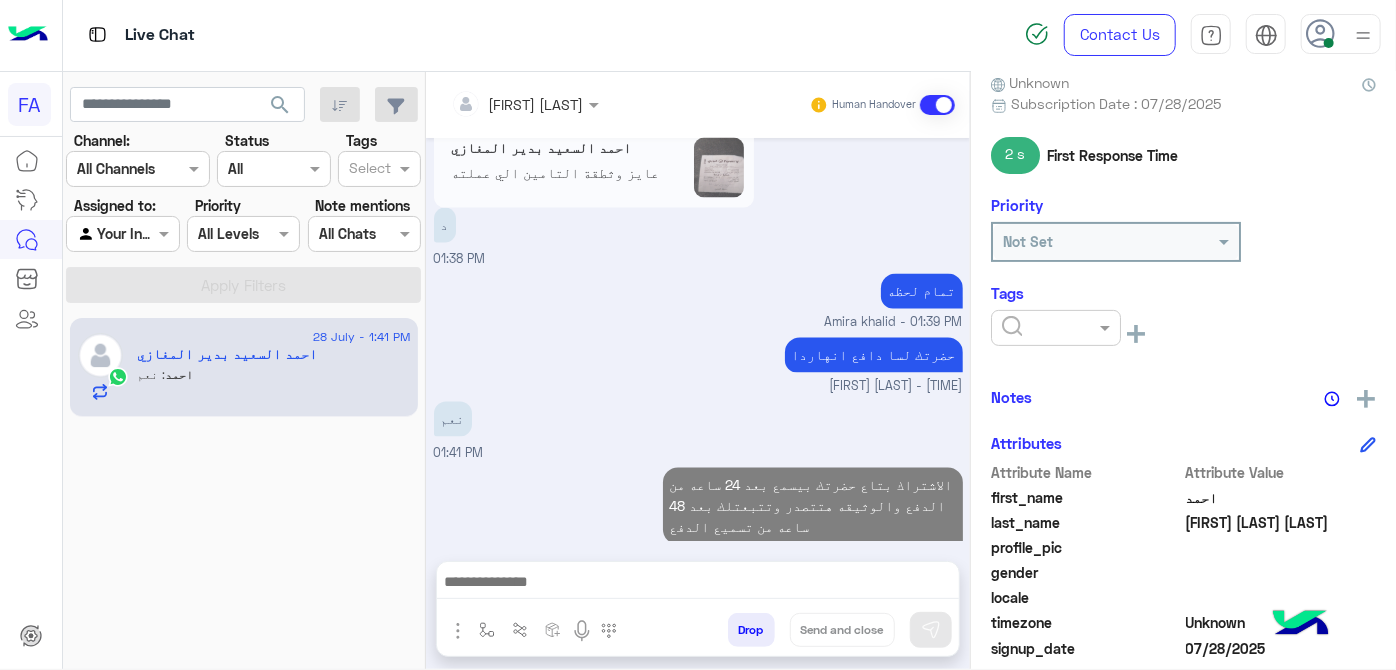 click 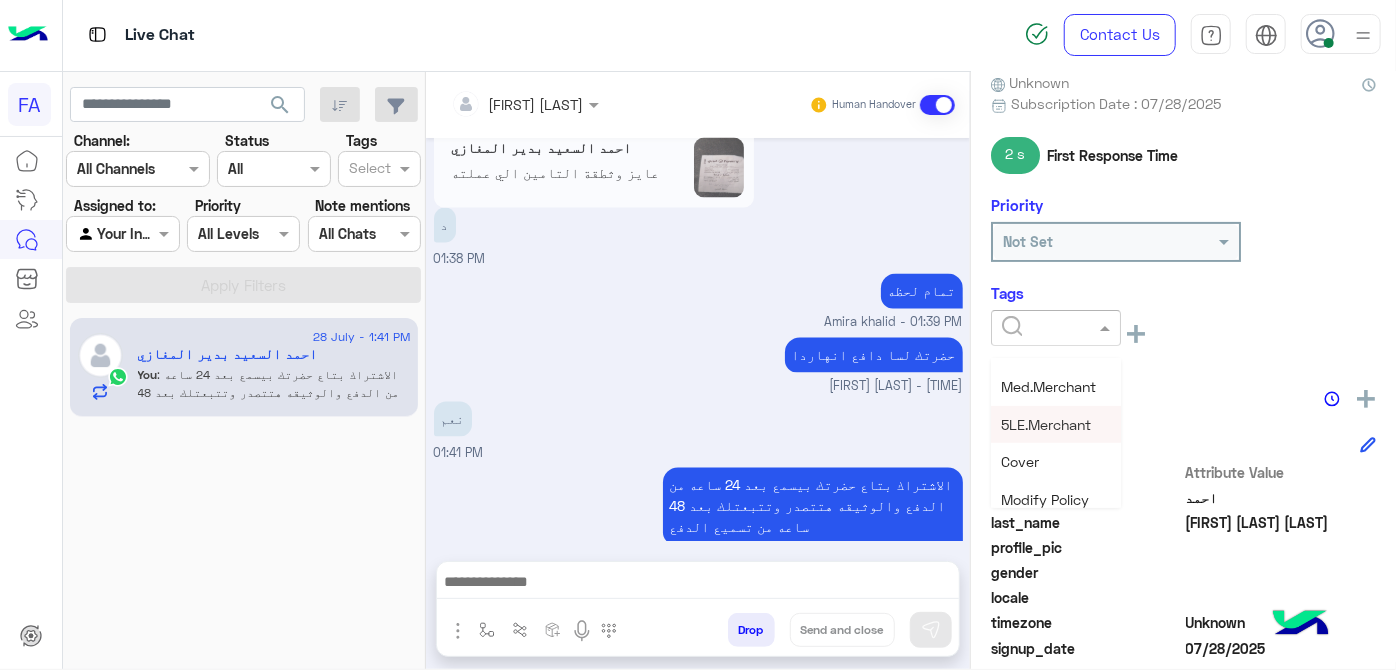 scroll, scrollTop: 272, scrollLeft: 0, axis: vertical 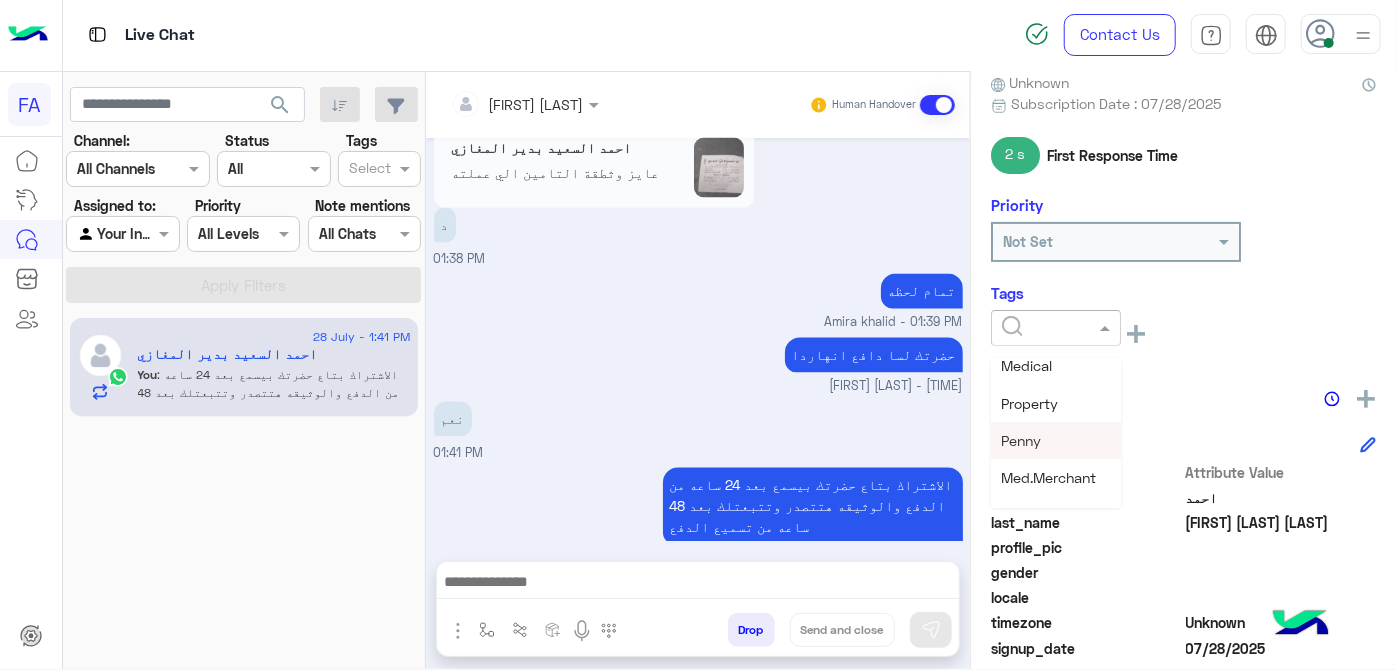 click on "Penny" at bounding box center [1021, 440] 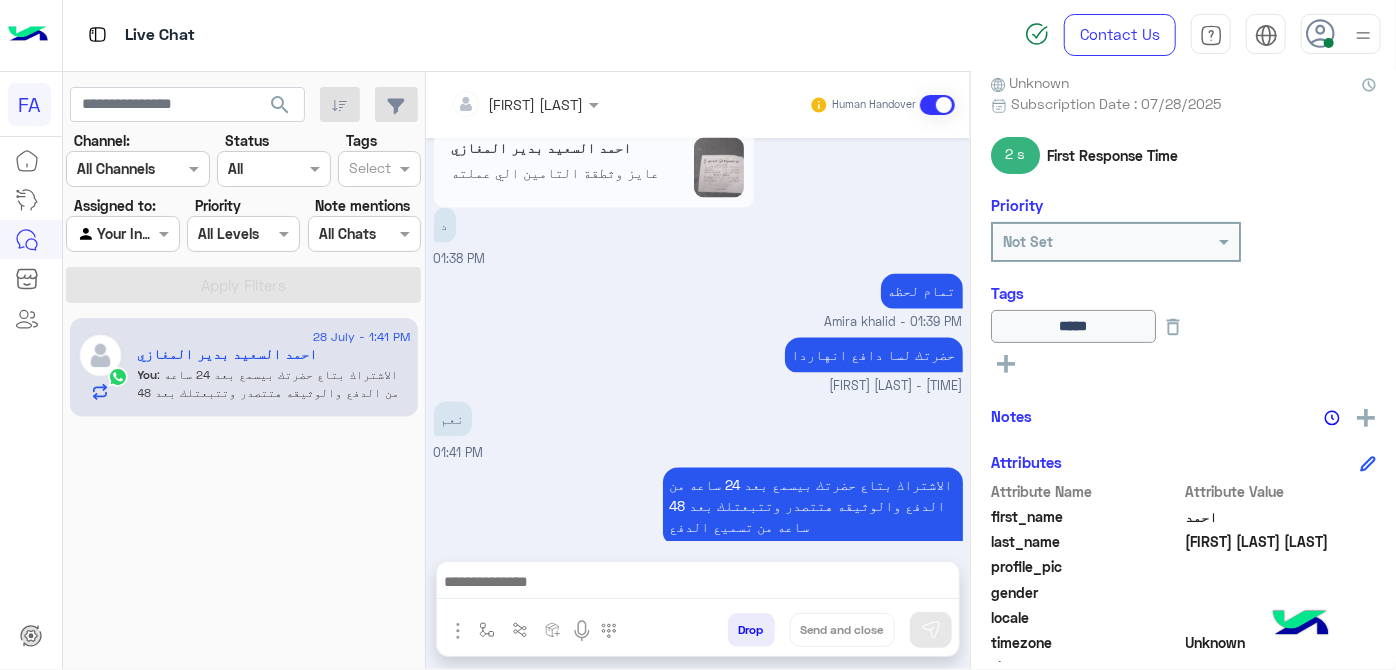 click 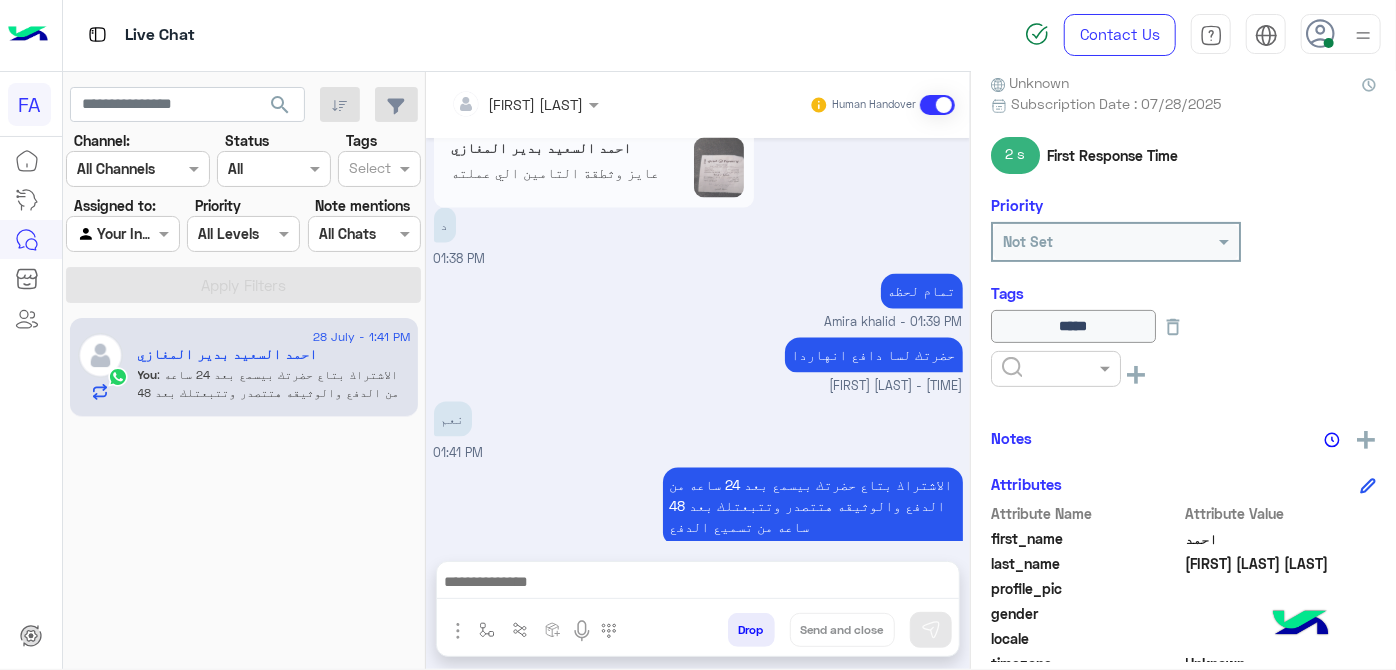 drag, startPoint x: 1010, startPoint y: 360, endPoint x: 1054, endPoint y: 376, distance: 46.818798 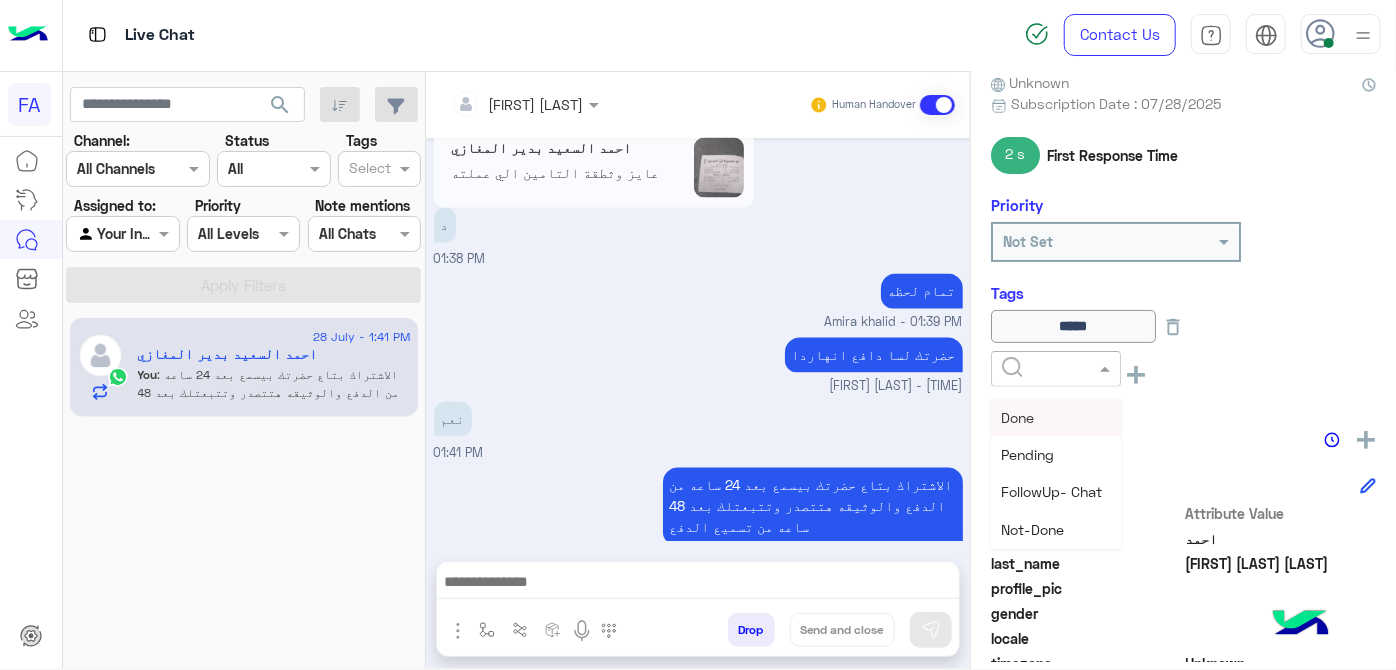 click on "Done" at bounding box center [1056, 417] 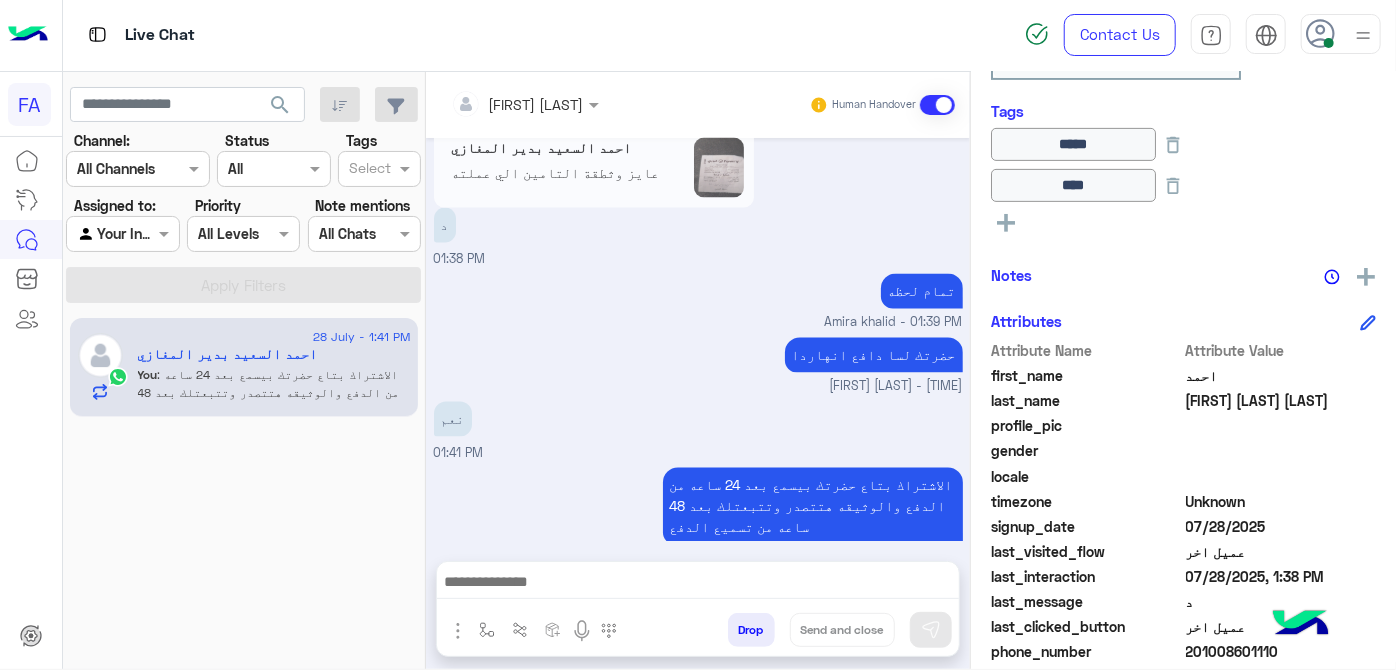 scroll, scrollTop: 544, scrollLeft: 0, axis: vertical 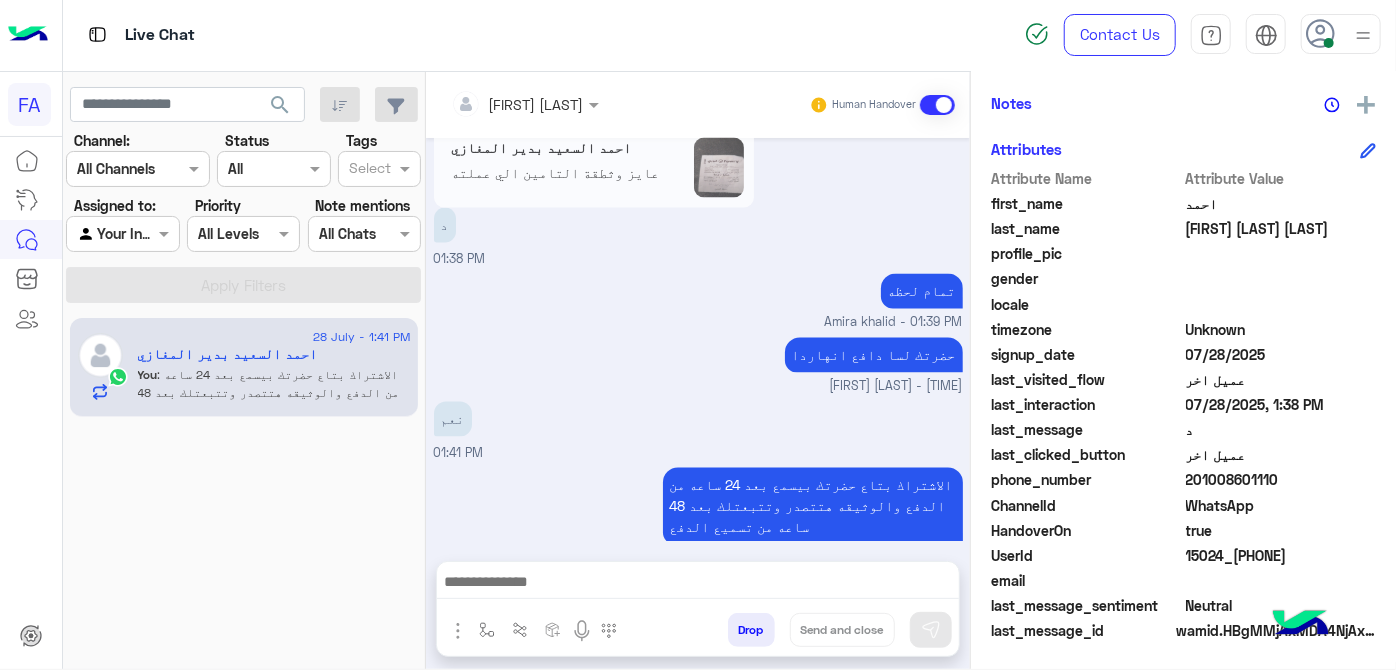 click on "201008601110" 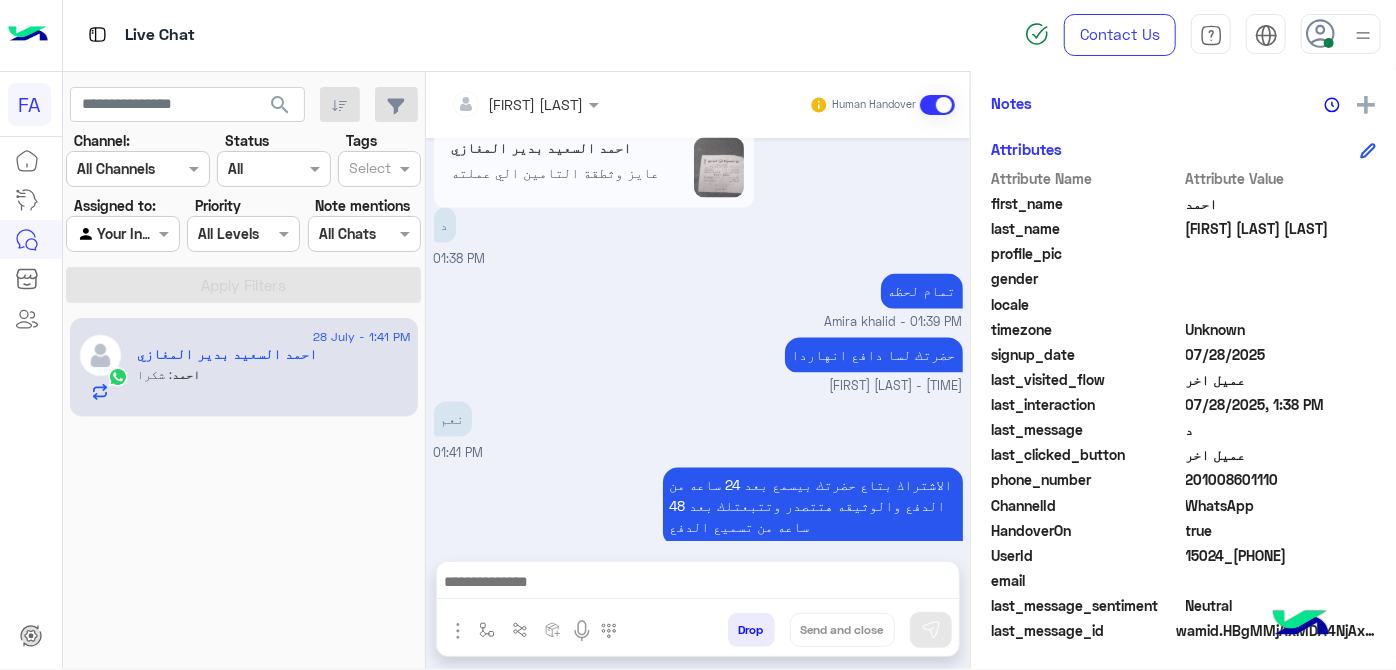 scroll, scrollTop: 2058, scrollLeft: 0, axis: vertical 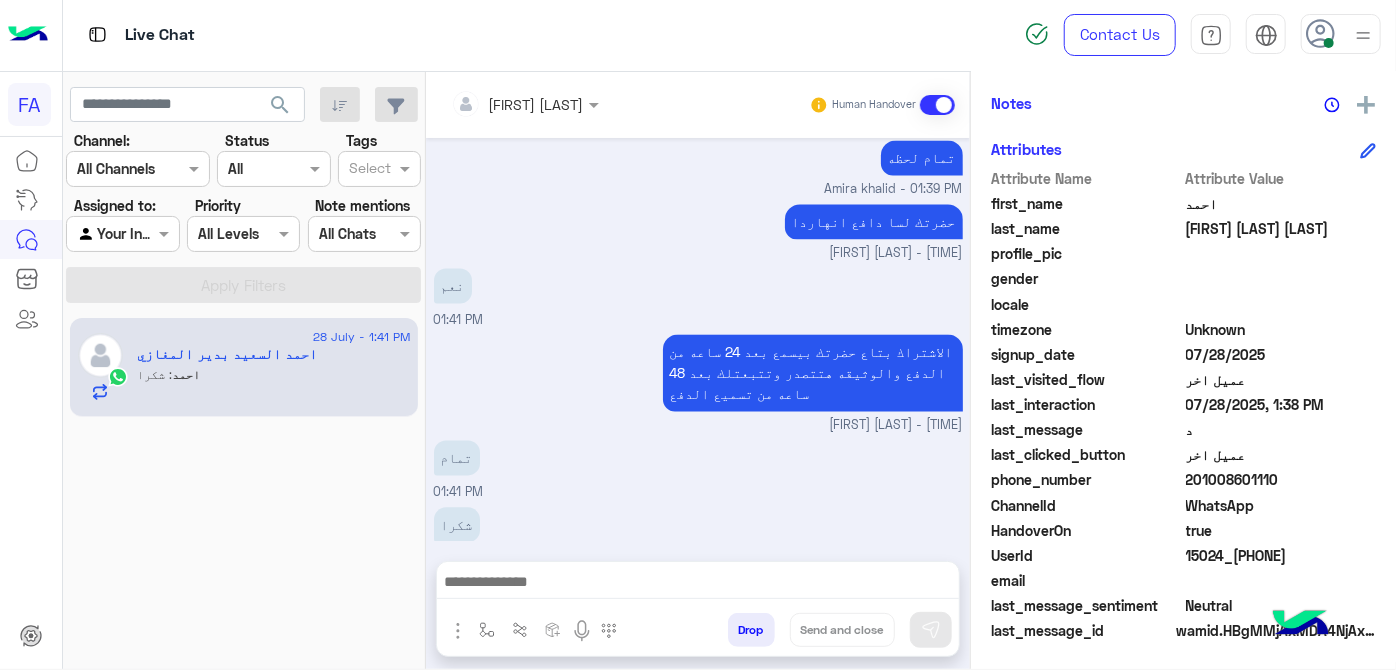 click on "نعم" at bounding box center (564, -1599) 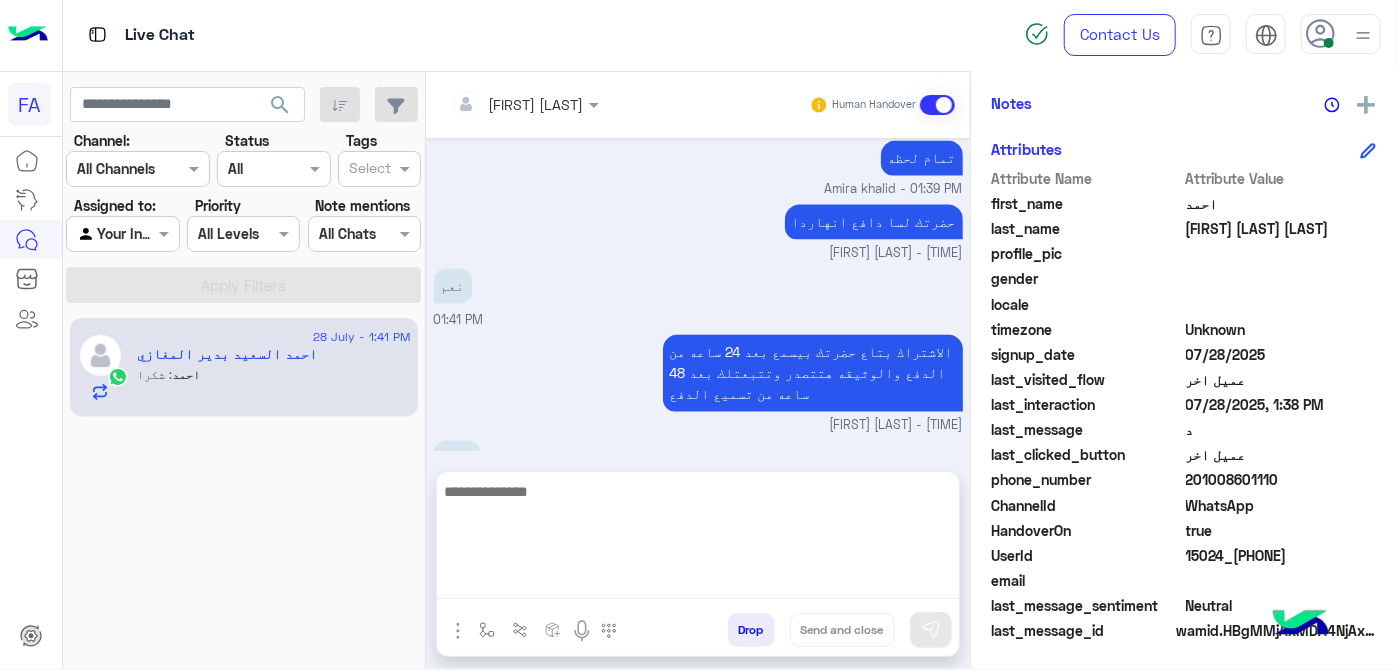 click at bounding box center (698, 539) 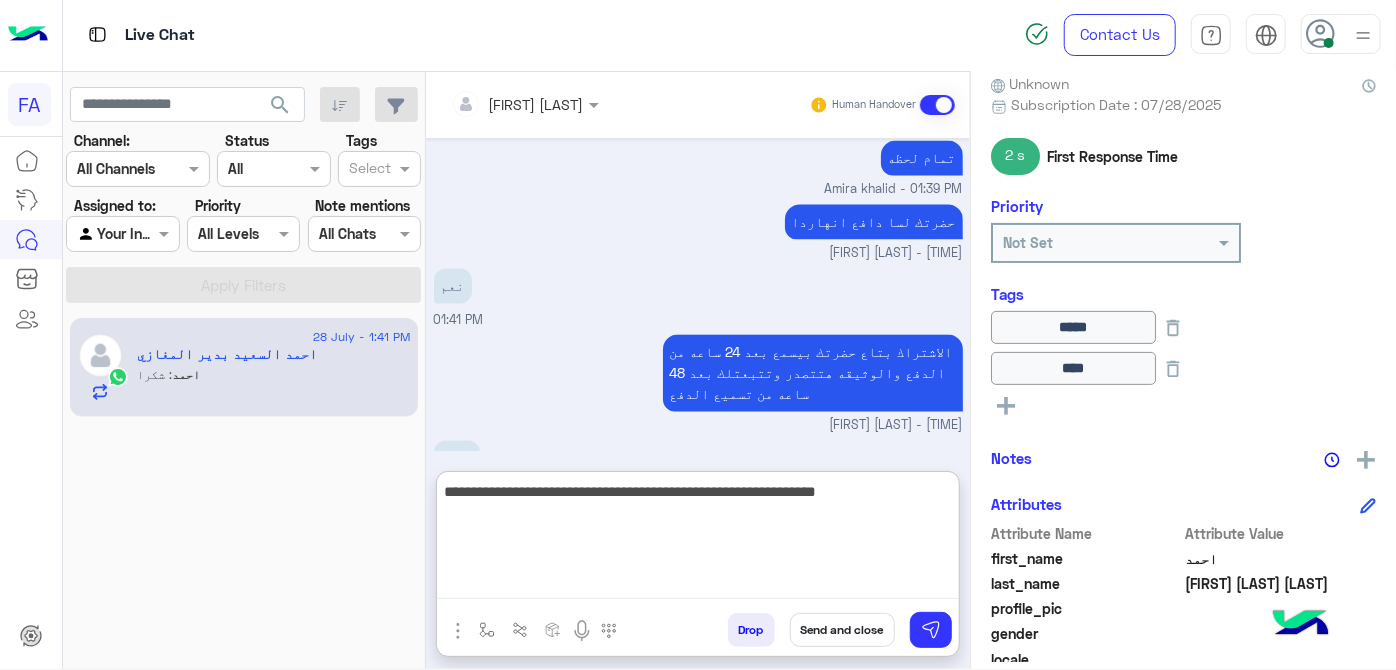 scroll, scrollTop: 544, scrollLeft: 0, axis: vertical 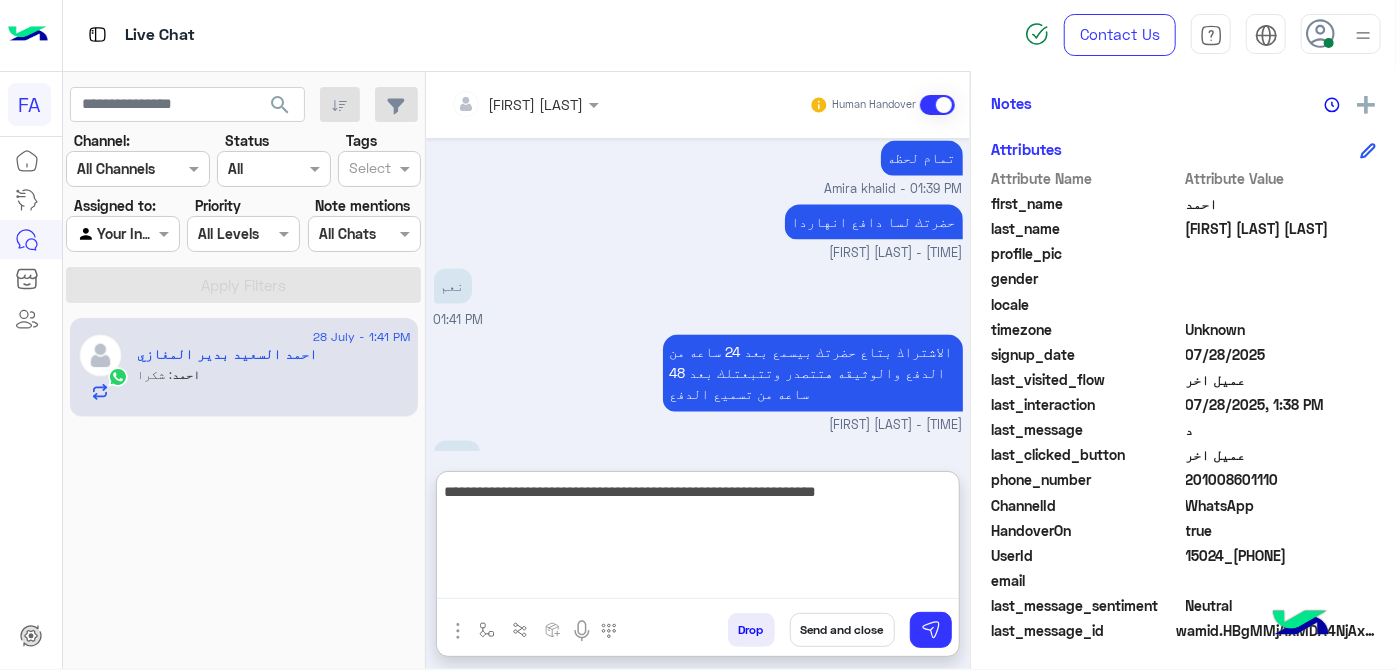 type on "**********" 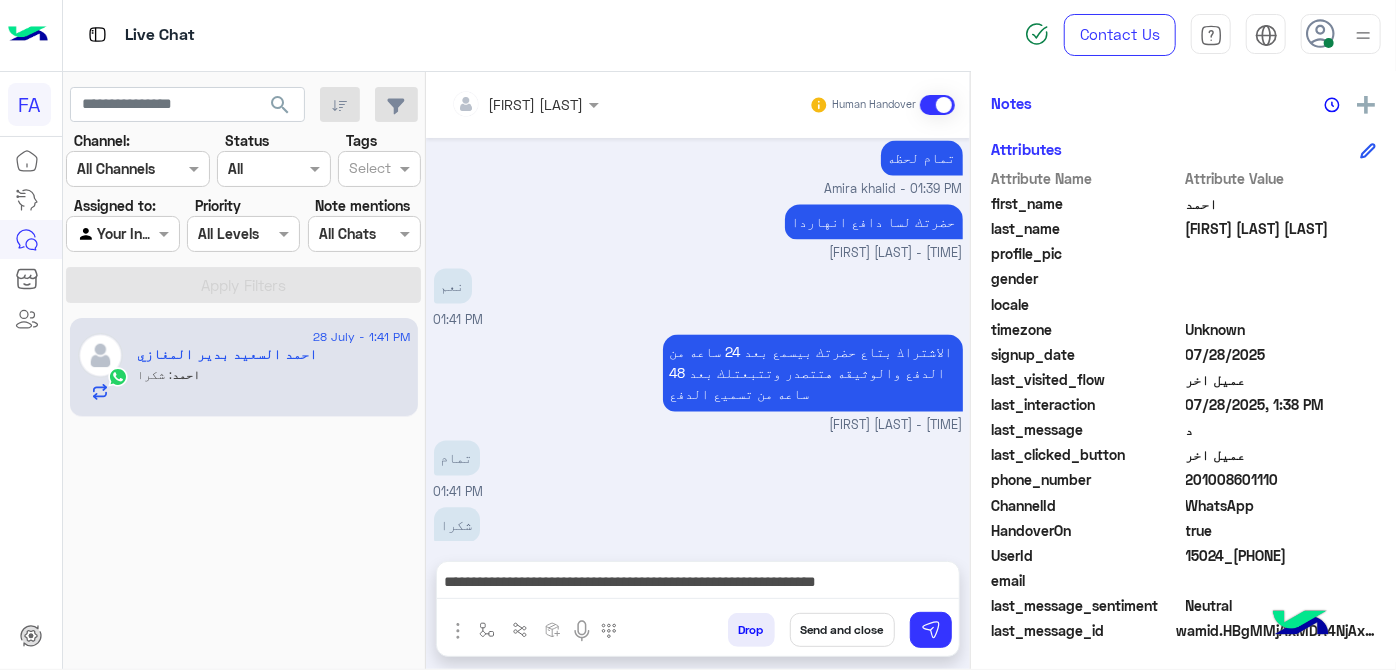 click on "201008601110" 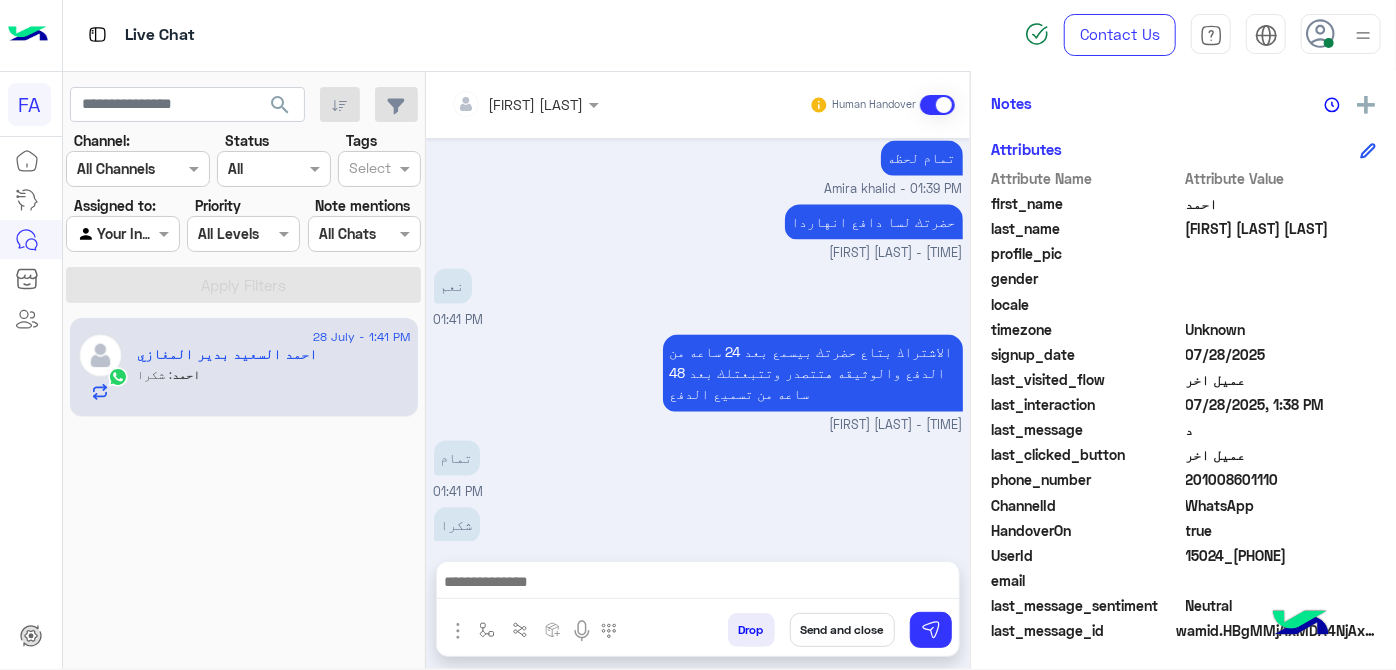scroll, scrollTop: 2143, scrollLeft: 0, axis: vertical 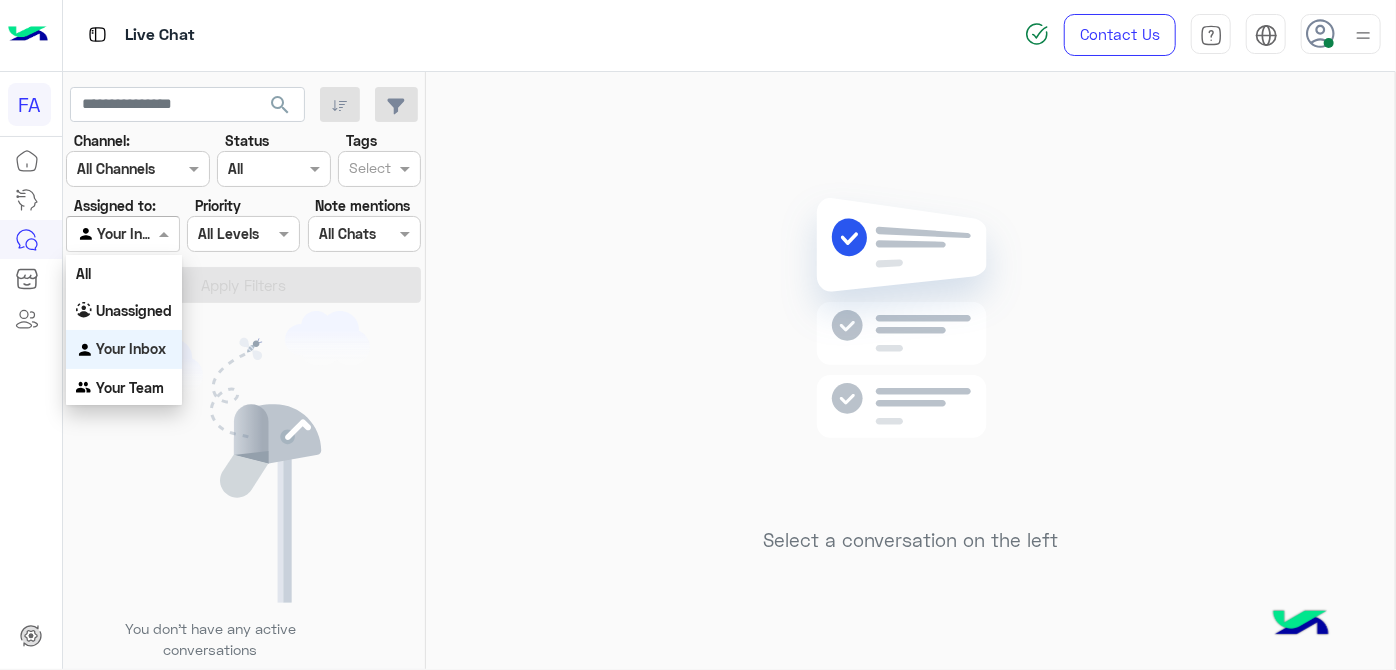 click at bounding box center (100, 234) 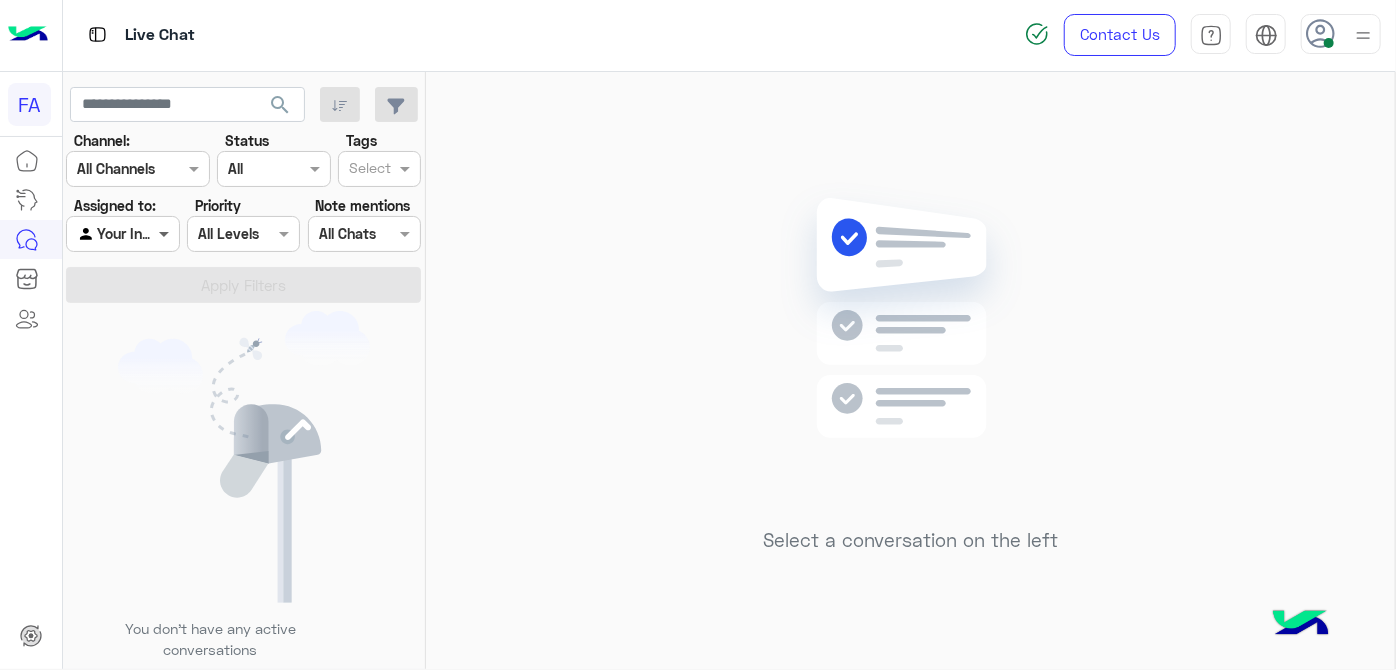 click at bounding box center [166, 233] 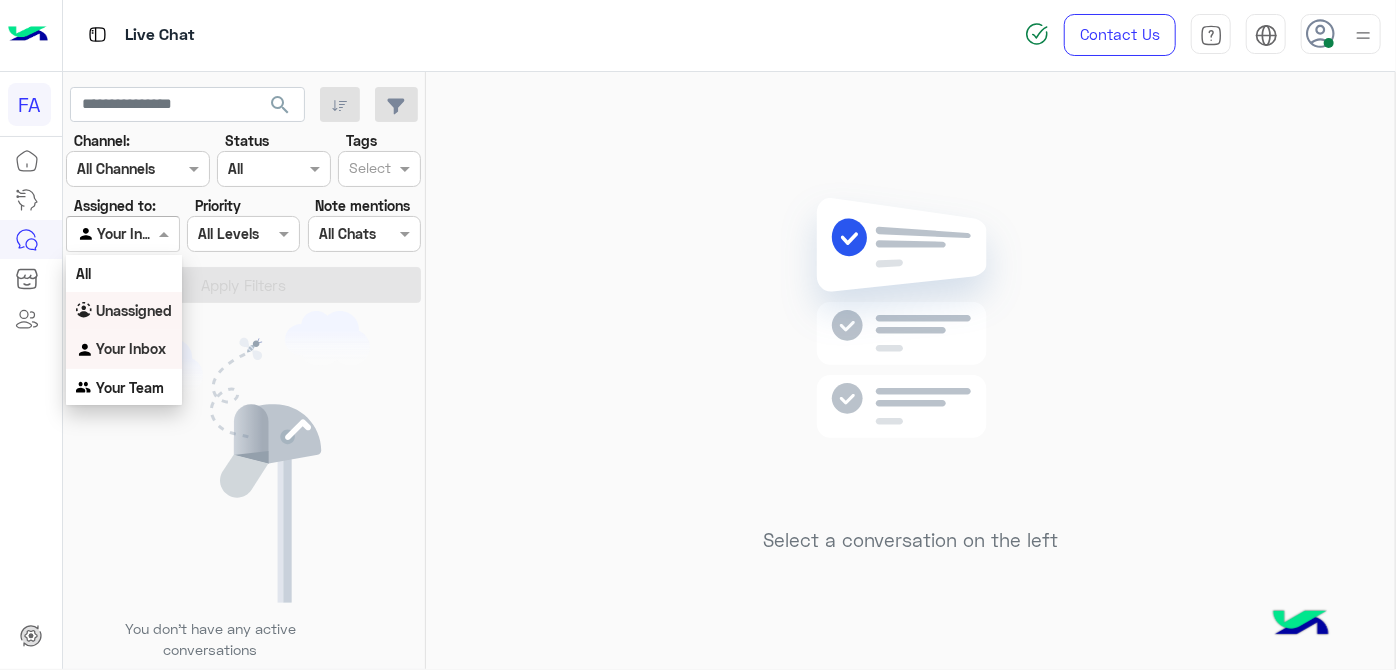 click on "Unassigned" at bounding box center [134, 310] 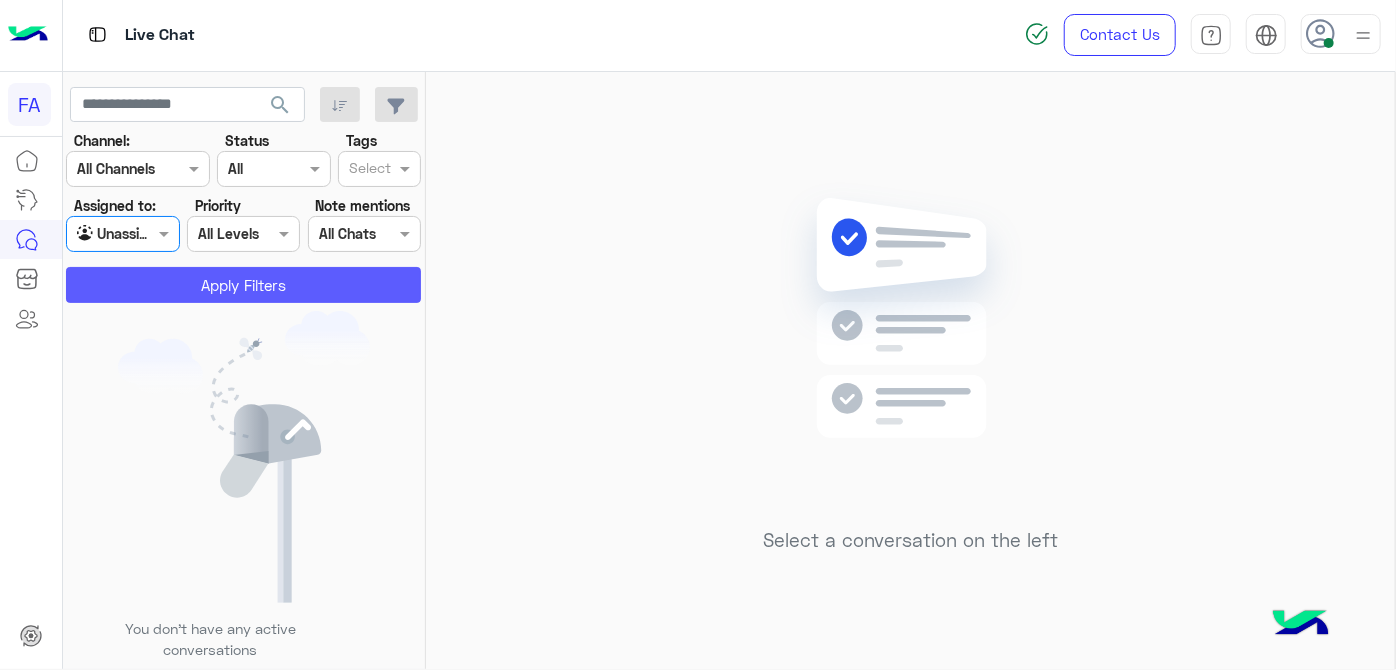 click on "Apply Filters" 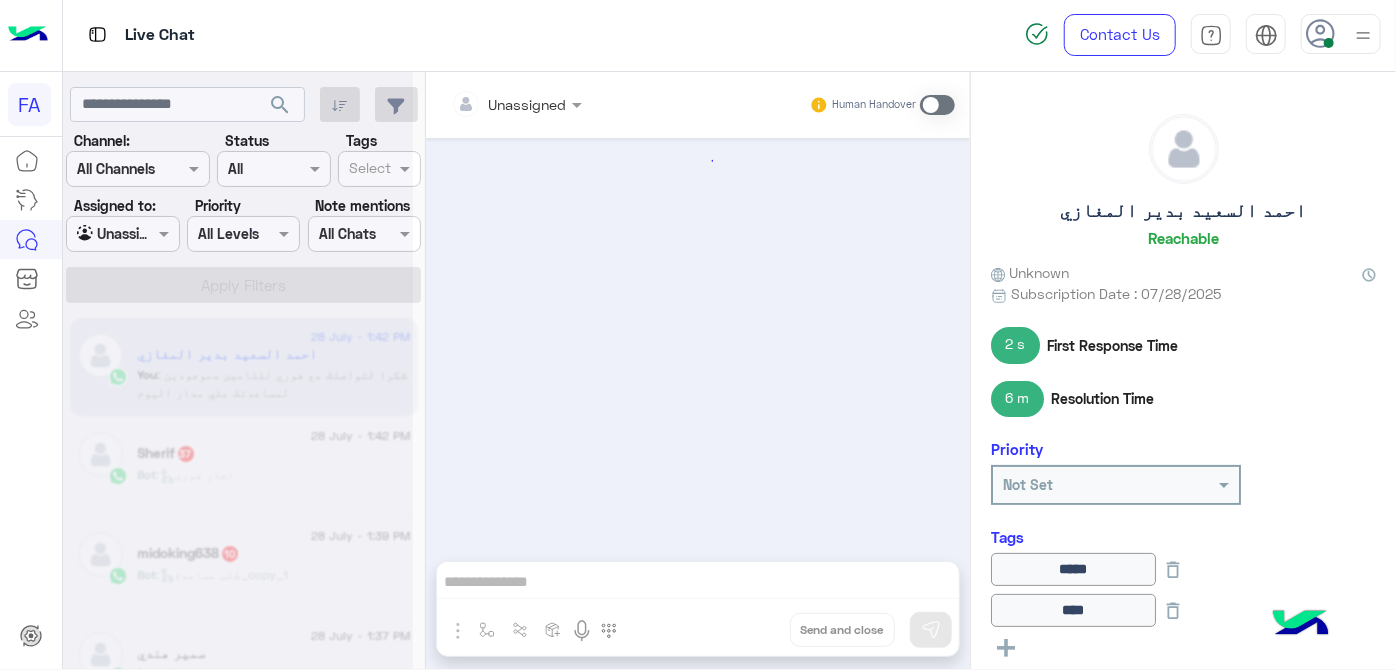 scroll, scrollTop: 397, scrollLeft: 0, axis: vertical 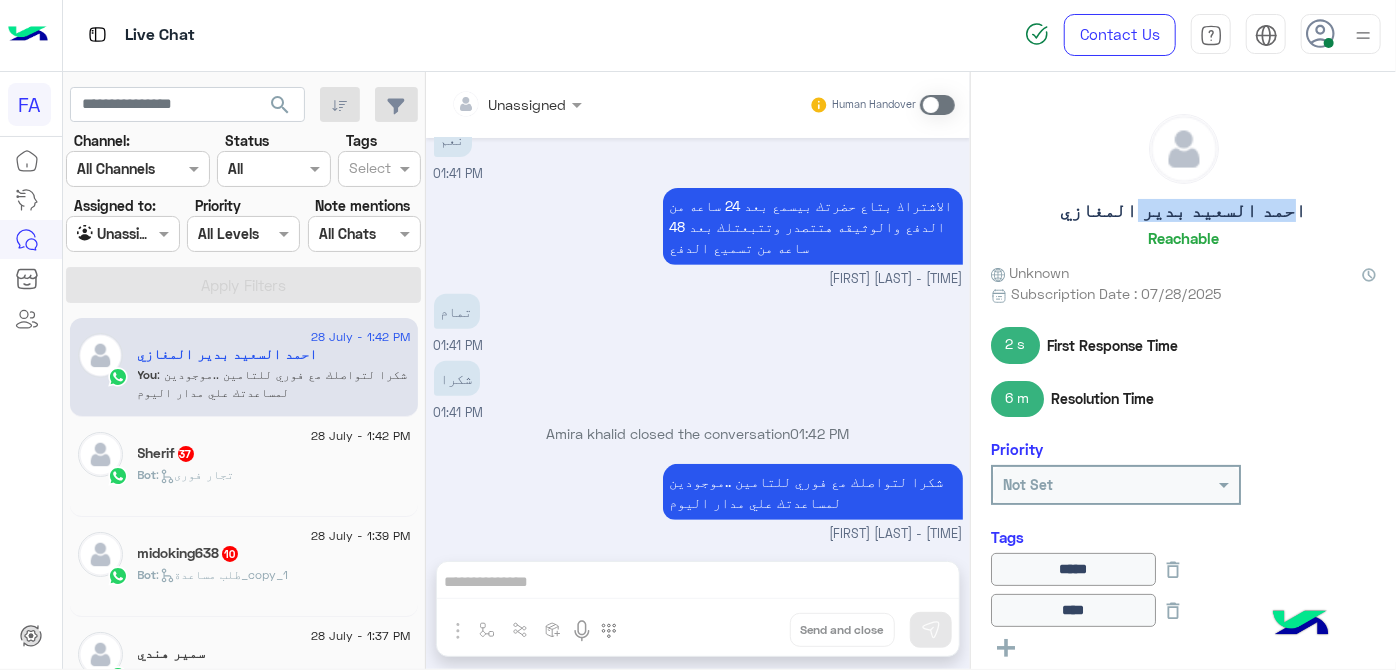 drag, startPoint x: 1144, startPoint y: 208, endPoint x: 1320, endPoint y: 209, distance: 176.00284 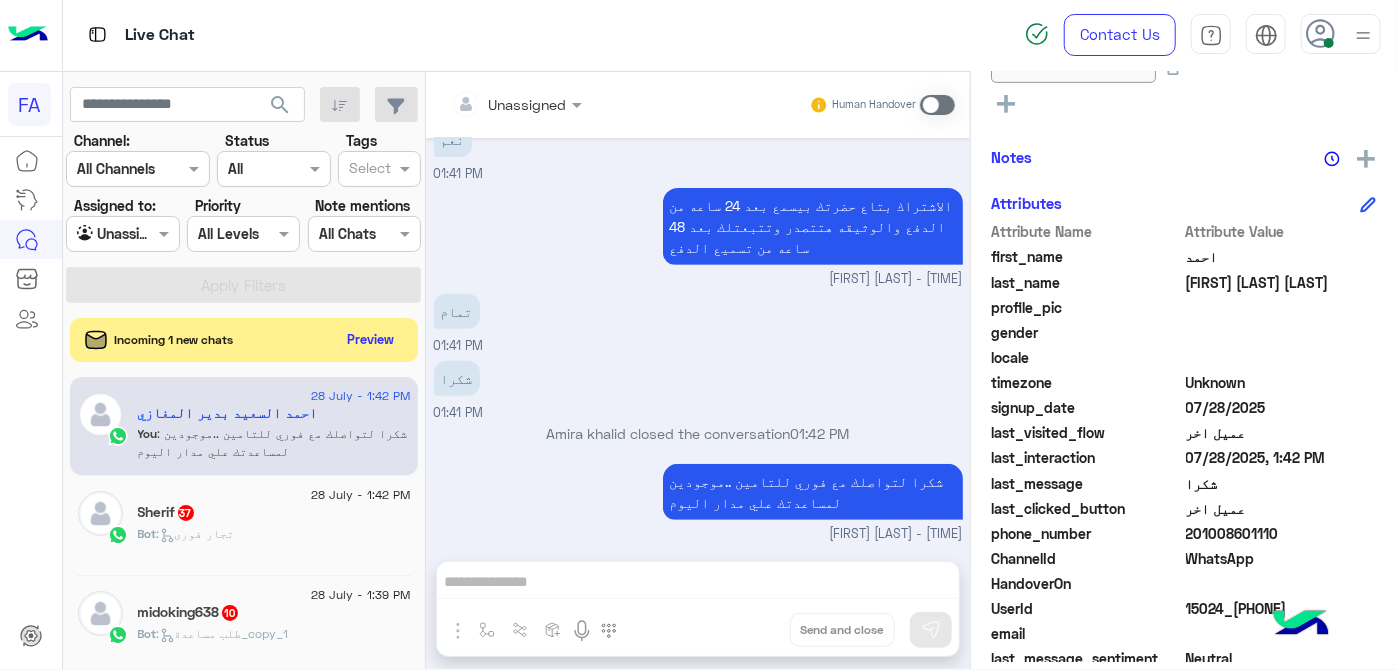 scroll, scrollTop: 545, scrollLeft: 0, axis: vertical 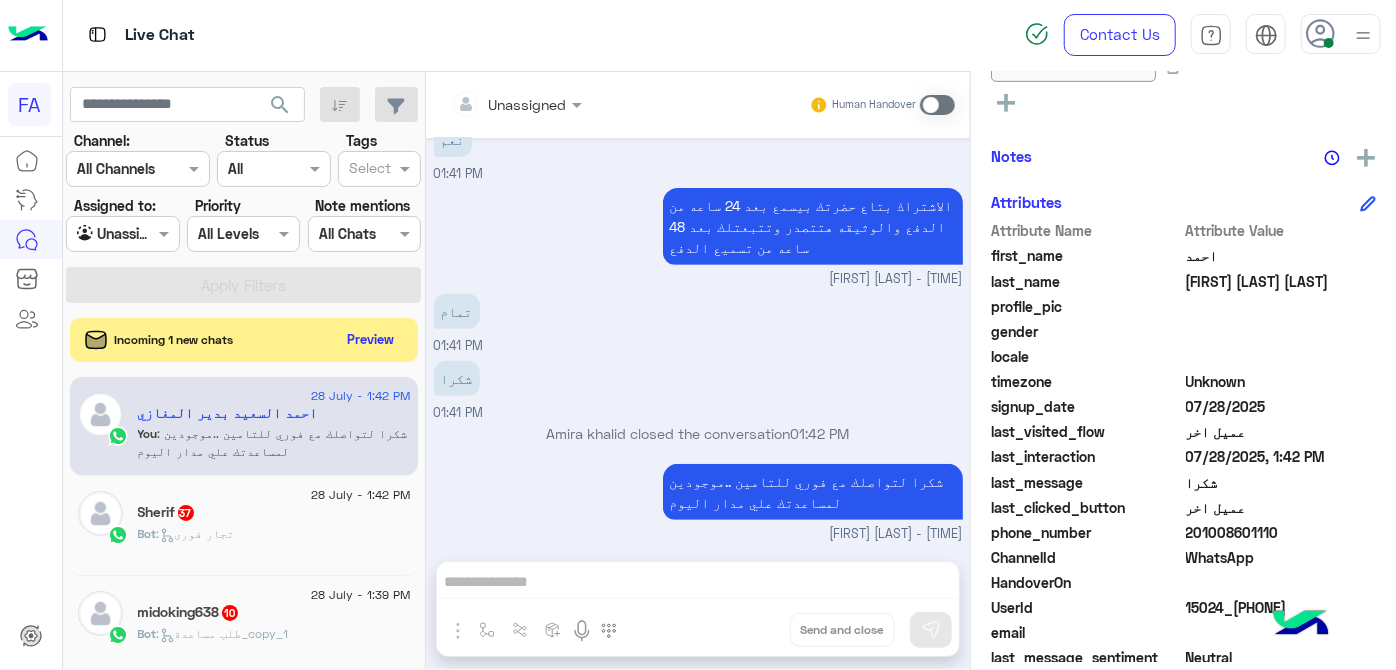 click on "201008601110" 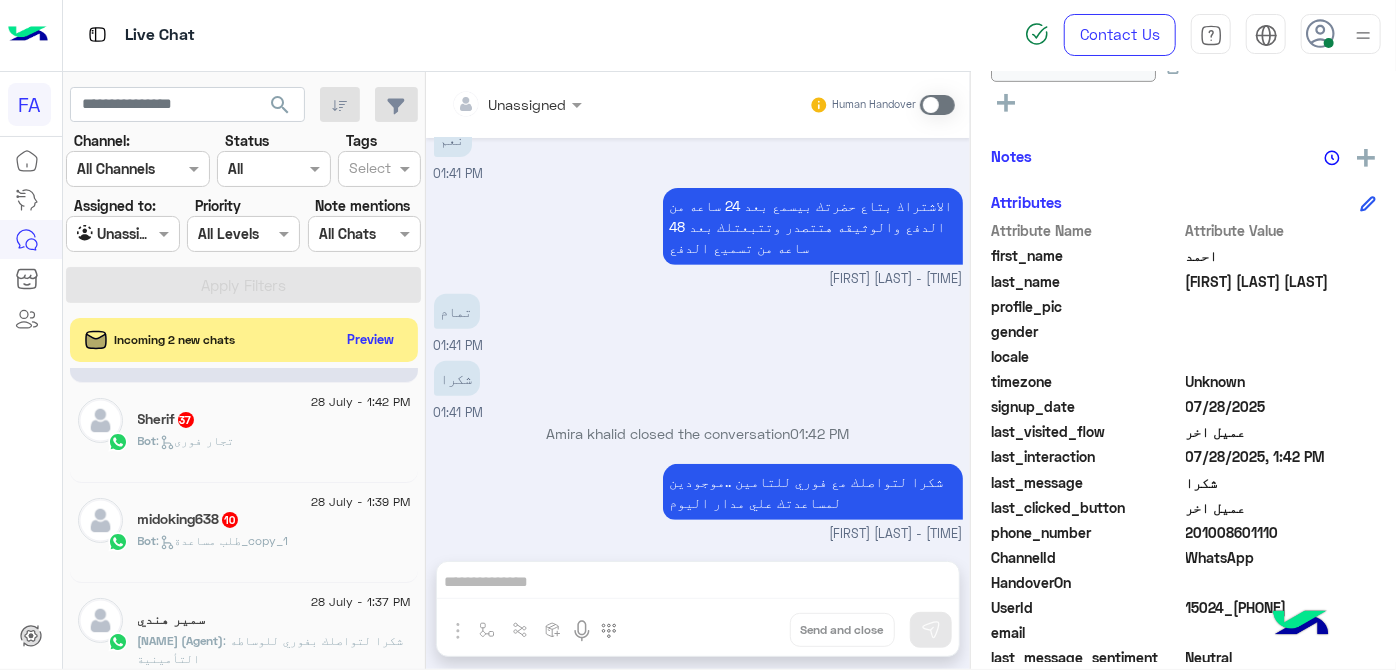 scroll, scrollTop: 90, scrollLeft: 0, axis: vertical 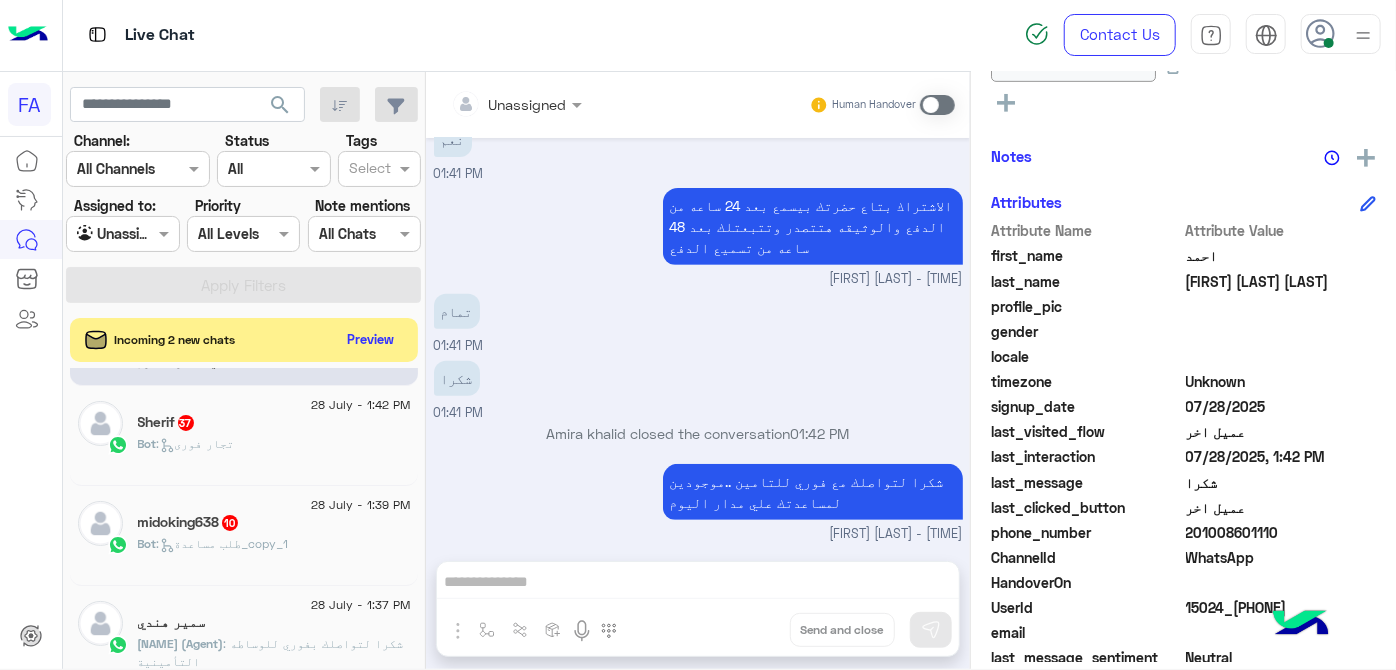 click on "10" 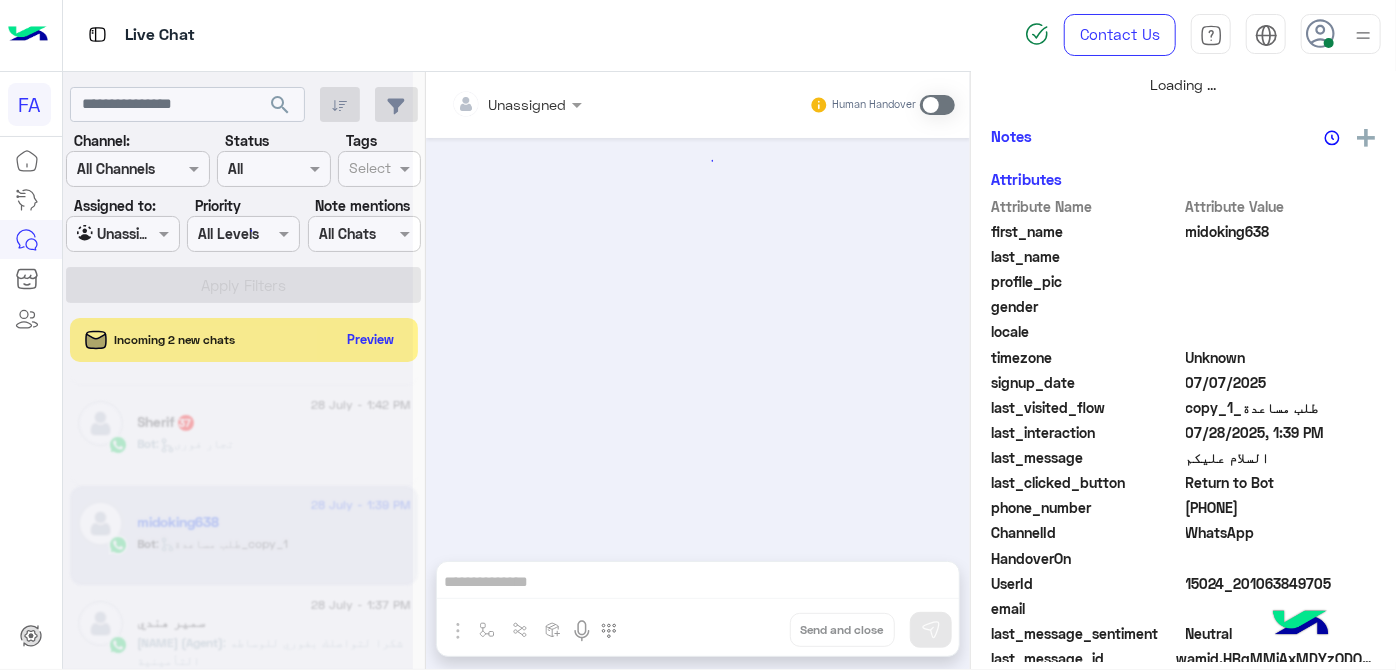 scroll, scrollTop: 575, scrollLeft: 0, axis: vertical 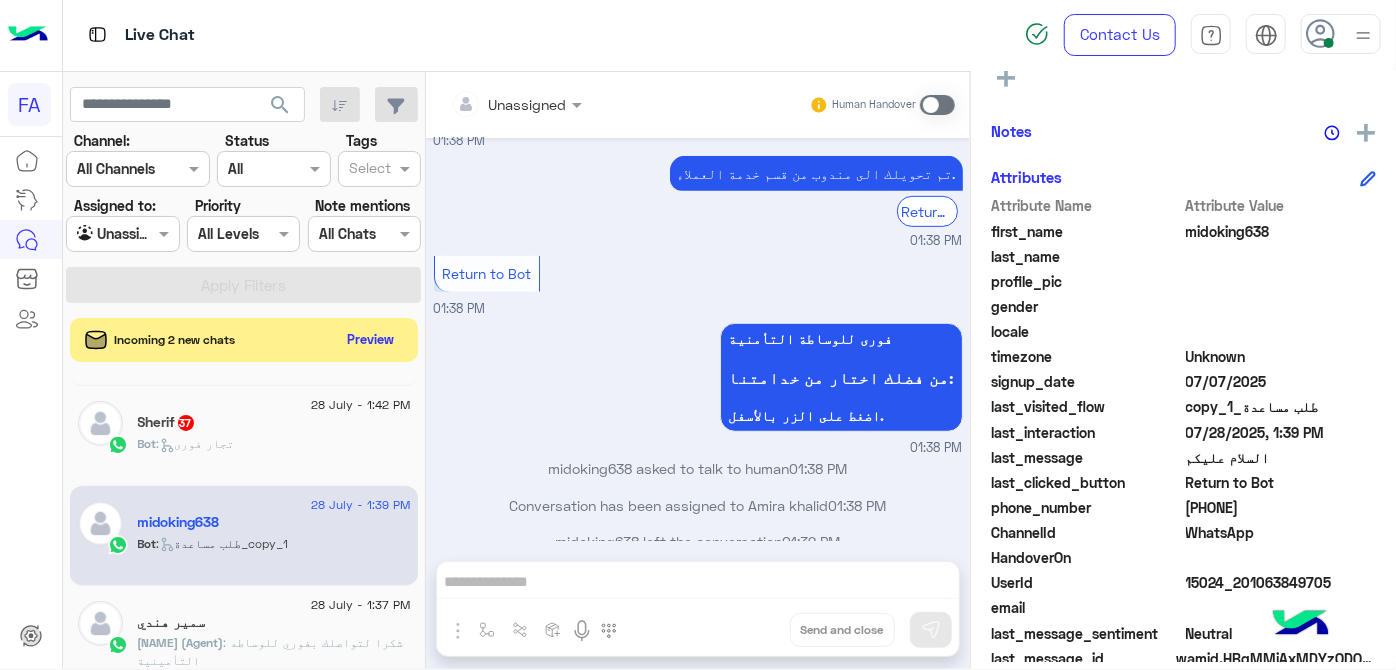click on "Return to Bot    01:38 PM" at bounding box center [698, 285] 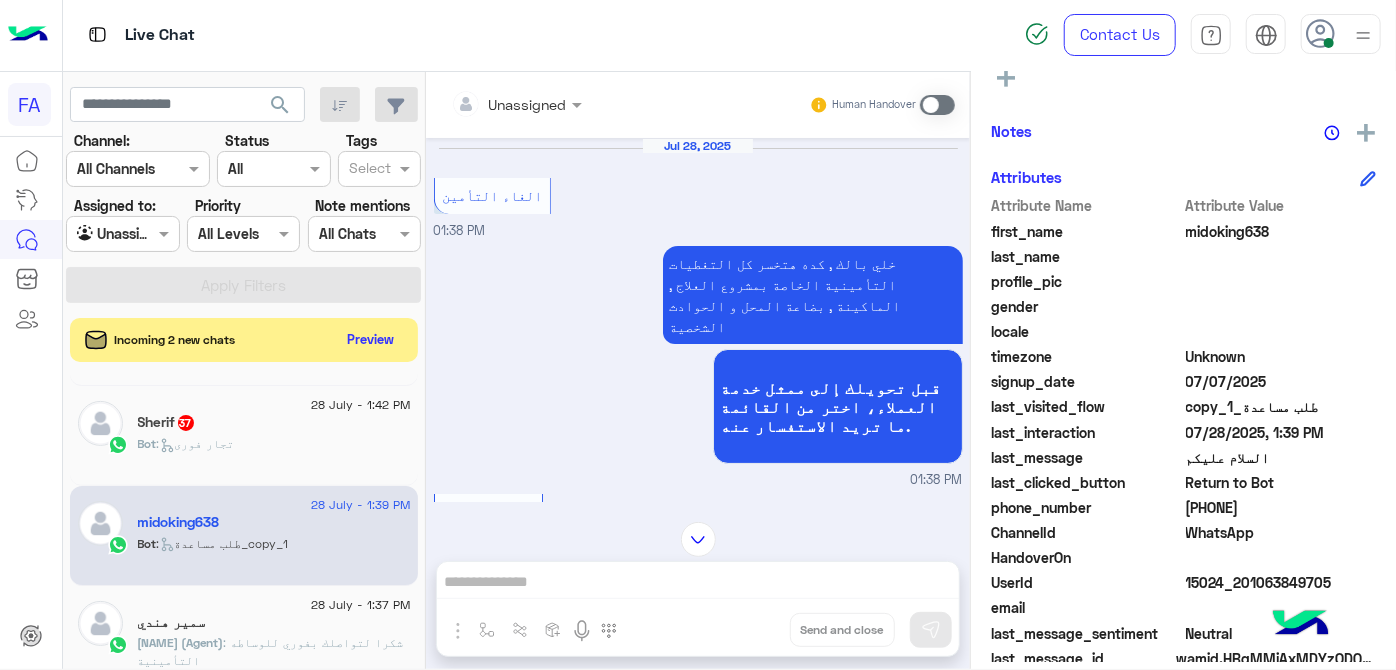 scroll, scrollTop: 800, scrollLeft: 0, axis: vertical 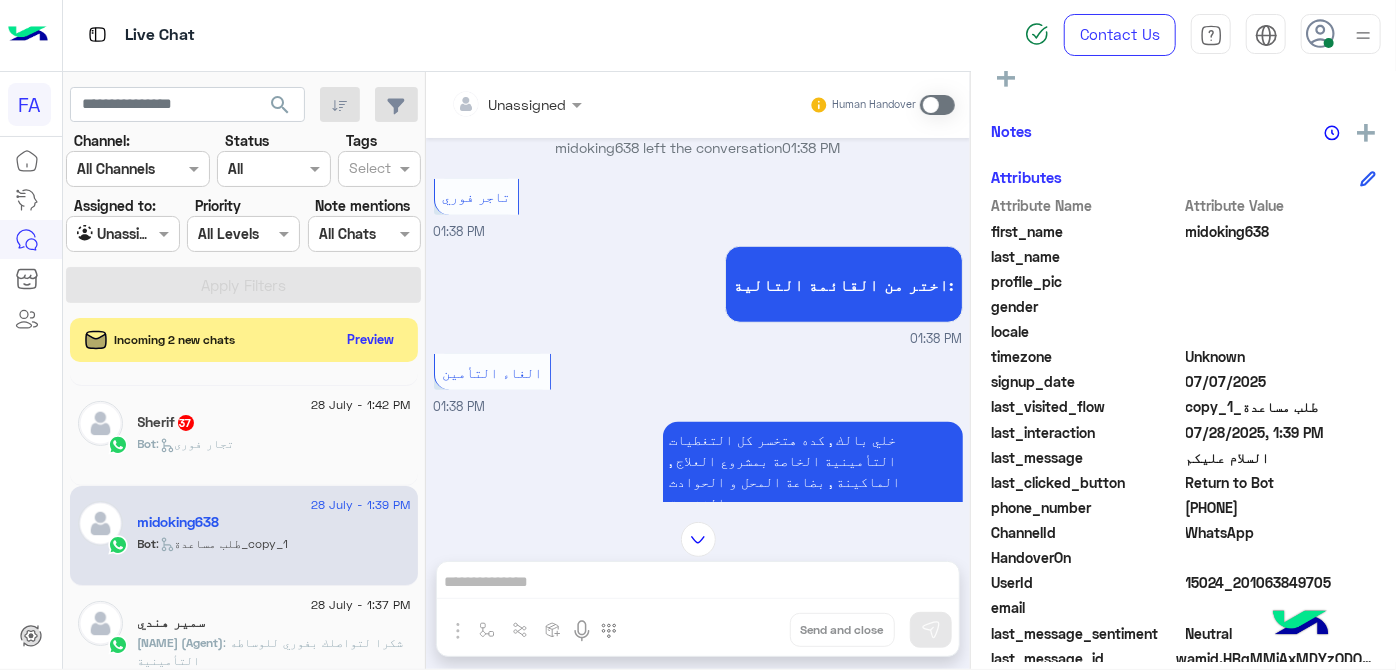 click on "Unassigned Human Handover     Jul 28, 2025   الغاء التأمين      01:38 PM  خلي بالك , كده هتخسر كل التغطيات التأمينية الخاصة بمشروع العلاج , الماكينة , بضاعة المحل و الحوادث الشخصية قبل تحويلك إلى ممثل خدمة العملاء، اختر من القائمة ما تريد الاستفسار عنه.    01:38 PM    مواجهة مشكلة    01:38 PM  تم تحويلك الى مندوب من قسم خدمة العملاء.  Return to Bot     01:38 PM   midoking638  asked to talk to human   01:38 PM       Conversation has been assigned to Amira khalid    01:38 PM       Return to Bot    01:38 PM  فورى للوساطة التأمنية من فضلك اختار من خدامتنا: اضغط على الزر بالأسفل.    01:38 PM   midoking638  left the conversation   01:38 PM       تاجر فوري    01:38 PM  اختر من القائمة التالية:    01:38 PM   الغاء التأمين" at bounding box center [698, 374] 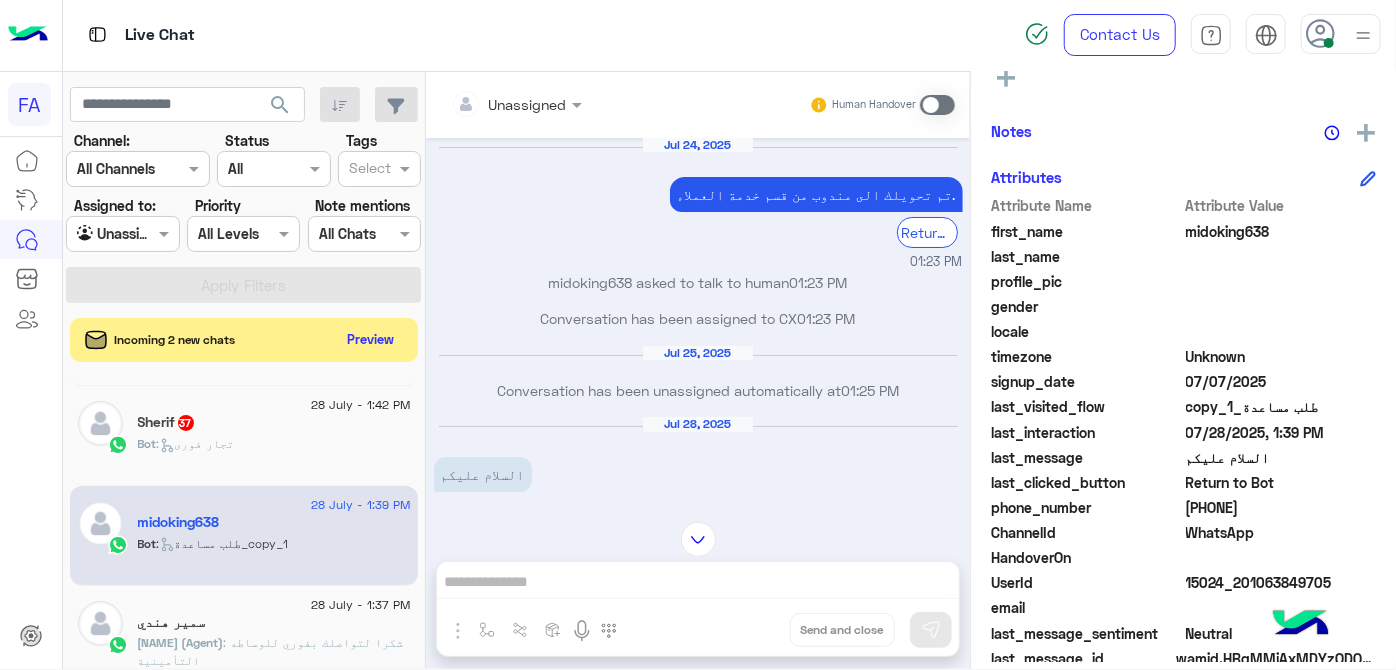 scroll, scrollTop: 0, scrollLeft: 0, axis: both 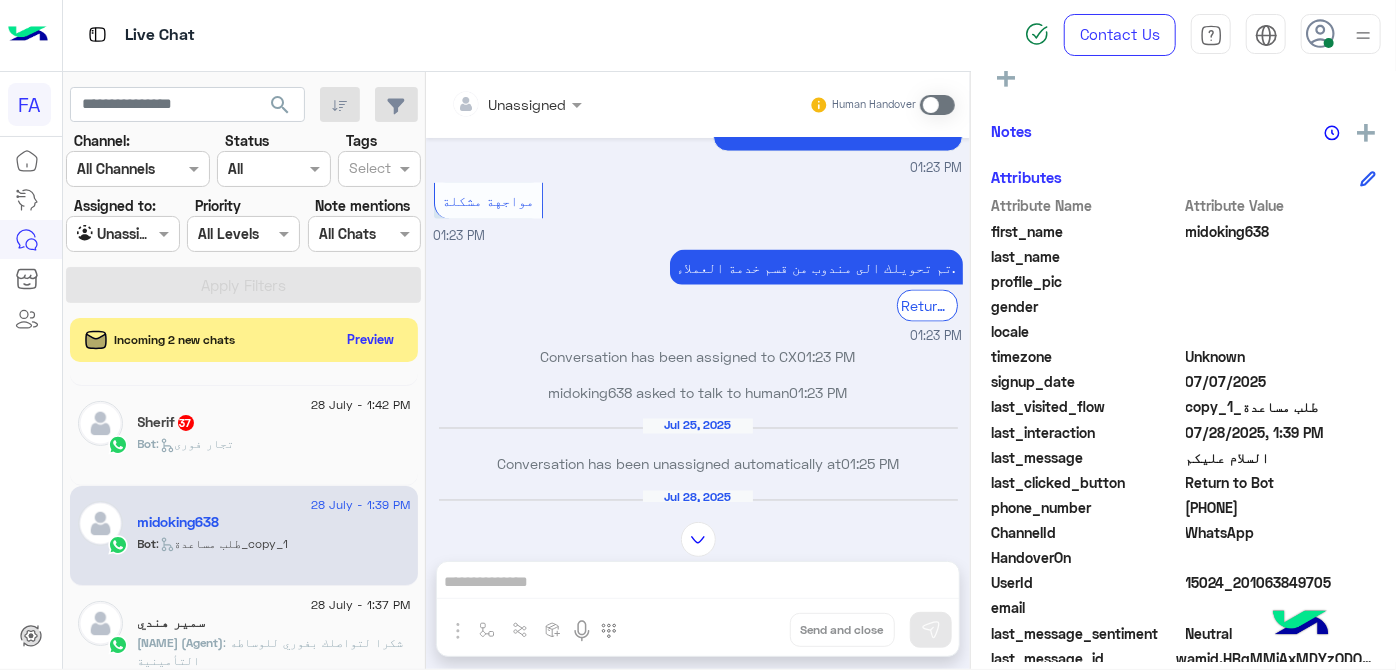 click at bounding box center (937, 105) 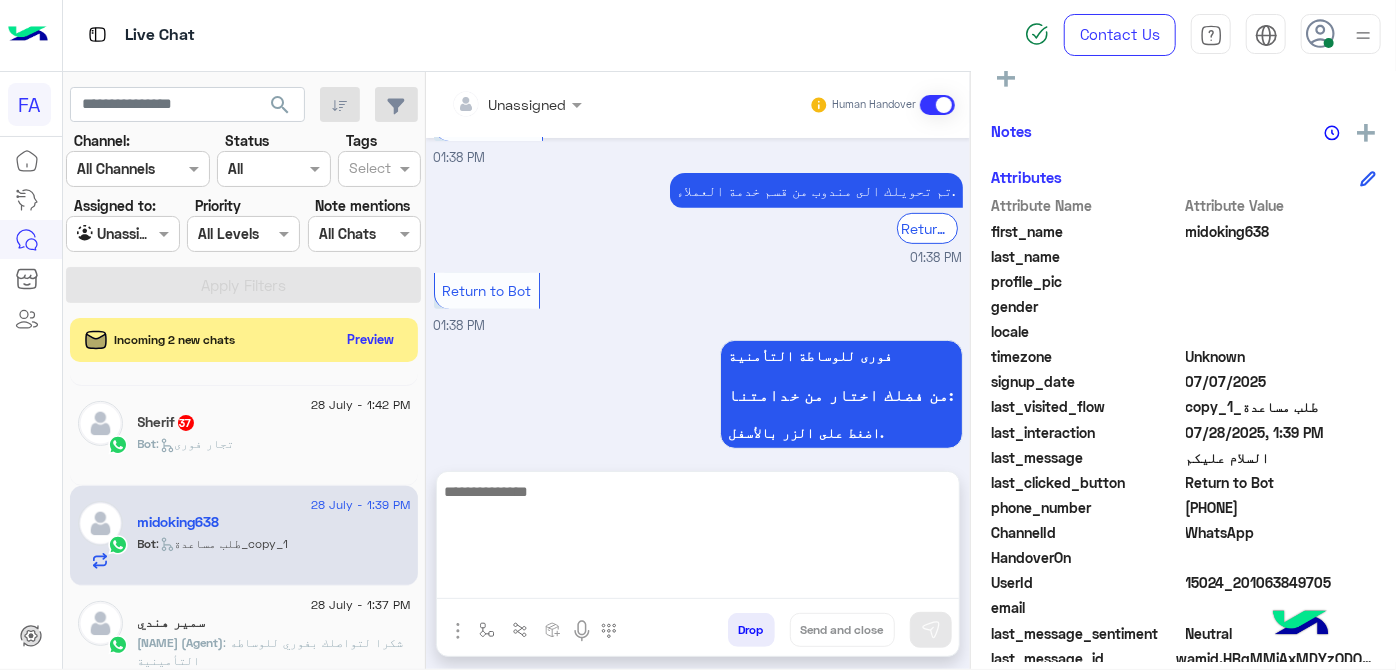 click at bounding box center (698, 539) 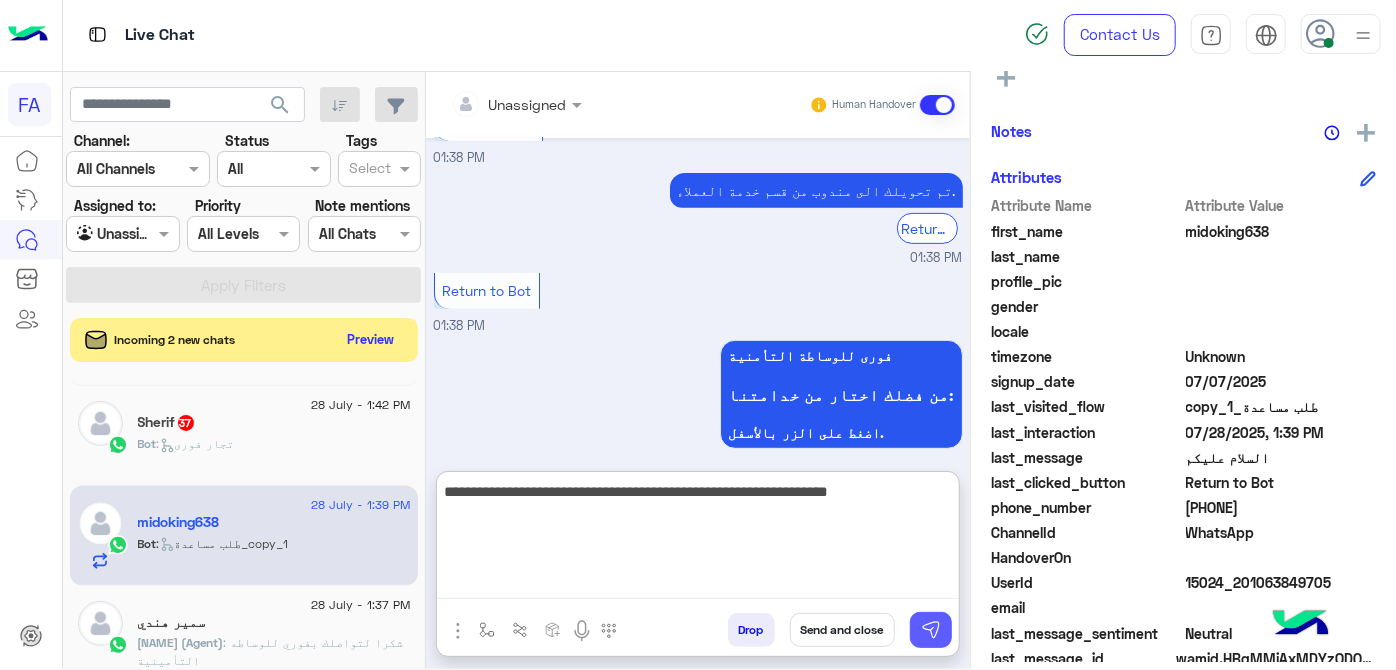type on "**********" 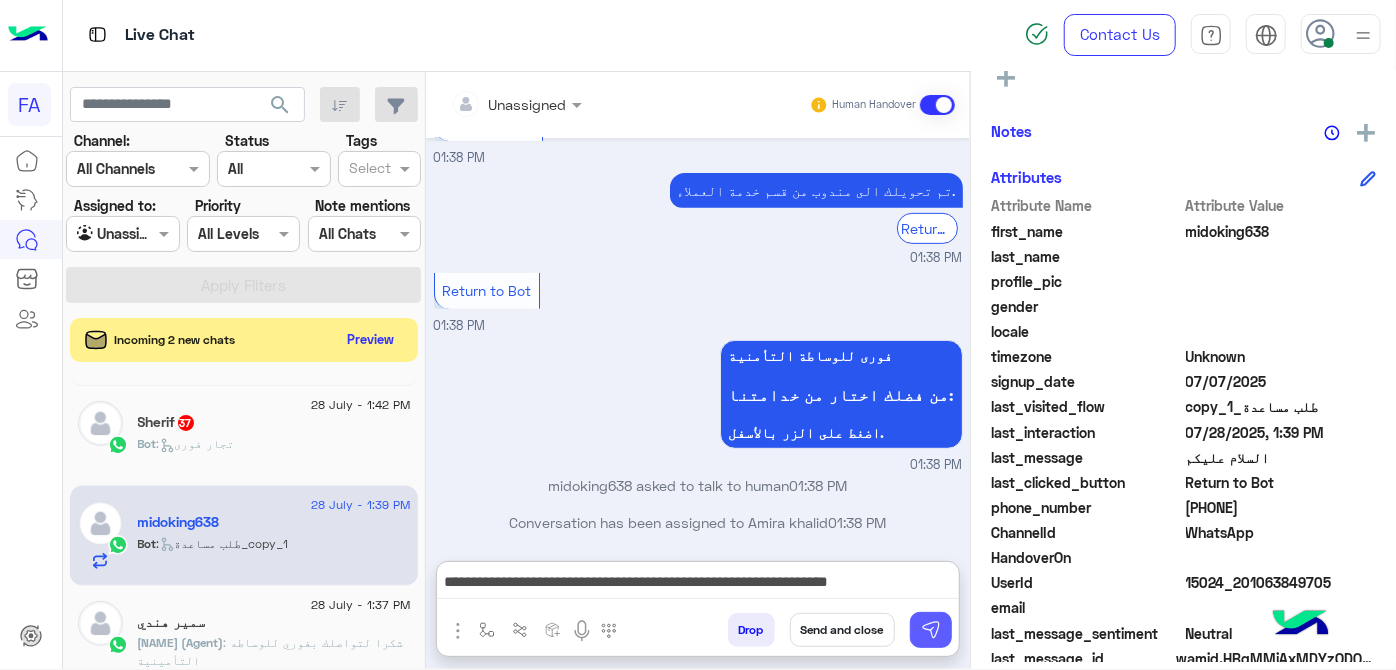 click at bounding box center [931, 630] 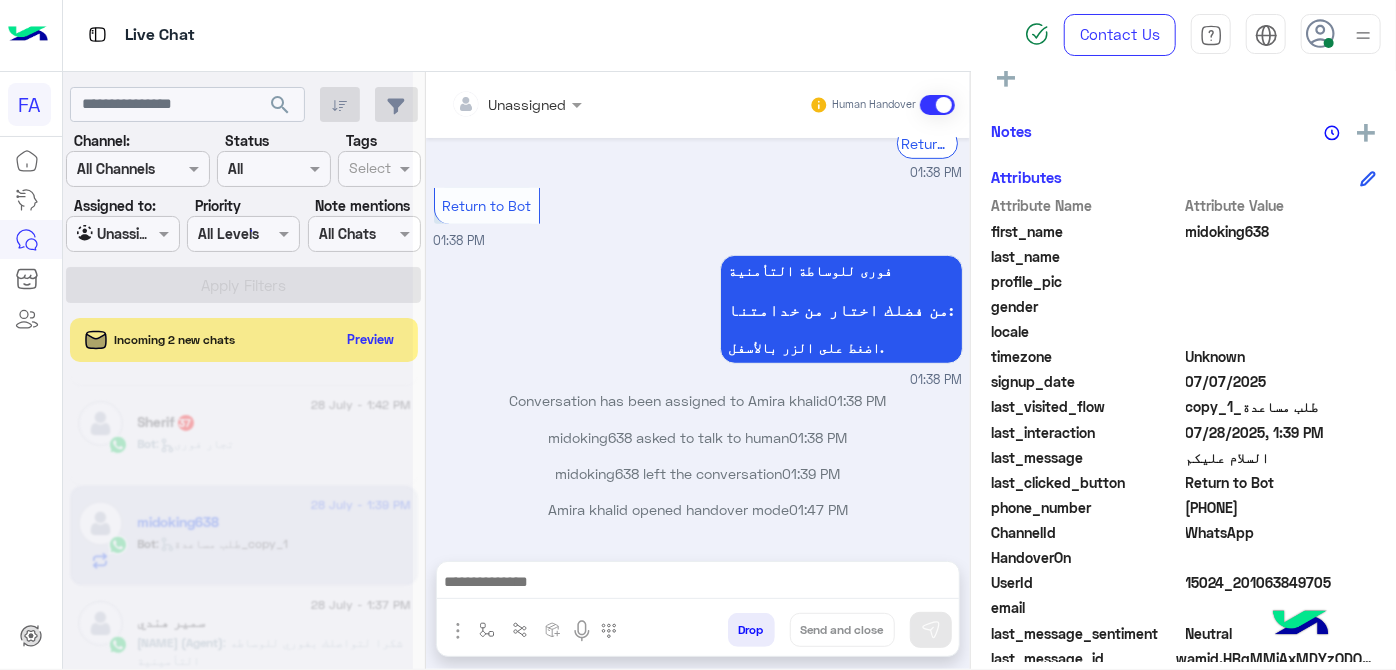 scroll, scrollTop: 4395, scrollLeft: 0, axis: vertical 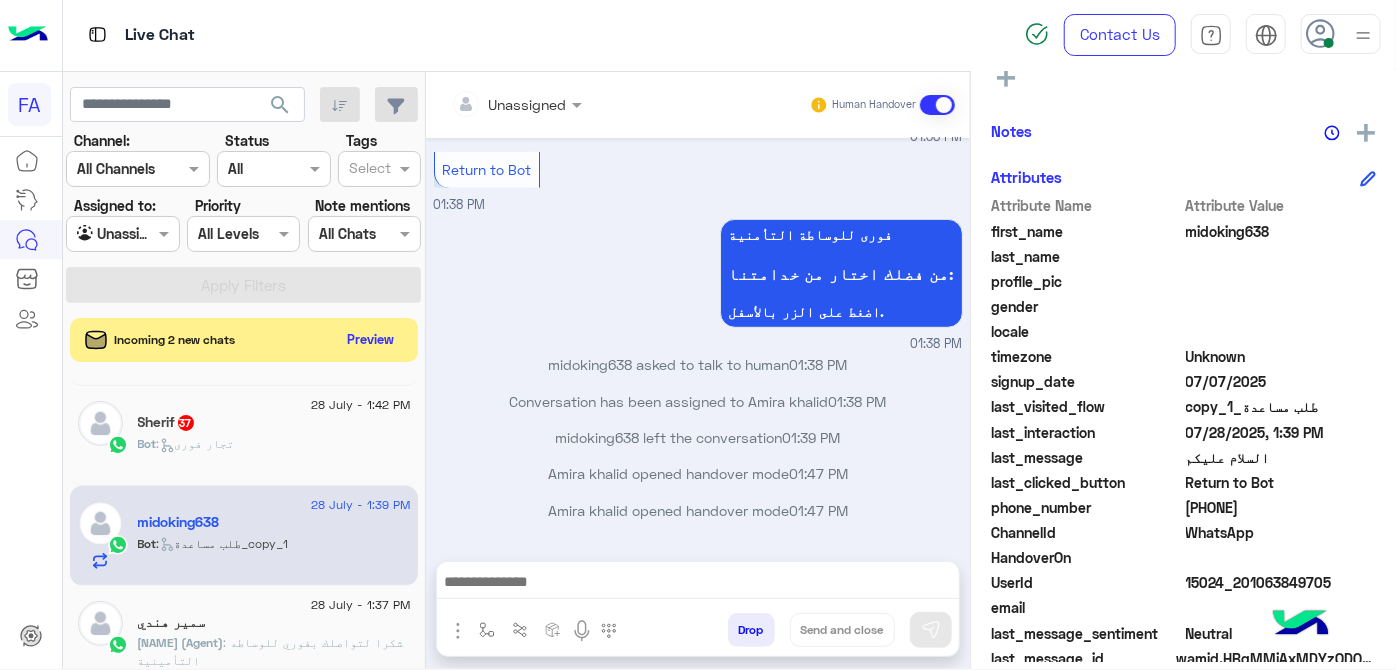 click on "Bot :   تجار فورى" 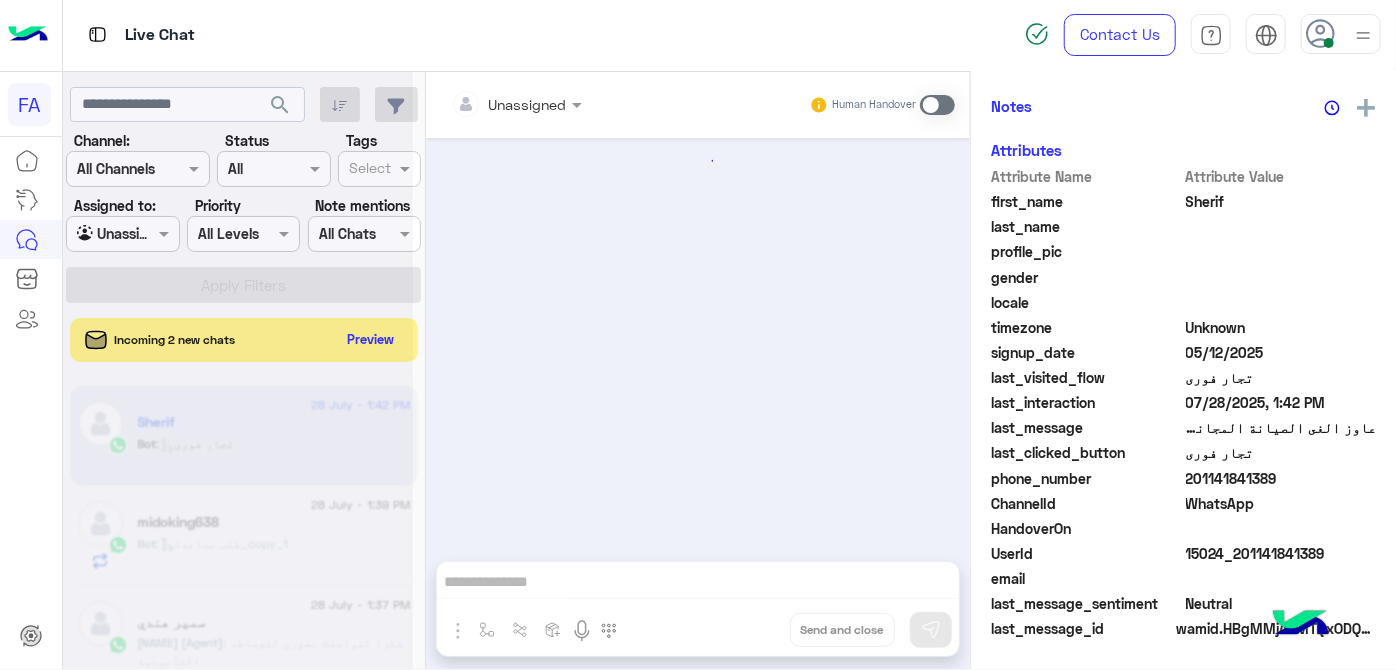 scroll, scrollTop: 611, scrollLeft: 0, axis: vertical 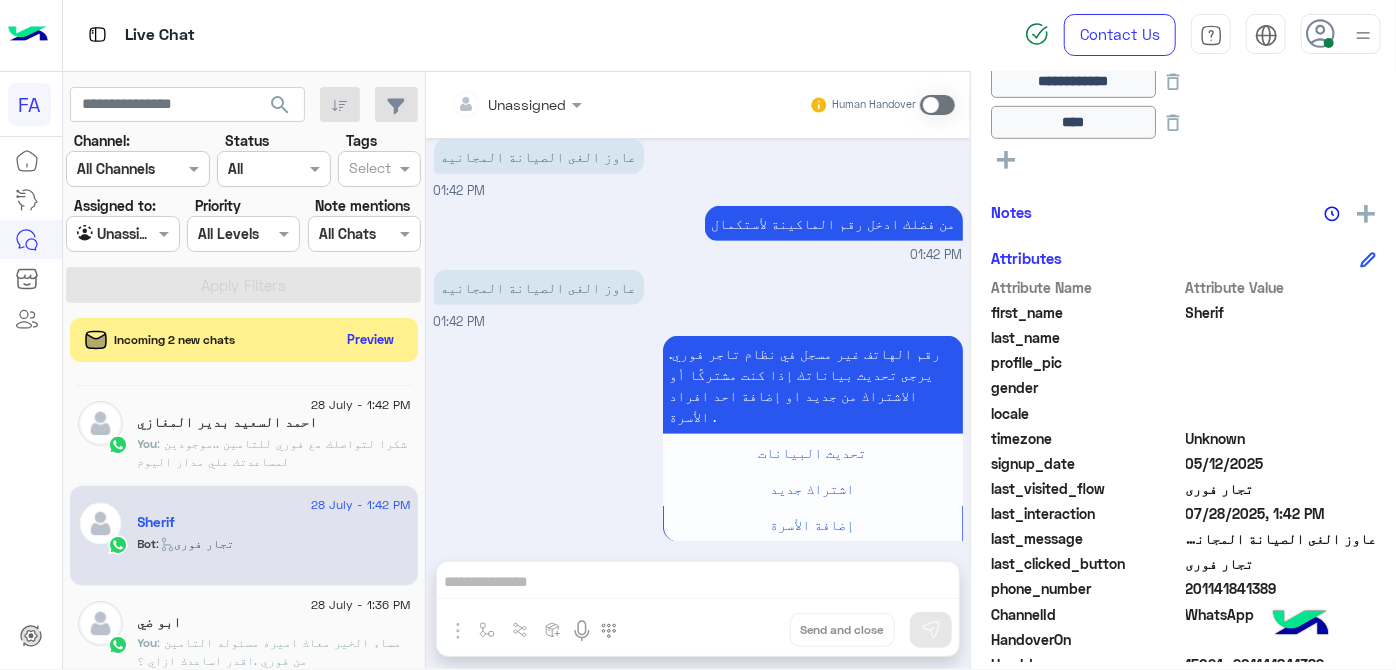 drag, startPoint x: 933, startPoint y: 100, endPoint x: 891, endPoint y: 179, distance: 89.470665 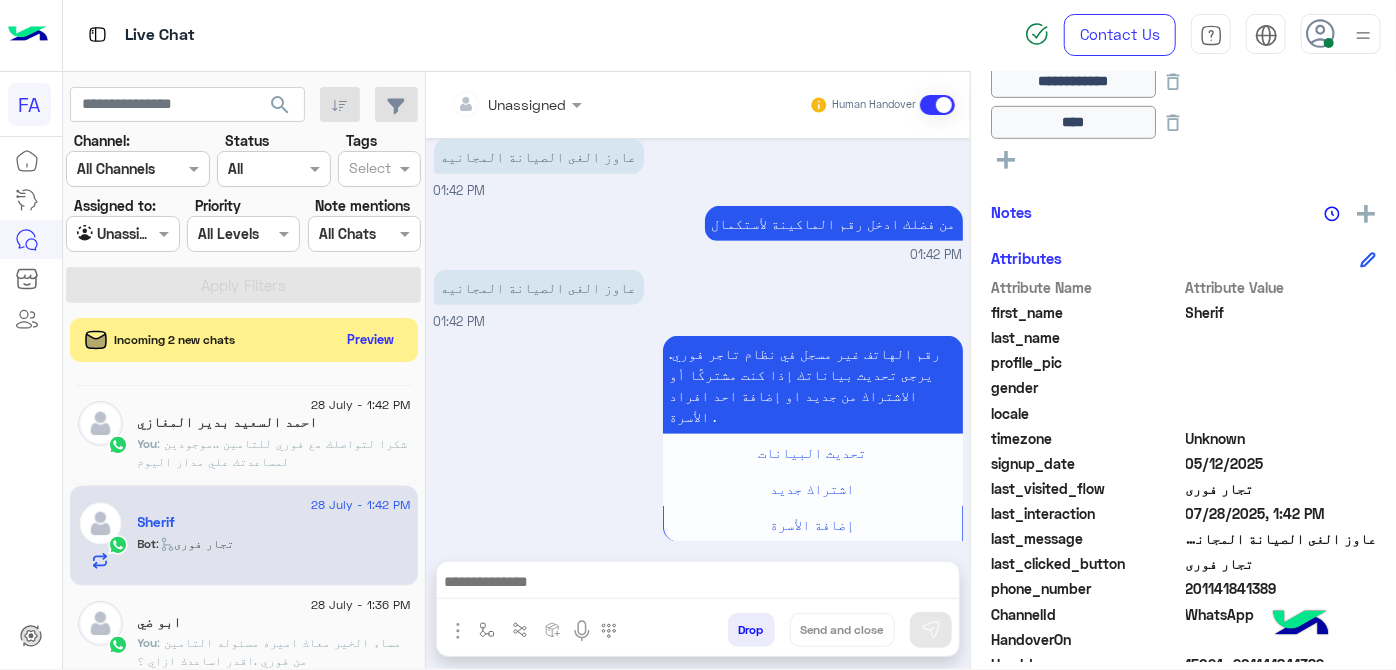 scroll, scrollTop: 530, scrollLeft: 0, axis: vertical 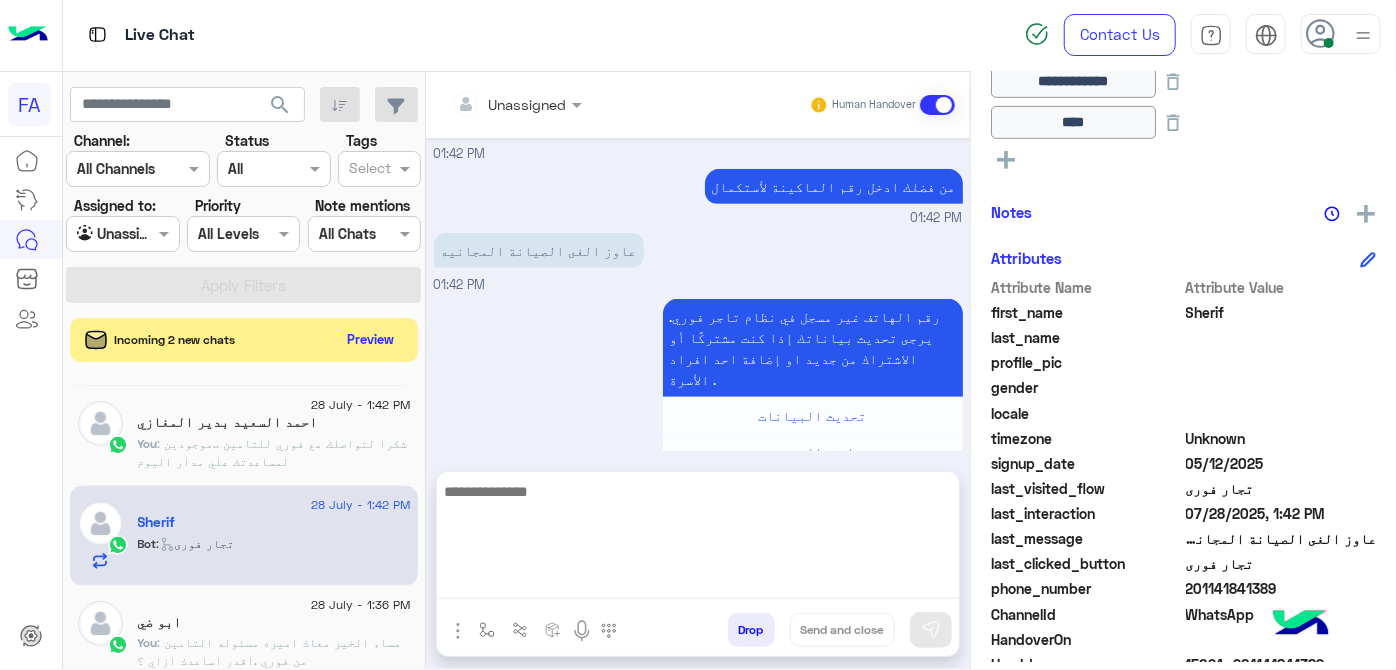 click at bounding box center [698, 539] 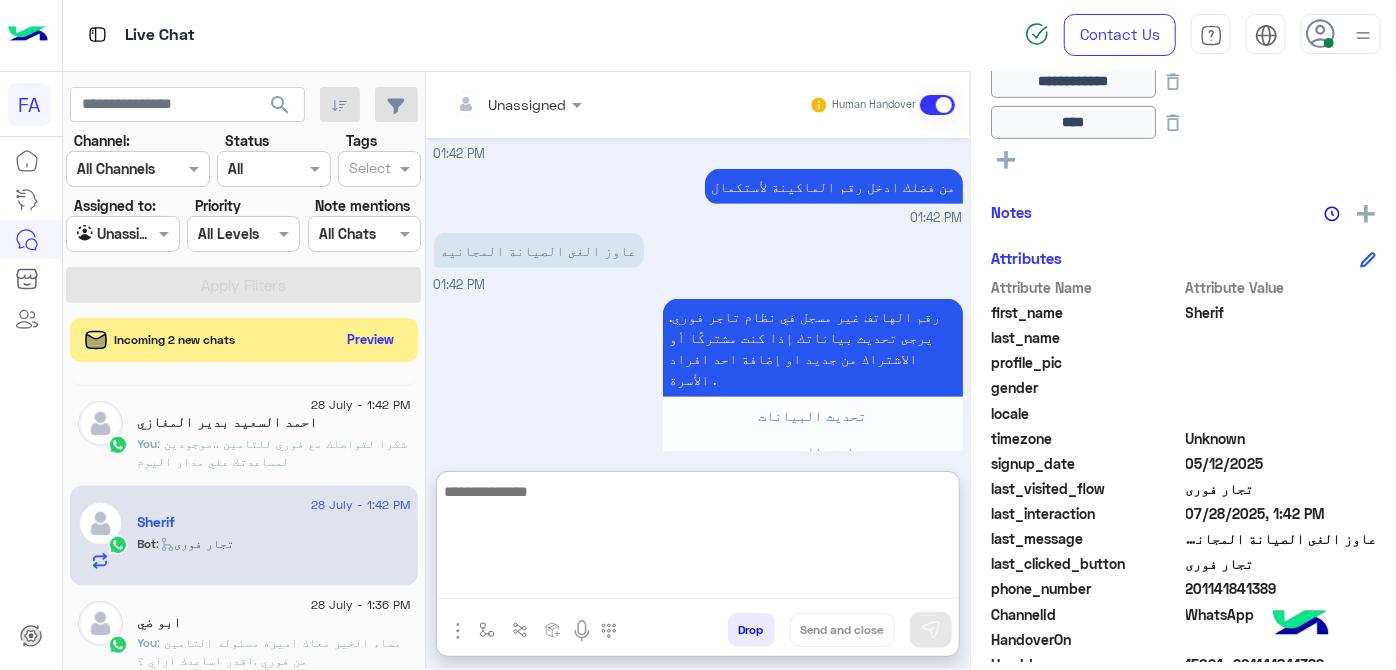 paste on "**********" 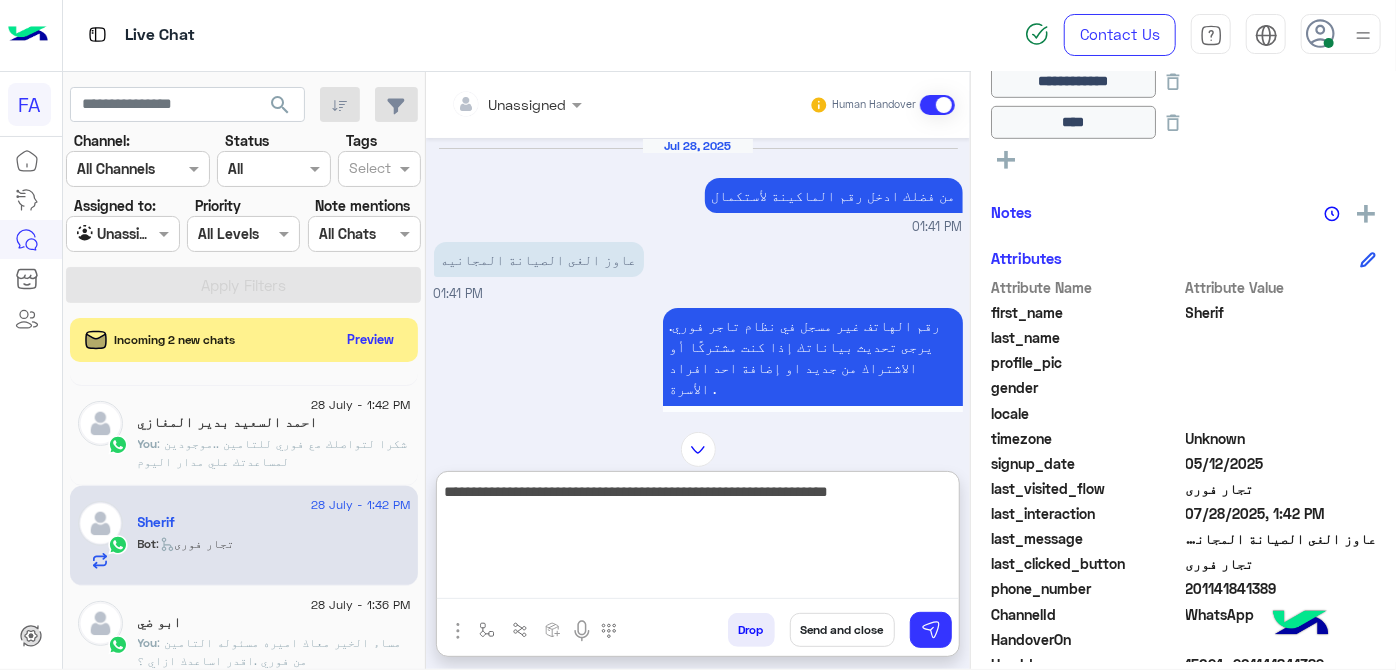 scroll, scrollTop: 919, scrollLeft: 0, axis: vertical 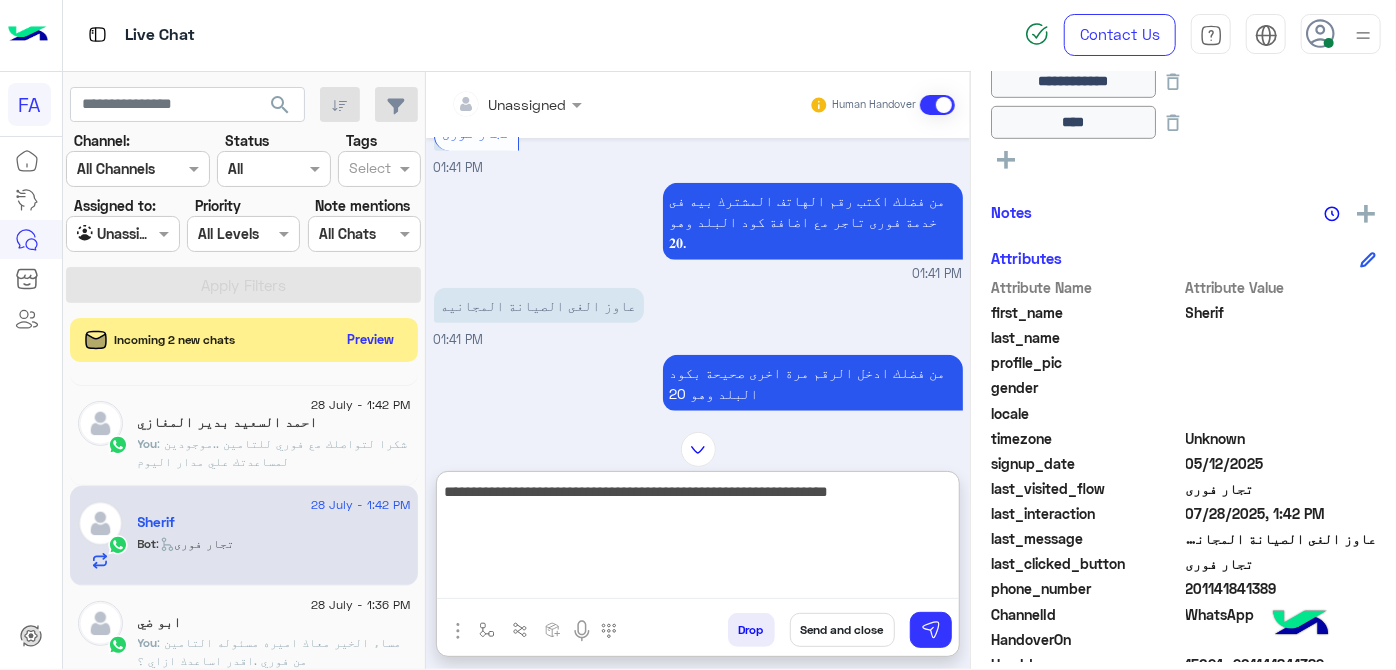 drag, startPoint x: 514, startPoint y: 496, endPoint x: 637, endPoint y: 503, distance: 123.19903 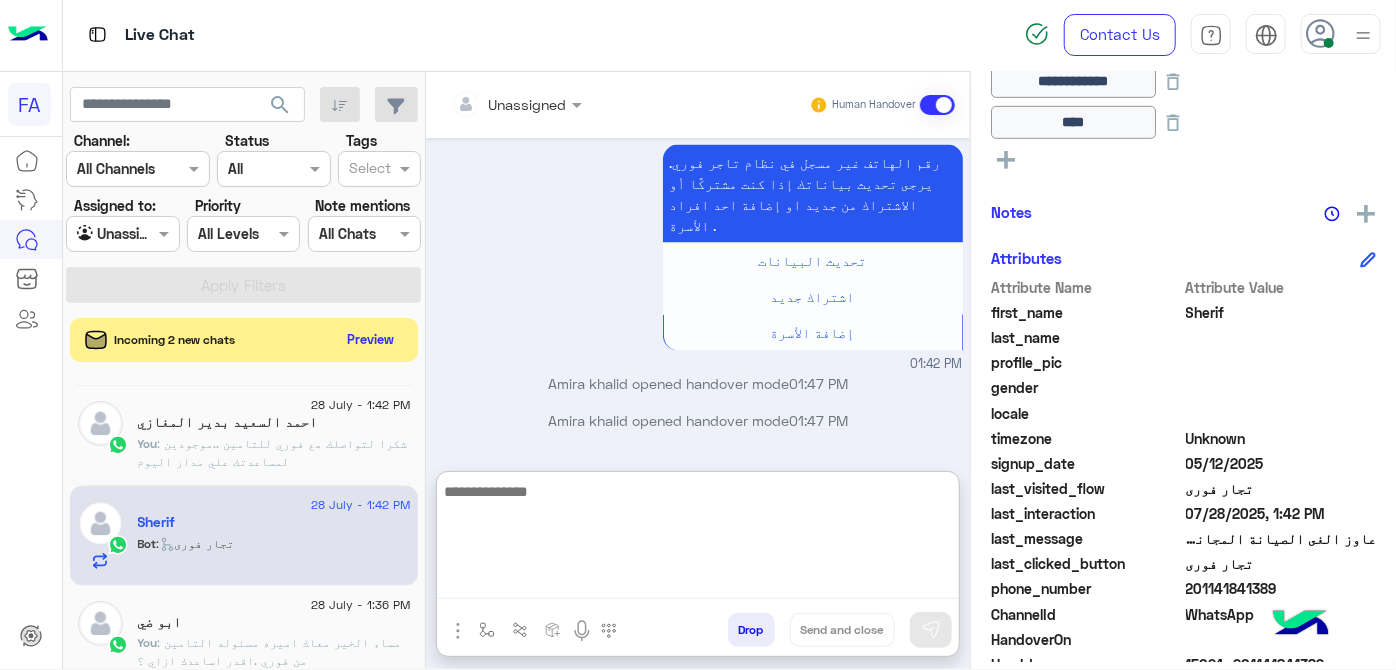 scroll, scrollTop: 1705, scrollLeft: 0, axis: vertical 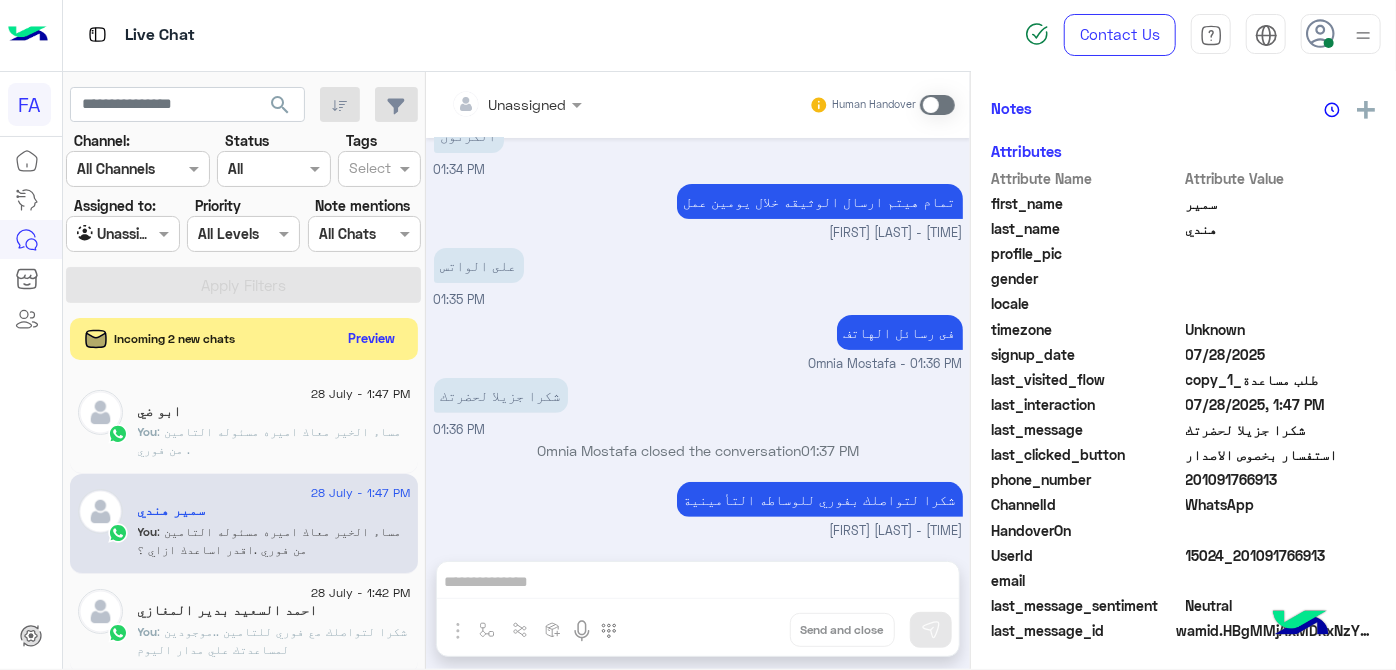 click on "Preview" 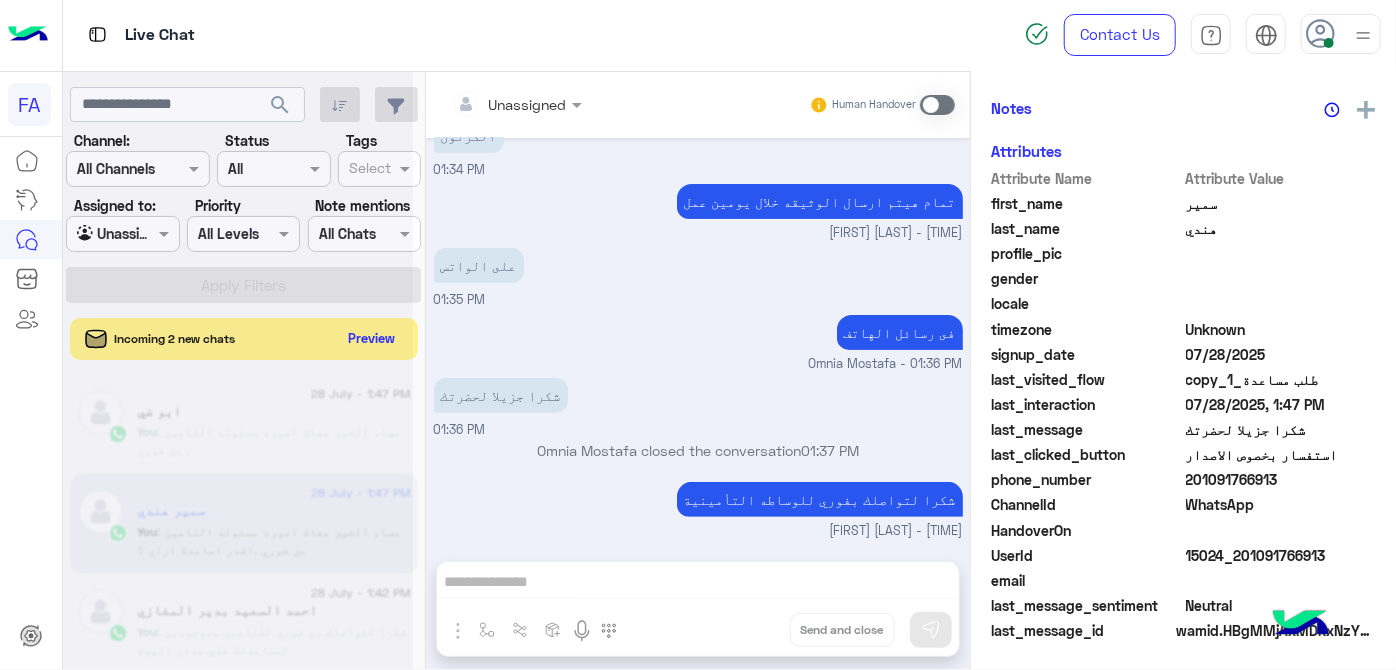 scroll, scrollTop: 224, scrollLeft: 0, axis: vertical 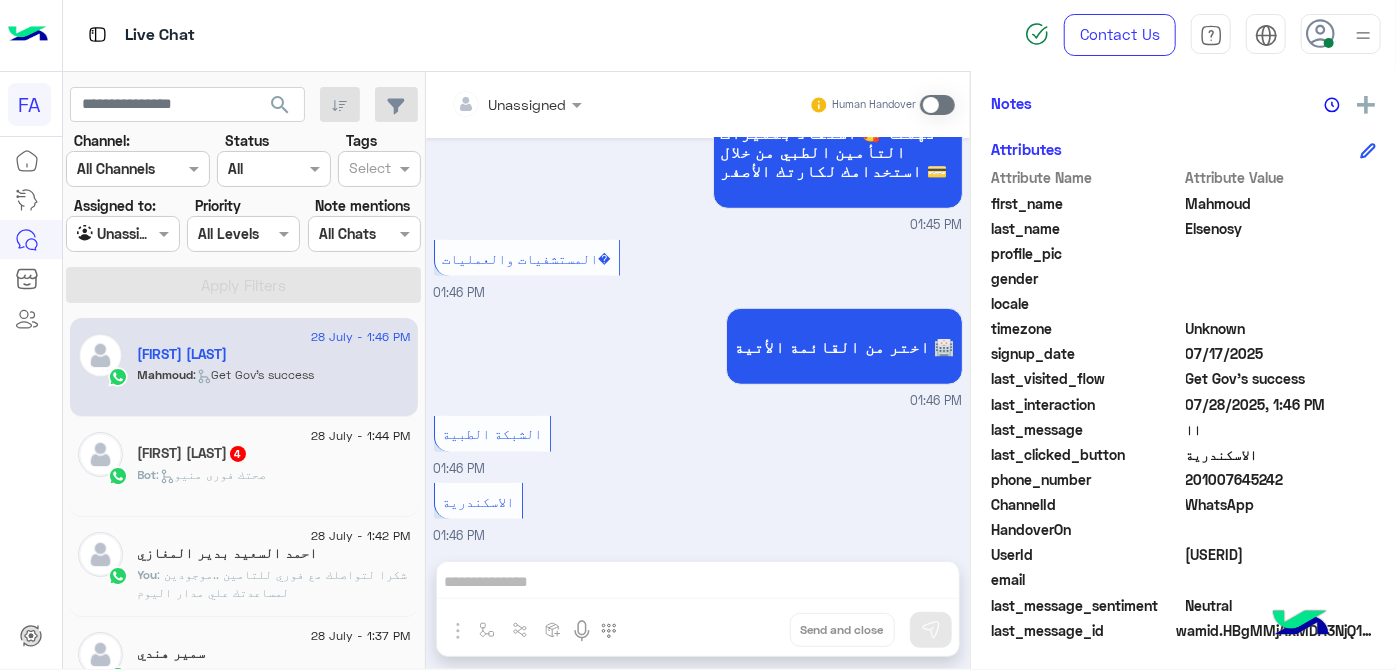 click on "[NAME]  4" 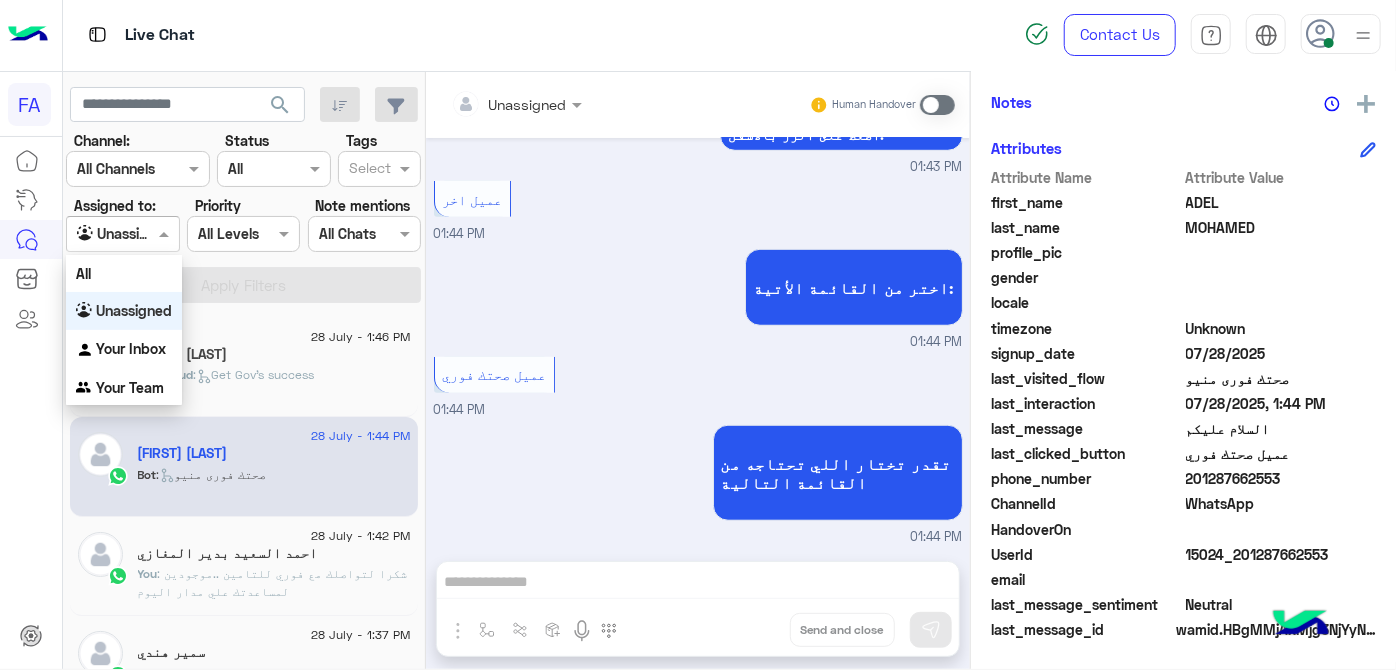 click at bounding box center [100, 234] 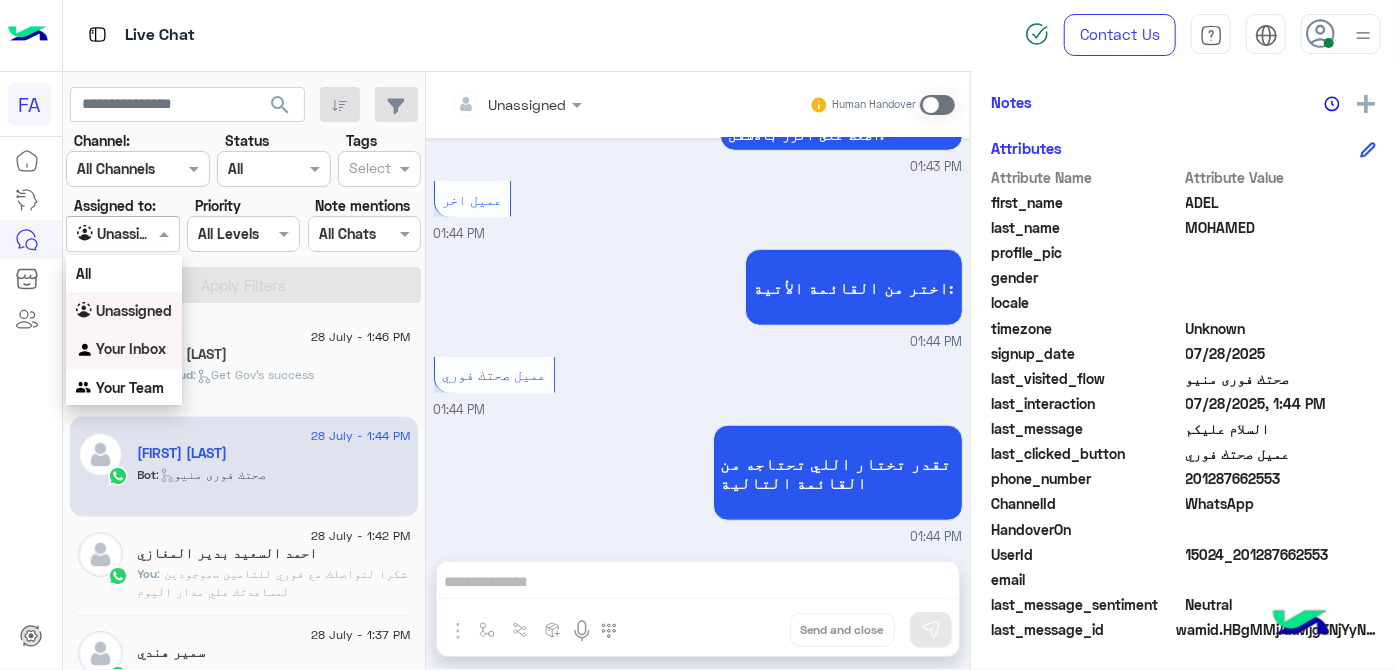 click on "Your Inbox" at bounding box center [124, 349] 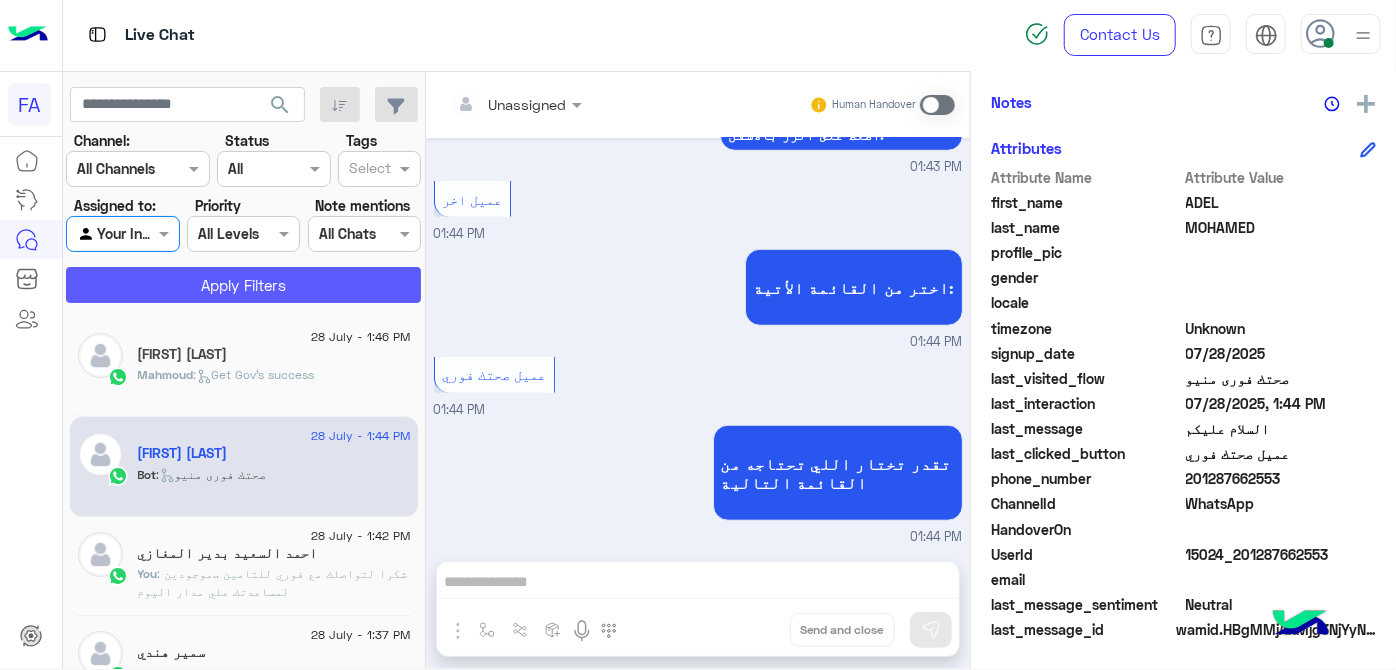 click on "Apply Filters" 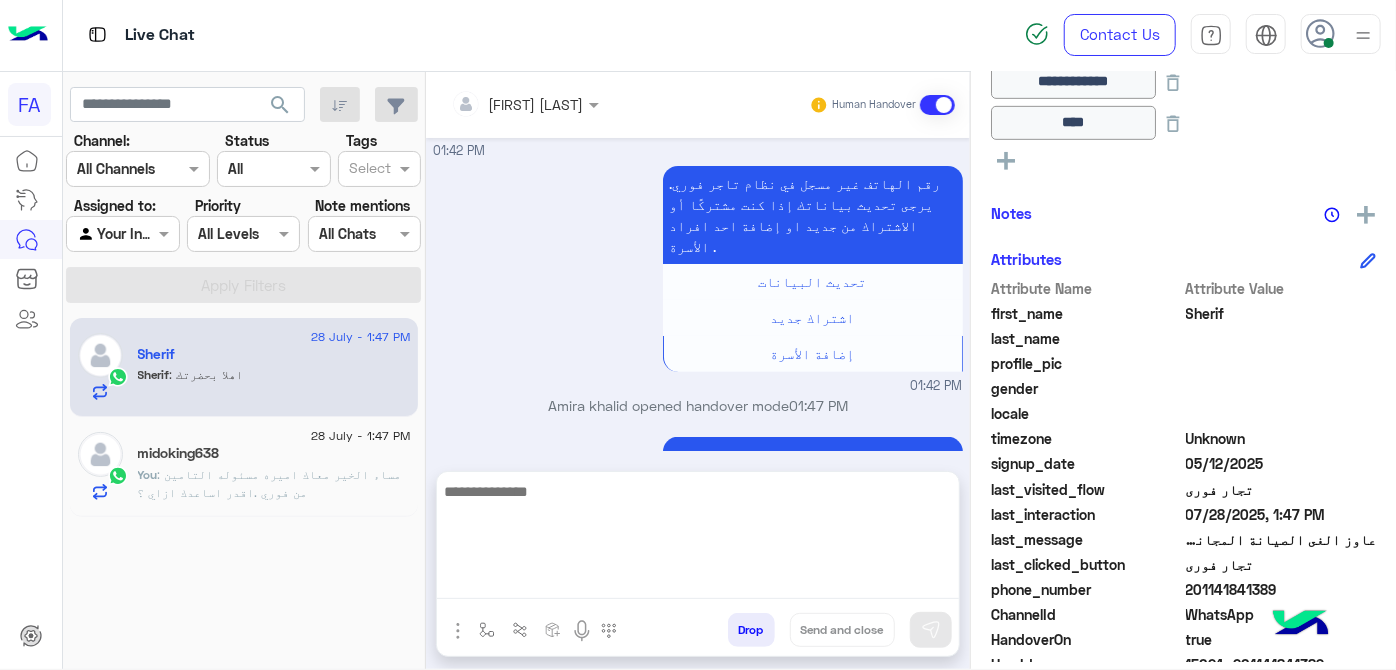 click at bounding box center [698, 539] 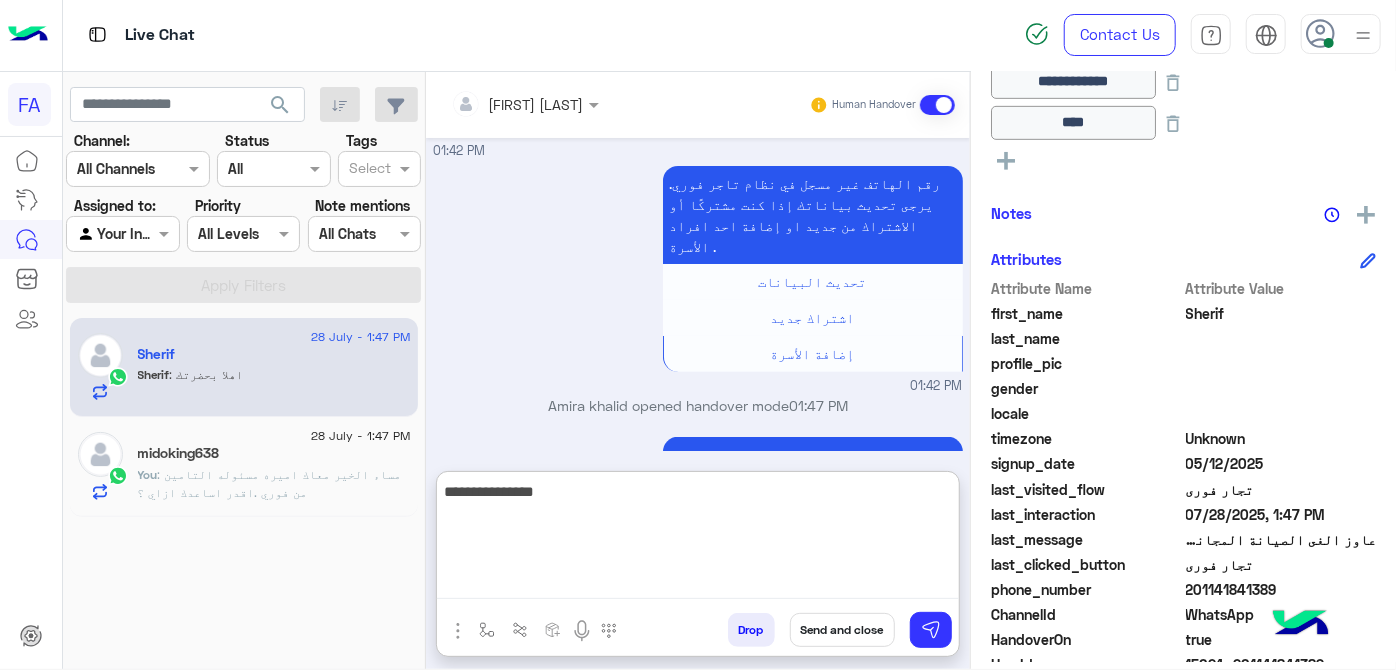 type on "**********" 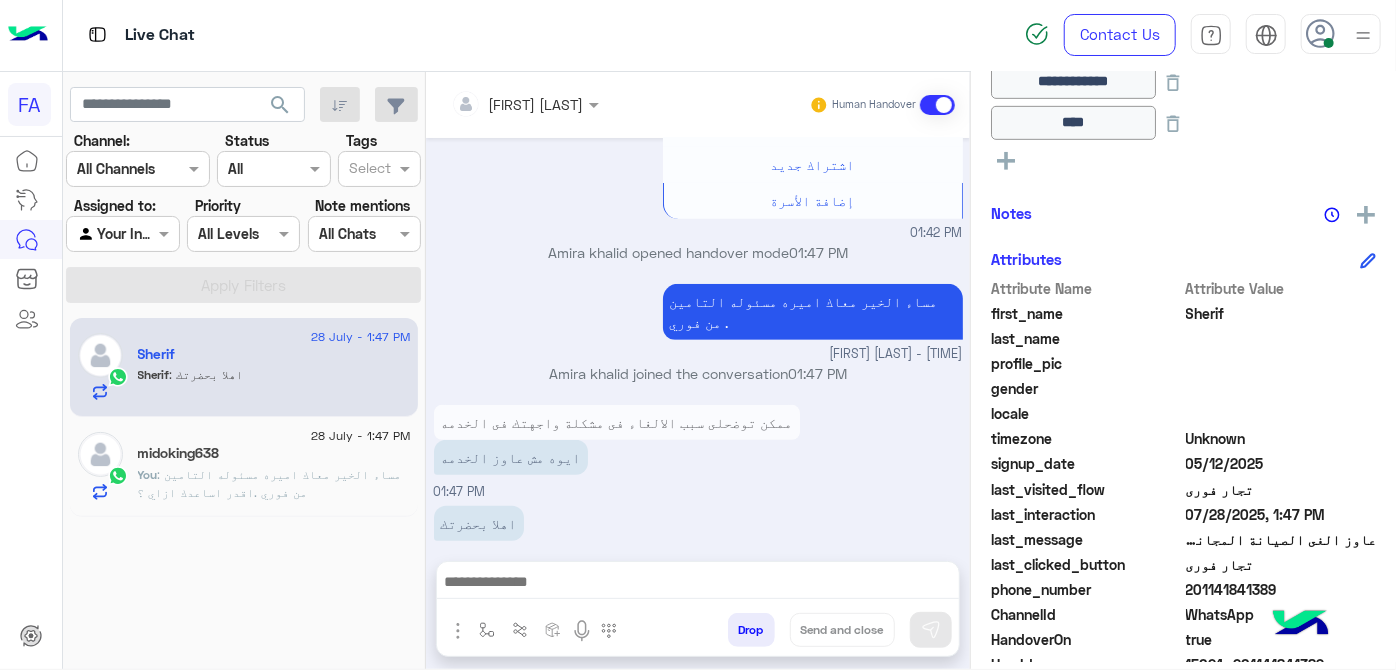 click on ": مساء الخير معاك اميره مسئوله التامين من فوري .اقدر اساعدك ازاي ؟" 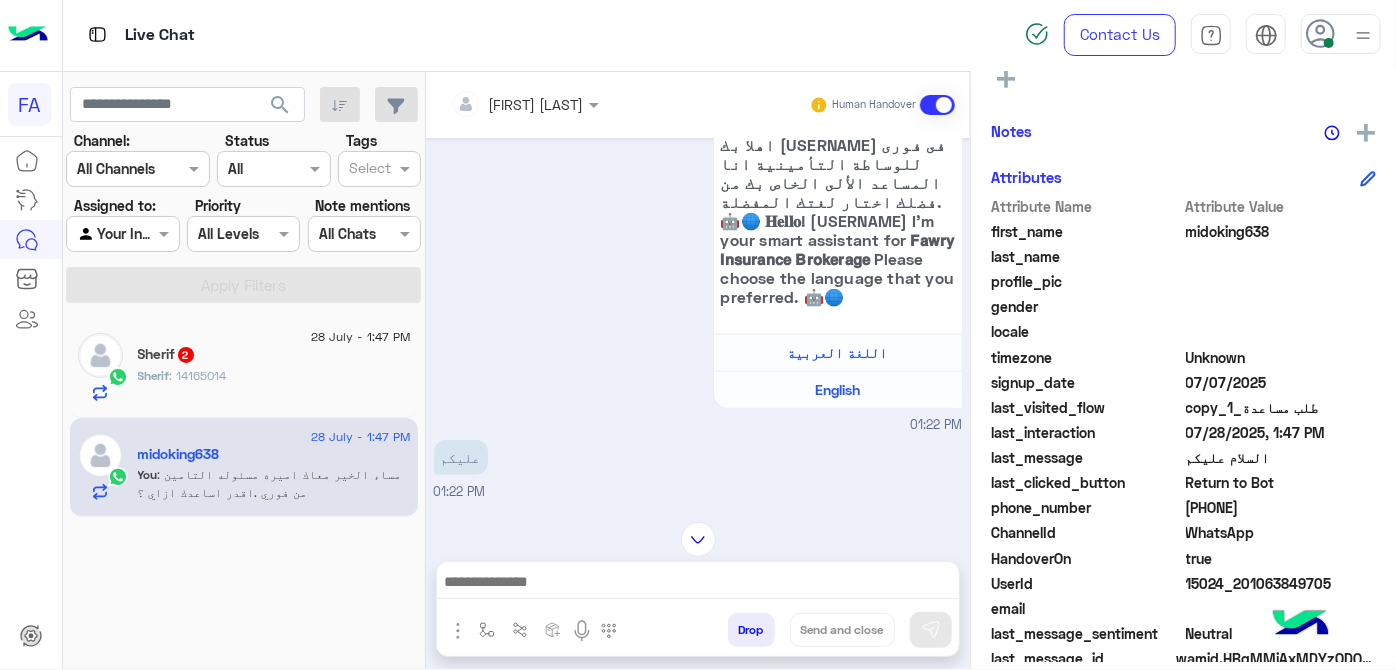 click on "[FIRST] : [USERID]" 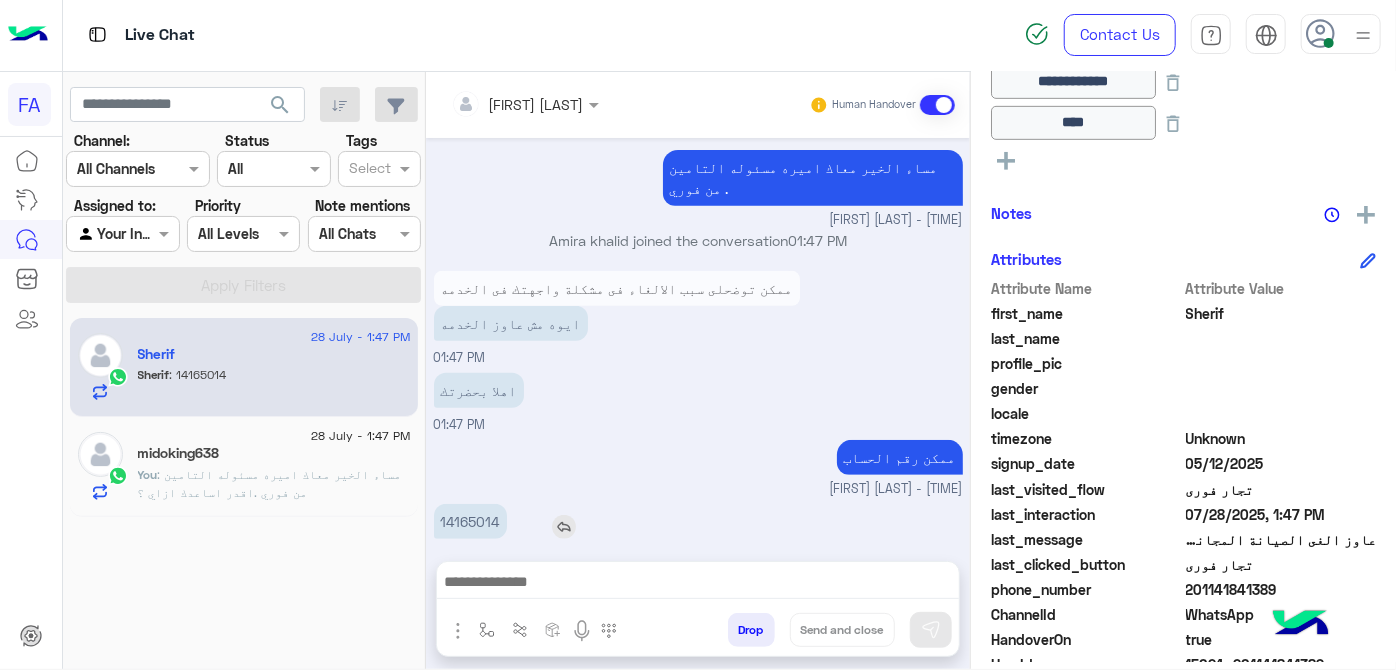 click on "14165014" at bounding box center (470, 521) 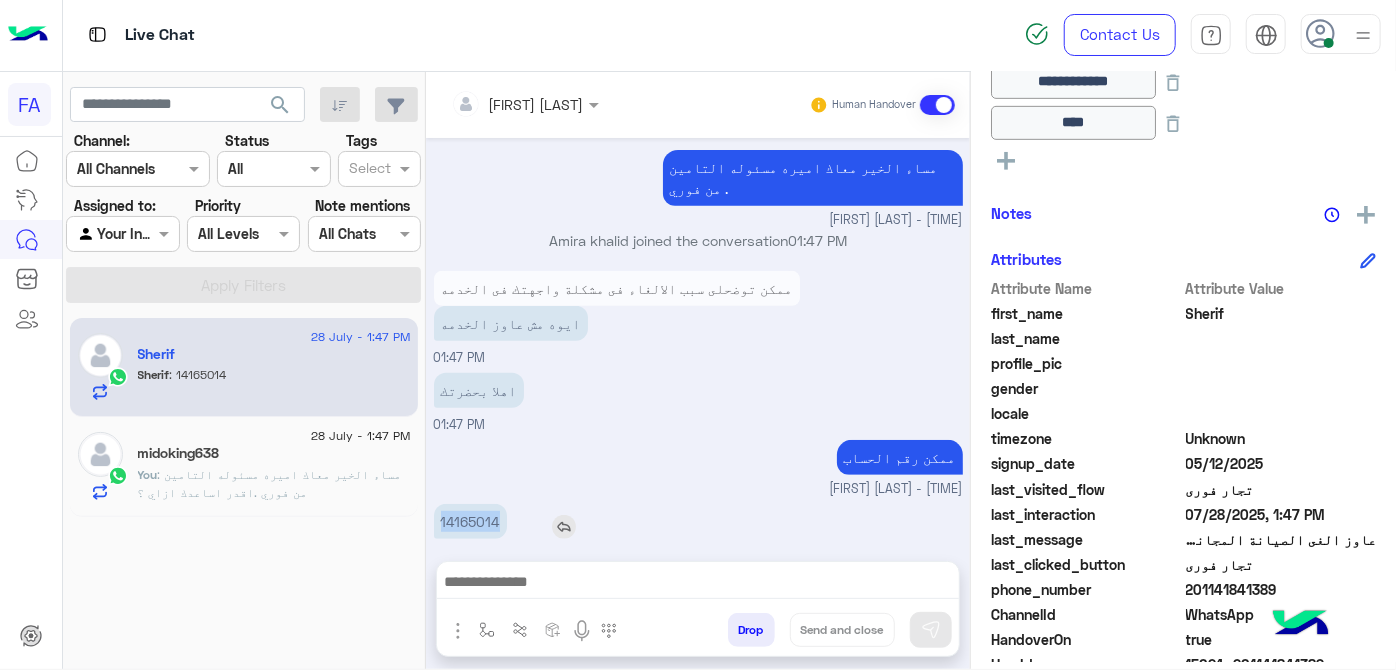click on "14165014" at bounding box center [470, 521] 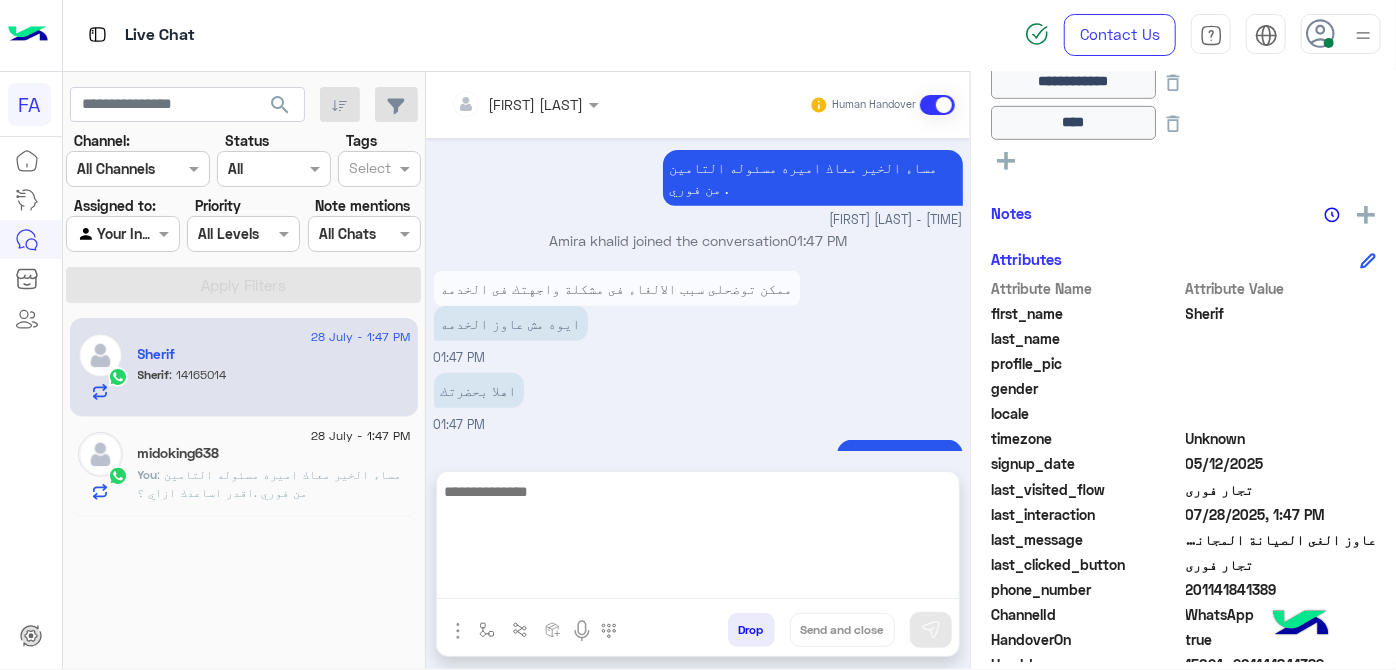 click at bounding box center [698, 539] 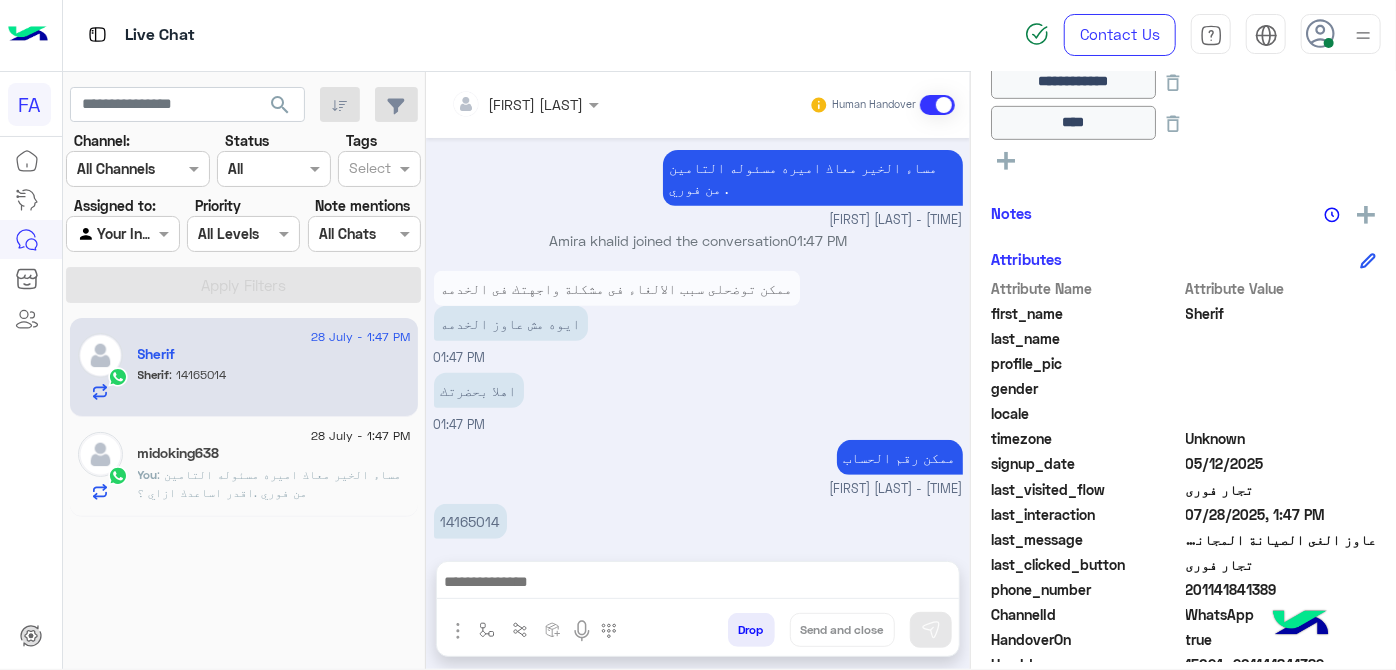 click on "Drop   Send and close" at bounding box center (795, 634) 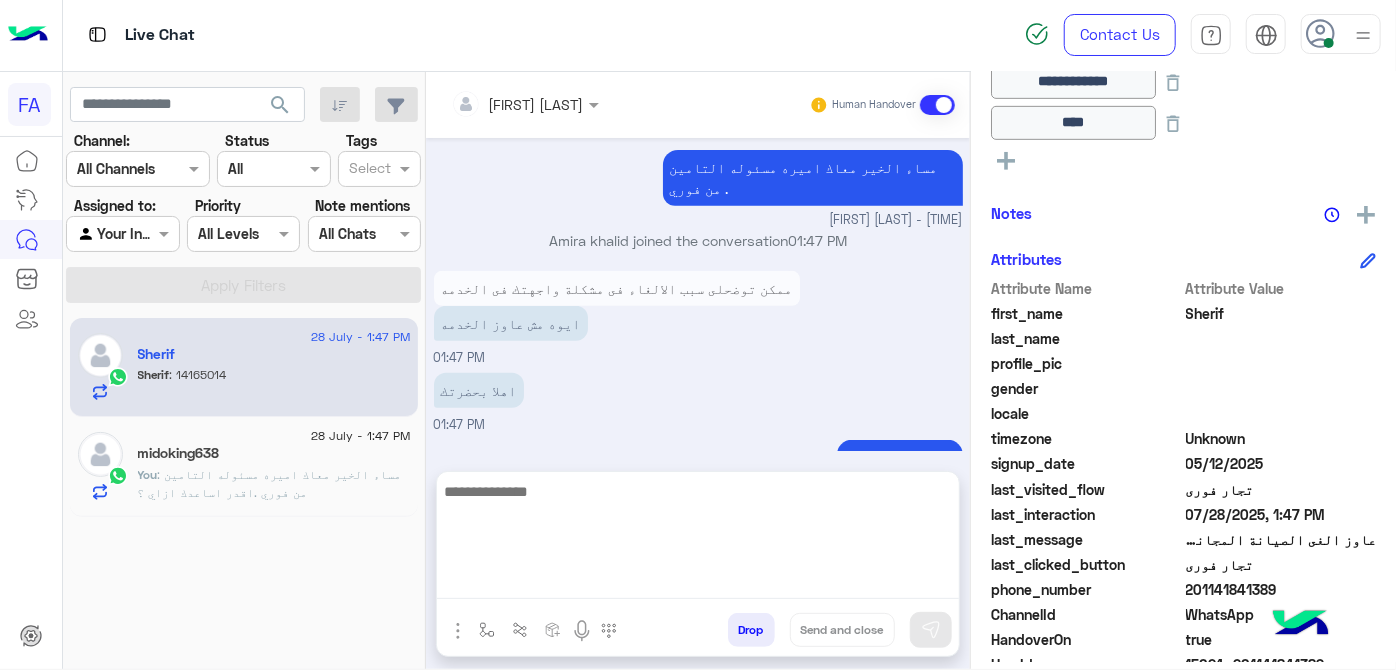 click at bounding box center (698, 539) 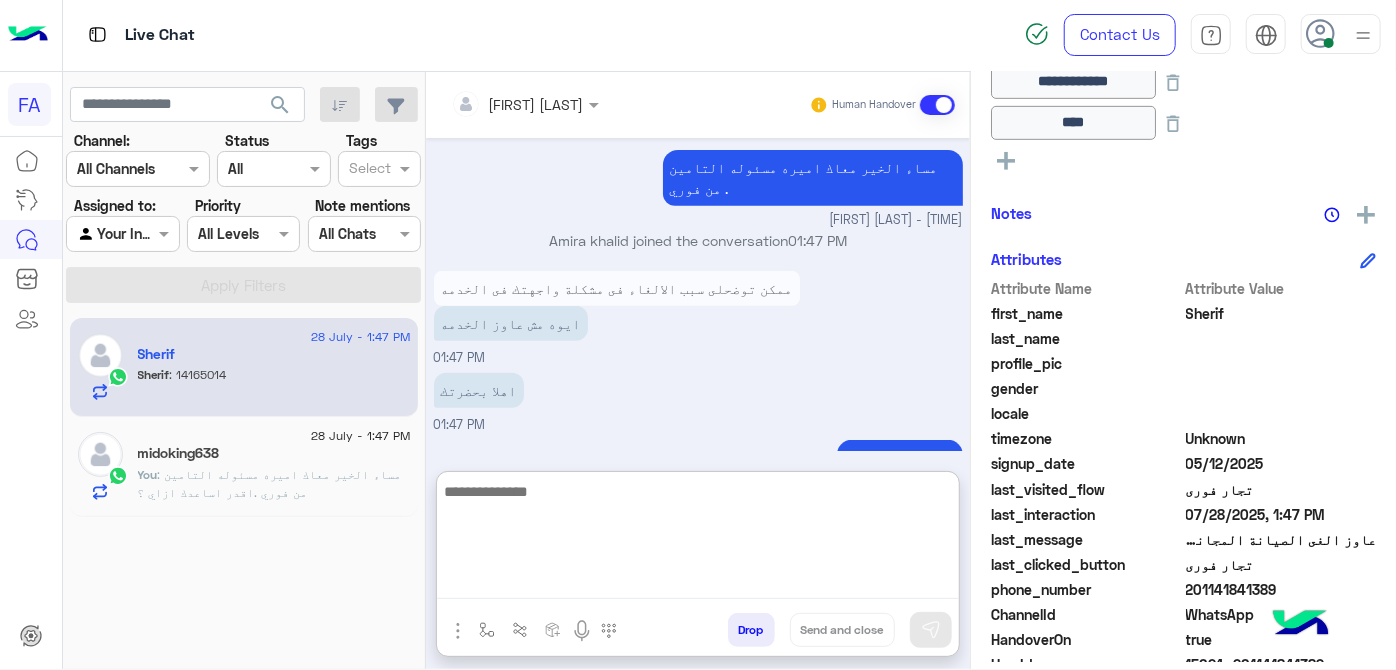 paste on "**********" 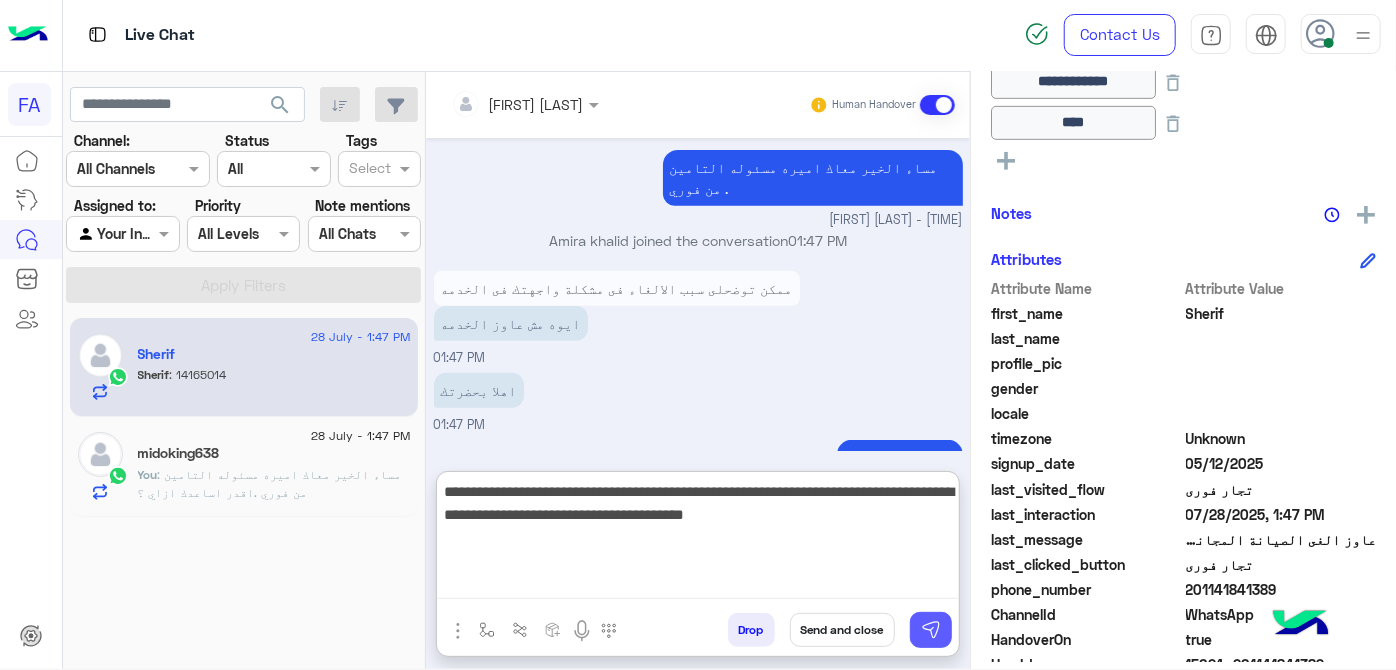 type on "**********" 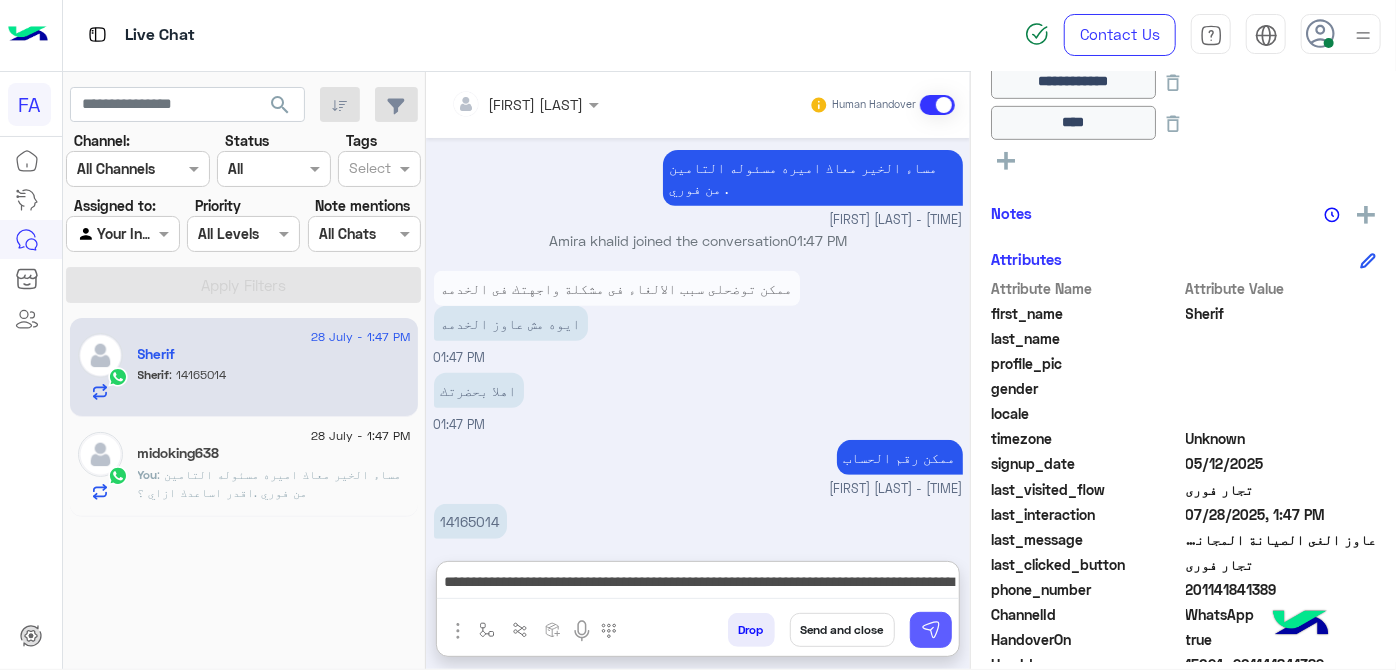 click at bounding box center [931, 630] 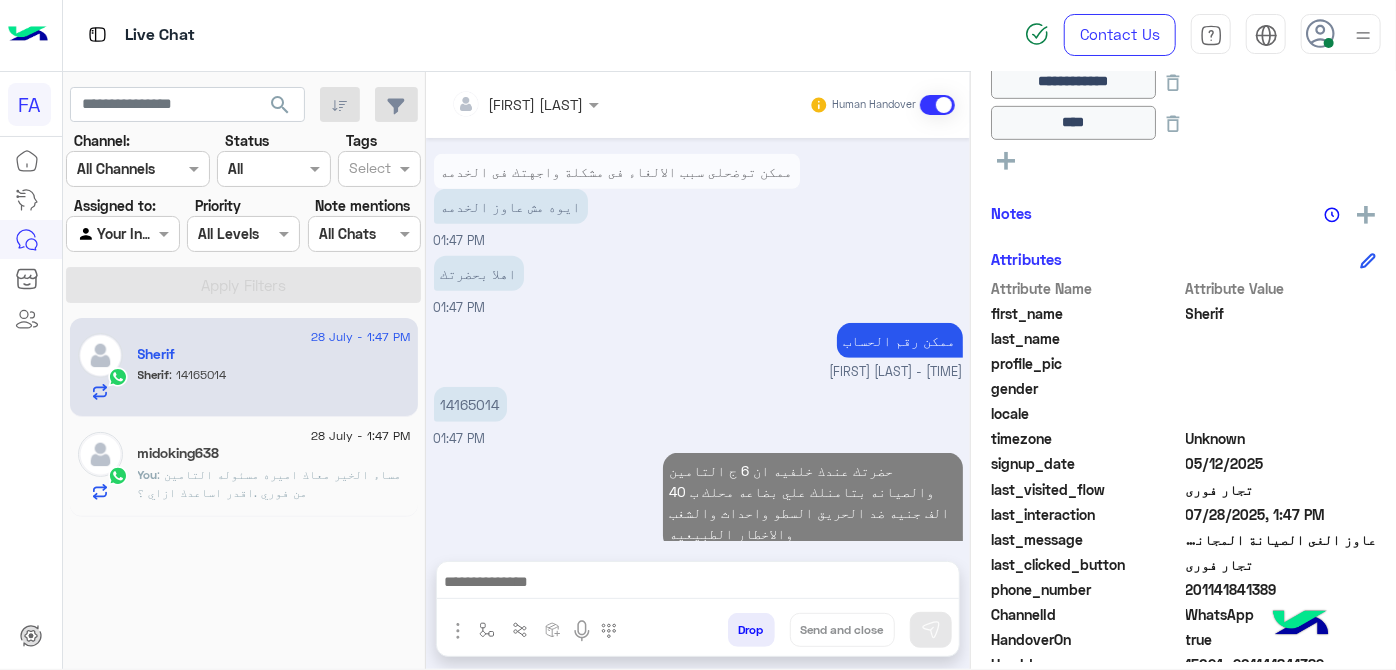 scroll, scrollTop: 535, scrollLeft: 0, axis: vertical 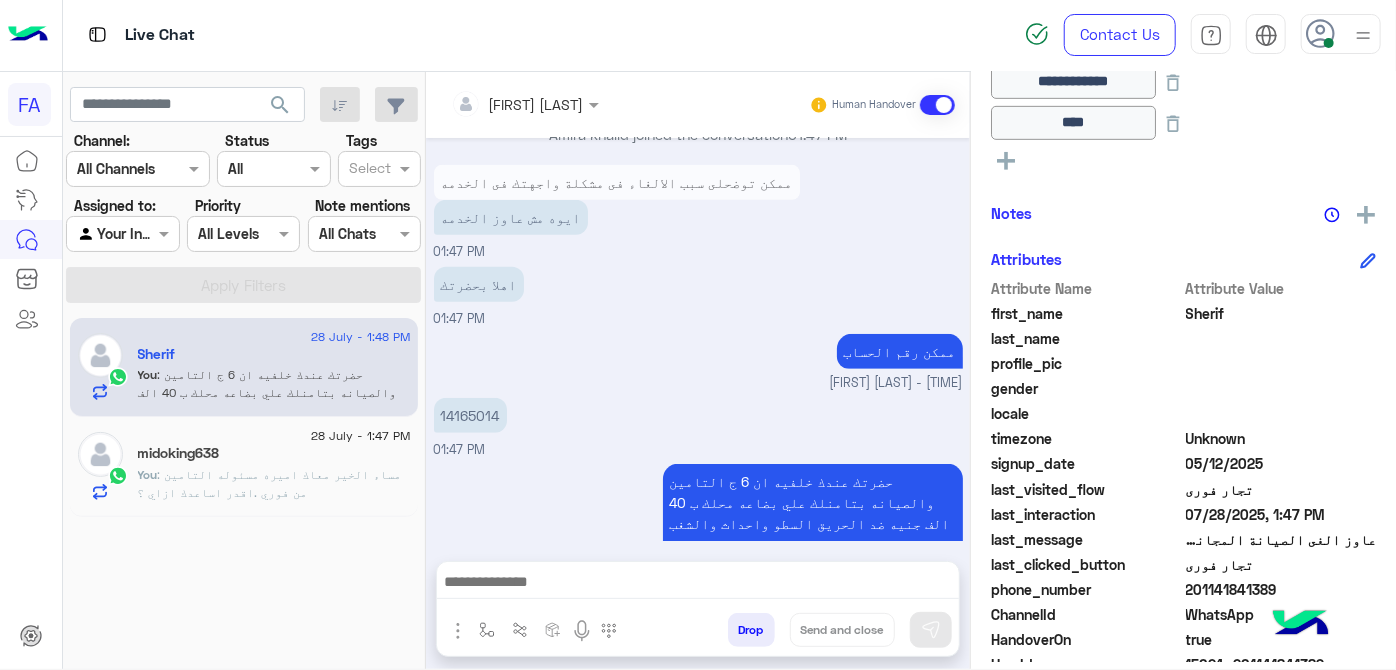 drag, startPoint x: 655, startPoint y: 643, endPoint x: 689, endPoint y: 582, distance: 69.83552 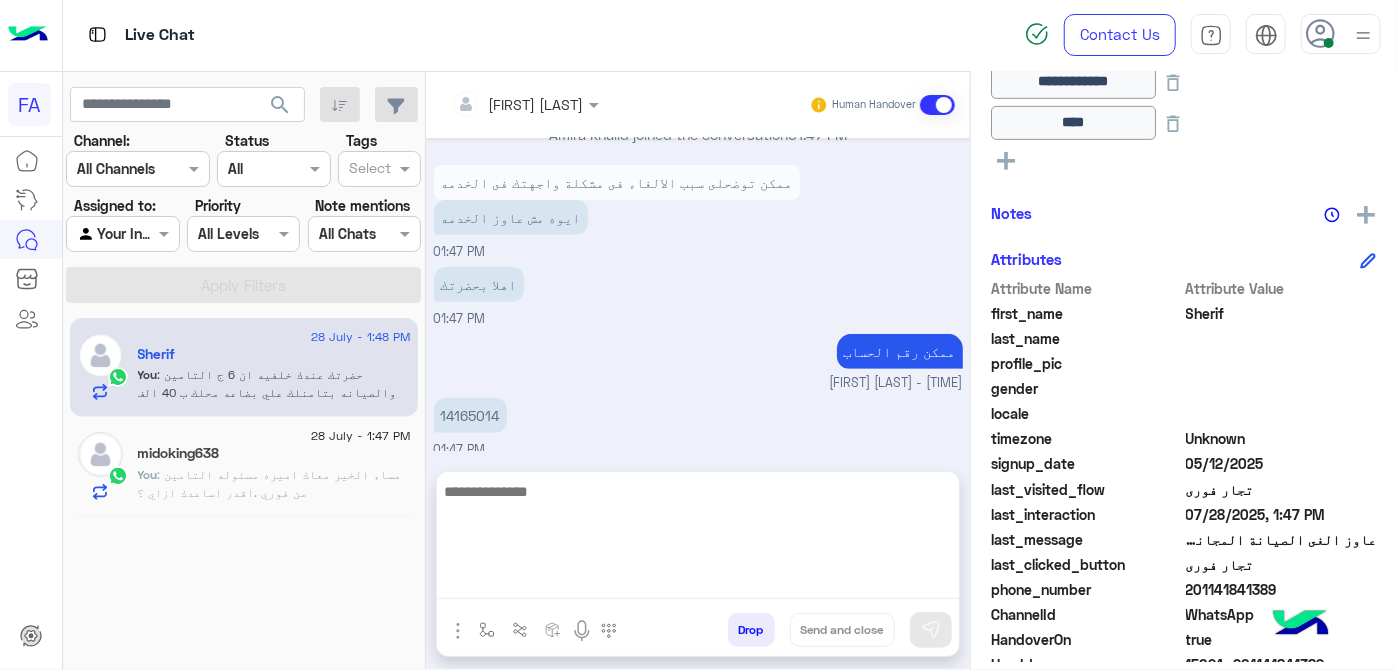 click at bounding box center [698, 539] 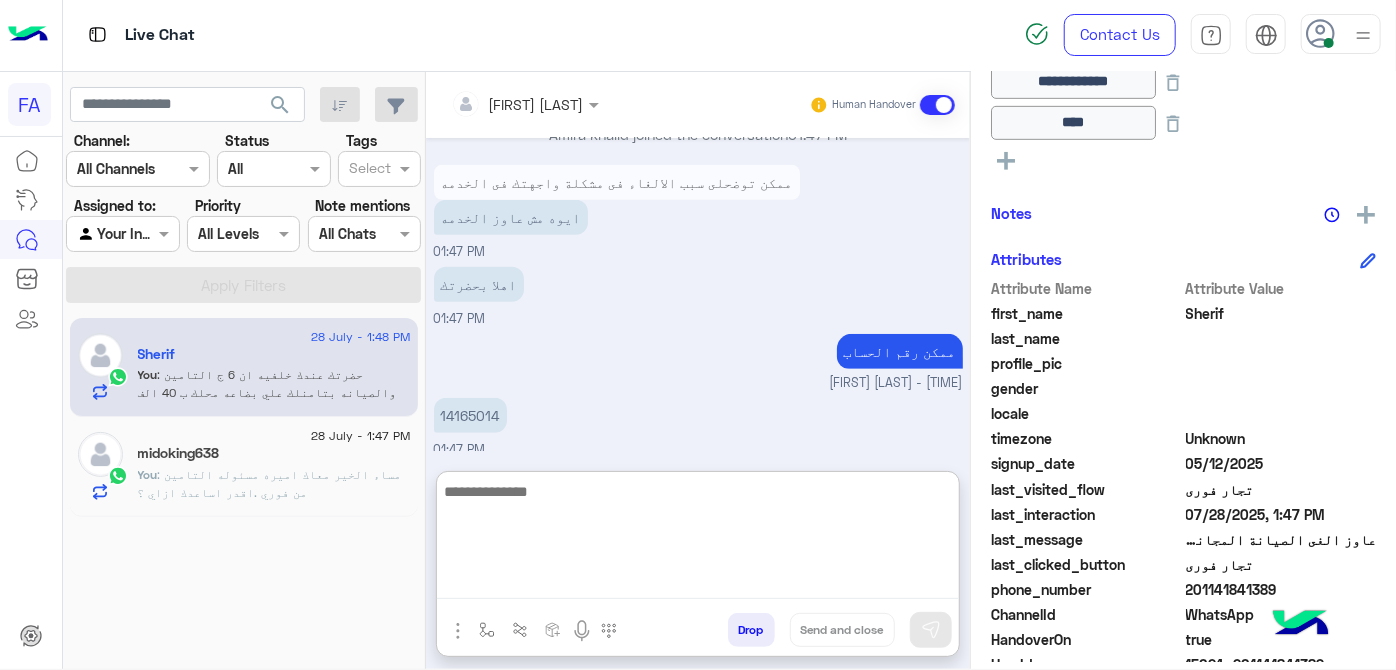 scroll, scrollTop: 610, scrollLeft: 0, axis: vertical 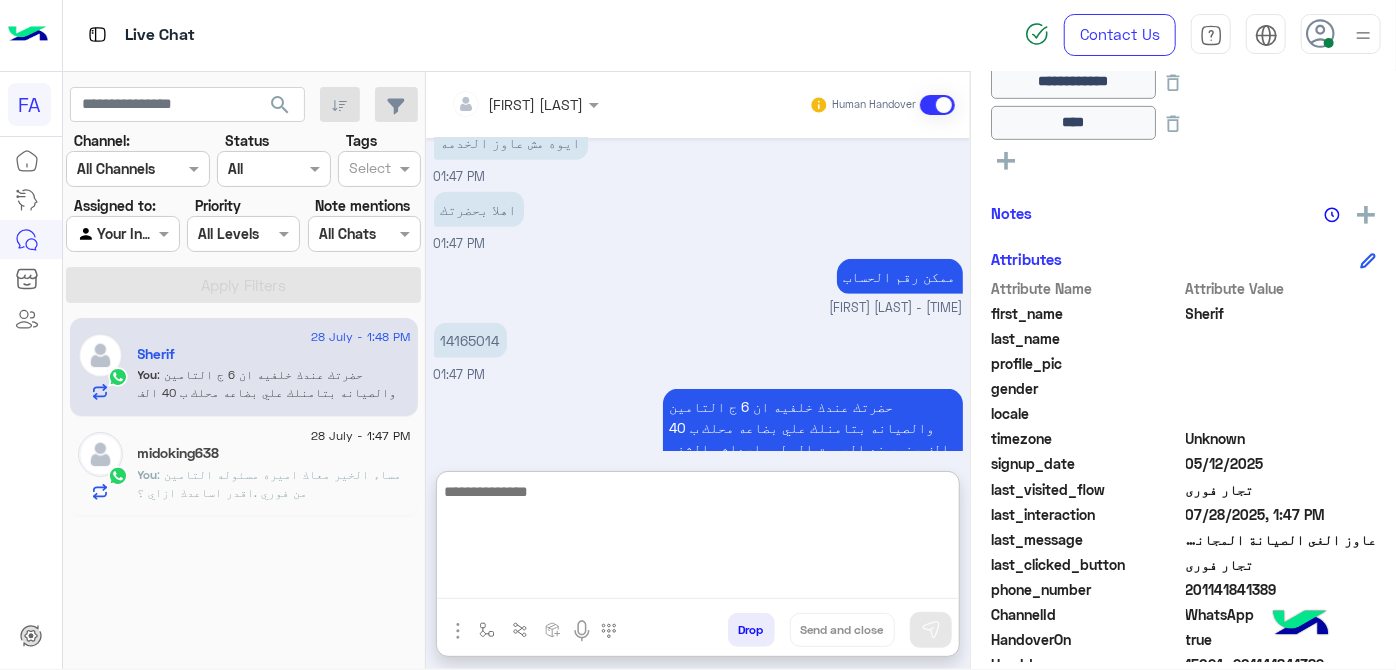 paste on "**********" 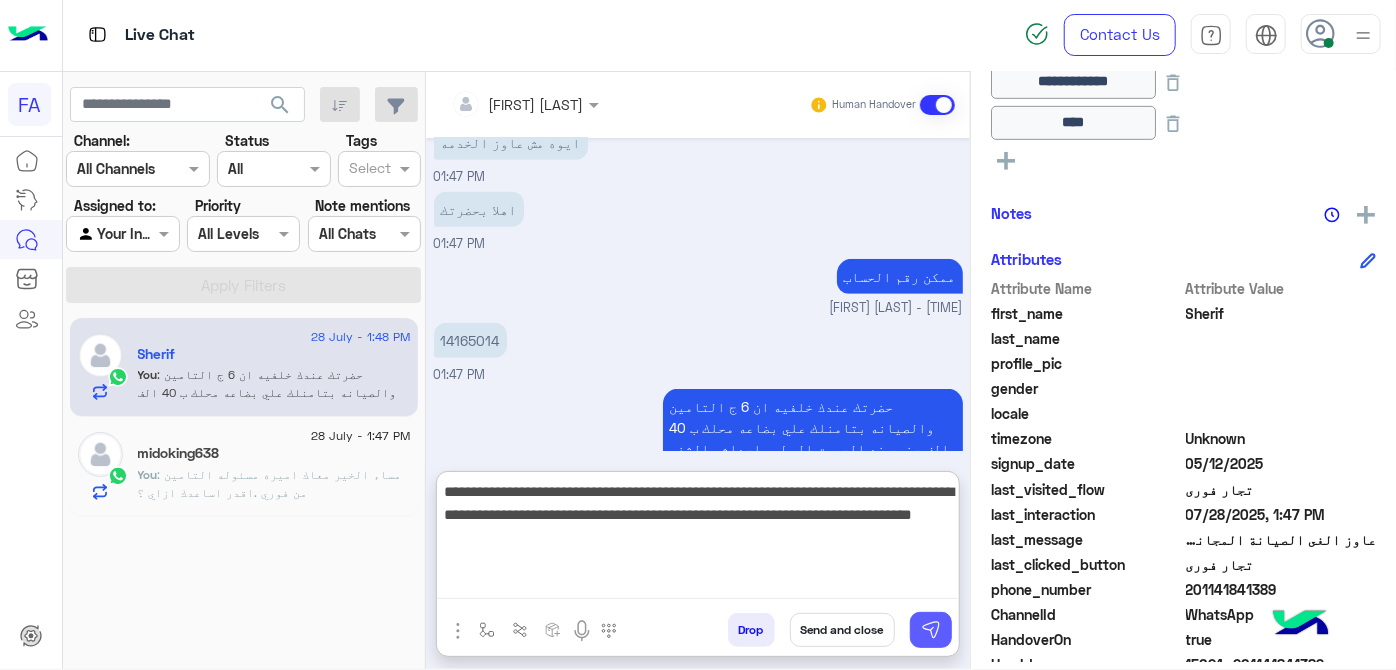 type on "**********" 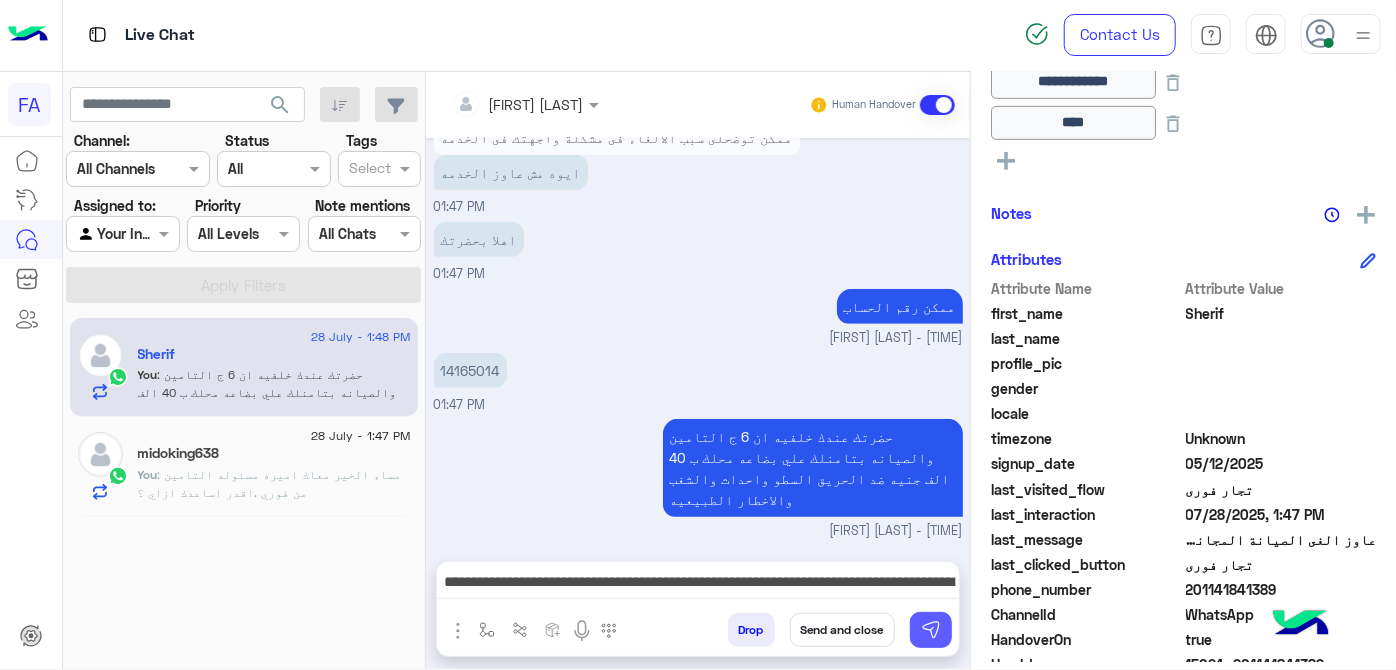 click at bounding box center [931, 630] 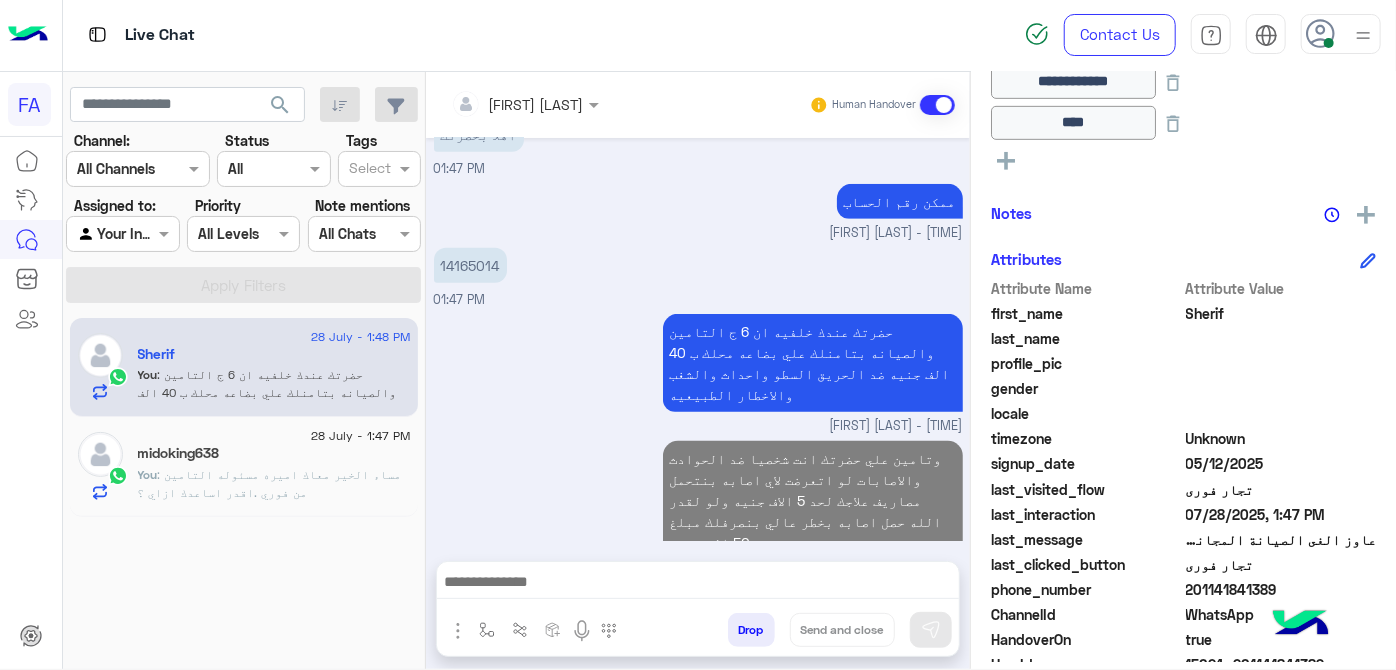 scroll, scrollTop: 661, scrollLeft: 0, axis: vertical 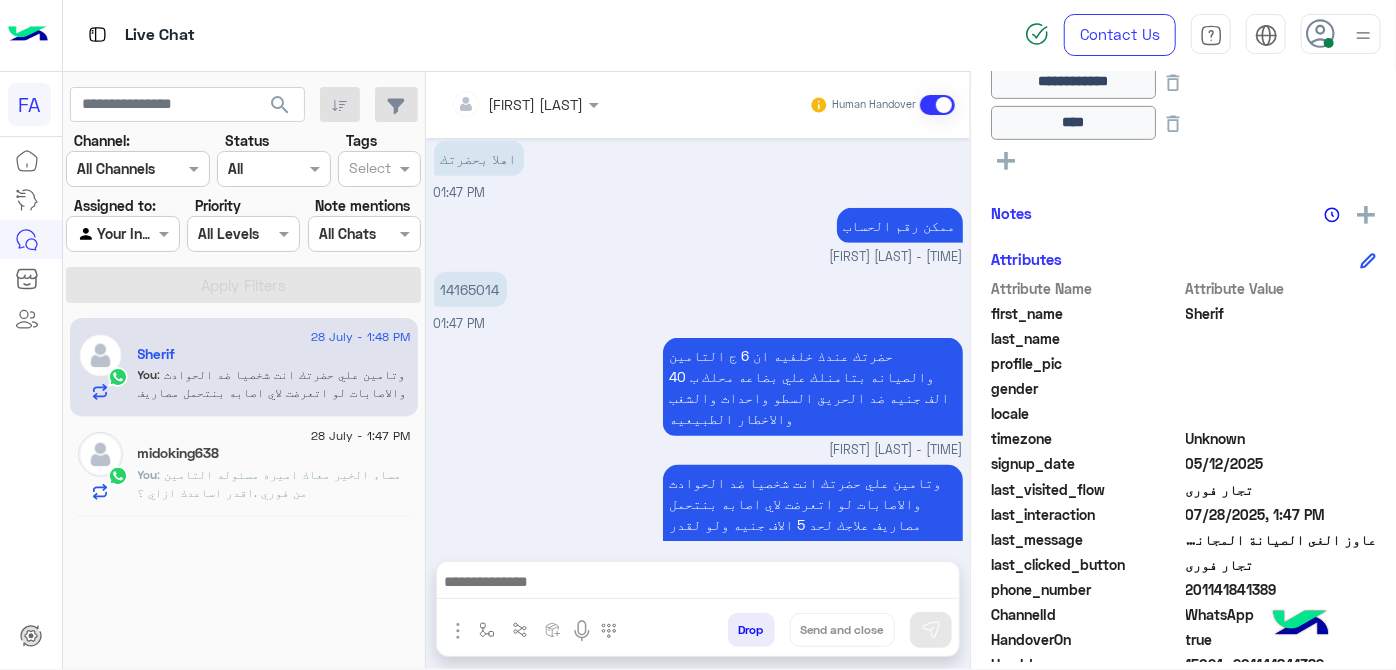 click on "Drop   Send and close" at bounding box center [795, 634] 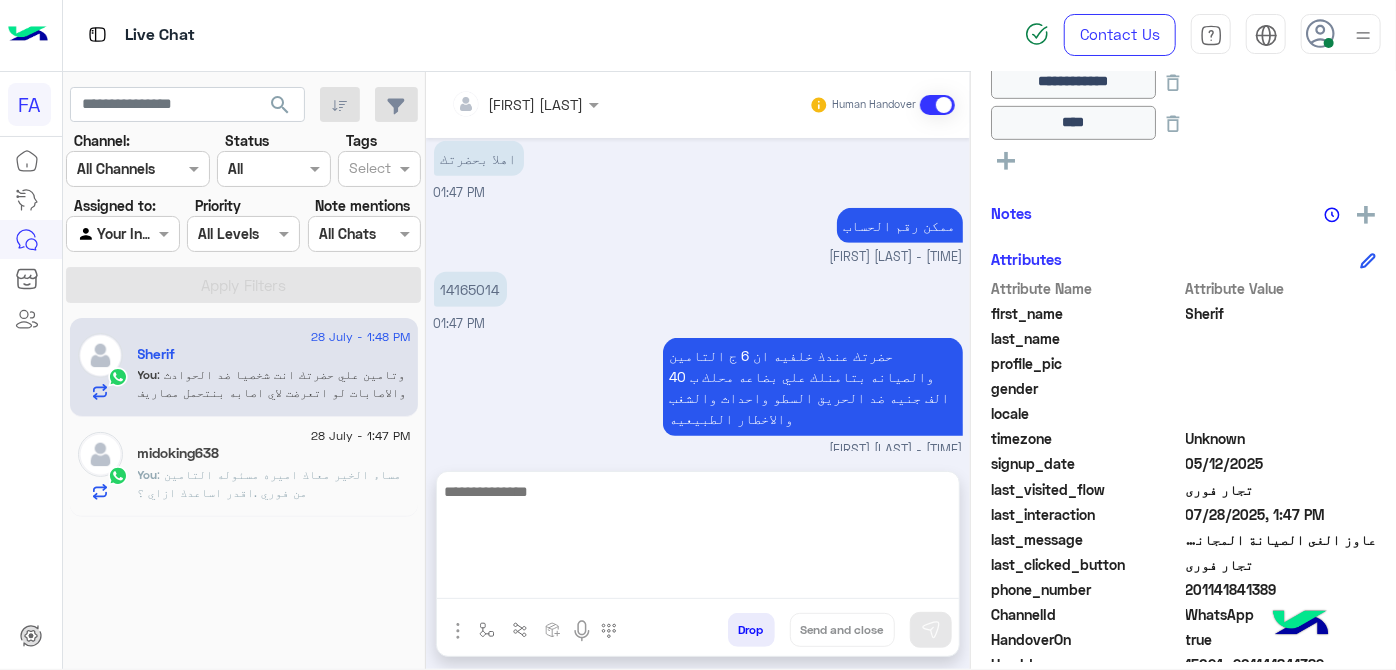click at bounding box center (698, 539) 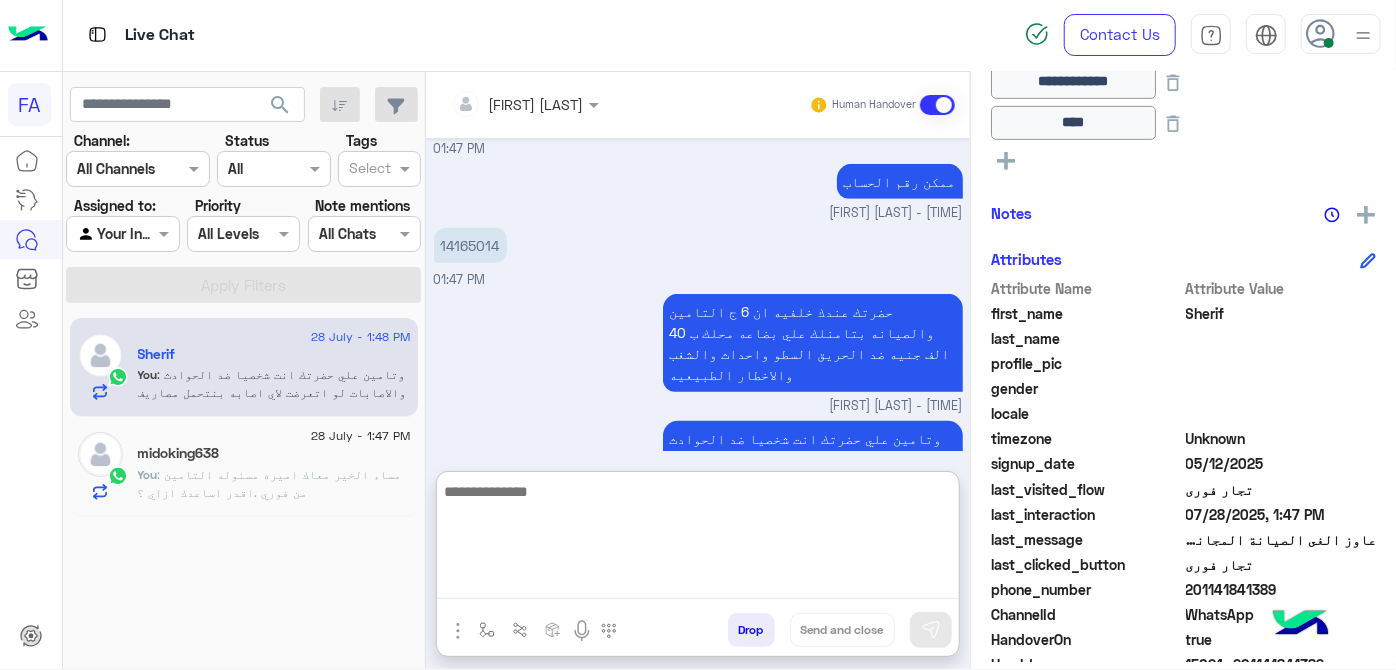 paste on "**********" 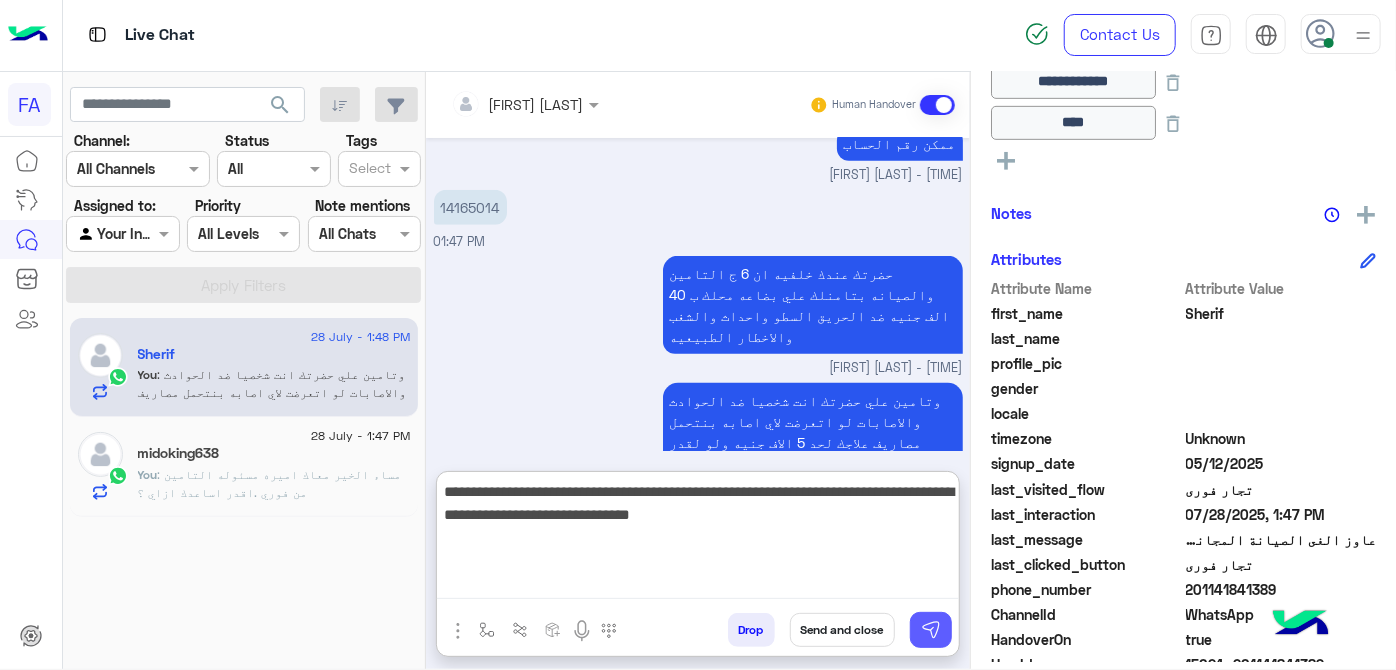 type on "**********" 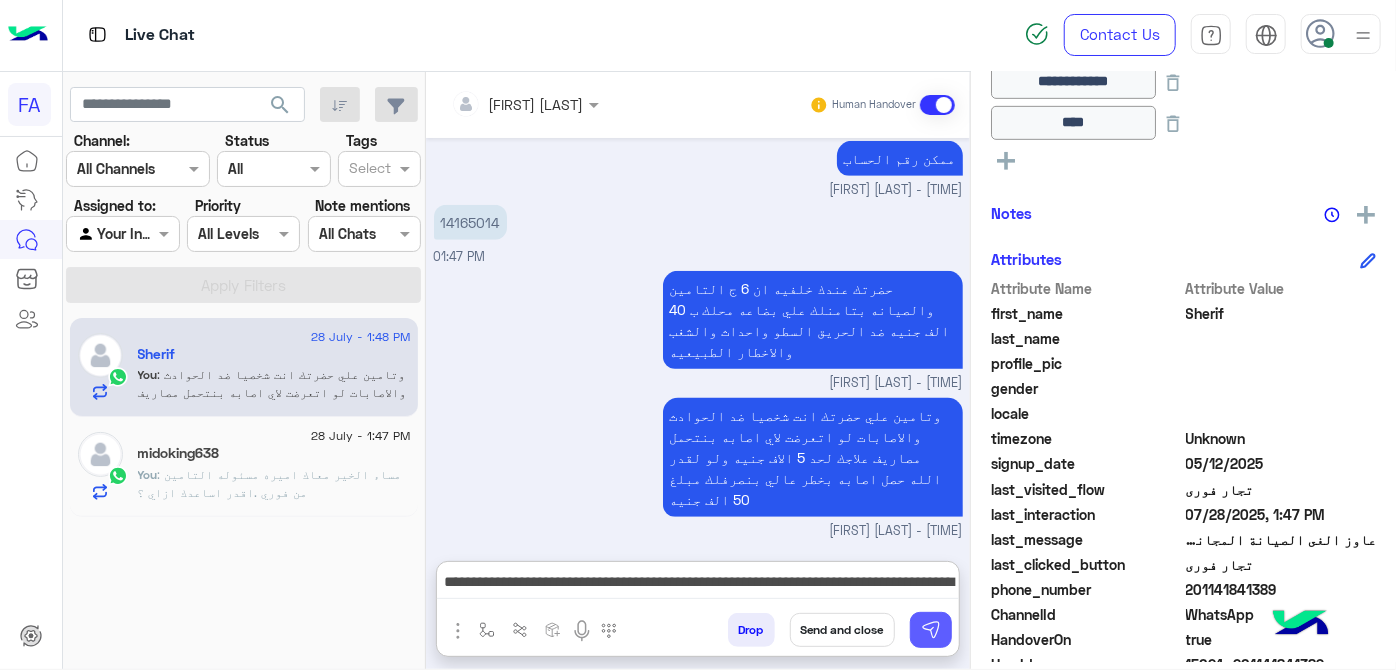 click at bounding box center [931, 630] 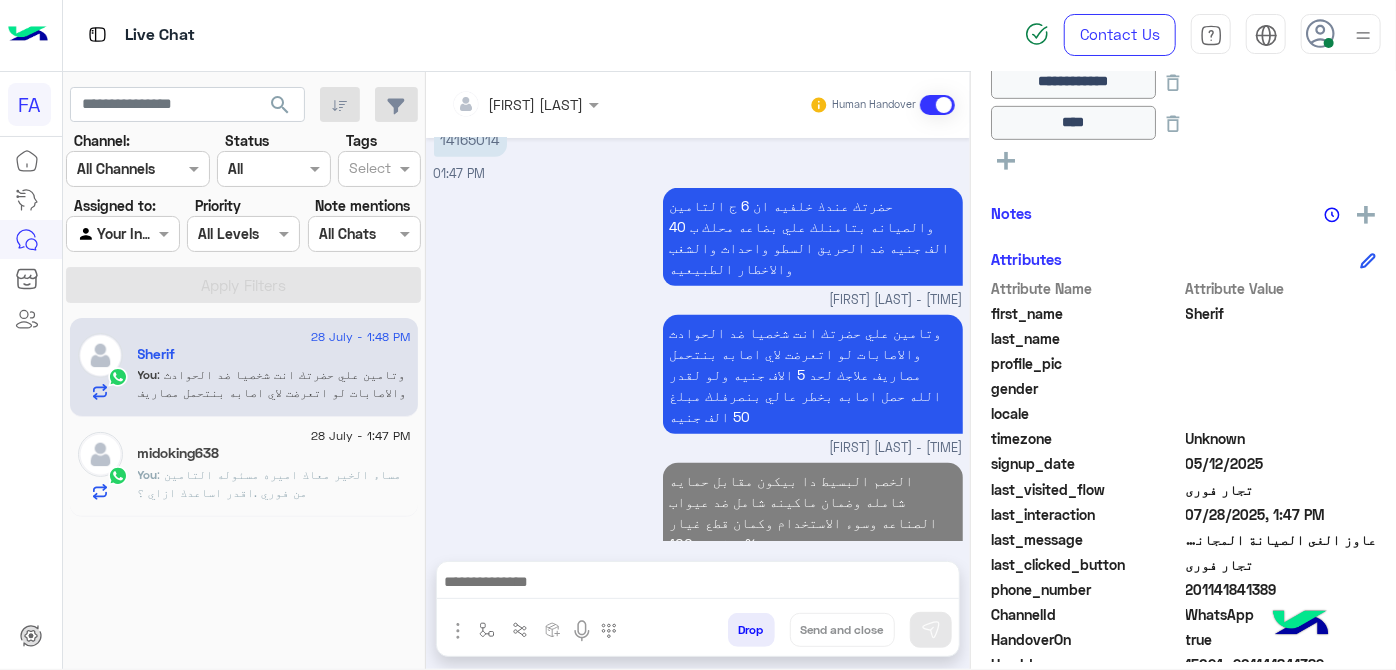 scroll, scrollTop: 768, scrollLeft: 0, axis: vertical 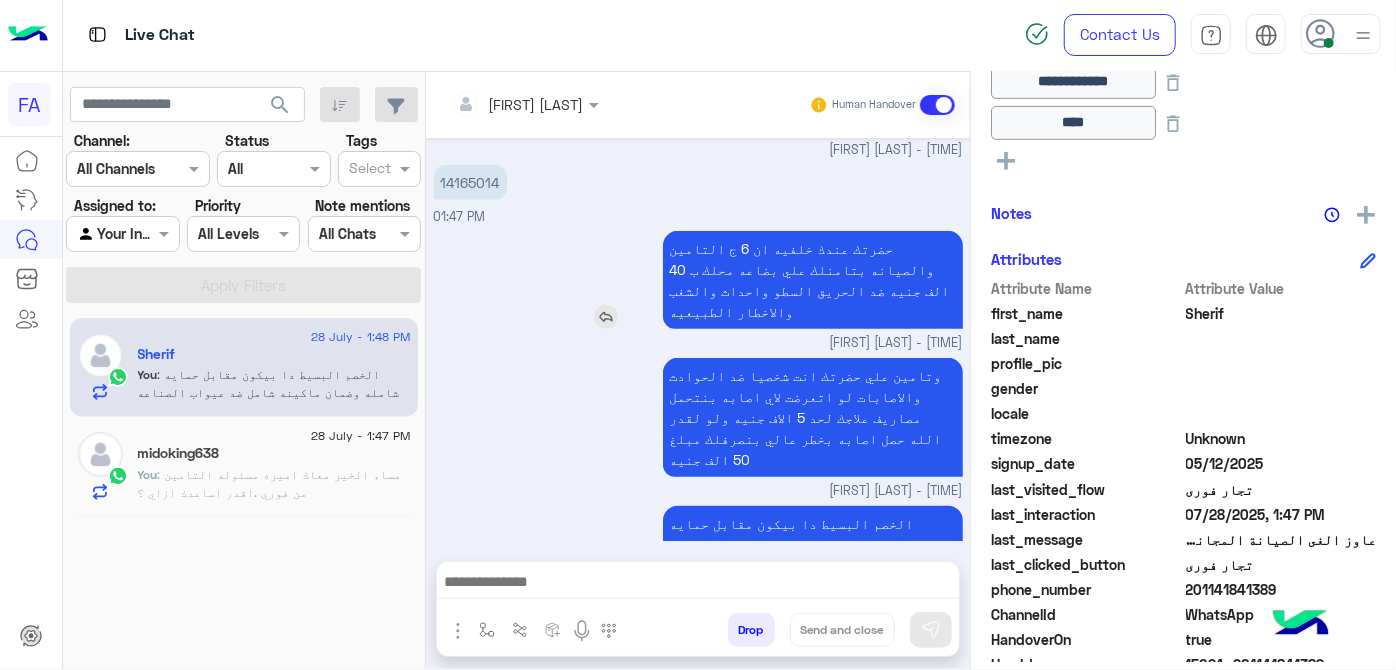 click on "حضرتك عندك خلفيه ان 6 ج التامين والصيانه بتامنلك علي بضاعه محلك ب 40 الف جنيه ضد الحريق السطو واحداث والشغب والاخطار الطبيعيه" at bounding box center [756, 280] 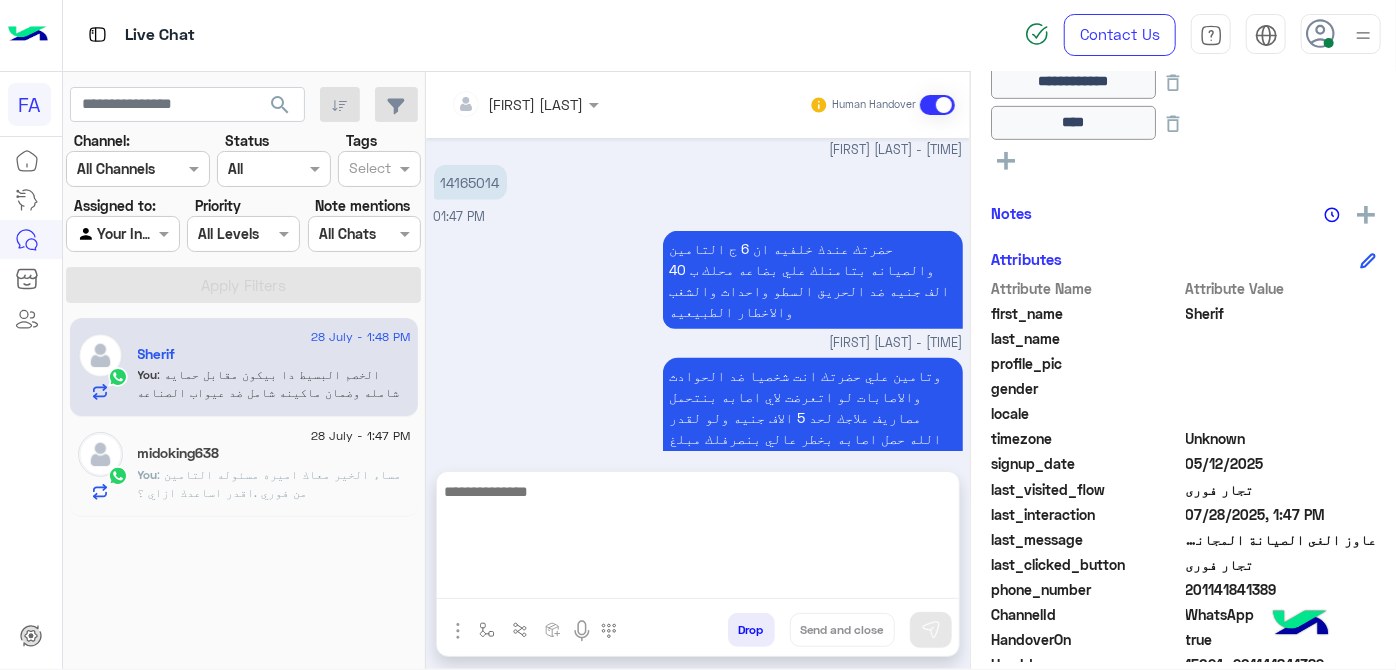 click at bounding box center [698, 539] 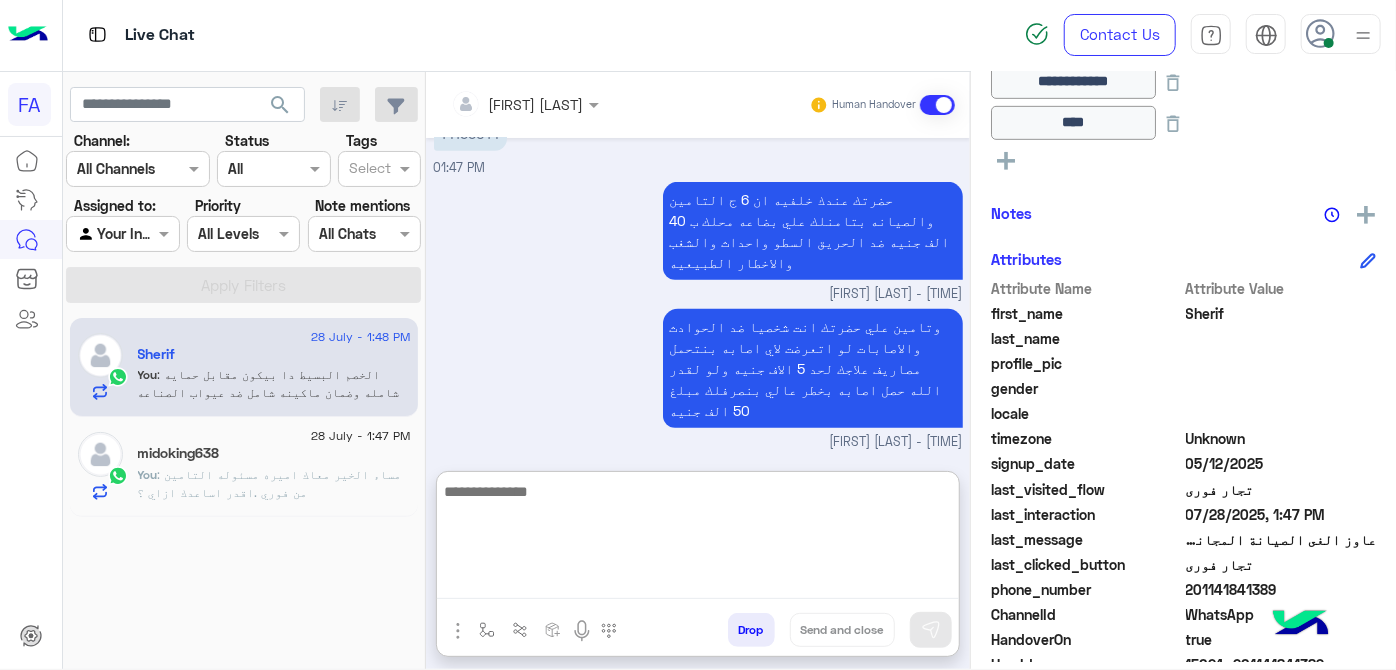 scroll, scrollTop: 829, scrollLeft: 0, axis: vertical 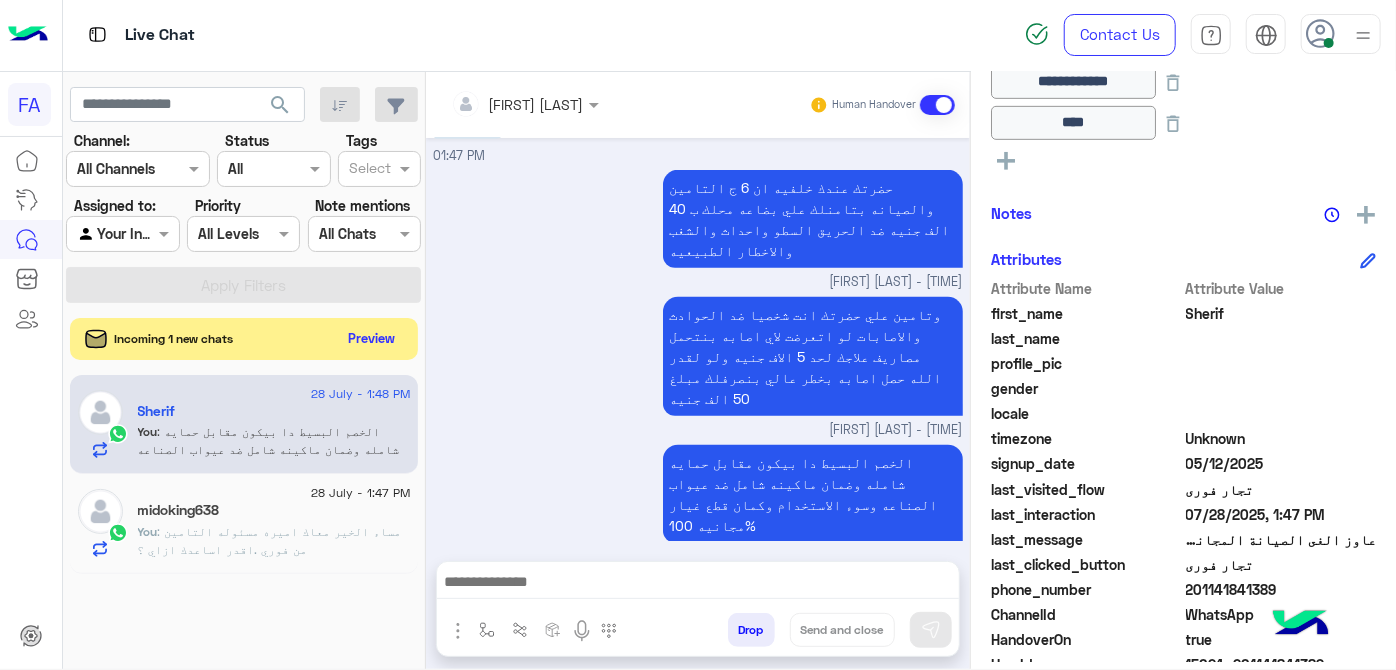 click on "Preview" 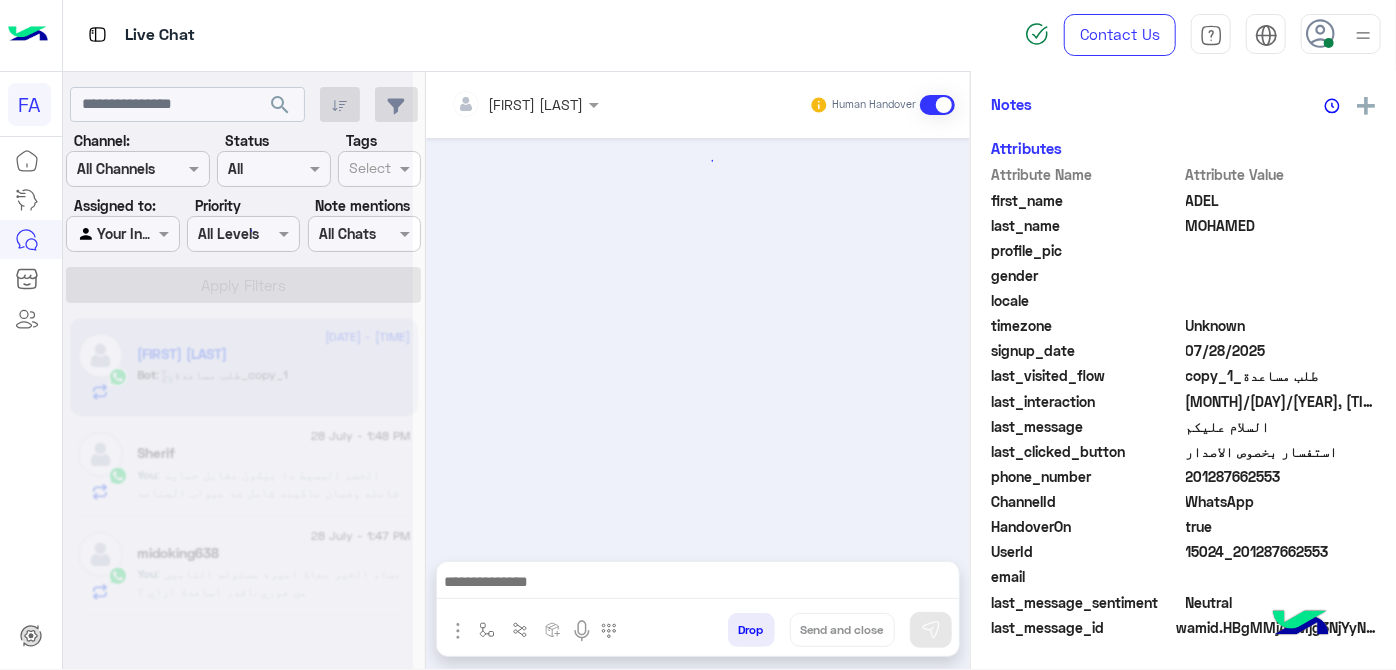 scroll, scrollTop: 522, scrollLeft: 0, axis: vertical 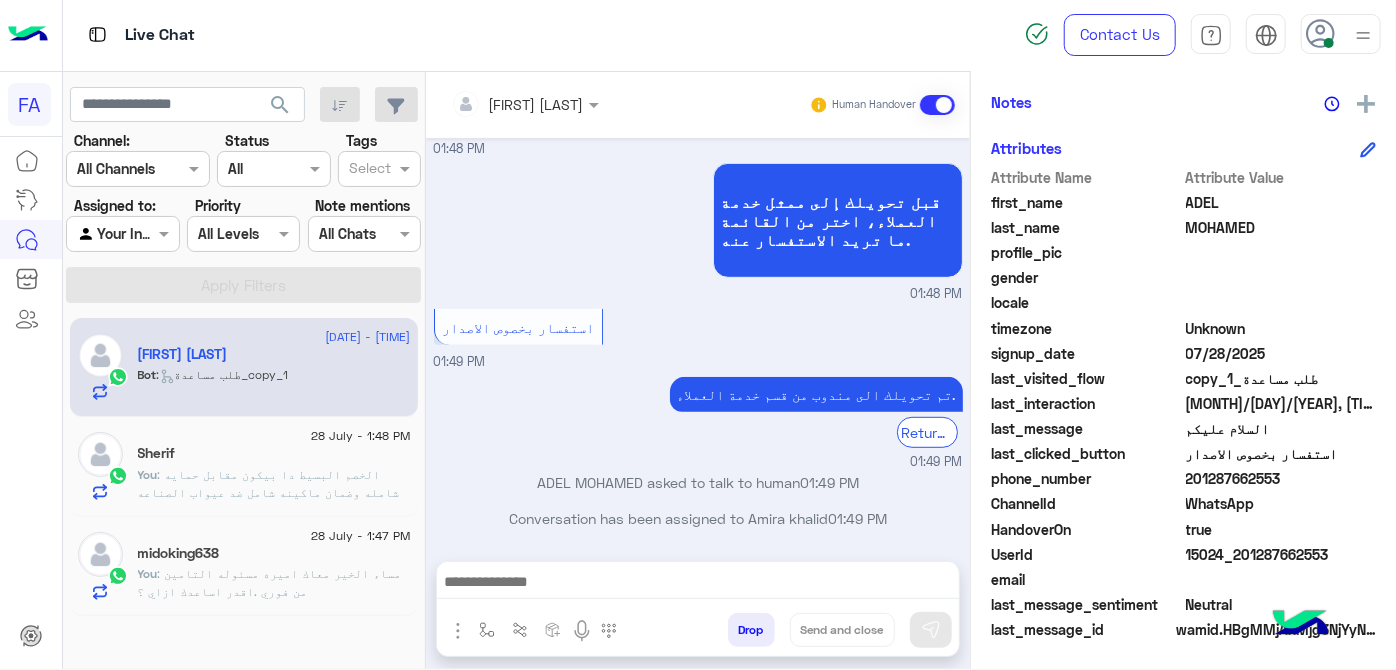 click on "قبل تحويلك إلى ممثل خدمة العملاء، اختر من القائمة ما تريد الاستفسار عنه.    01:48 PM" at bounding box center (698, 231) 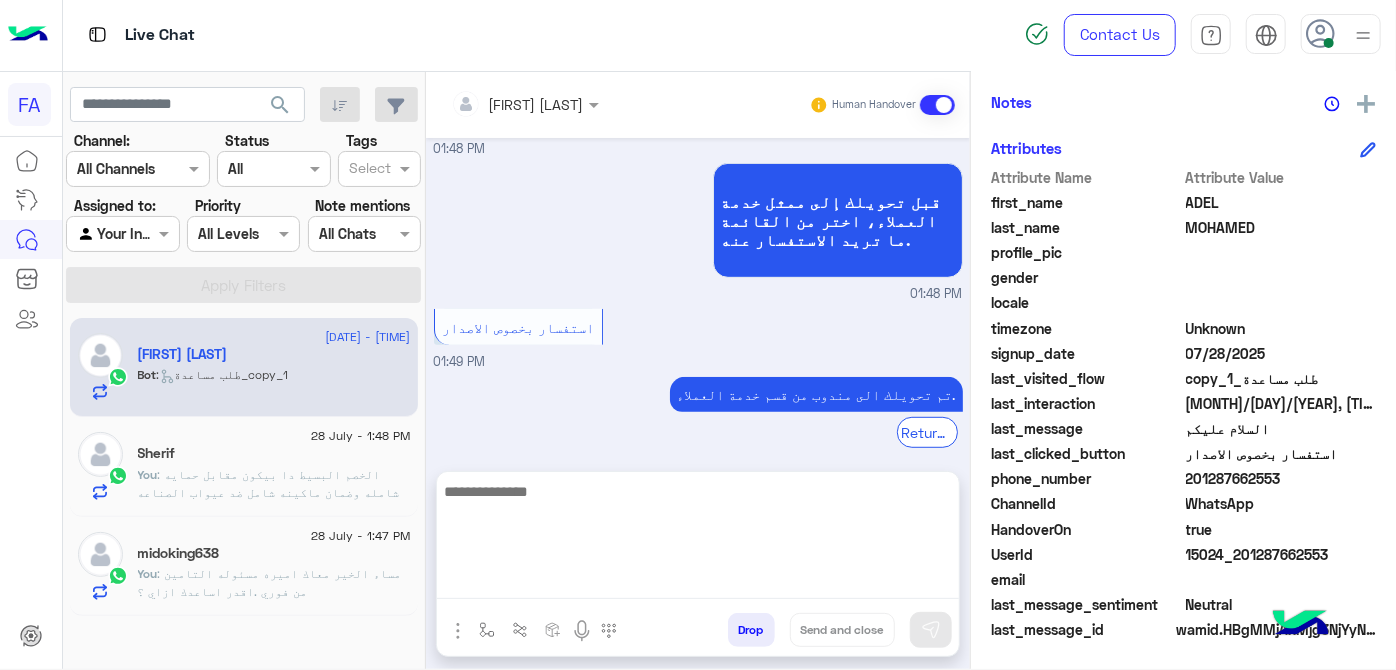 drag, startPoint x: 599, startPoint y: 579, endPoint x: 634, endPoint y: 582, distance: 35.128338 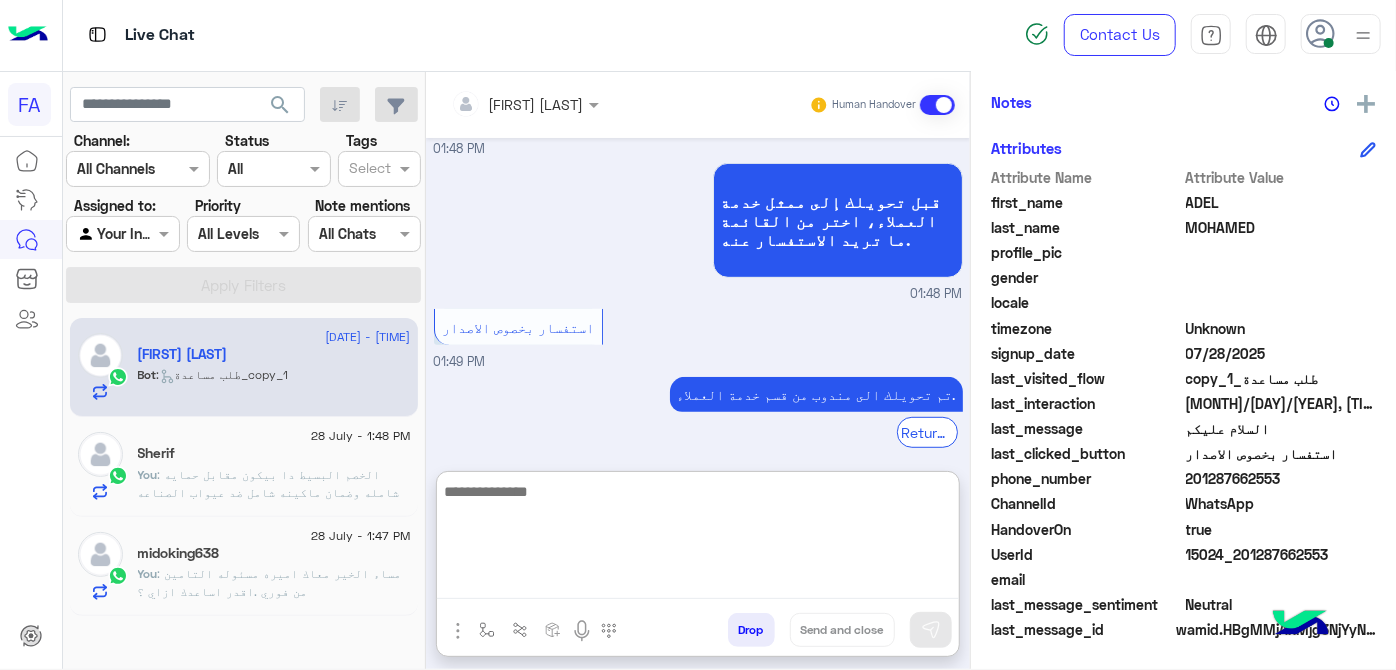 paste on "**********" 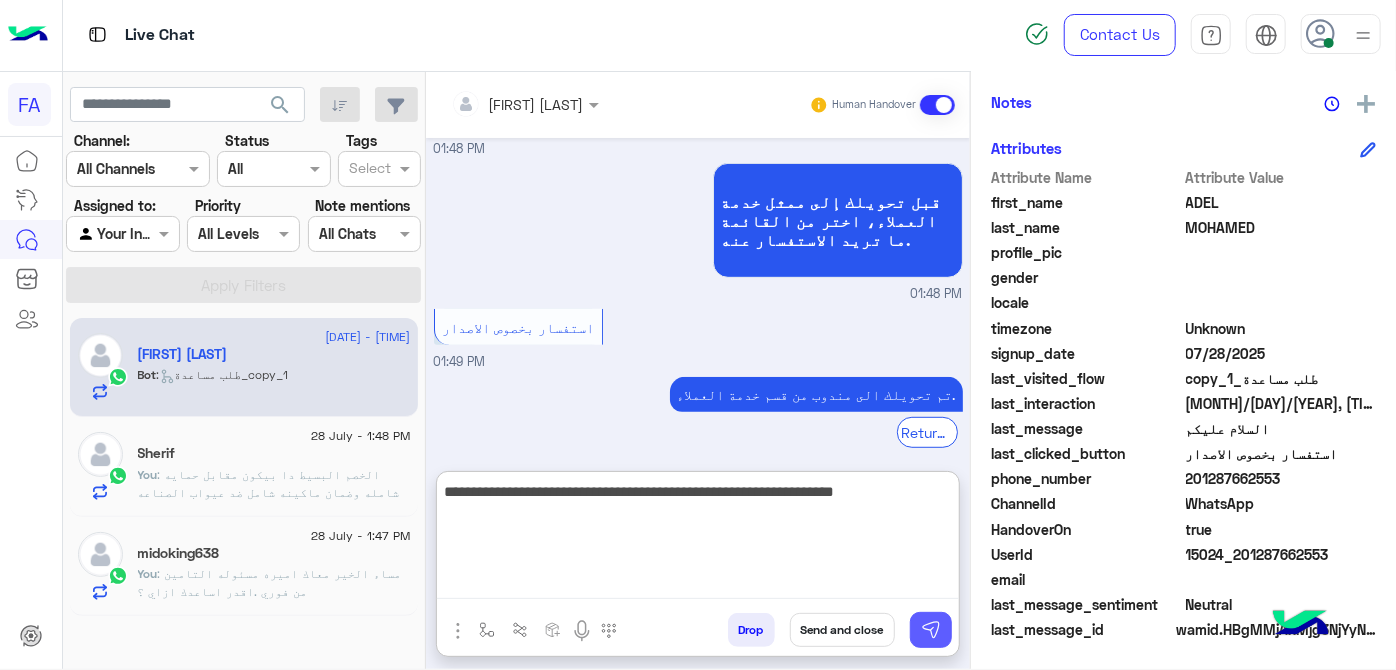 type on "**********" 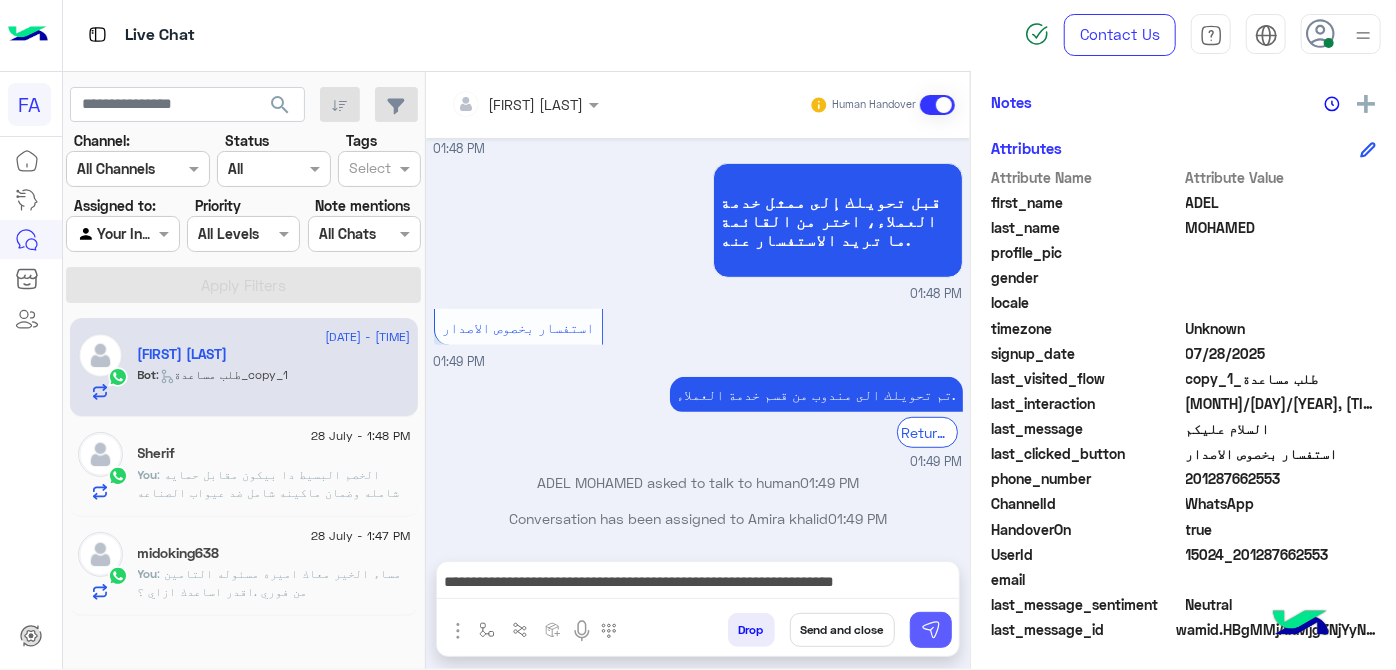 click at bounding box center [931, 630] 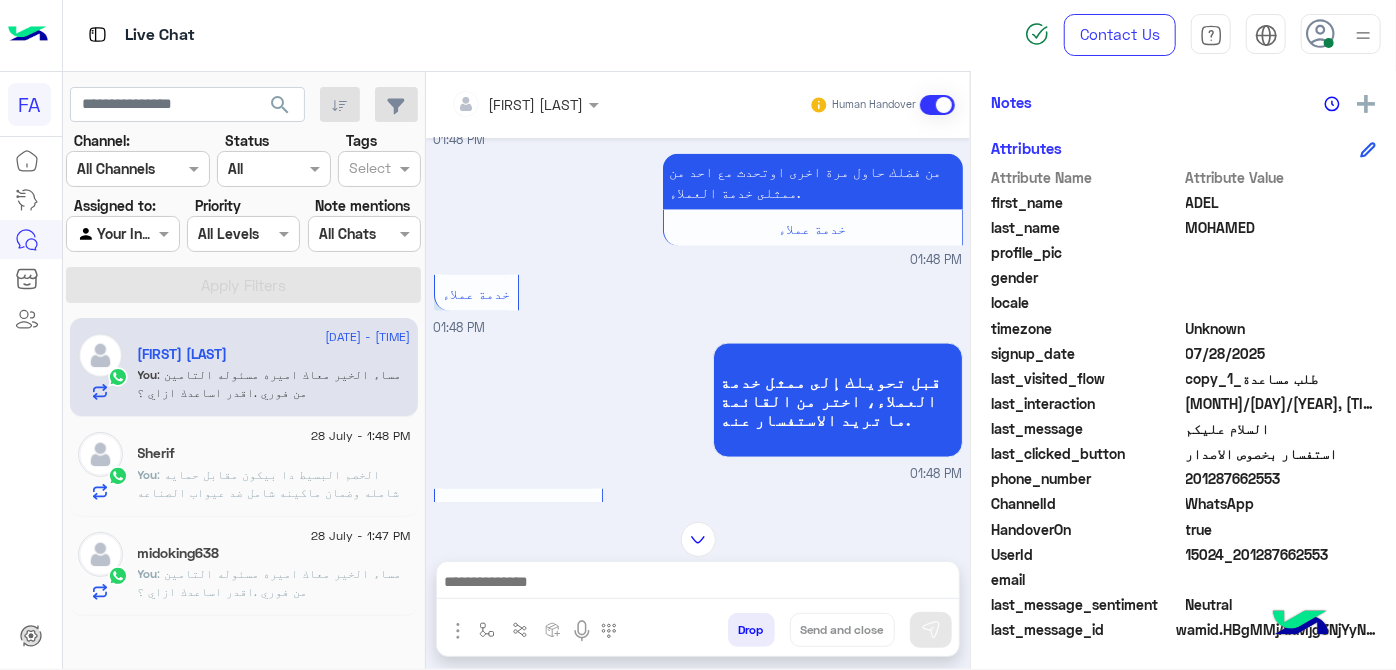 scroll, scrollTop: 1157, scrollLeft: 0, axis: vertical 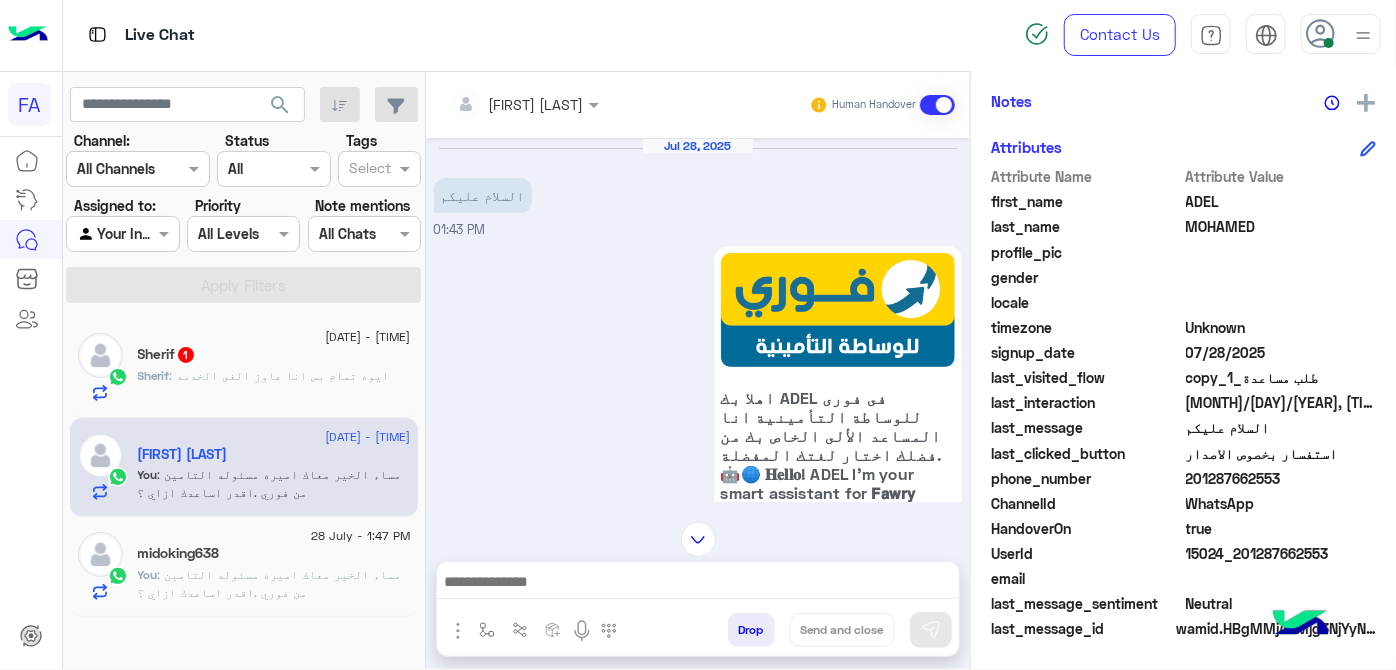click on "[FIRST]   1" 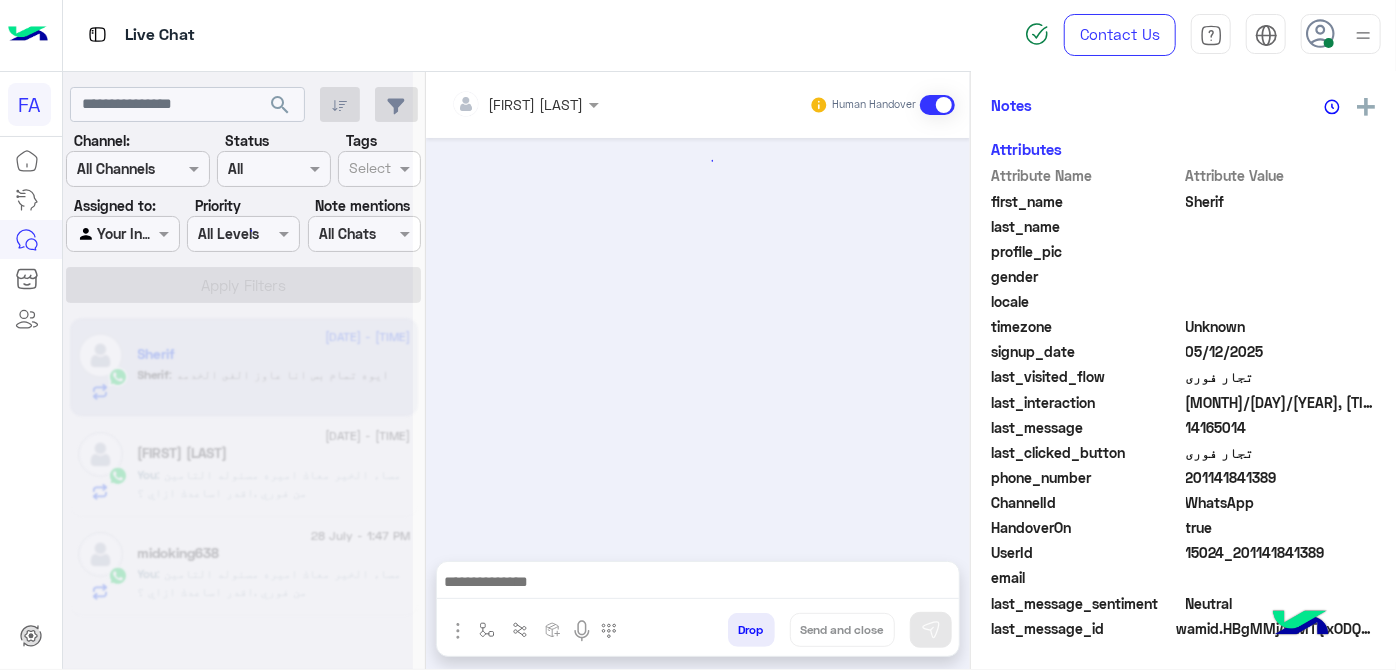 scroll, scrollTop: 557, scrollLeft: 0, axis: vertical 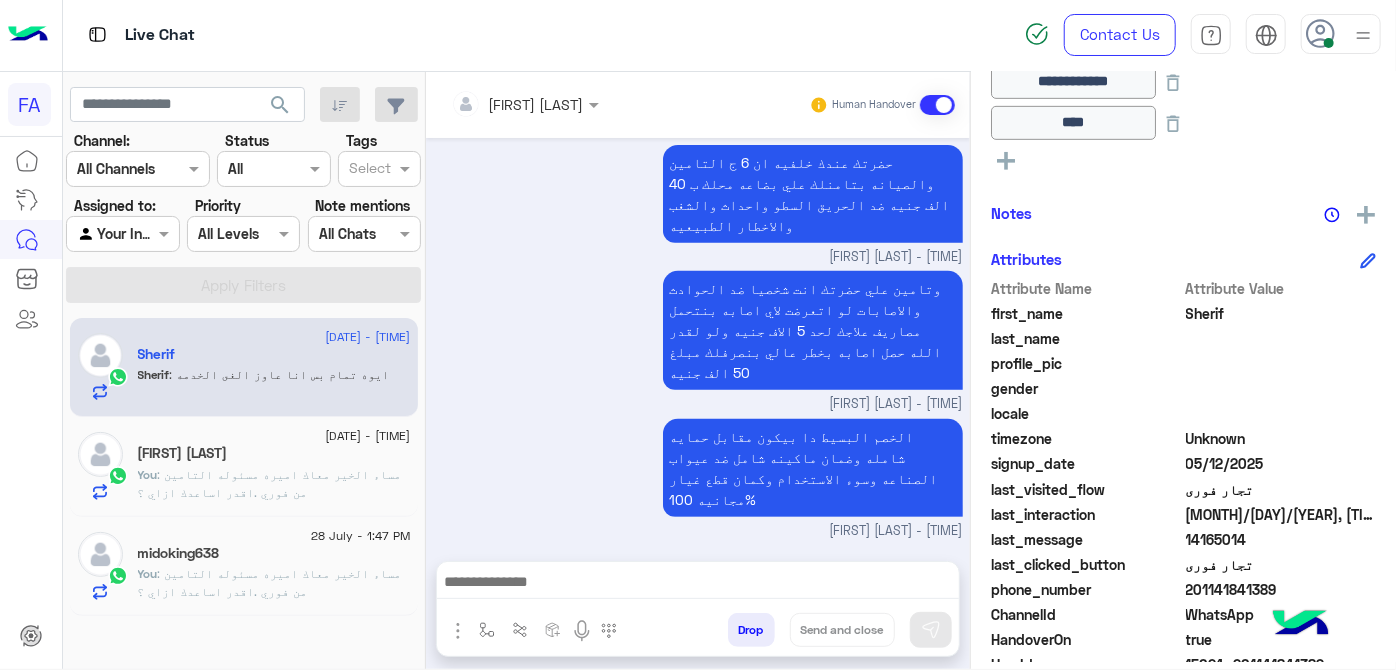 drag, startPoint x: 661, startPoint y: 626, endPoint x: 663, endPoint y: 580, distance: 46.043457 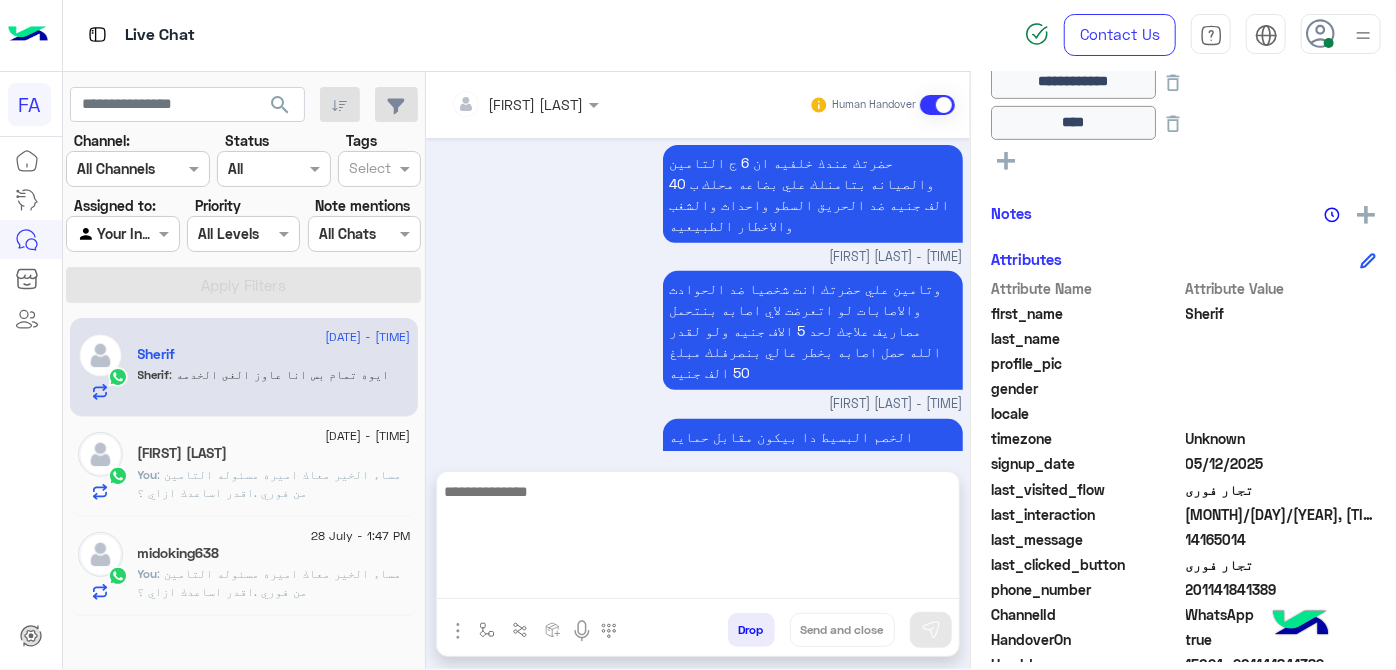 click at bounding box center [698, 539] 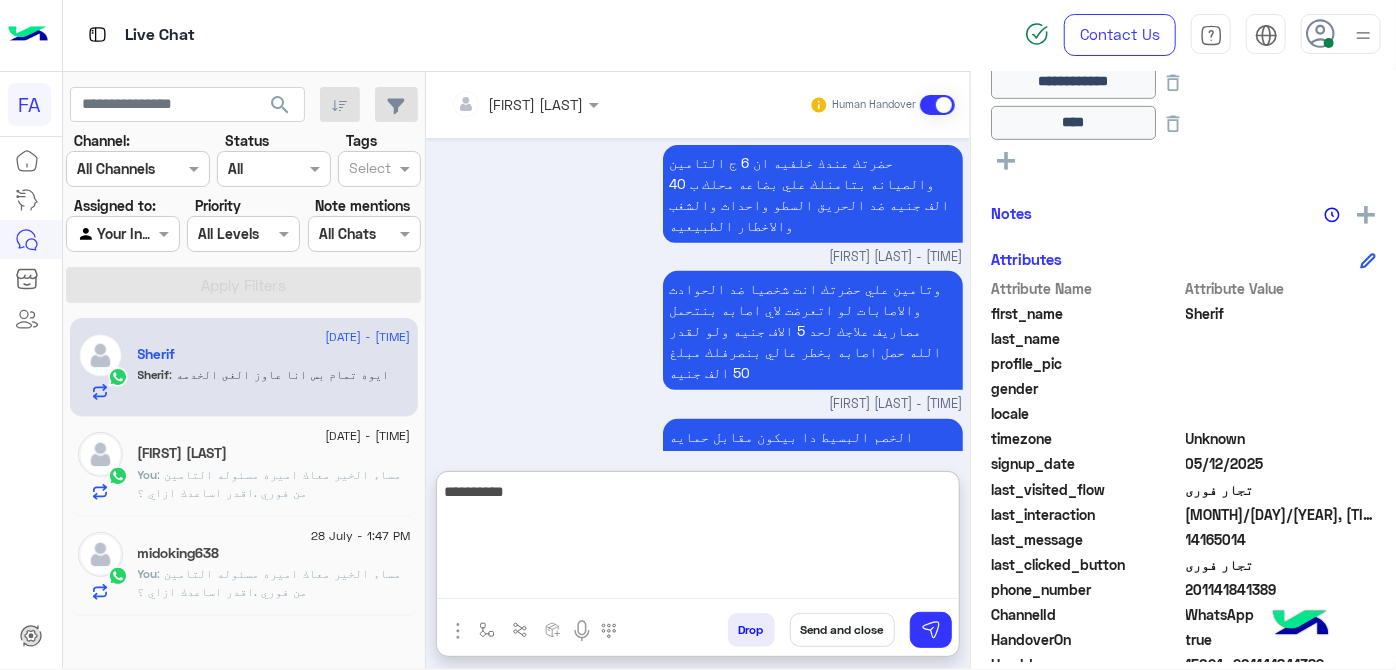 type on "**********" 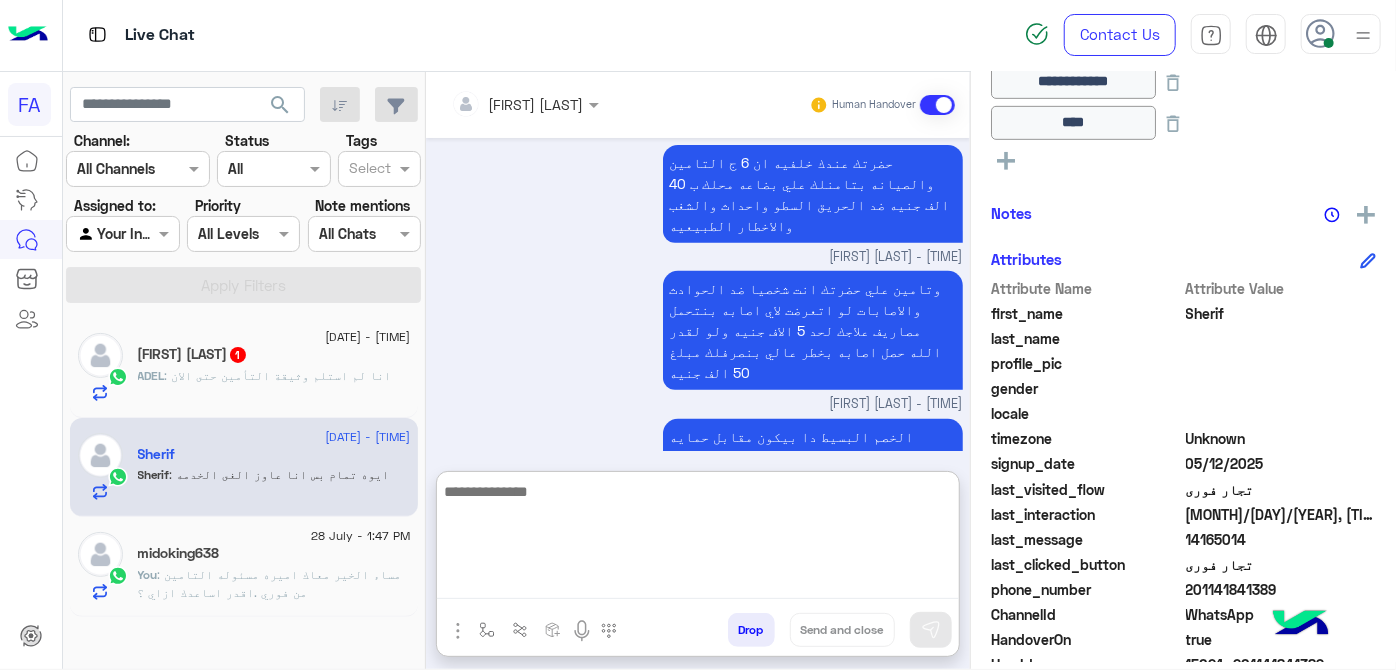 scroll, scrollTop: 607, scrollLeft: 0, axis: vertical 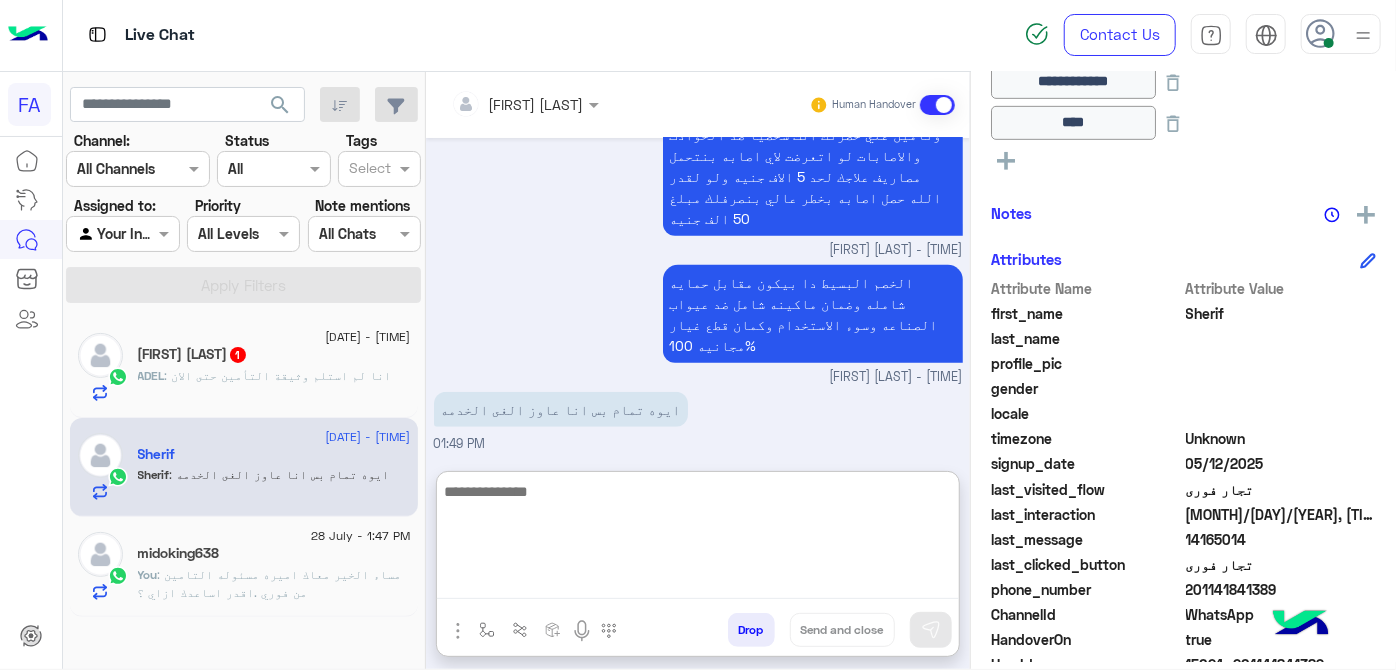 paste on "**********" 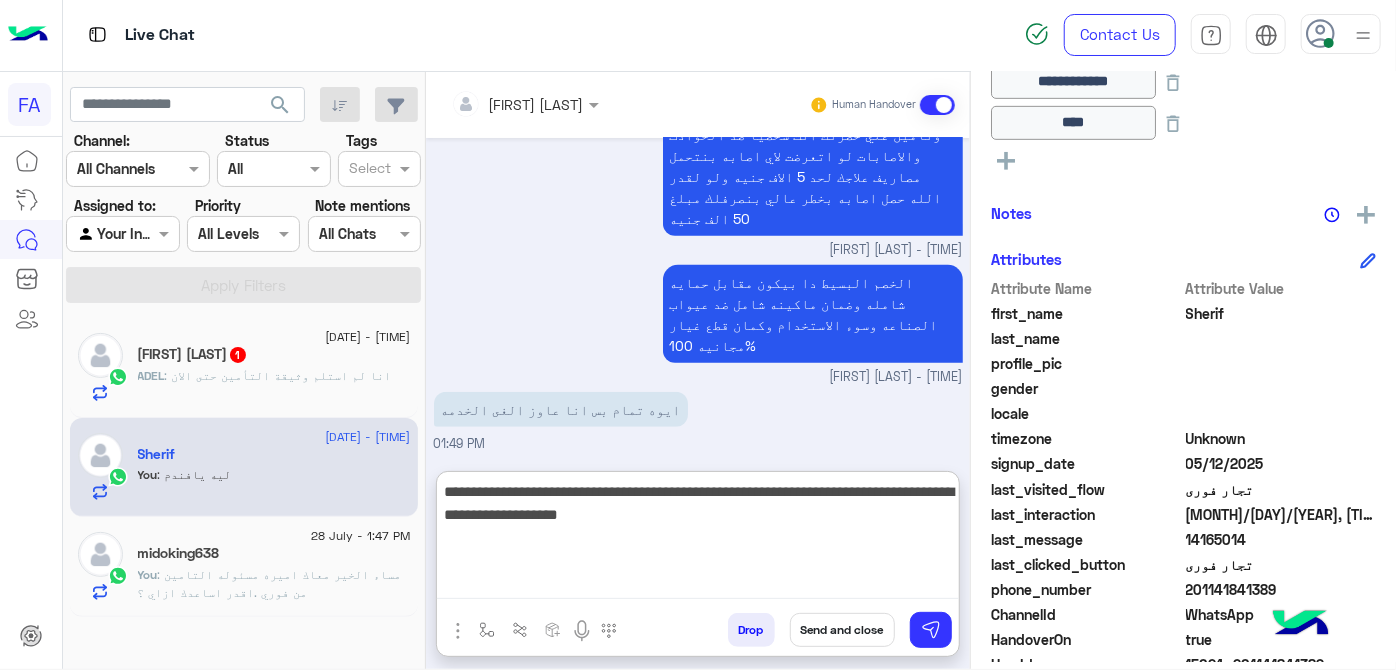 type on "**********" 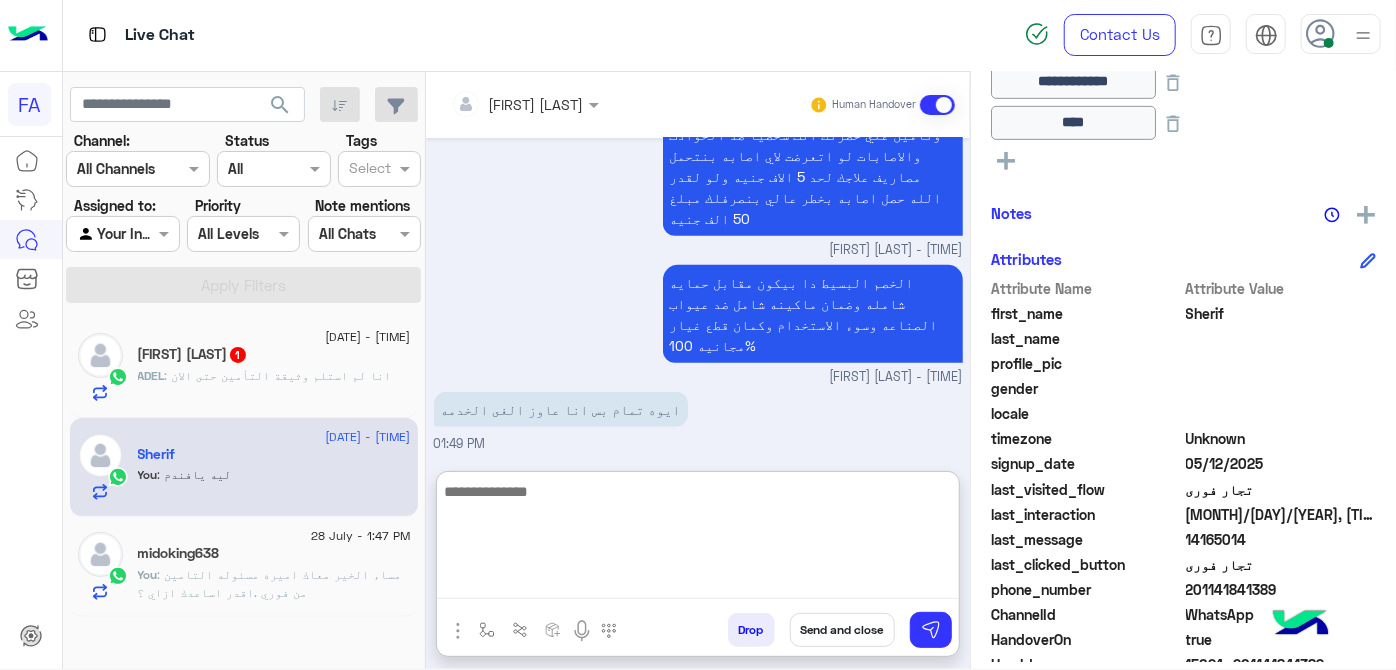 scroll, scrollTop: 712, scrollLeft: 0, axis: vertical 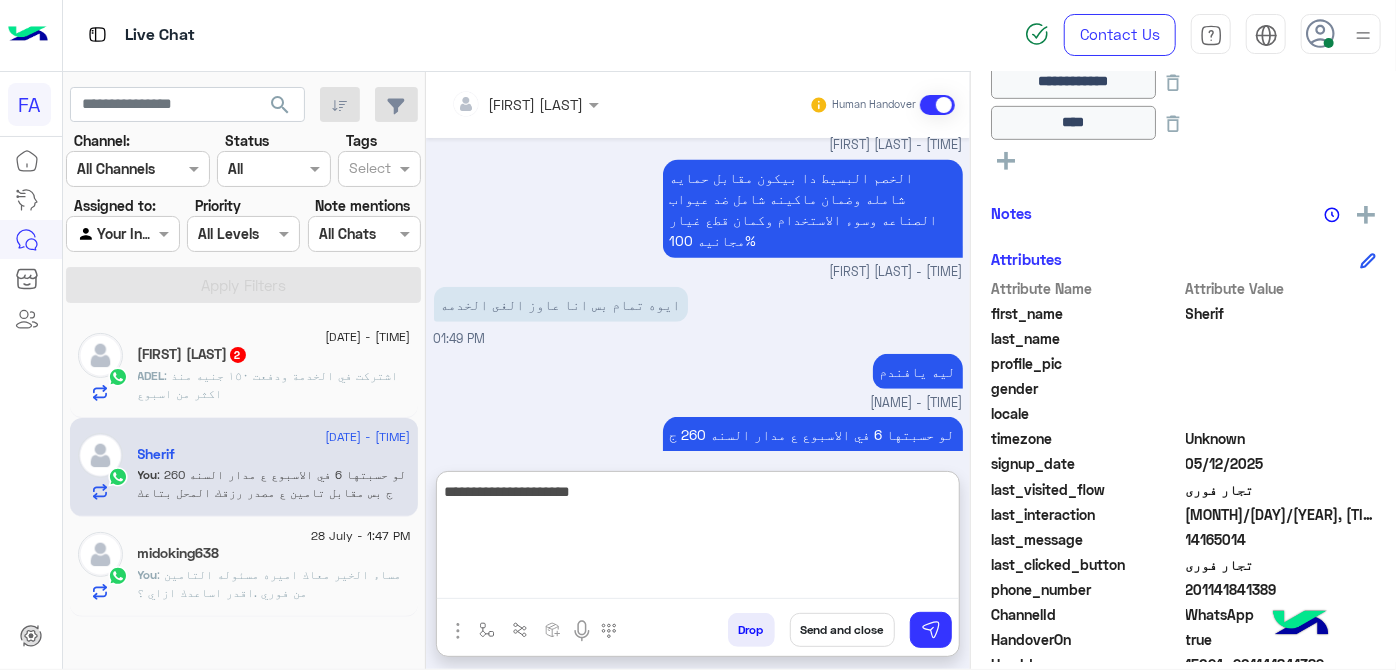 type on "**********" 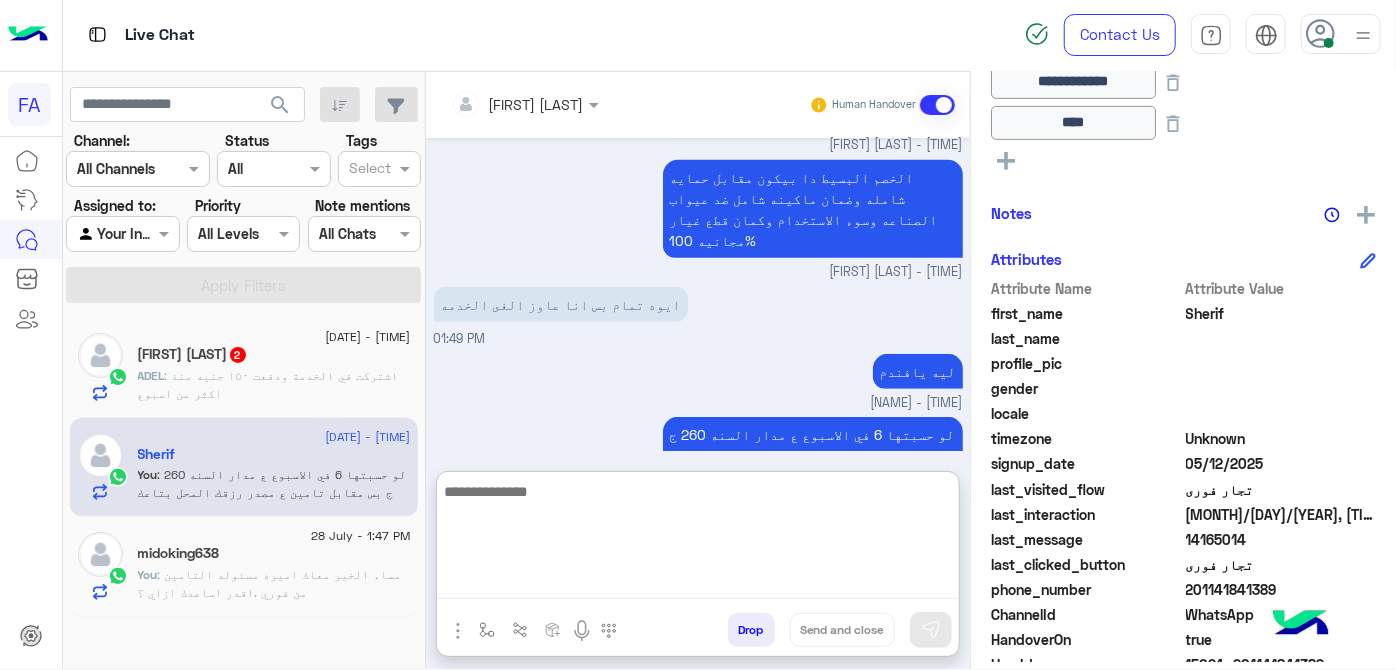 scroll, scrollTop: 776, scrollLeft: 0, axis: vertical 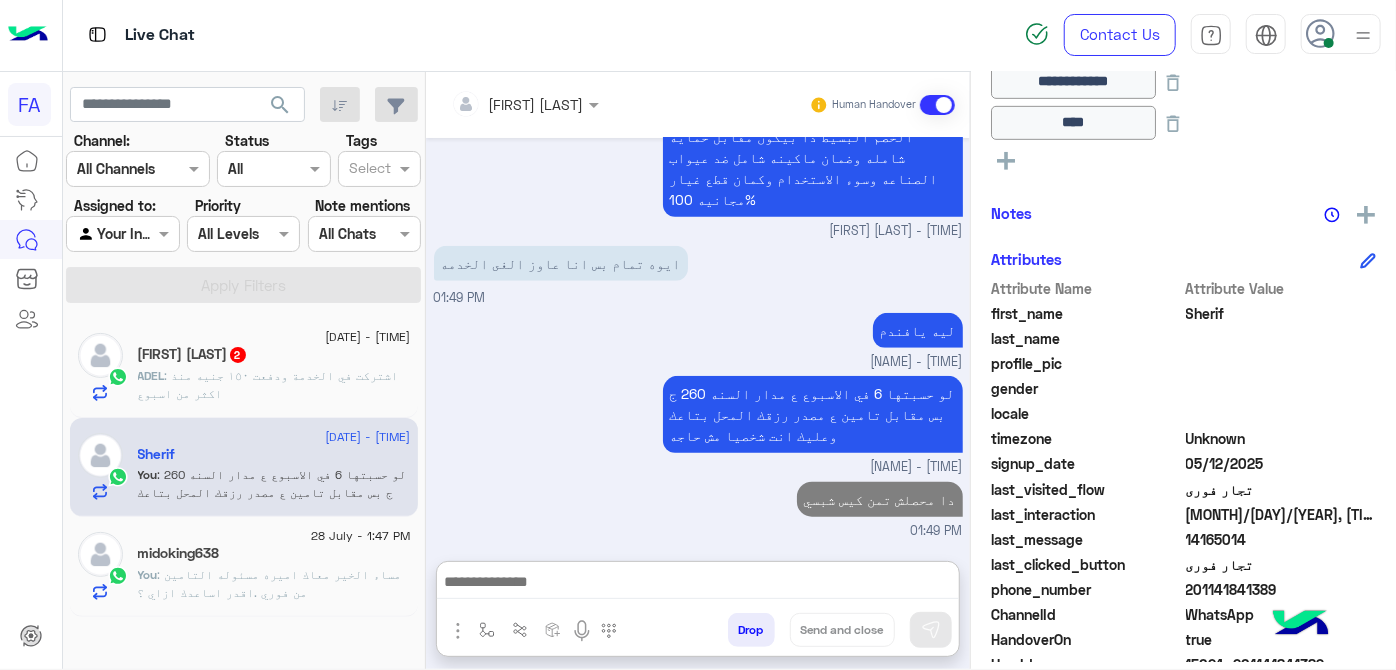 click on "[FIRST] : اشتركت في الخدمة ودفعت ١٥٠ جنيه منذ اكثر من اسبوع" 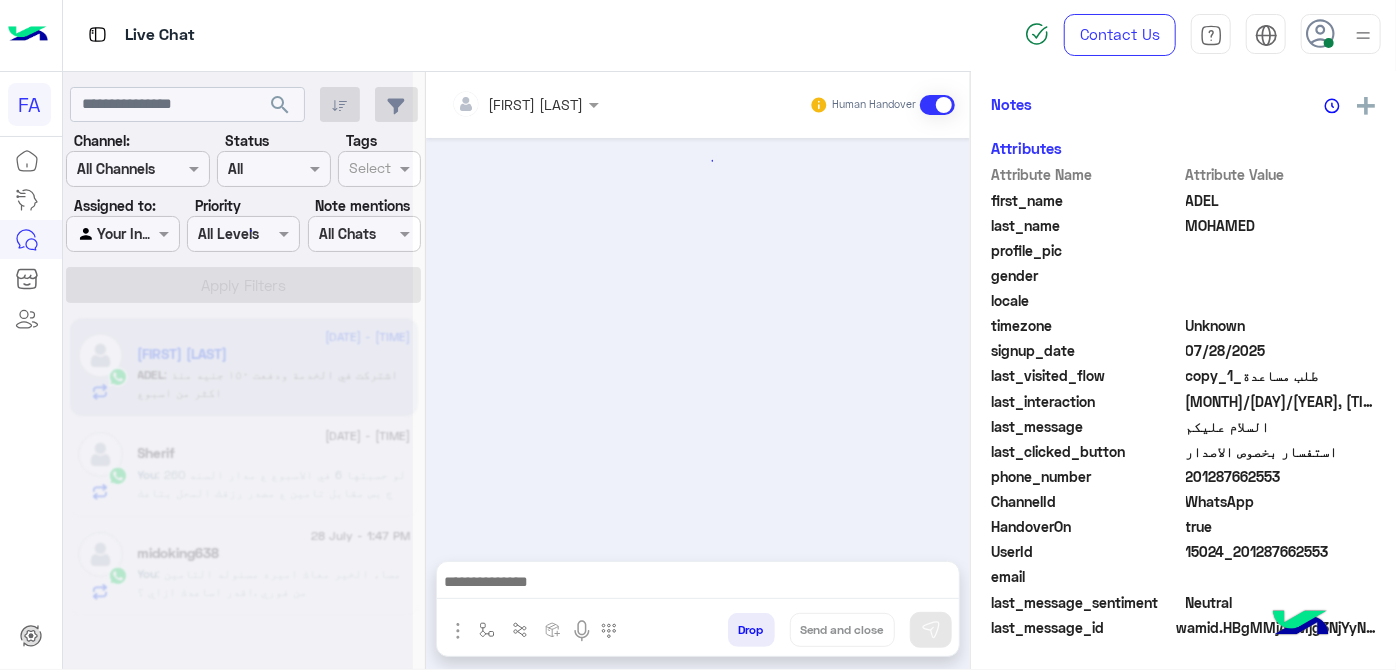 scroll, scrollTop: 0, scrollLeft: 0, axis: both 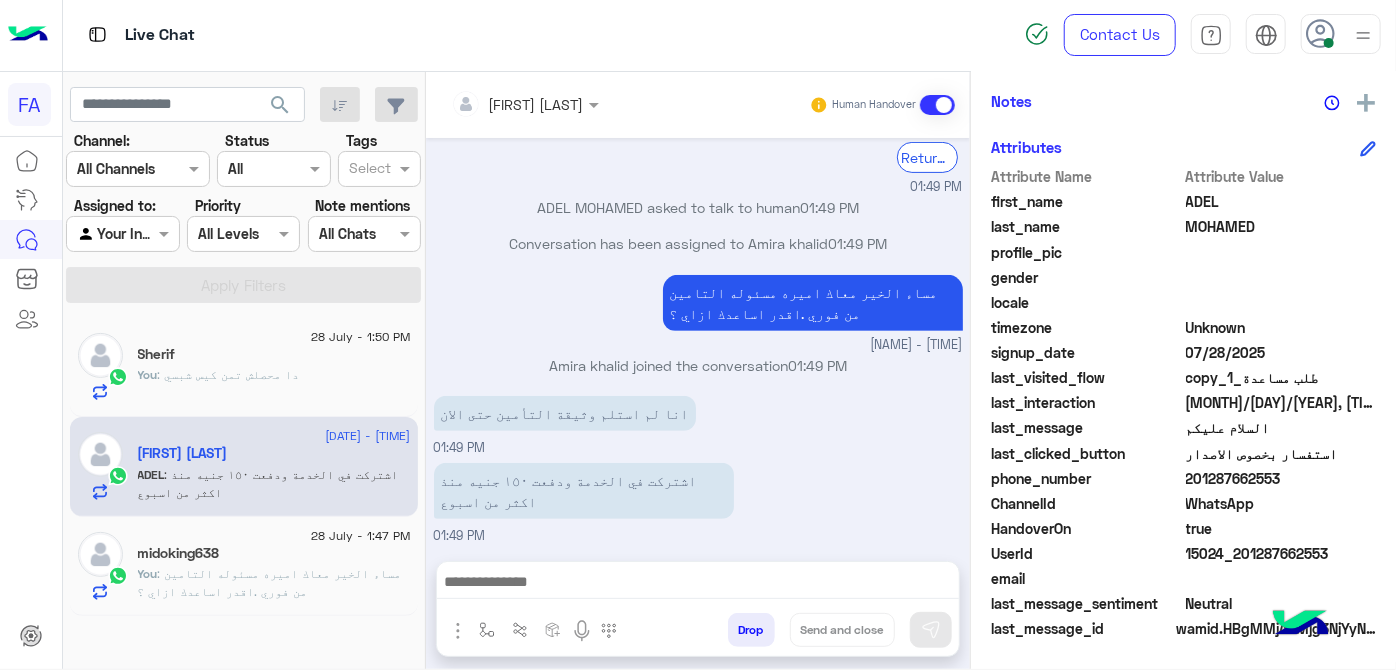 click on "201287662553" 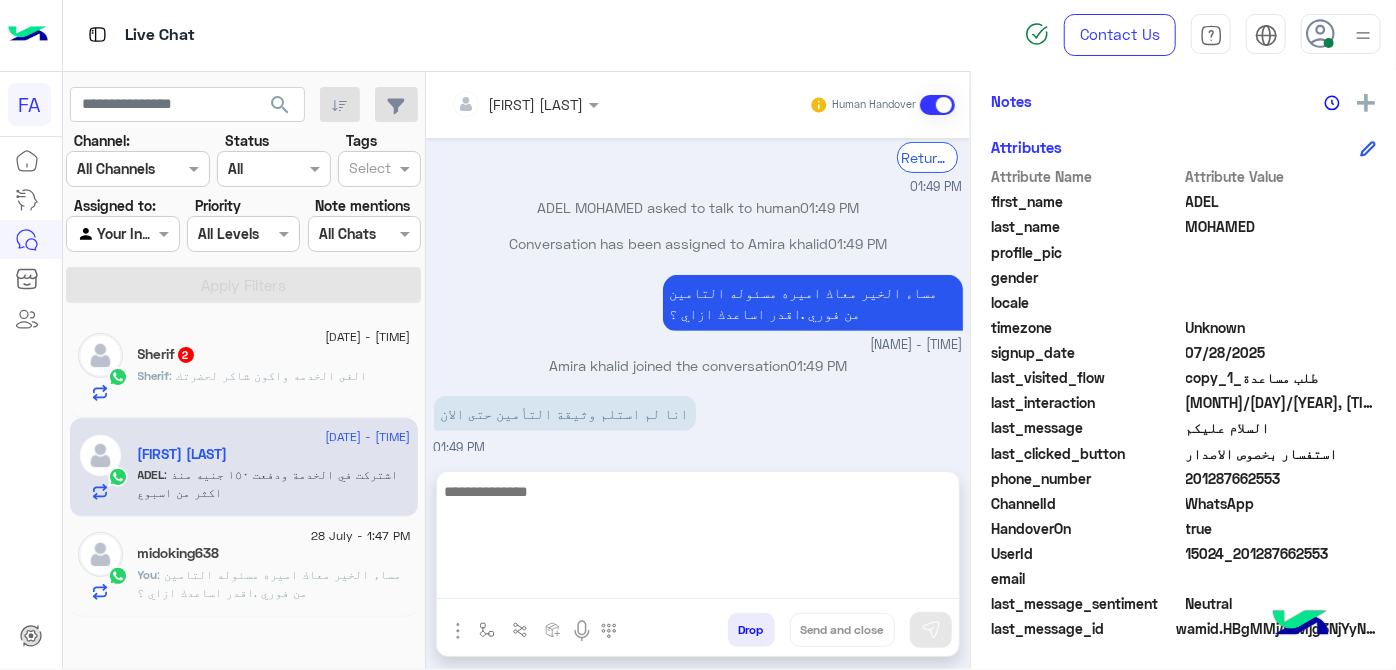 click at bounding box center [698, 539] 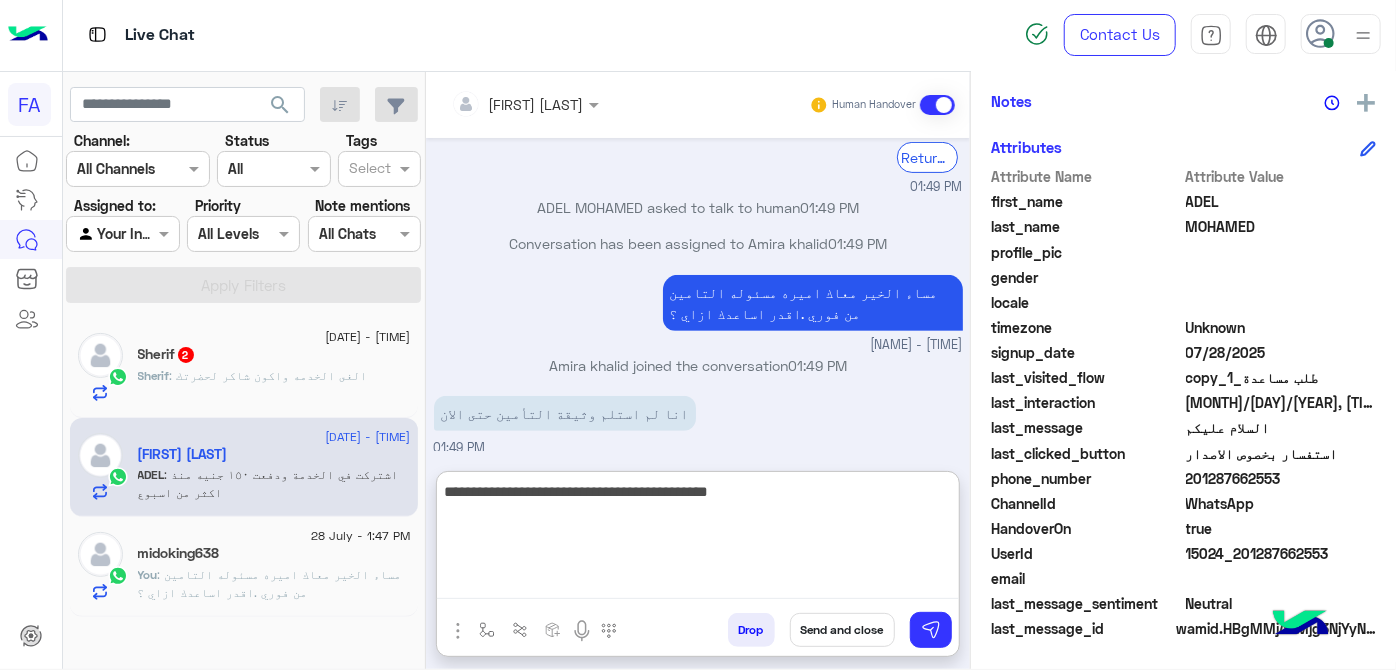 type on "**********" 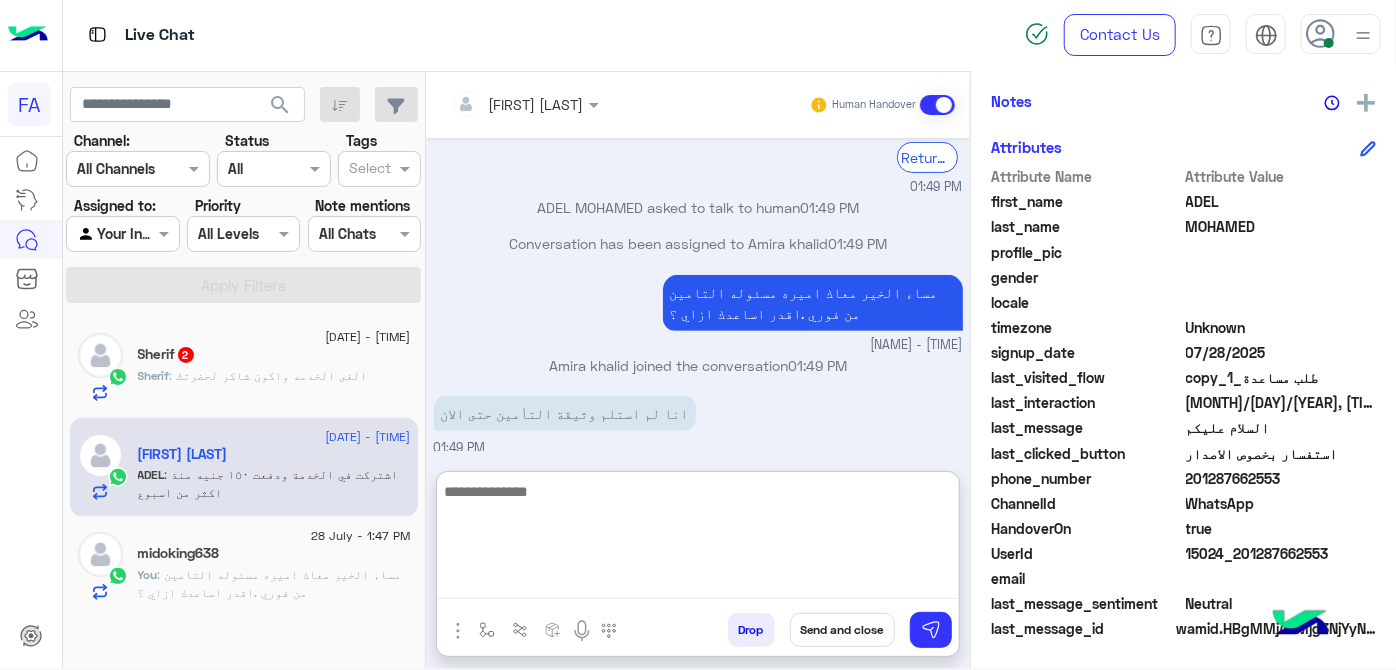 scroll, scrollTop: 510, scrollLeft: 0, axis: vertical 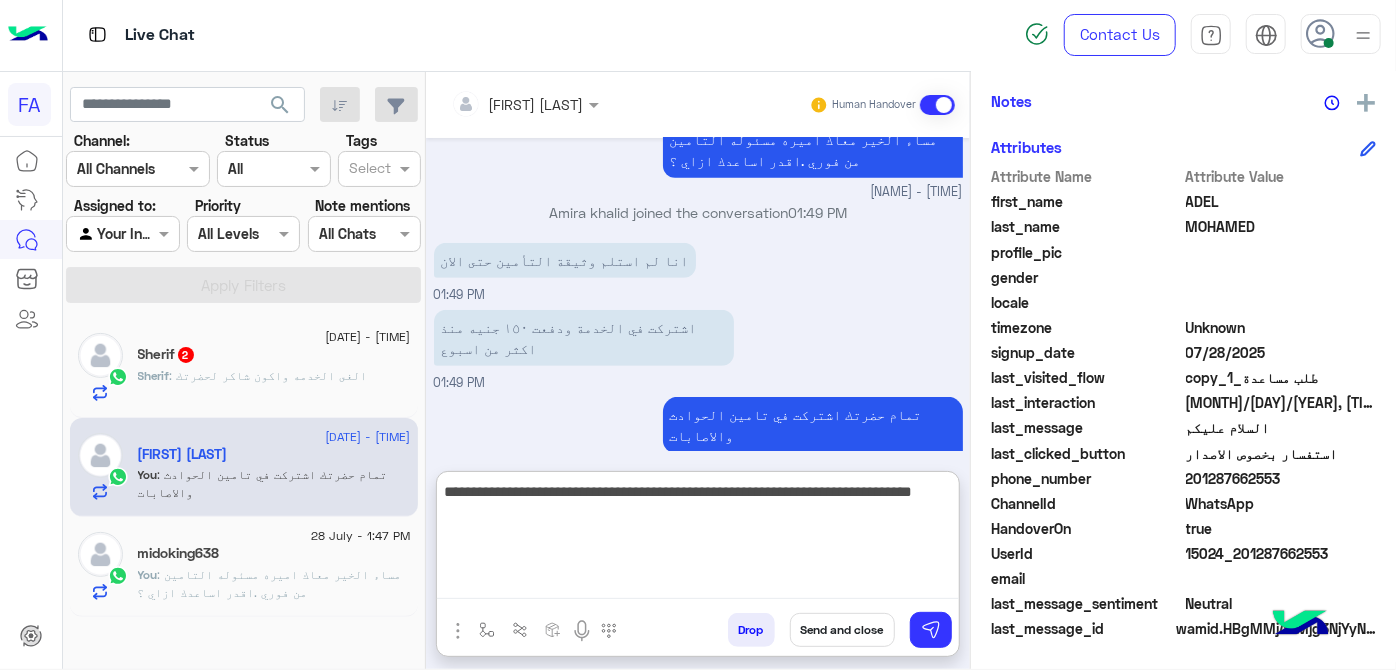type on "**********" 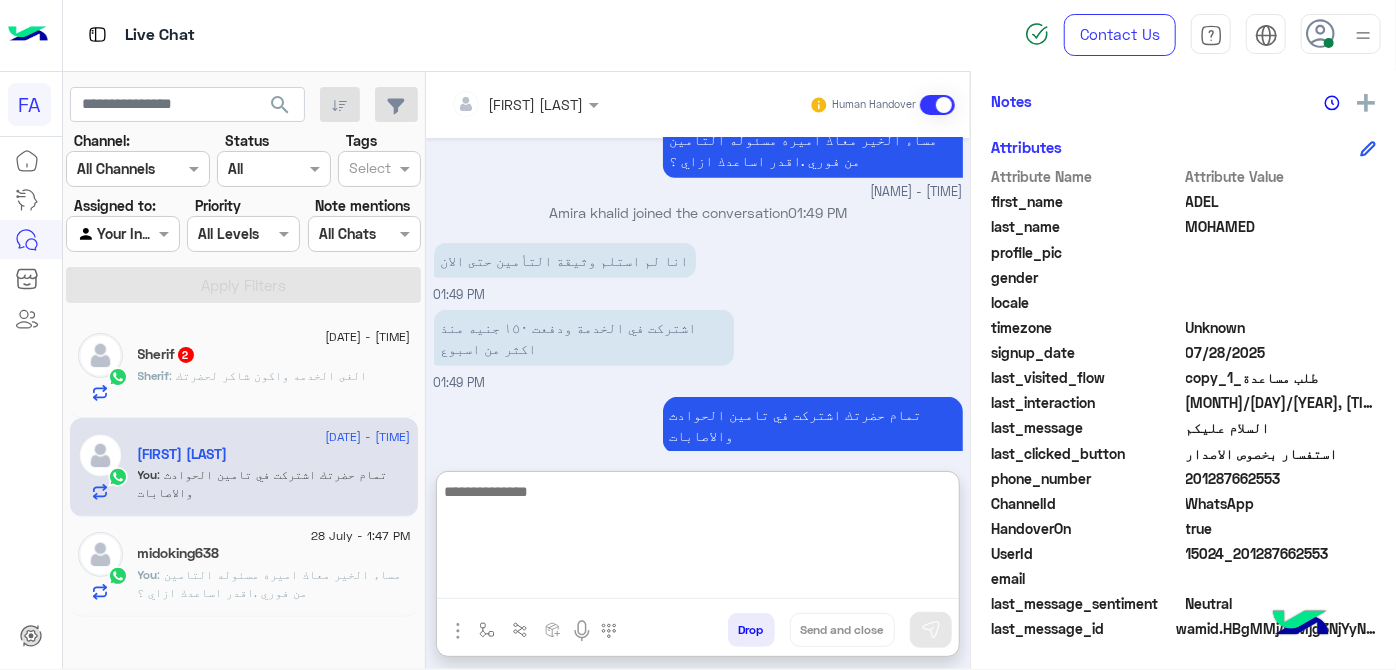 scroll, scrollTop: 595, scrollLeft: 0, axis: vertical 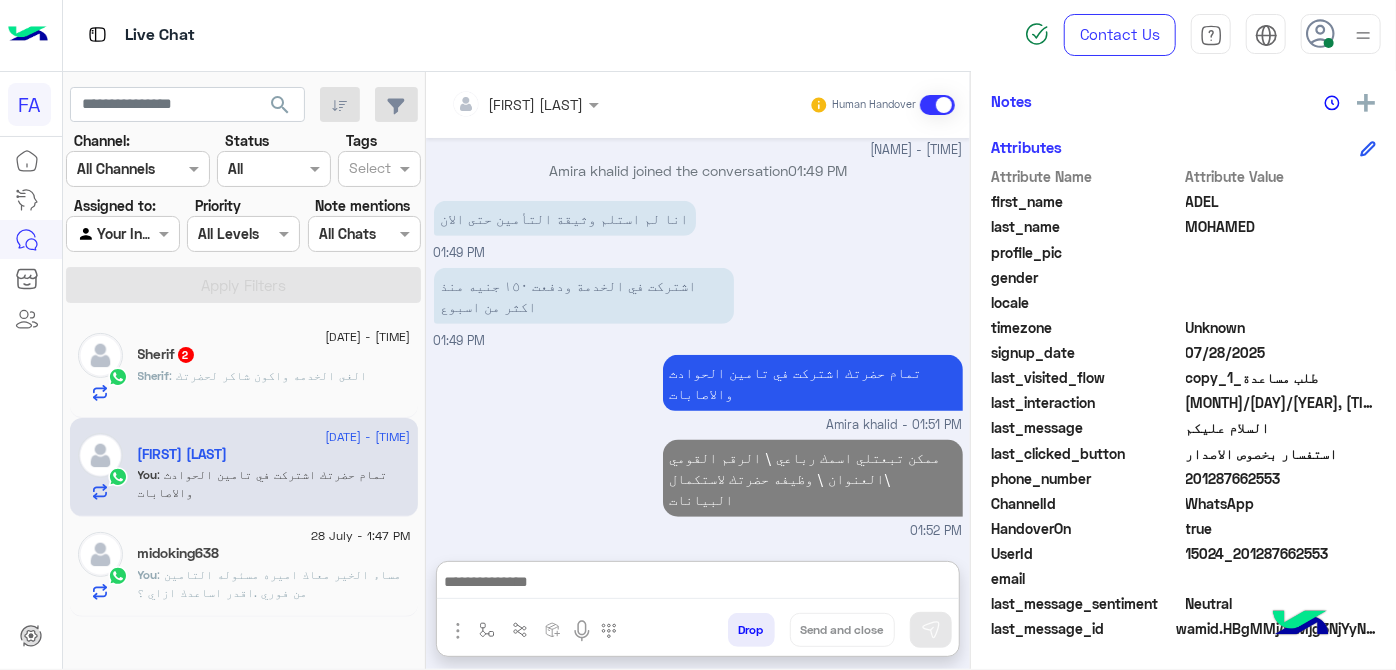 click on "[FIRST]  2" 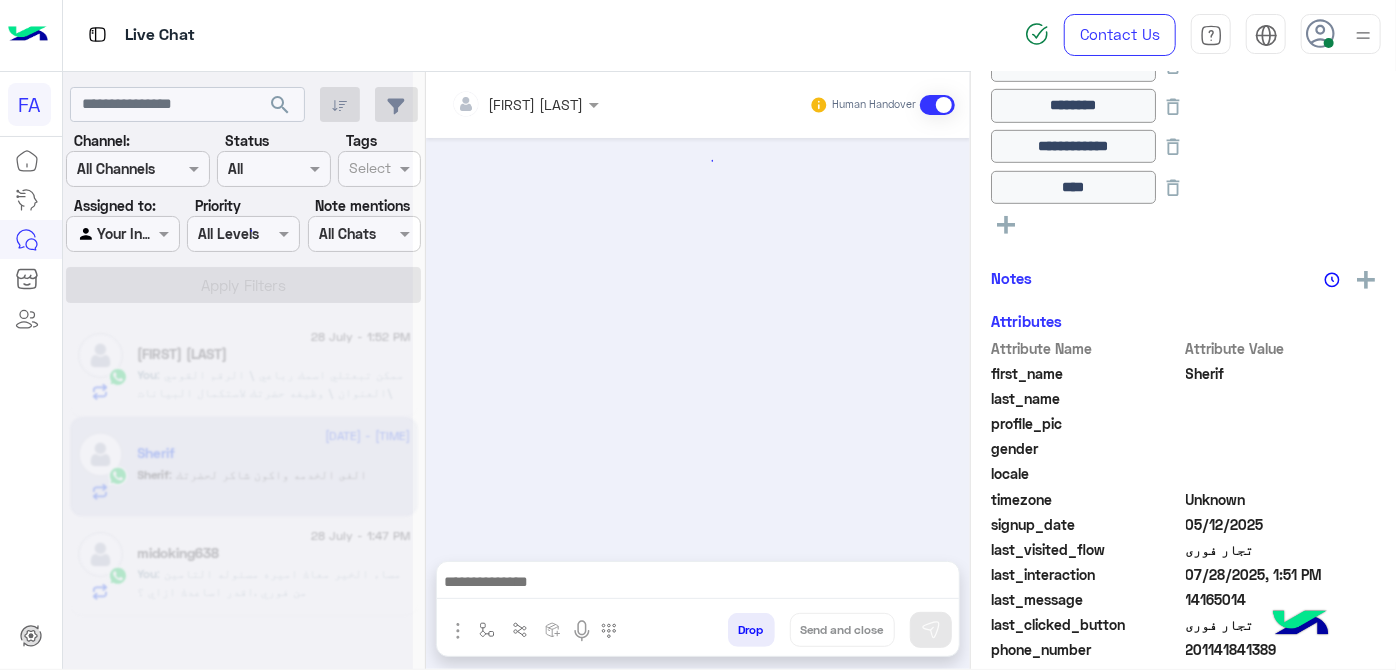 scroll, scrollTop: 557, scrollLeft: 0, axis: vertical 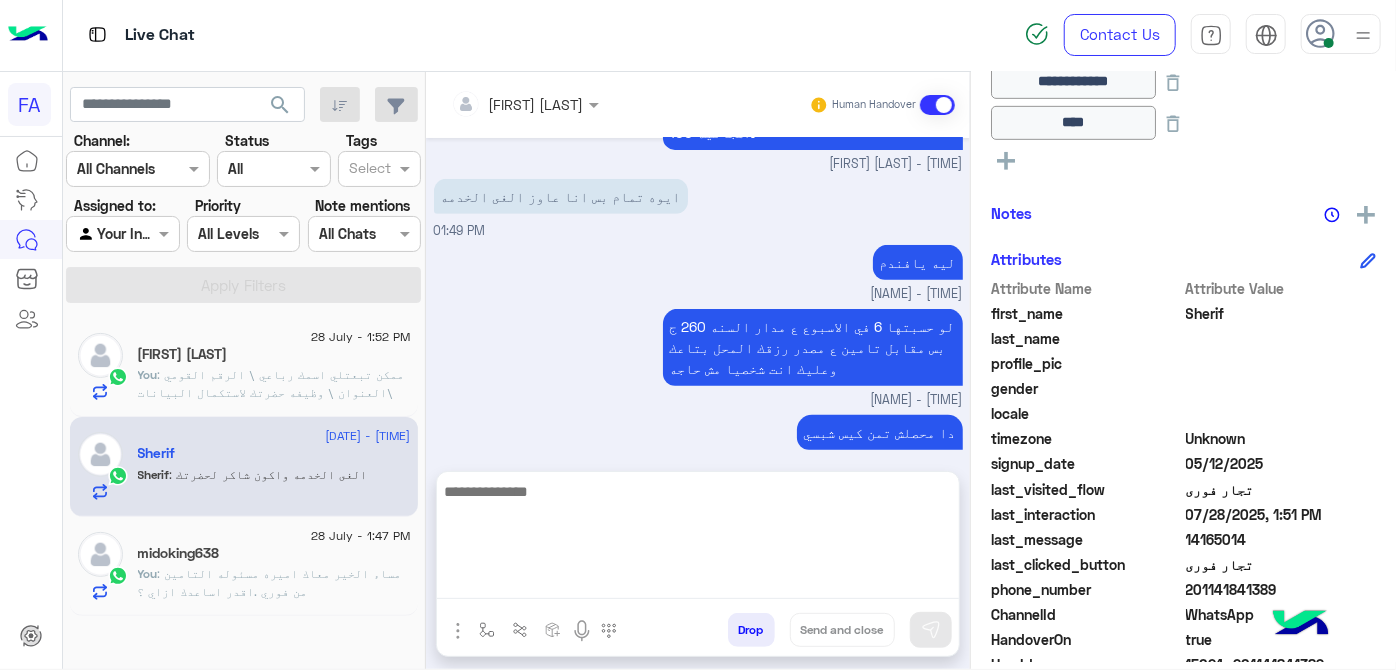 click at bounding box center (698, 539) 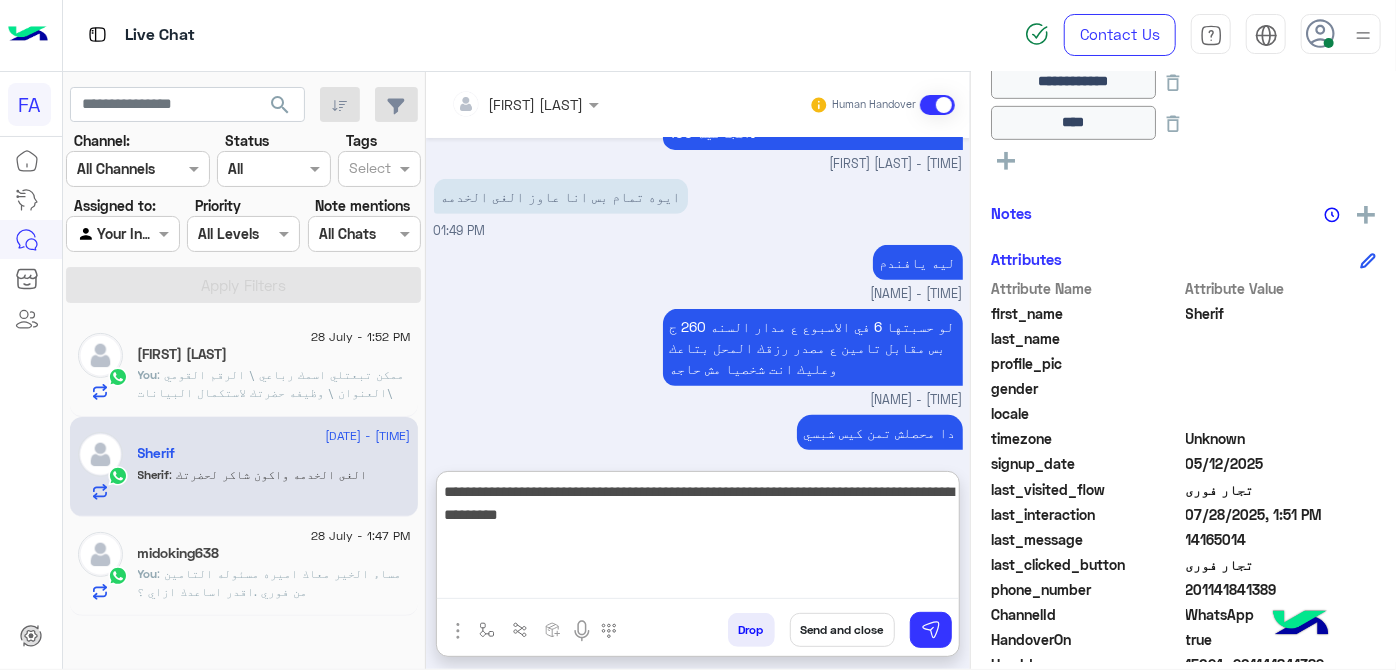 type on "**********" 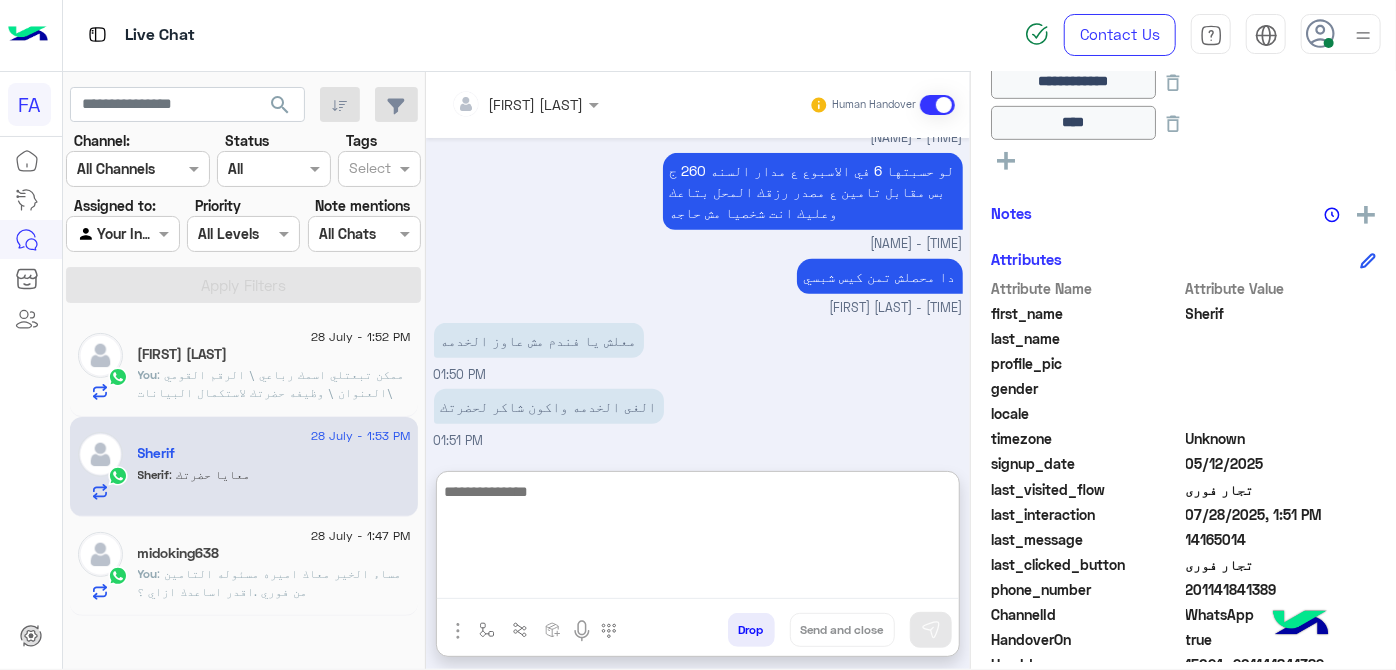 scroll, scrollTop: 728, scrollLeft: 0, axis: vertical 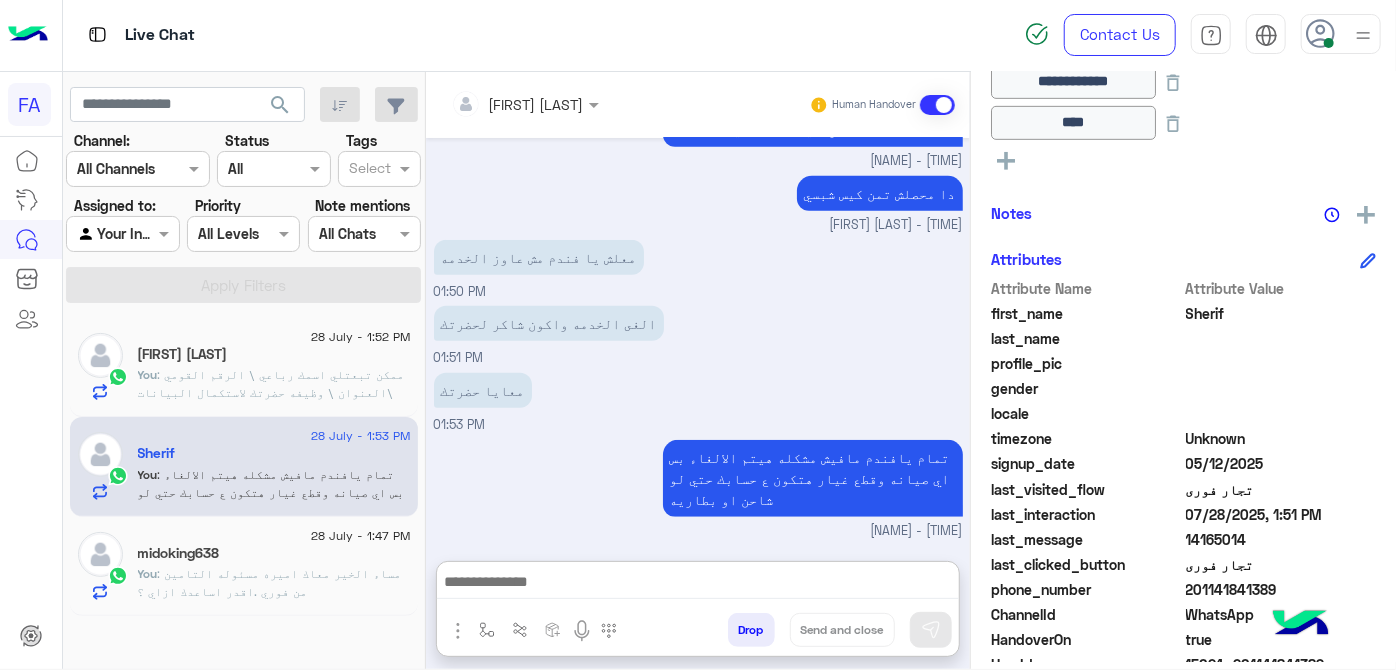 click on "201141841389" 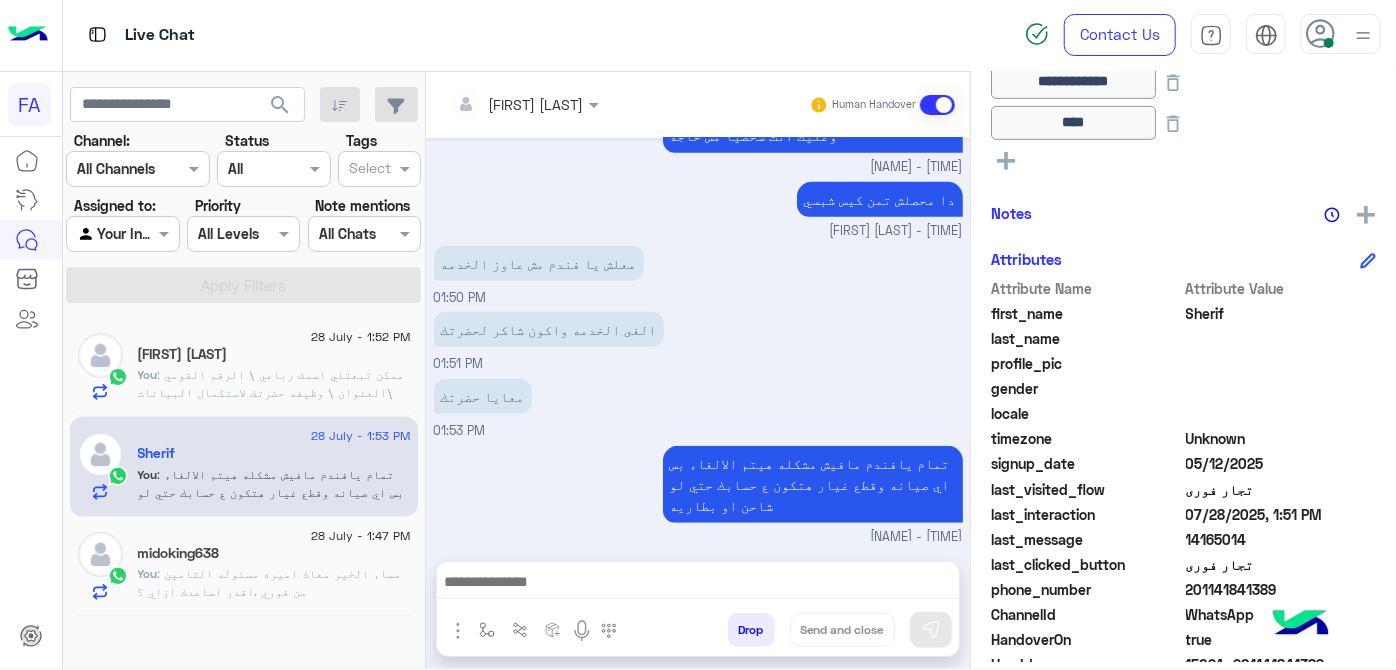 click on "201141841389" 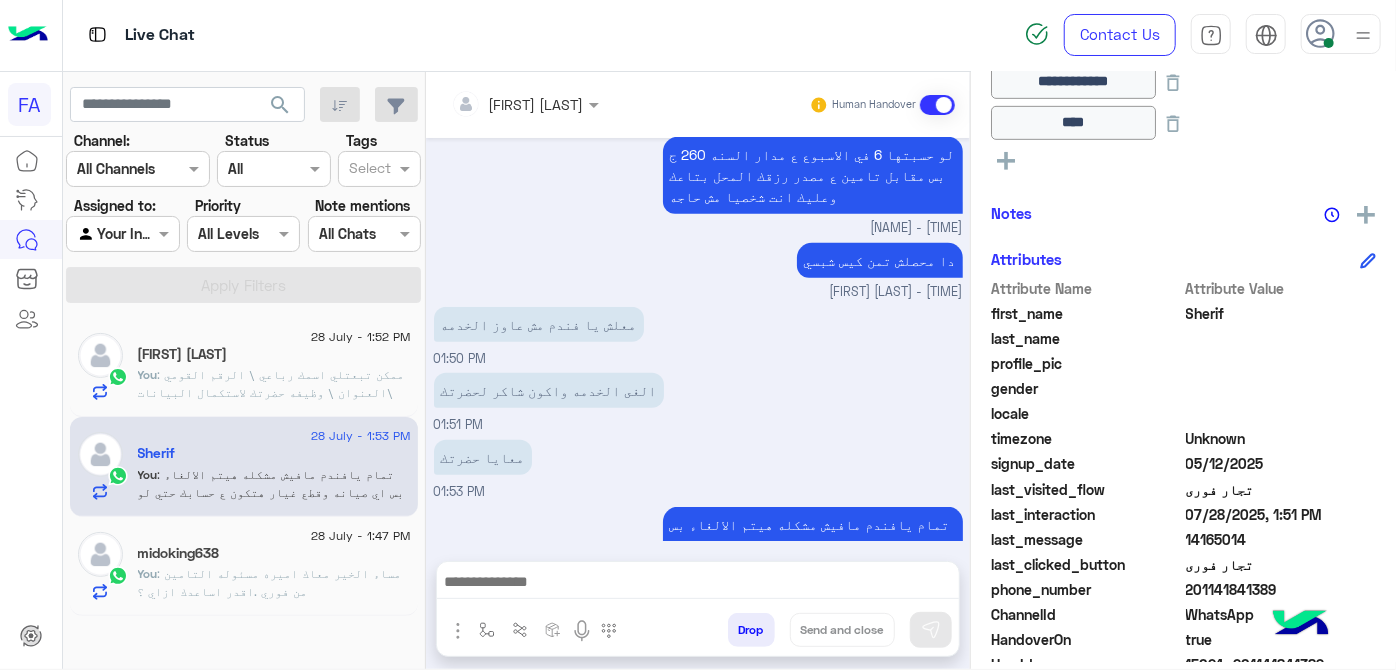 copy on "201141841389" 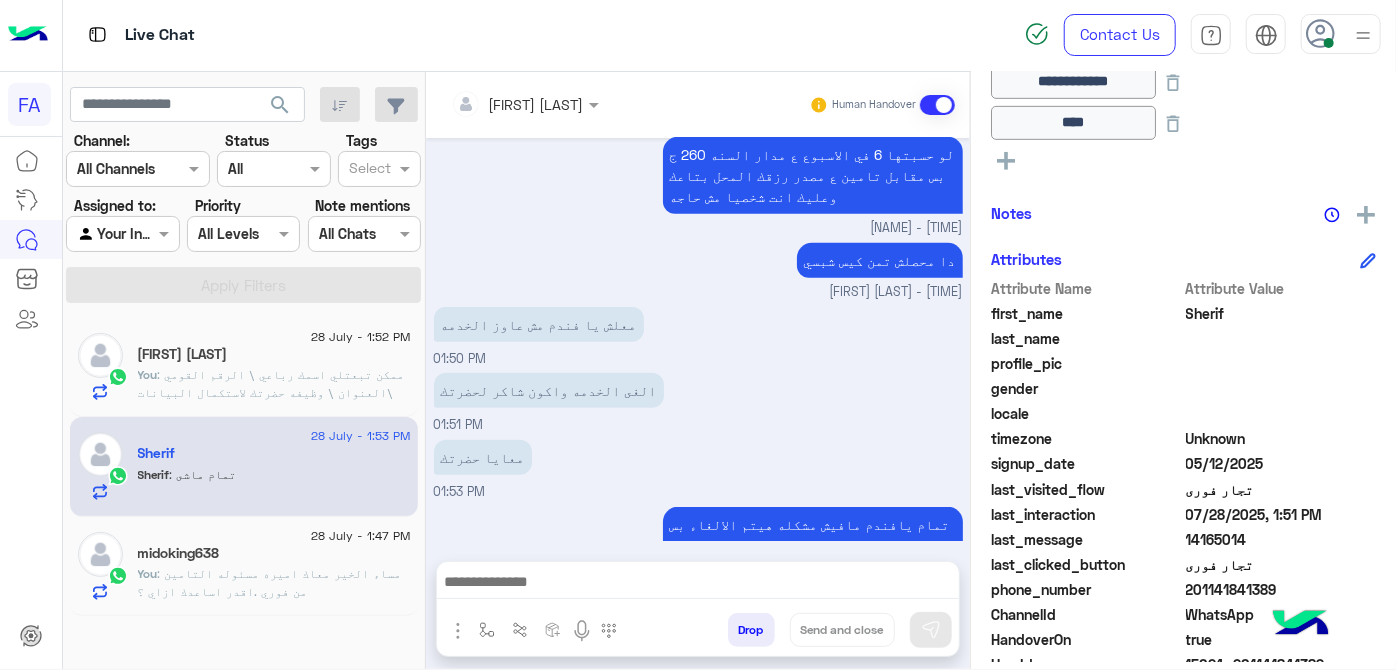 scroll, scrollTop: 706, scrollLeft: 0, axis: vertical 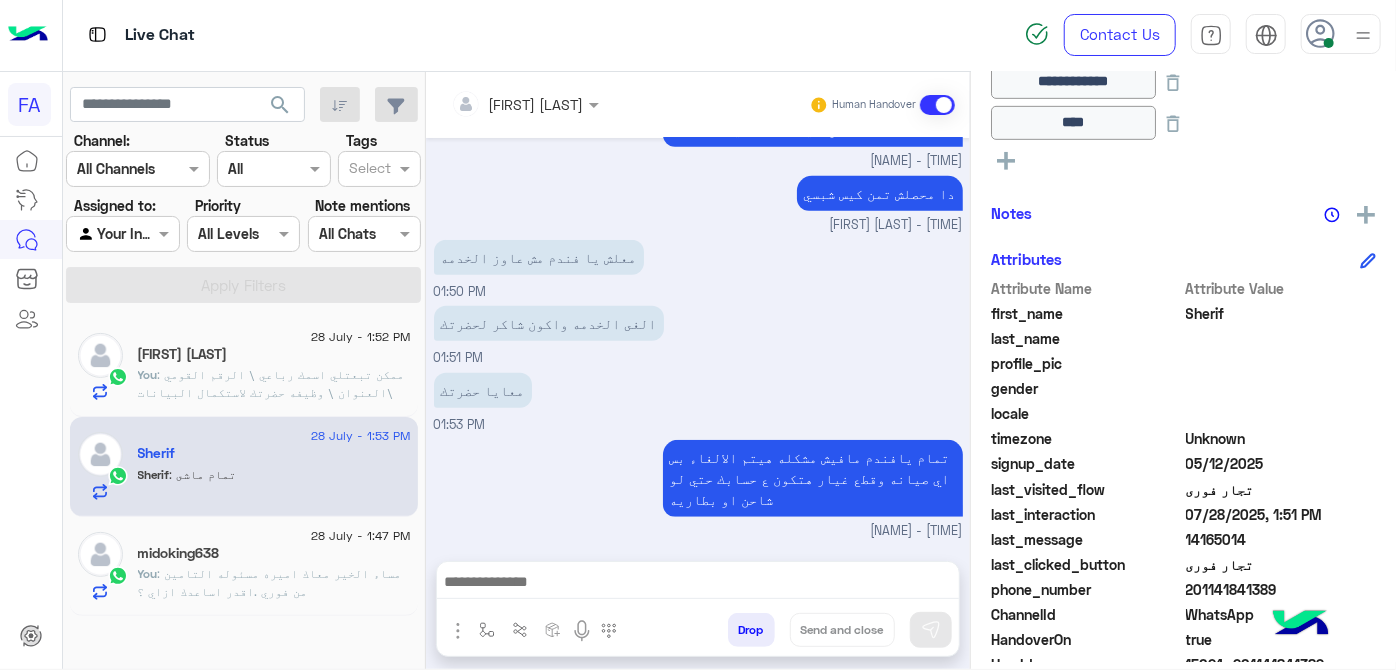 drag, startPoint x: 631, startPoint y: 299, endPoint x: 631, endPoint y: 317, distance: 18 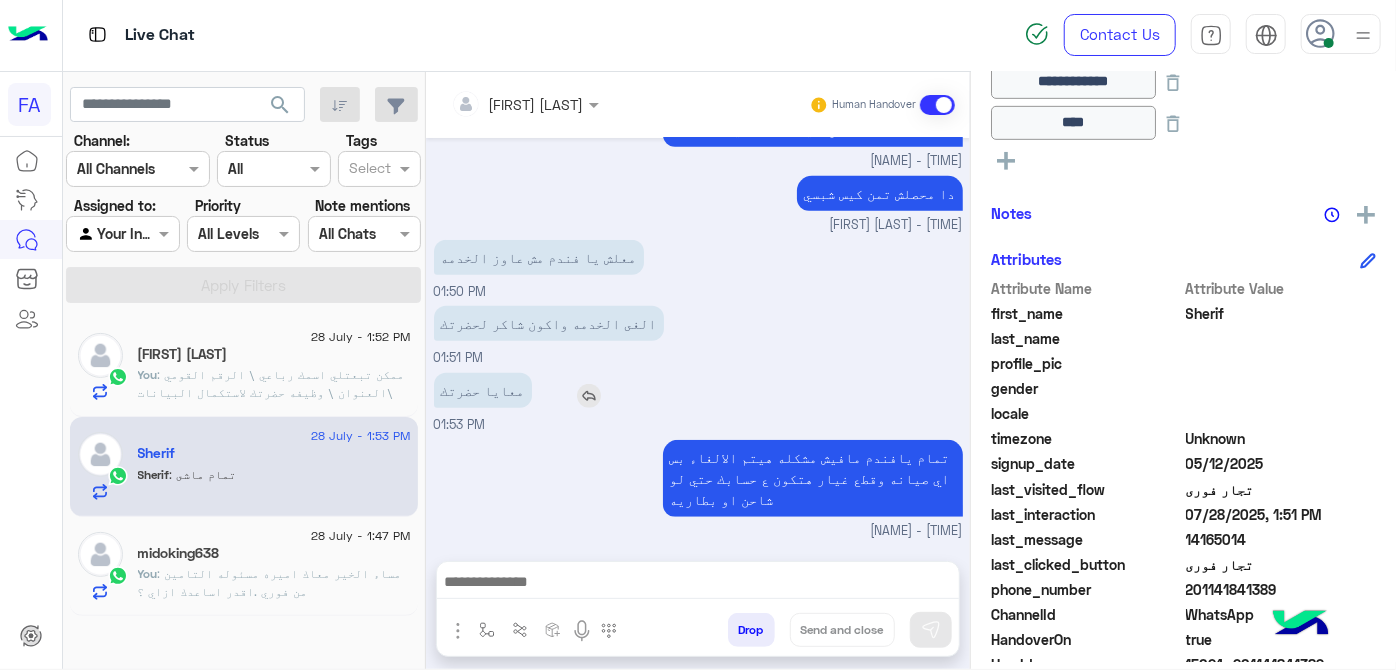 click on "الغى الخدمه واكون شاكر لحضرتك   01:51 PM" at bounding box center [698, 334] 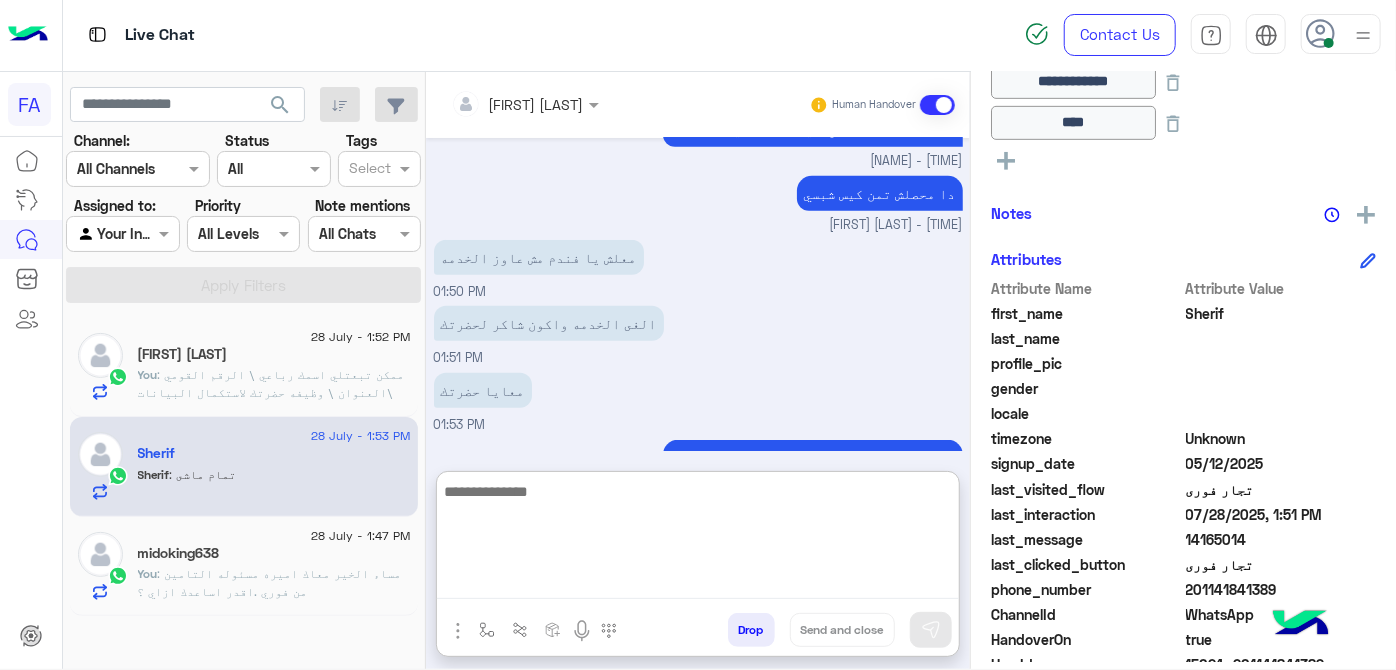 click at bounding box center (698, 539) 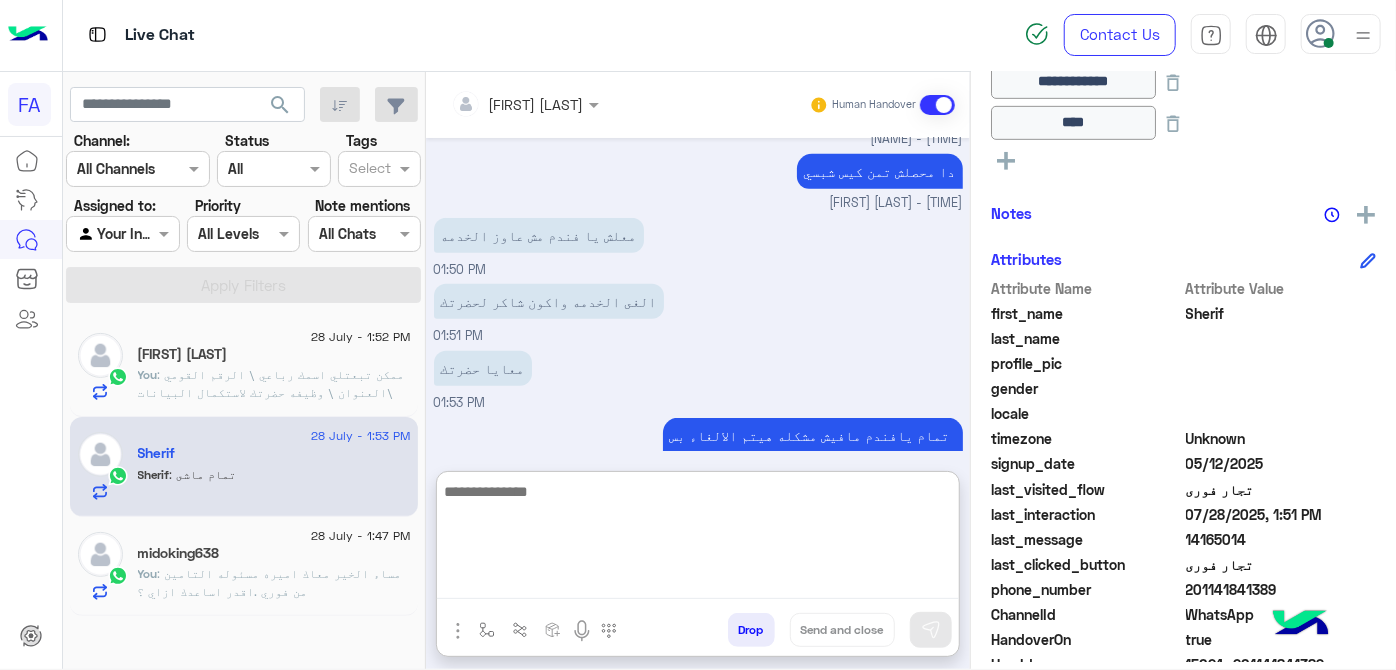 paste on "**********" 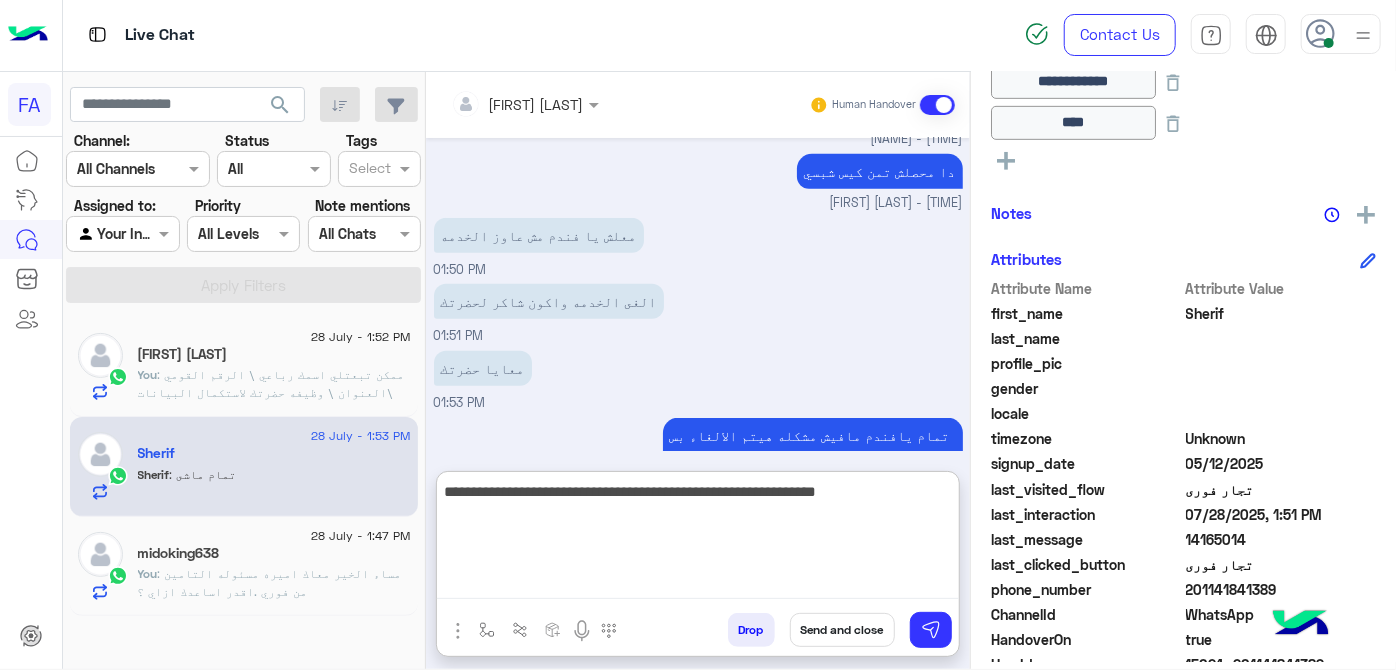 type on "**********" 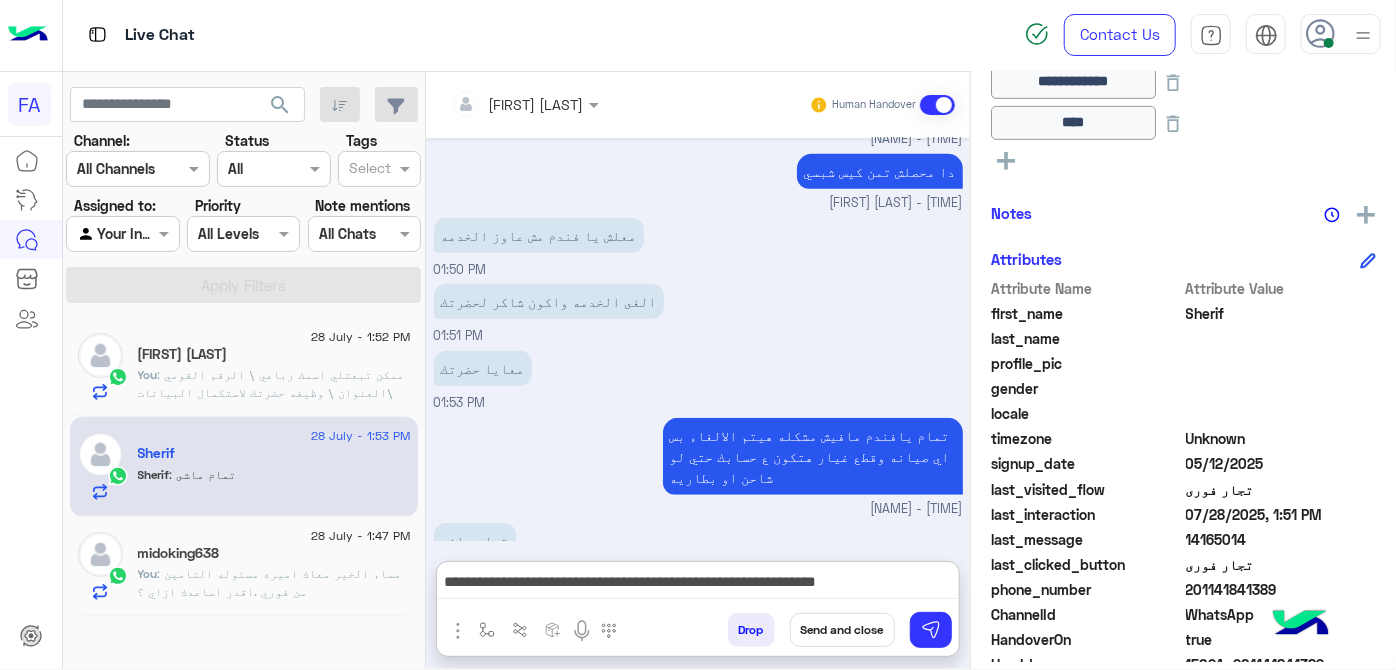 click on "201141841389" 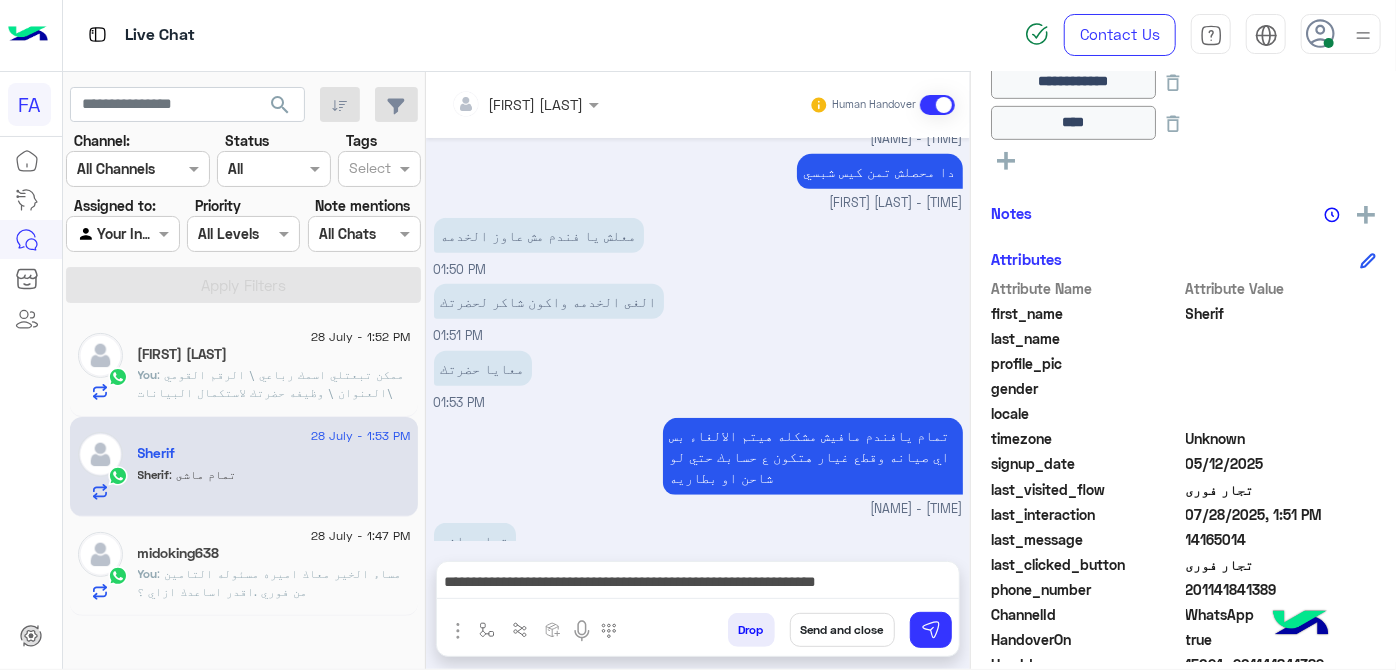 click on "201141841389" 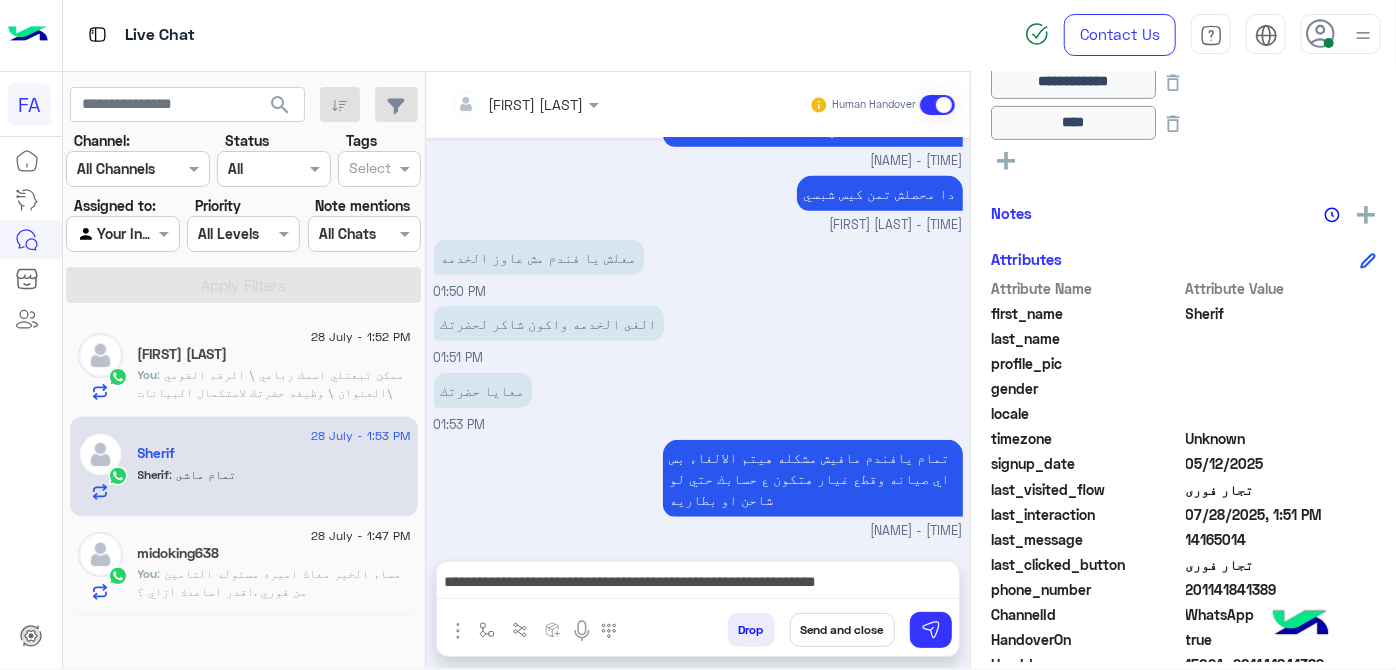 copy on "201141841389" 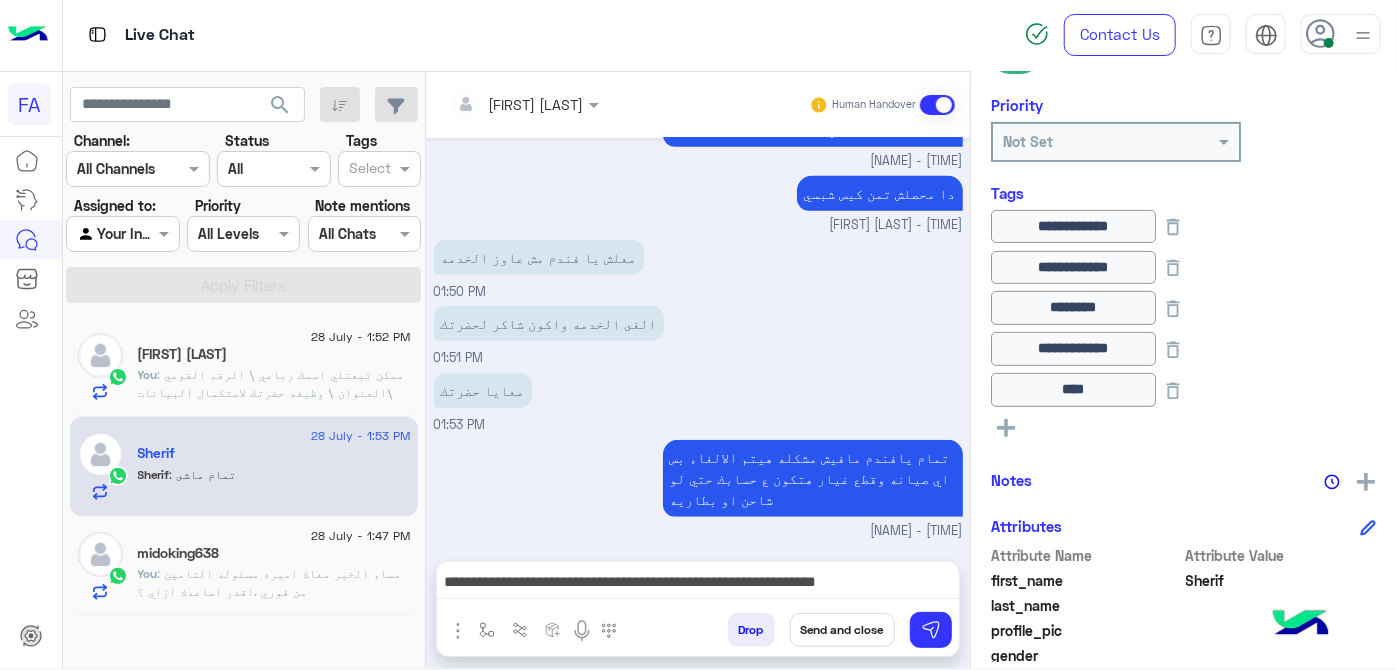 scroll, scrollTop: 12, scrollLeft: 0, axis: vertical 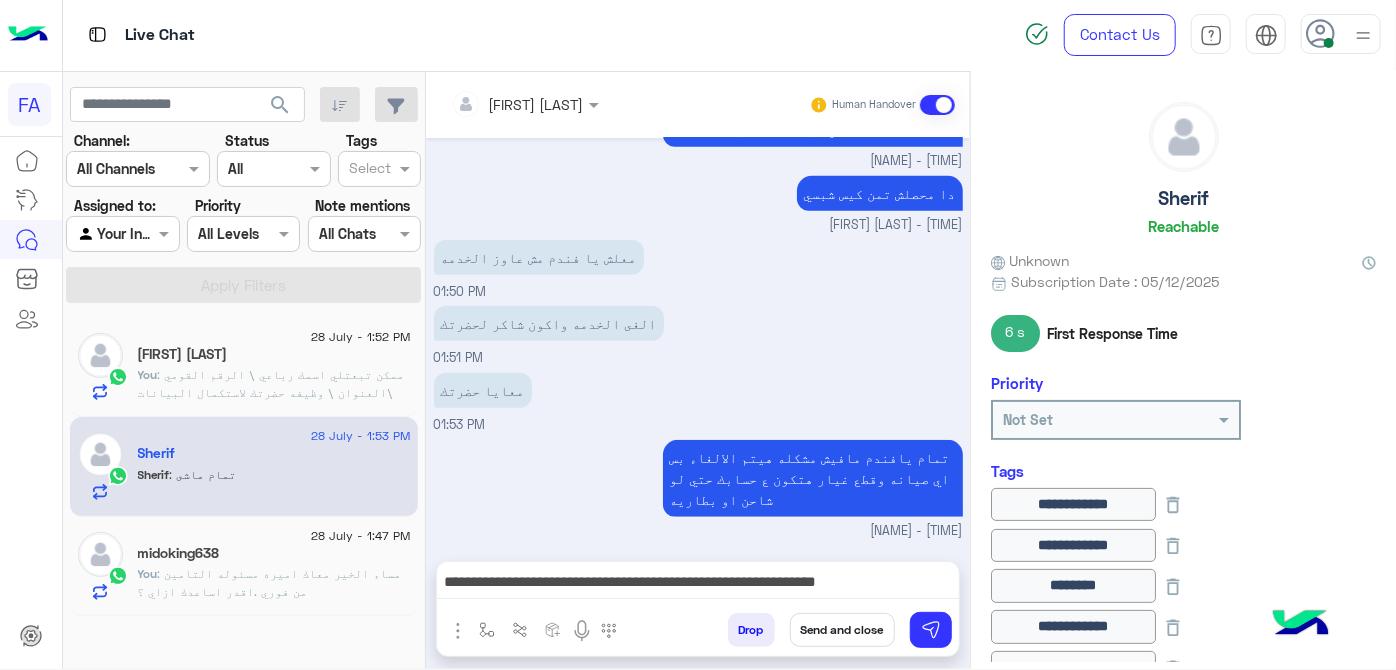 click on "Sherif" 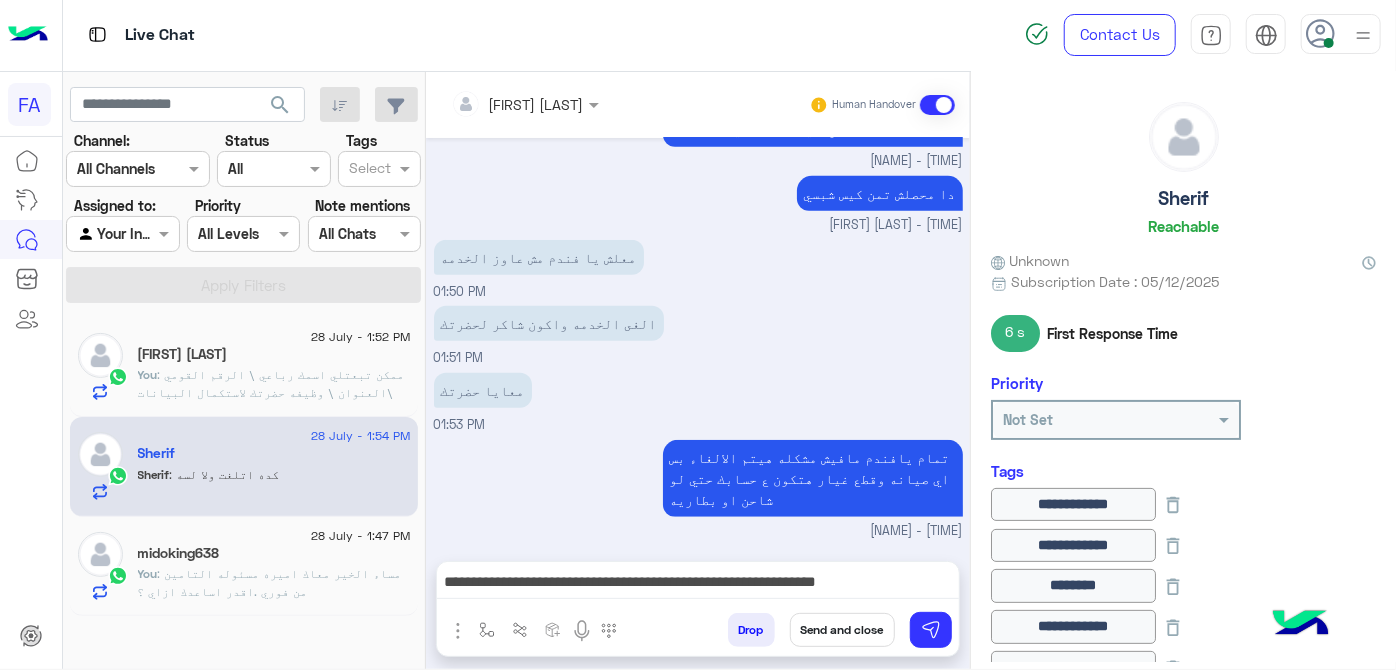 scroll, scrollTop: 772, scrollLeft: 0, axis: vertical 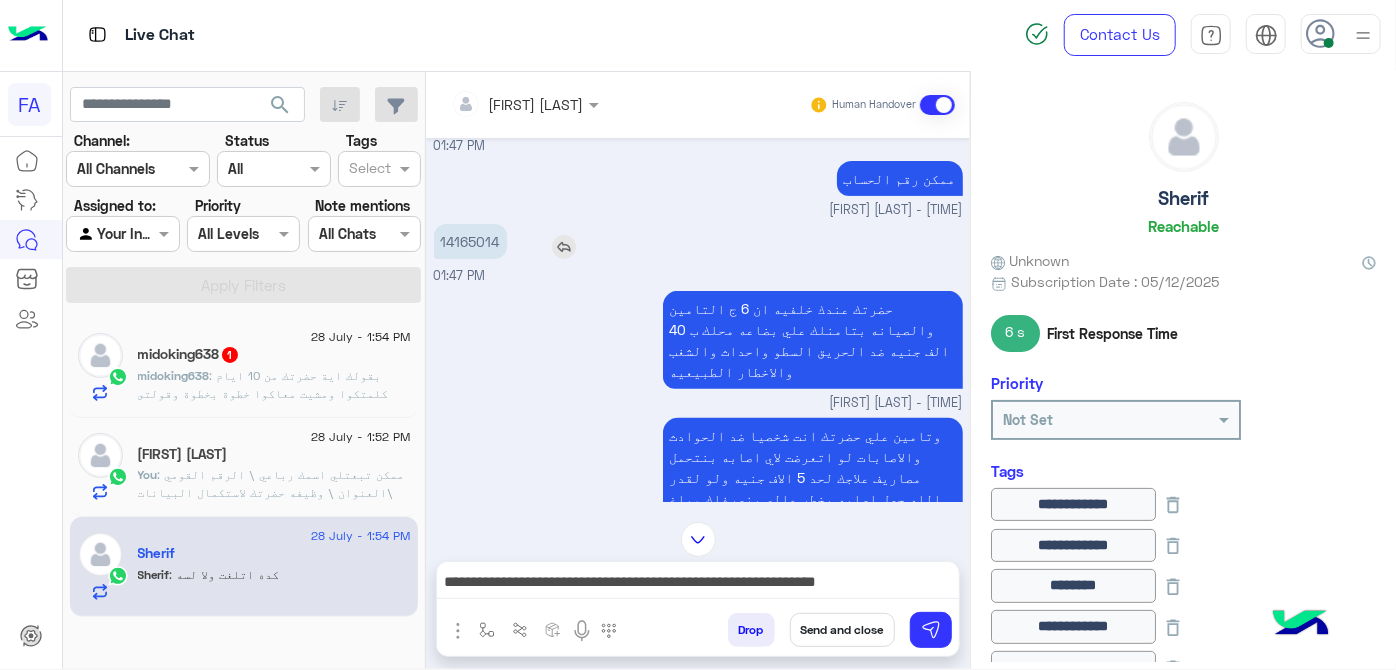 click on "14165014" at bounding box center [470, 241] 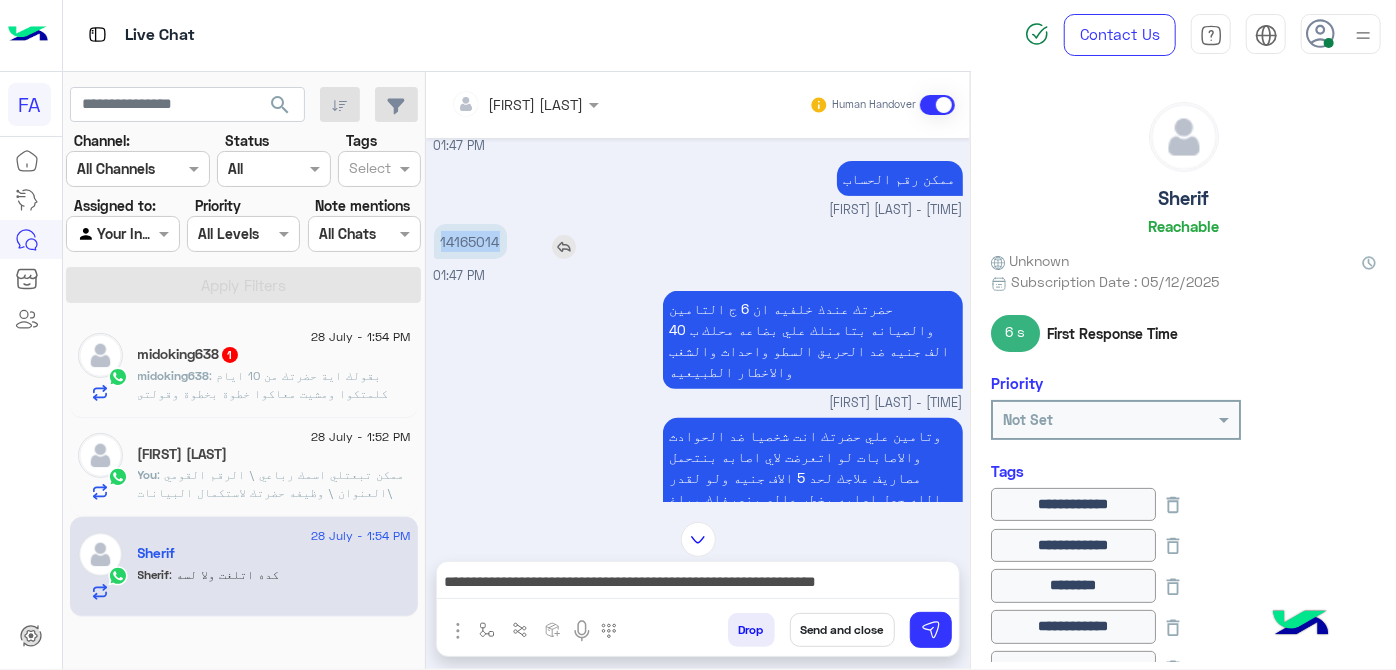 click on "14165014" at bounding box center [470, 241] 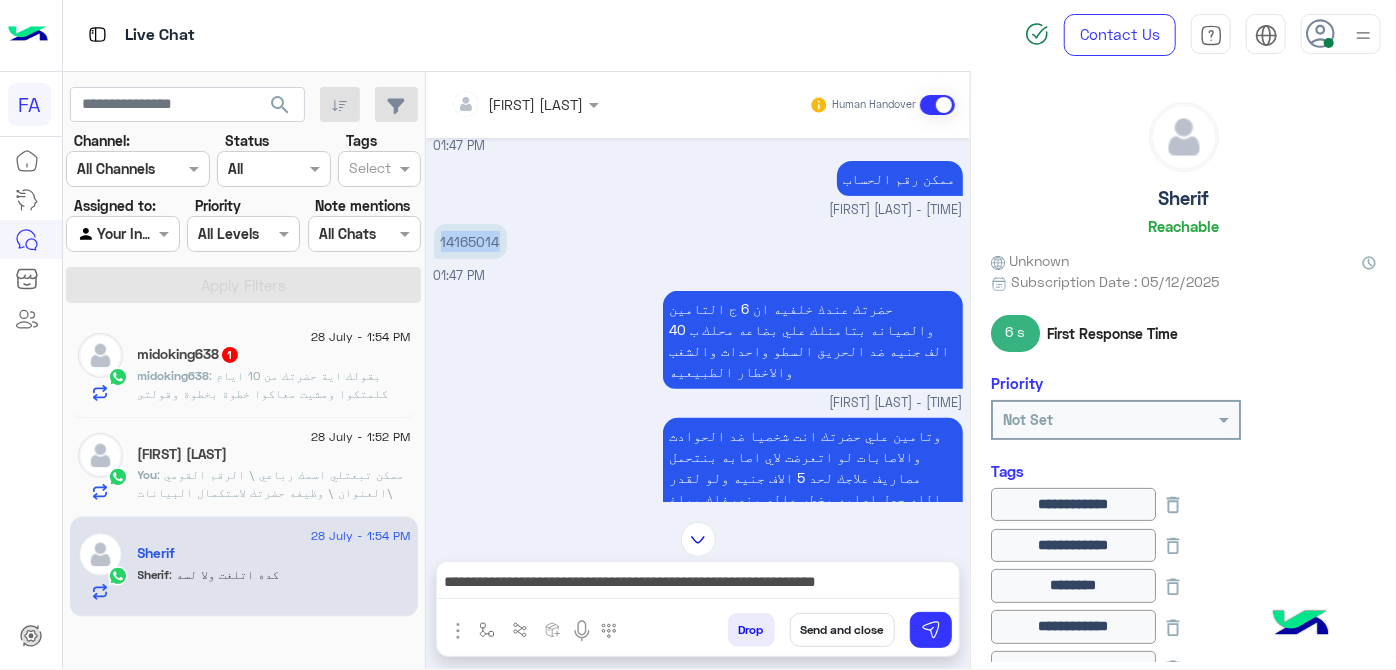 click on "Send and close" at bounding box center [842, 630] 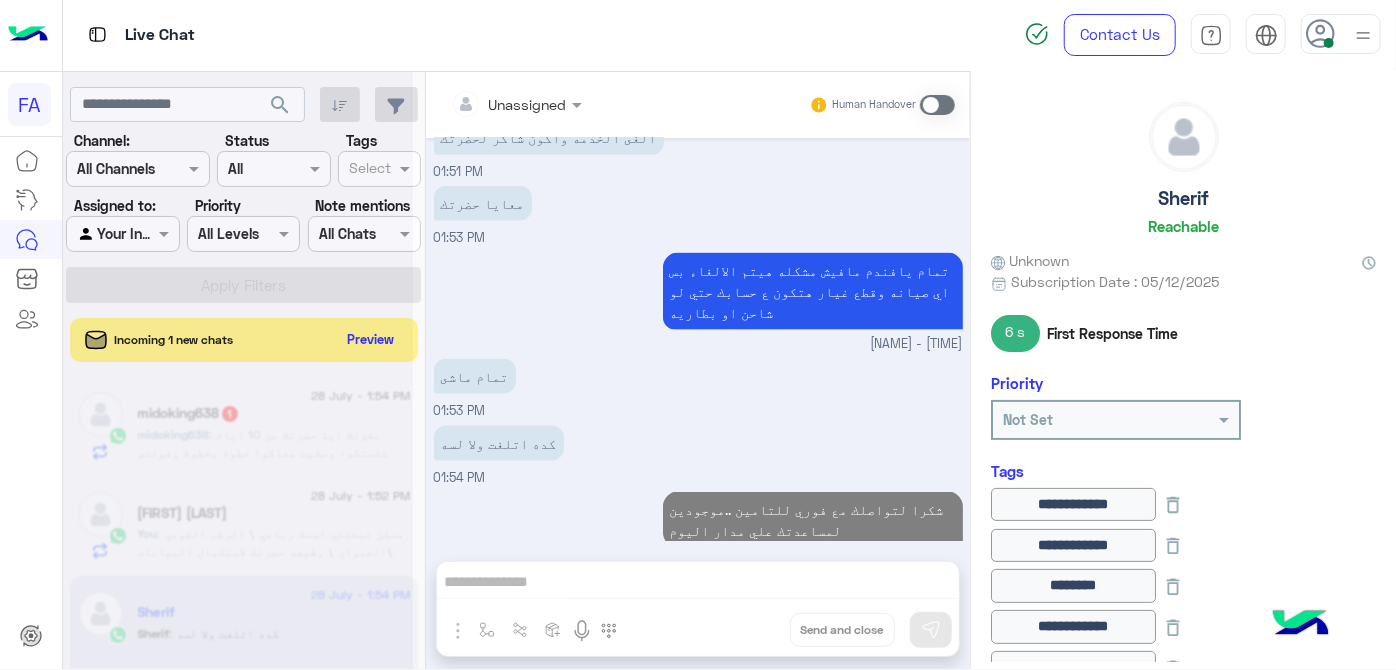 scroll, scrollTop: 1387, scrollLeft: 0, axis: vertical 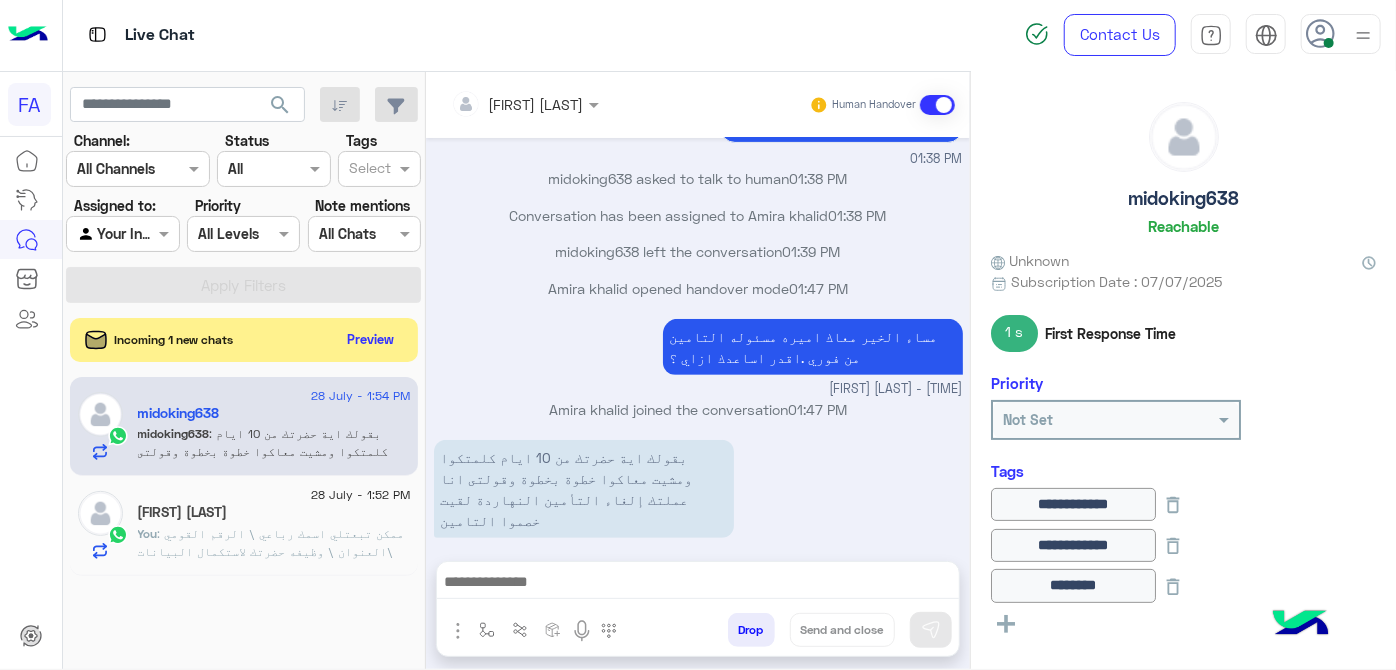 click on ": ممكن تبعتلي اسمك رباعي \ الرقم القومي \العنوان \ وظيفه حضرتك لاستكمال البيانات" 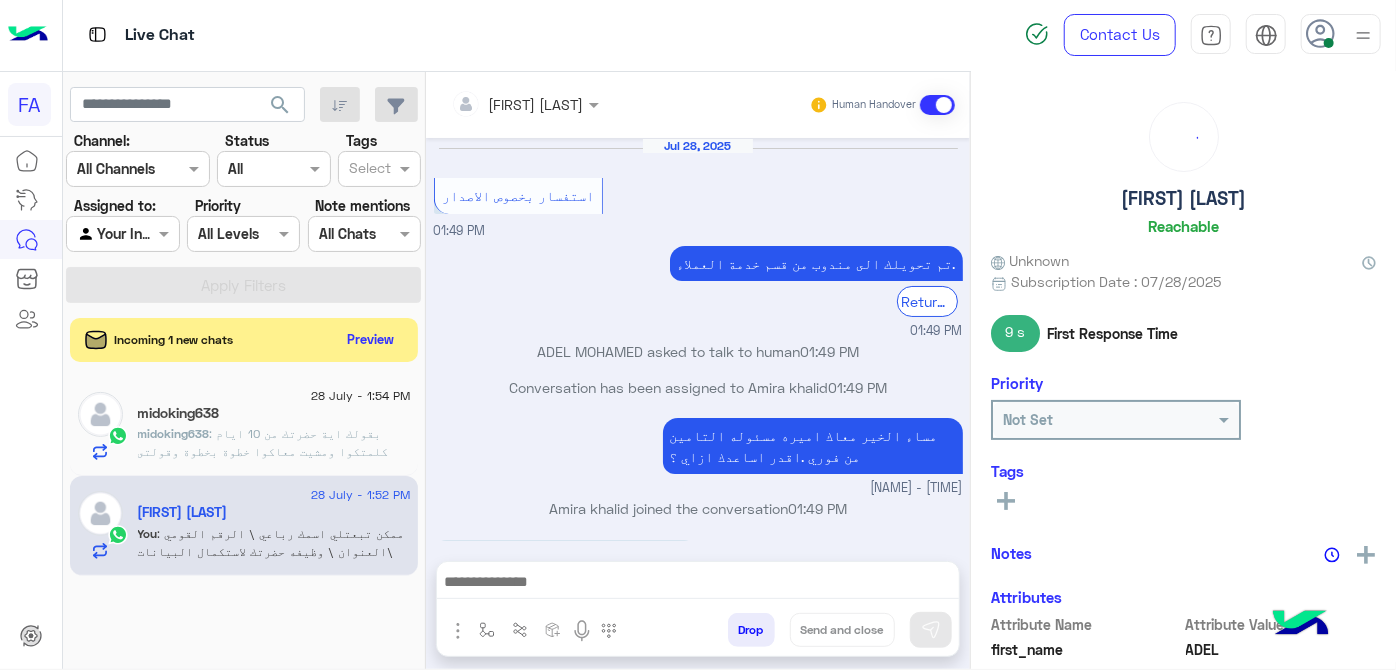 scroll, scrollTop: 293, scrollLeft: 0, axis: vertical 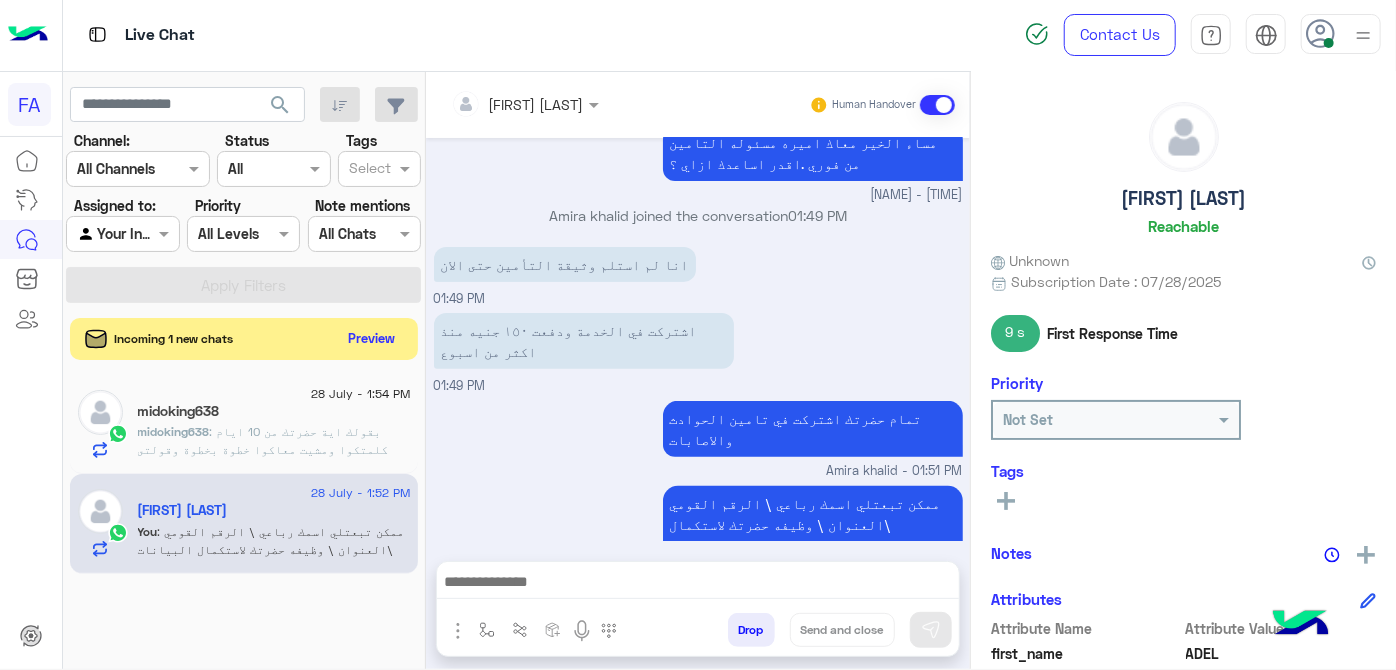 click on "Preview" 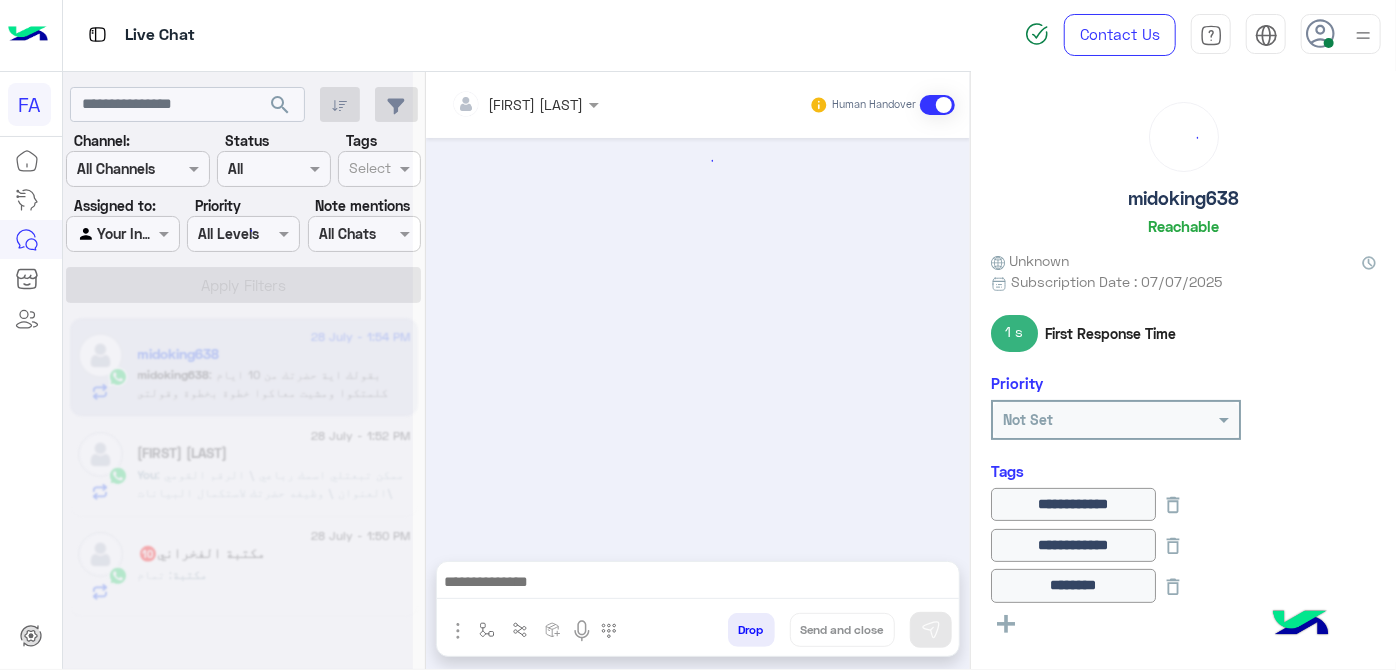 scroll, scrollTop: 312, scrollLeft: 0, axis: vertical 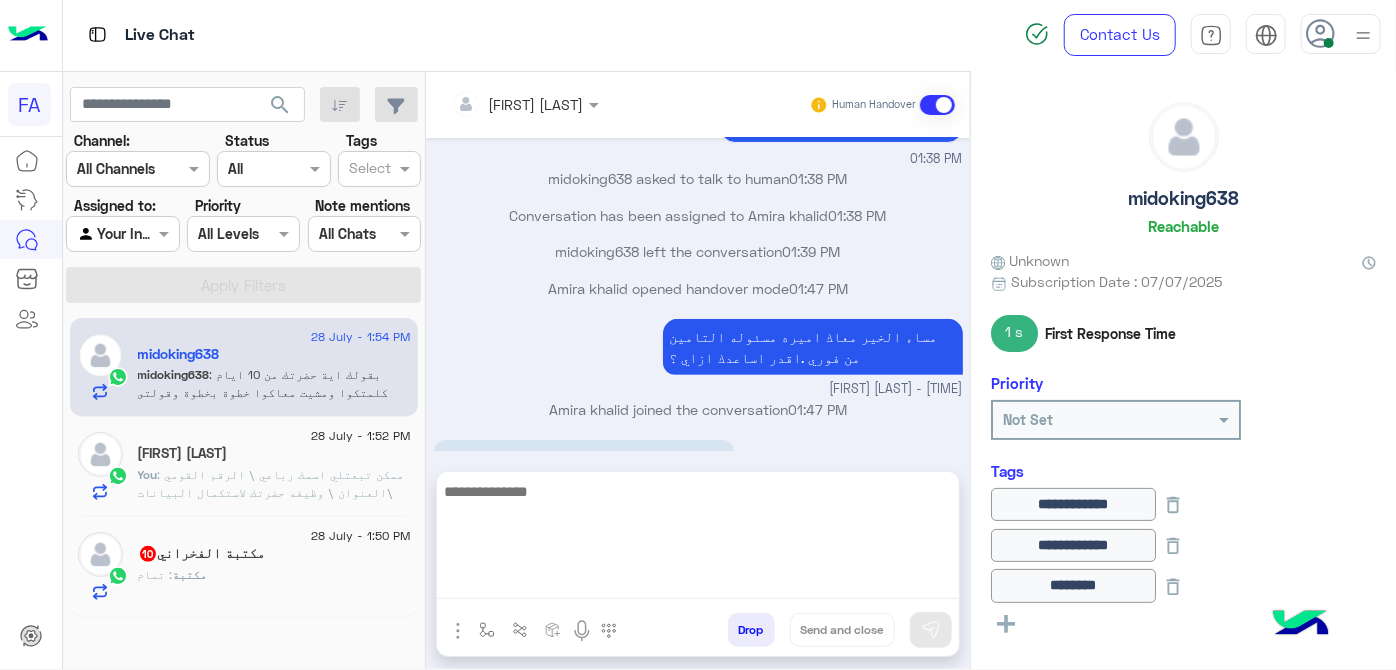 click at bounding box center [698, 539] 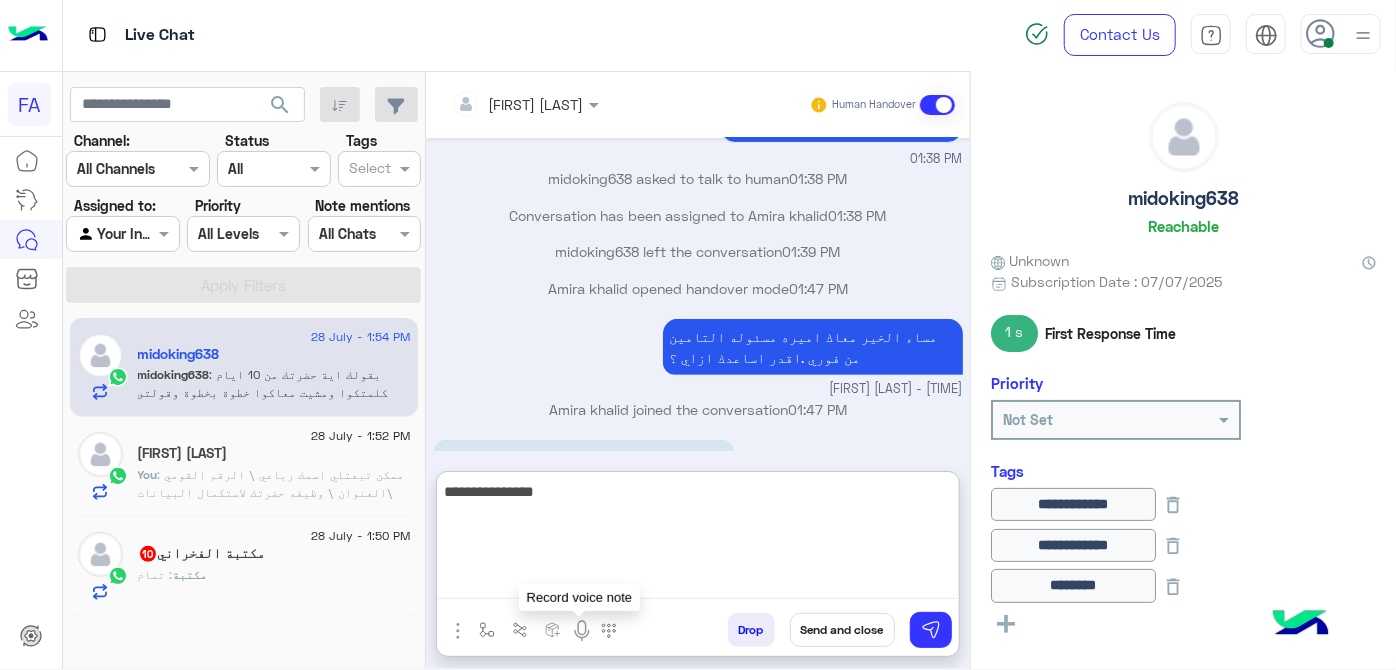 type on "**********" 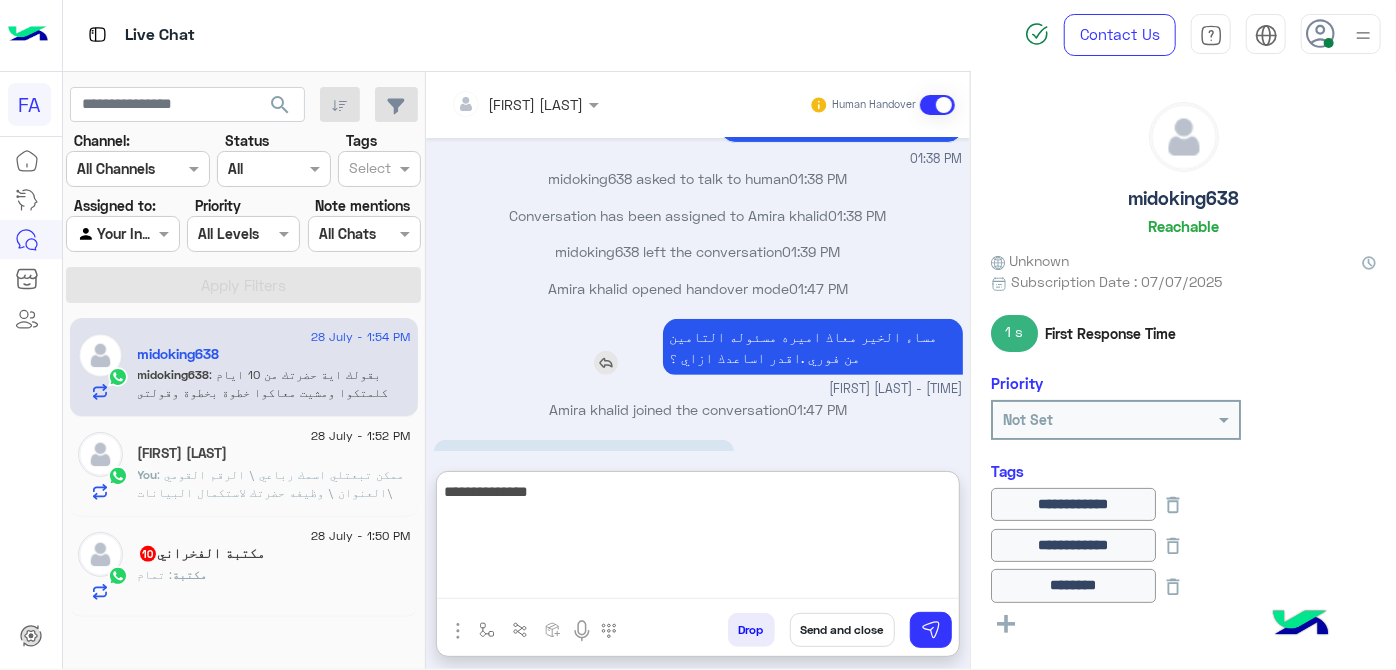 scroll, scrollTop: 401, scrollLeft: 0, axis: vertical 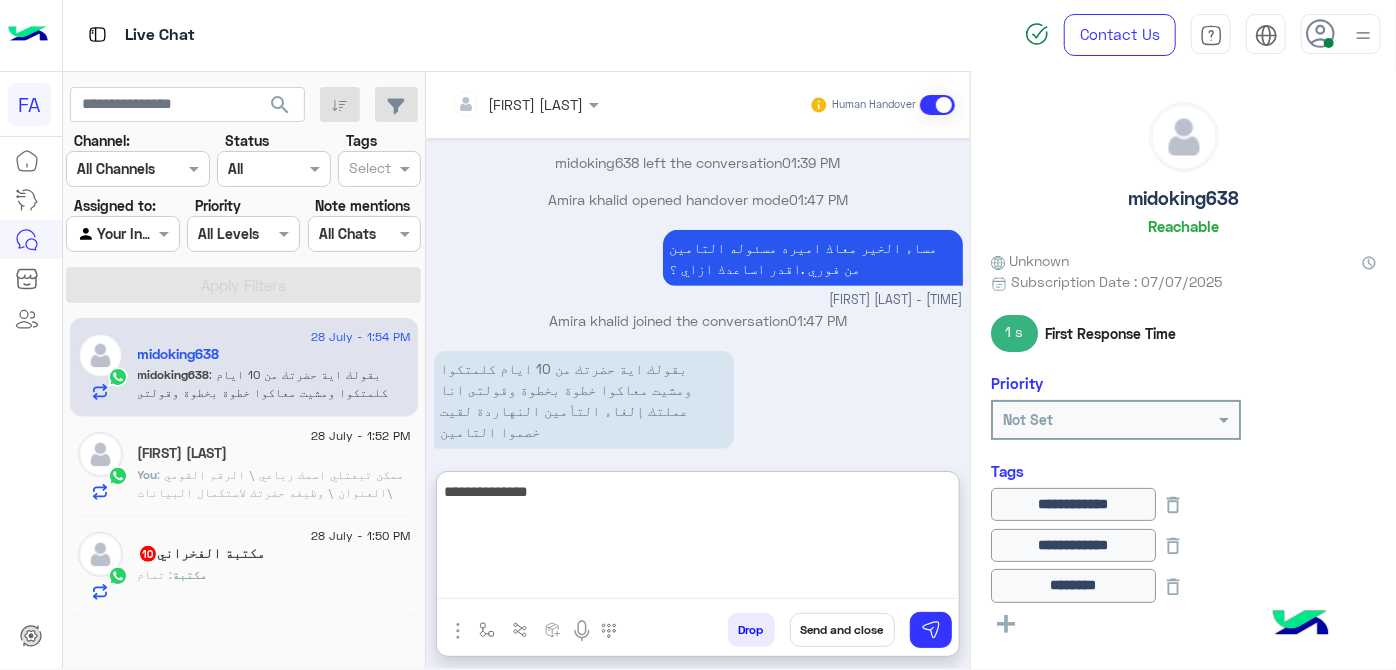 click on "**********" at bounding box center [698, 539] 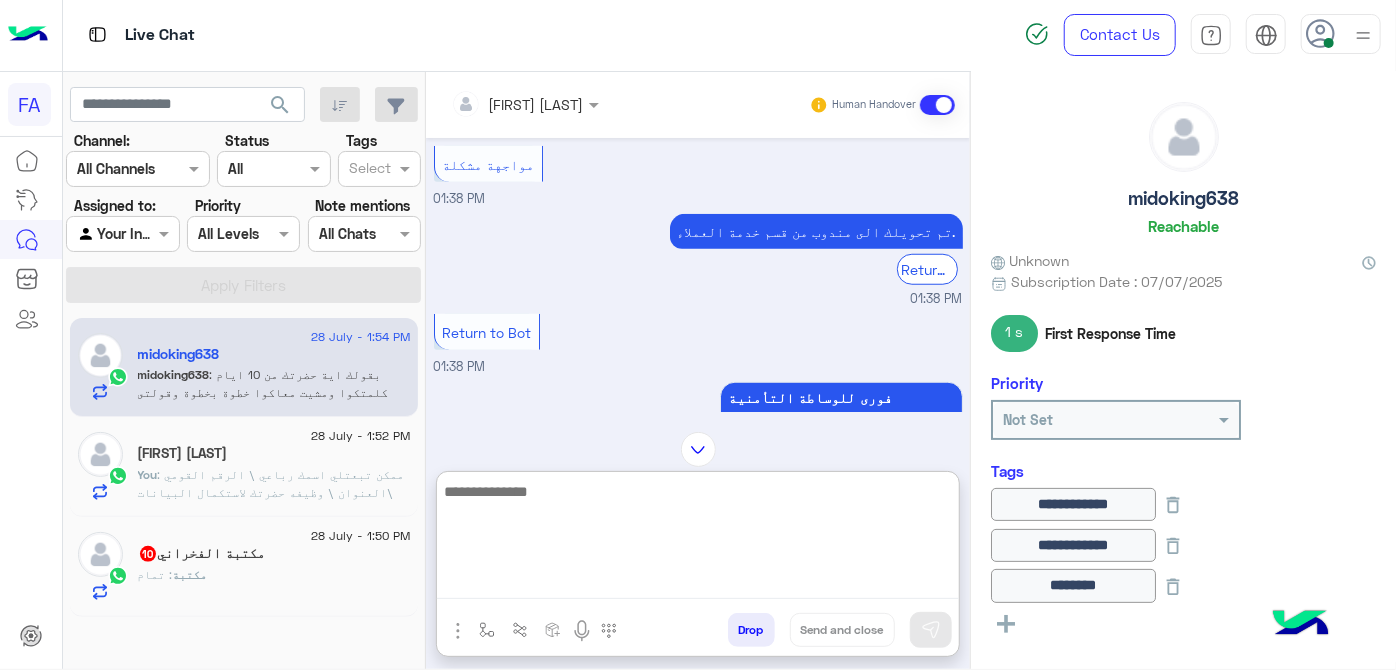 scroll, scrollTop: 1090, scrollLeft: 0, axis: vertical 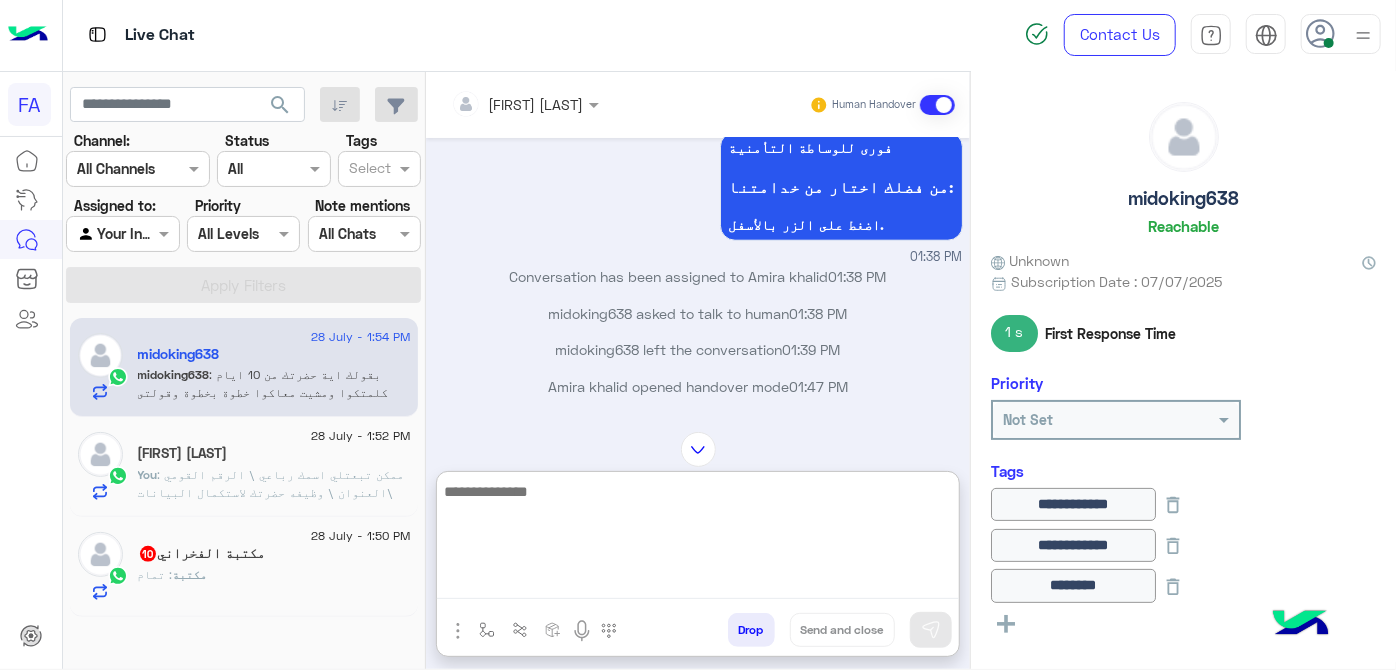 click at bounding box center [698, 539] 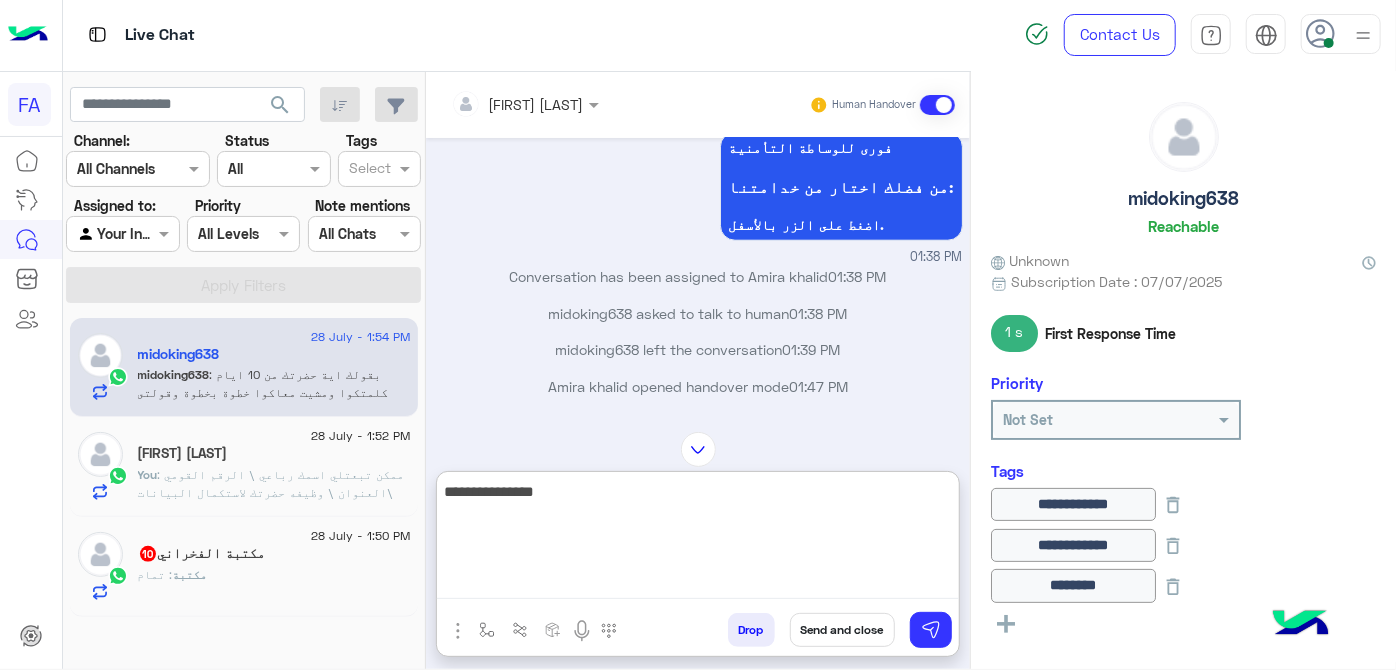type on "**********" 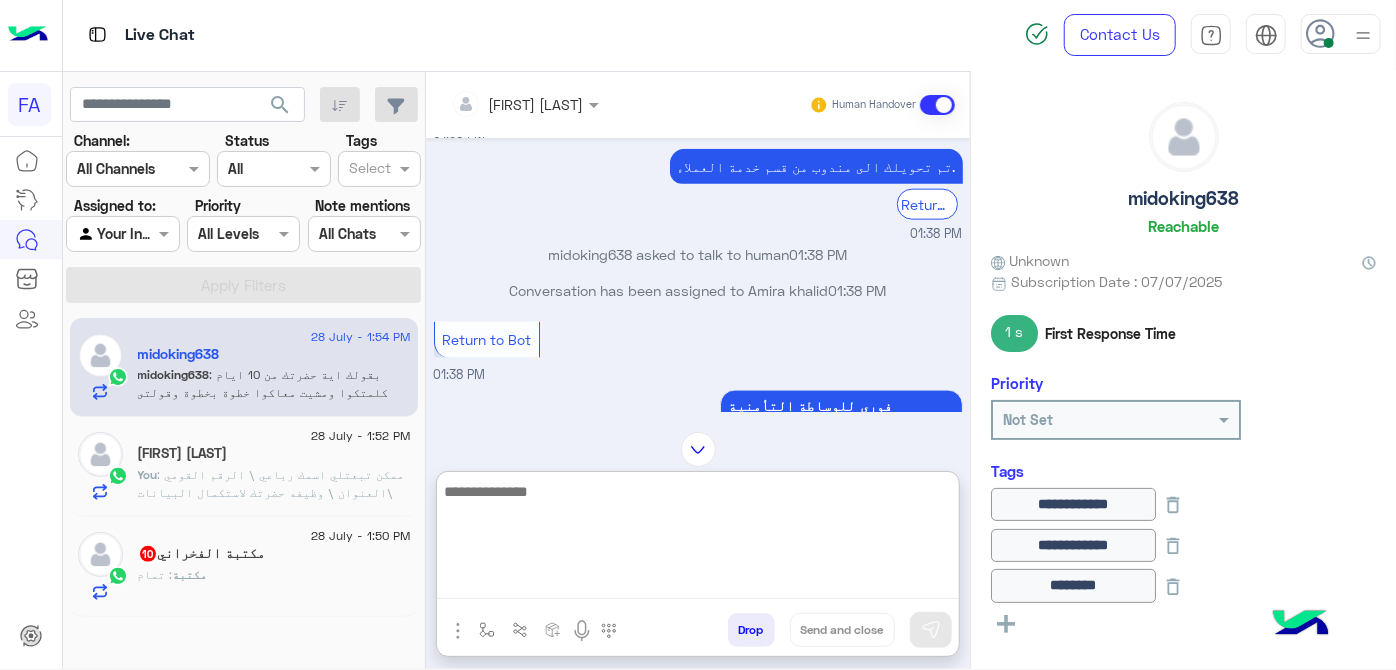 scroll, scrollTop: 2673, scrollLeft: 0, axis: vertical 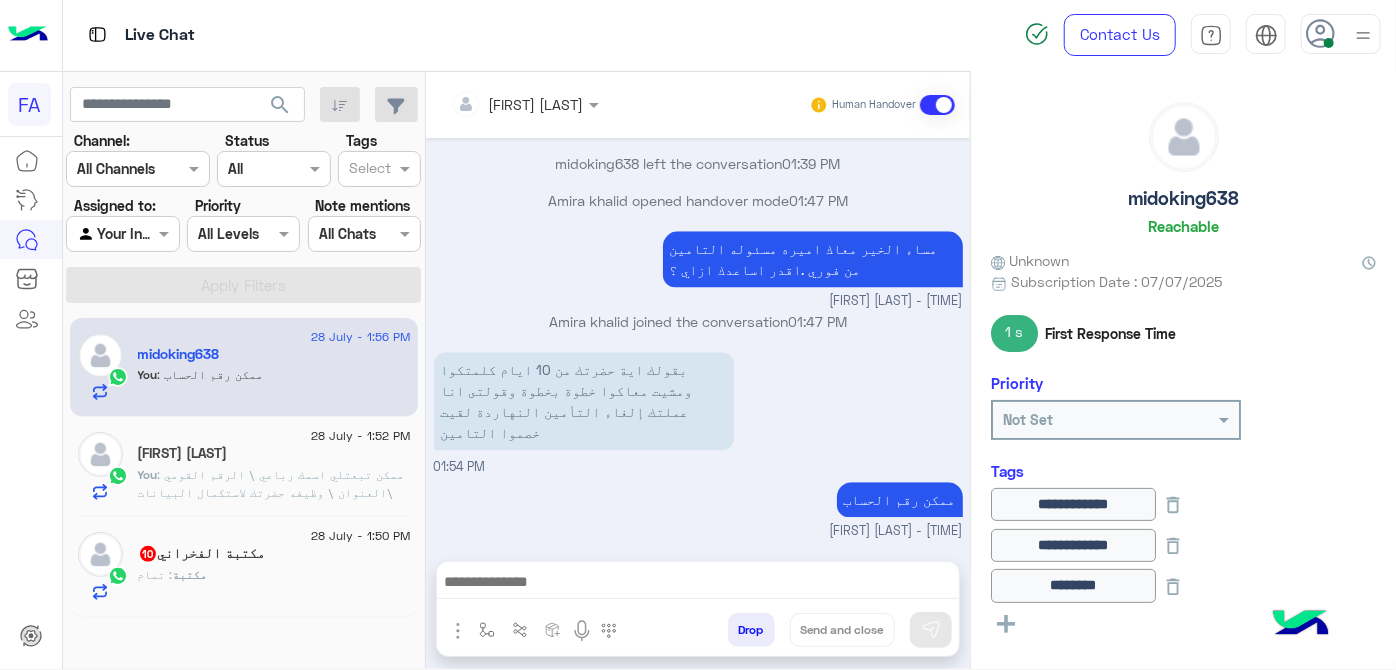 click on "مكتبة : تمام" 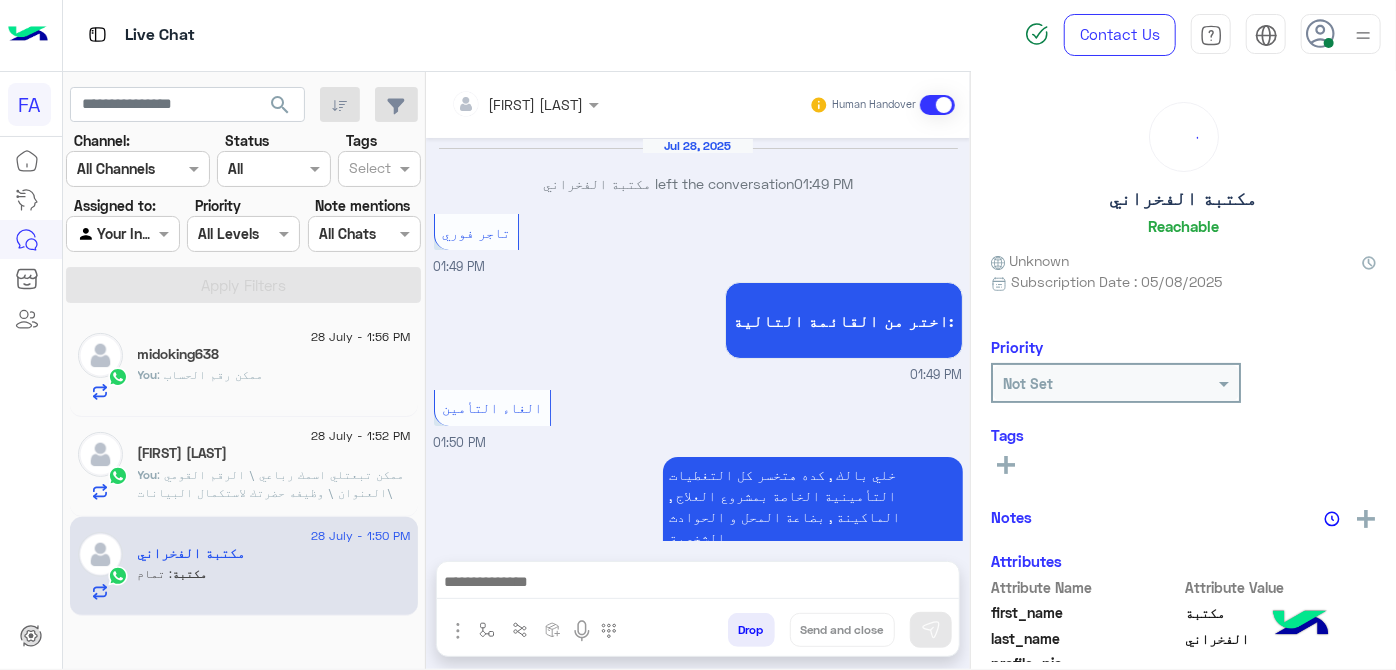 scroll, scrollTop: 442, scrollLeft: 0, axis: vertical 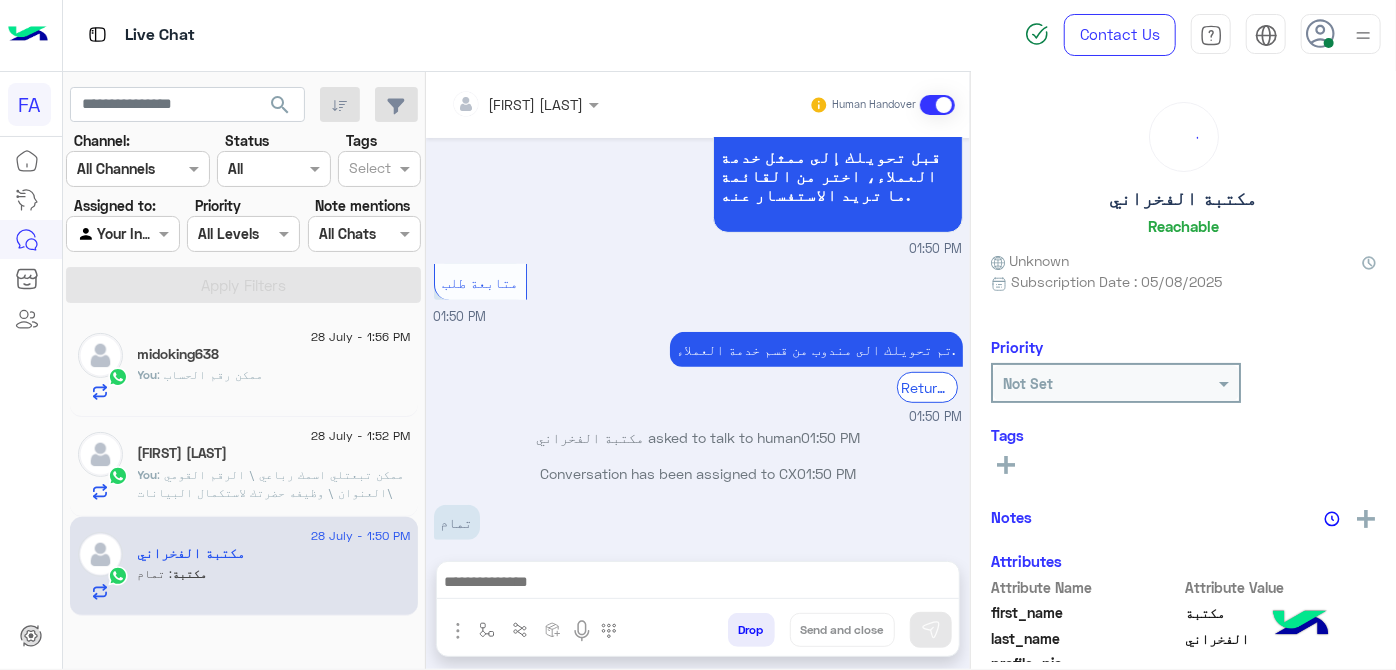 click on "[FIRST] [LAST]" 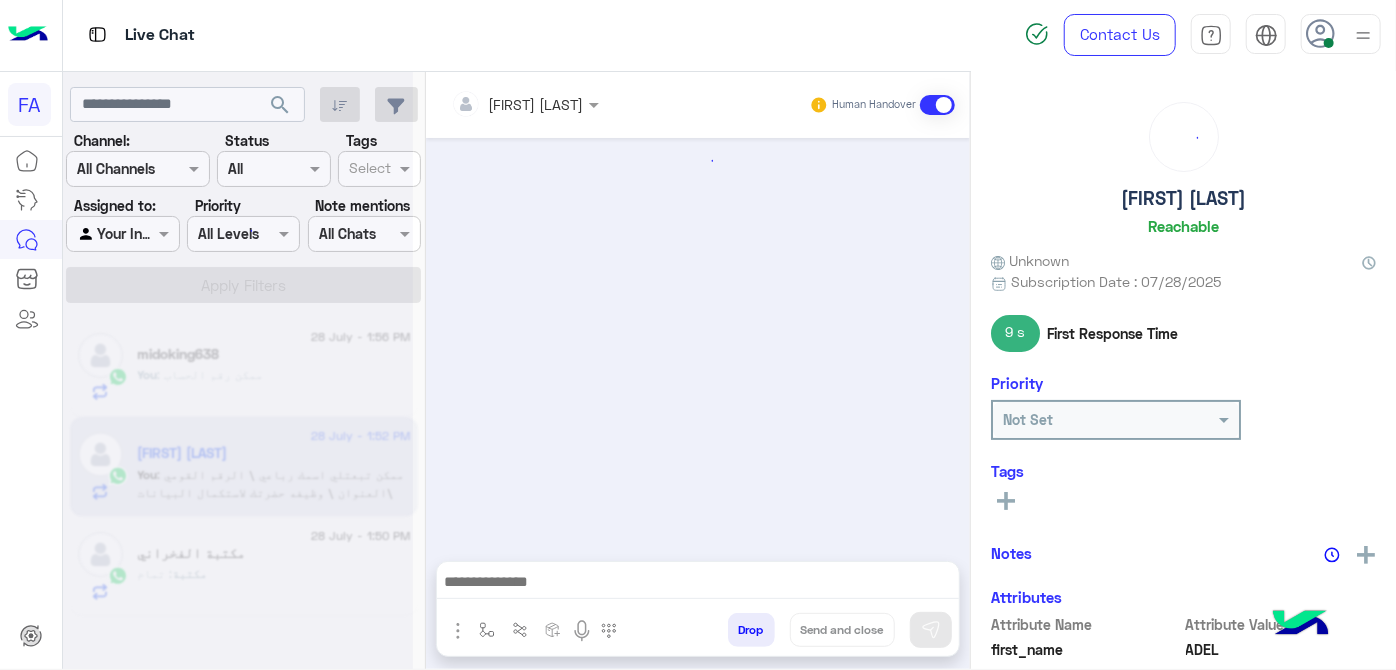 scroll, scrollTop: 293, scrollLeft: 0, axis: vertical 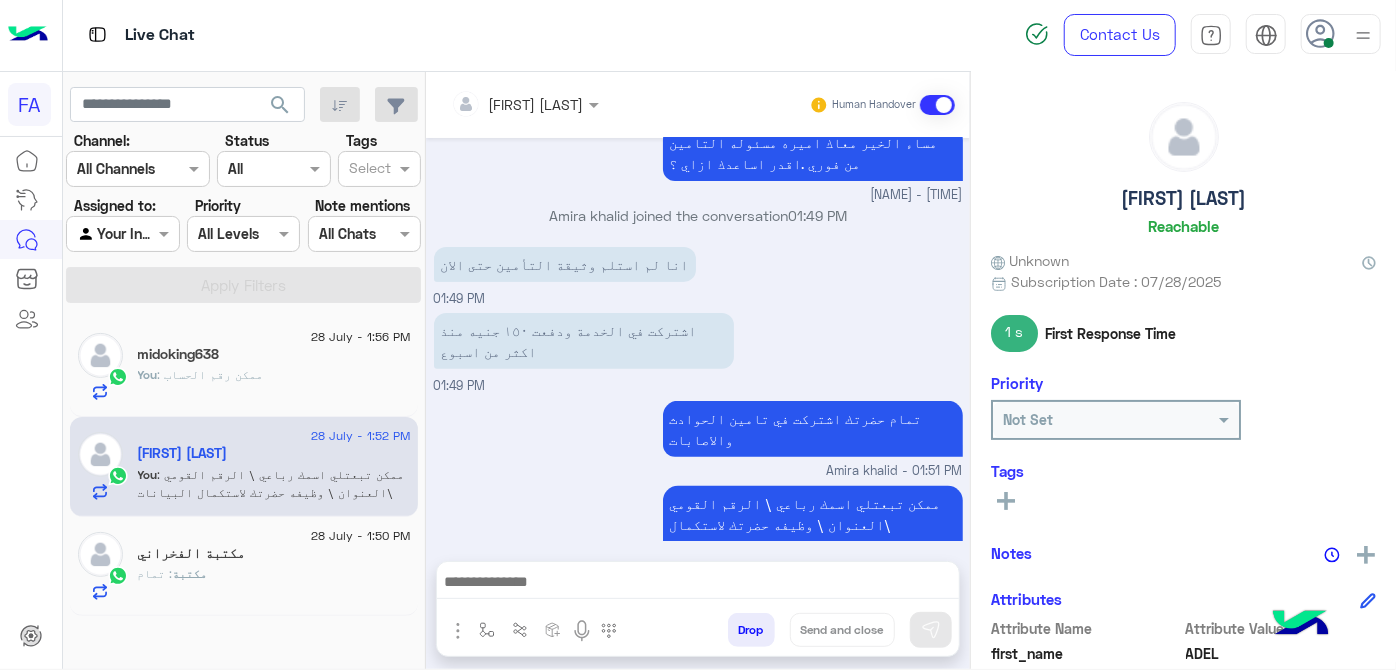 click on "مكتبة : تمام" 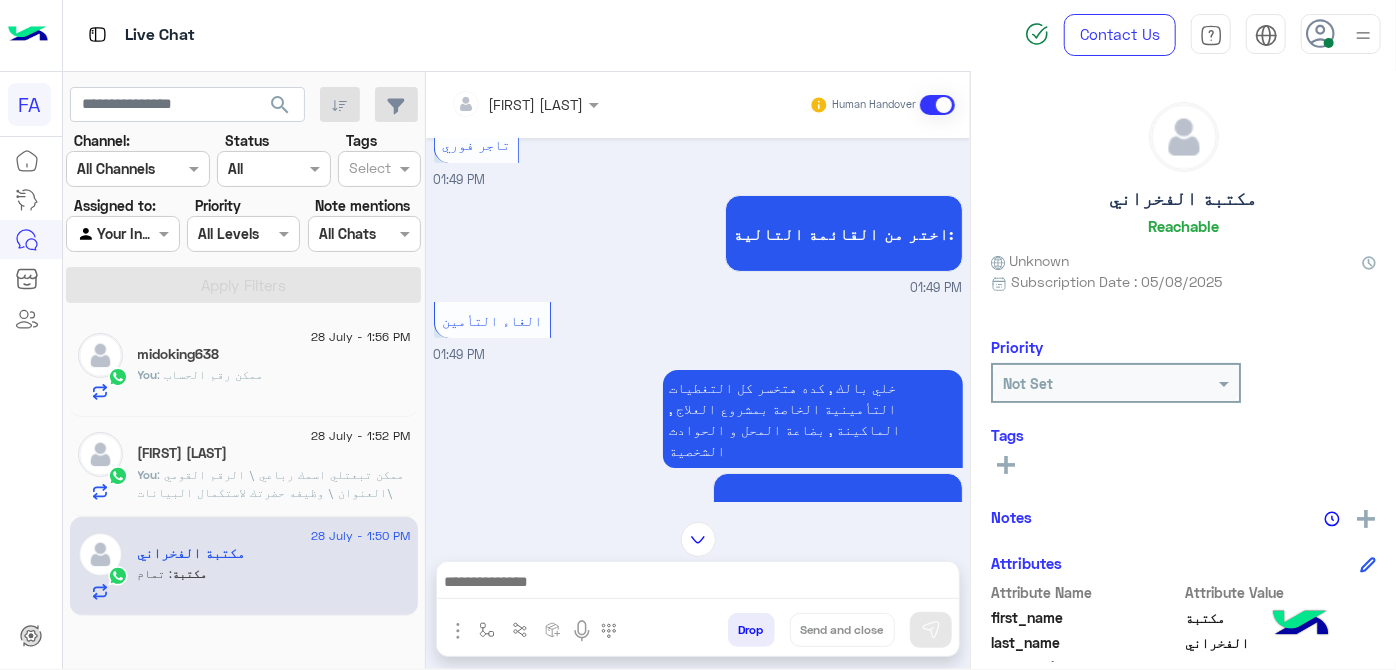 scroll, scrollTop: 0, scrollLeft: 0, axis: both 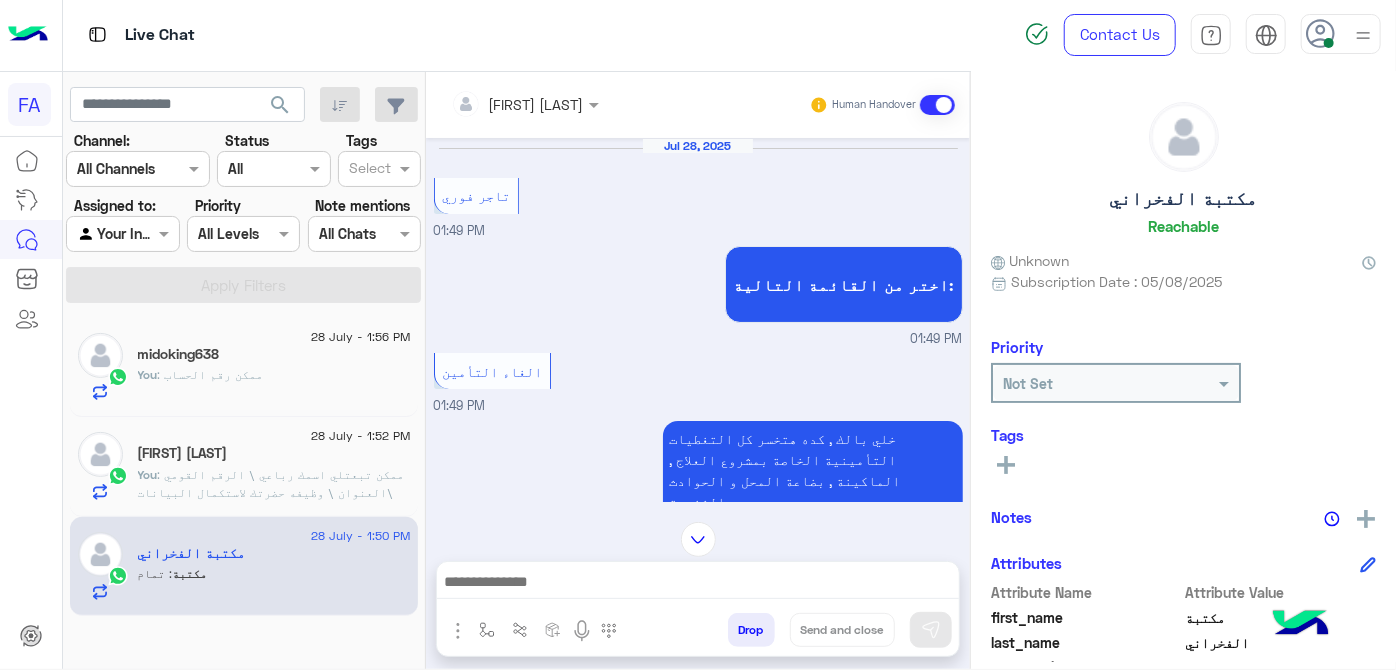 click on "You  : ممكن رقم الحساب" 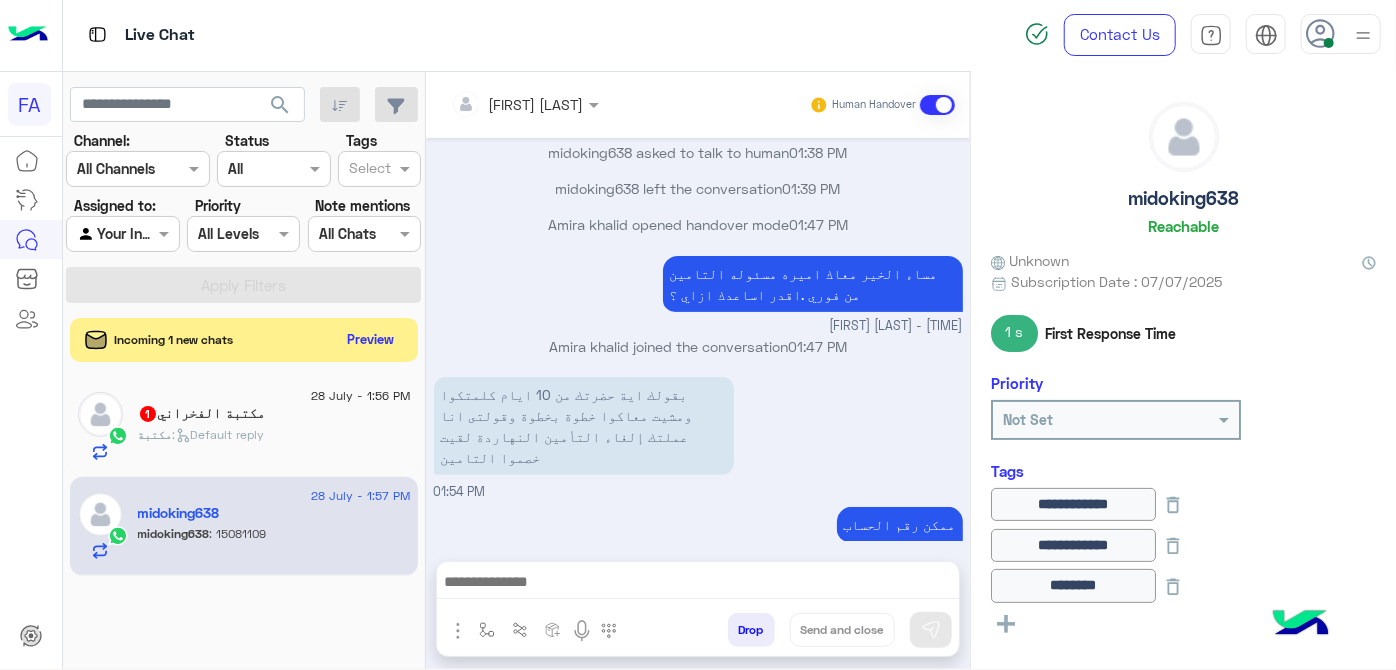 scroll, scrollTop: 342, scrollLeft: 0, axis: vertical 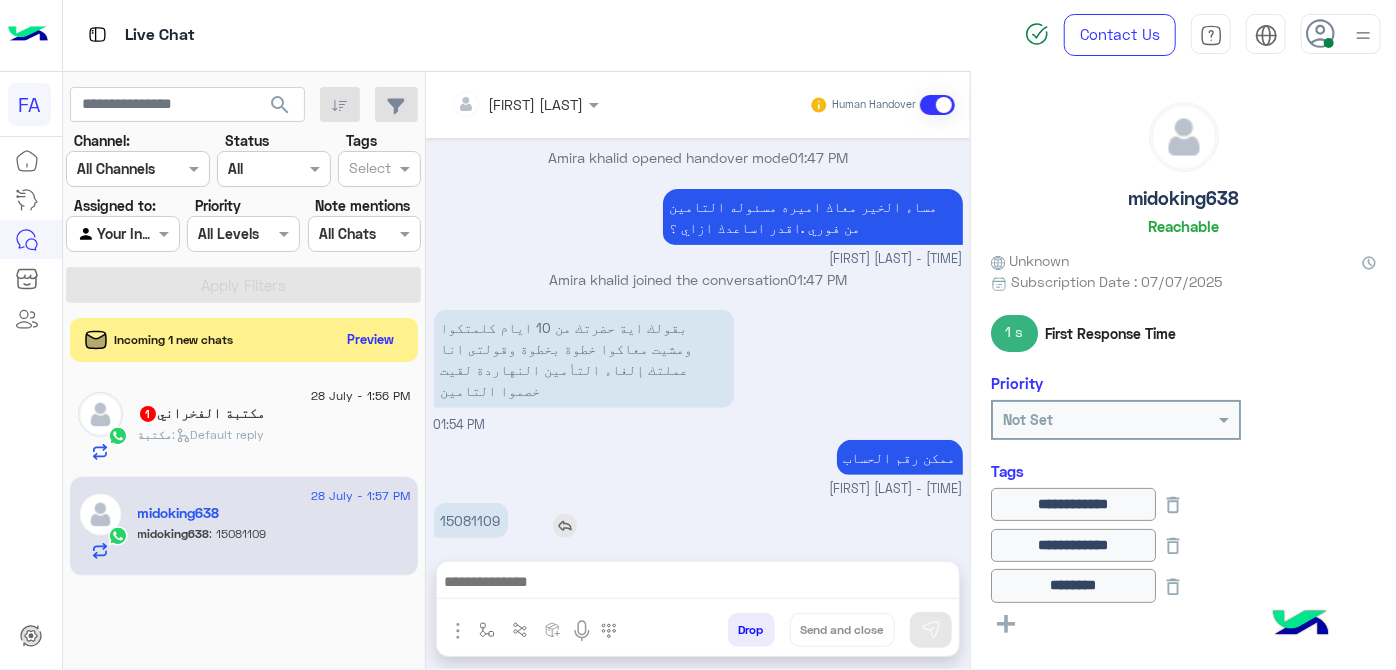 click on "15081109" at bounding box center (471, 520) 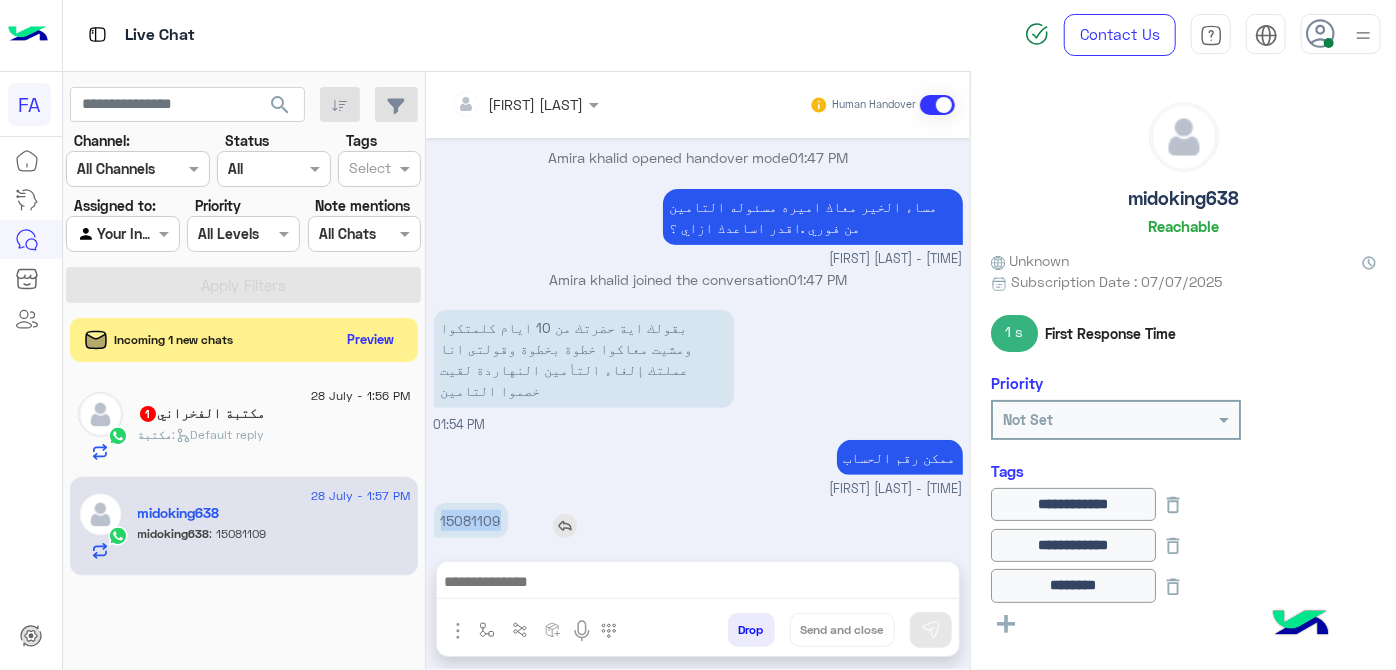 click on "15081109" at bounding box center [471, 520] 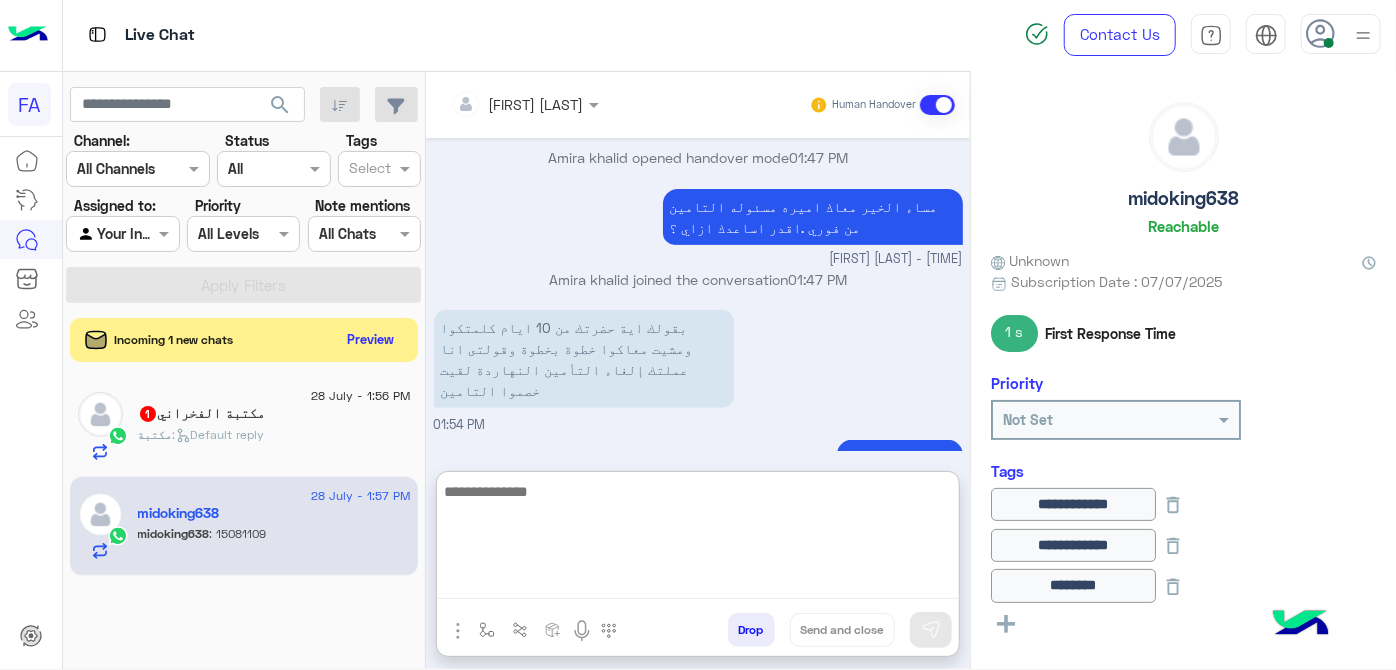click at bounding box center (698, 539) 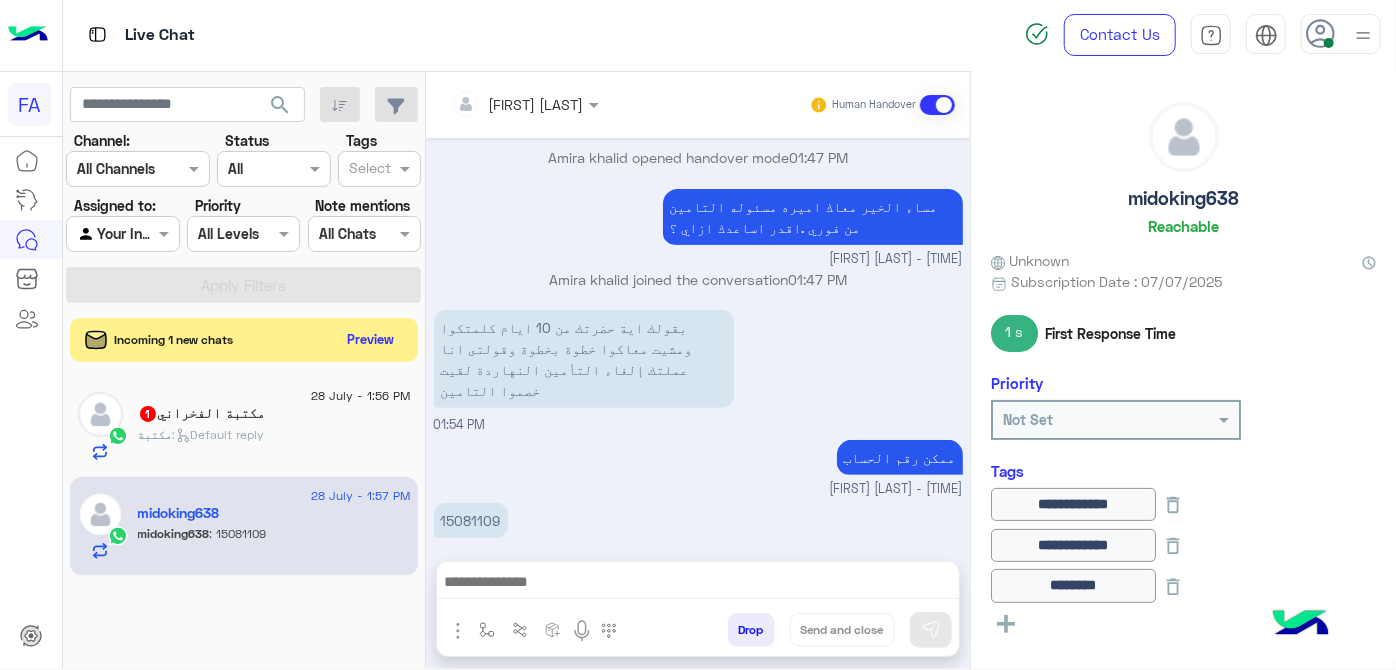 click on "ممكن رقم الحساب  [NAME]  -  [TIME]" at bounding box center [698, 467] 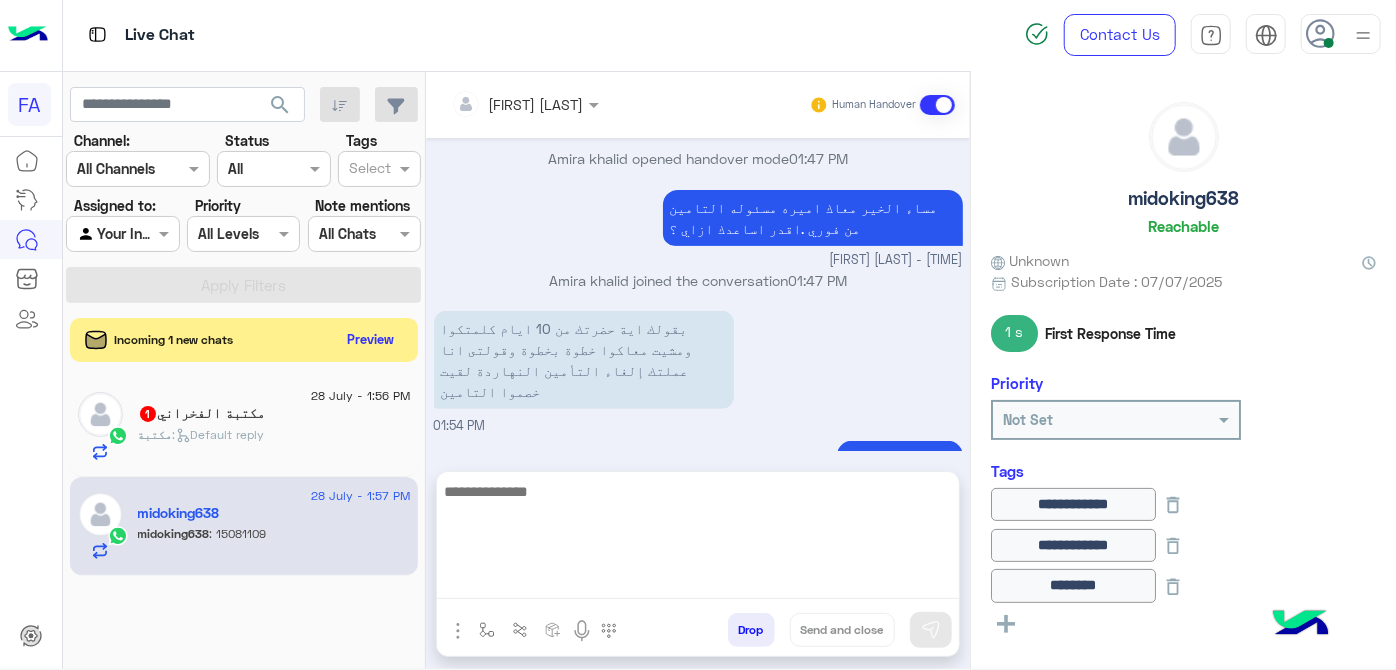 click at bounding box center (698, 539) 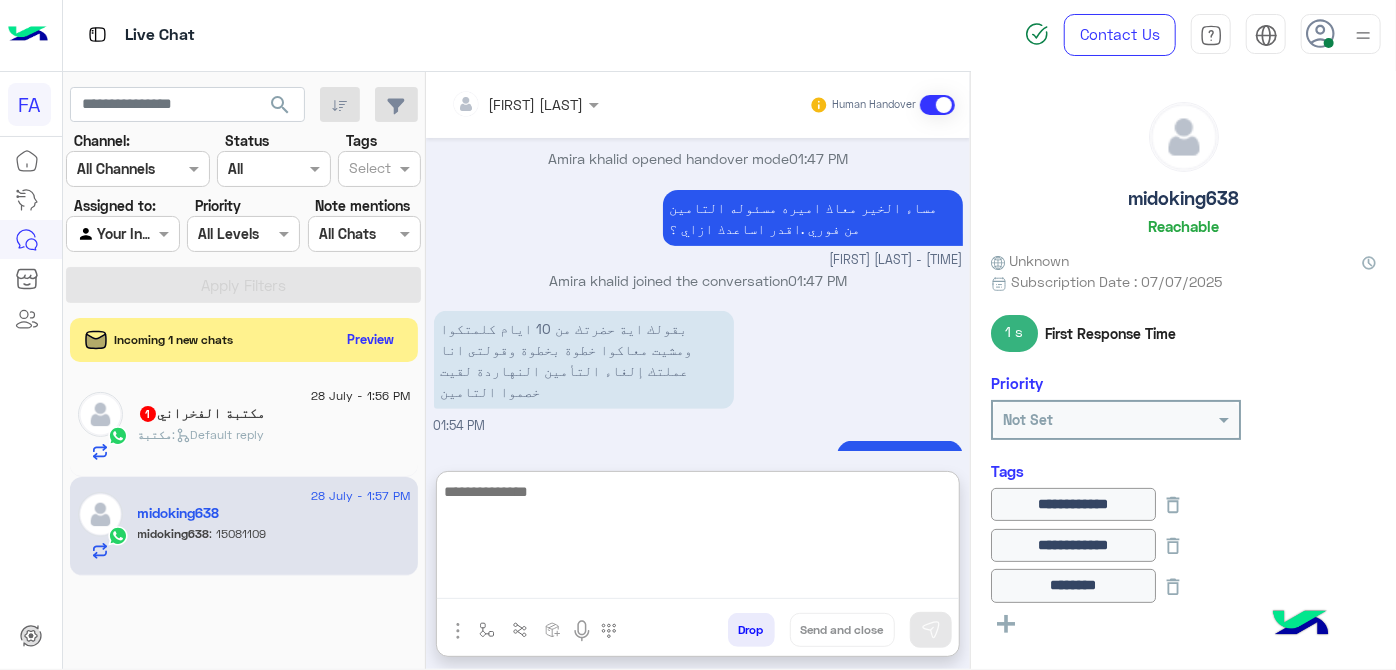 scroll, scrollTop: 432, scrollLeft: 0, axis: vertical 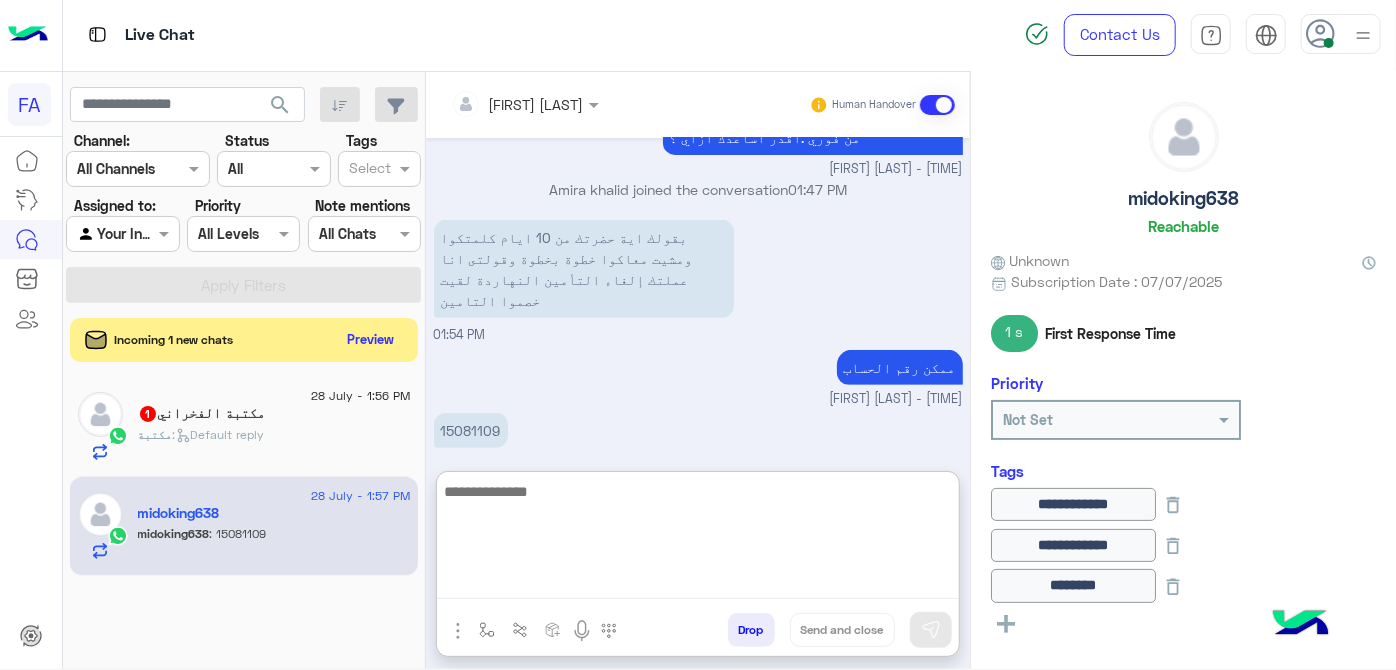 click at bounding box center (698, 539) 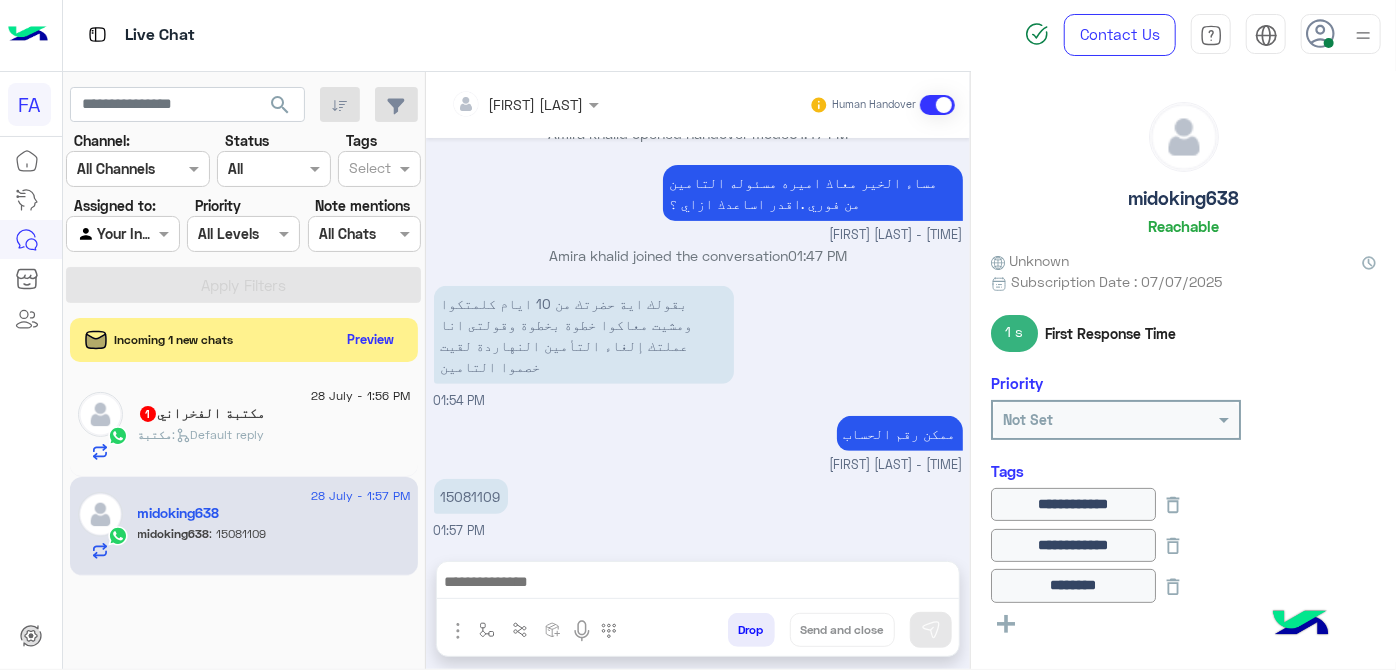 scroll, scrollTop: 342, scrollLeft: 0, axis: vertical 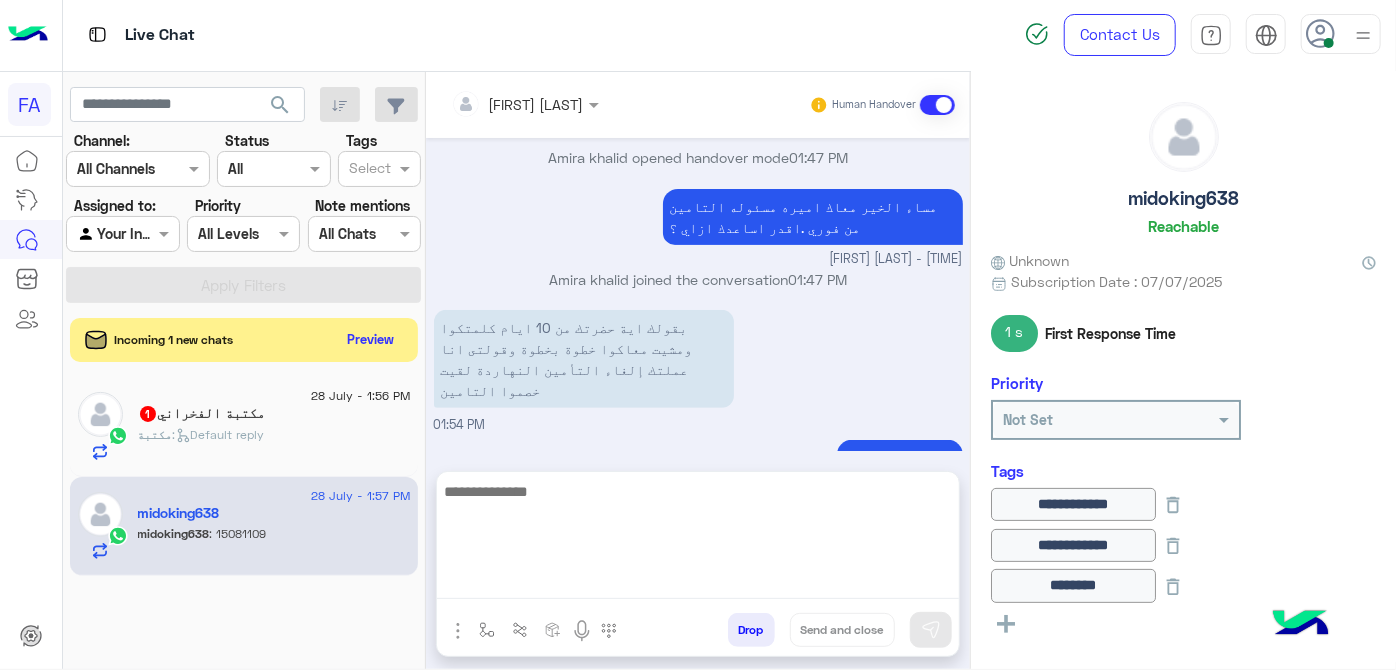 click at bounding box center (698, 539) 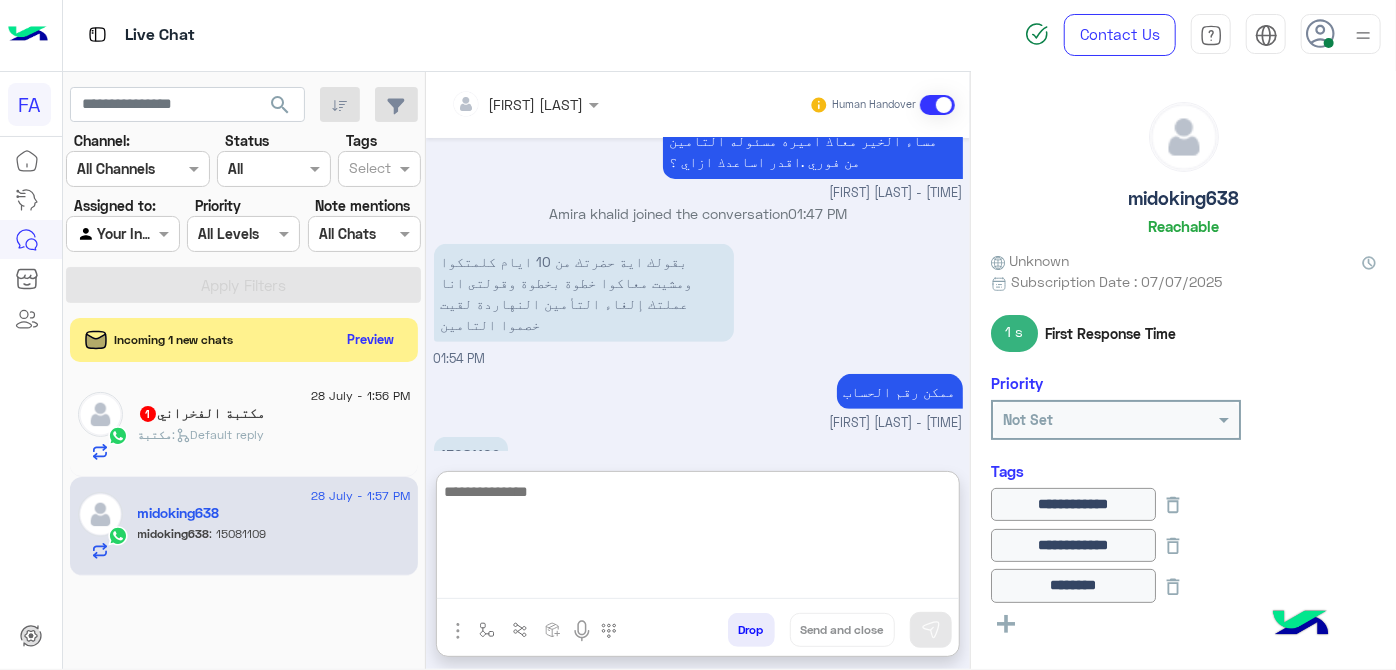 scroll, scrollTop: 432, scrollLeft: 0, axis: vertical 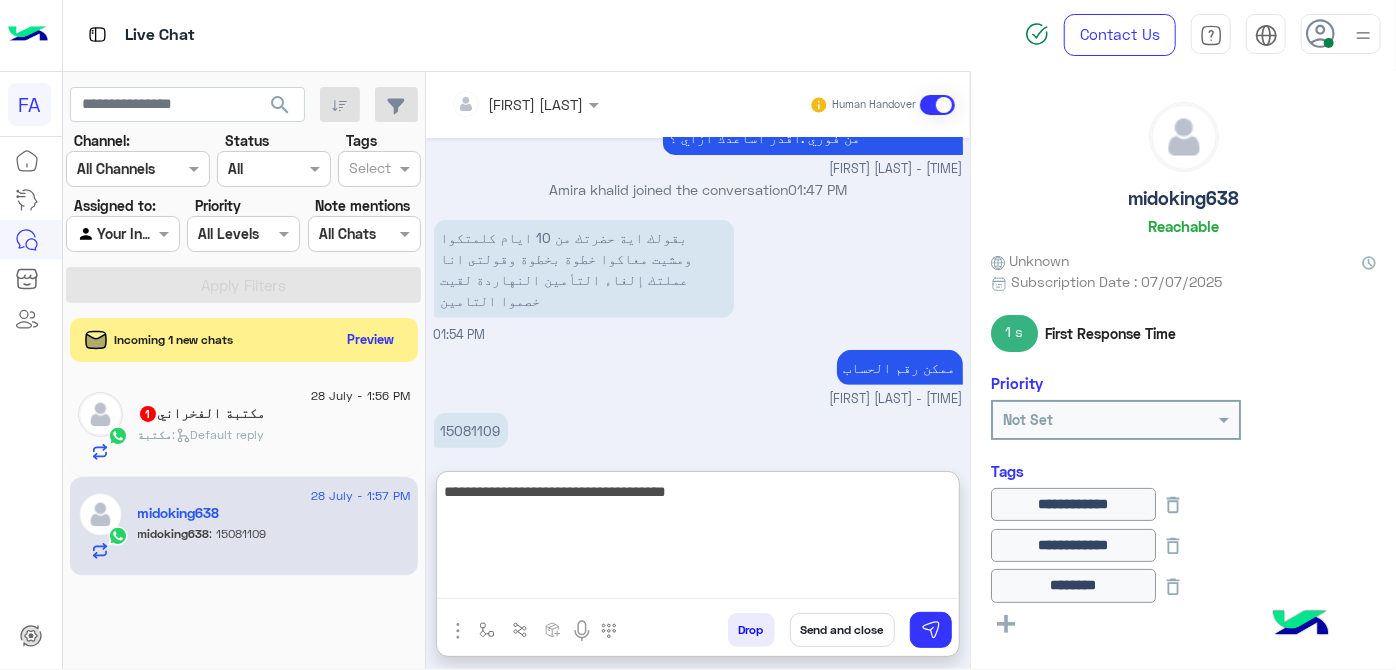 type on "**********" 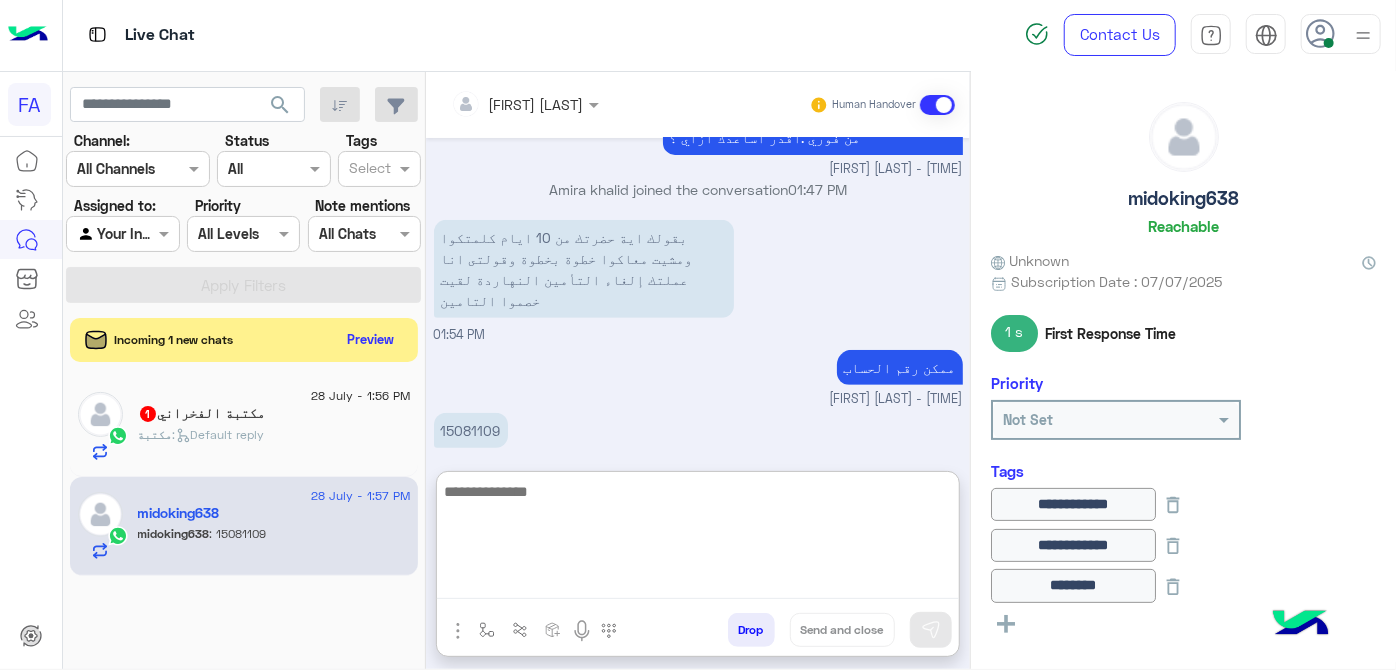 scroll, scrollTop: 495, scrollLeft: 0, axis: vertical 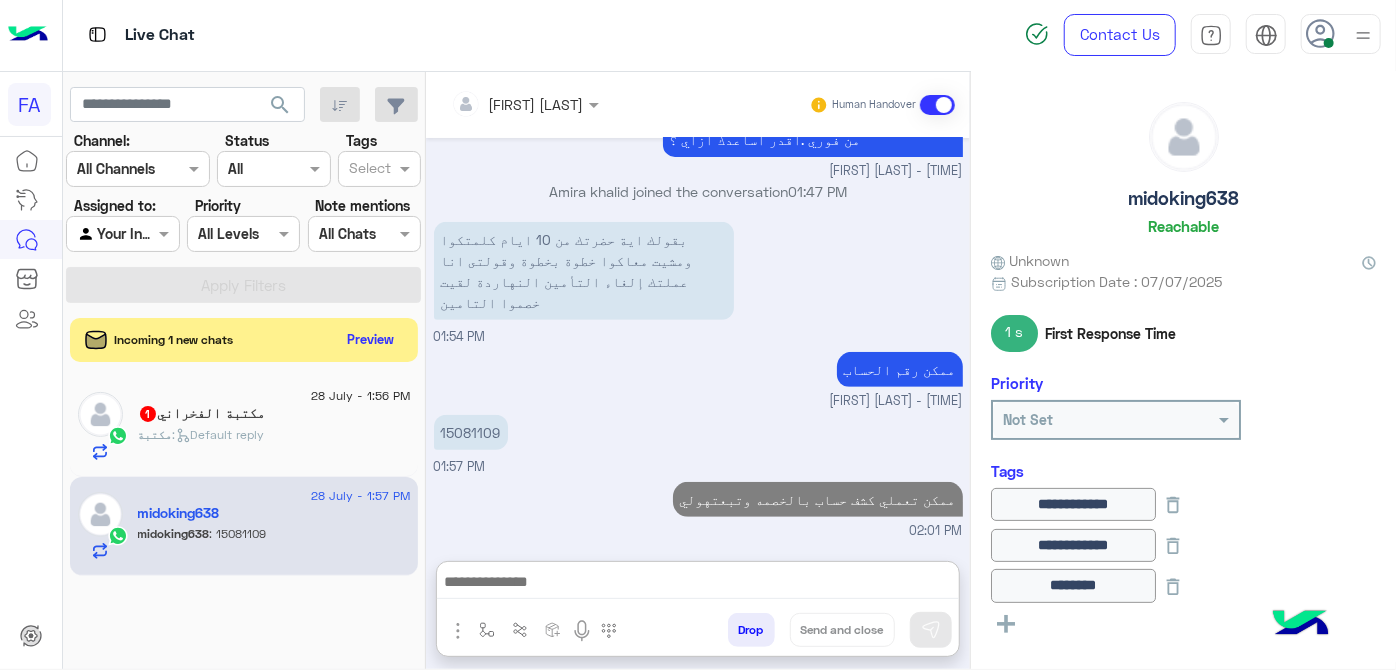click on ":   Default reply" 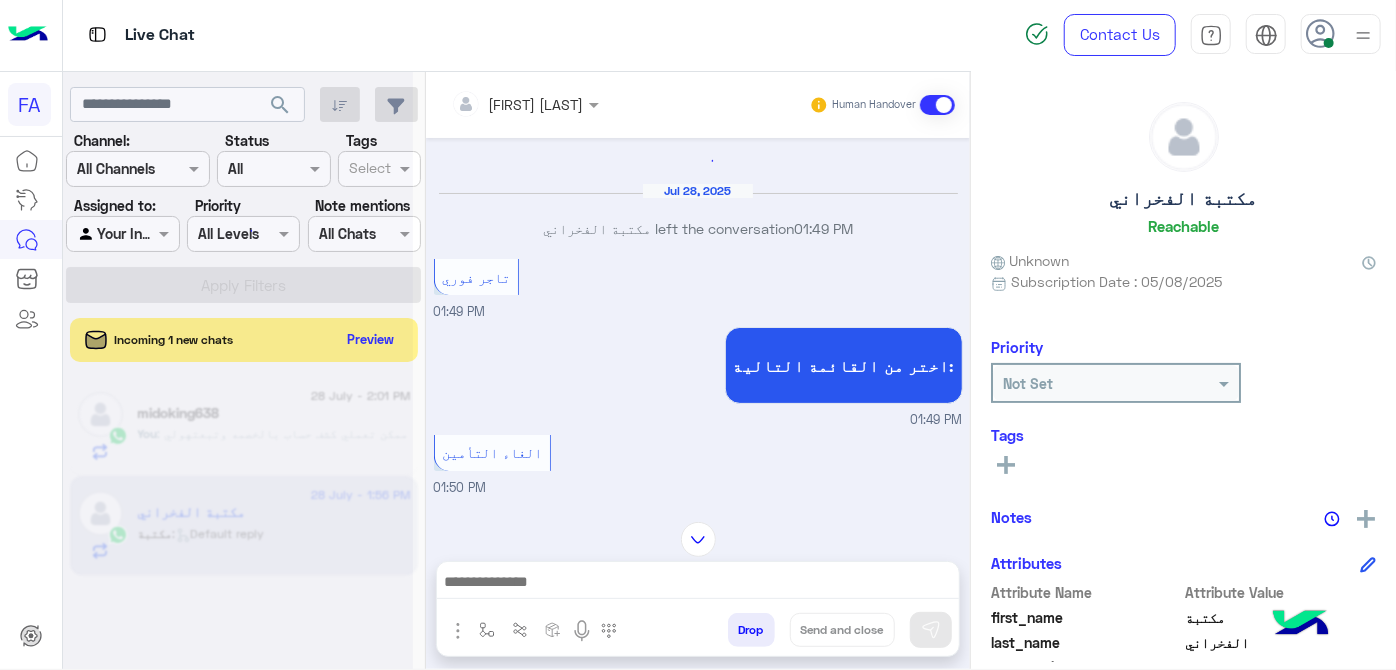 scroll, scrollTop: 869, scrollLeft: 0, axis: vertical 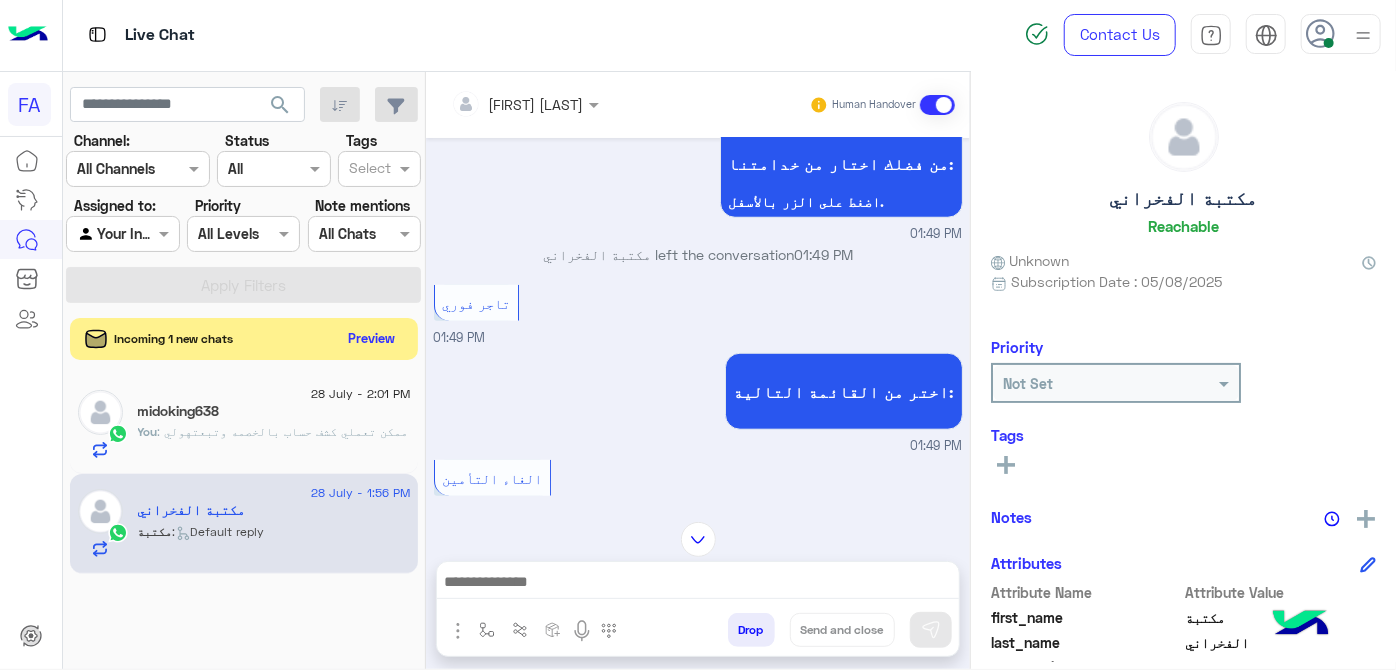 click on "Preview" 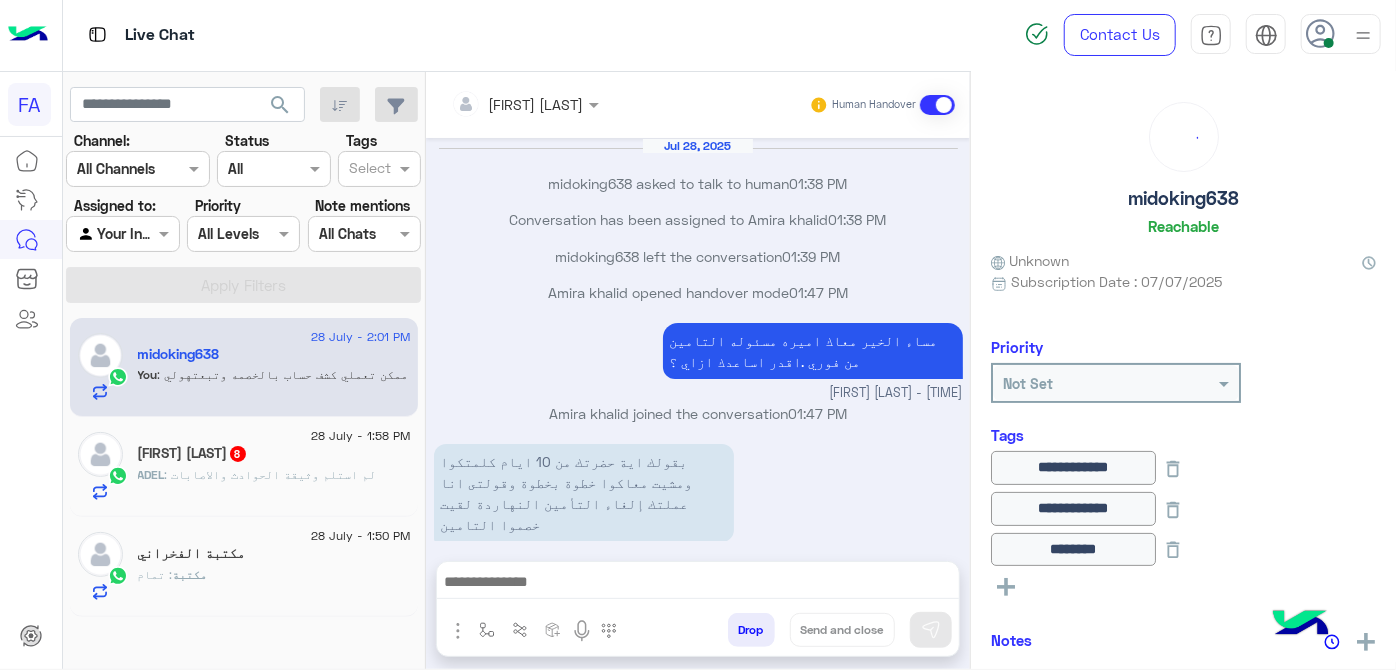 scroll, scrollTop: 199, scrollLeft: 0, axis: vertical 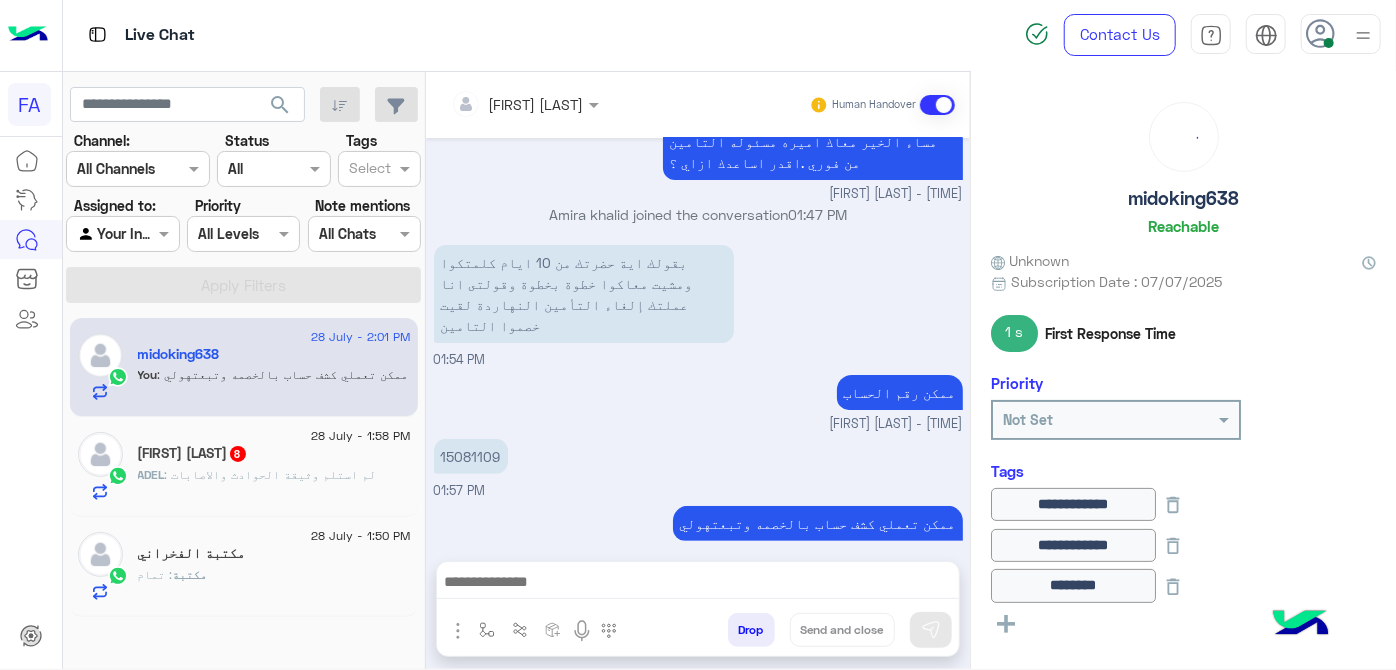 click on "ADEL : لم استلم وثيقة الحوادث والاصابات" 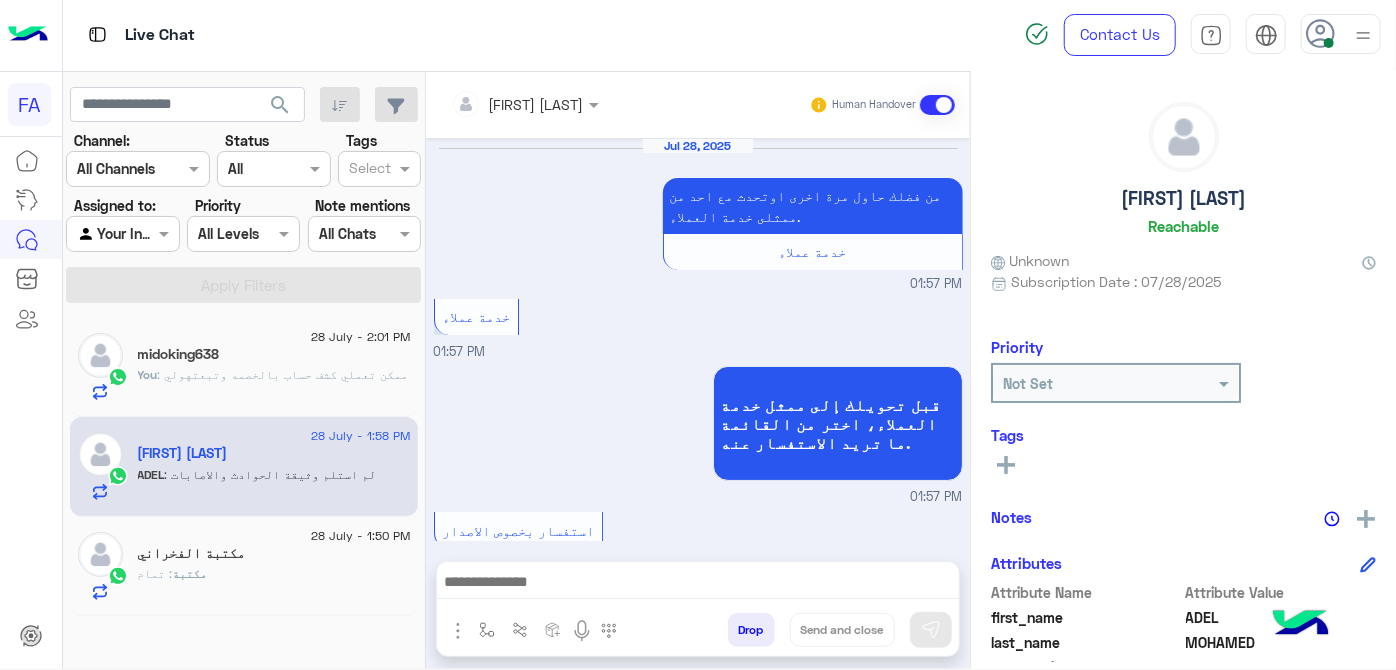 scroll, scrollTop: 445, scrollLeft: 0, axis: vertical 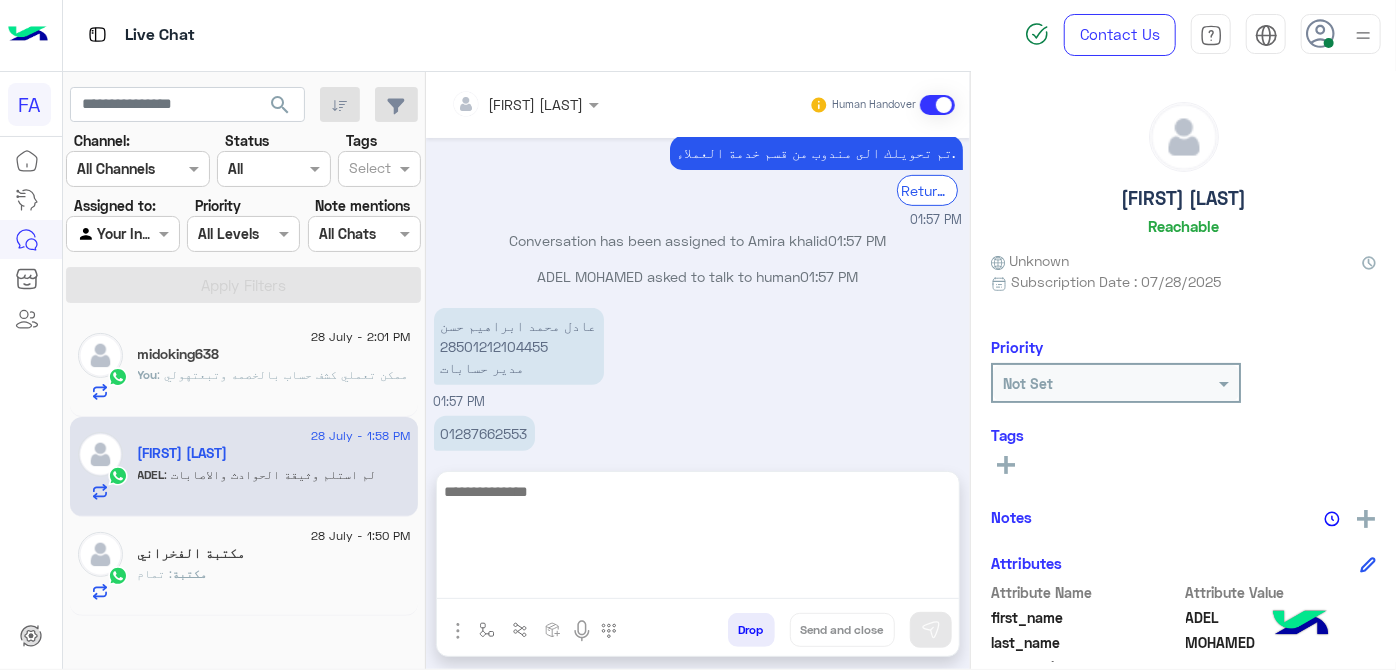 click at bounding box center (698, 539) 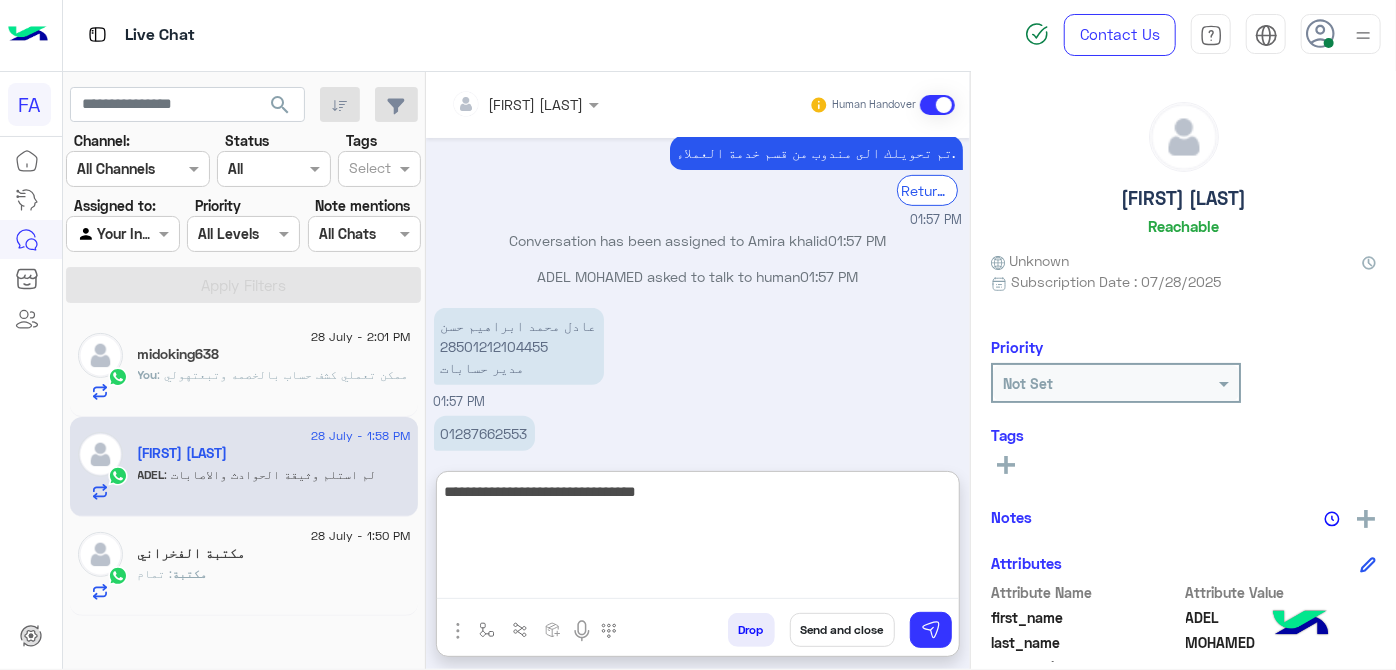 paste on "**********" 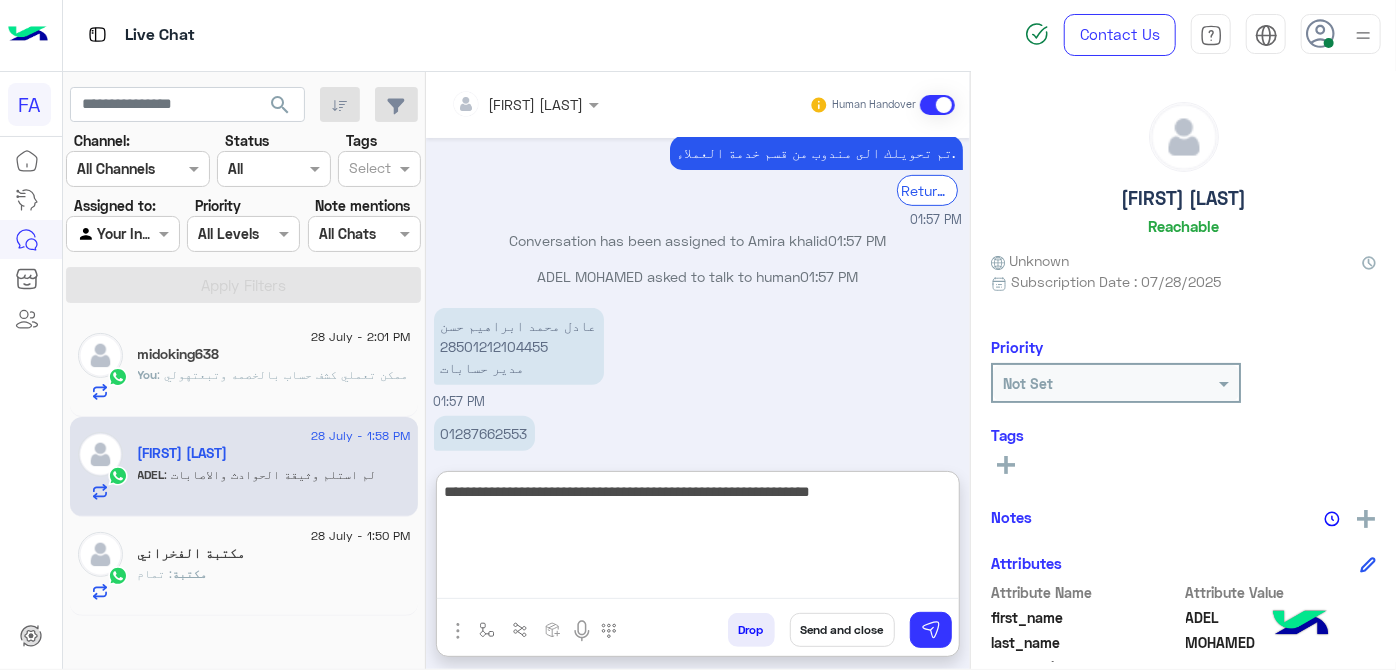 drag, startPoint x: 693, startPoint y: 500, endPoint x: 744, endPoint y: 500, distance: 51 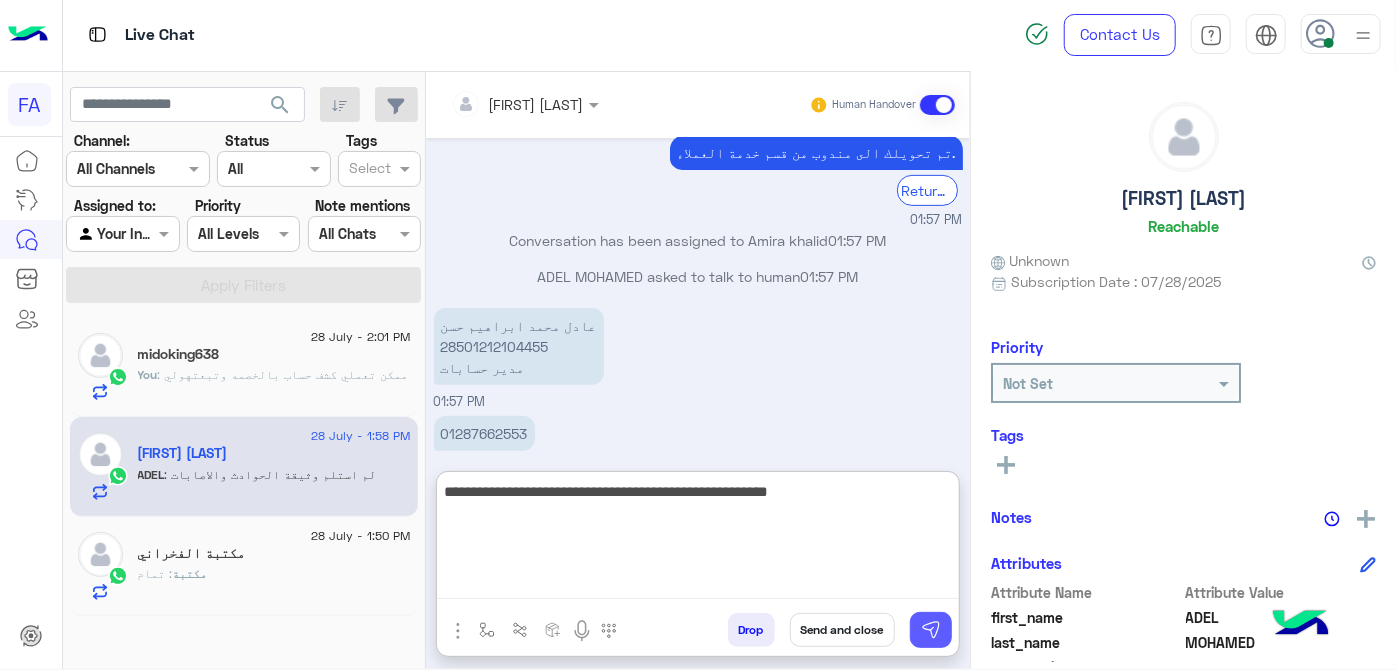 type on "**********" 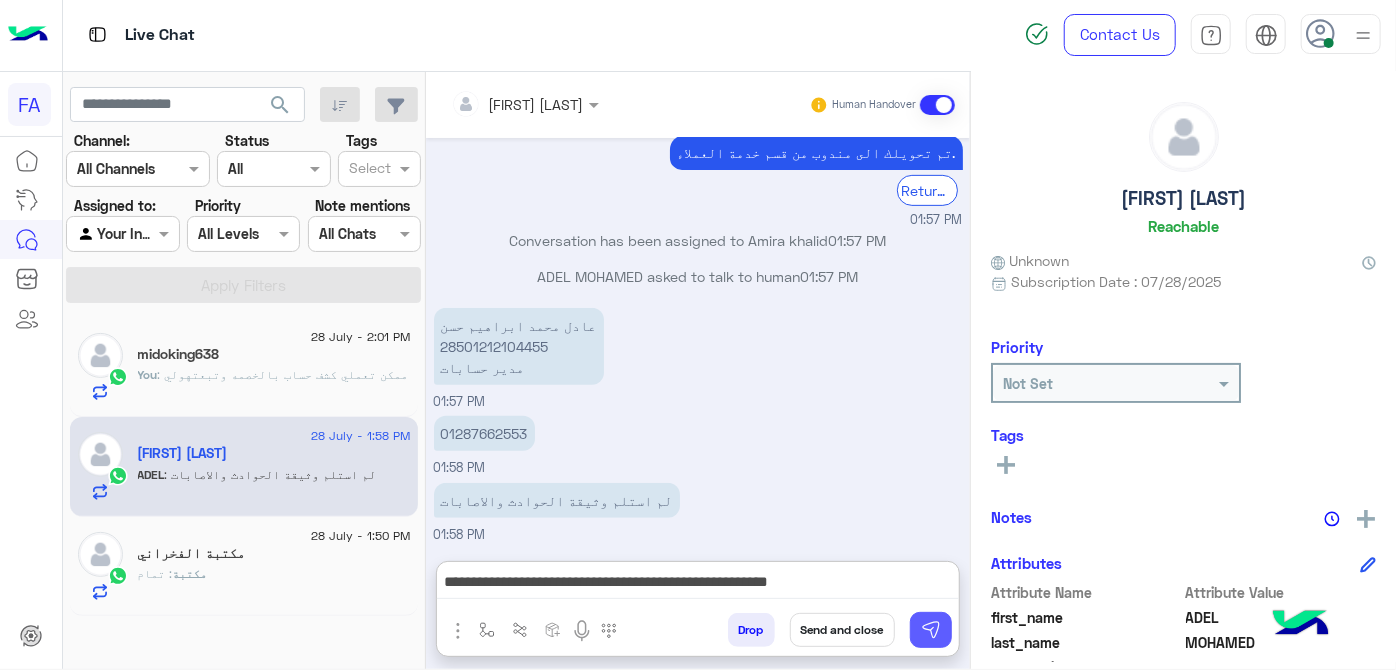 click at bounding box center (931, 630) 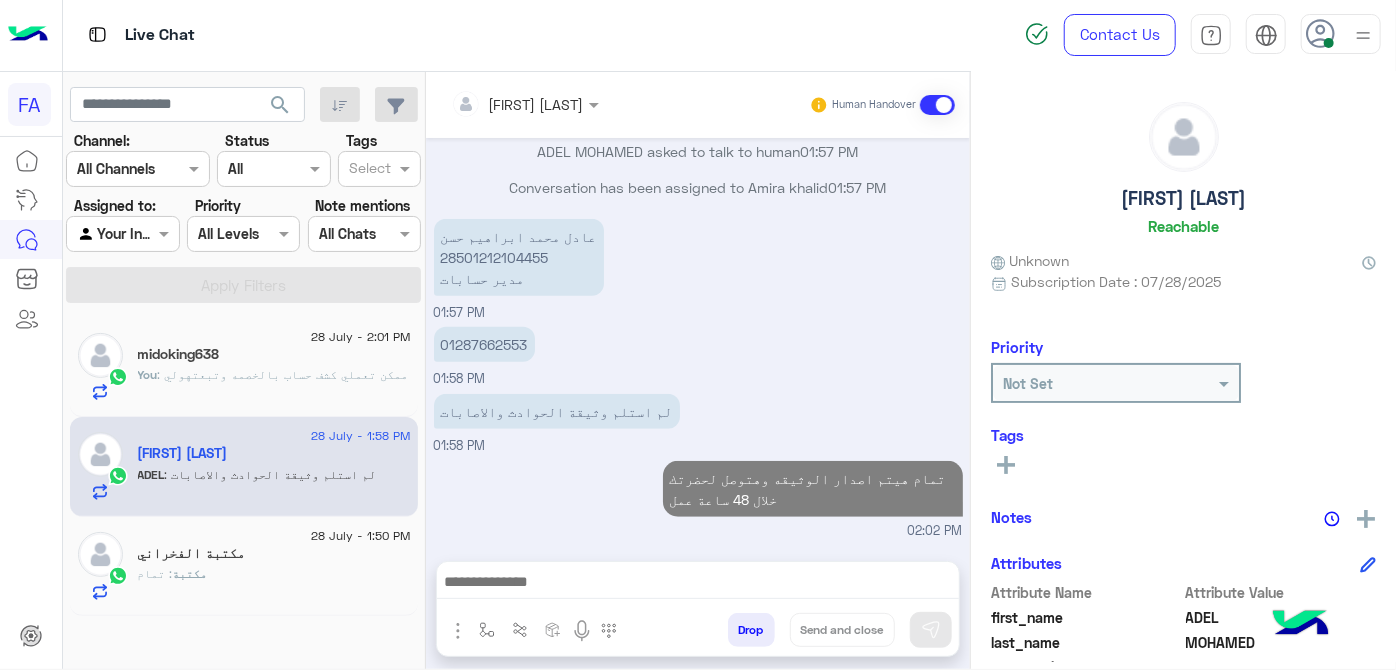 scroll, scrollTop: 529, scrollLeft: 0, axis: vertical 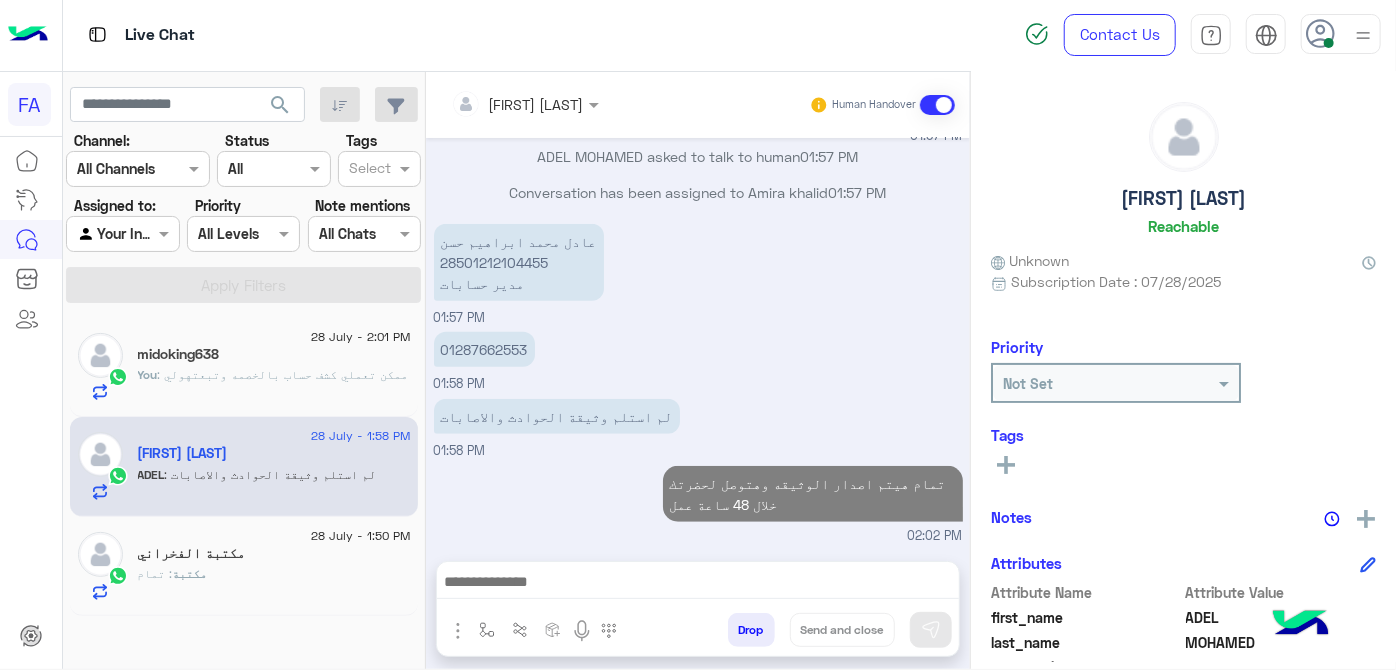 click 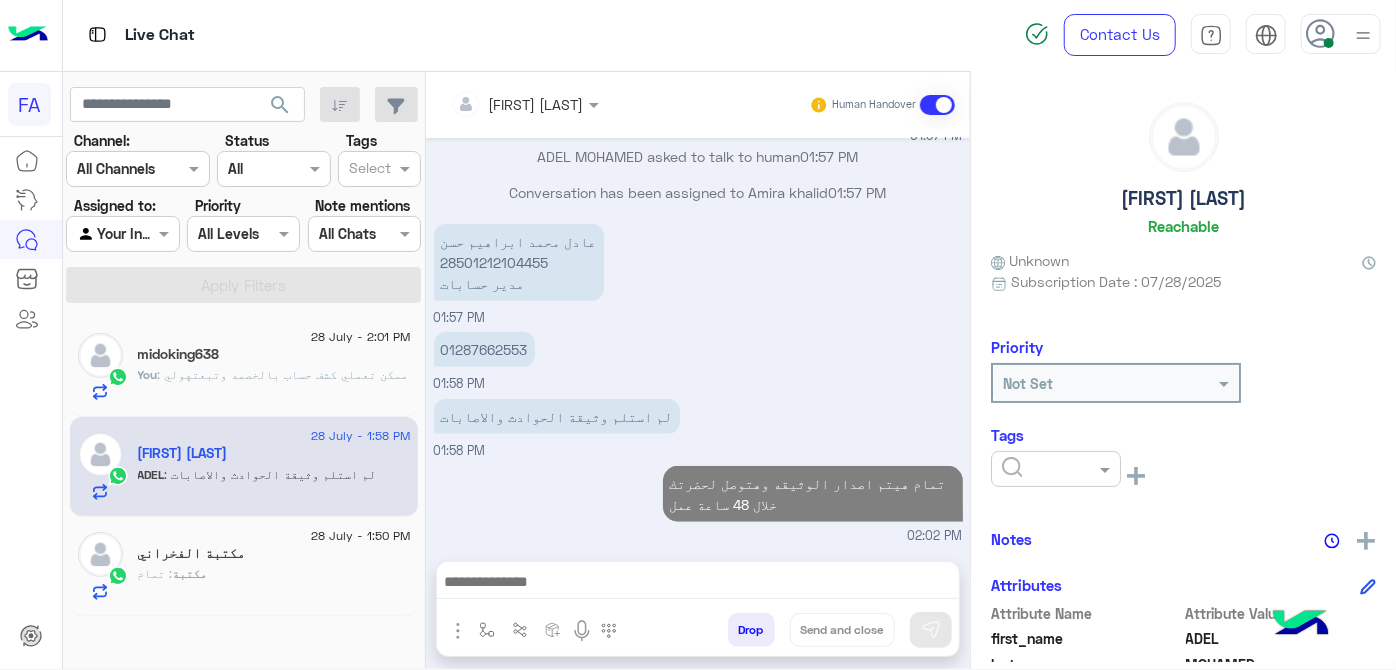 click 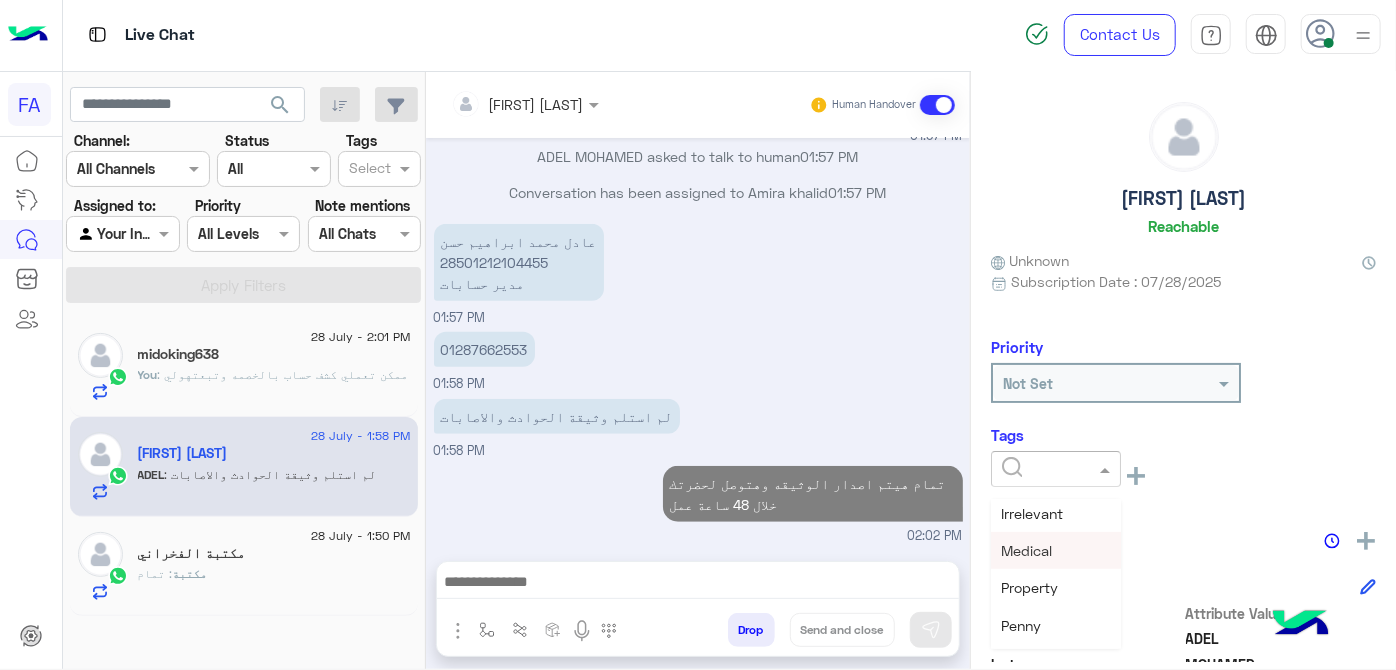scroll, scrollTop: 272, scrollLeft: 0, axis: vertical 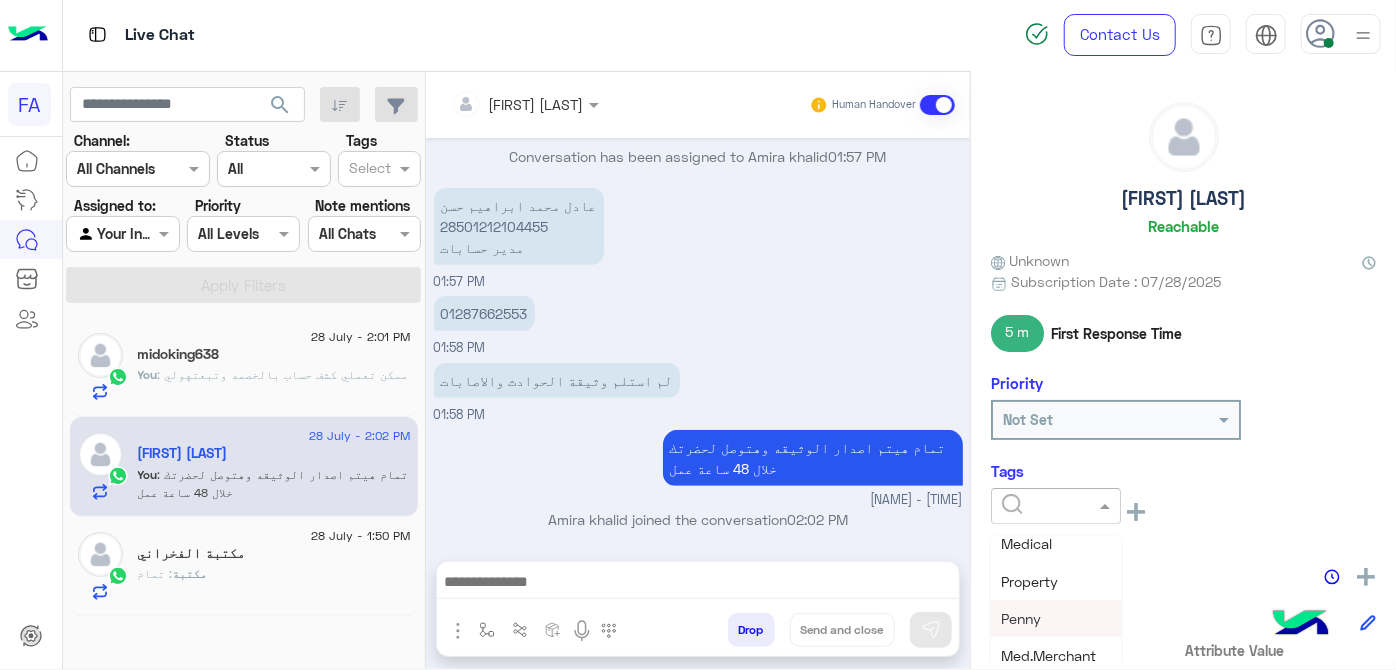 click on "Penny" at bounding box center (1056, 618) 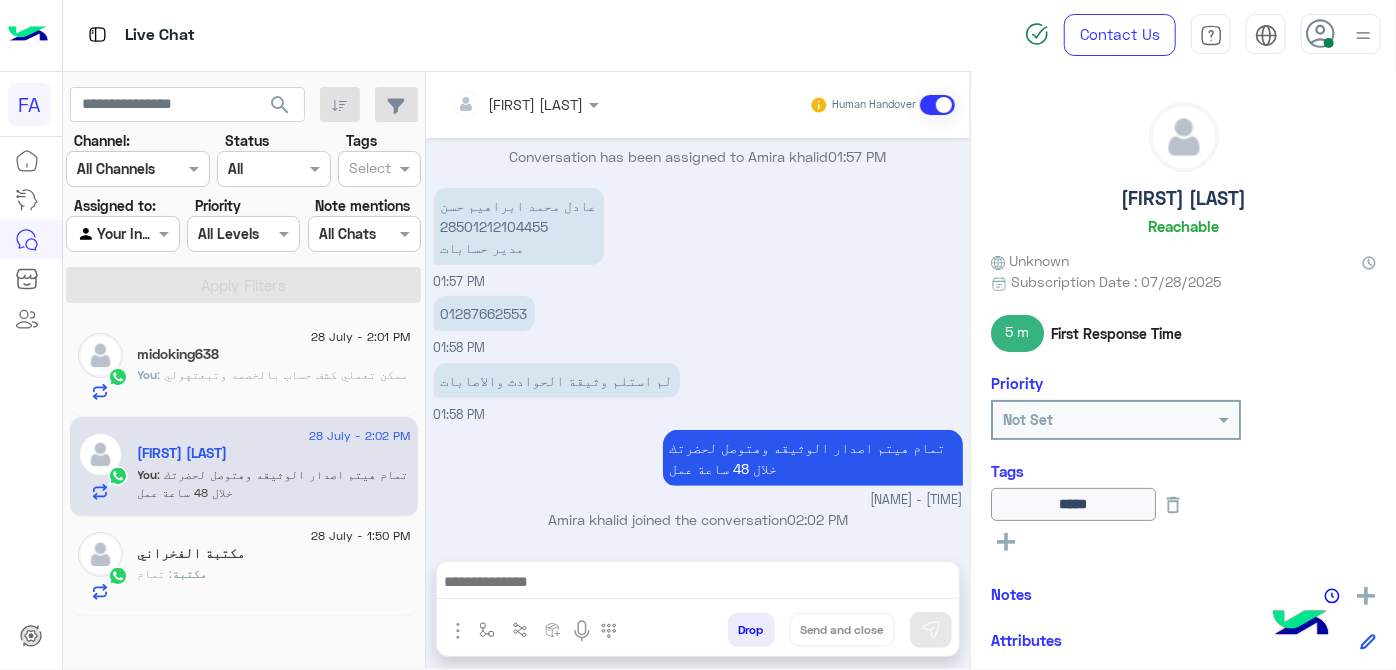 click 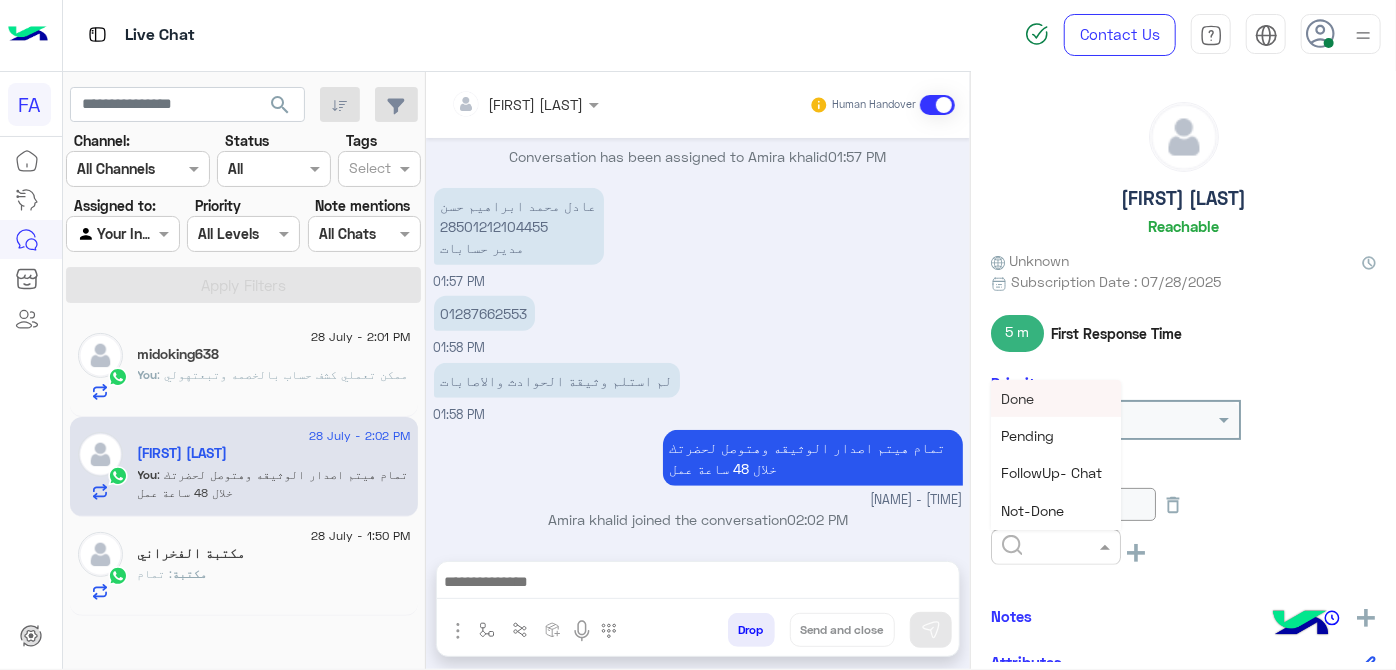 click 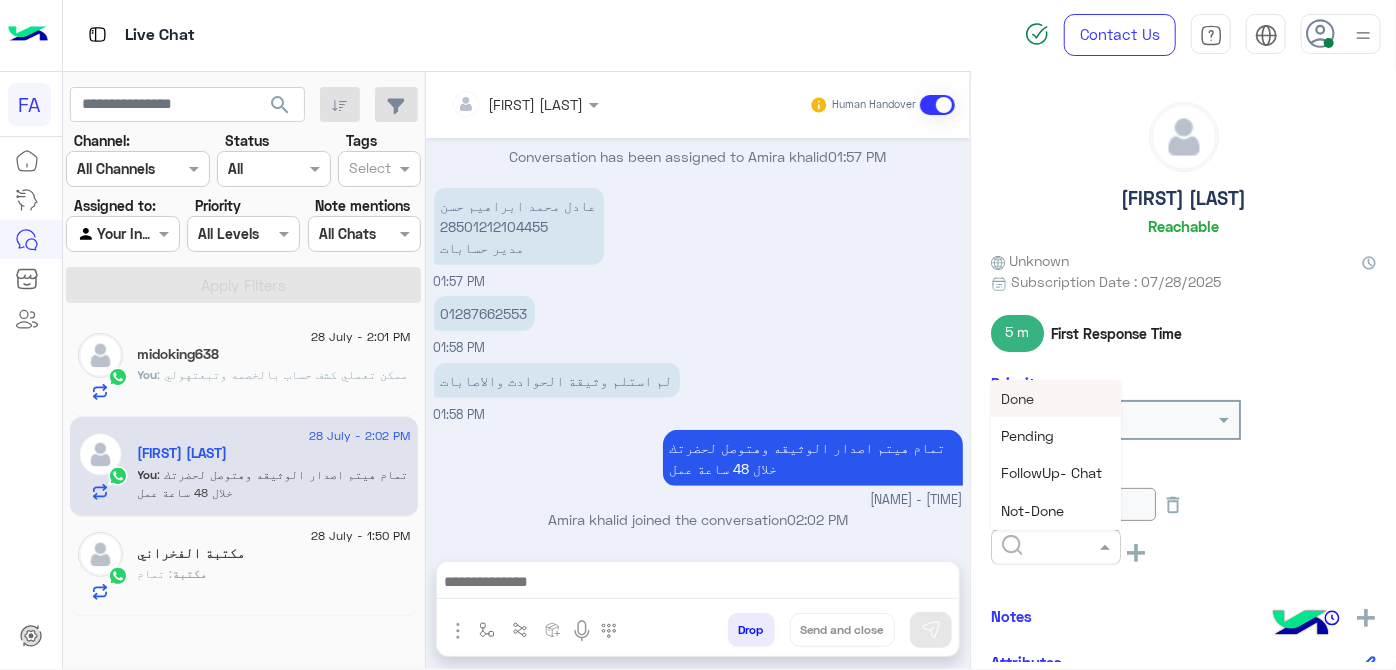 click on "Done" at bounding box center [1056, 398] 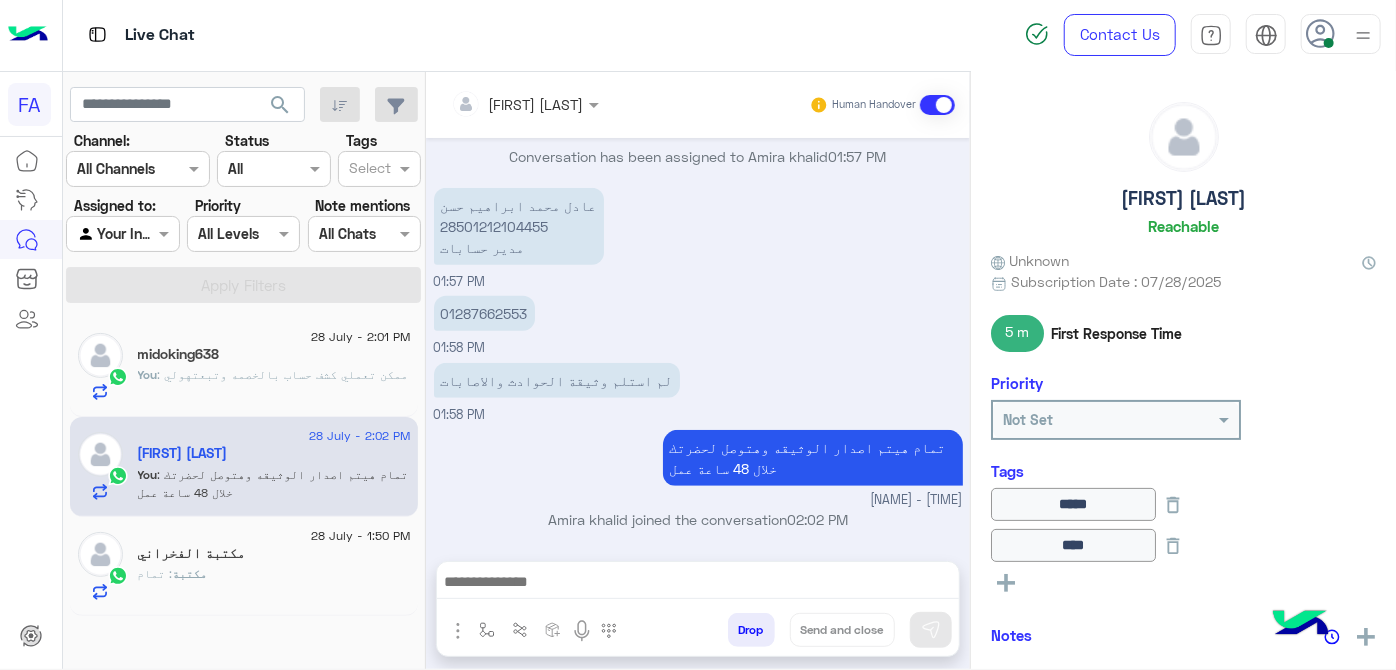 click on "Tags" 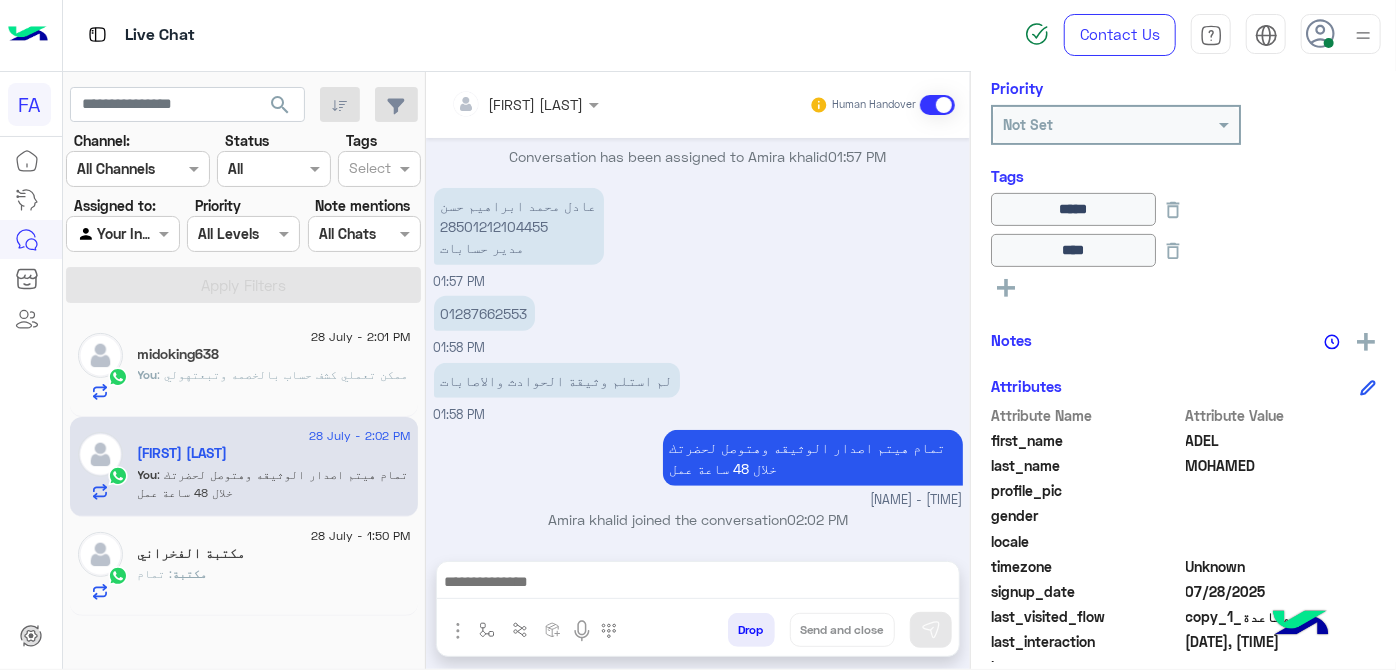scroll, scrollTop: 544, scrollLeft: 0, axis: vertical 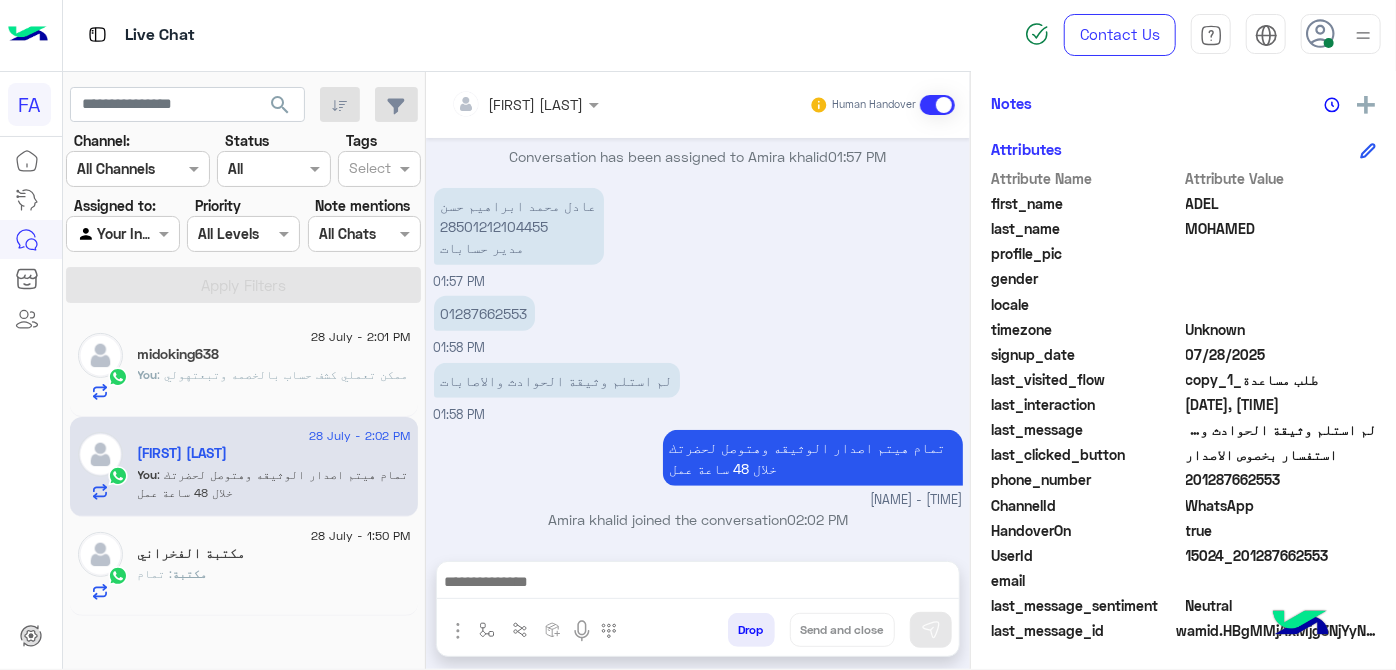 click on "201287662553" 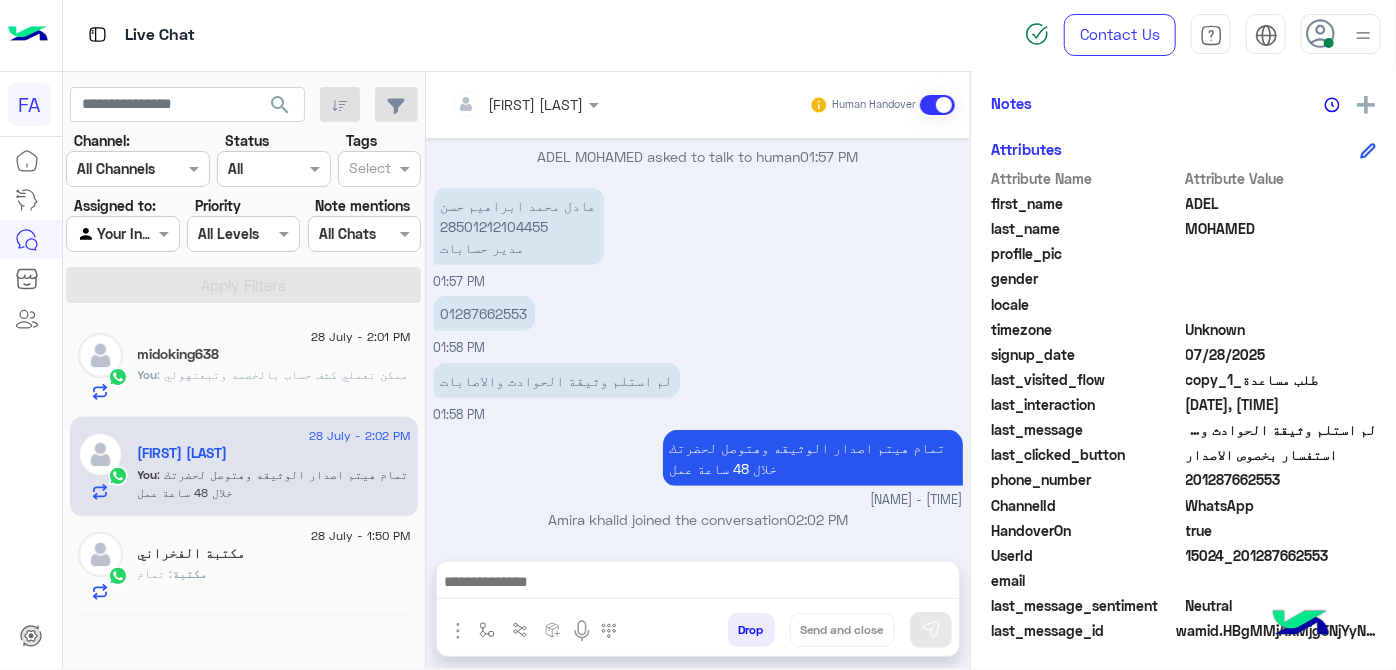 scroll, scrollTop: 0, scrollLeft: 0, axis: both 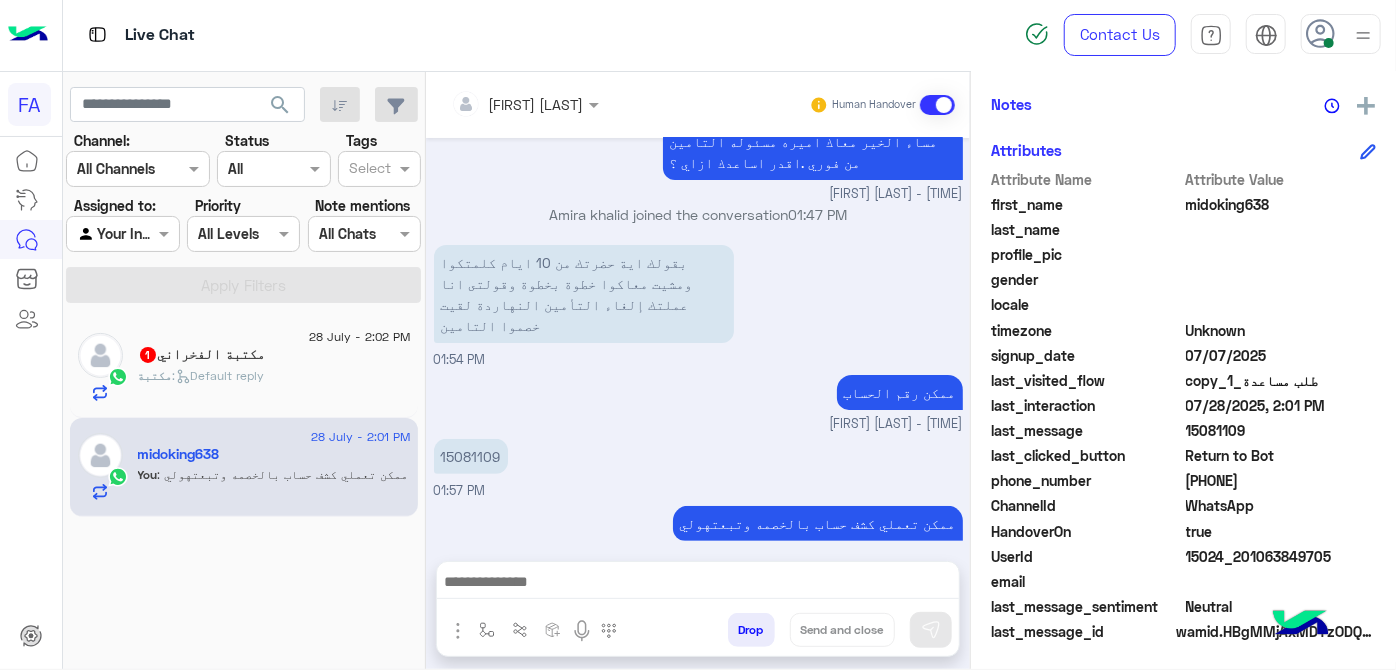 click on "مكتبة :   Default reply" 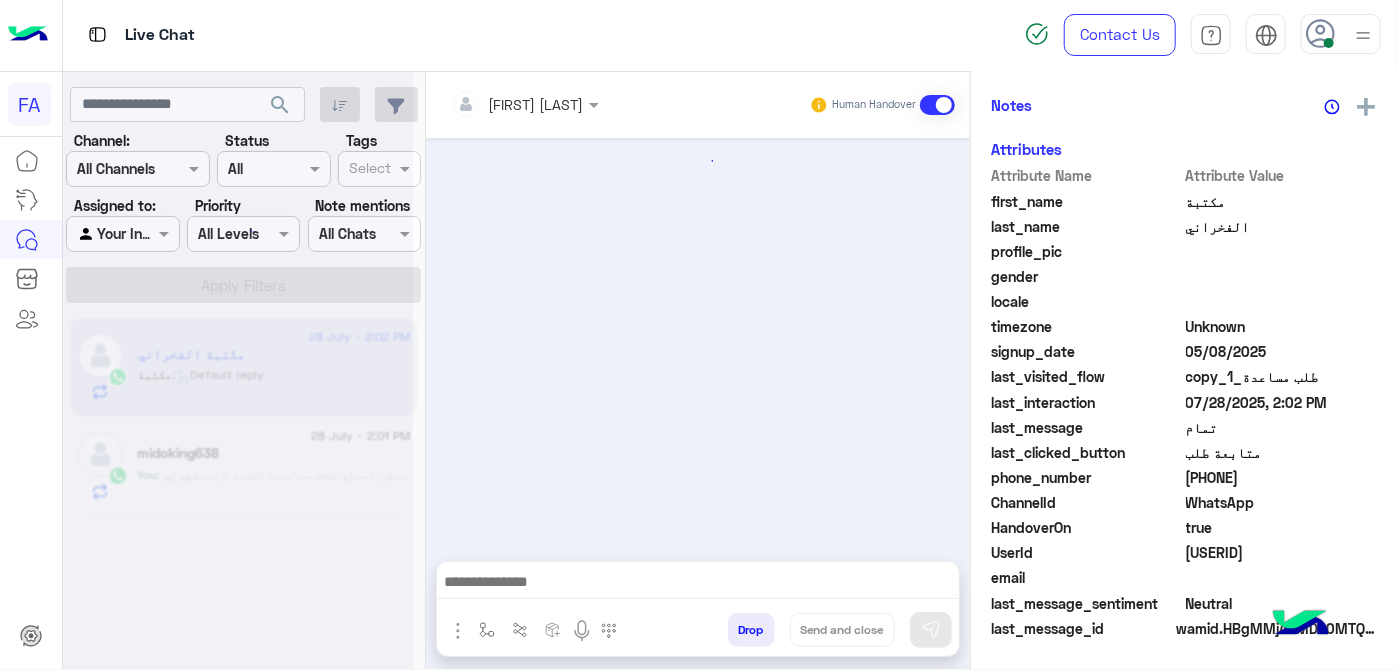 scroll, scrollTop: 423, scrollLeft: 0, axis: vertical 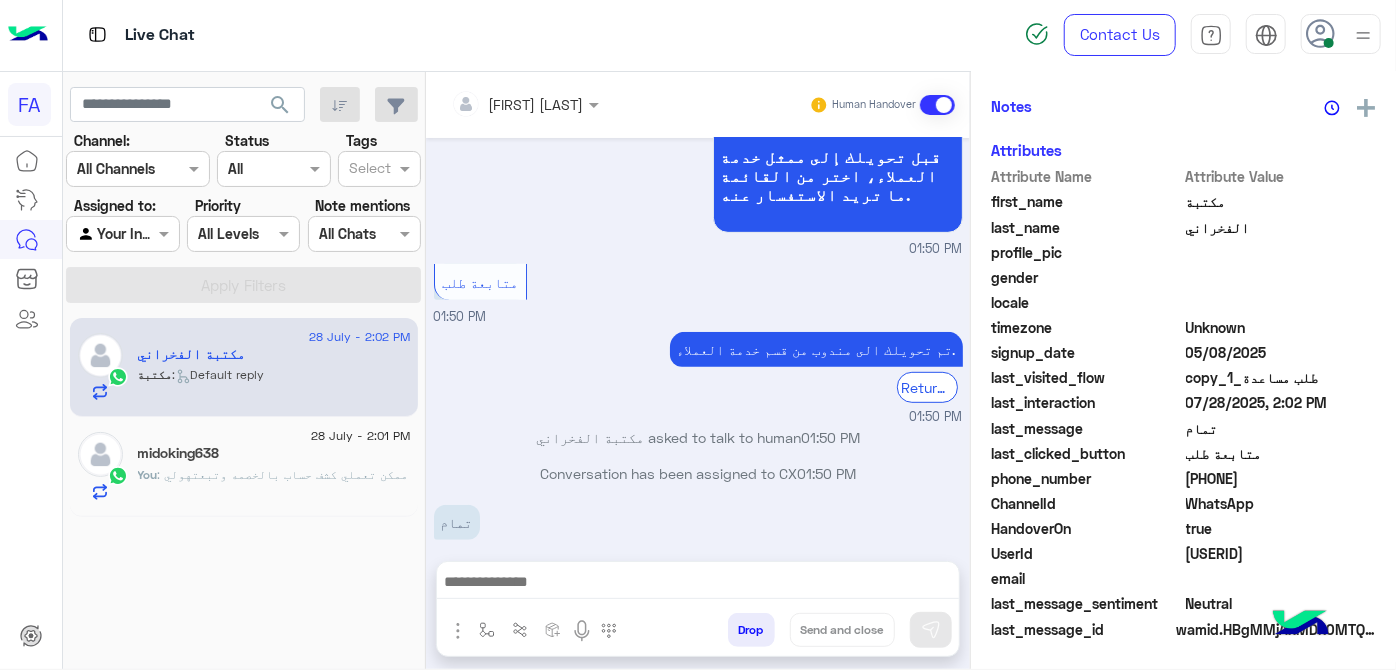 click on "Agent Filter Your Inbox" at bounding box center [122, 234] 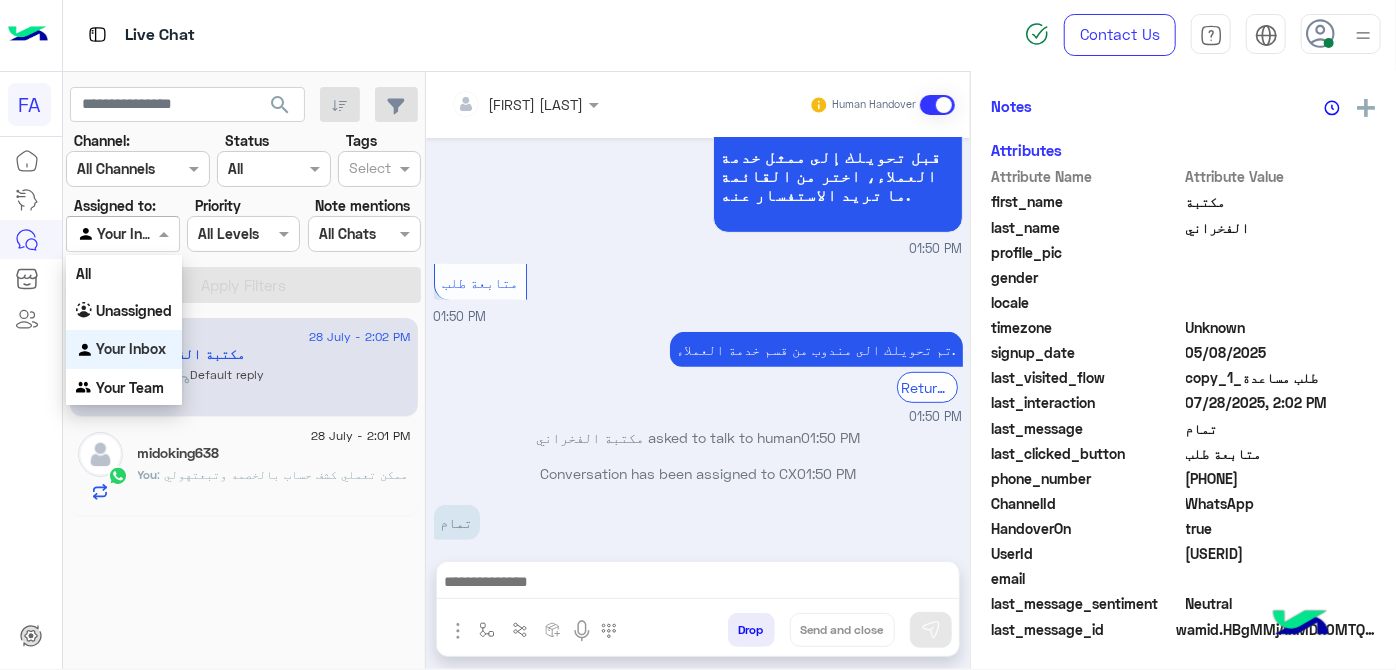 click on "Your Inbox" at bounding box center [131, 348] 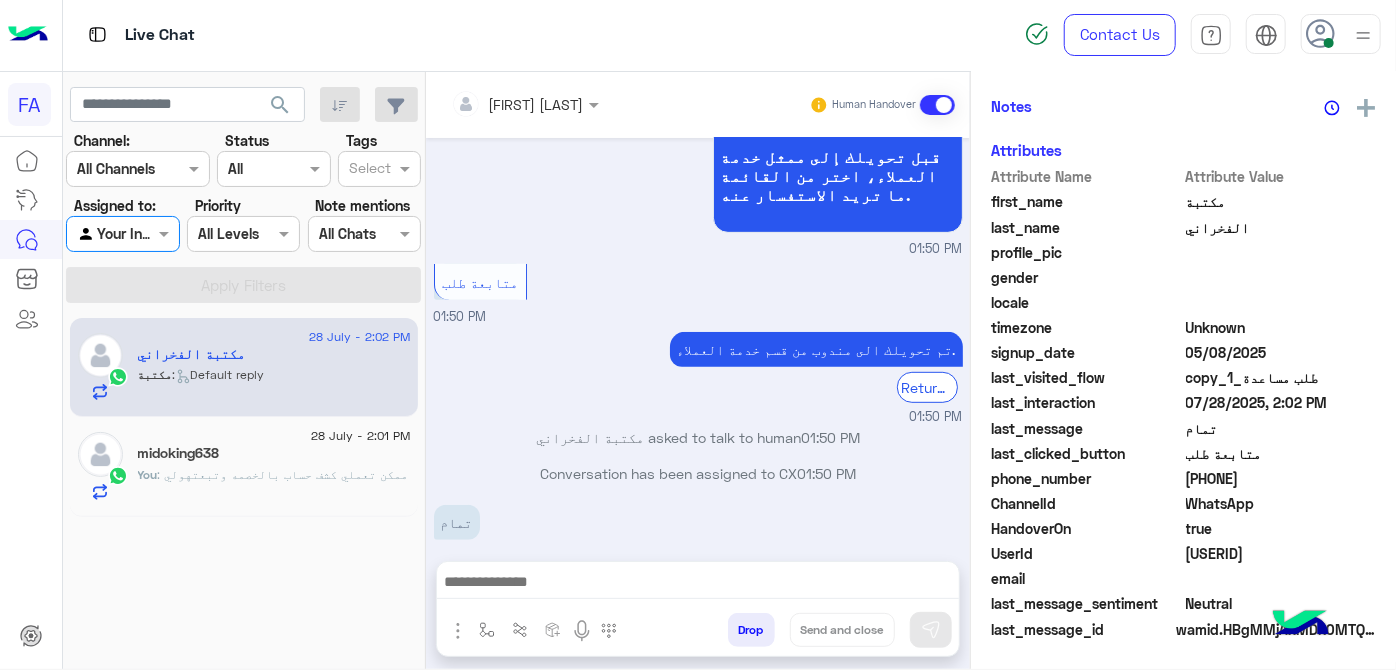 scroll, scrollTop: 426, scrollLeft: 0, axis: vertical 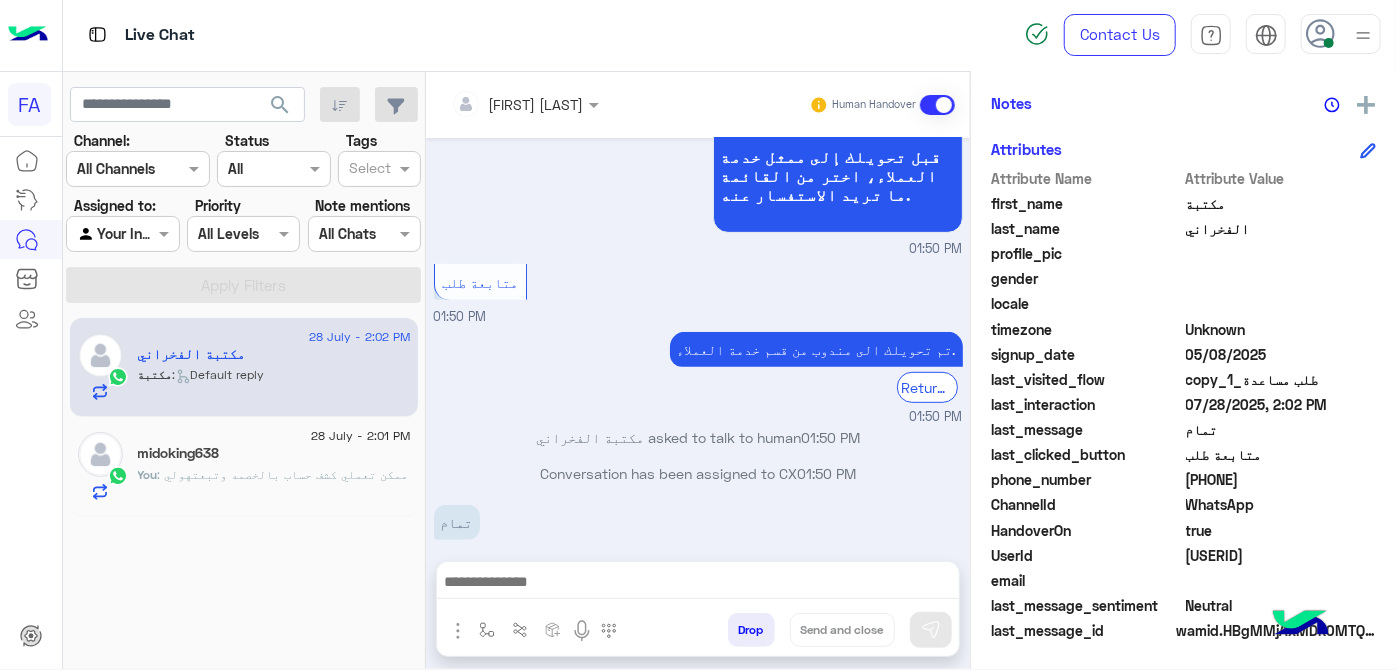 click on "Agent Filter Your Inbox" at bounding box center (110, 234) 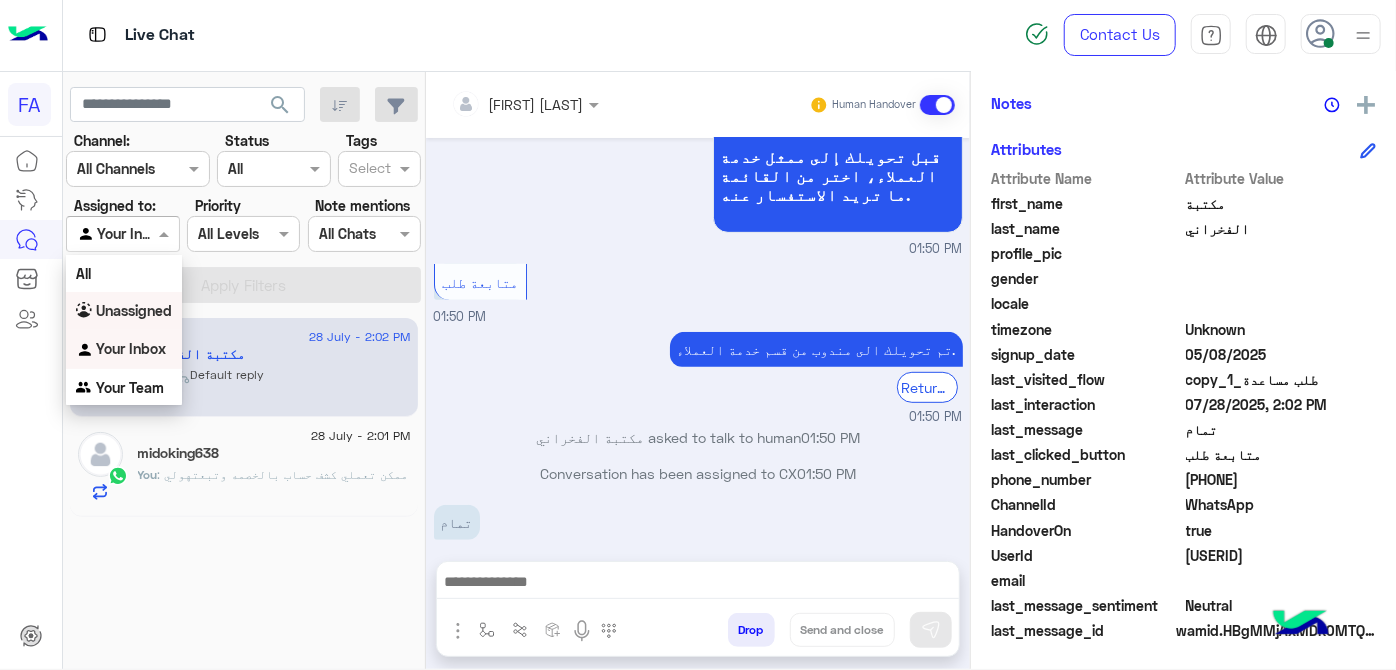 click on "Unassigned" at bounding box center (124, 311) 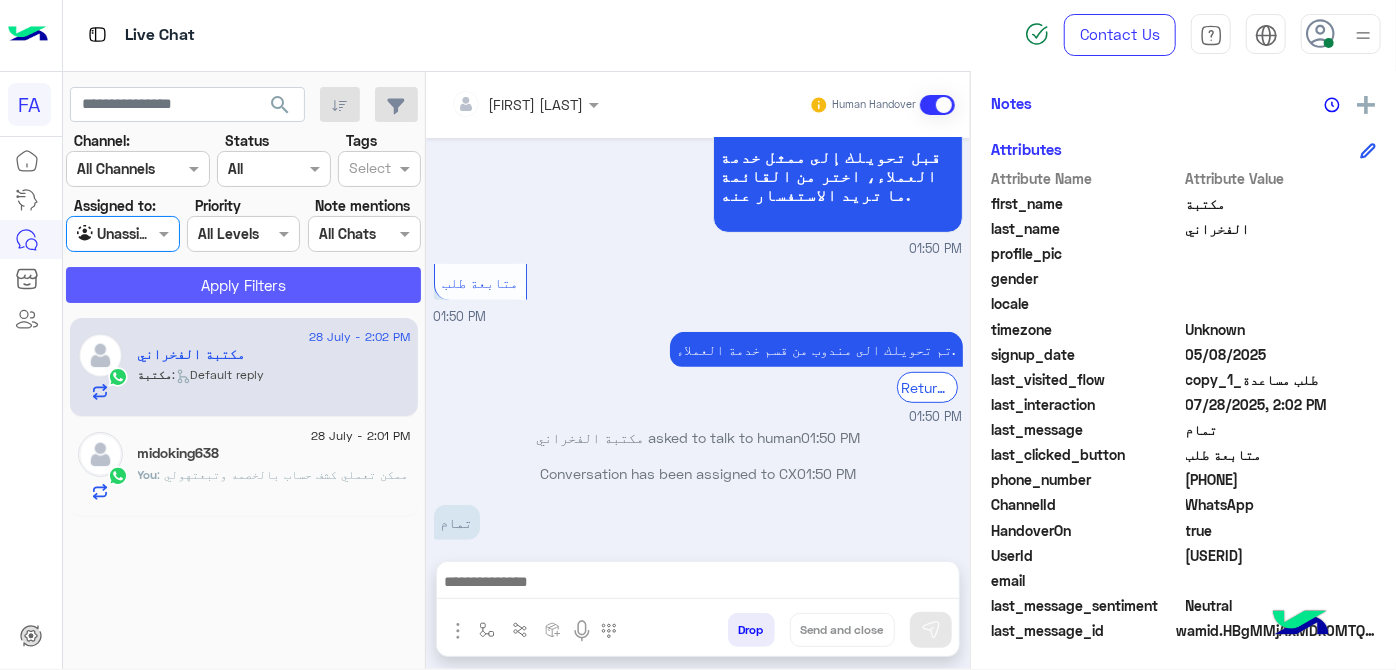 click on "Apply Filters" 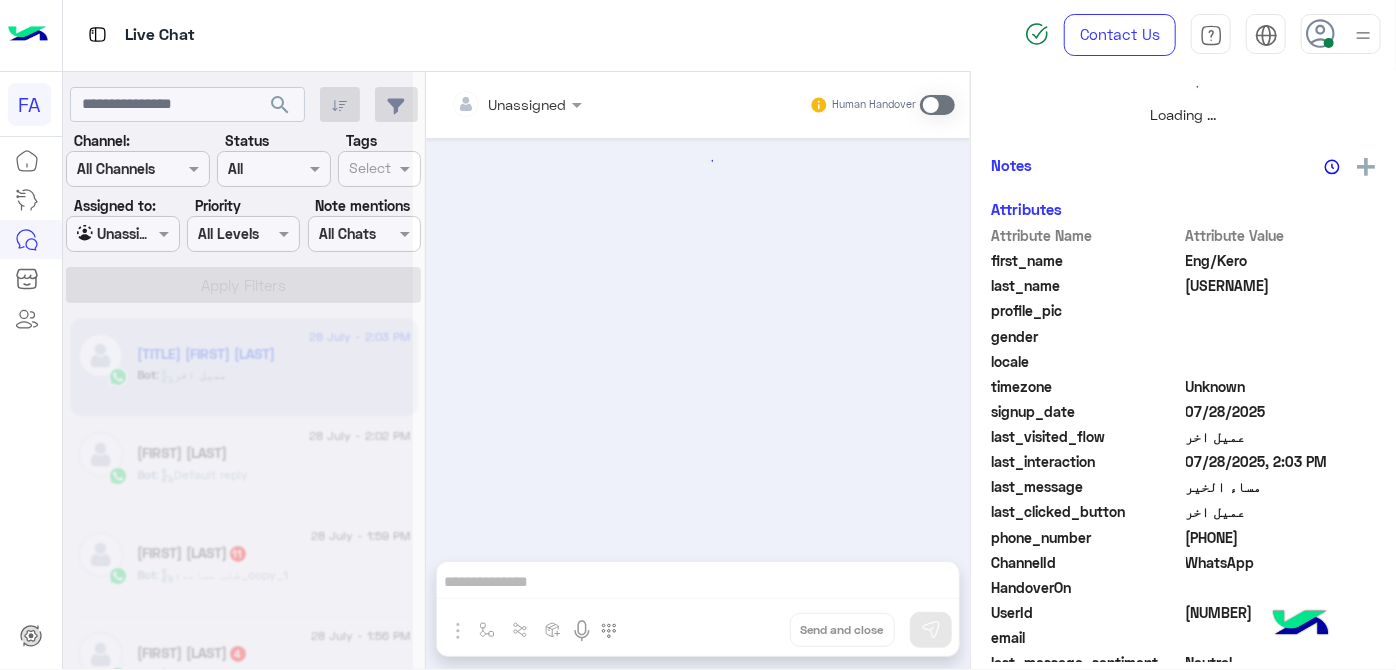 scroll, scrollTop: 485, scrollLeft: 0, axis: vertical 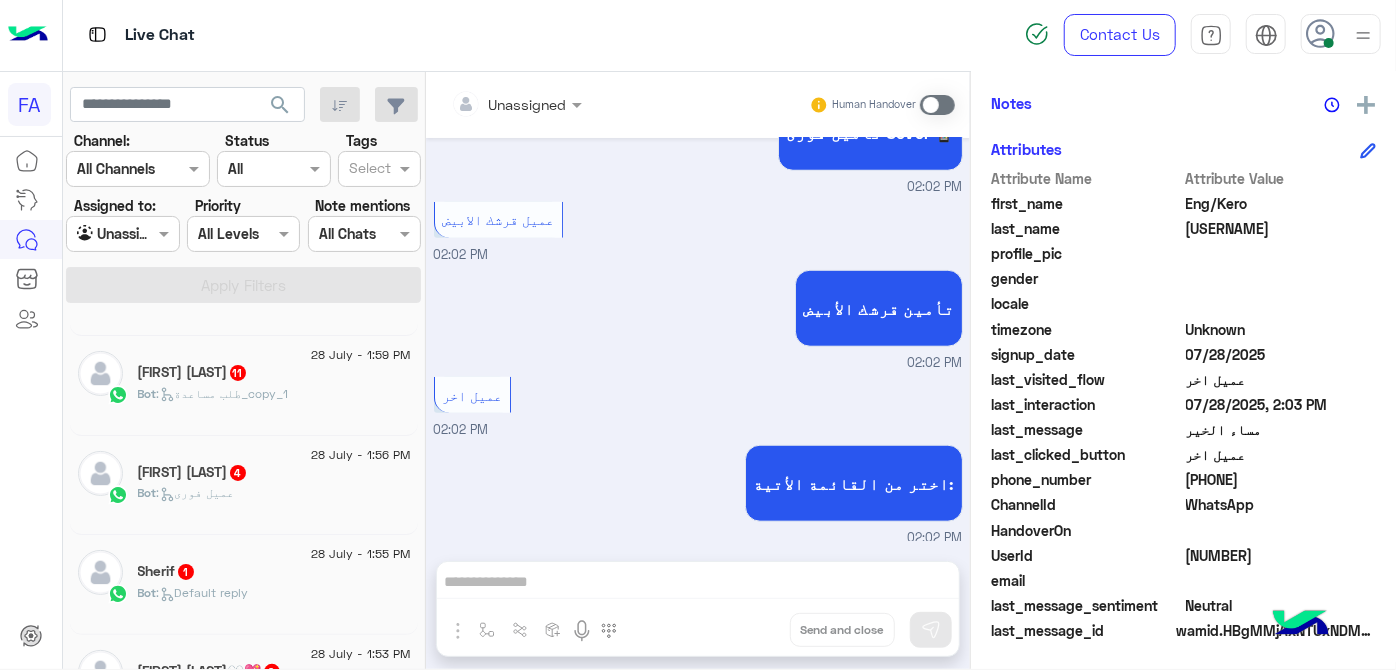 click on "[FIRST]   1" 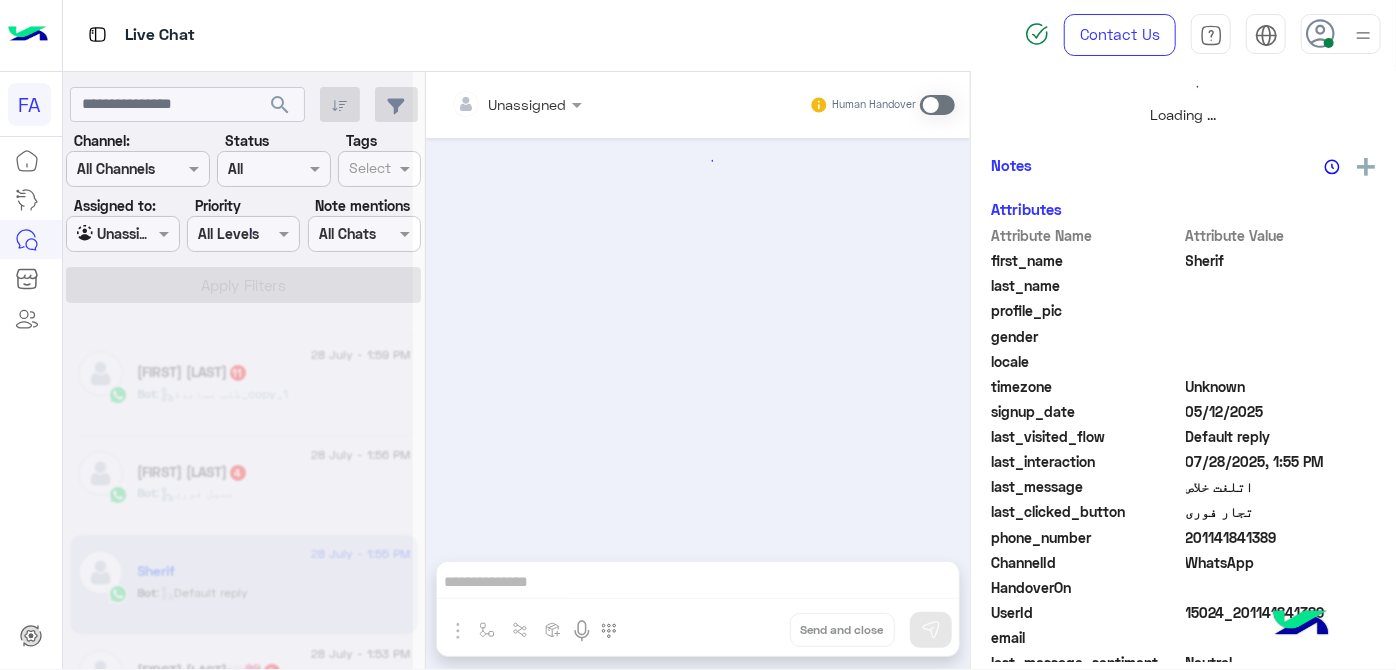scroll, scrollTop: 485, scrollLeft: 0, axis: vertical 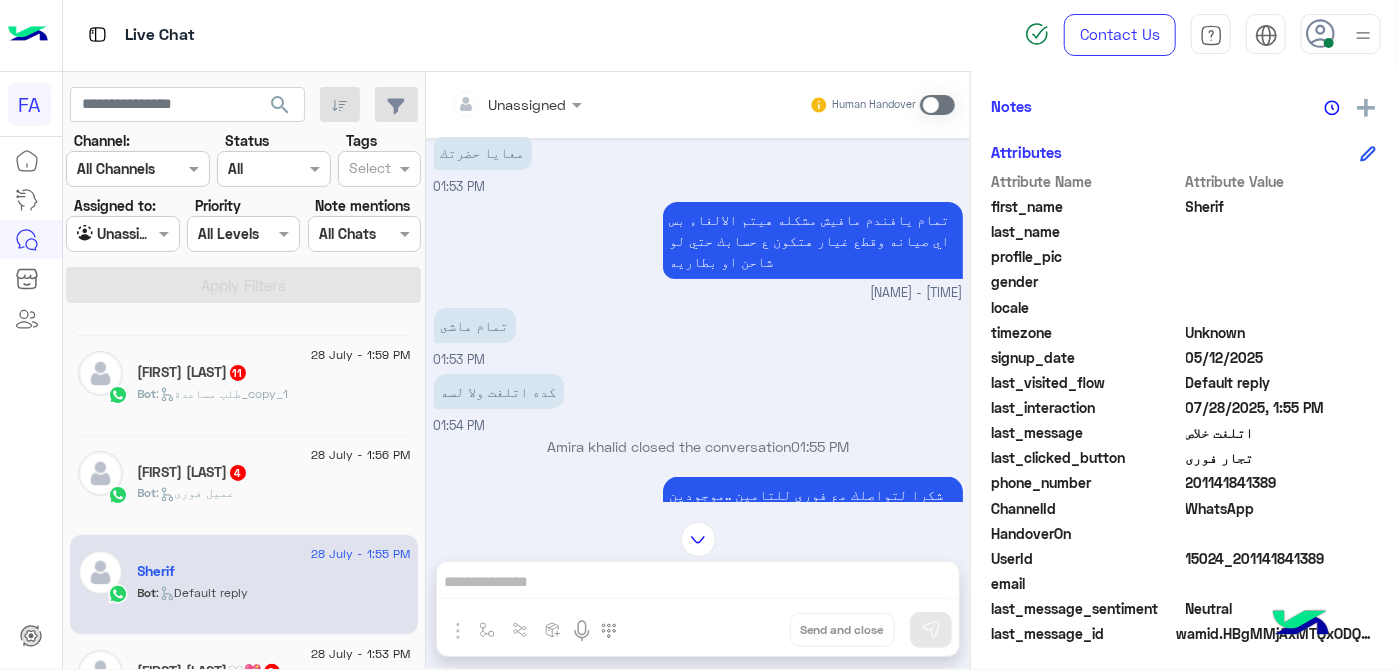 click at bounding box center (937, 105) 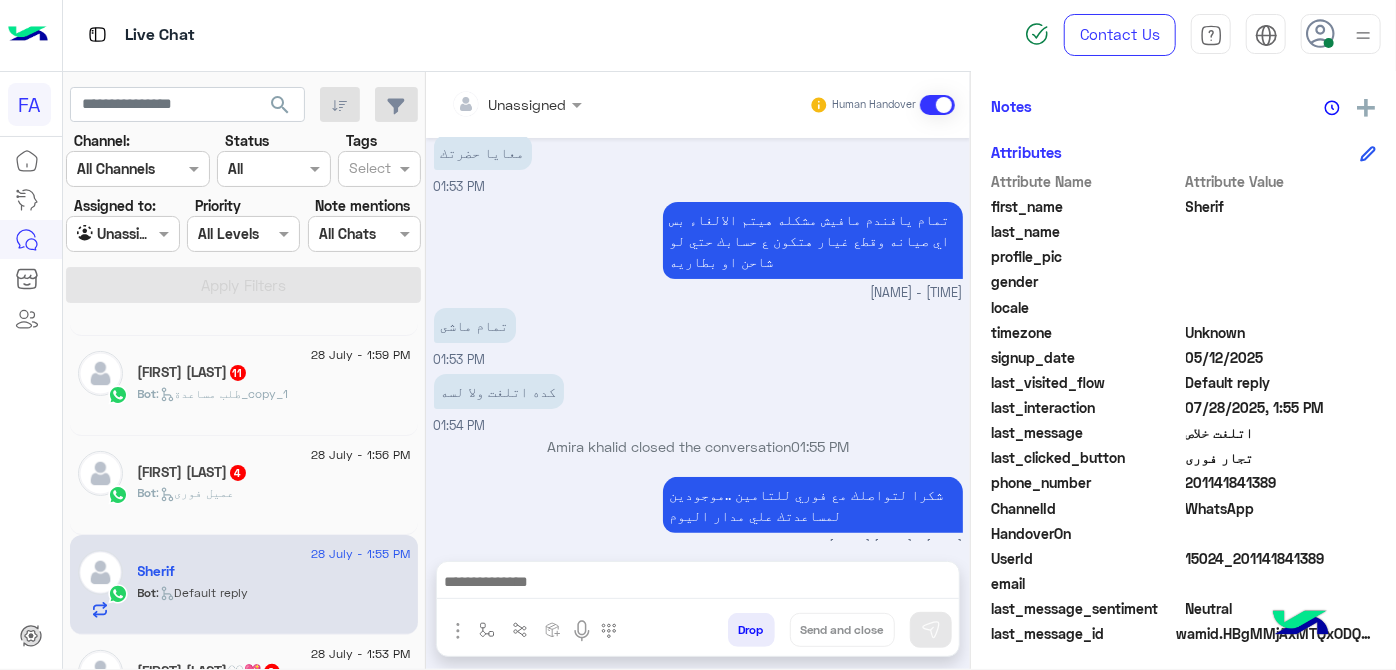 scroll, scrollTop: 485, scrollLeft: 0, axis: vertical 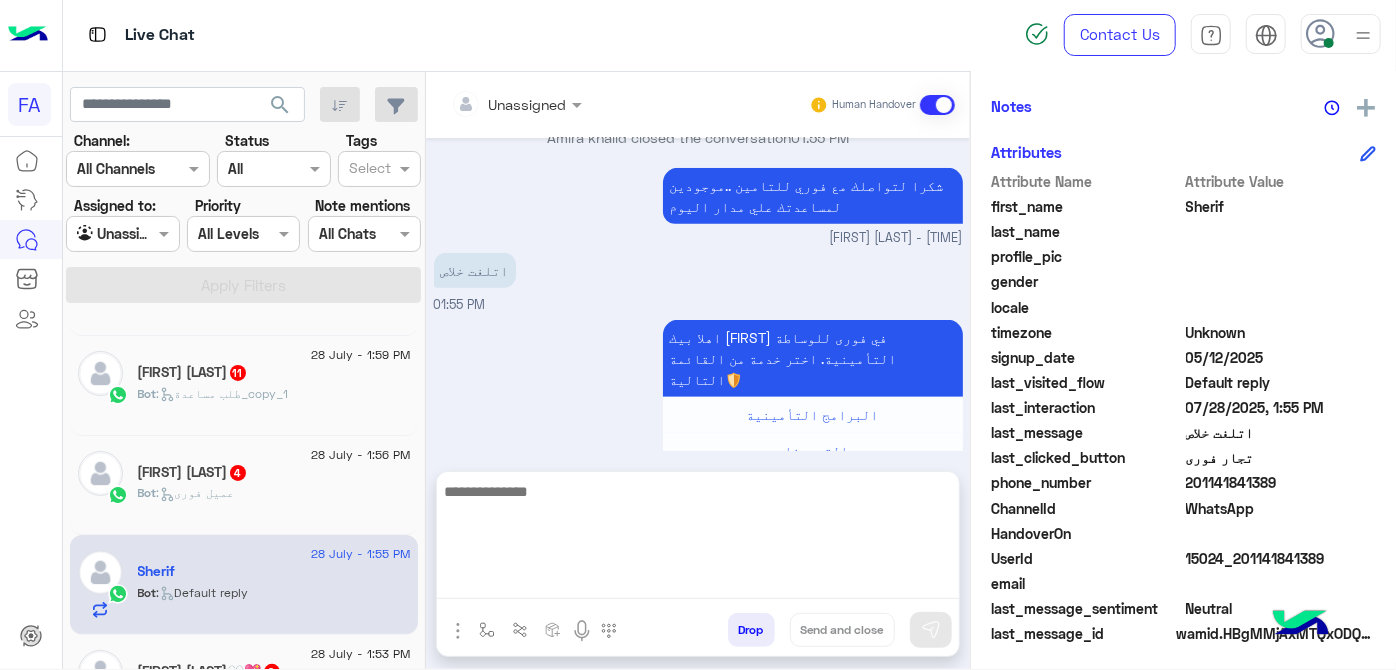 click at bounding box center [698, 539] 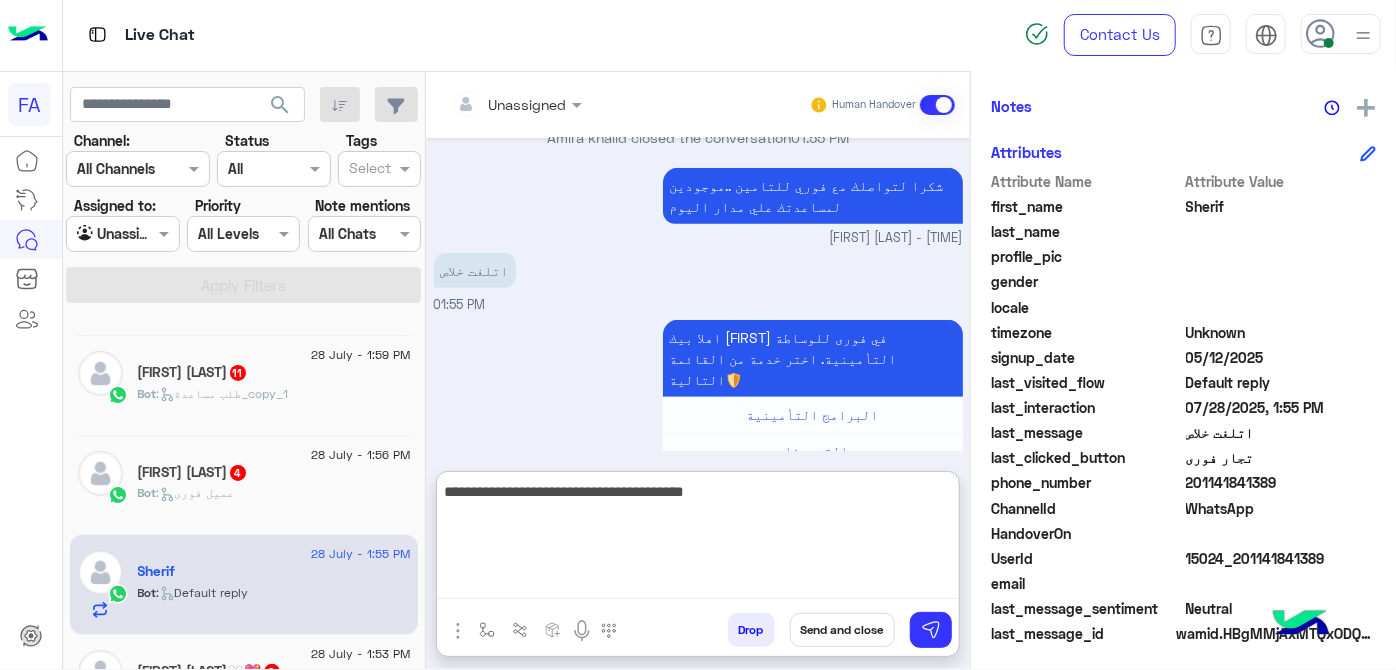 type on "**********" 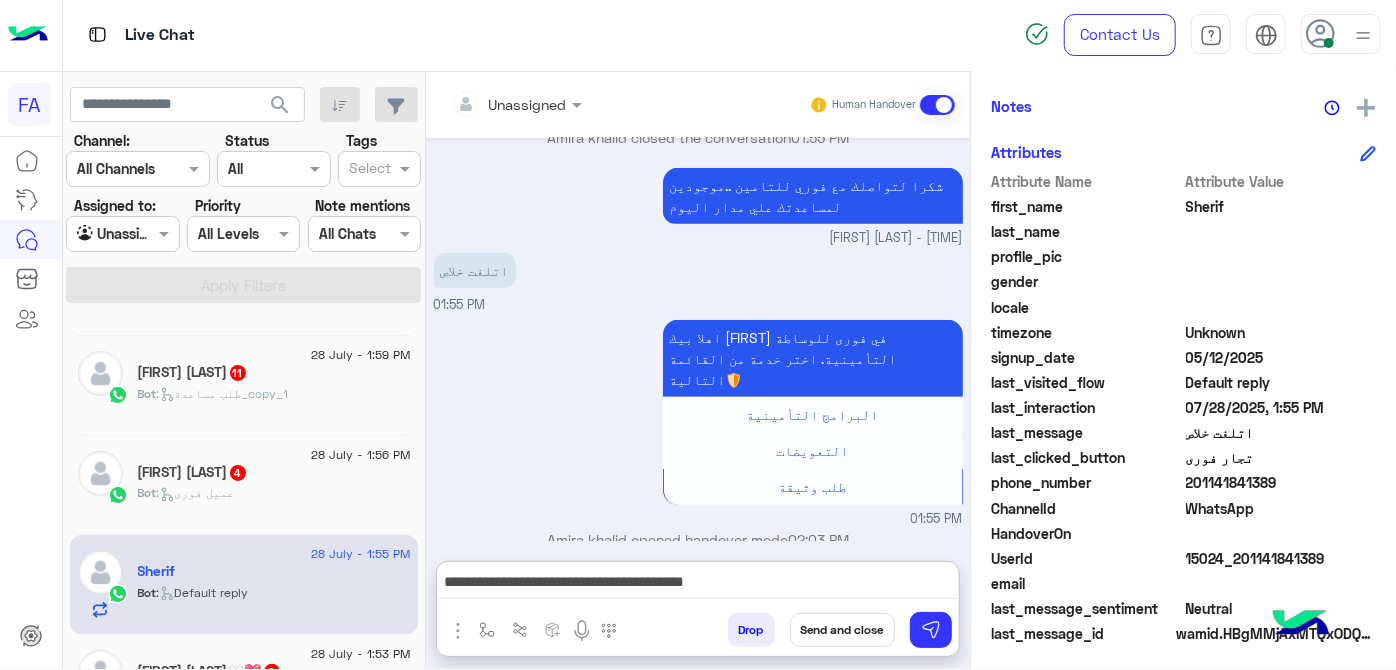 click on "Send and close" at bounding box center [842, 630] 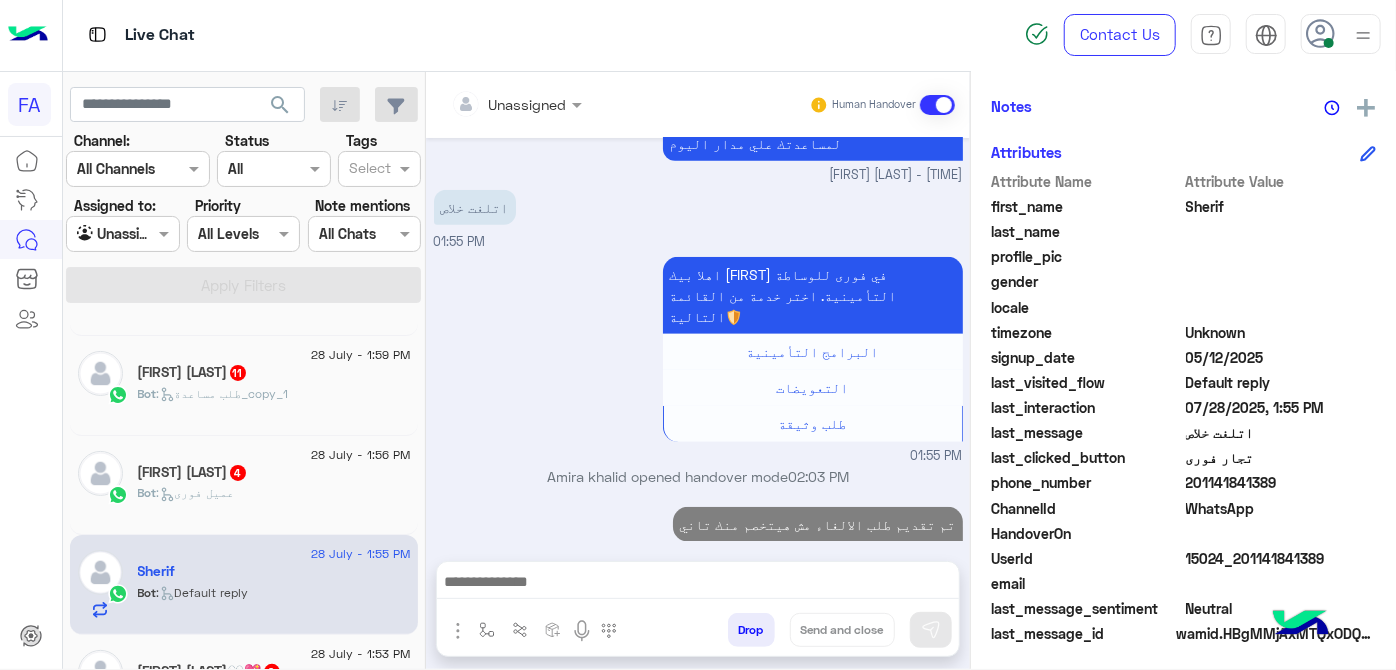 scroll, scrollTop: 584, scrollLeft: 0, axis: vertical 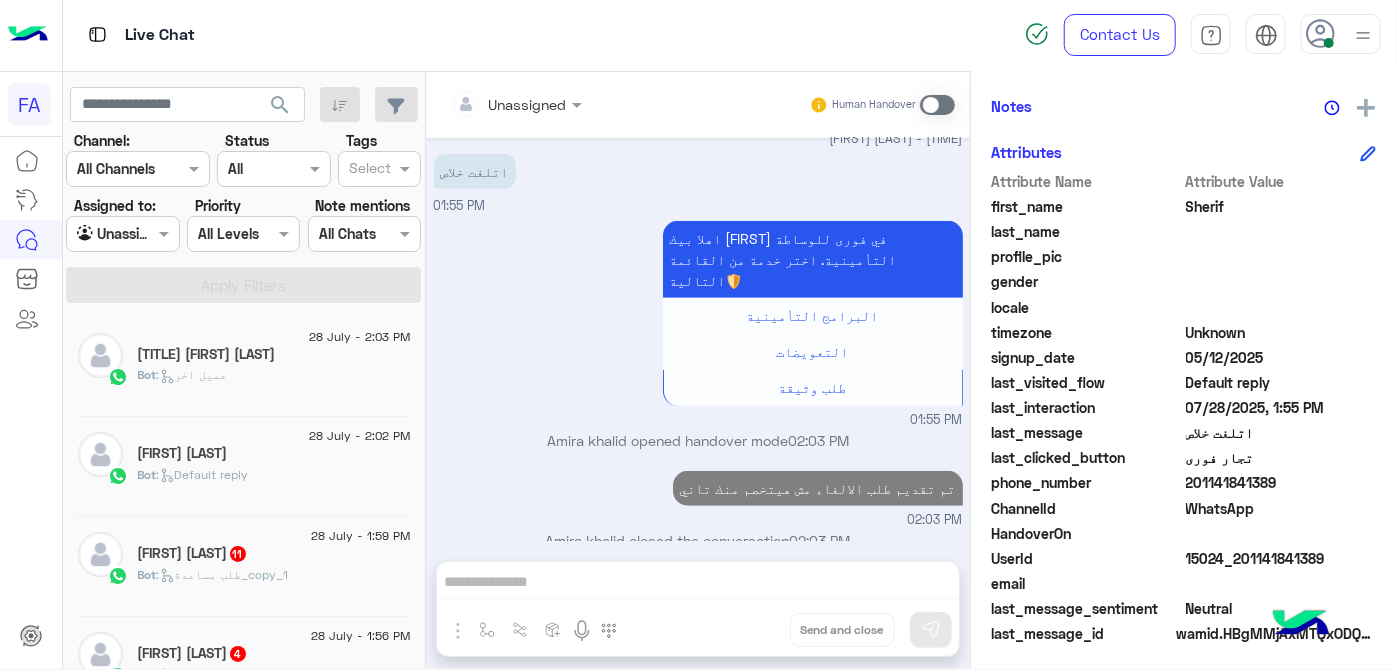 click on "[FIRST] [LAST]" 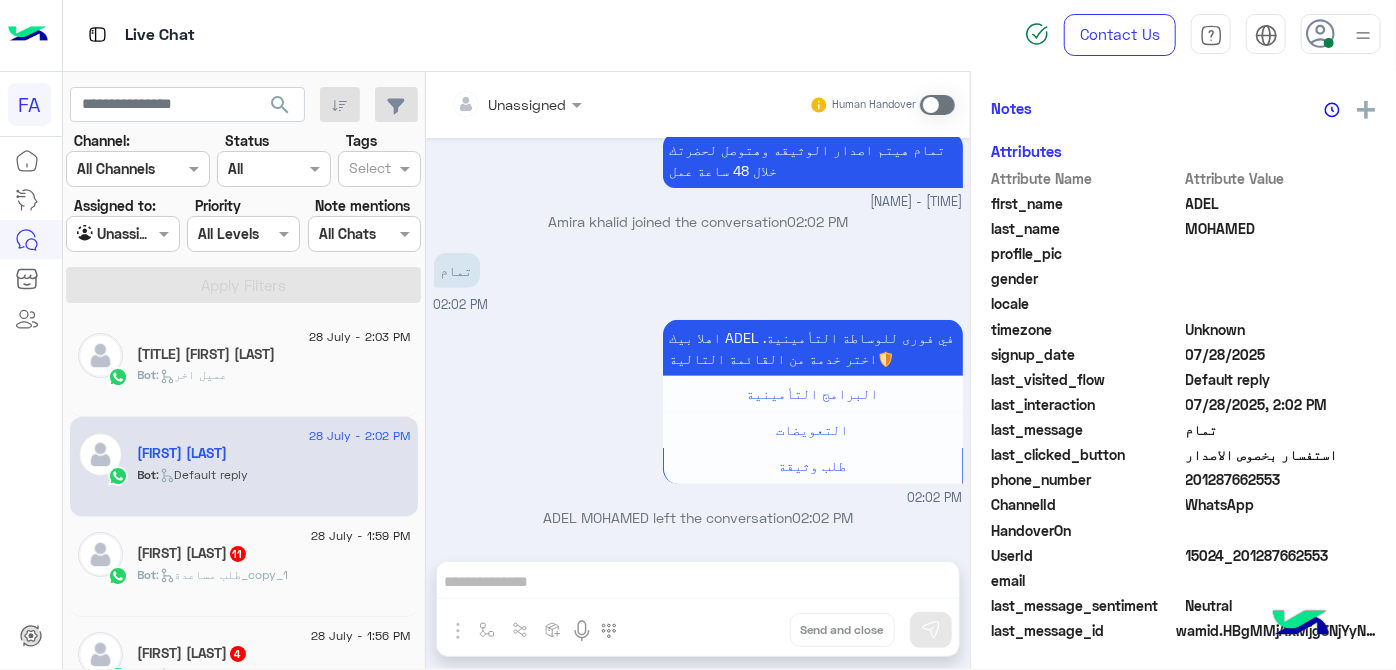 click on "201287662553" 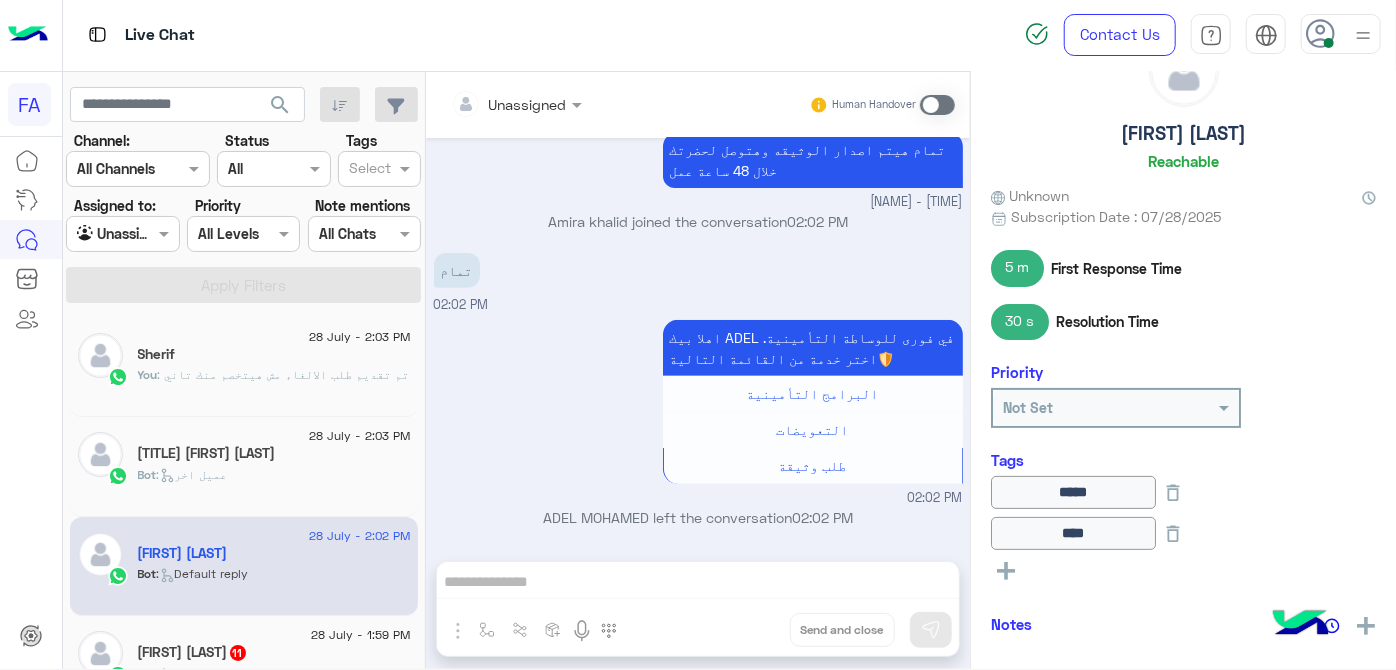 scroll, scrollTop: 0, scrollLeft: 0, axis: both 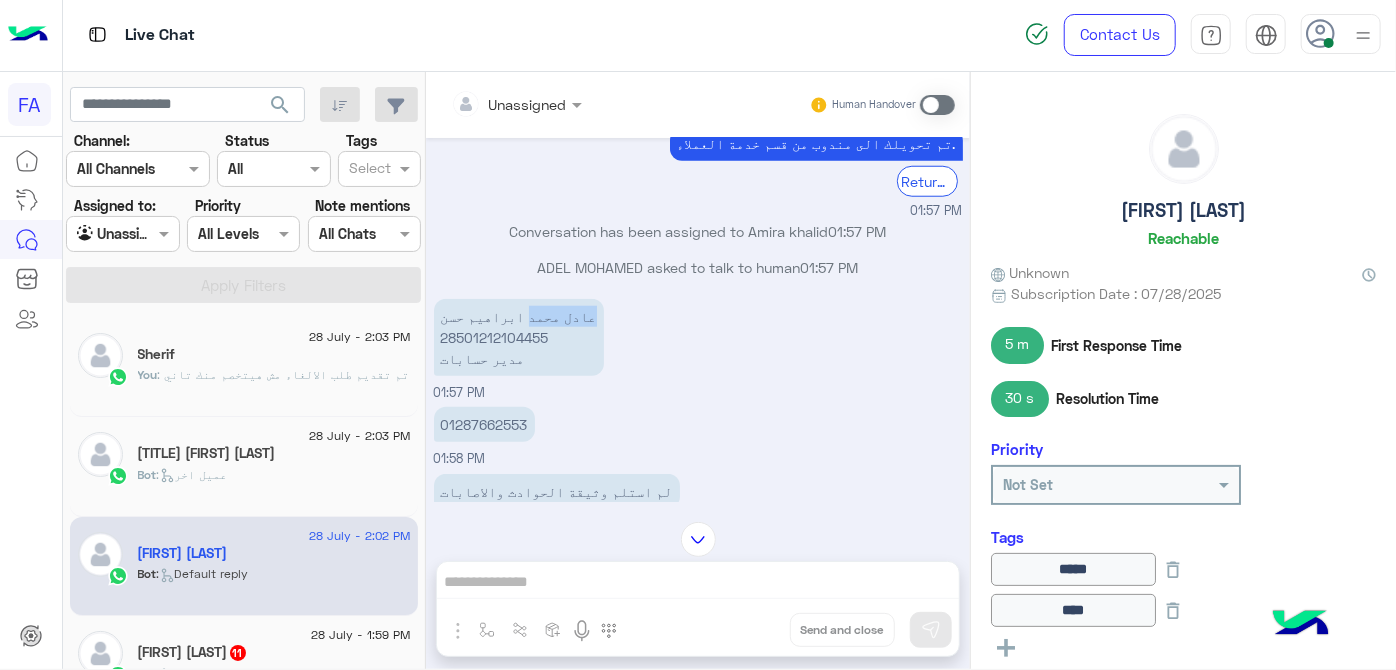 drag, startPoint x: 518, startPoint y: 312, endPoint x: 601, endPoint y: 312, distance: 83 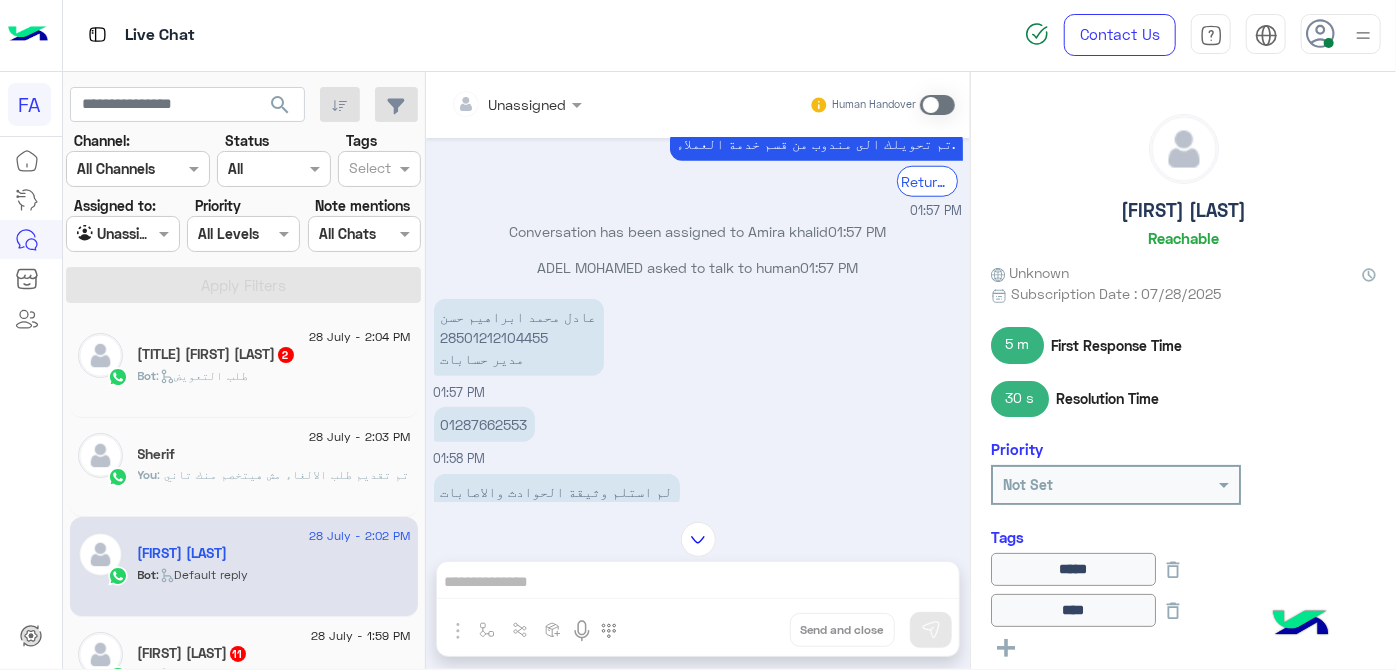 click on "[FIRST] [LAST]" 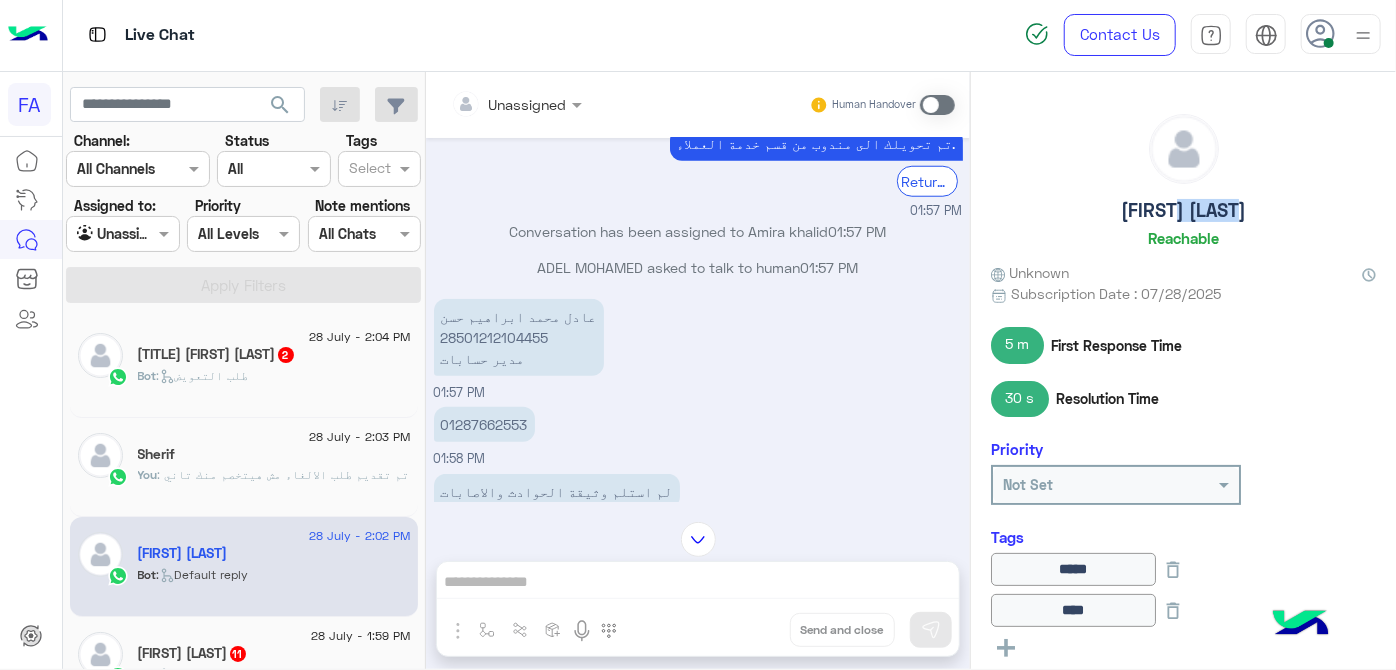 click on "[FIRST] [LAST]" 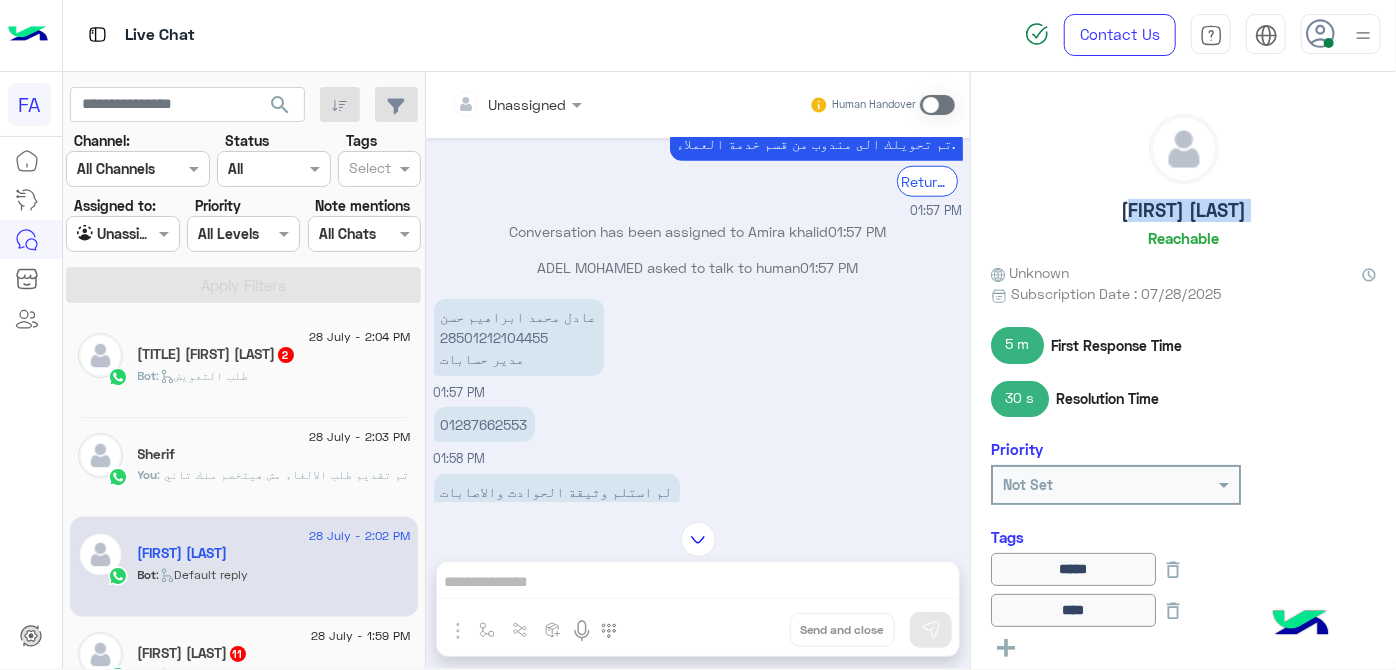 click on "[FIRST] [LAST]" 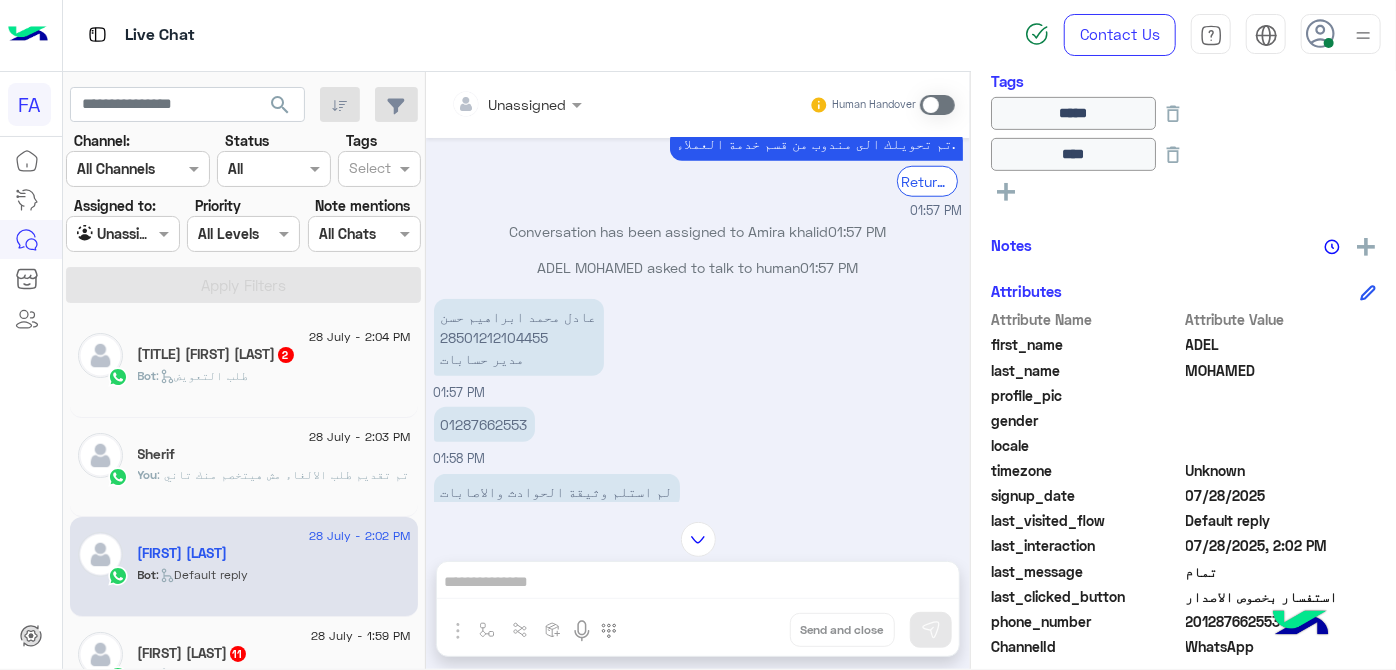 scroll, scrollTop: 597, scrollLeft: 0, axis: vertical 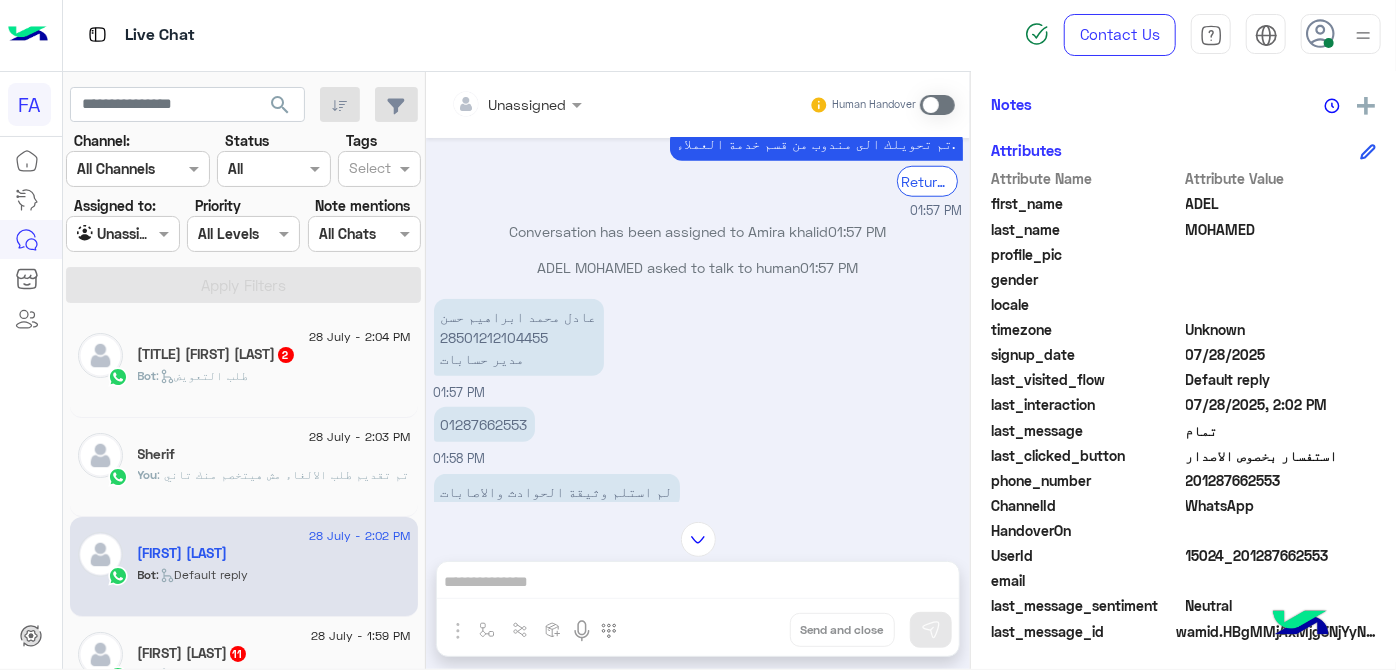 click on "last_clicked_button  استفسار بخصوص الاصدار" 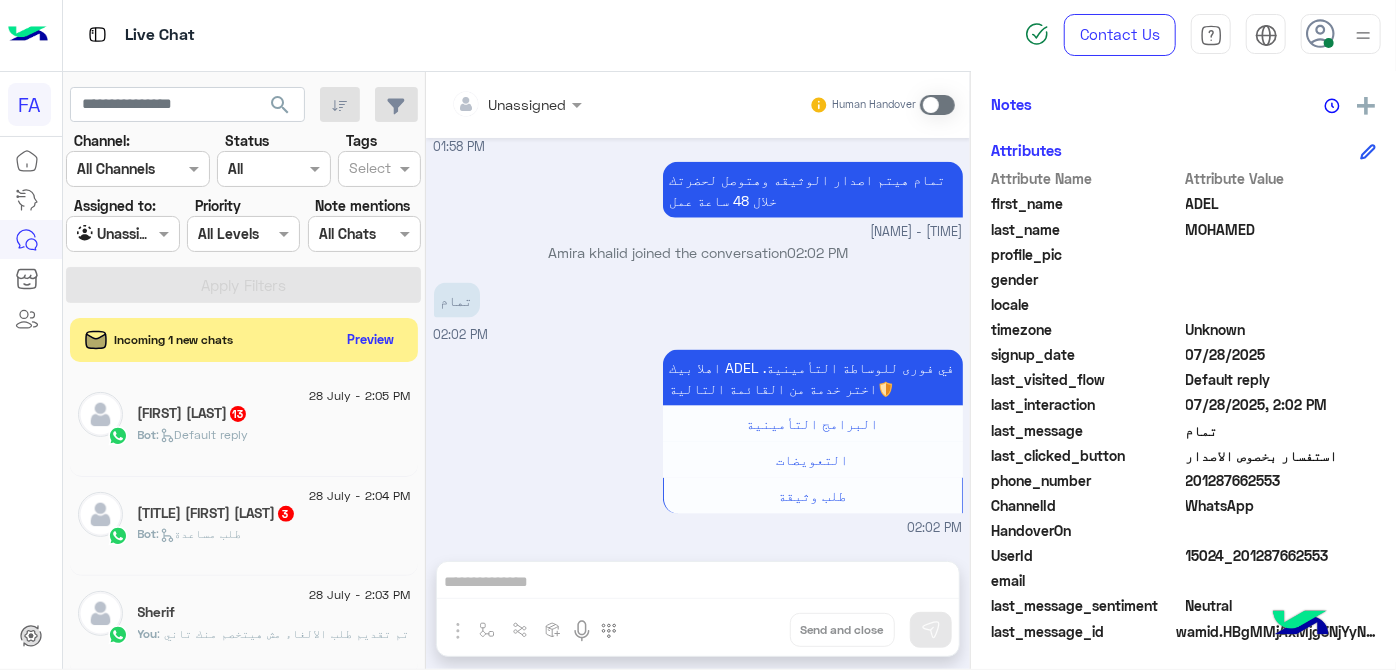 scroll, scrollTop: 1381, scrollLeft: 0, axis: vertical 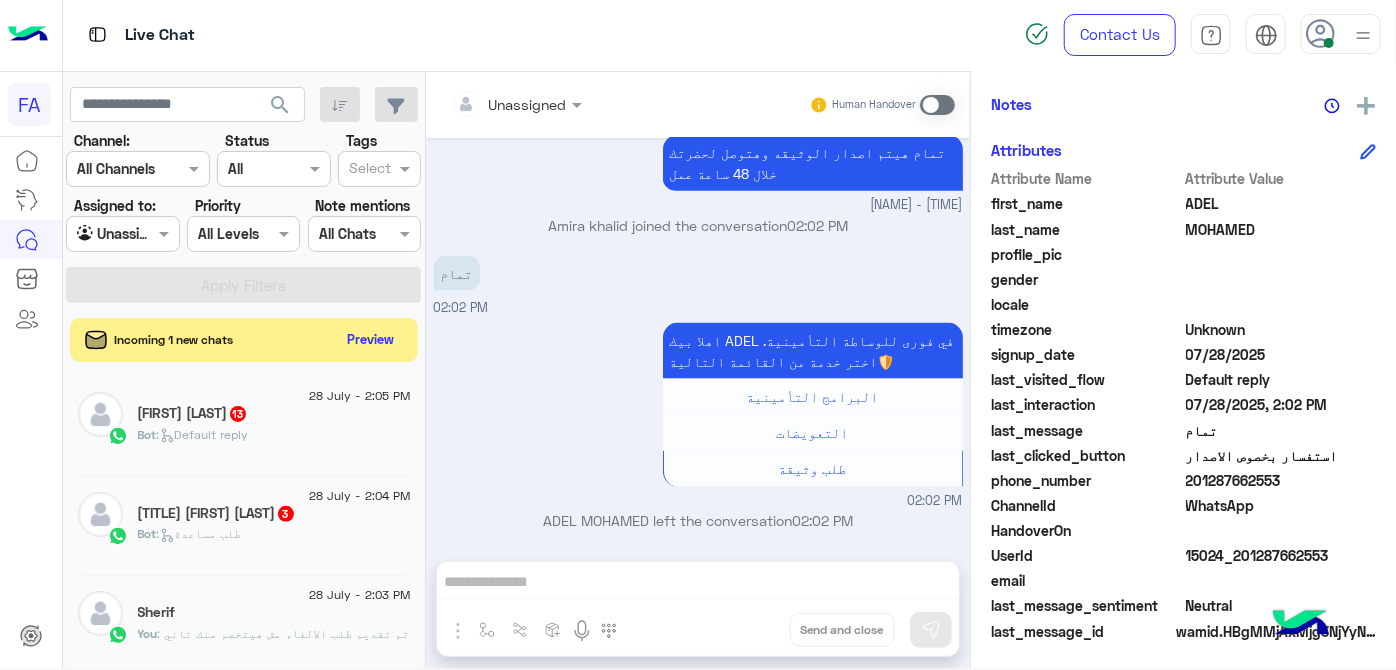 click on "Human Handover" at bounding box center (882, 105) 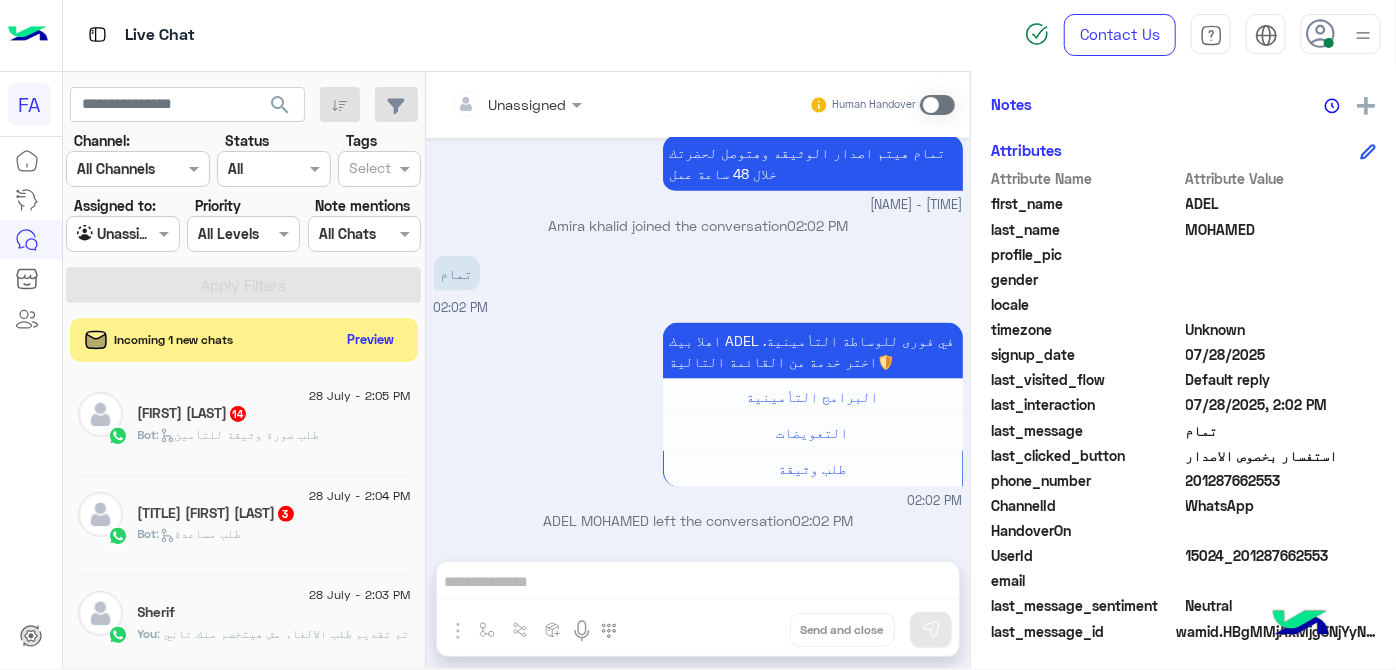 click on "تمام   [TIME]" at bounding box center (698, 284) 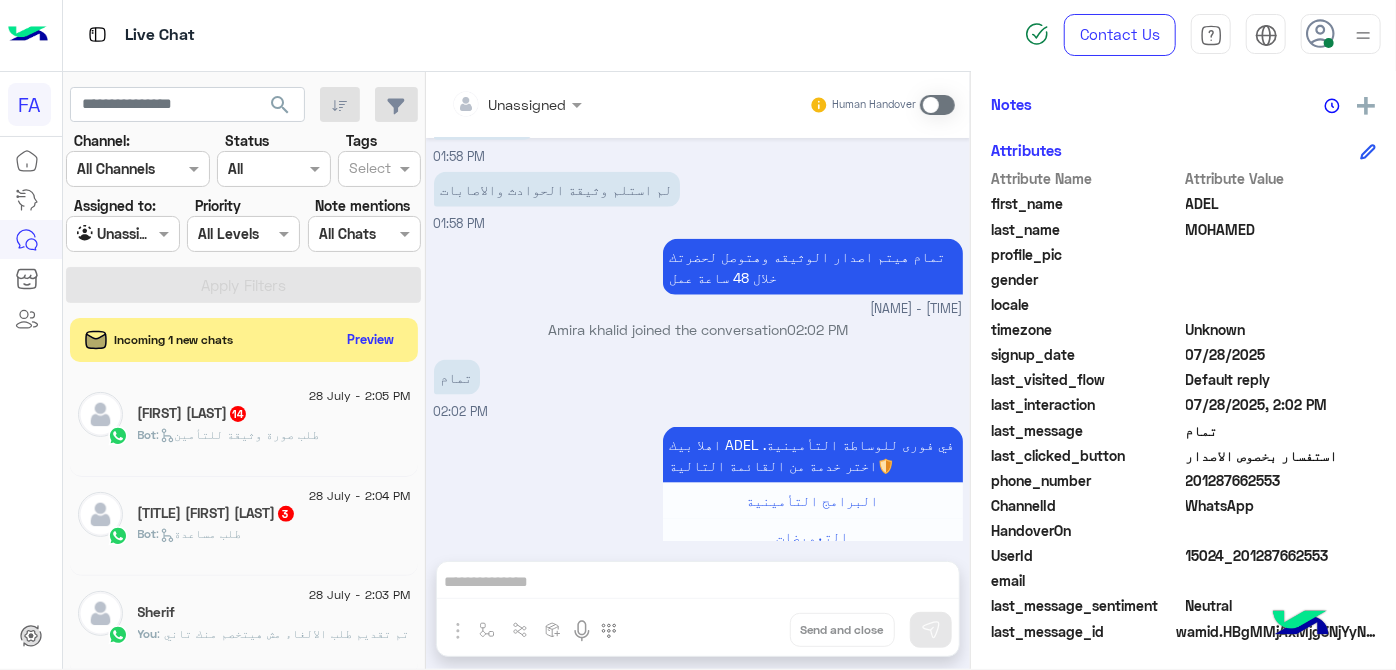 scroll, scrollTop: 1381, scrollLeft: 0, axis: vertical 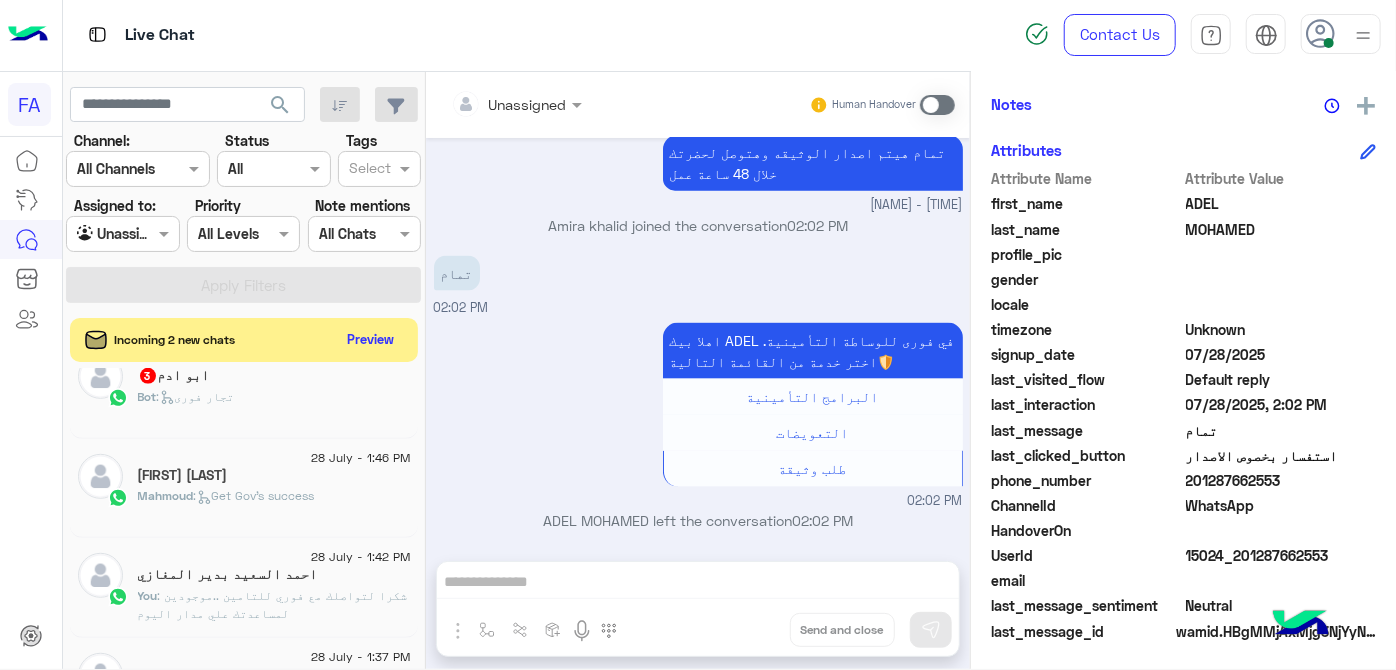 click on "[FIRST] [LAST]  [NUMBER]" 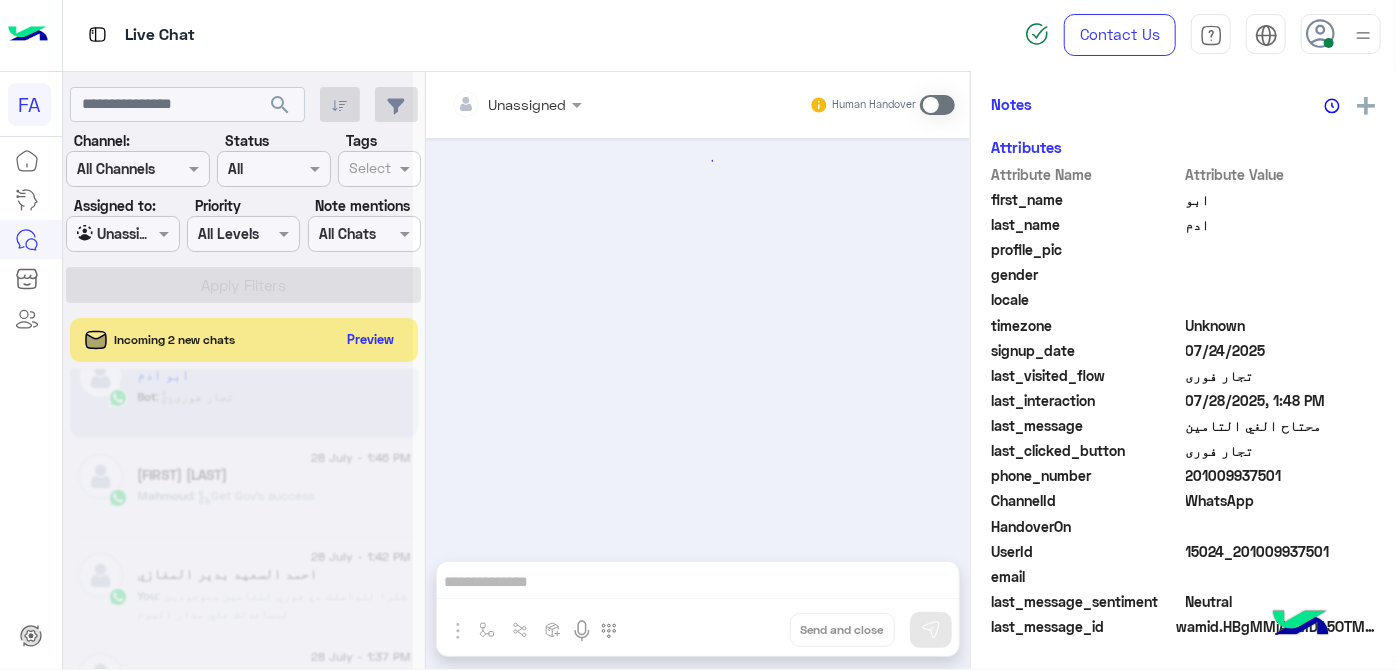 scroll, scrollTop: 575, scrollLeft: 0, axis: vertical 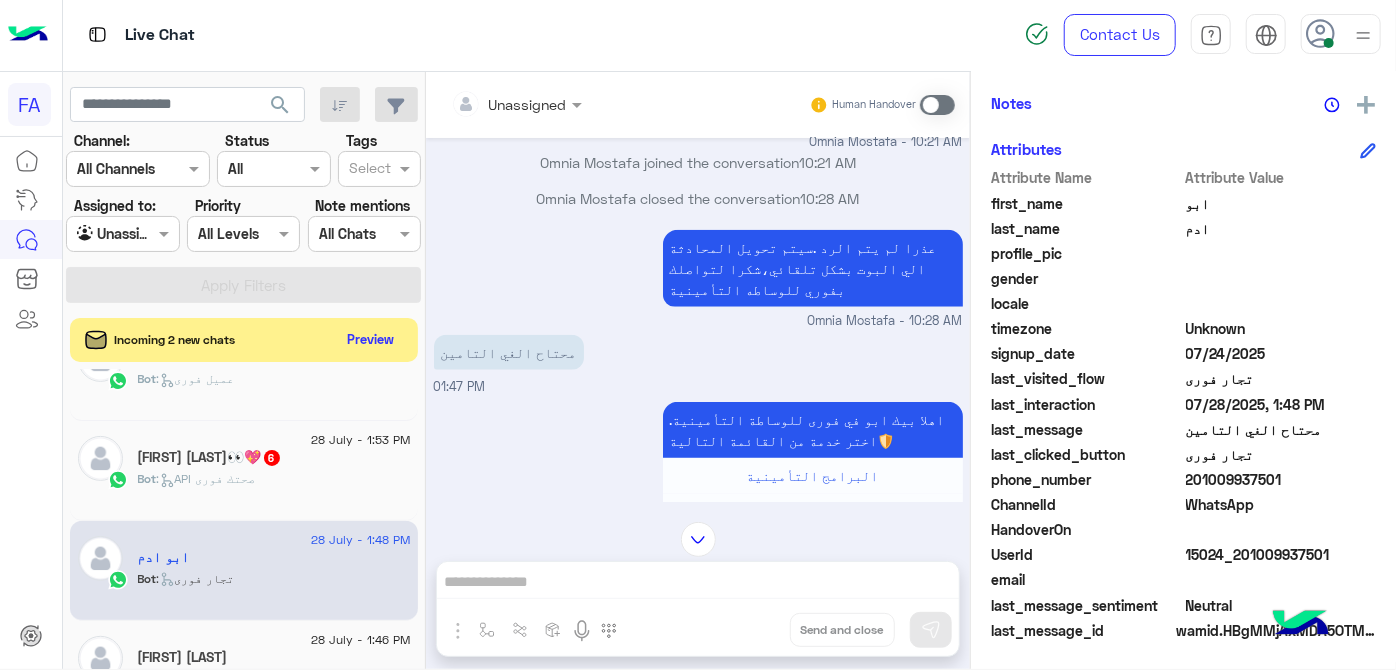 click at bounding box center [122, 233] 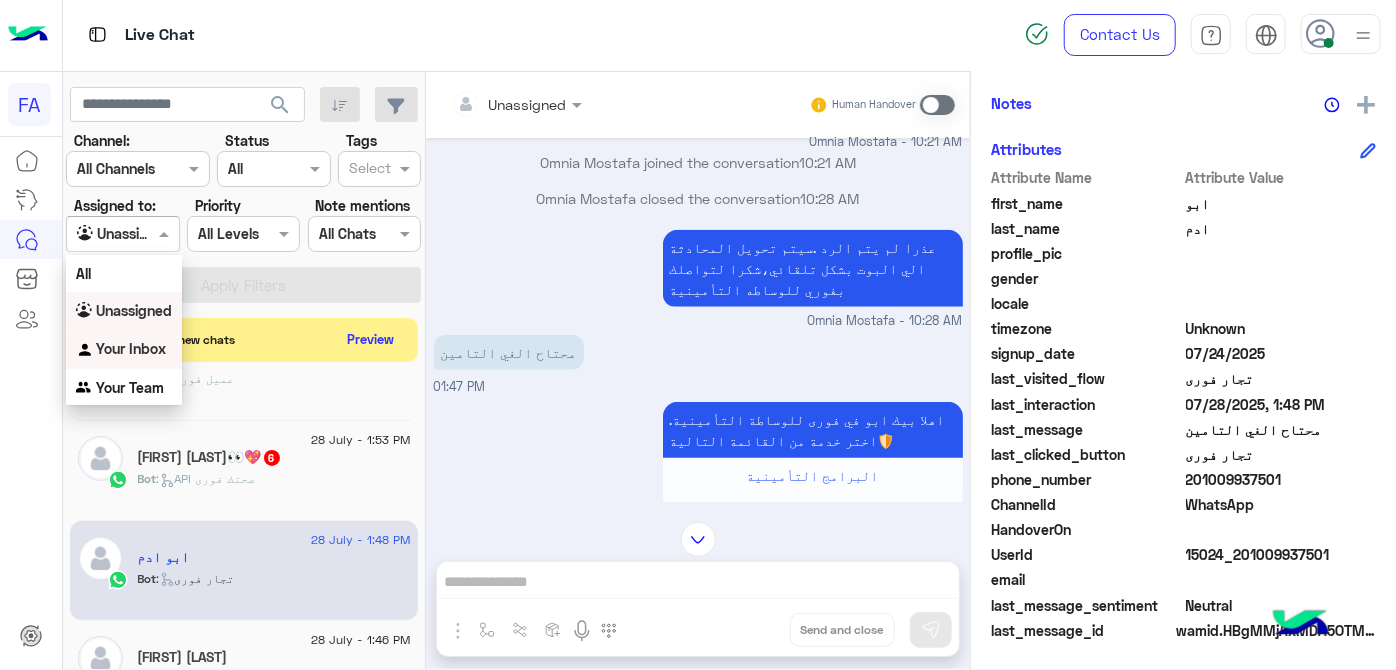 click on "Your Inbox" at bounding box center [131, 348] 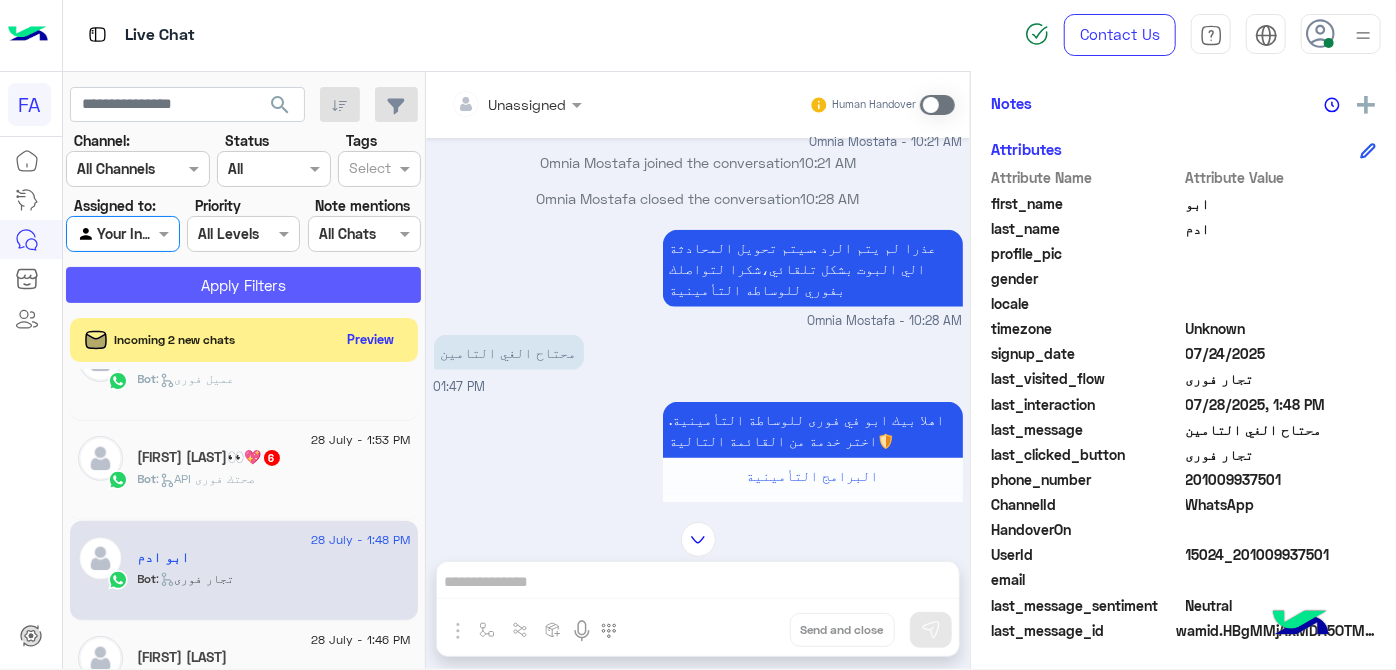click on "Apply Filters" 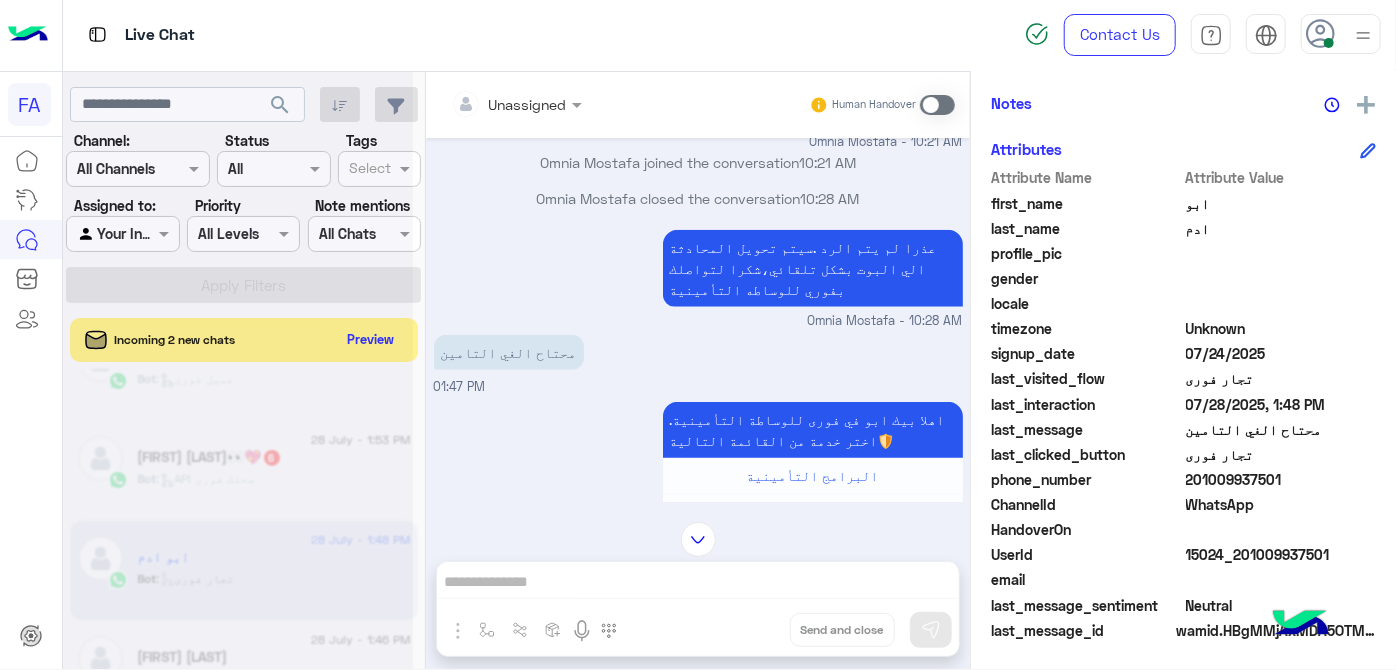 scroll, scrollTop: 575, scrollLeft: 0, axis: vertical 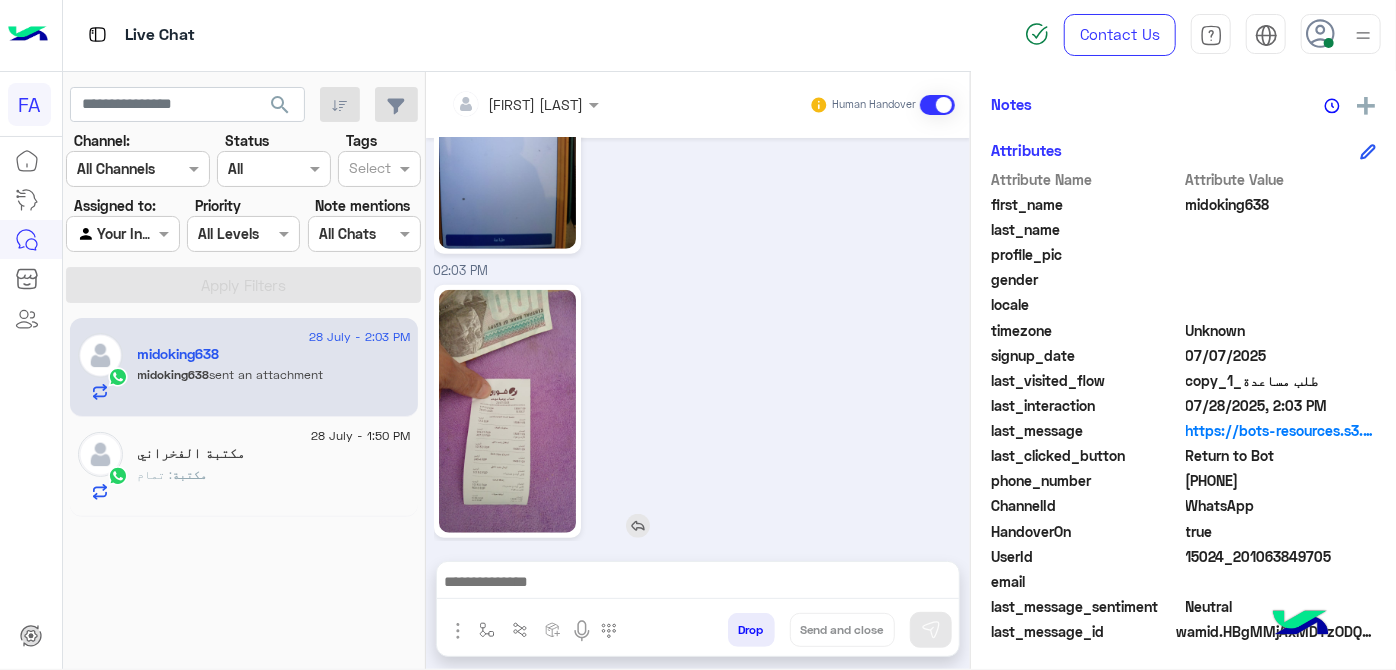 click 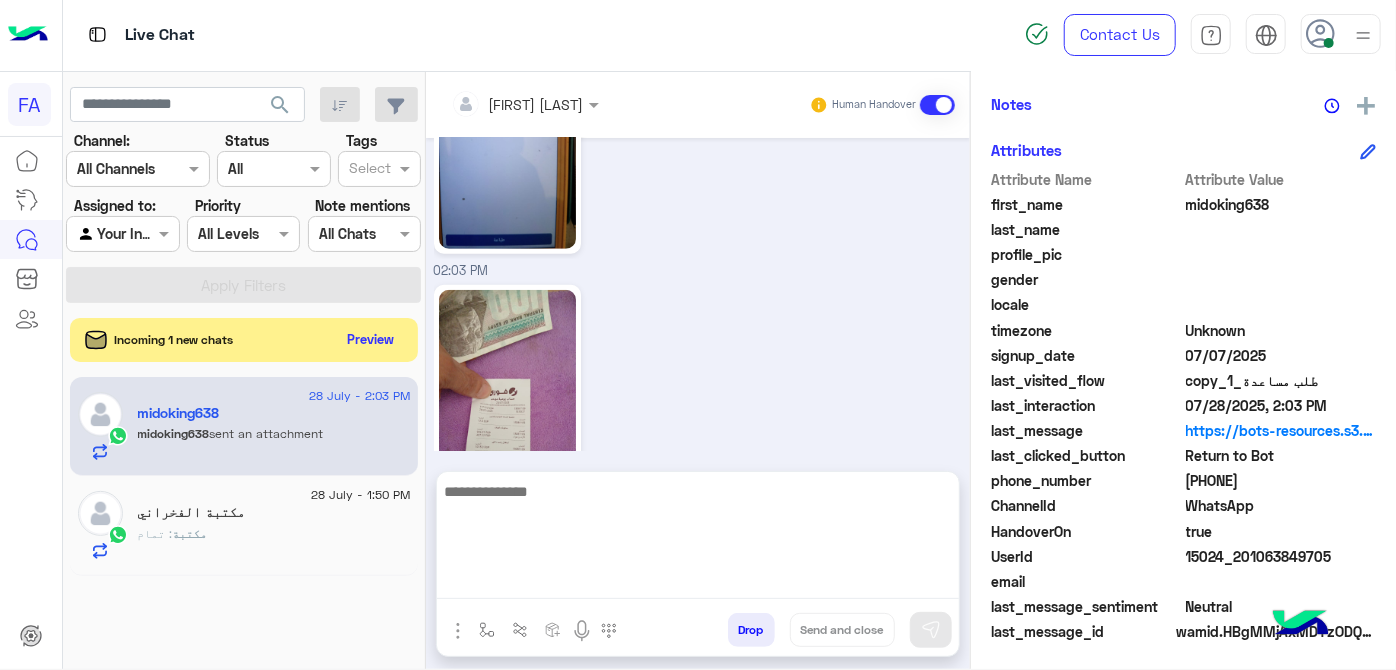 click at bounding box center [698, 539] 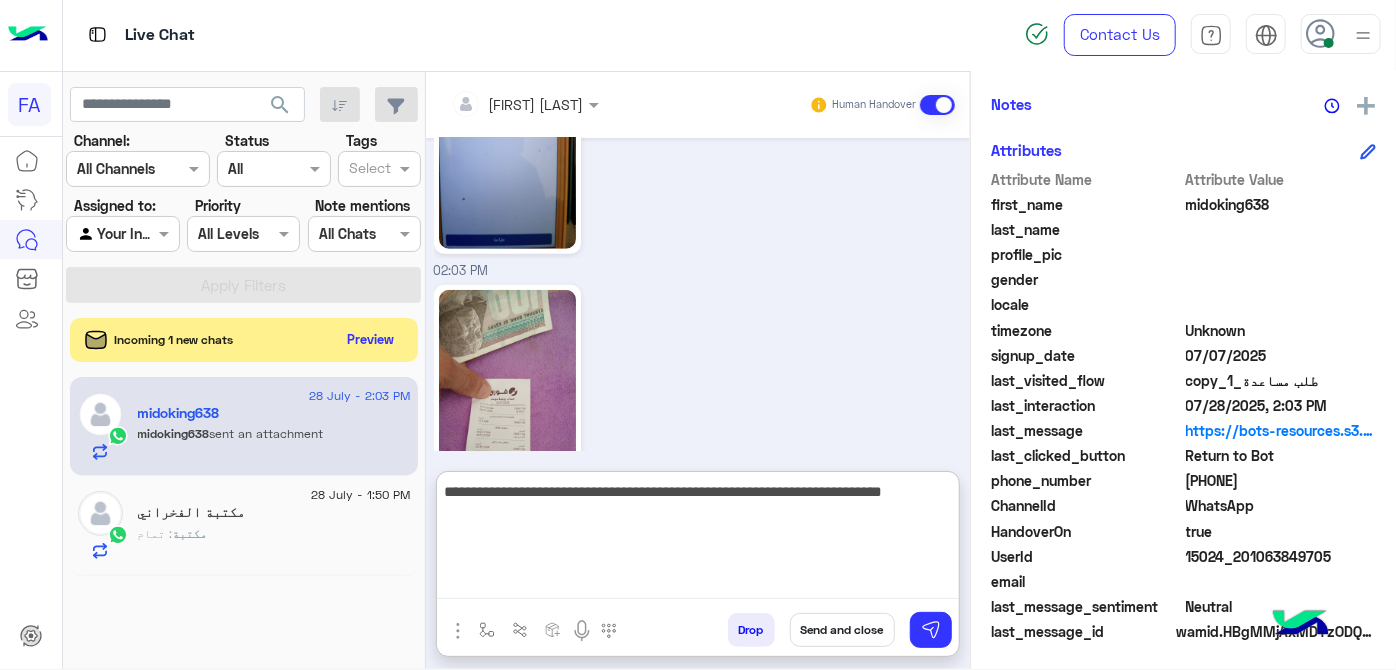 type on "**********" 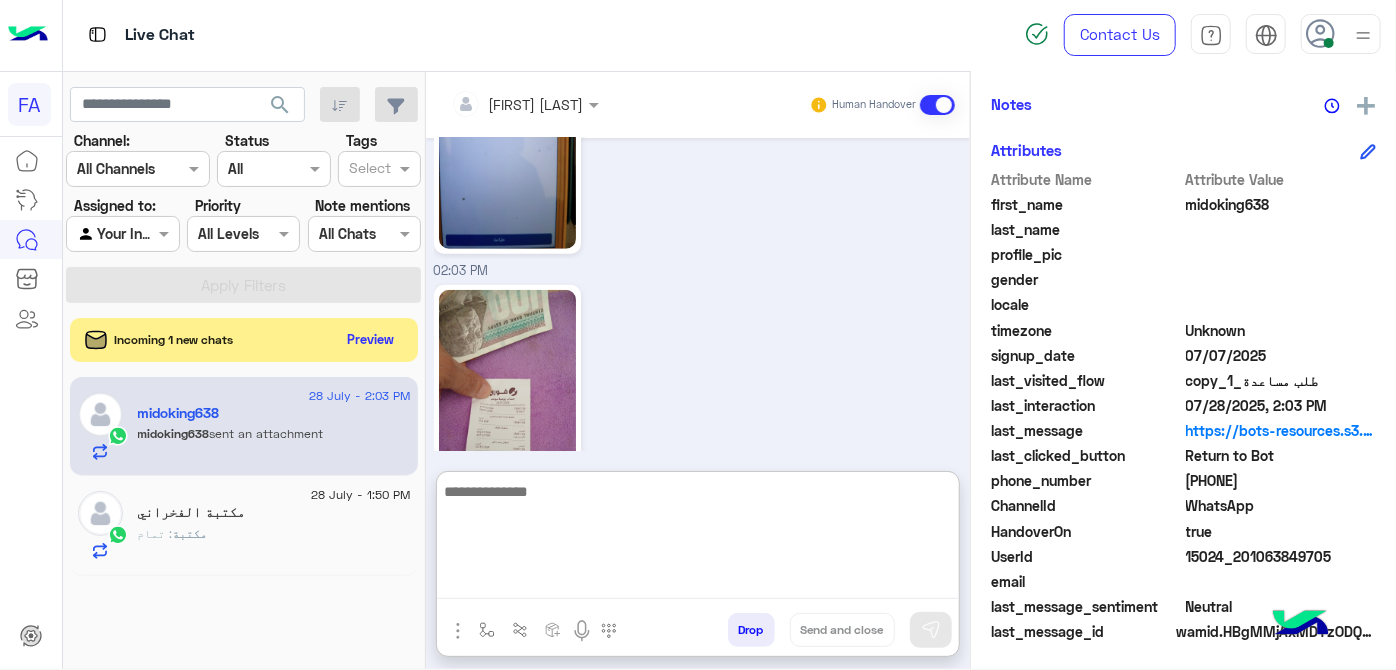 scroll, scrollTop: 869, scrollLeft: 0, axis: vertical 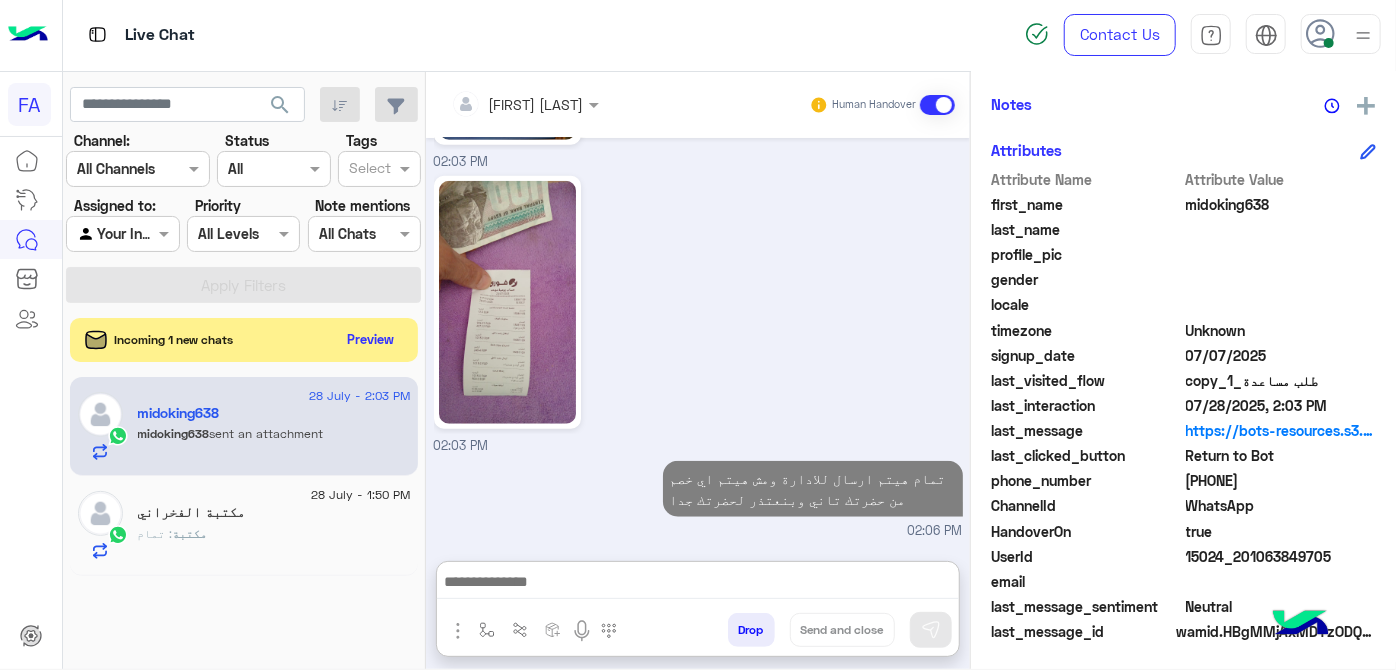 click on "[PHONE]" 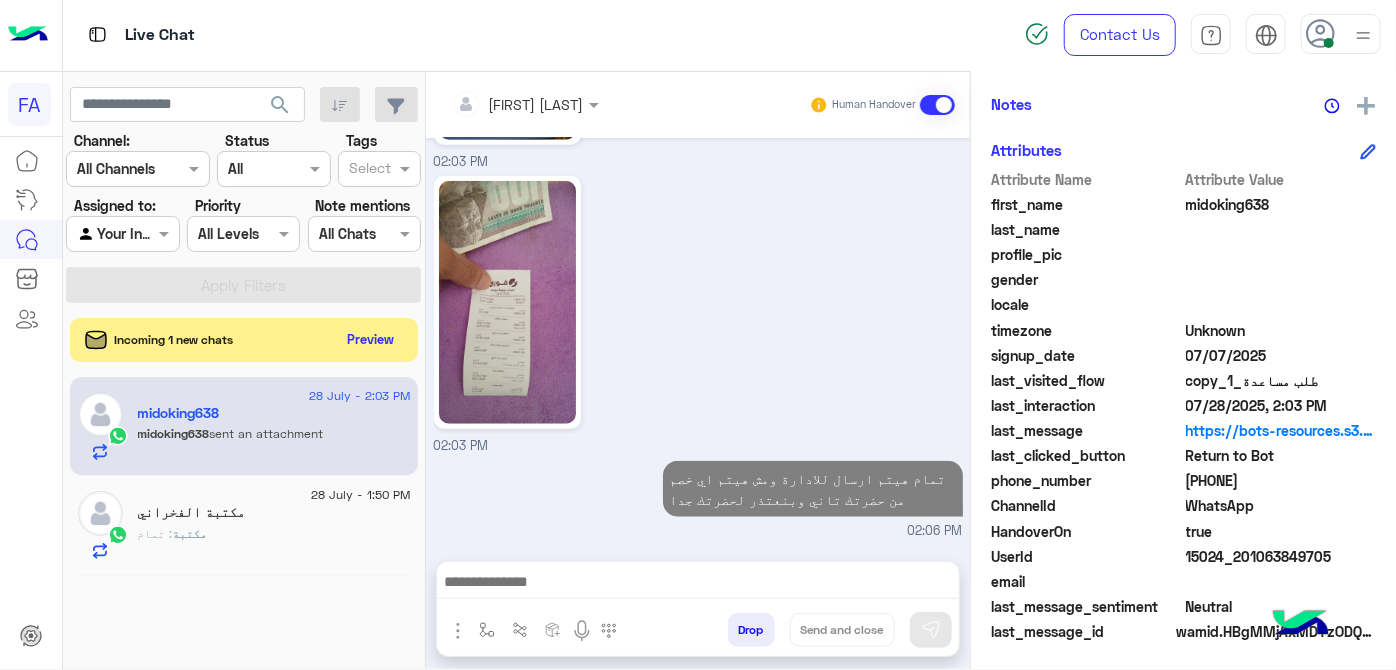 scroll, scrollTop: 780, scrollLeft: 0, axis: vertical 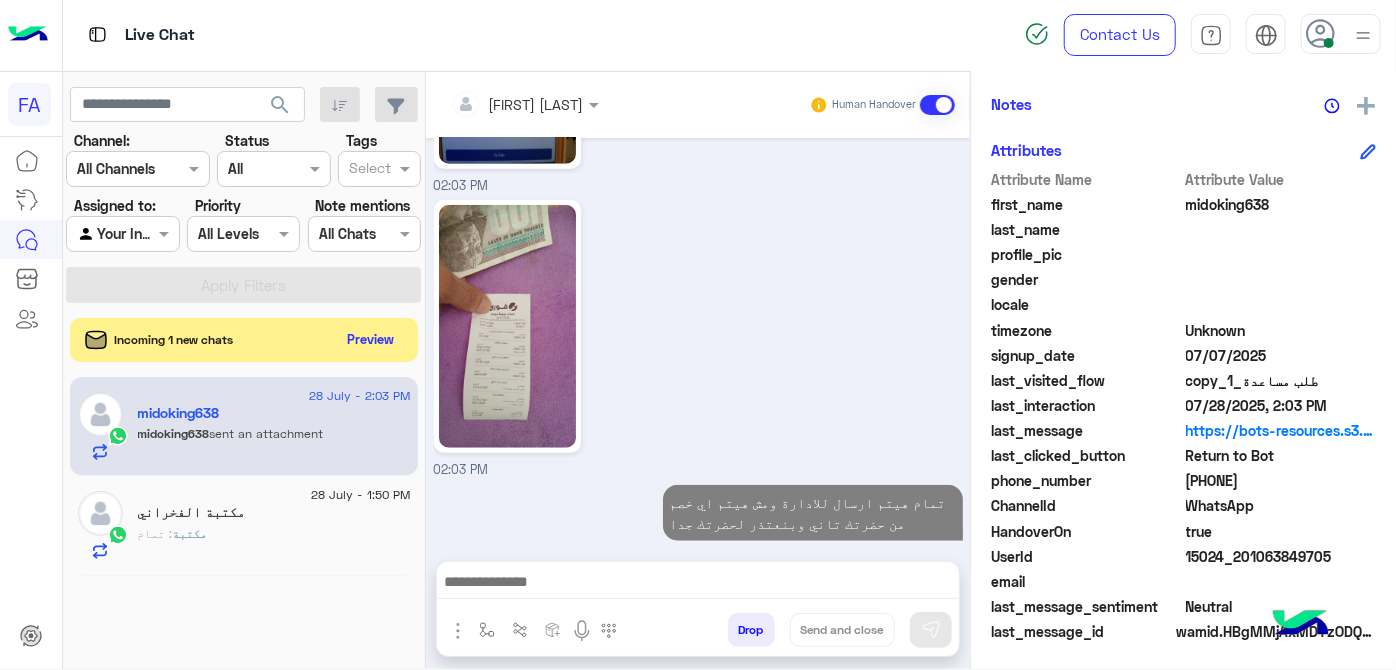click on "[PHONE]" 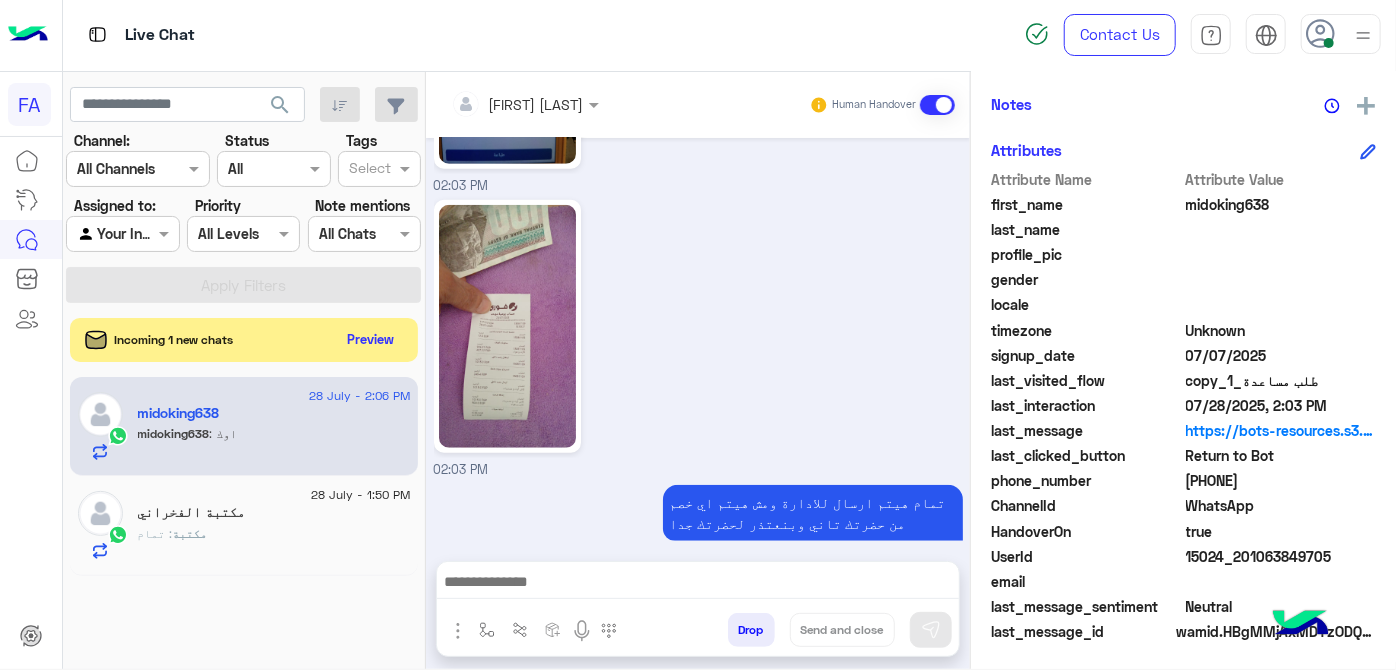 scroll, scrollTop: 846, scrollLeft: 0, axis: vertical 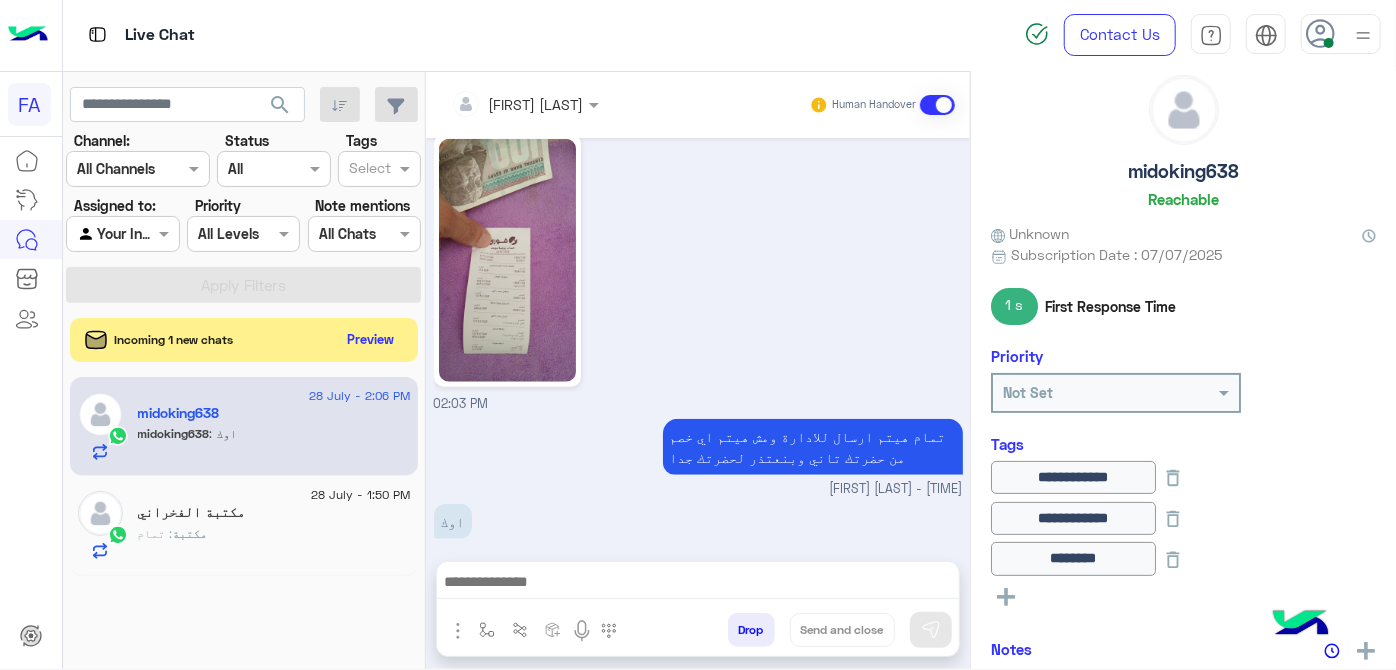 click on "midoking638" 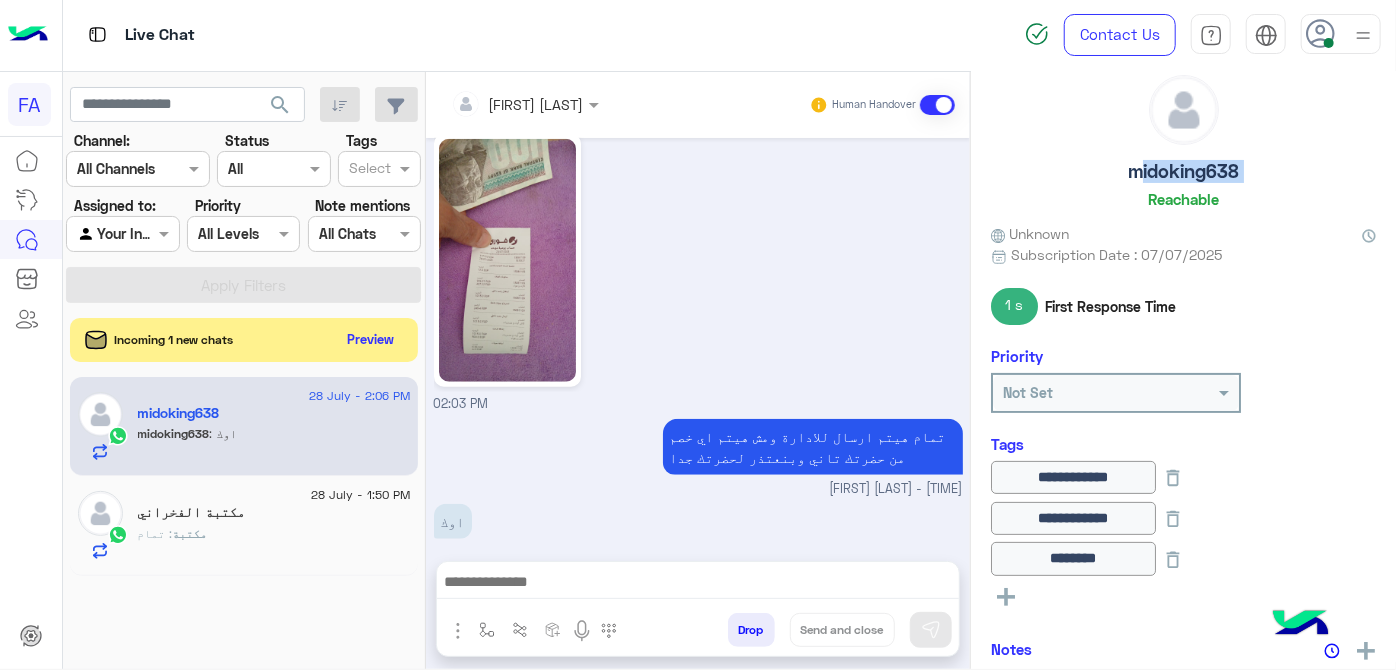 click on "midoking638" 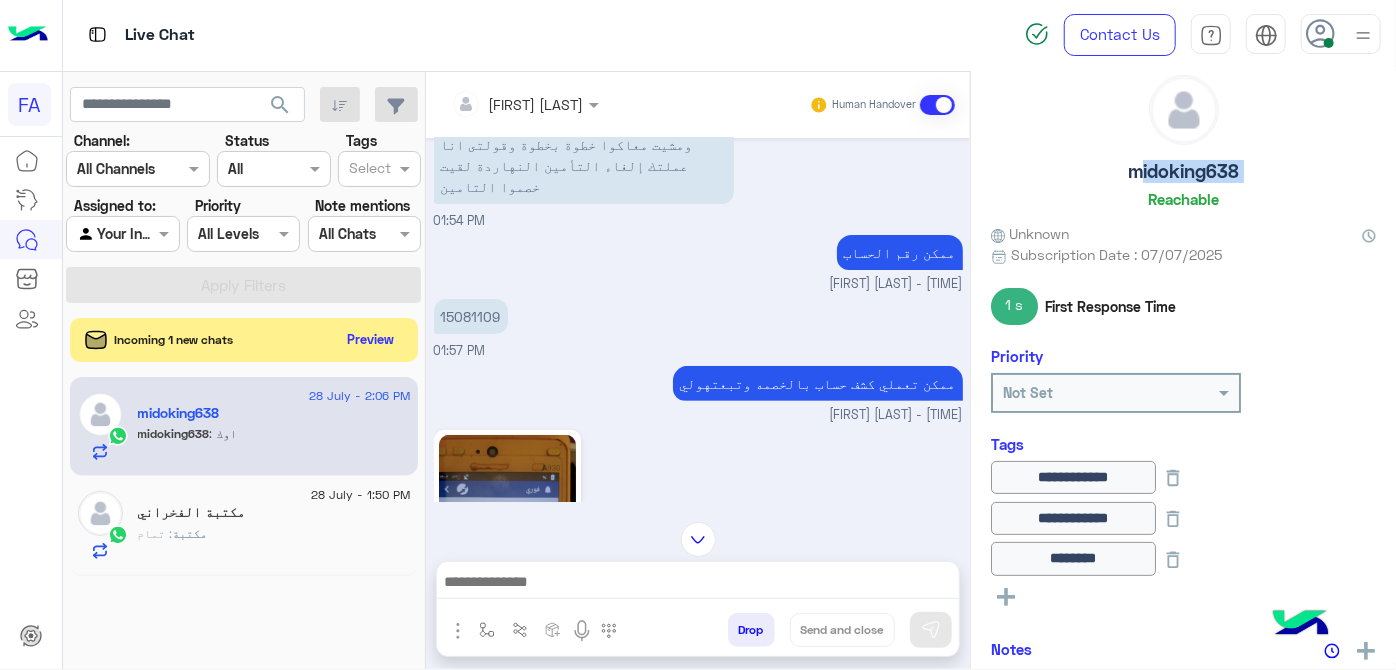 scroll, scrollTop: 392, scrollLeft: 0, axis: vertical 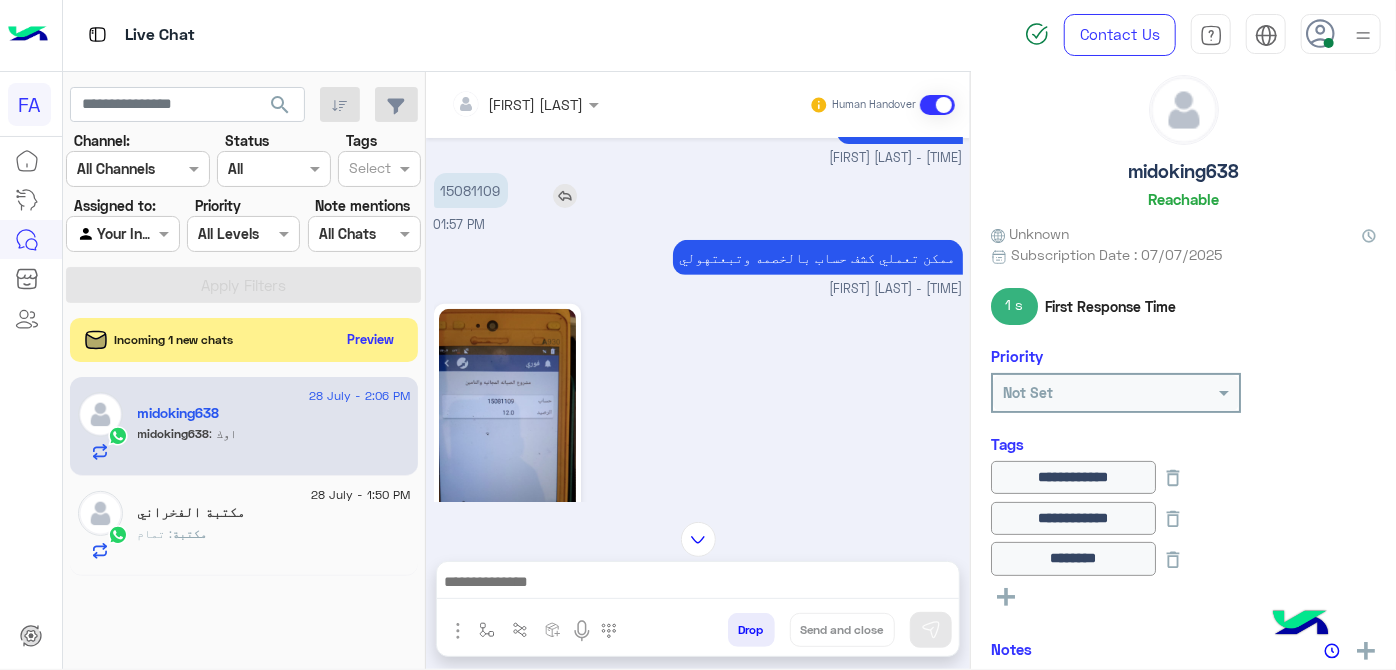 click on "15081109" at bounding box center (471, 190) 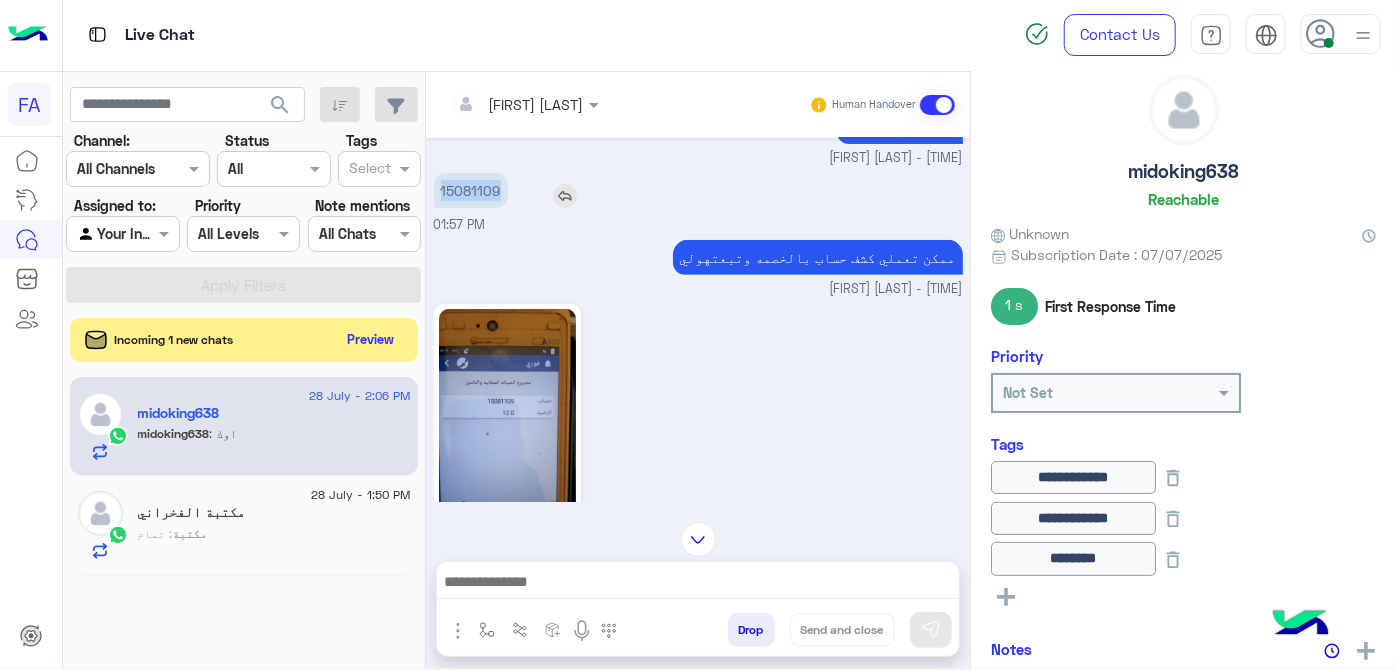 click on "15081109" at bounding box center [471, 190] 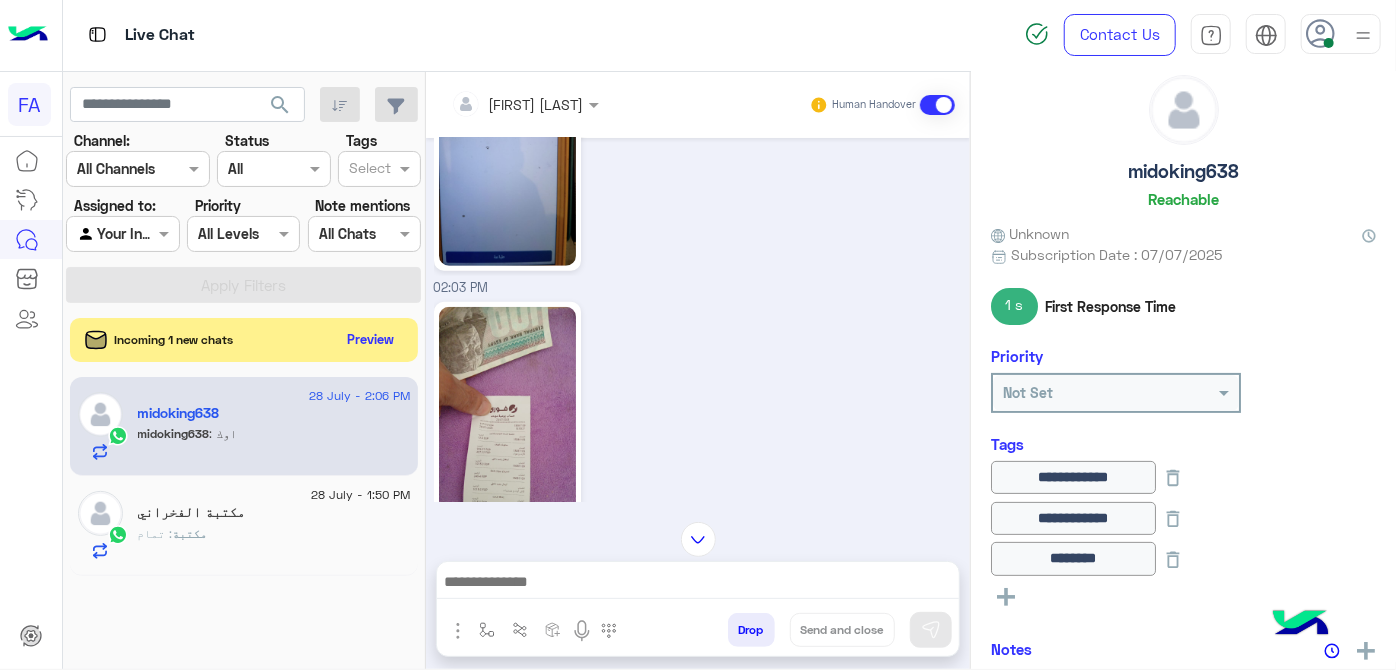 scroll, scrollTop: 845, scrollLeft: 0, axis: vertical 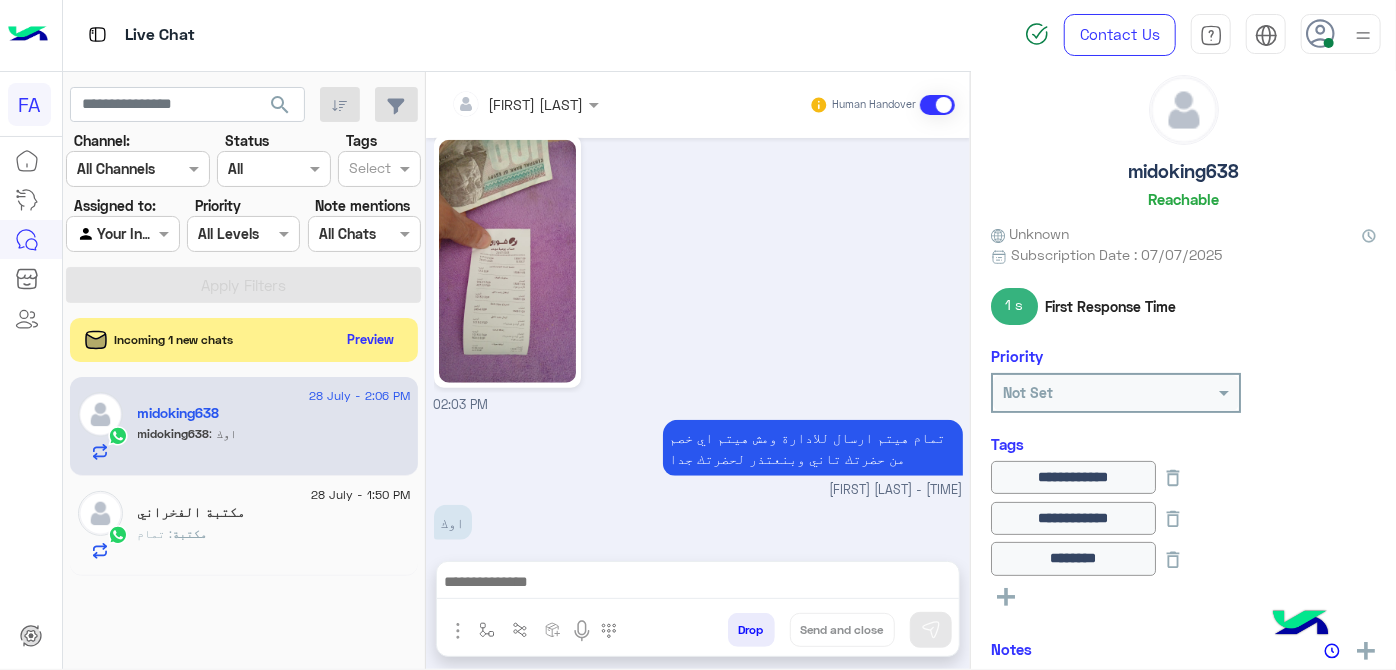 drag, startPoint x: 532, startPoint y: 304, endPoint x: 445, endPoint y: 0, distance: 316.20404 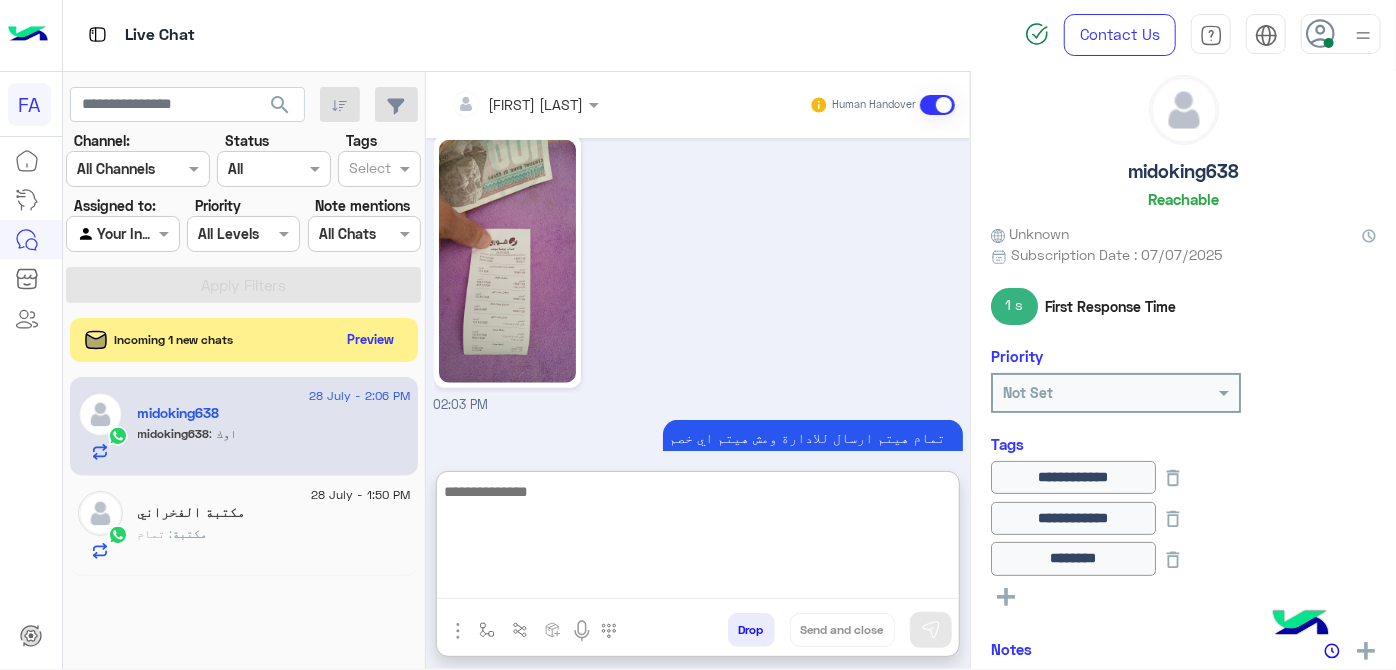 drag, startPoint x: 714, startPoint y: 590, endPoint x: 840, endPoint y: 624, distance: 130.5067 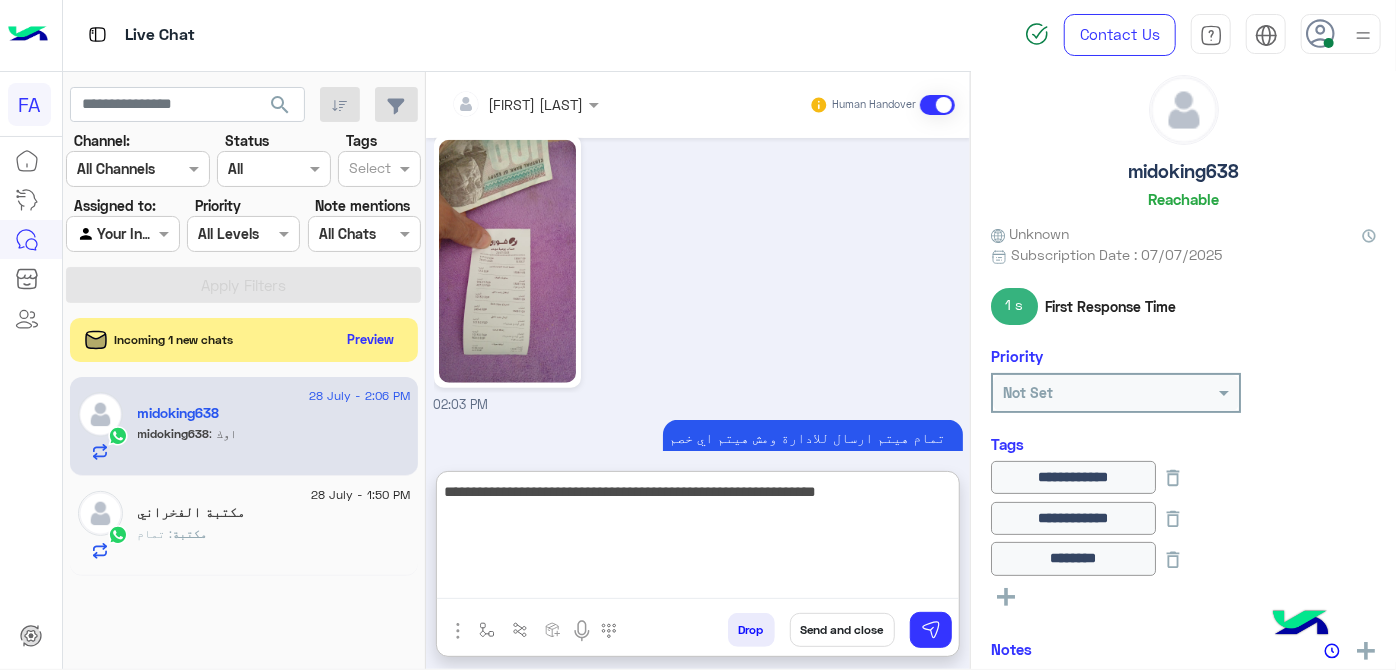 type on "**********" 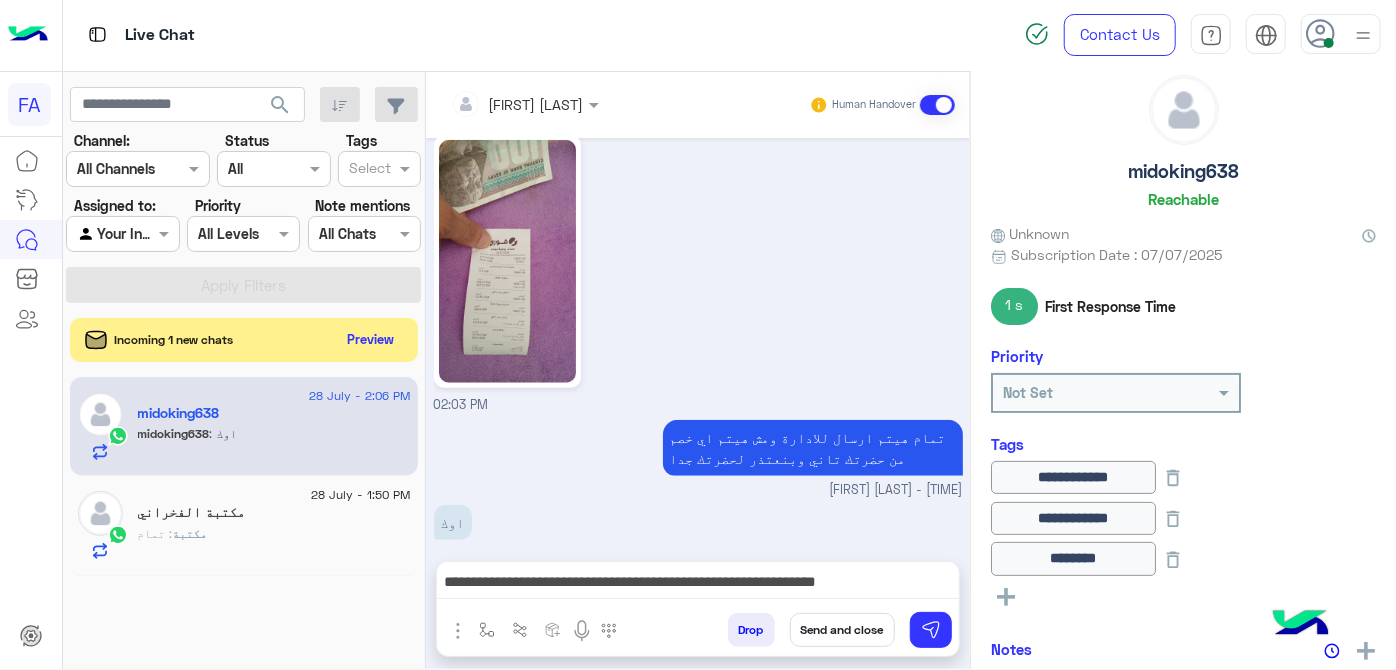 click on "Send and close" at bounding box center (842, 630) 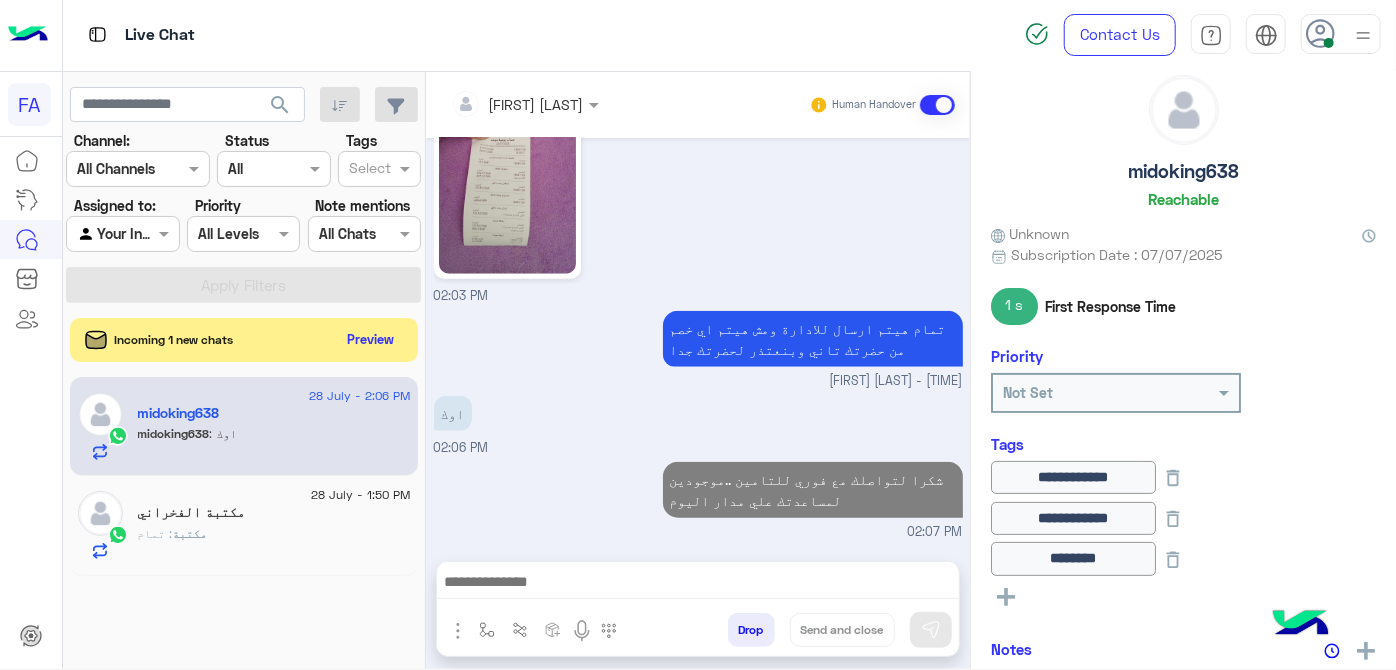 scroll, scrollTop: 930, scrollLeft: 0, axis: vertical 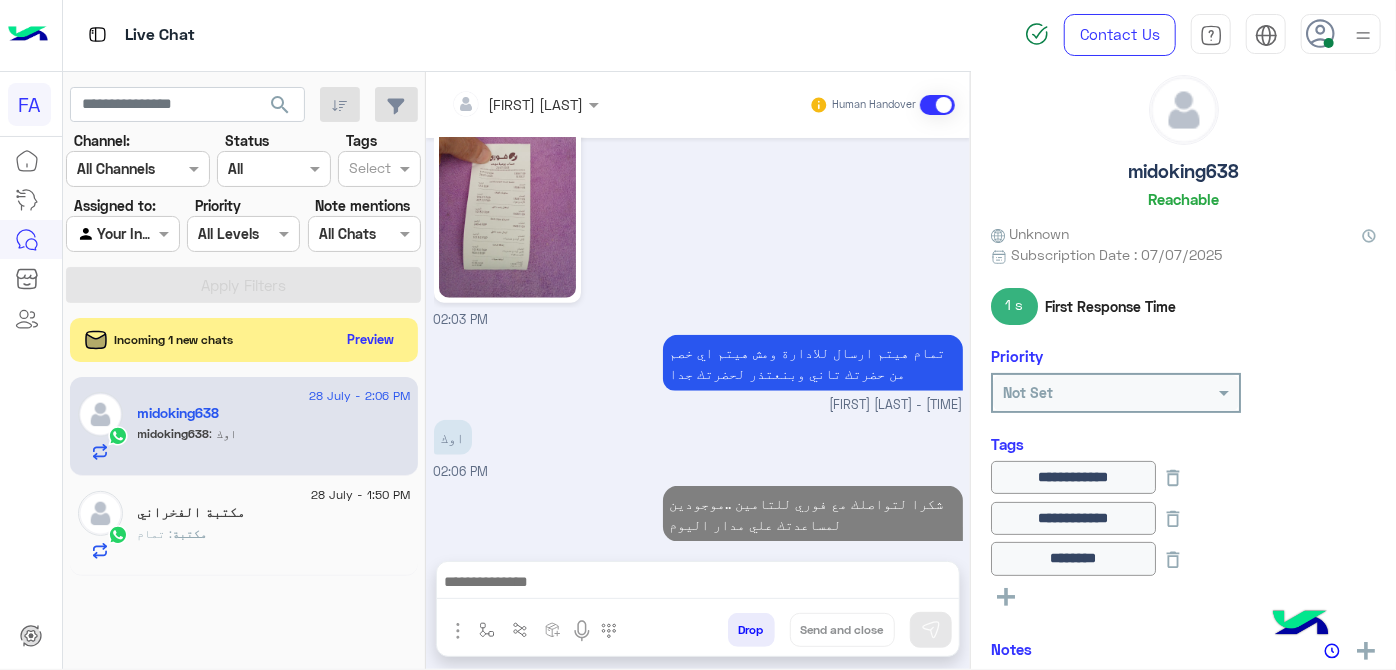 click on "مكتبة الفخراني" 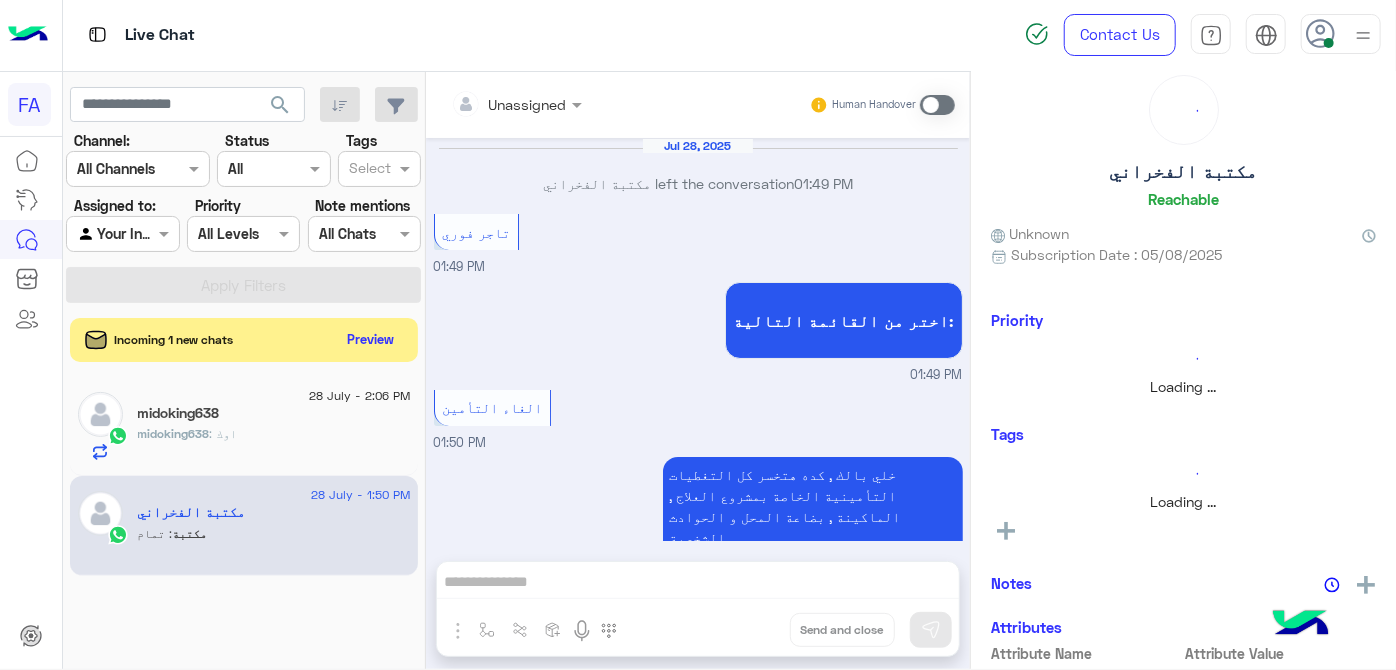 scroll, scrollTop: 442, scrollLeft: 0, axis: vertical 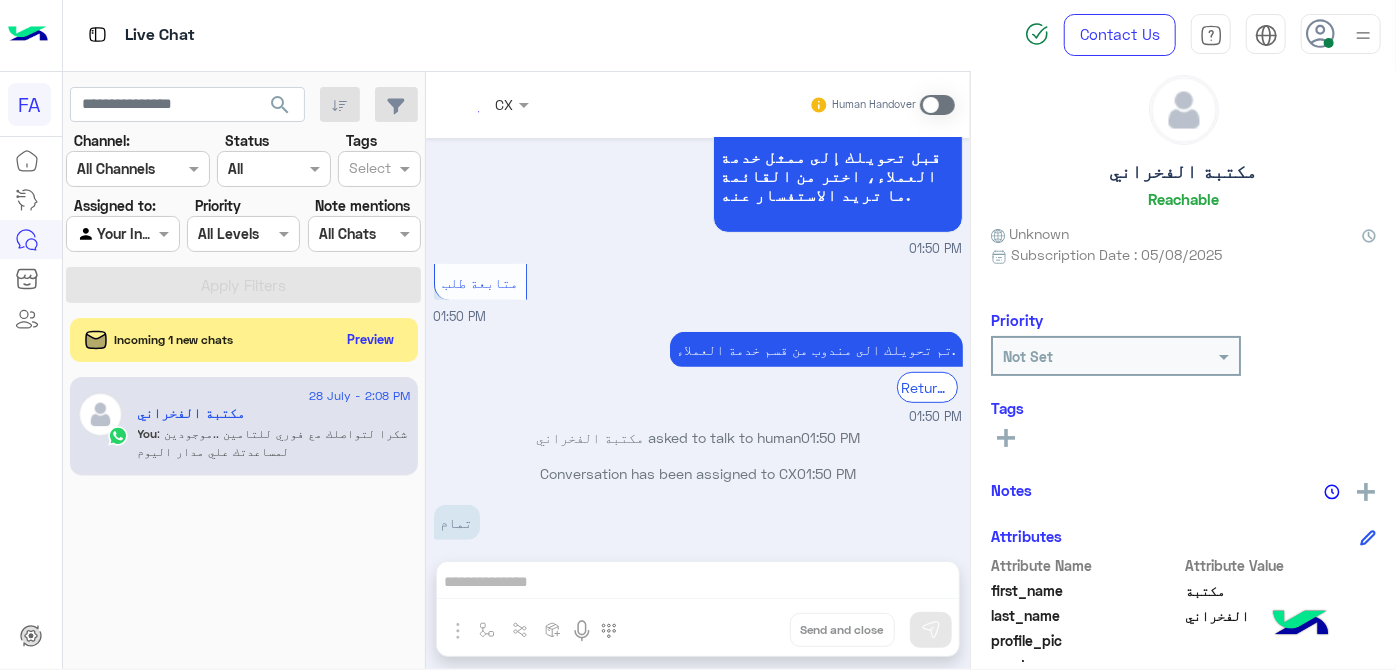 click on "CX Human Handover     [DATE]  [BUSINESS_NAME] left the conversation   [TIME]       [BUSINESS_TYPE]    [TIME]  اختر من القائمة التالية:    [TIME]   الغاء التأمين      [TIME]  خلي بالك , كده هتخسر كل التغطيات التأمينية الخاصة بمشروع العلاج , الماكينة , بضاعة المحل و الحوادث الشخصية قبل تحويلك إلى ممثل خدمة العملاء، اختر من القائمة ما تريد الاستفسار عنه.    [TIME]    متابعة طلب    [TIME]  تم تحويلك الى مندوب من قسم خدمة العملاء.  Return to Bot     [TIME]   [BUSINESS_NAME] asked to talk to human   [TIME]       Conversation has been assigned to CX   [TIME]      تمام   [TIME]   Drop   Send and close" at bounding box center (698, 374) 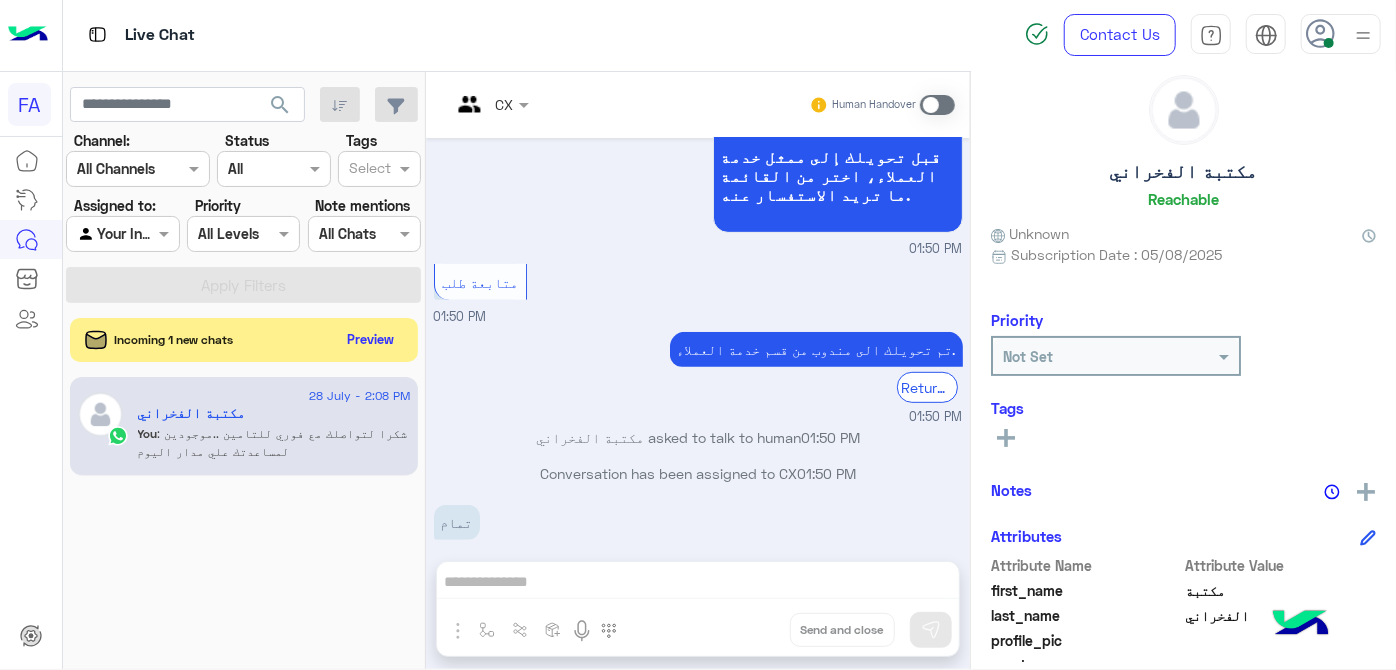click on "CX Human Handover     [DATE]  [BUSINESS_NAME] left the conversation   [TIME]       [BUSINESS_TYPE]    [TIME]  اختر من القائمة التالية:    [TIME]   الغاء التأمين      [TIME]  خلي بالك , كده هتخسر كل التغطيات التأمينية الخاصة بمشروع العلاج , الماكينة , بضاعة المحل و الحوادث الشخصية قبل تحويلك إلى ممثل خدمة العملاء، اختر من القائمة ما تريد الاستفسار عنه.    [TIME]    متابعة طلب    [TIME]  تم تحويلك الى مندوب من قسم خدمة العملاء.  Return to Bot     [TIME]   [BUSINESS_NAME] asked to talk to human   [TIME]       Conversation has been assigned to CX   [TIME]      تمام   [TIME]   Drop   Send and close" at bounding box center [698, 374] 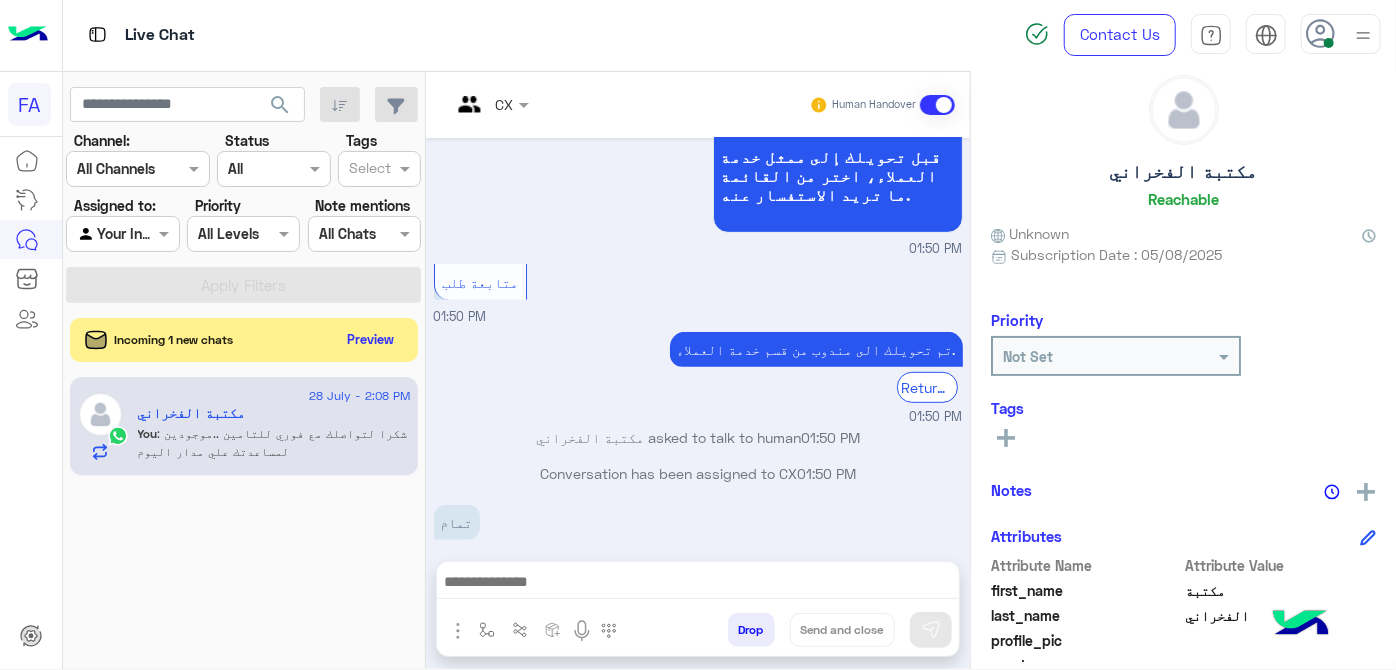 scroll, scrollTop: 478, scrollLeft: 0, axis: vertical 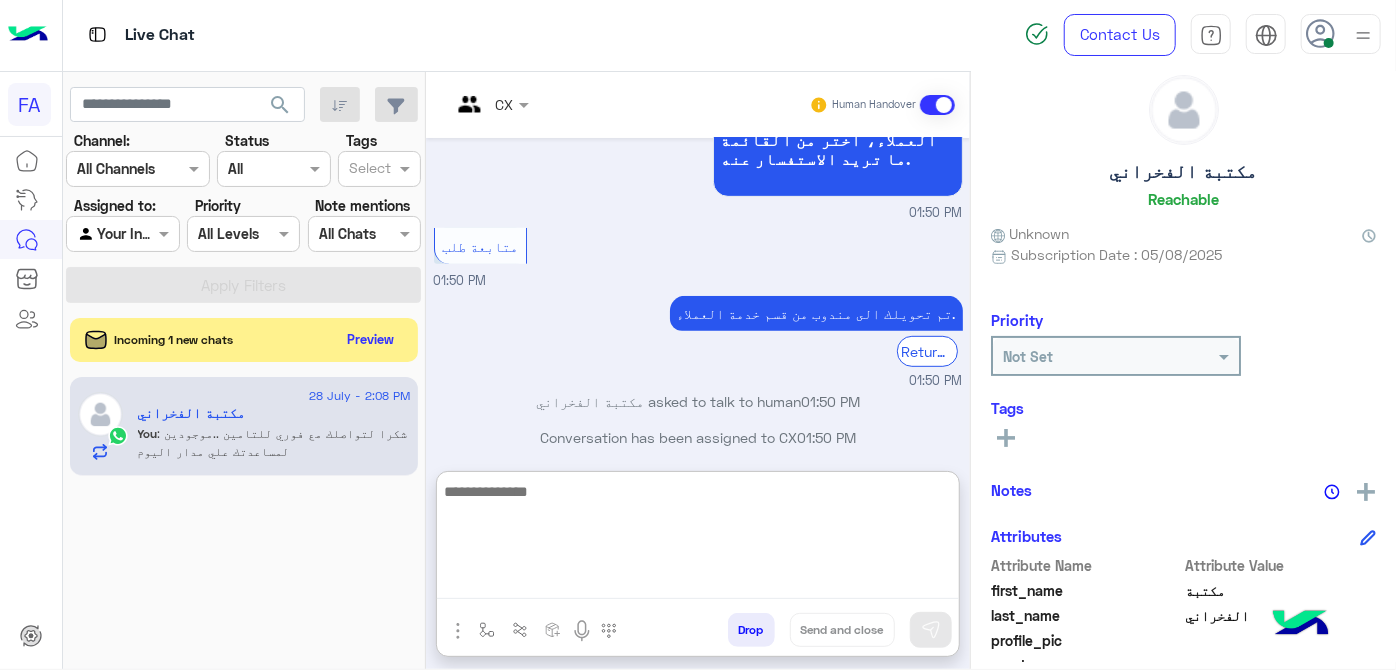 click at bounding box center [698, 539] 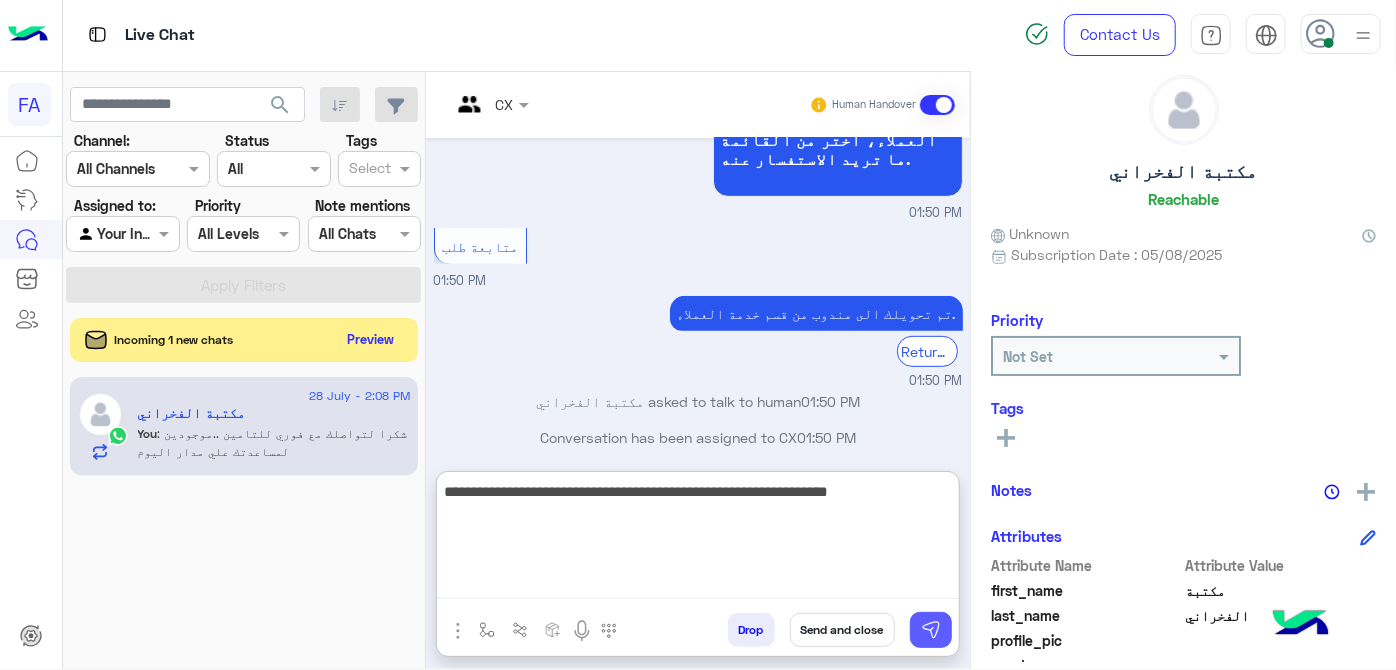 type on "**********" 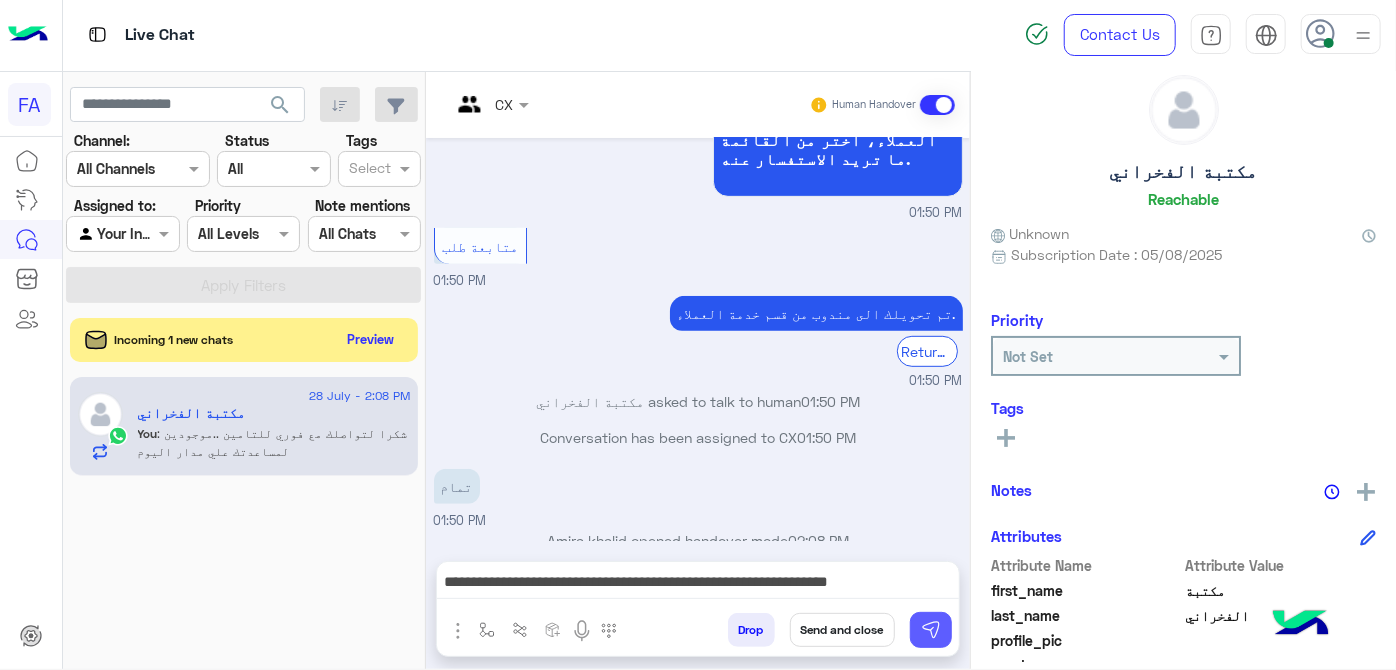 click at bounding box center (931, 630) 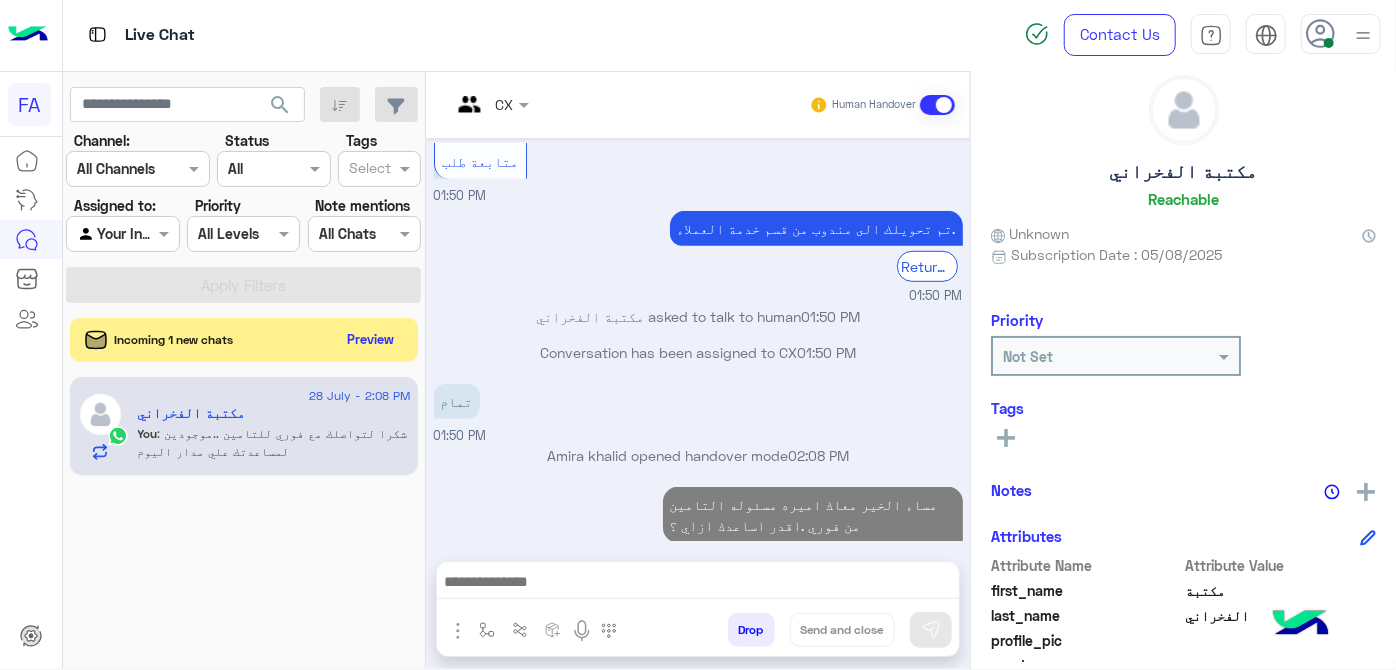 scroll, scrollTop: 600, scrollLeft: 0, axis: vertical 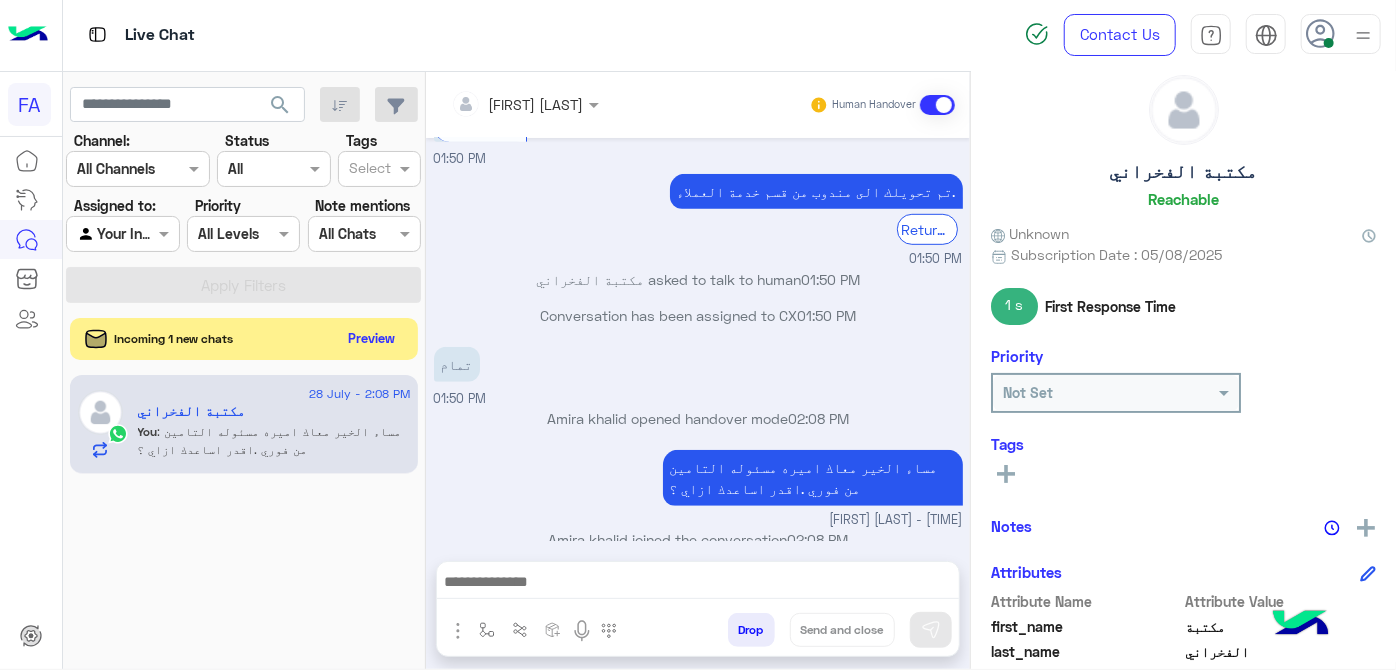 click on "Preview" 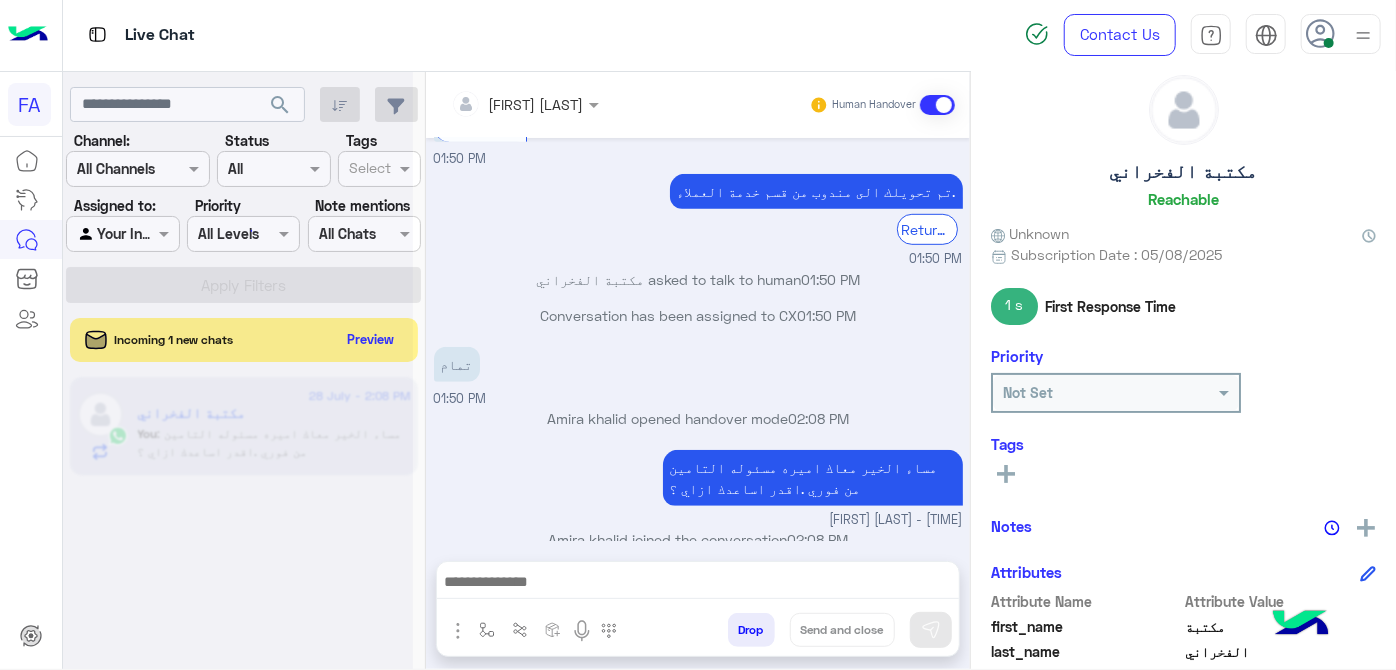 click 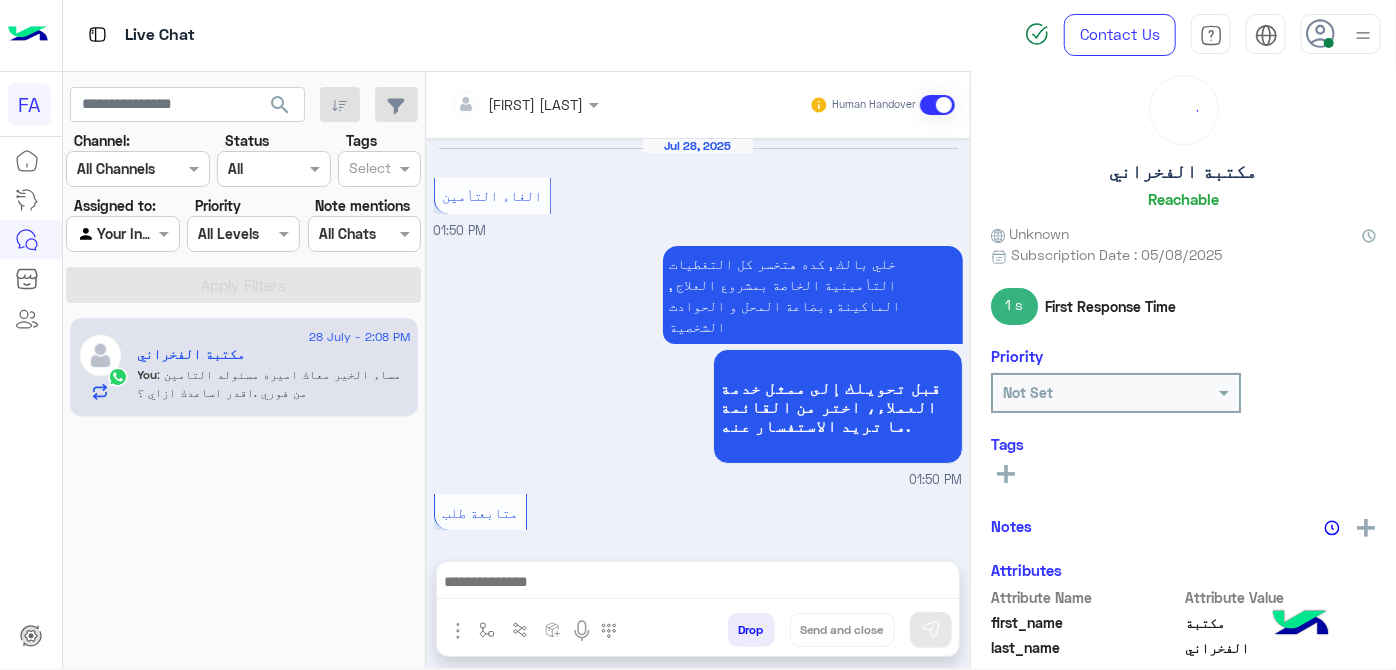 scroll, scrollTop: 389, scrollLeft: 0, axis: vertical 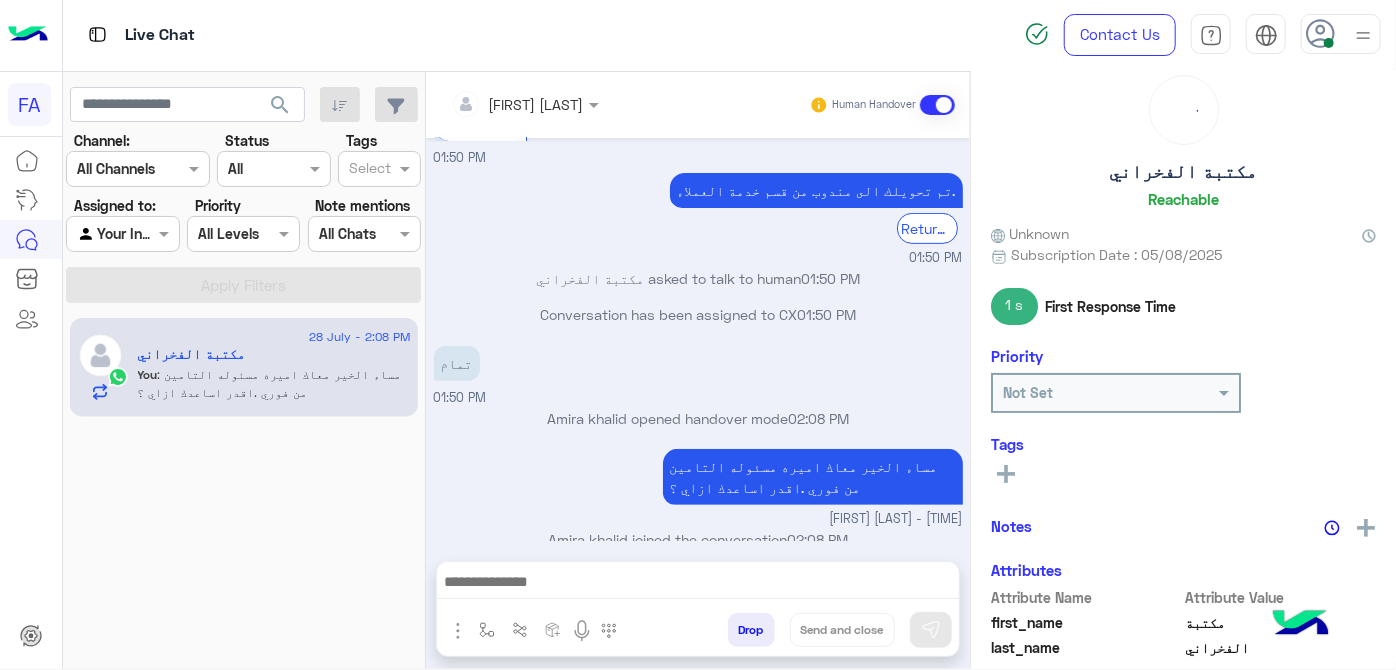 drag, startPoint x: 149, startPoint y: 230, endPoint x: 153, endPoint y: 246, distance: 16.492422 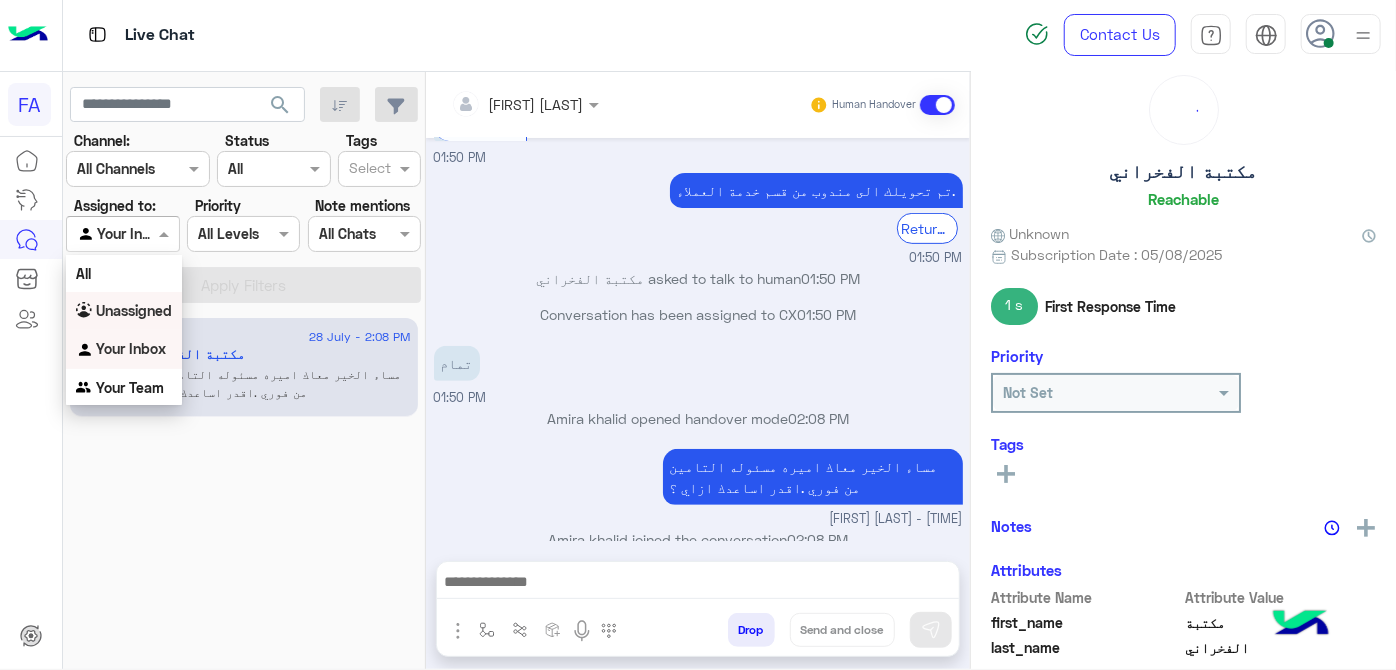 click on "Unassigned" at bounding box center [134, 310] 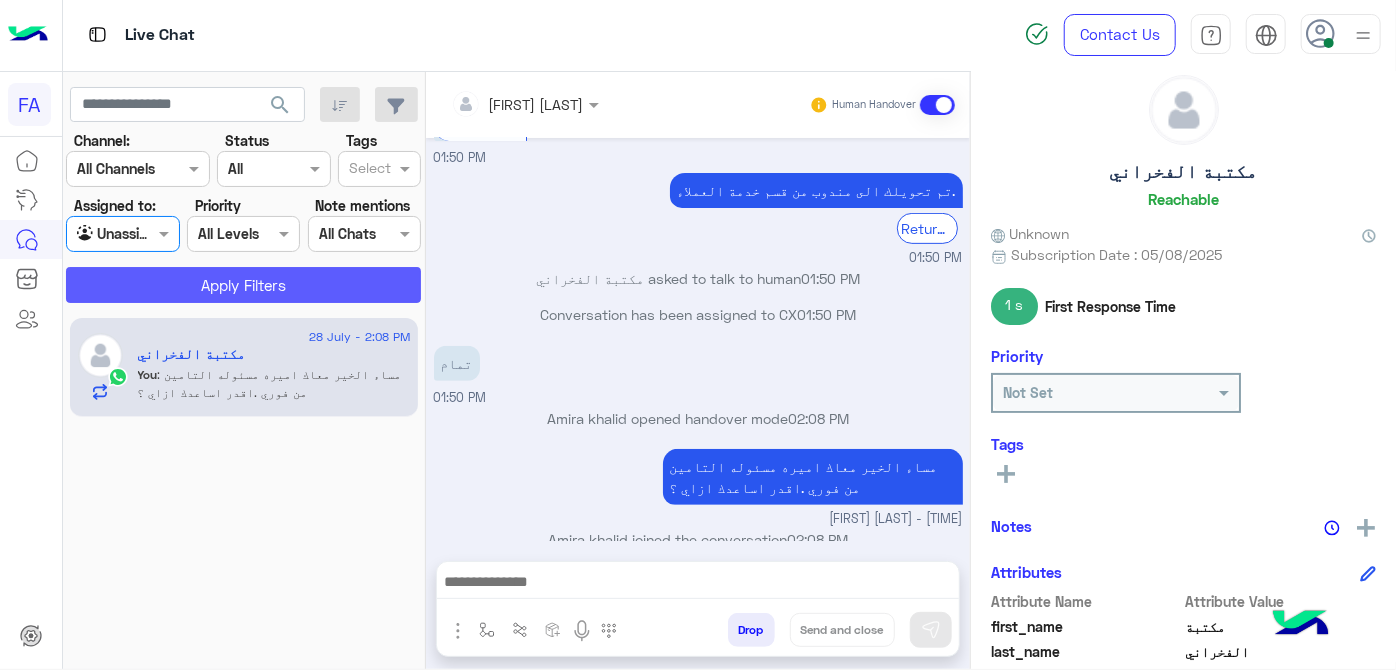 click on "Apply Filters" 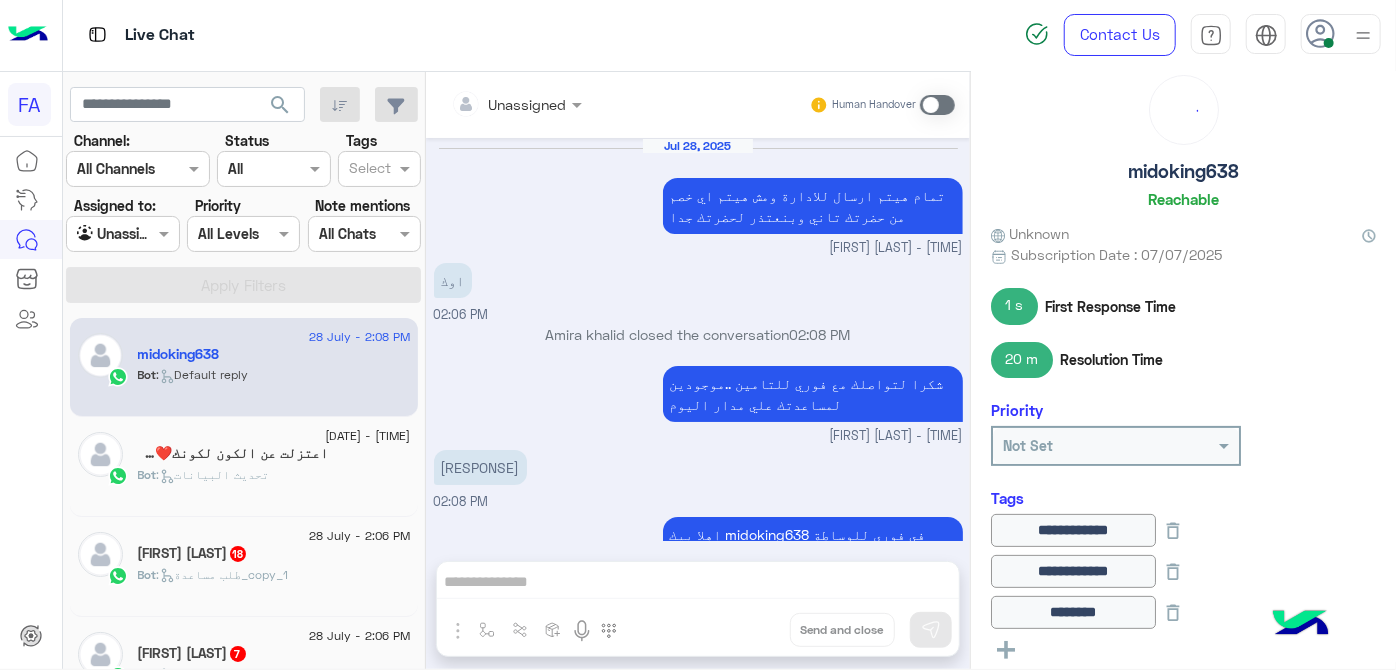 scroll, scrollTop: 421, scrollLeft: 0, axis: vertical 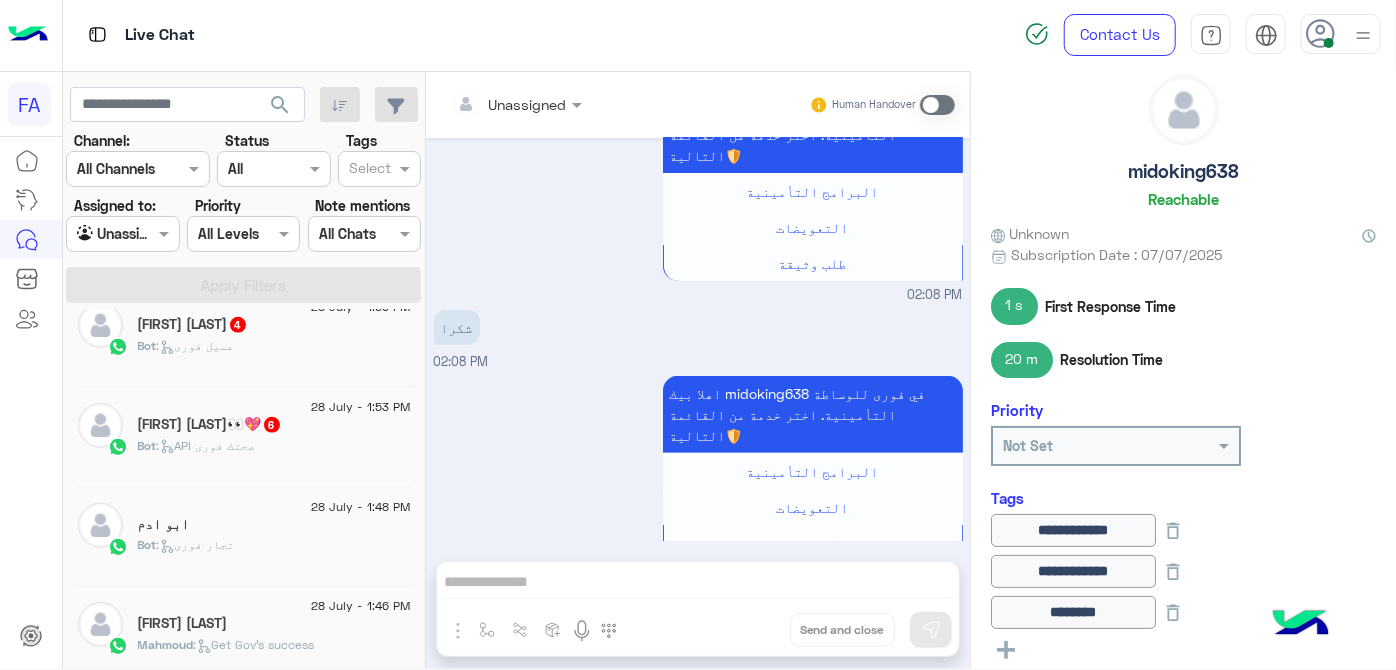 click on "Bot :   عميل فورى" 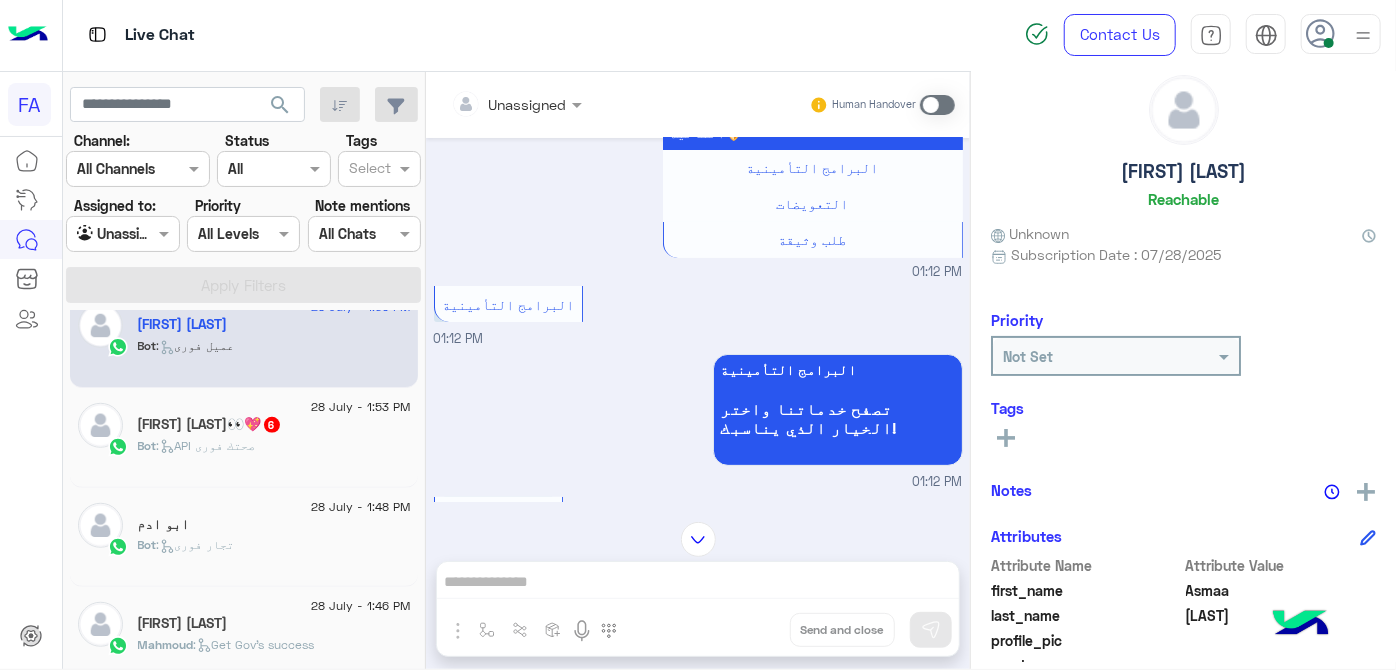 scroll, scrollTop: 0, scrollLeft: 0, axis: both 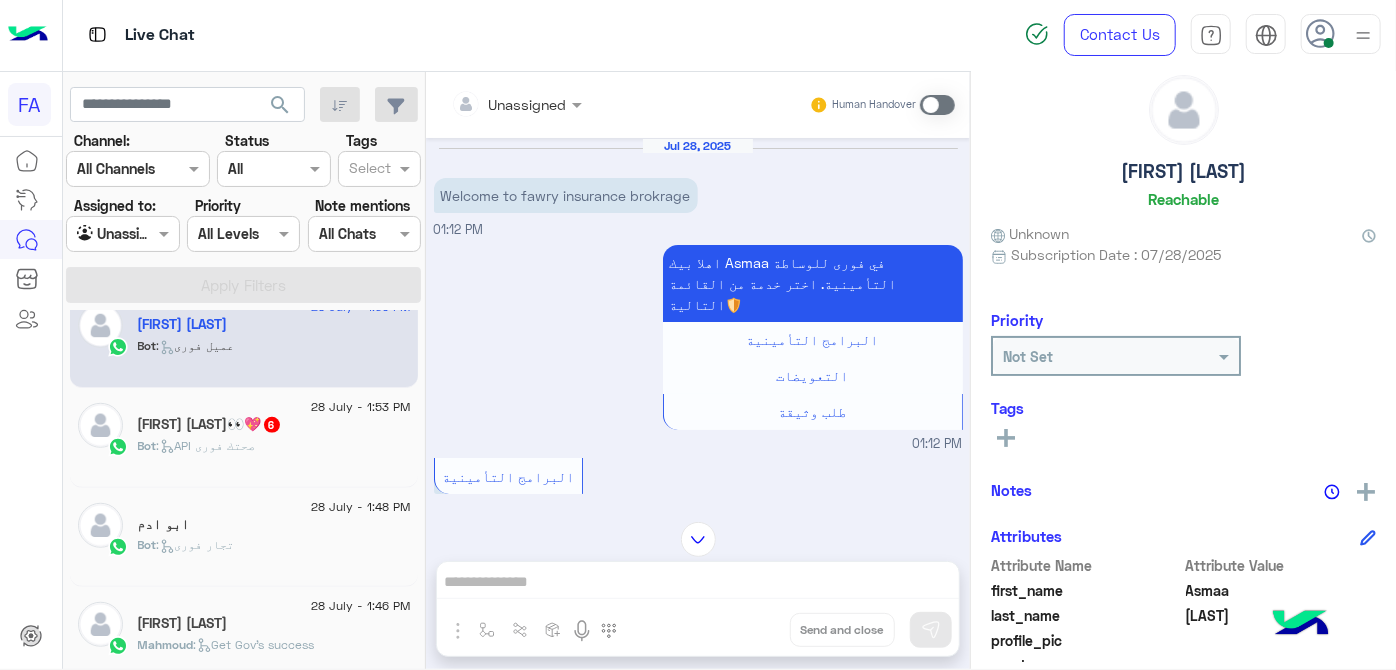click on "[FIRST] [LAST]👀💖 [NUMBER]" 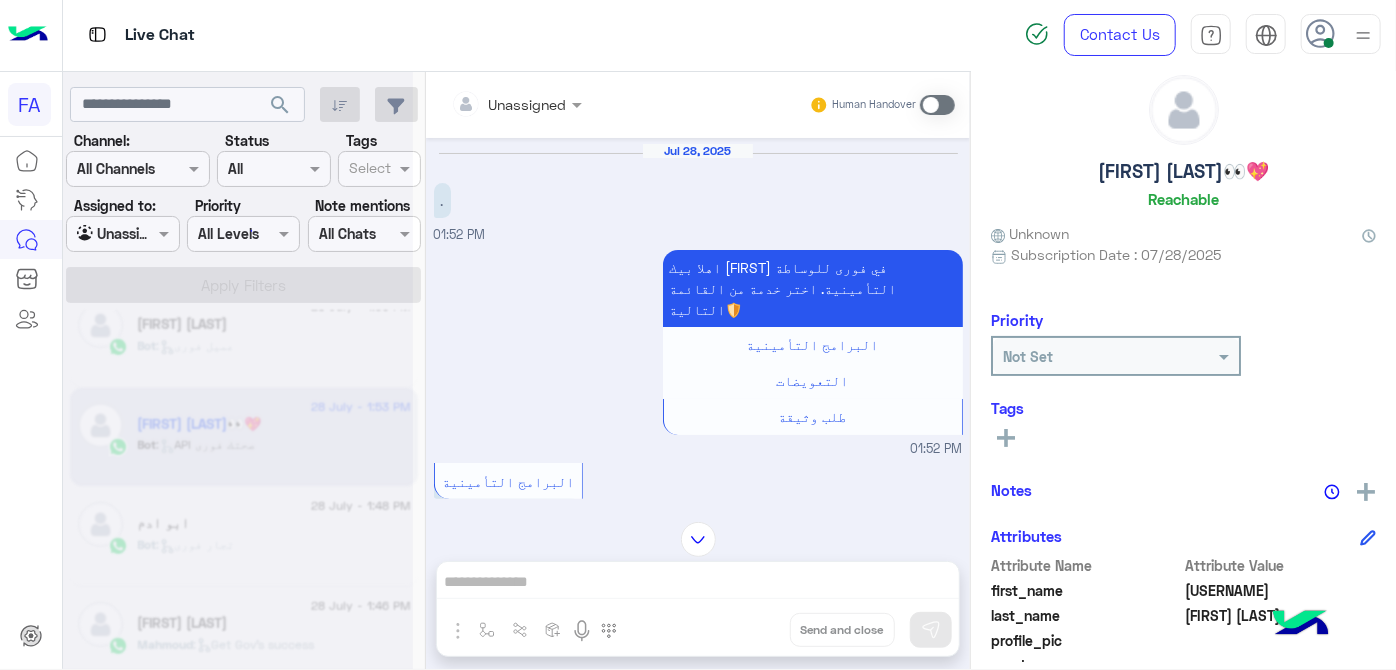 scroll, scrollTop: 0, scrollLeft: 0, axis: both 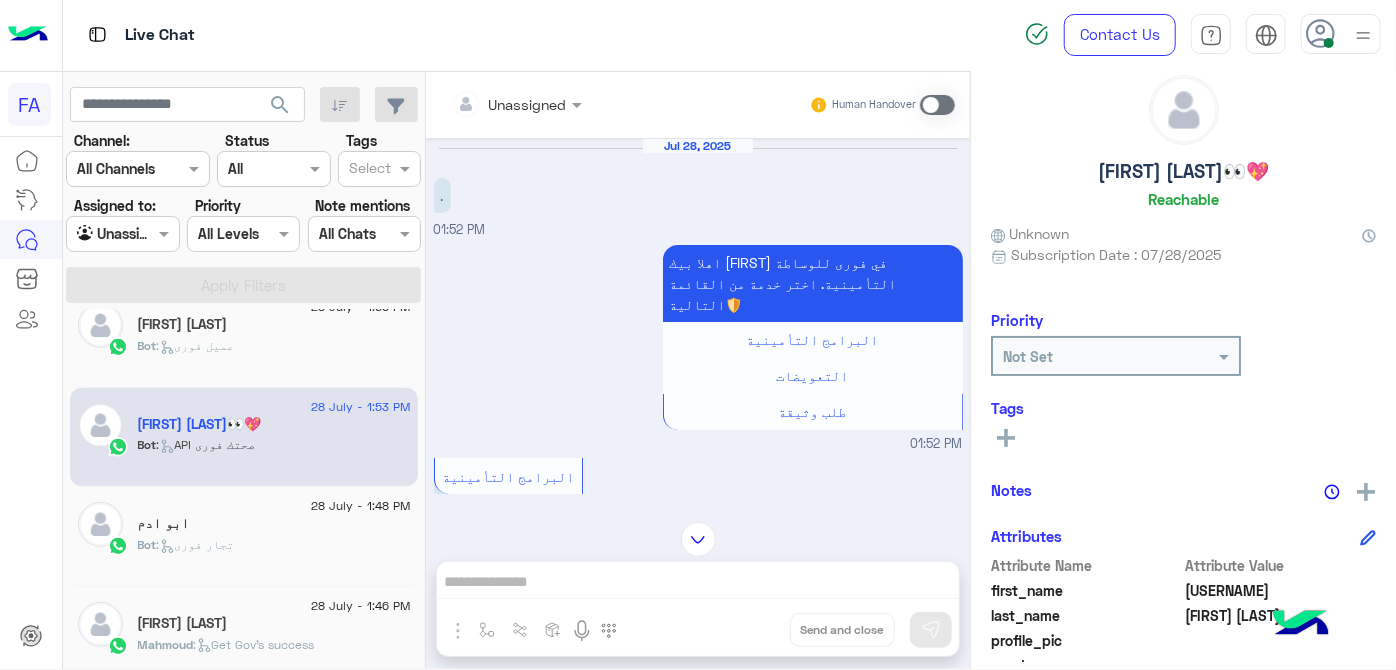 click on "Bot :   تجار فورى" 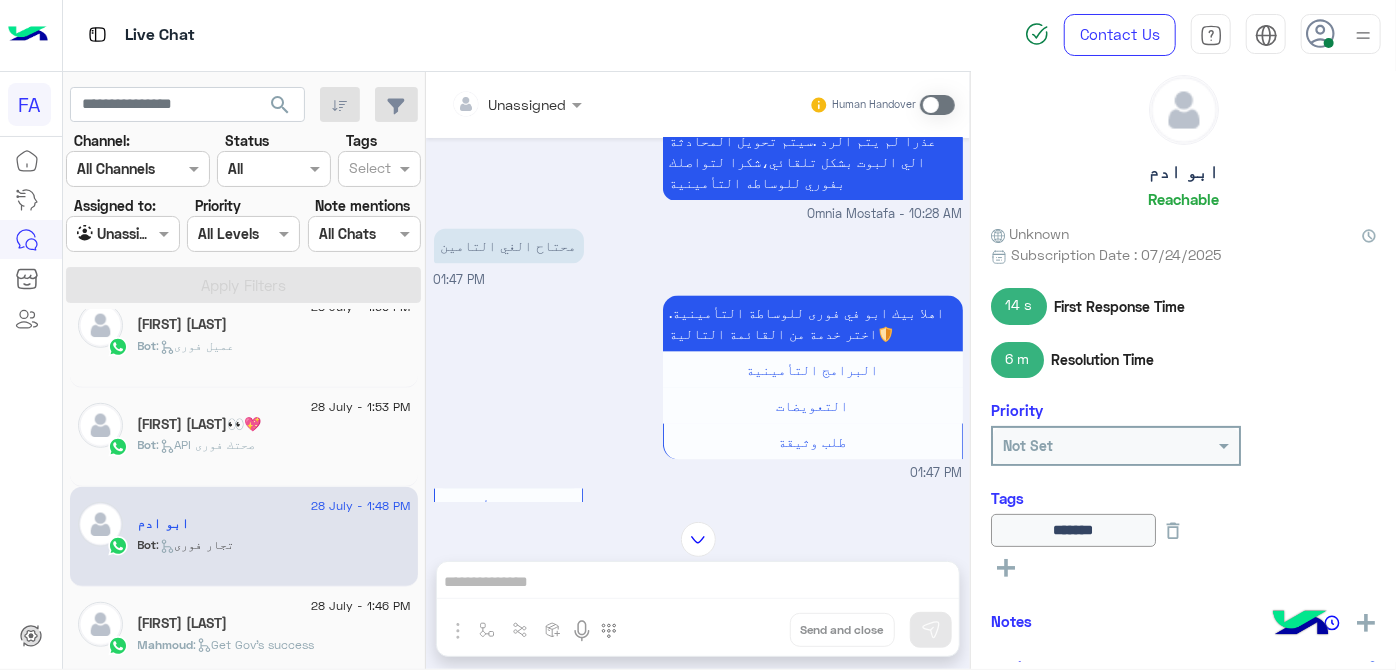 scroll, scrollTop: 2022, scrollLeft: 0, axis: vertical 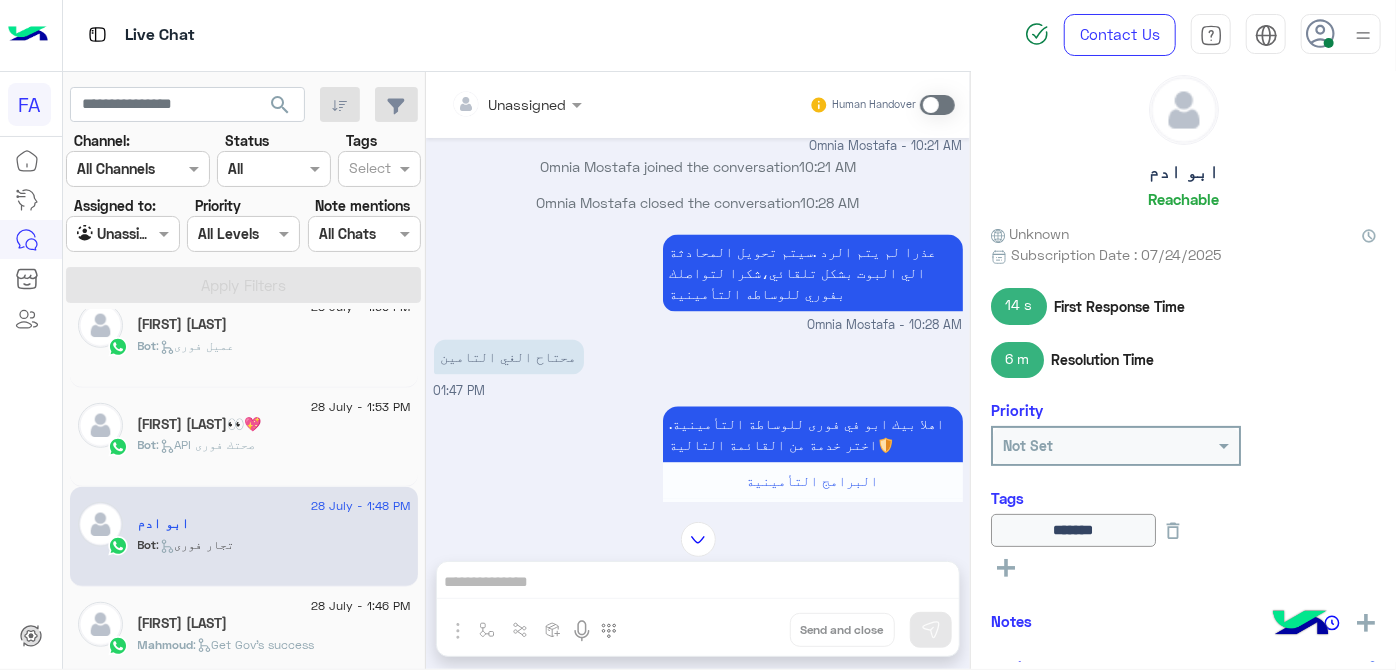 click at bounding box center [937, 105] 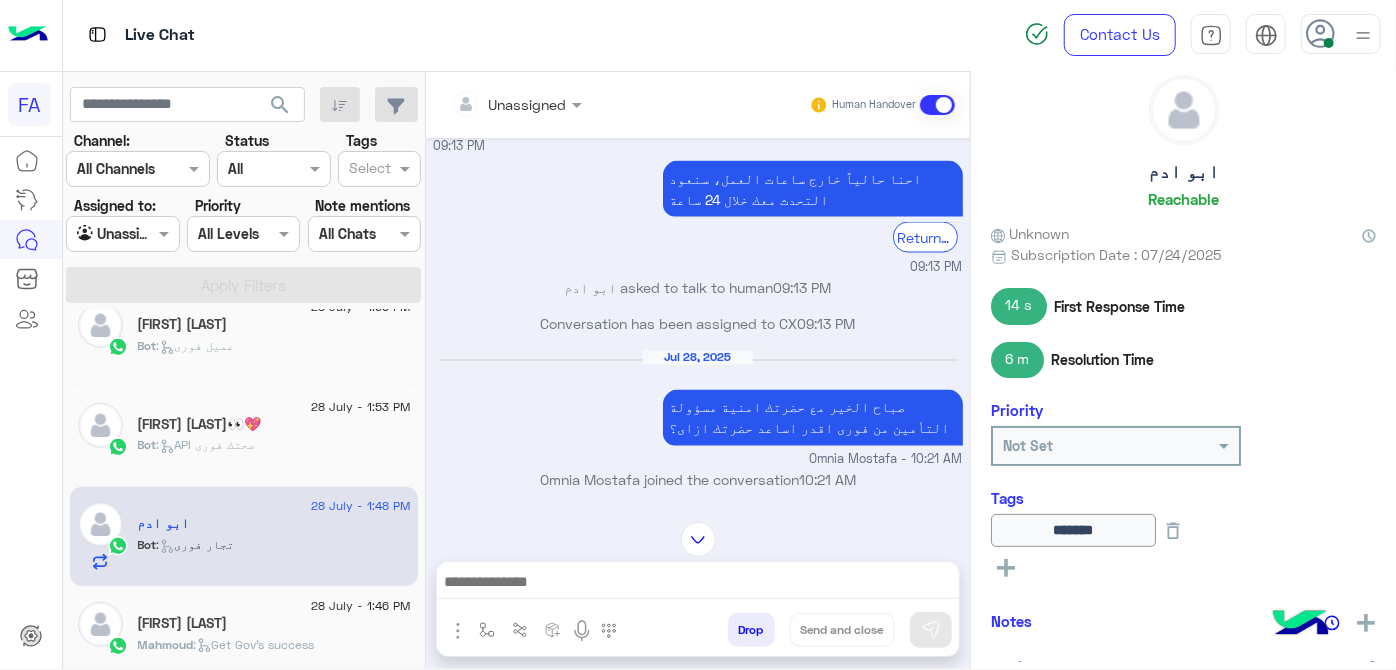 scroll, scrollTop: 1696, scrollLeft: 0, axis: vertical 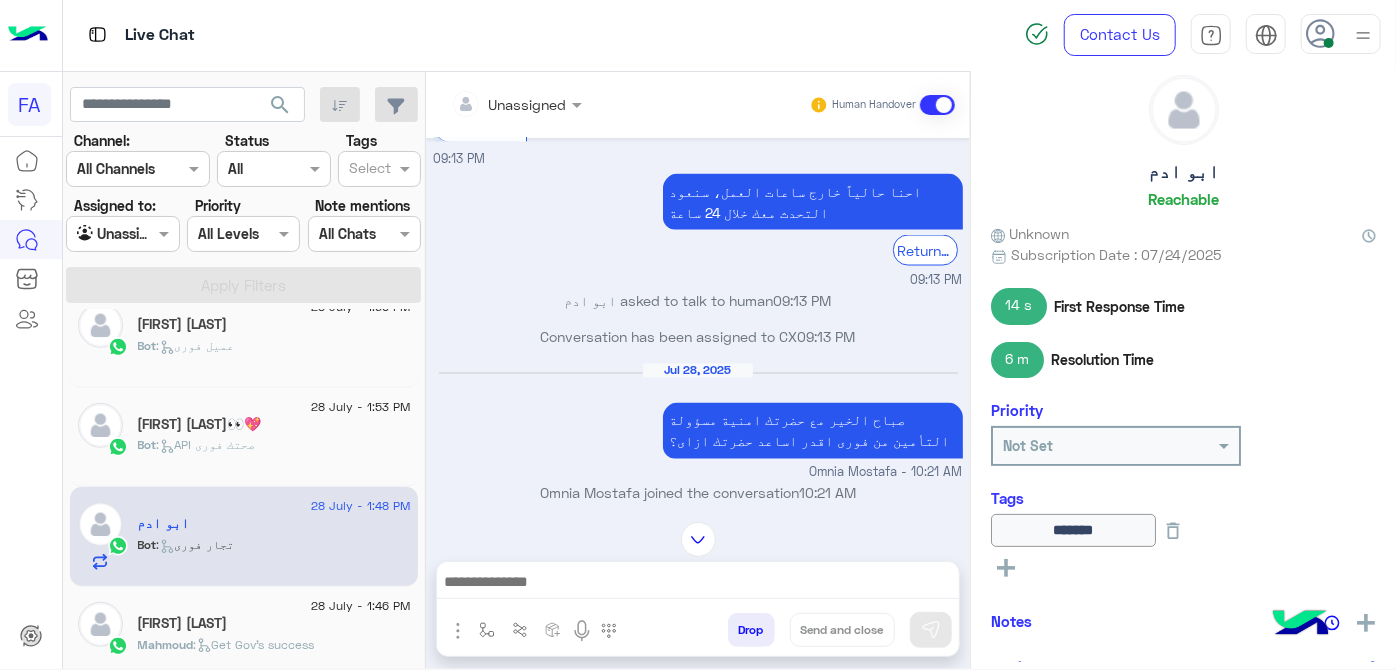 click on "Drop   Send and close" at bounding box center (795, 634) 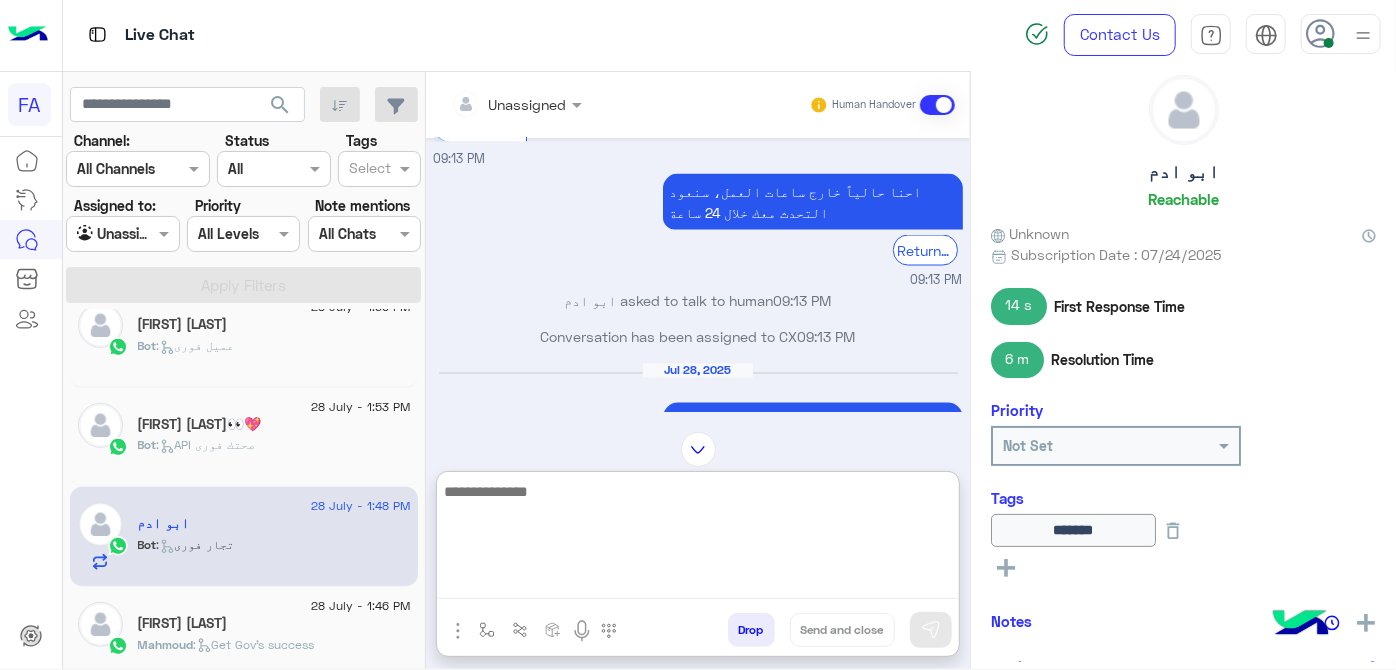 click at bounding box center (698, 539) 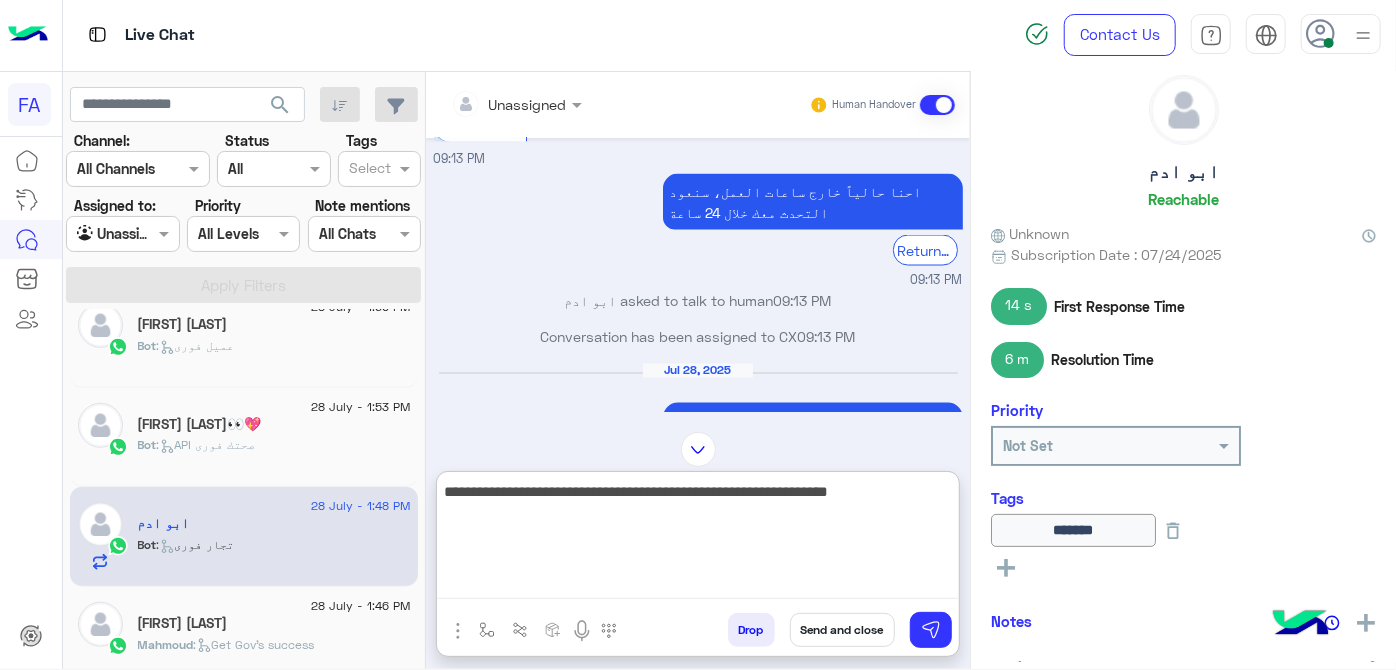 drag, startPoint x: 502, startPoint y: 483, endPoint x: 634, endPoint y: 483, distance: 132 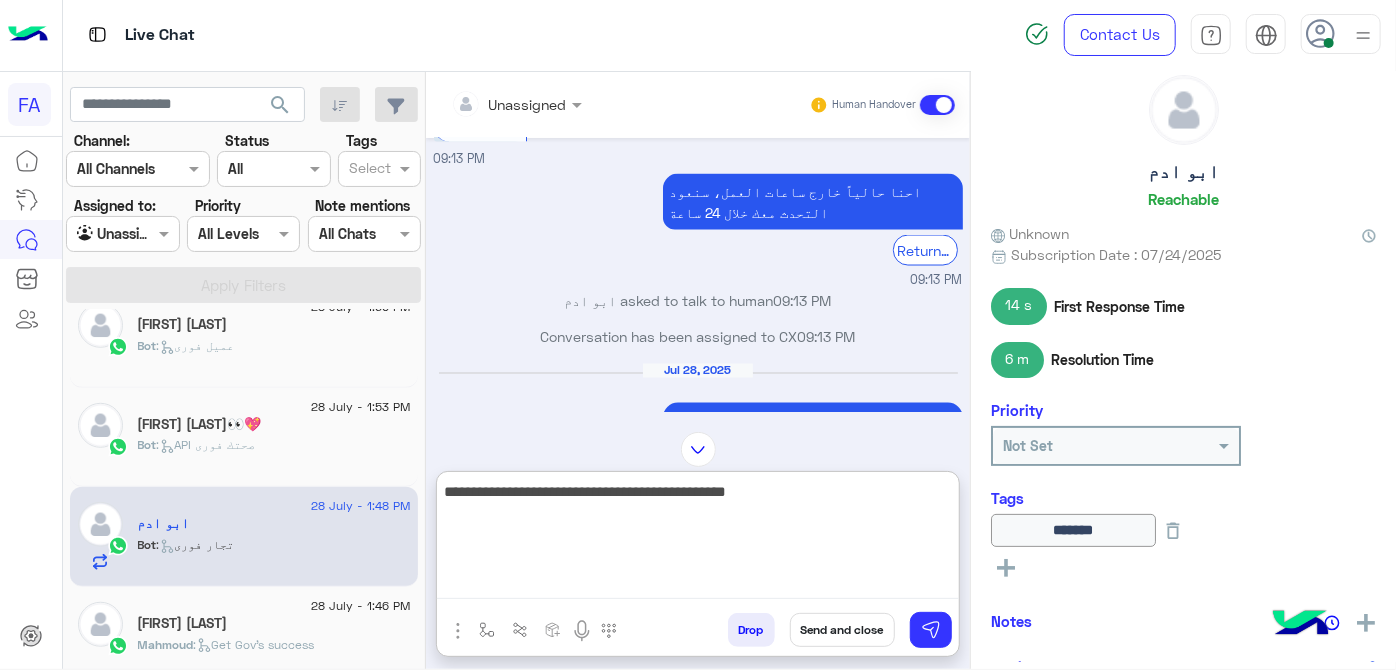 type on "**********" 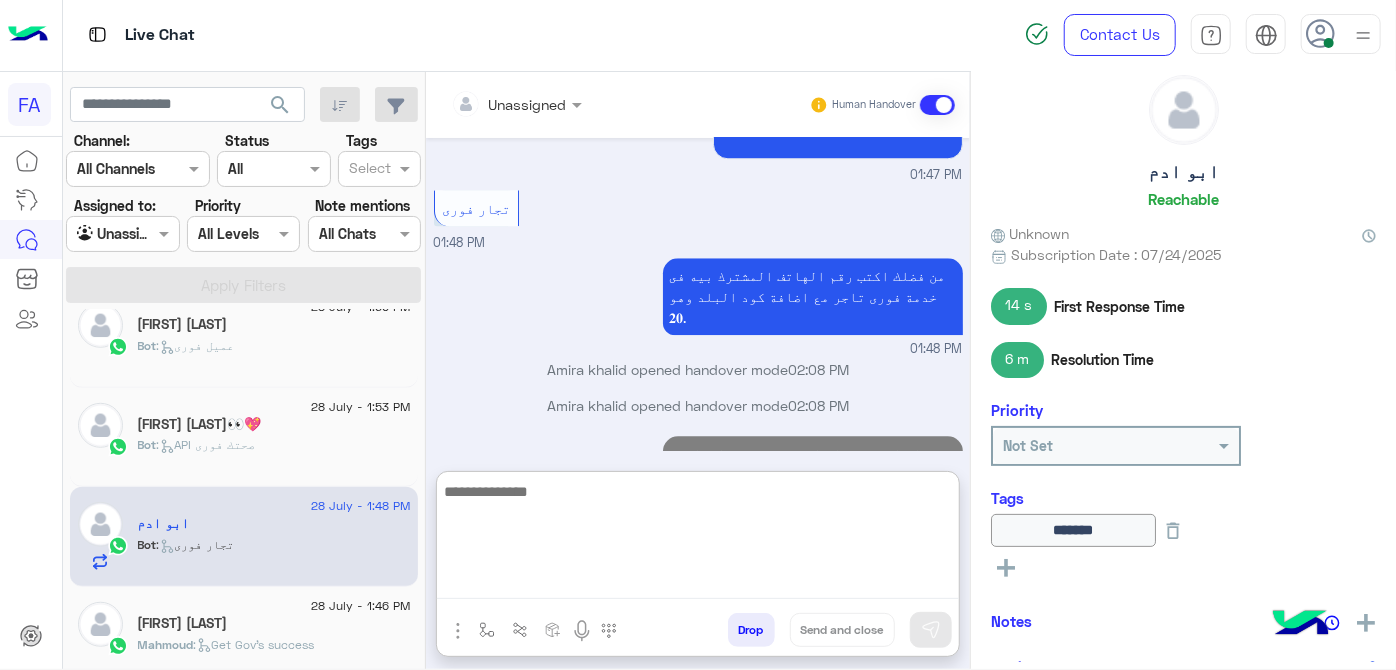 scroll, scrollTop: 2633, scrollLeft: 0, axis: vertical 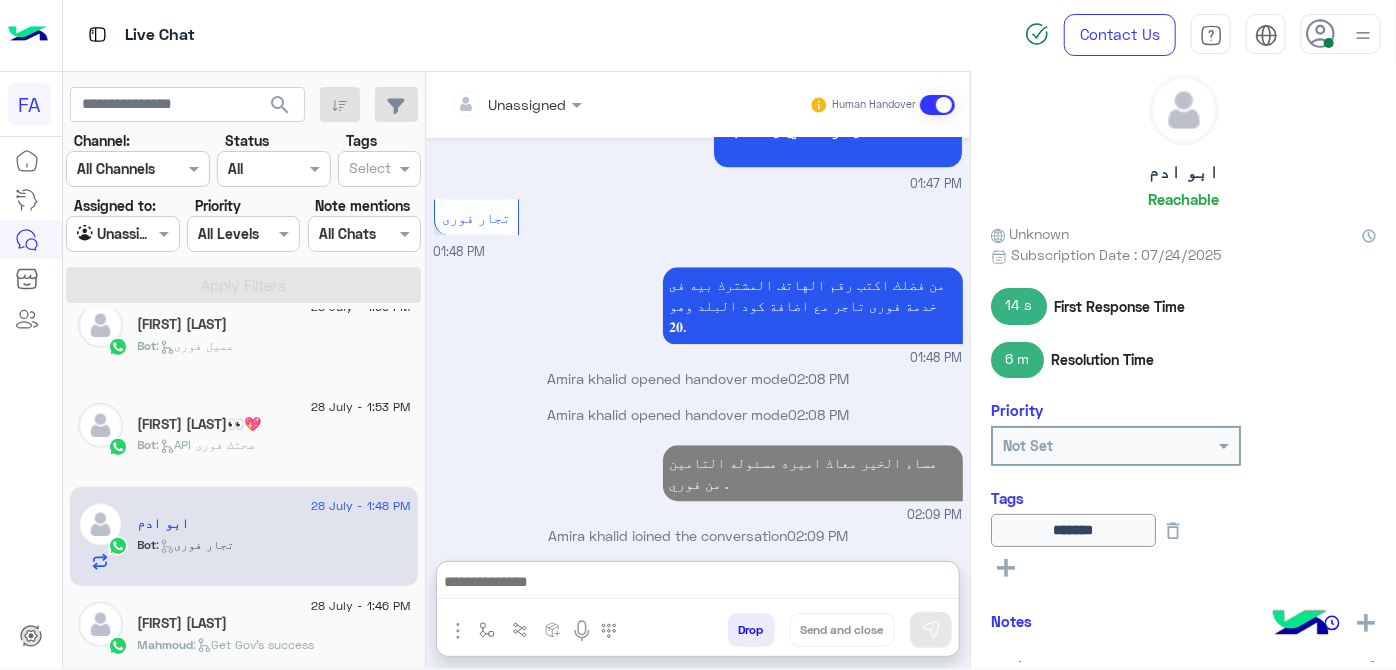 click on "Unassigned Human Handover     Jul 24, 2025  اختر من القائمة التالية:    01:16 AM   الغاء التأمين      01:16 AM  خلي بالك , كده هتخسر كل التغطيات التأمينية الخاصة بمشروع العلاج , الماكينة , بضاعة المحل و الحوادث الشخصية قبل تحويلك إلى ممثل خدمة العملاء، اختر من القائمة ما تريد الاستفسار عنه.    01:16 AM    متابعة طلب    01:19 AM  احنا حالياً خارج ساعات العمل، سنعود التحدث معك خلال 24 ساعة  Return to Bot     01:19 AM   Conversation has been assigned to CX   01:19 AM       ابو ادم asked to talk to human   01:19 AM        متابعة طلب    11:47 AM  تم تحويلك الى مندوب من قسم خدمة العملاء.  Return to Bot     11:47 AM   Return to Bot    11:48 AM  فورى للوساطة التأمنية من فضلك اختار من خدامتنا:    11:48 AM" at bounding box center [698, 374] 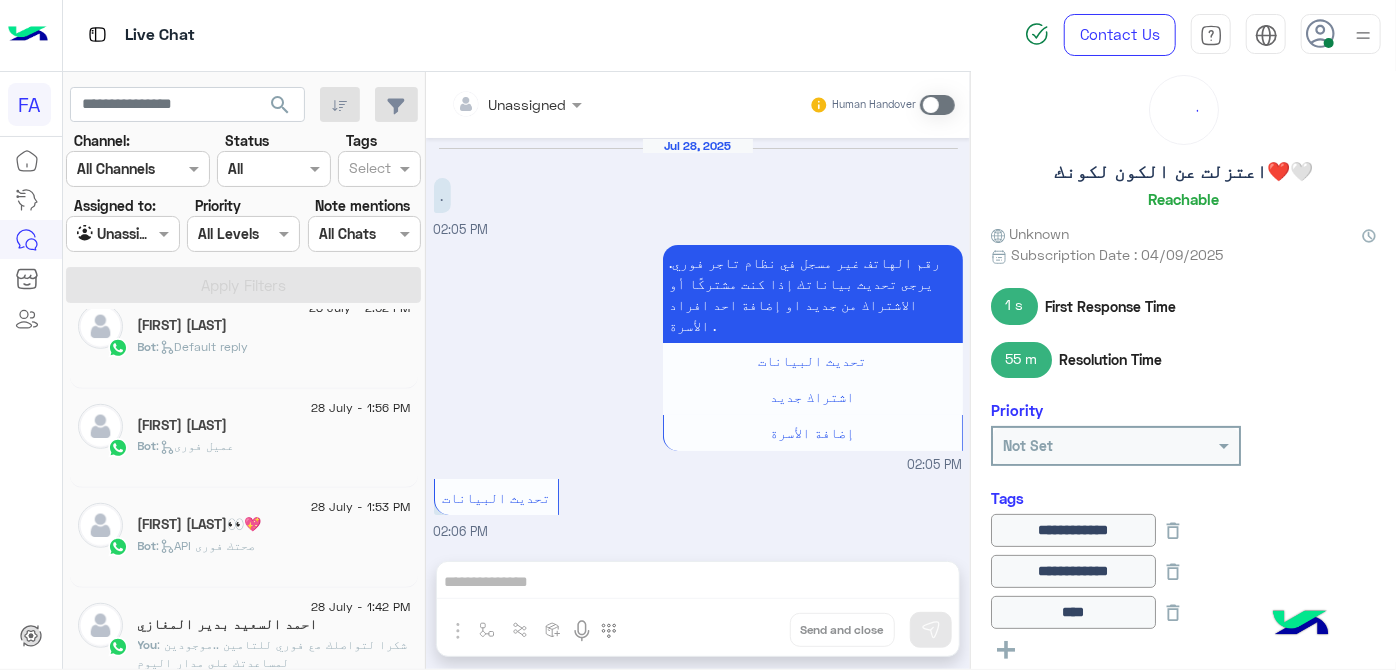 scroll, scrollTop: 472, scrollLeft: 0, axis: vertical 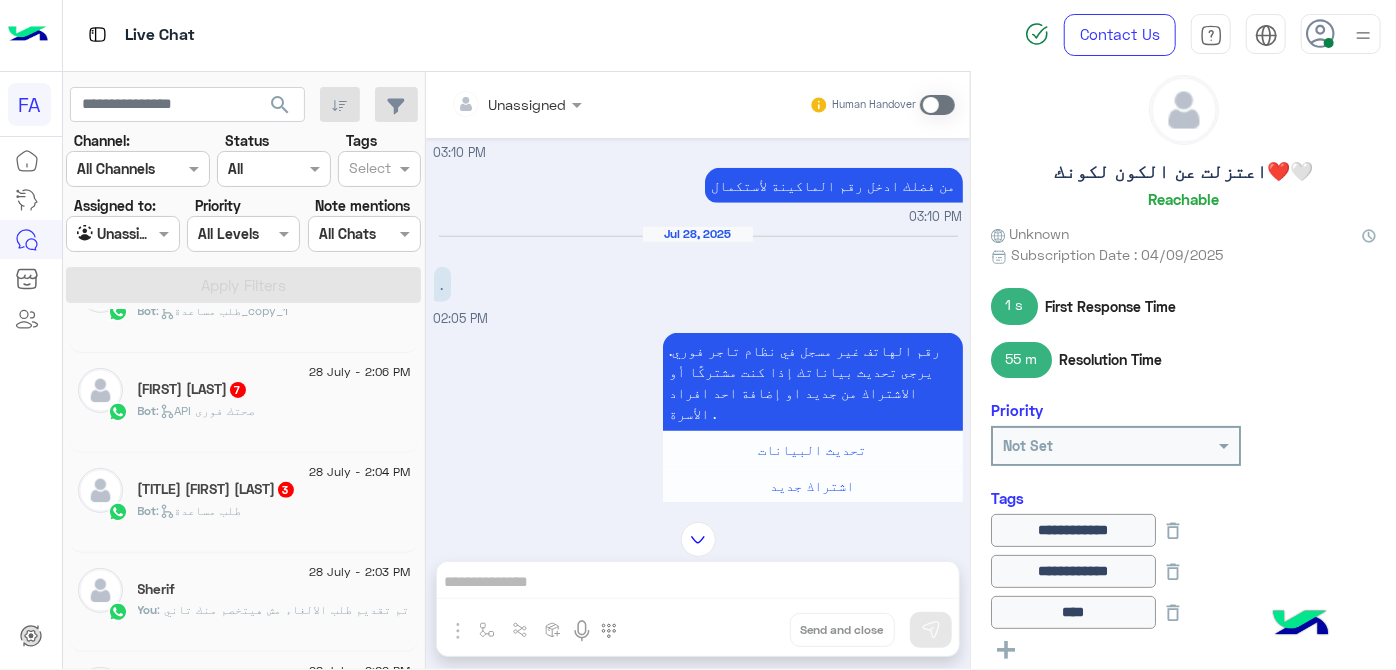 click on "Bot :   API صحتك فورى" 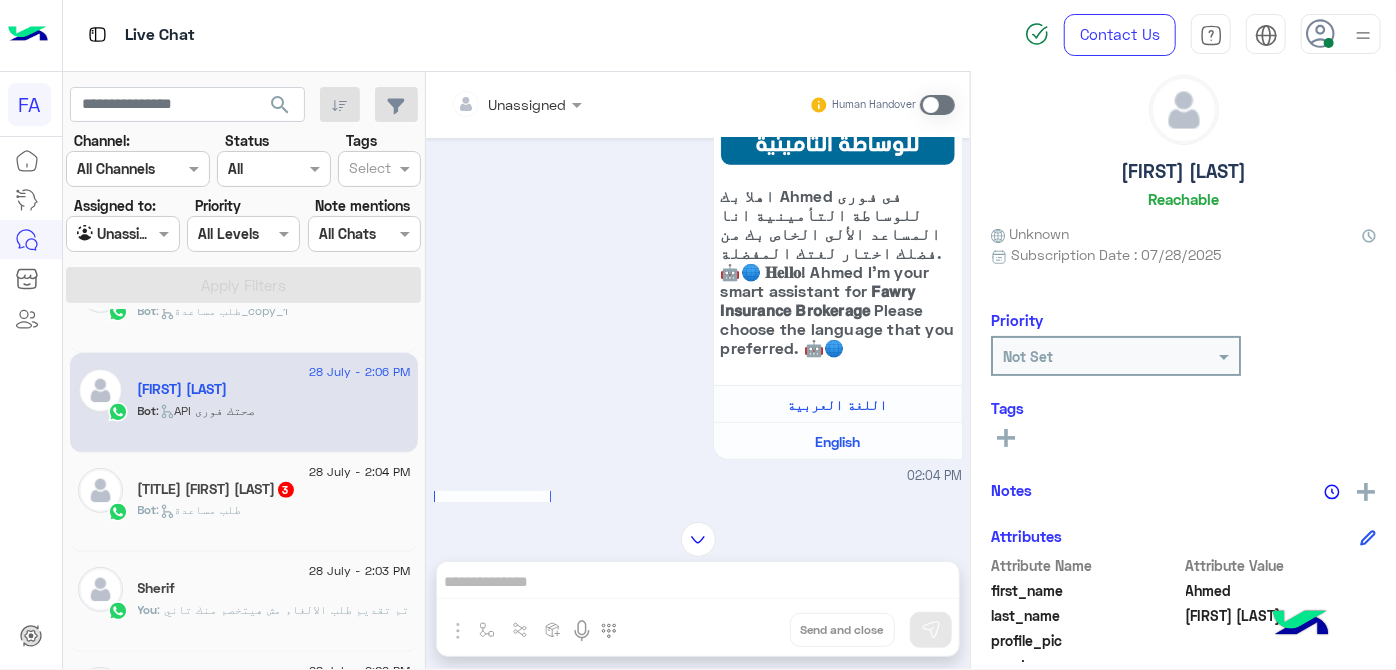 scroll, scrollTop: 0, scrollLeft: 0, axis: both 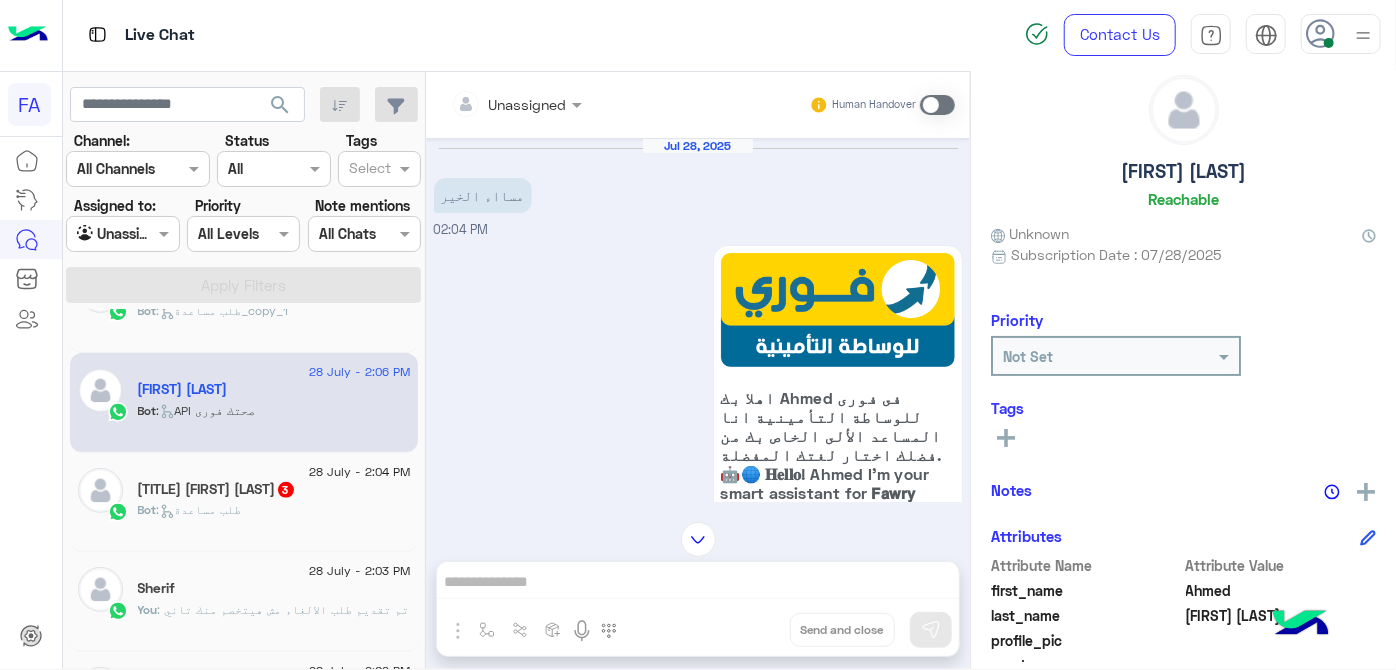 click on "Bot :   طلب مساعدة" 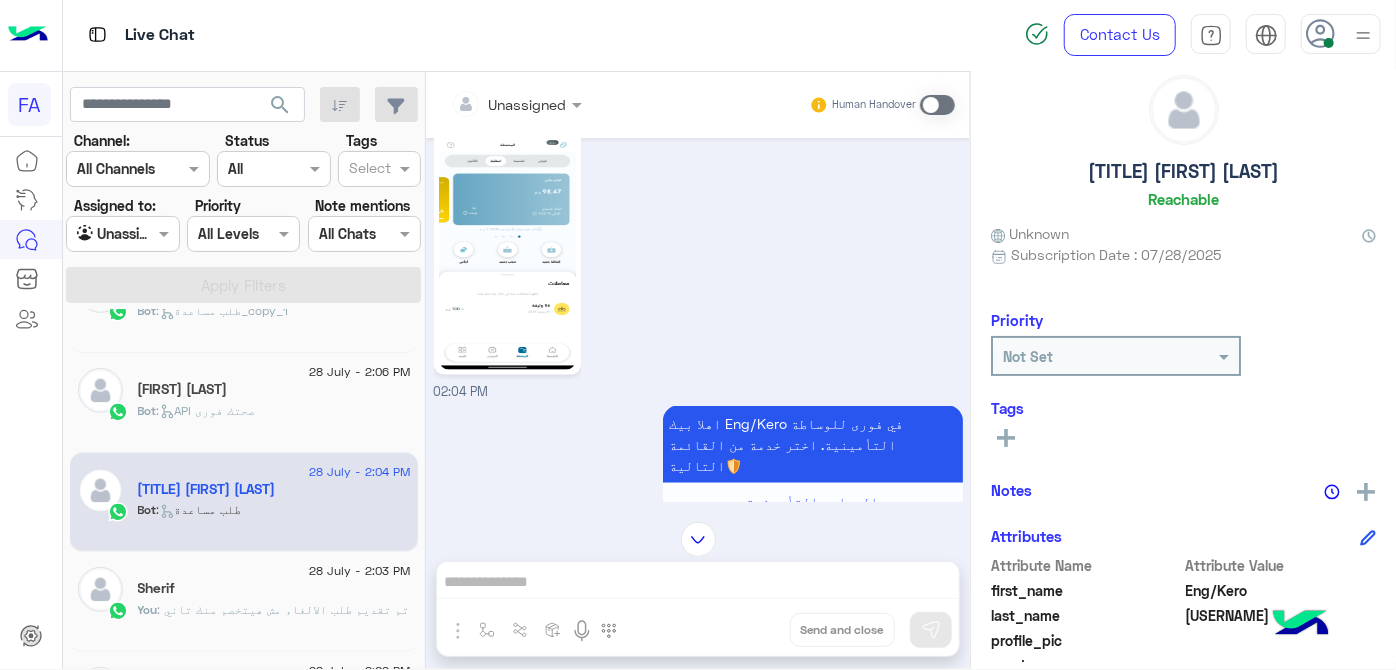 scroll, scrollTop: 1757, scrollLeft: 0, axis: vertical 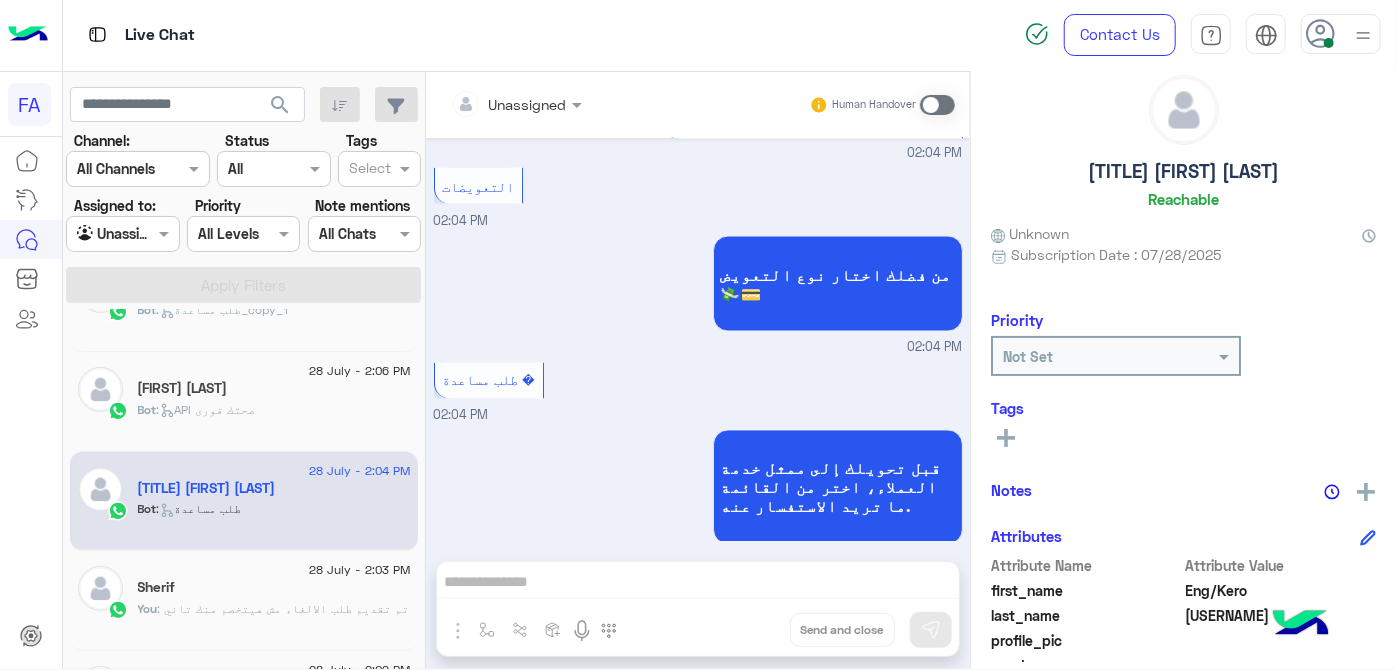 click on "Bot :   API صحتك فورى" 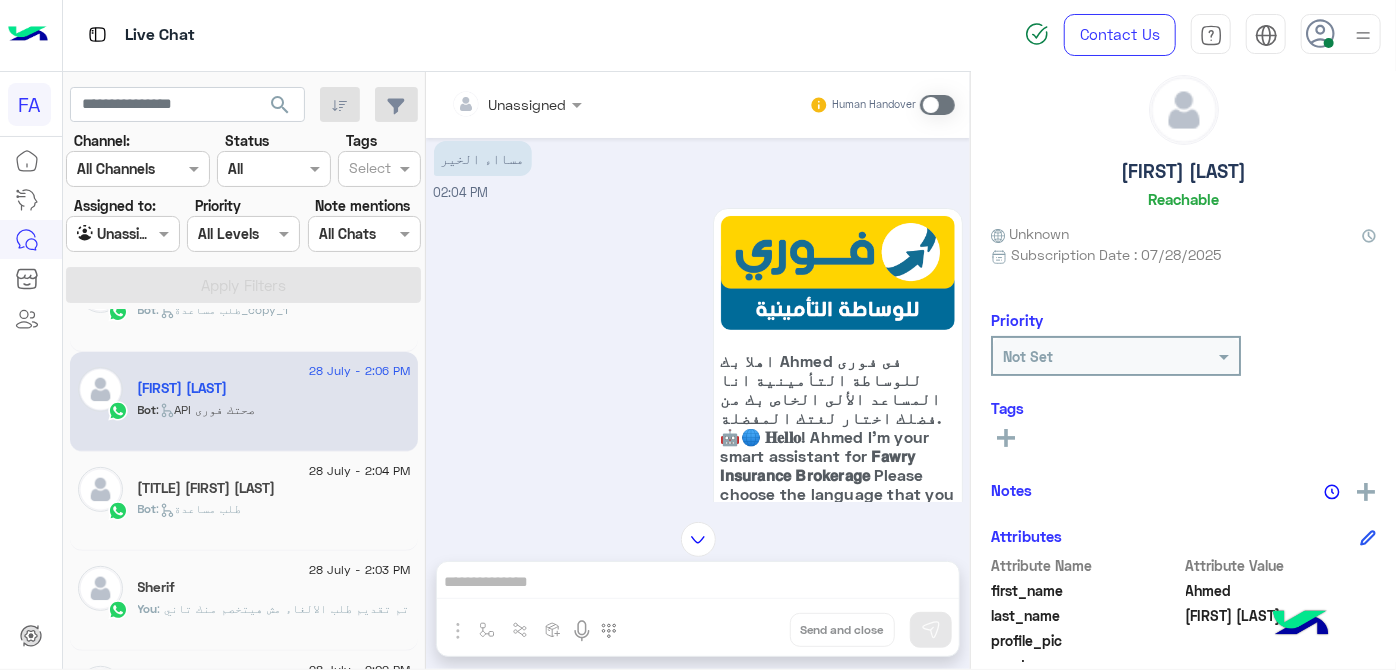 scroll, scrollTop: 0, scrollLeft: 0, axis: both 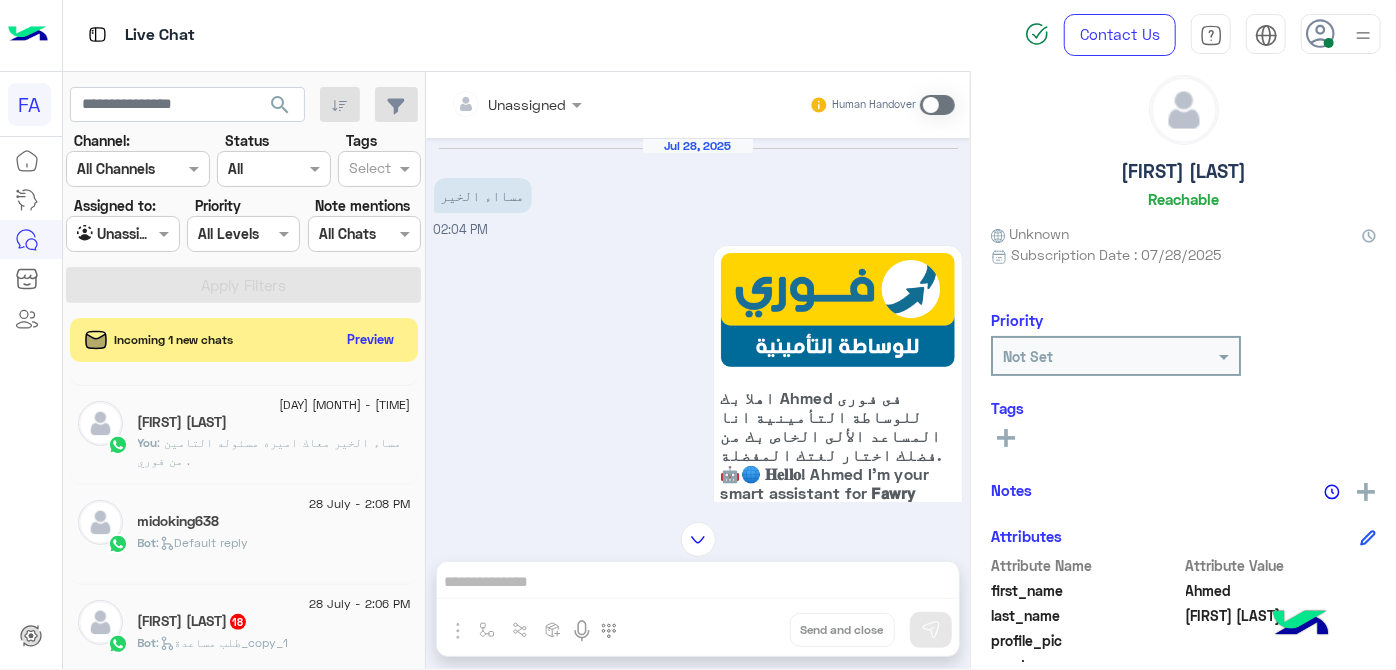 click on "[NAME]  18" 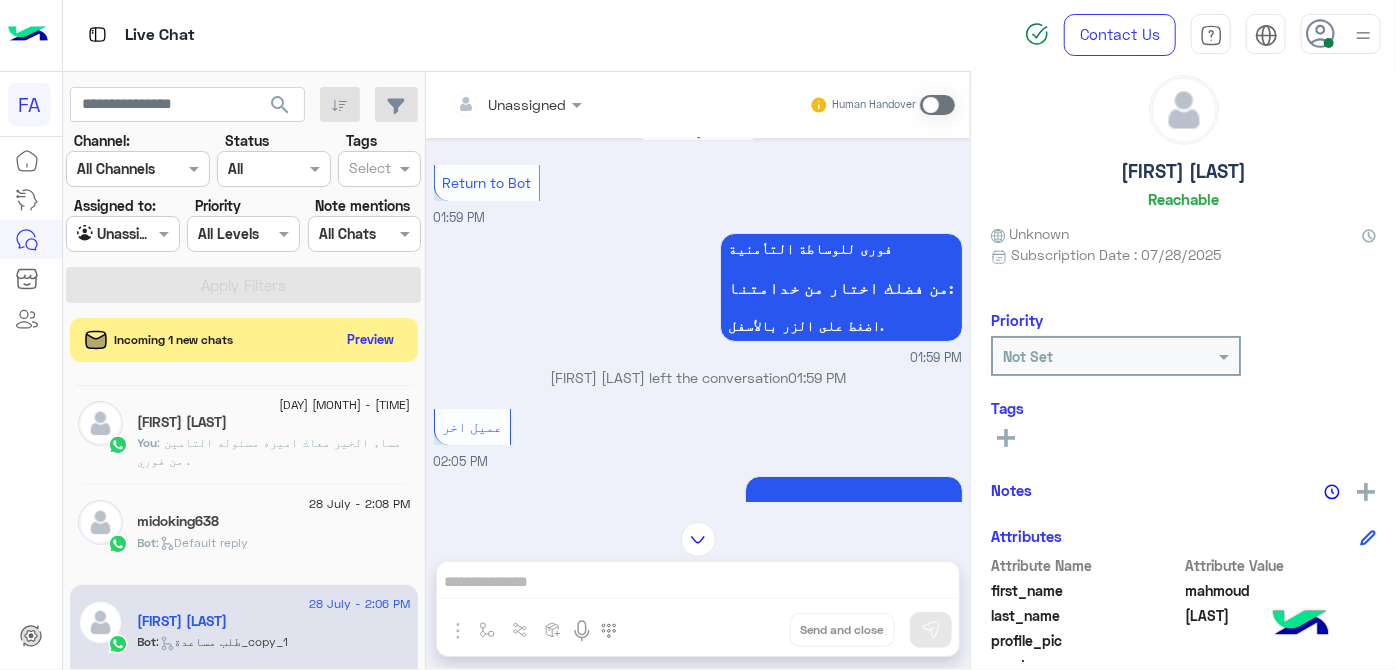 scroll, scrollTop: 2, scrollLeft: 0, axis: vertical 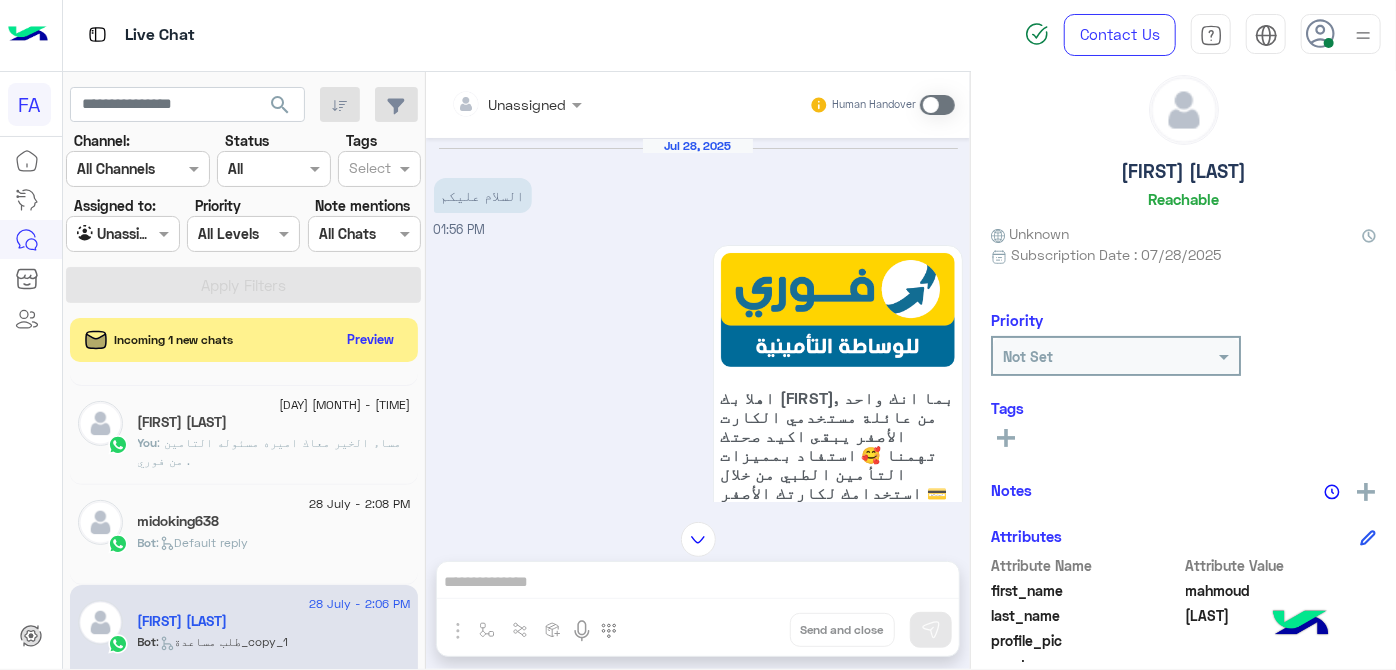 click on "[DATE]  السلام عليكم   [TIME]" at bounding box center [698, 189] 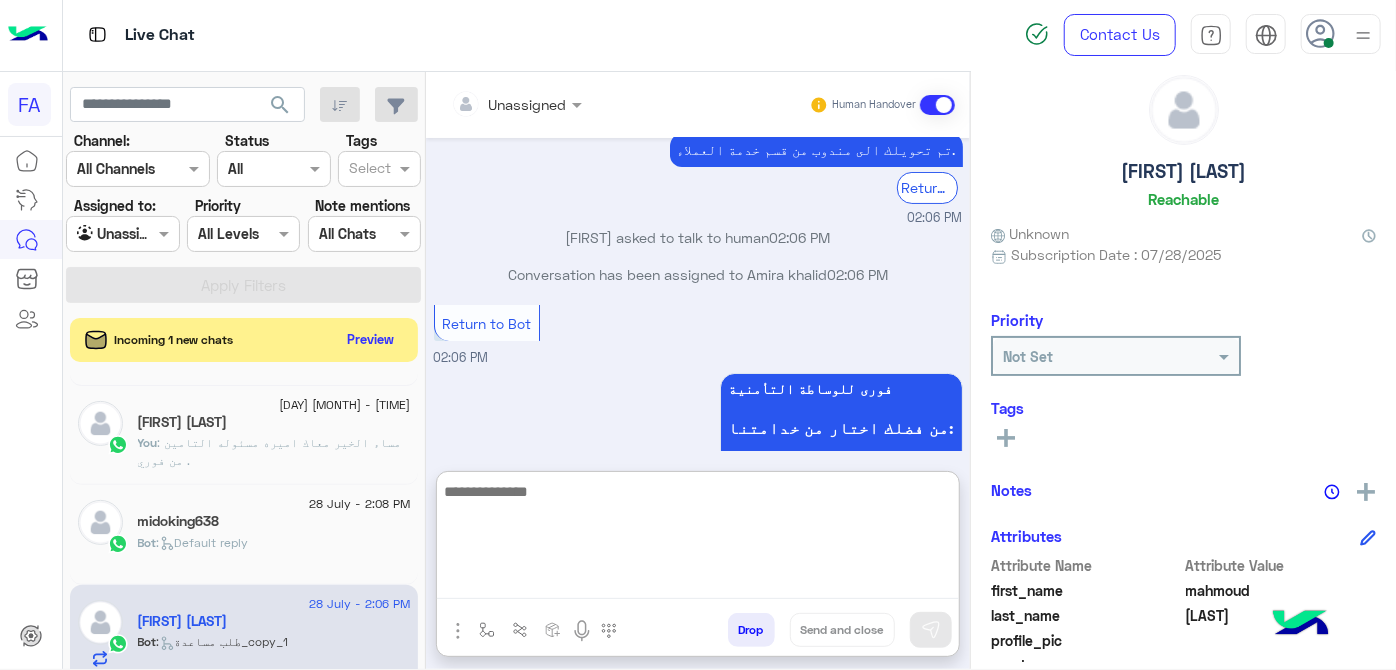 click at bounding box center [698, 539] 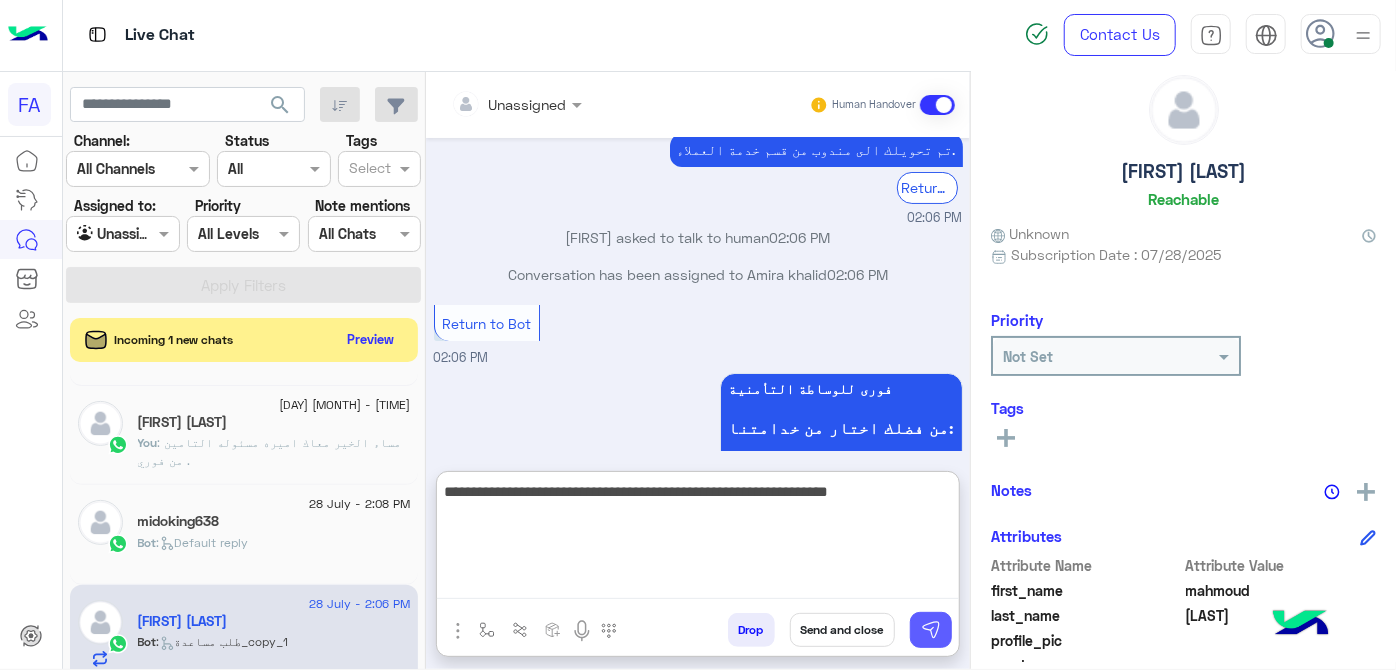 type on "**********" 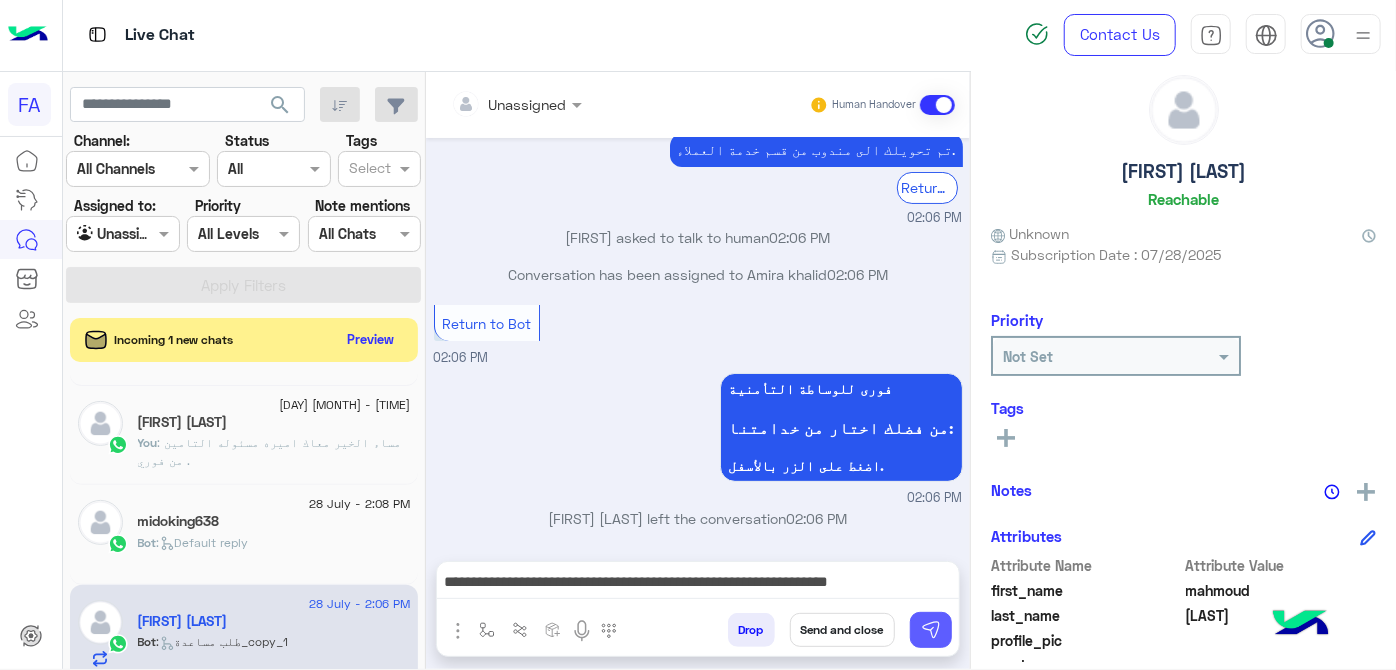 click at bounding box center [931, 630] 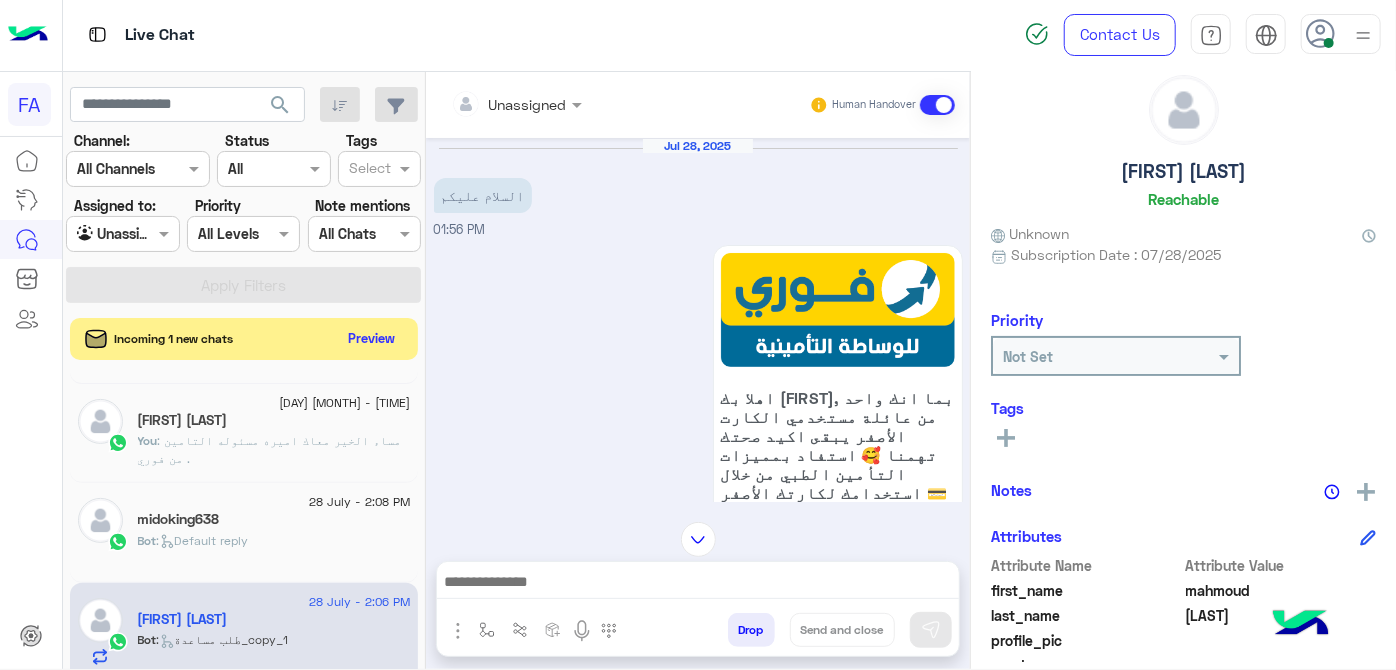 click on "Preview" 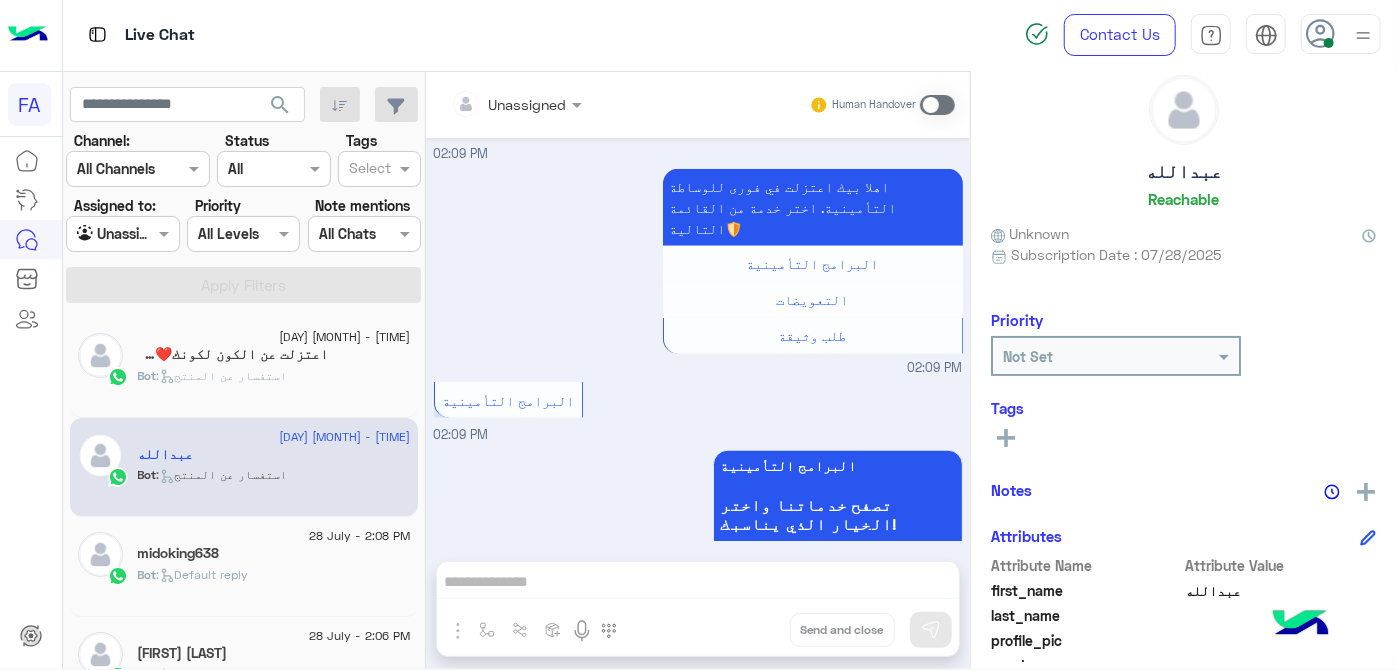 click at bounding box center [100, 234] 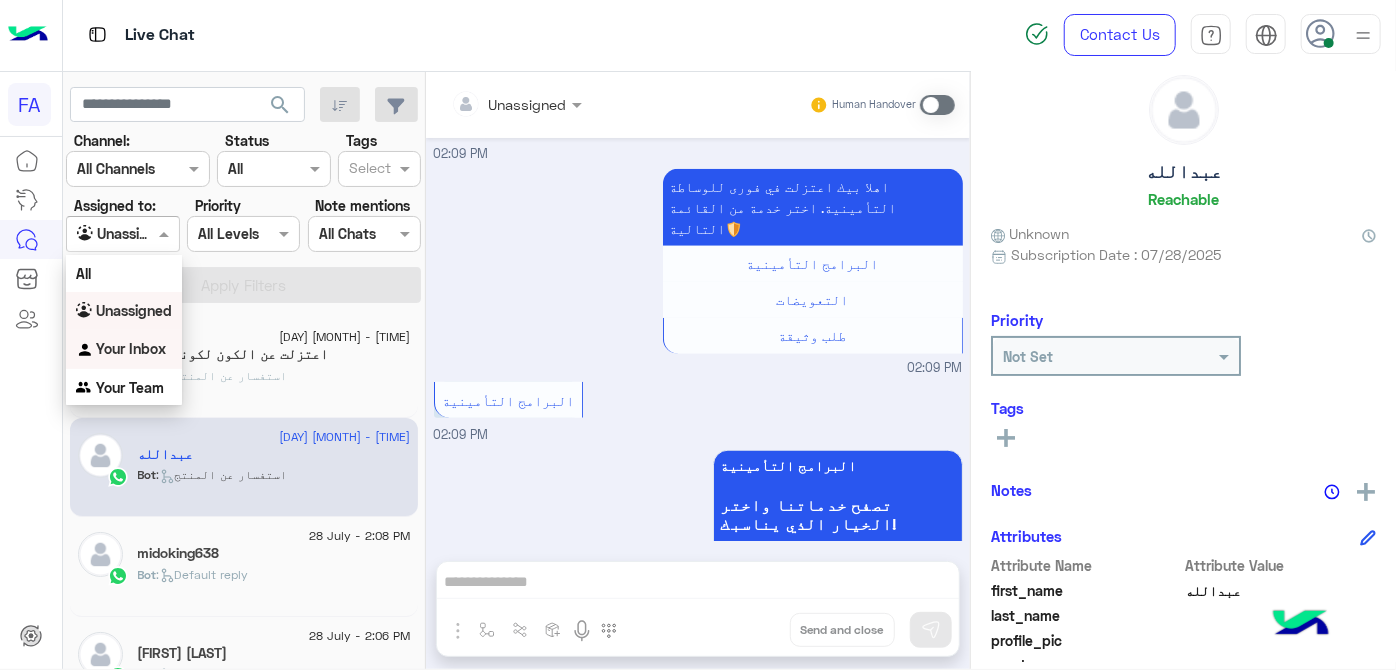 click on "Your Inbox" at bounding box center (131, 348) 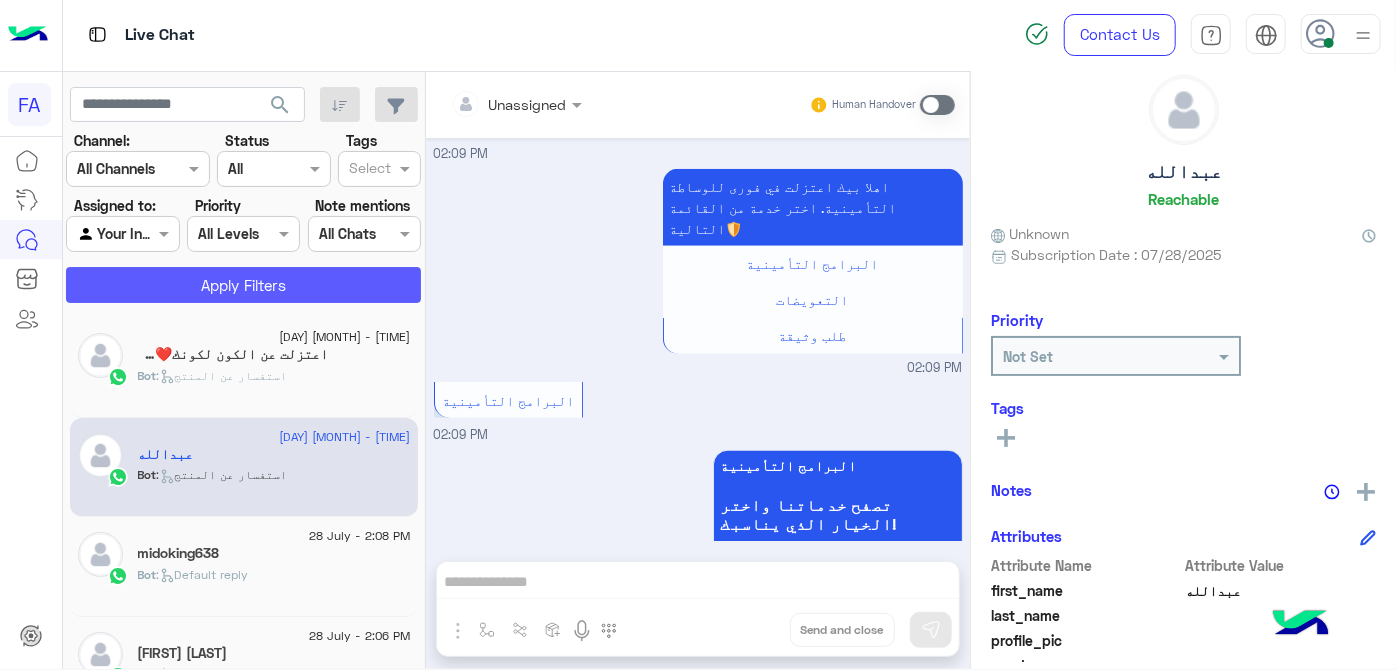 click on "Apply Filters" 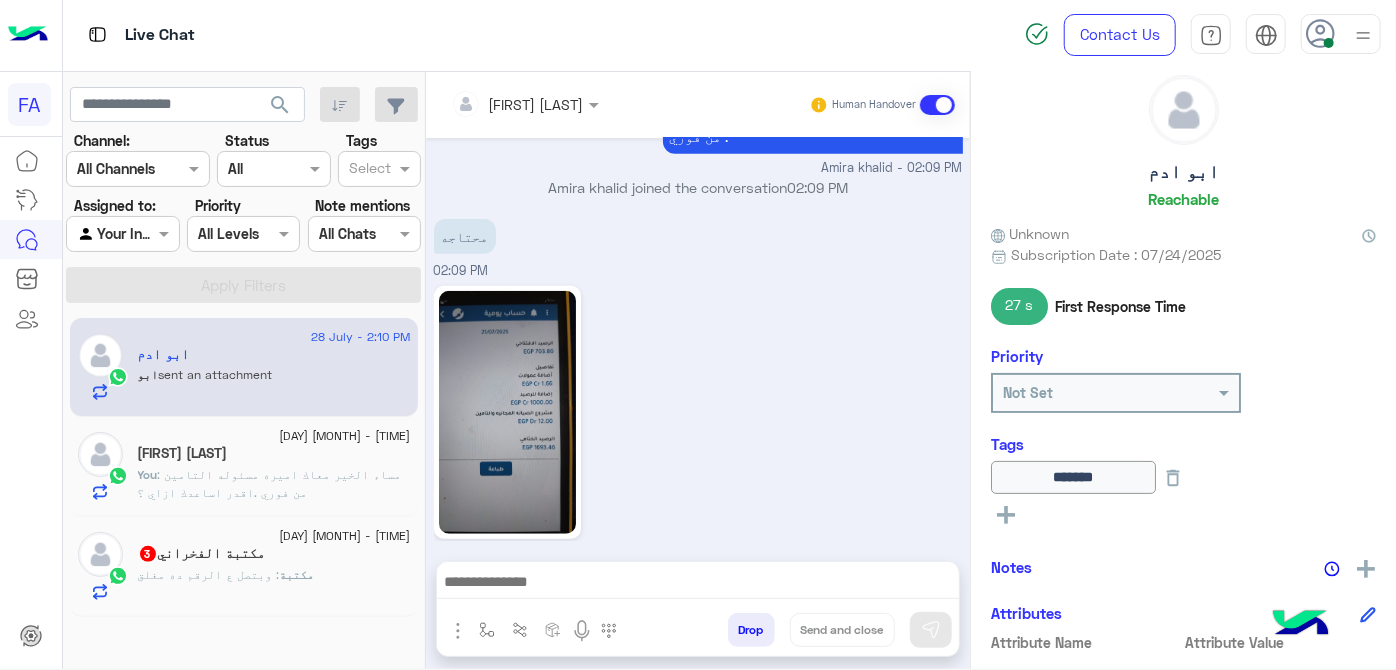 click on "مكتبة" 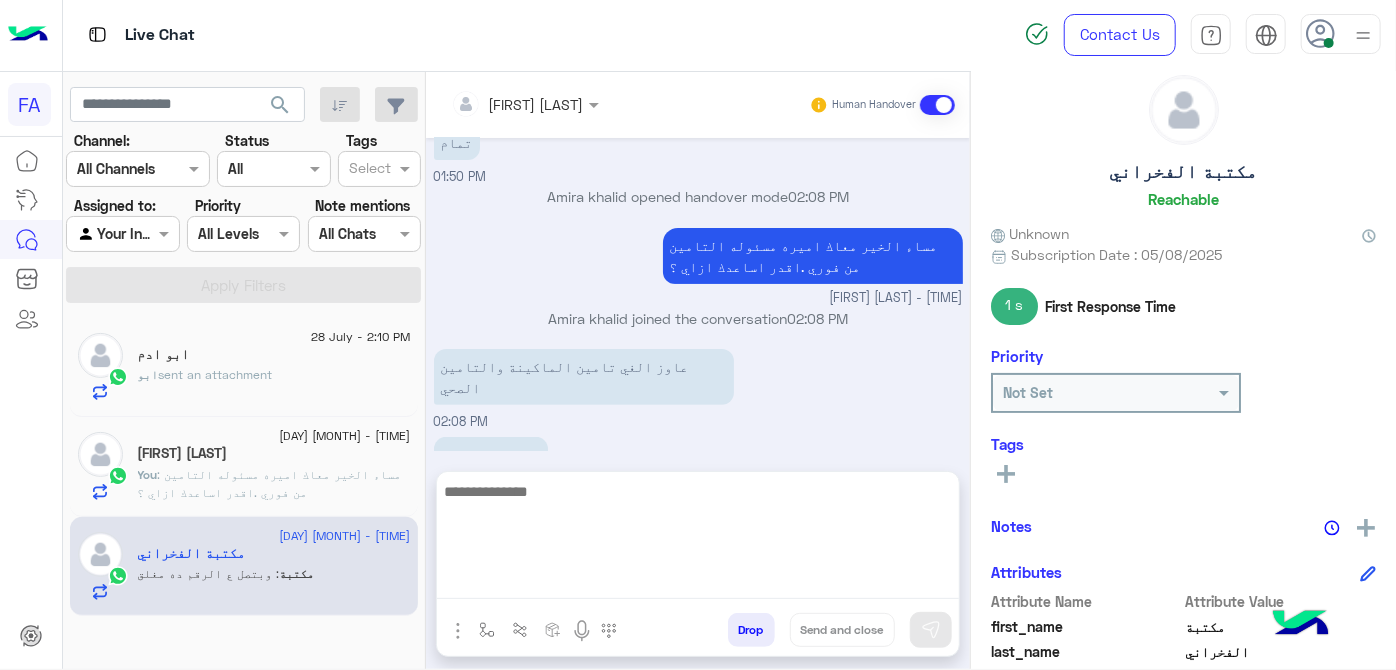 click at bounding box center (698, 539) 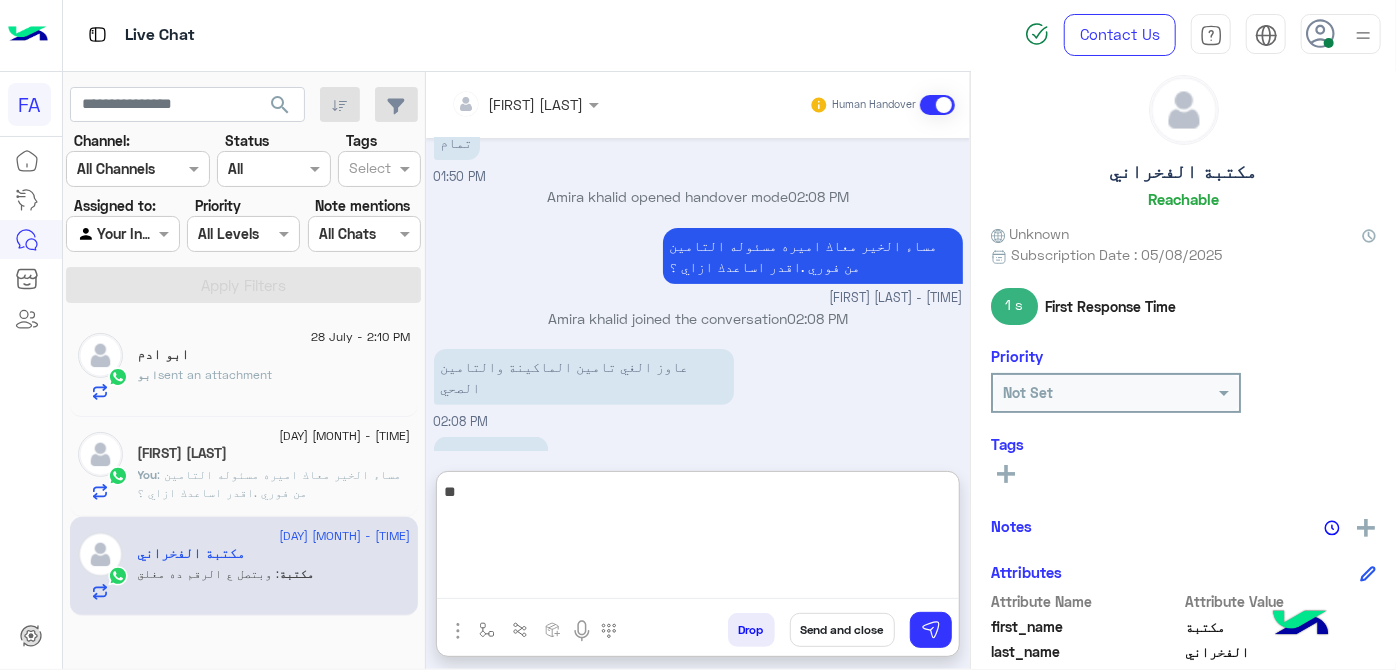 type on "*" 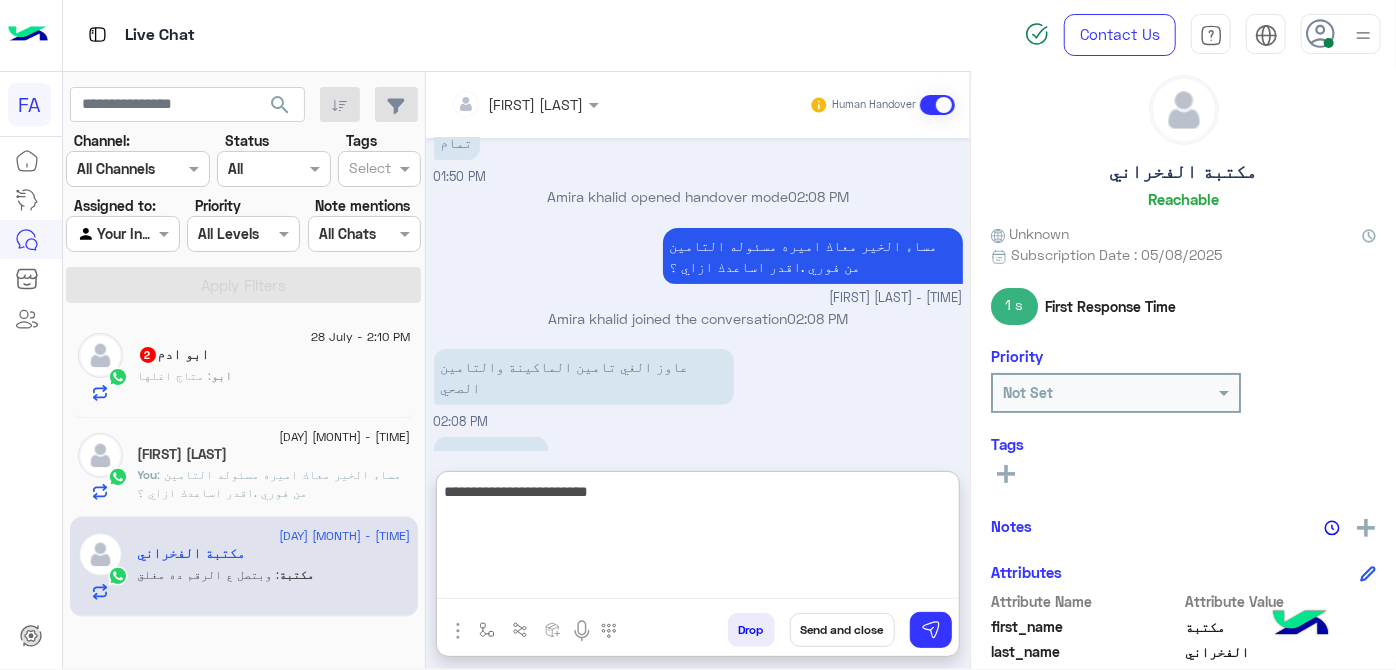type on "**********" 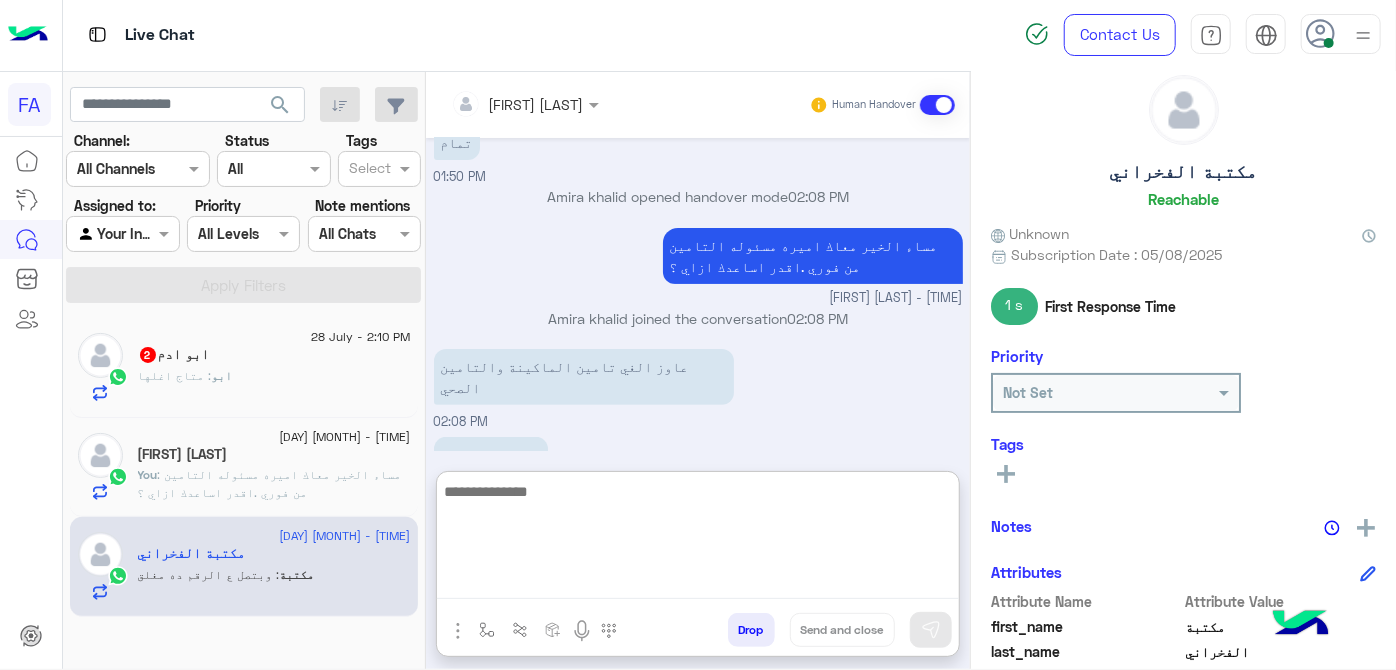 scroll, scrollTop: 378, scrollLeft: 0, axis: vertical 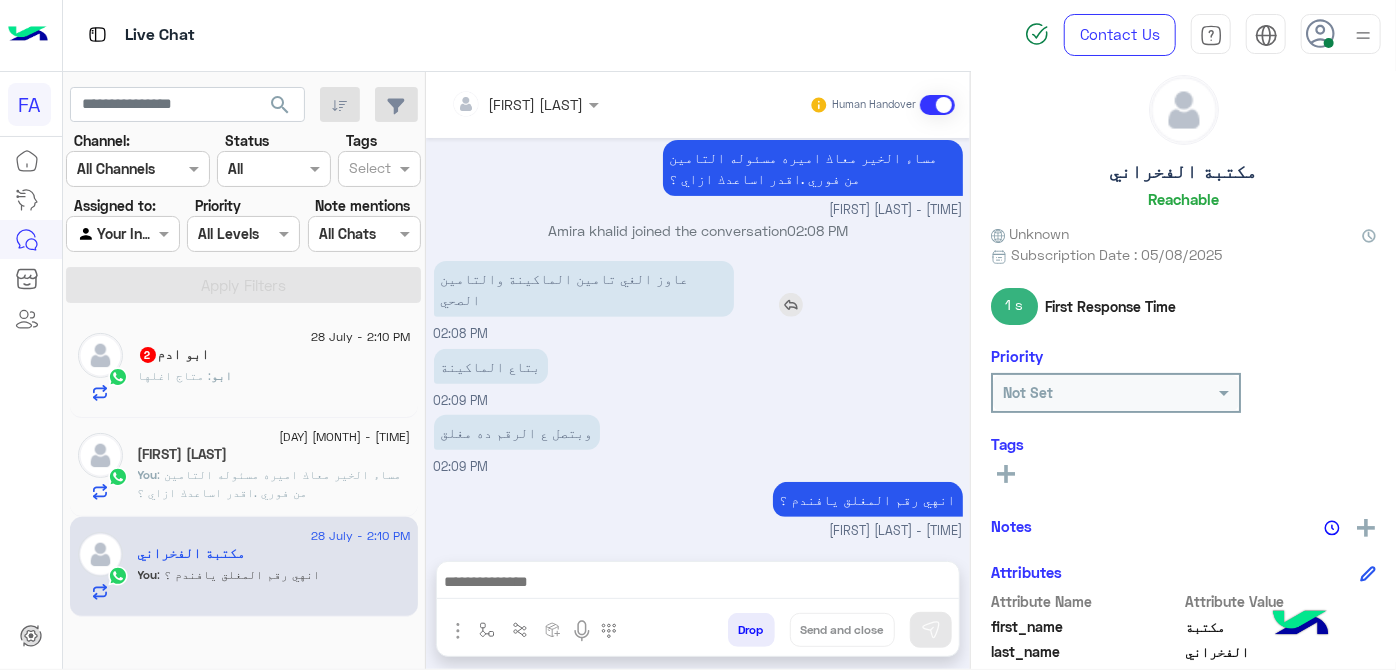 click on "عاوز الغي تامين الماكينة والتامين الصحي" at bounding box center (641, 289) 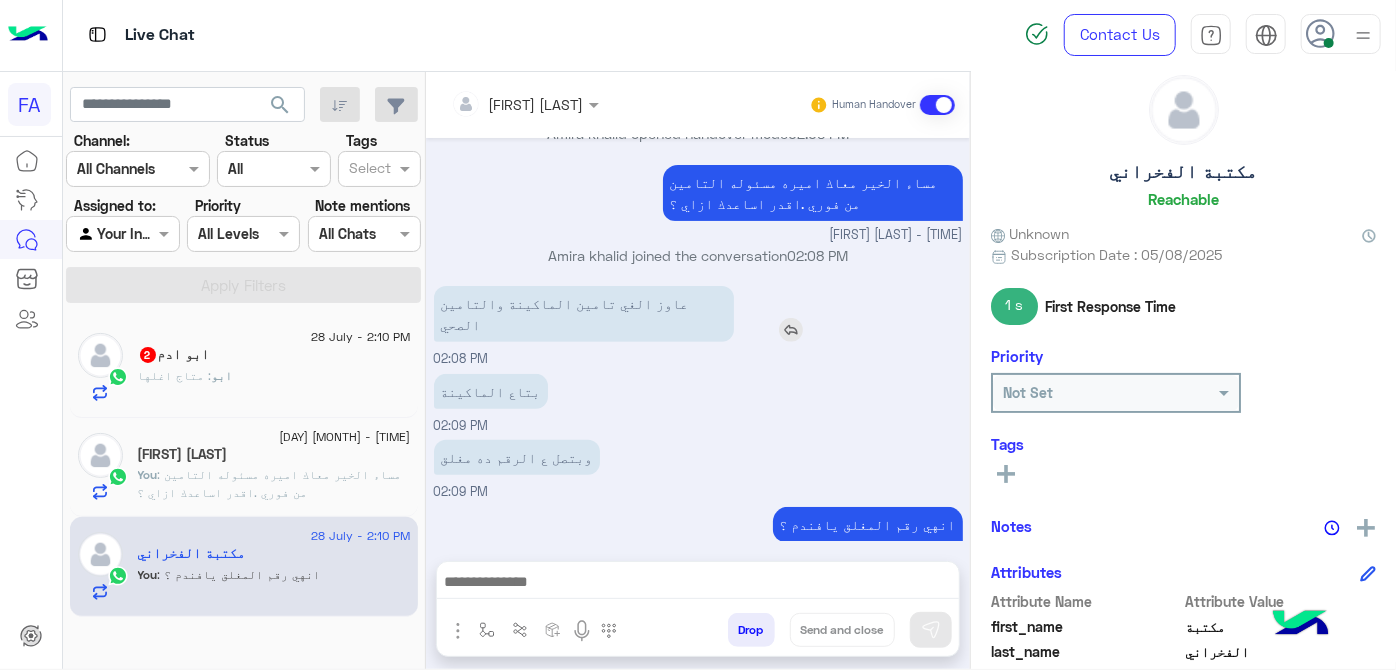 click at bounding box center (791, 330) 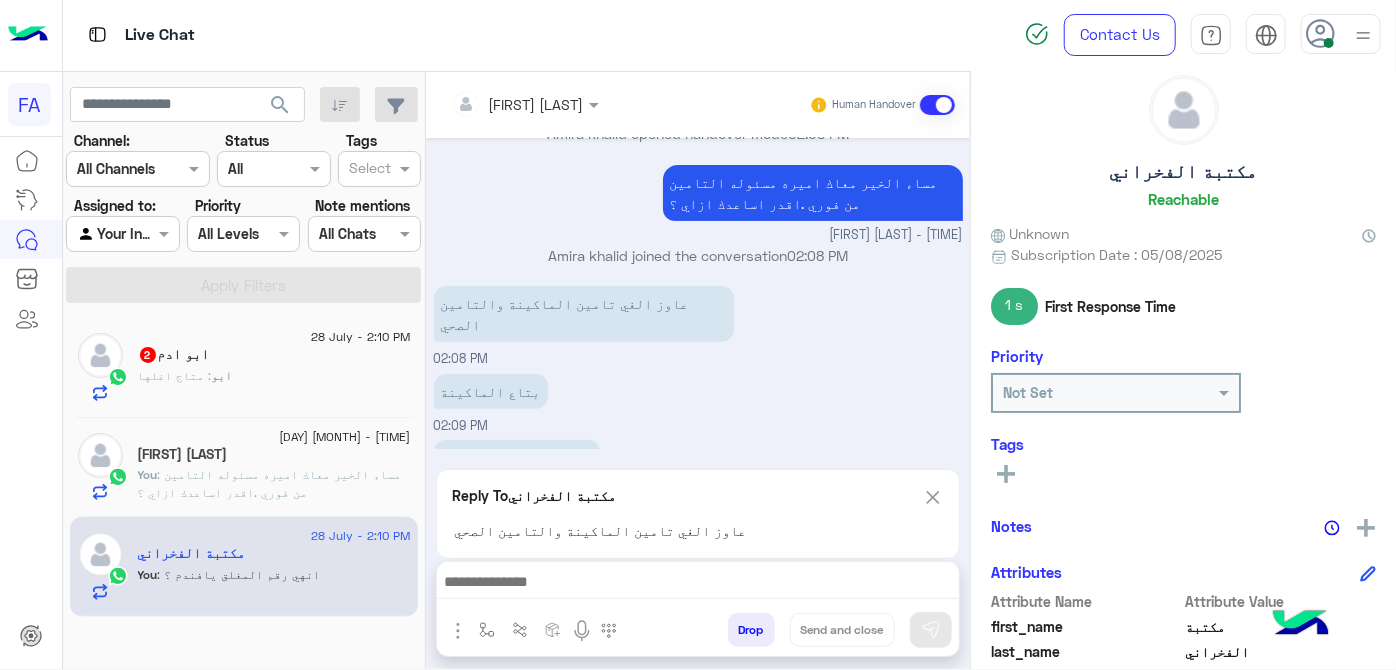 scroll, scrollTop: 378, scrollLeft: 0, axis: vertical 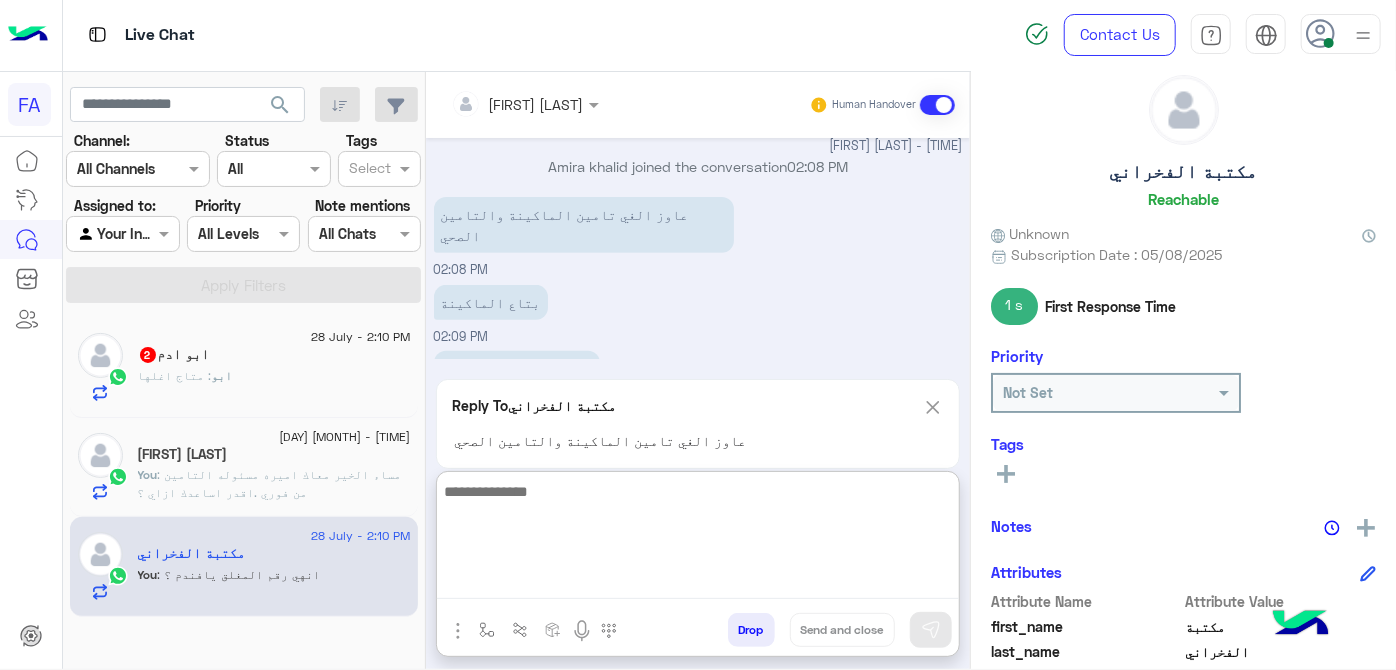 click at bounding box center (698, 539) 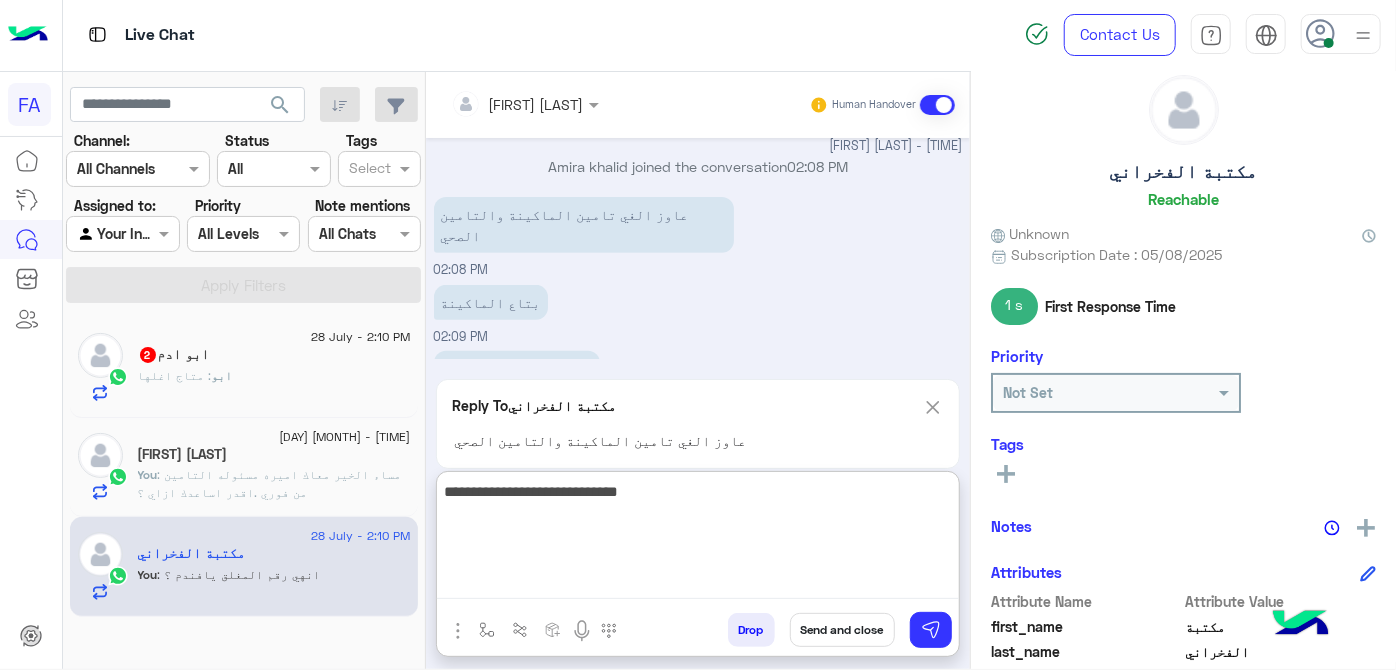 type on "**********" 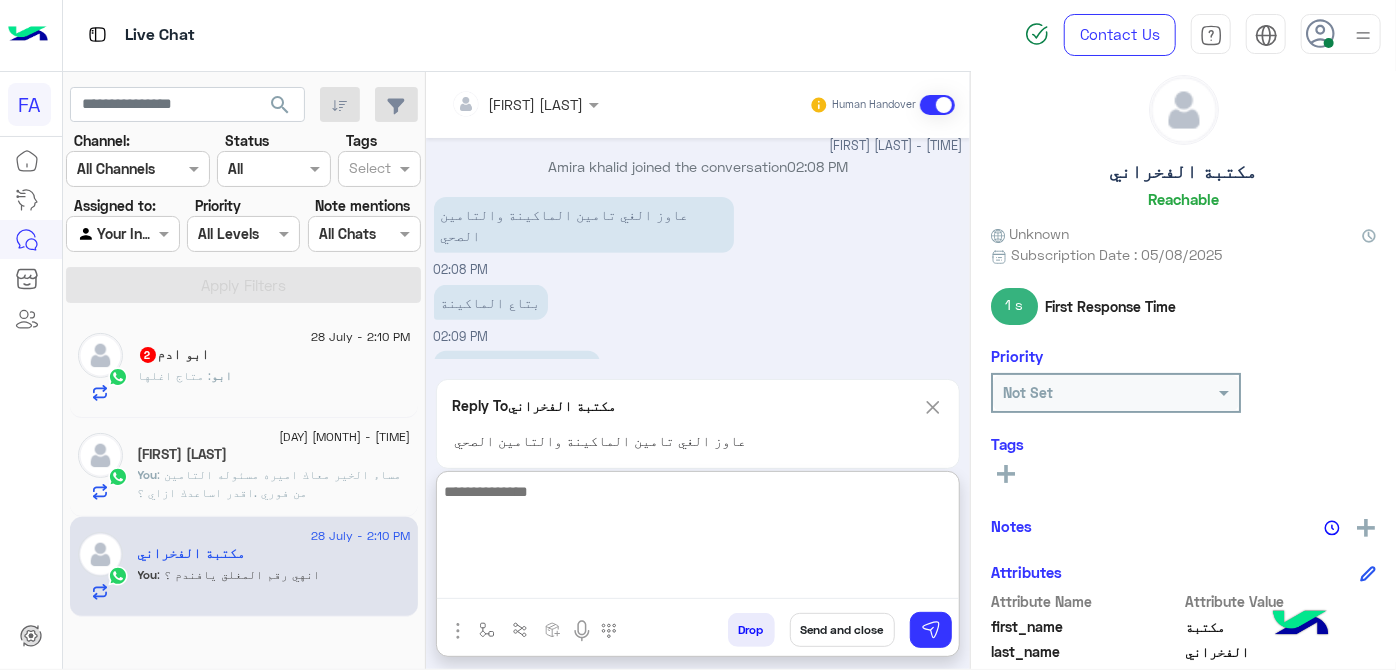 scroll, scrollTop: 477, scrollLeft: 0, axis: vertical 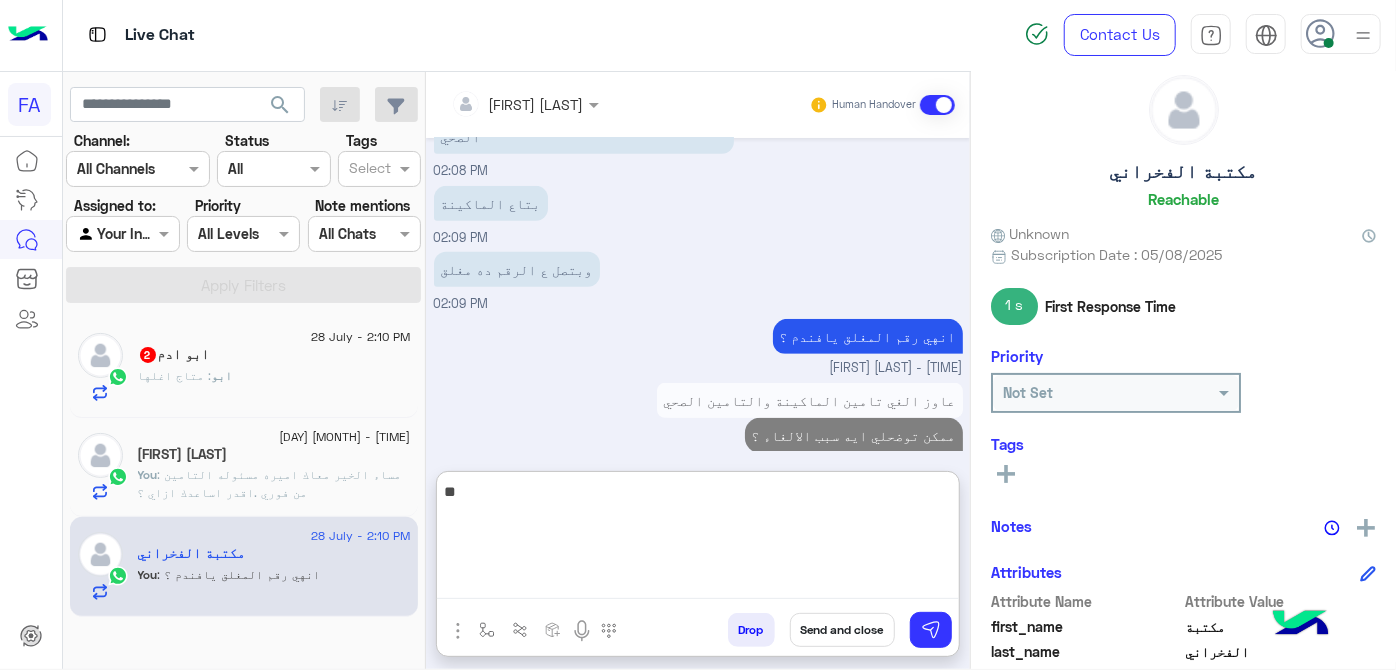 type on "*" 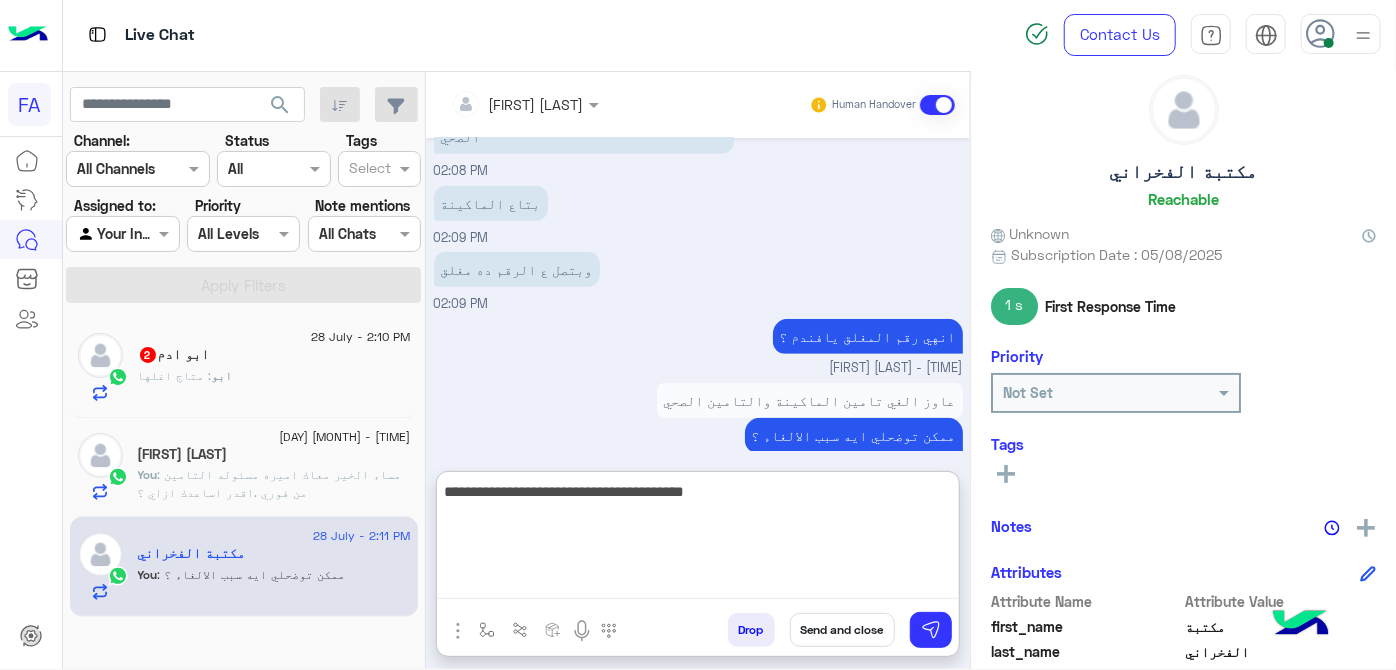 type on "**********" 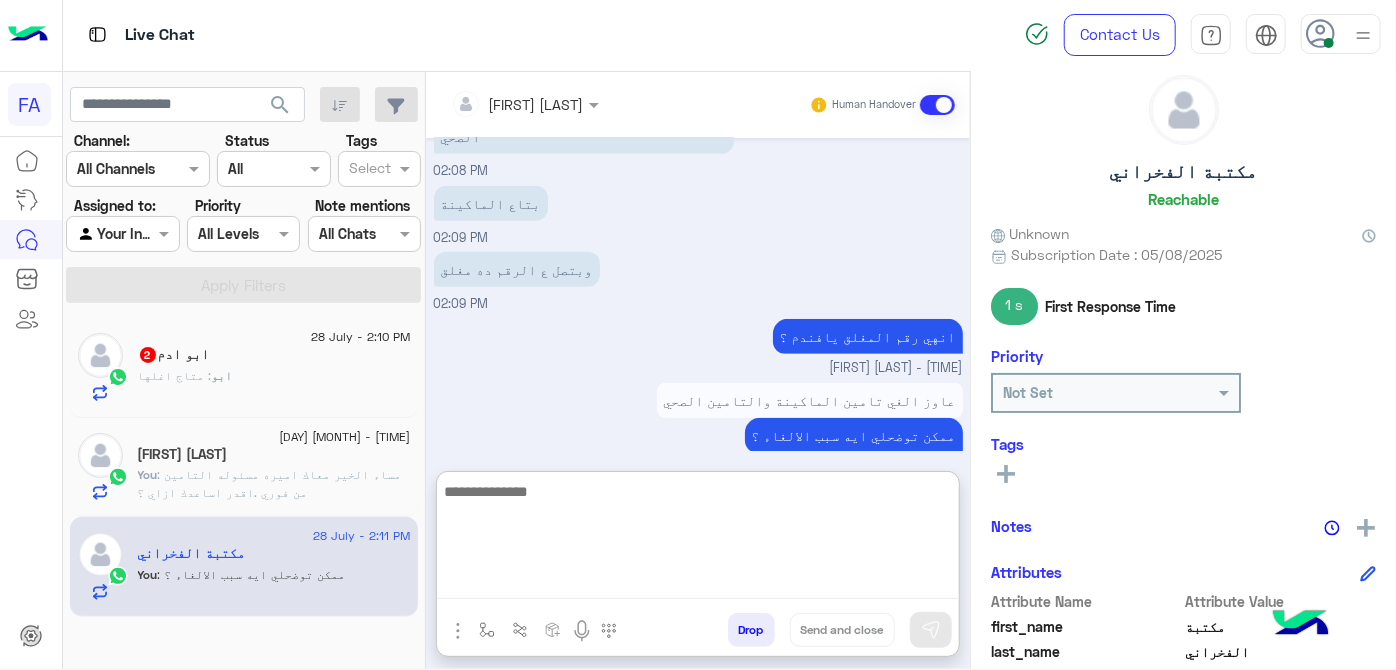 scroll, scrollTop: 541, scrollLeft: 0, axis: vertical 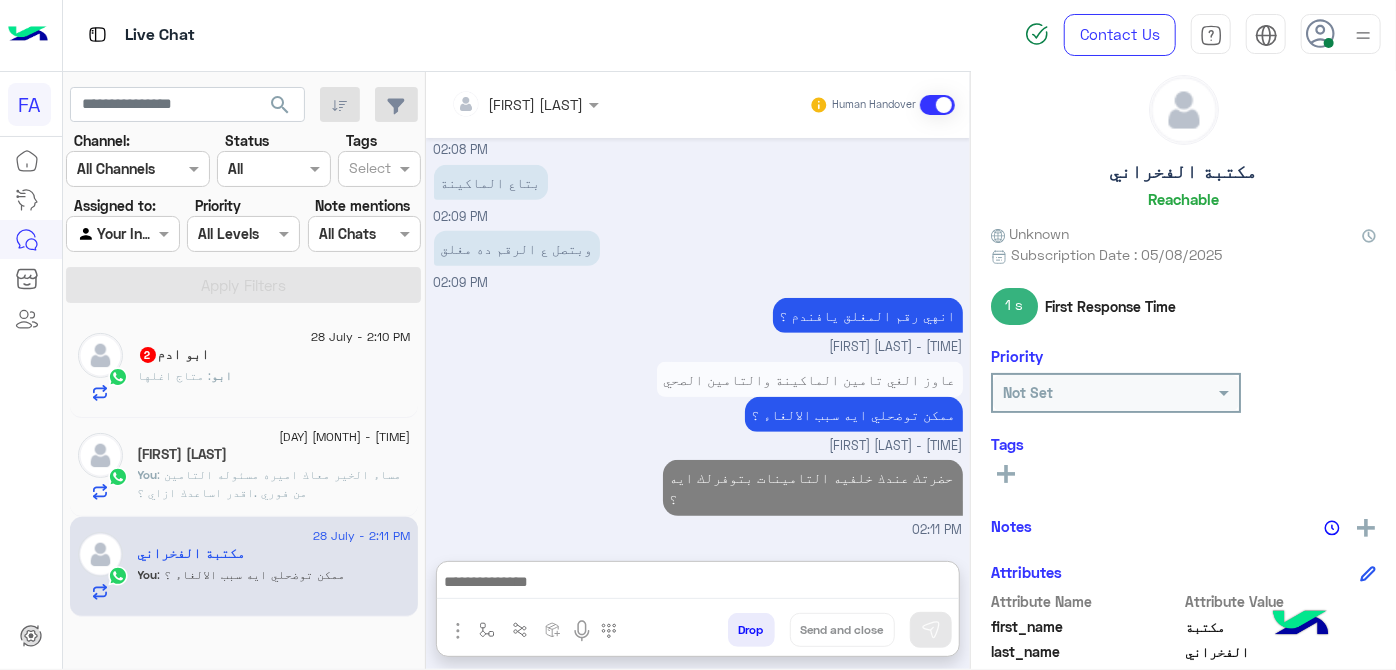 click on ": متاج اغلها" 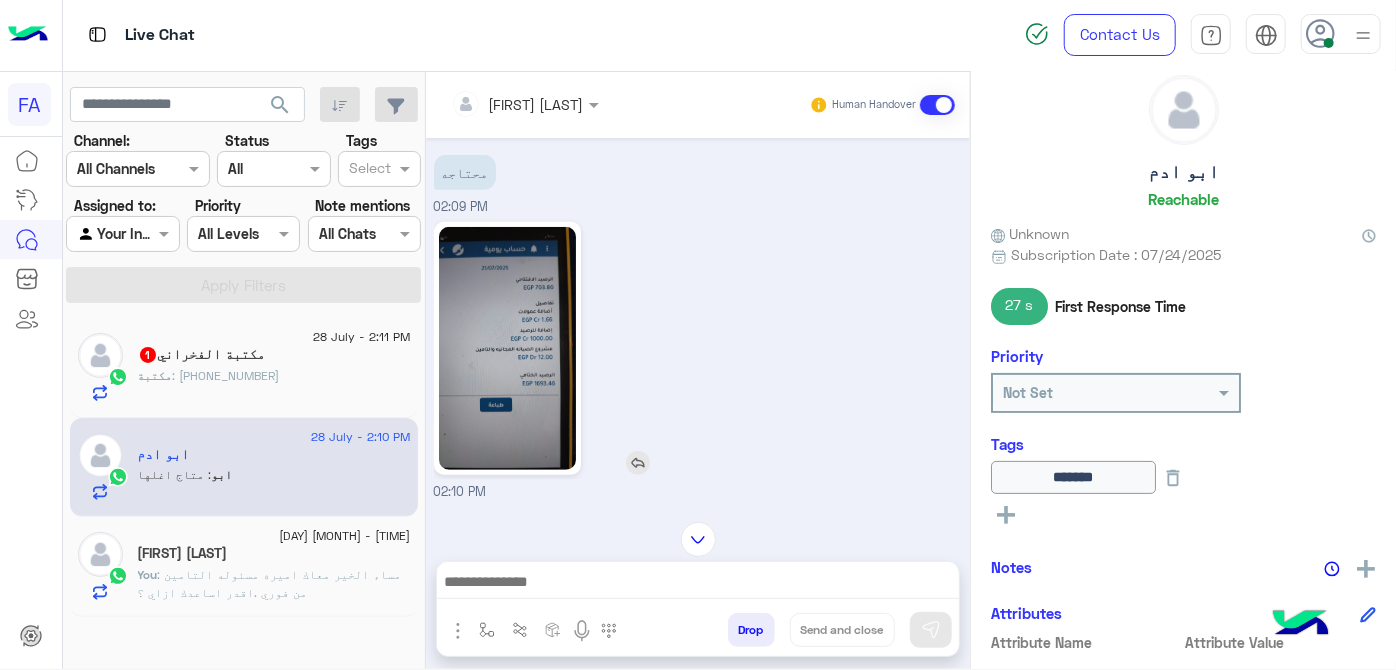 scroll, scrollTop: 565, scrollLeft: 0, axis: vertical 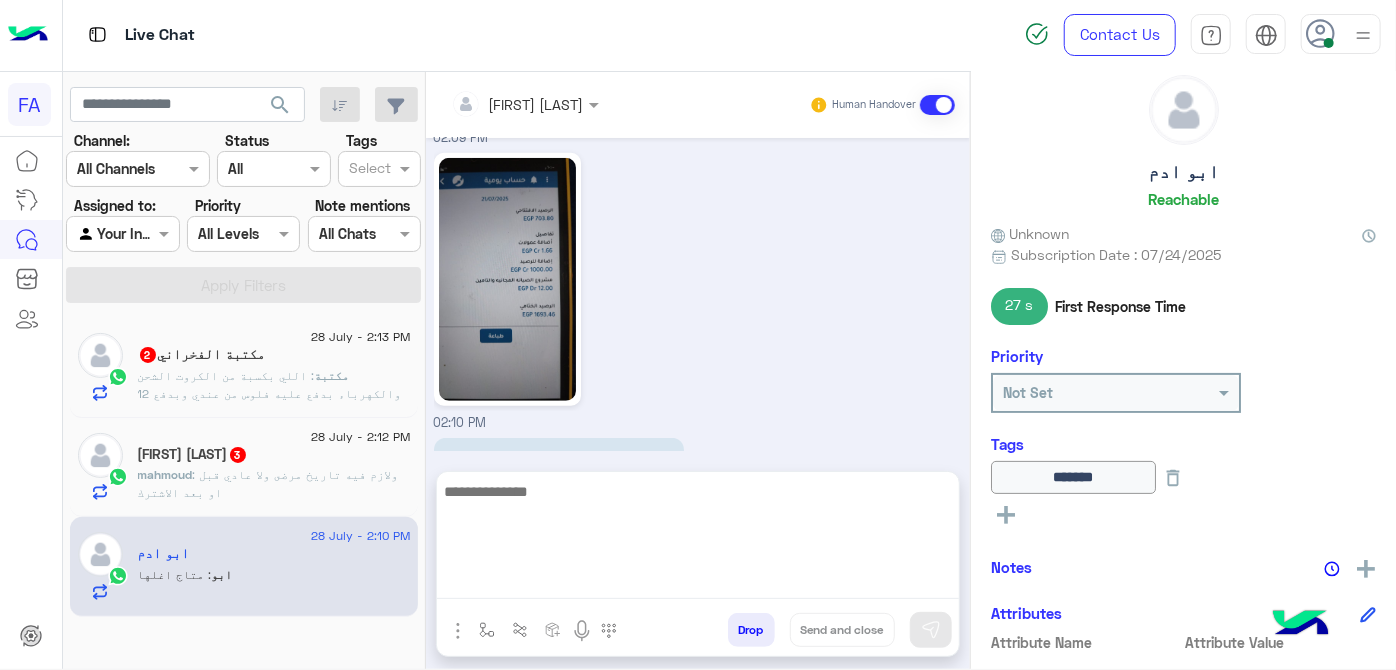 click at bounding box center (698, 539) 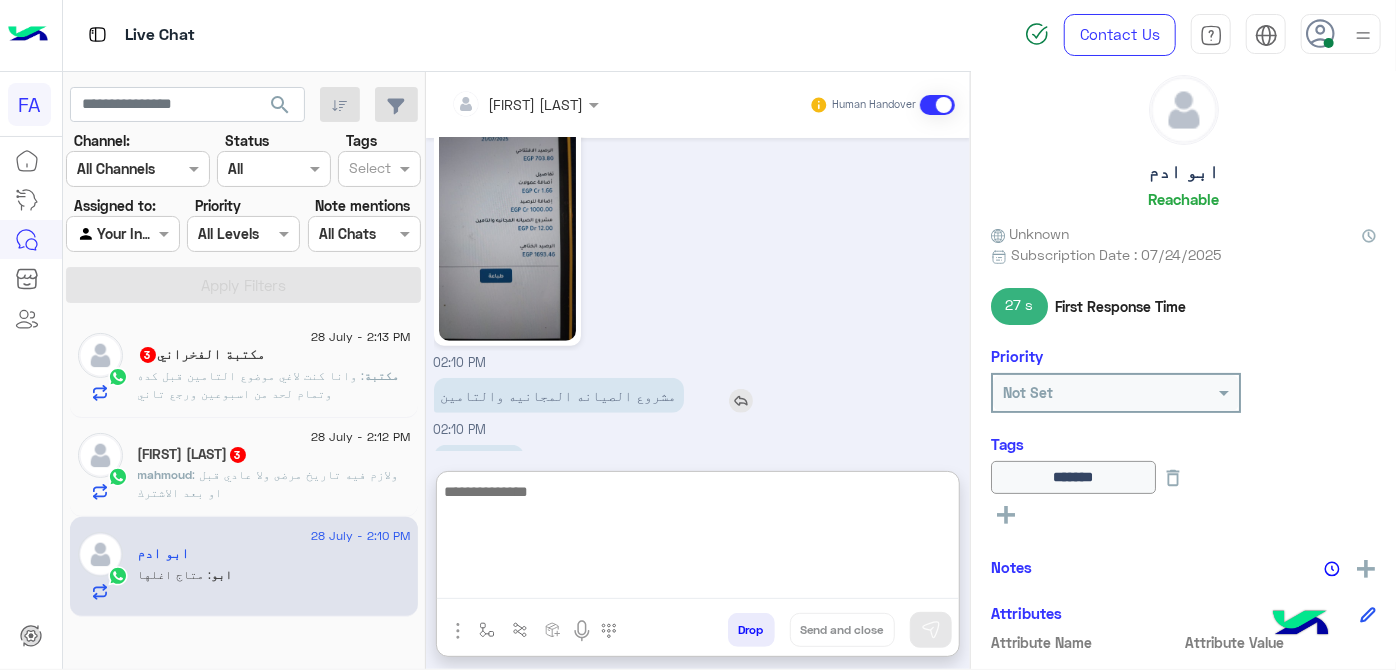 scroll, scrollTop: 655, scrollLeft: 0, axis: vertical 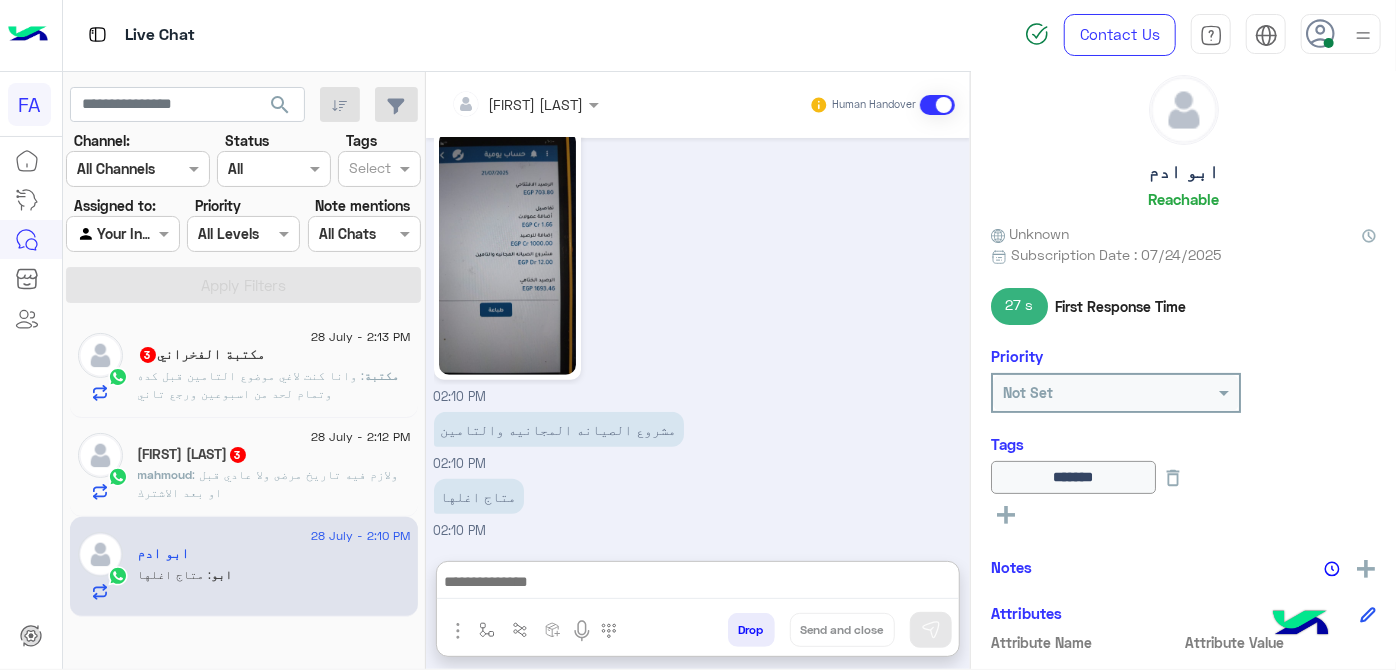 click on ": وانا كنت لاغي موضوع التامين قبل كده وتمام لحد من اسبوعين ورجع تاني" 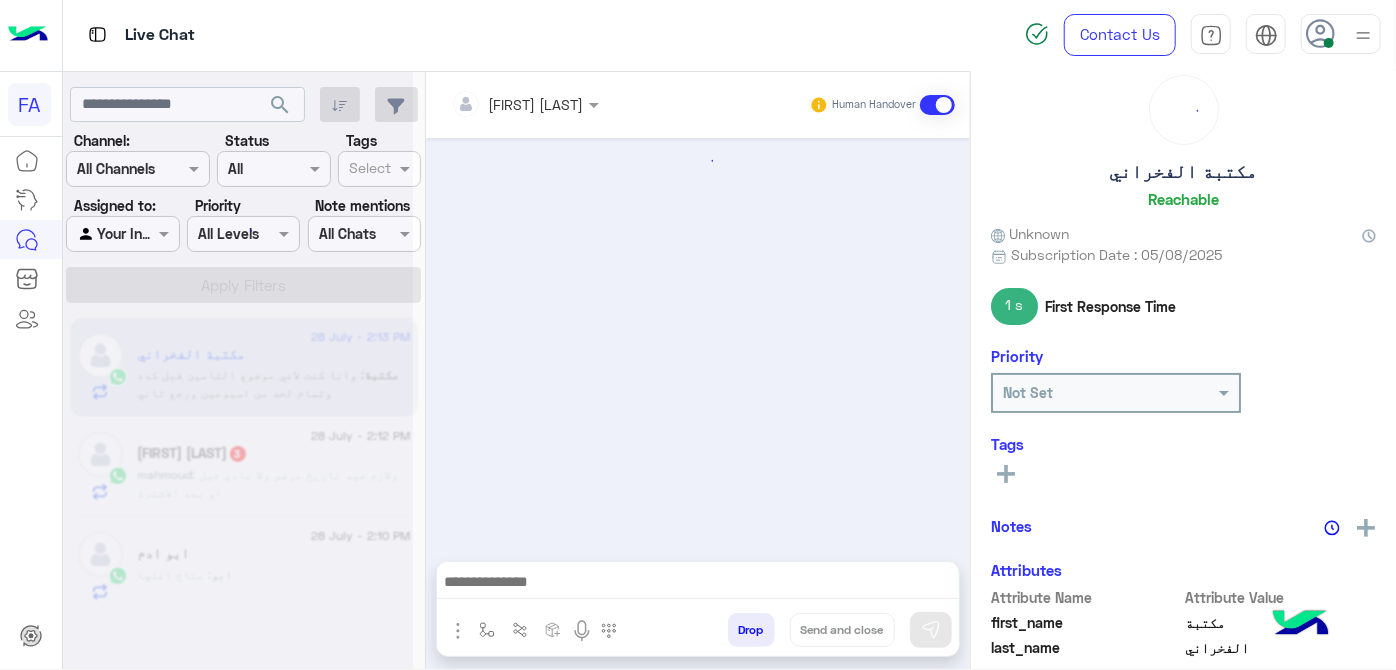 scroll, scrollTop: 333, scrollLeft: 0, axis: vertical 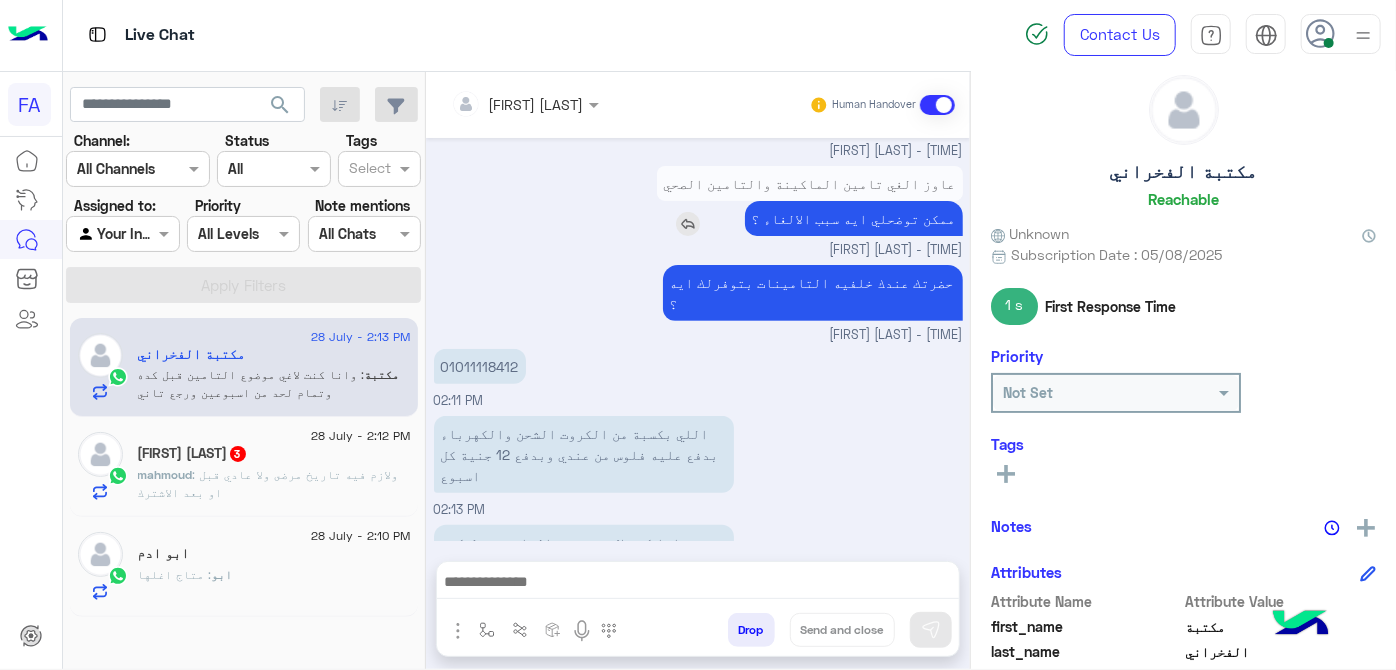 click on "ممكن توضحلي ايه سبب الالغاء ؟" at bounding box center [854, 218] 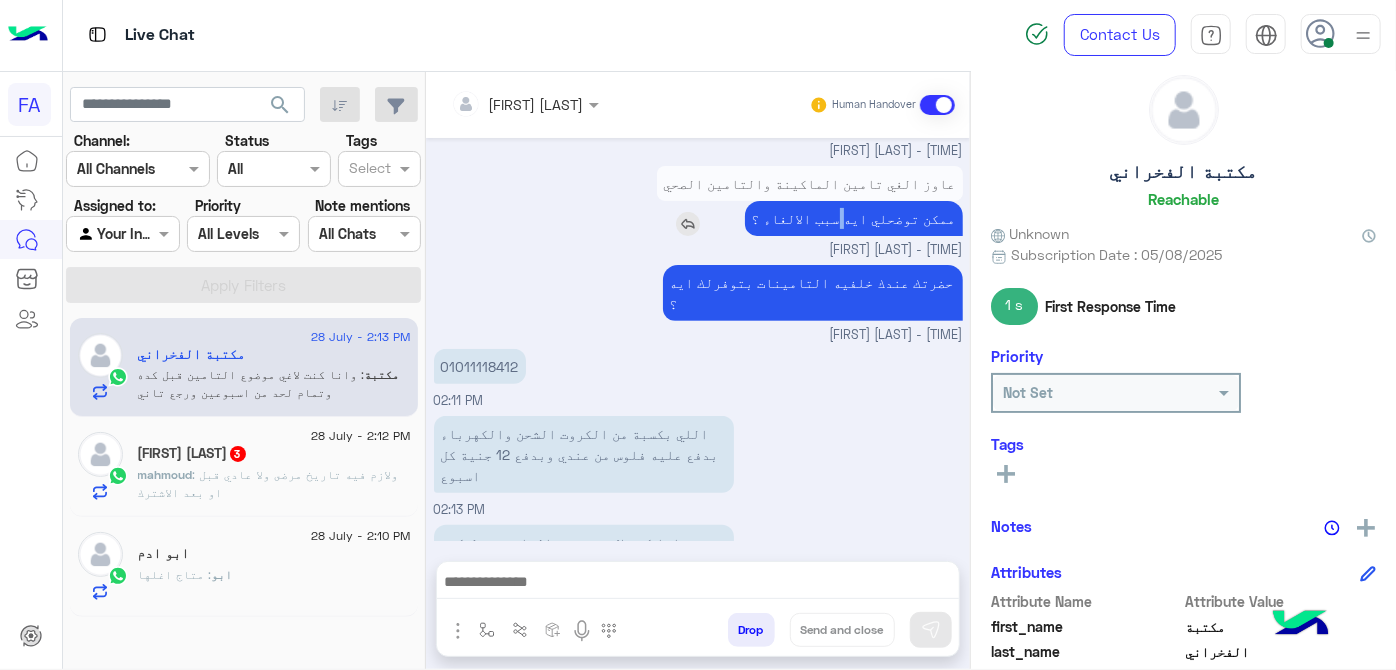 click on "ممكن توضحلي ايه سبب الالغاء ؟" at bounding box center [854, 218] 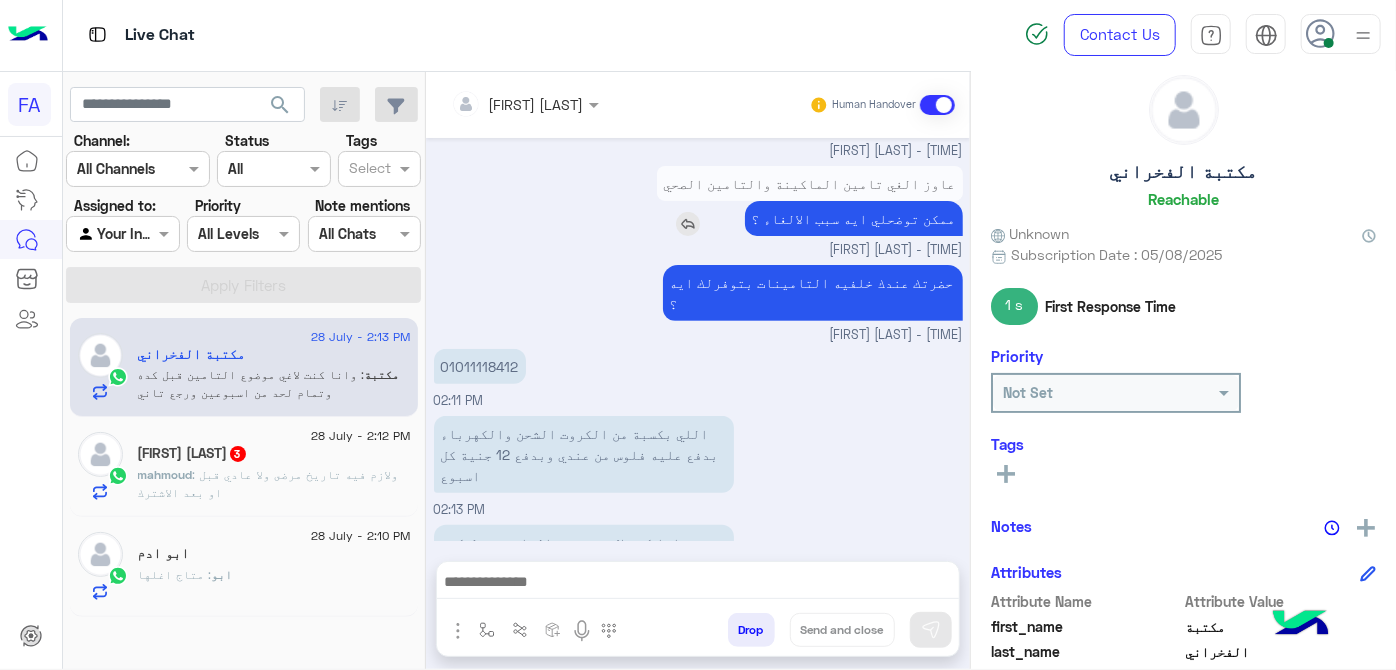 click on "ممكن توضحلي ايه سبب الالغاء ؟" at bounding box center (854, 218) 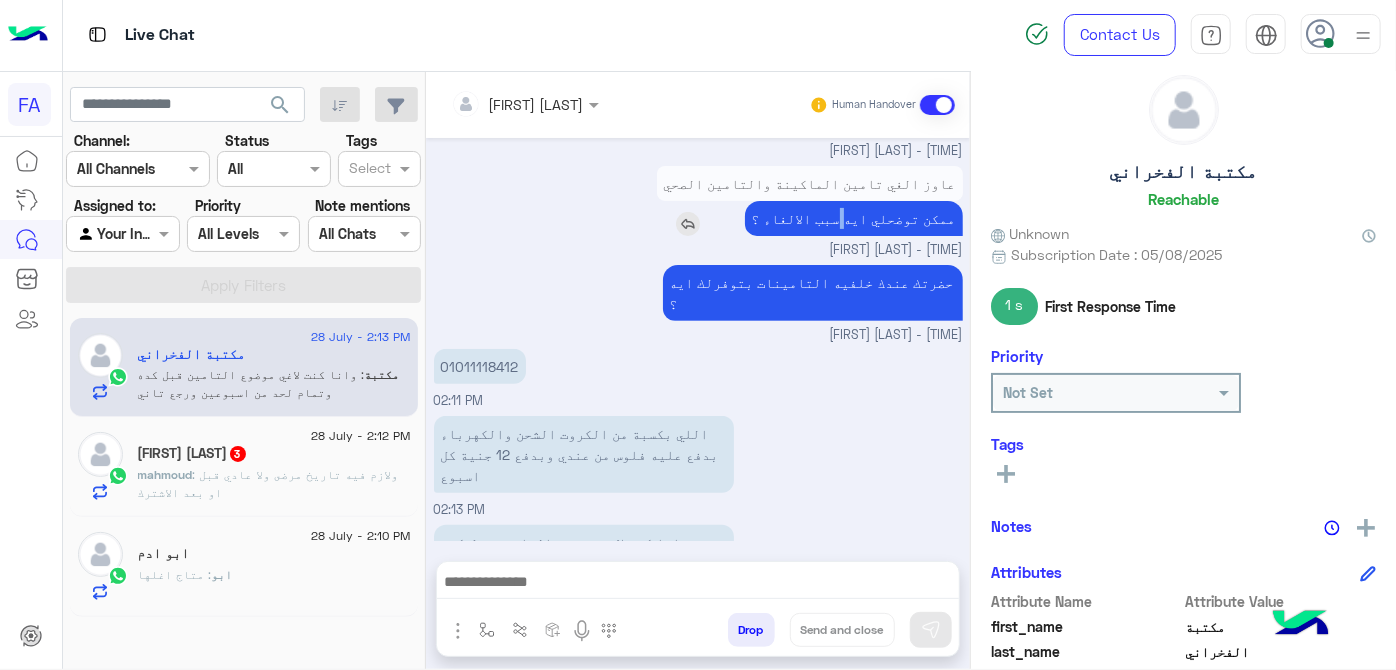 click on "ممكن توضحلي ايه سبب الالغاء ؟" at bounding box center [854, 218] 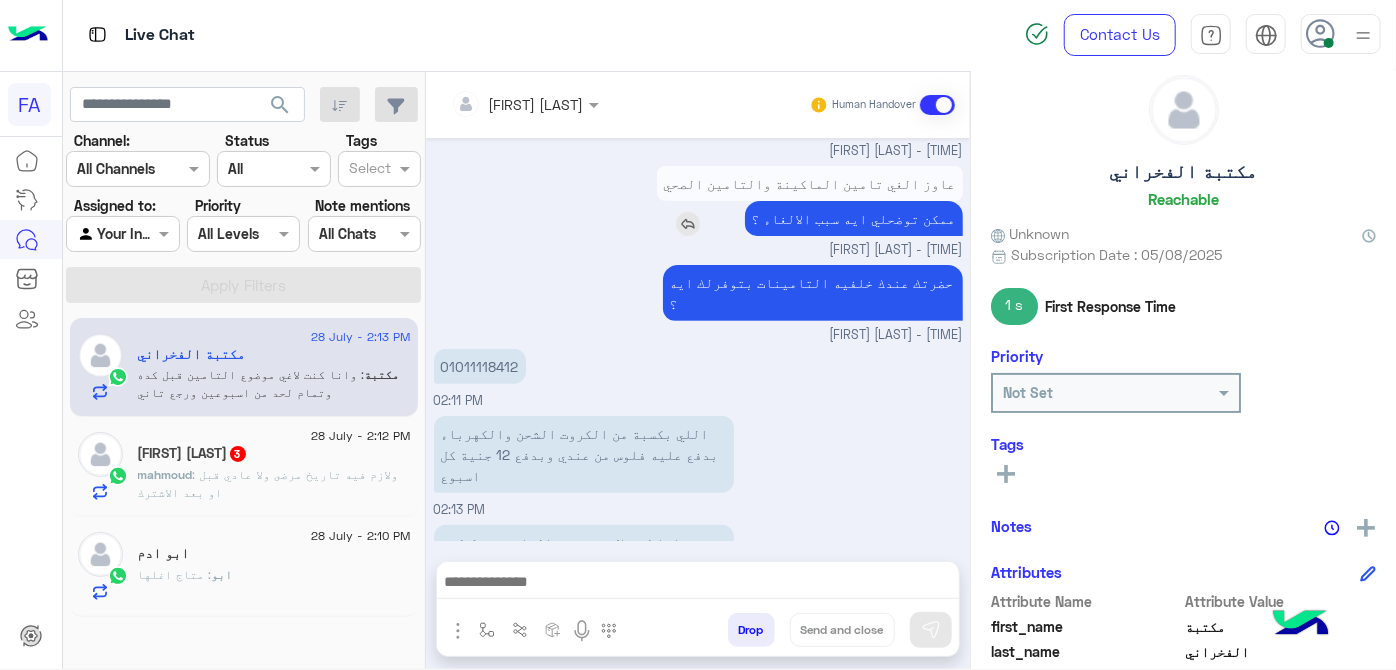 click on "ممكن توضحلي ايه سبب الالغاء ؟" at bounding box center [854, 218] 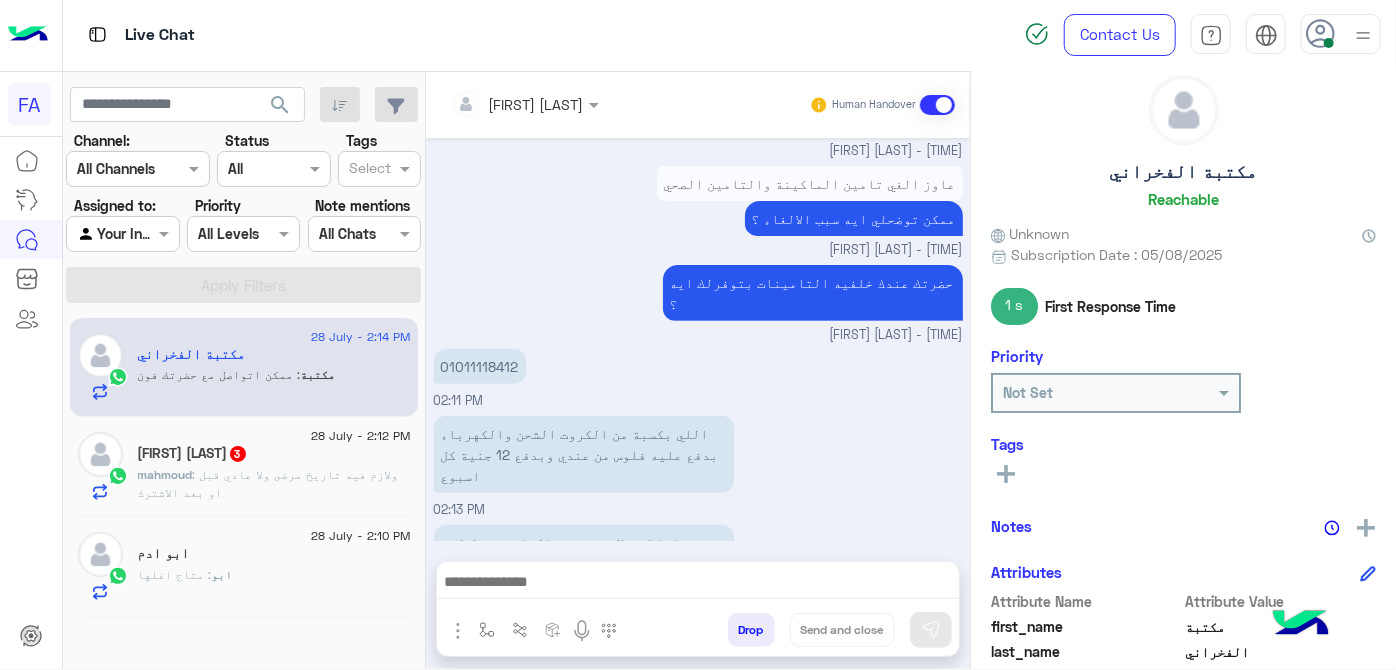 scroll, scrollTop: 400, scrollLeft: 0, axis: vertical 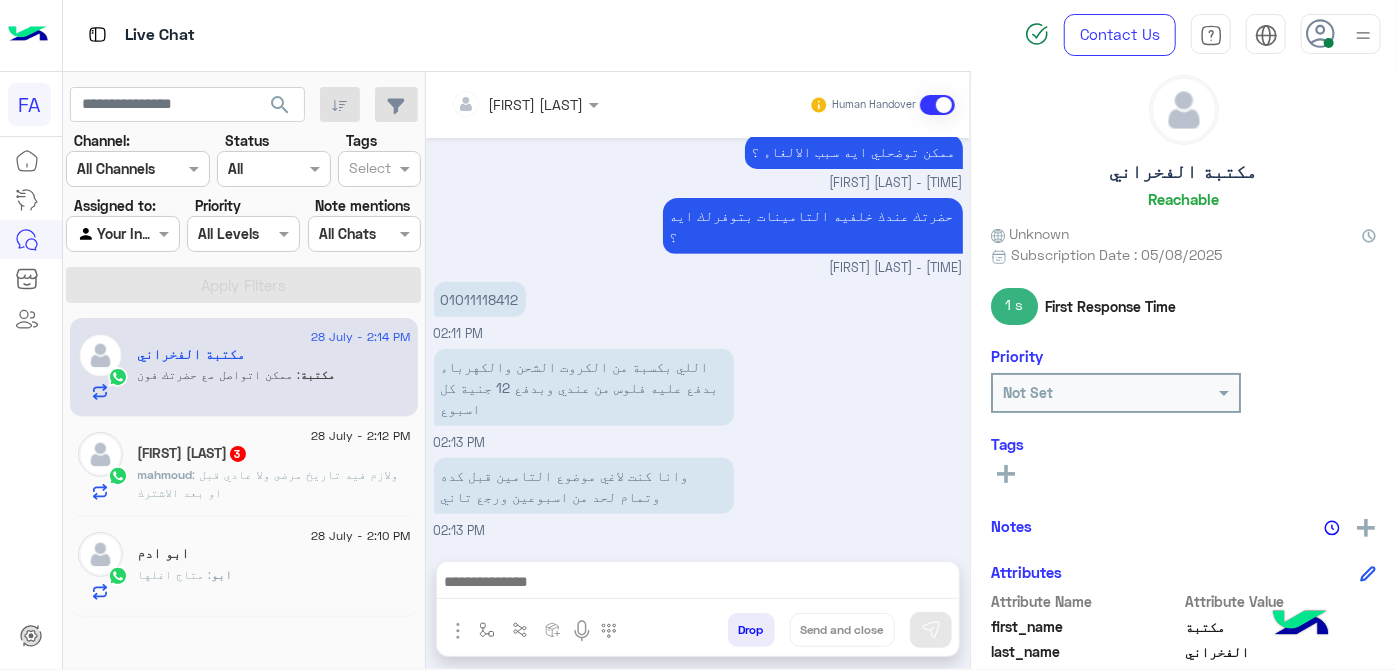click on "ابو : متاج اغلها" 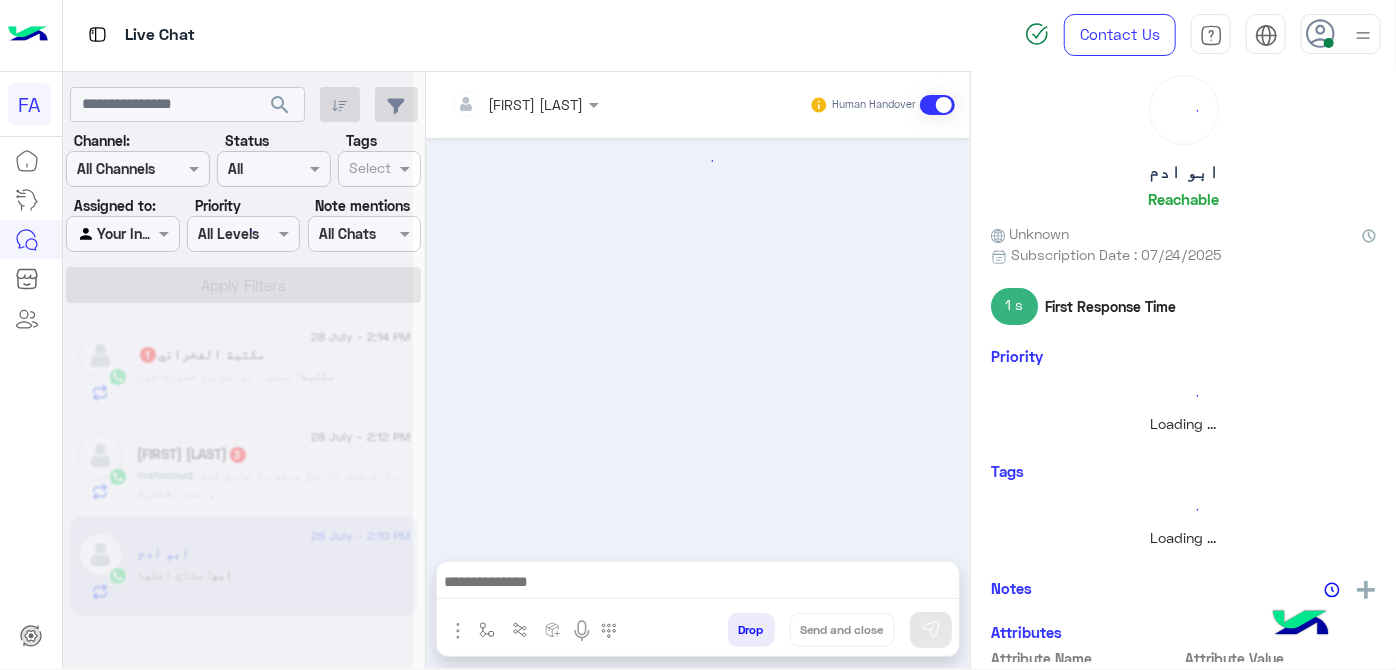 scroll, scrollTop: 565, scrollLeft: 0, axis: vertical 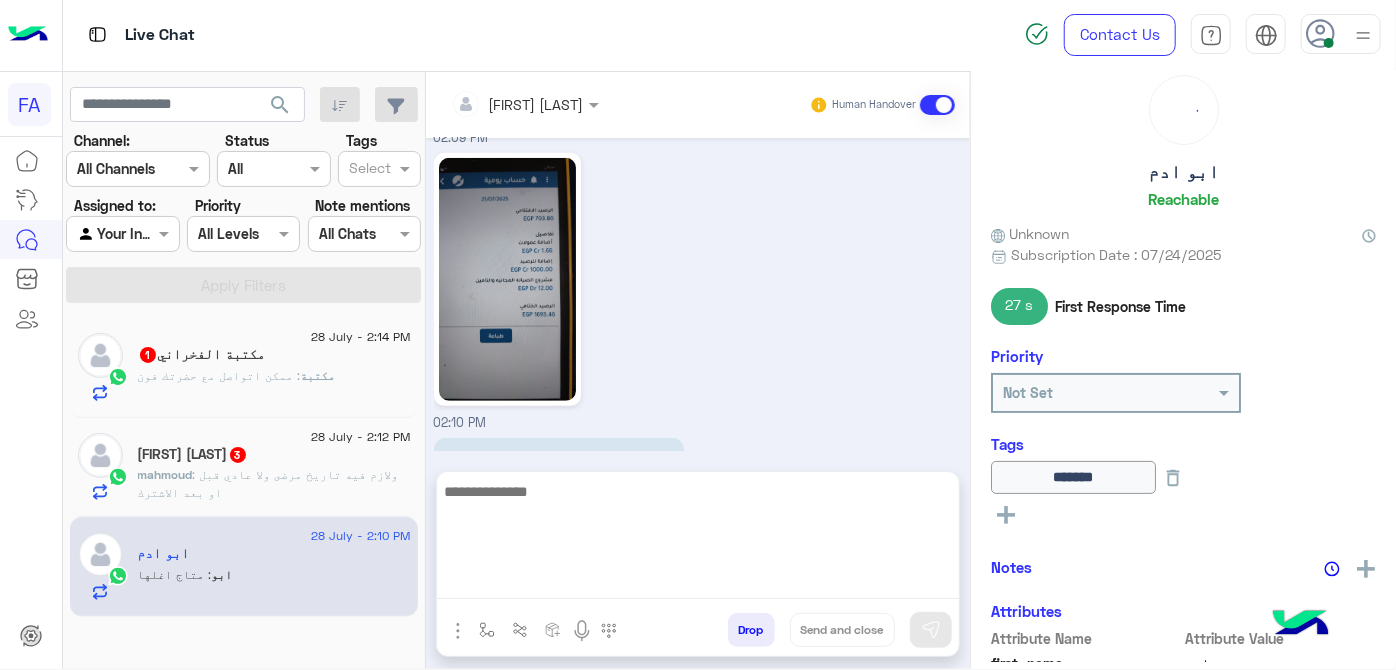 click at bounding box center (698, 539) 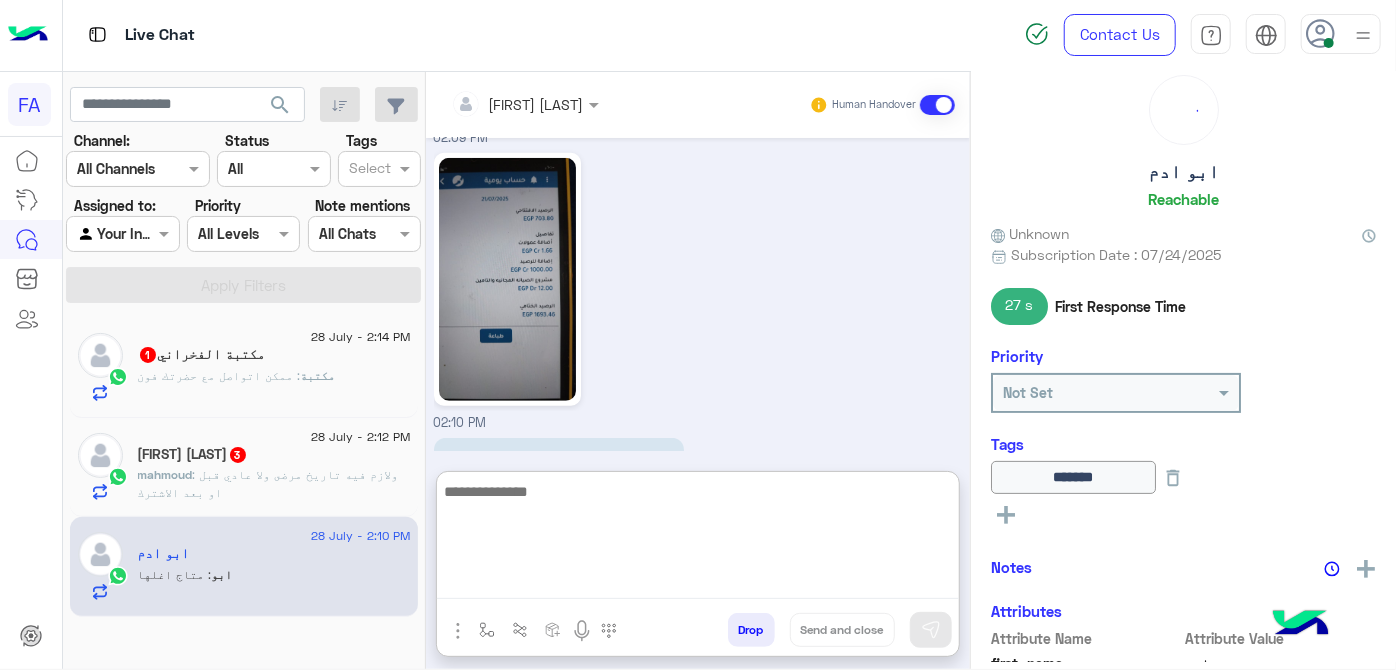 paste on "**********" 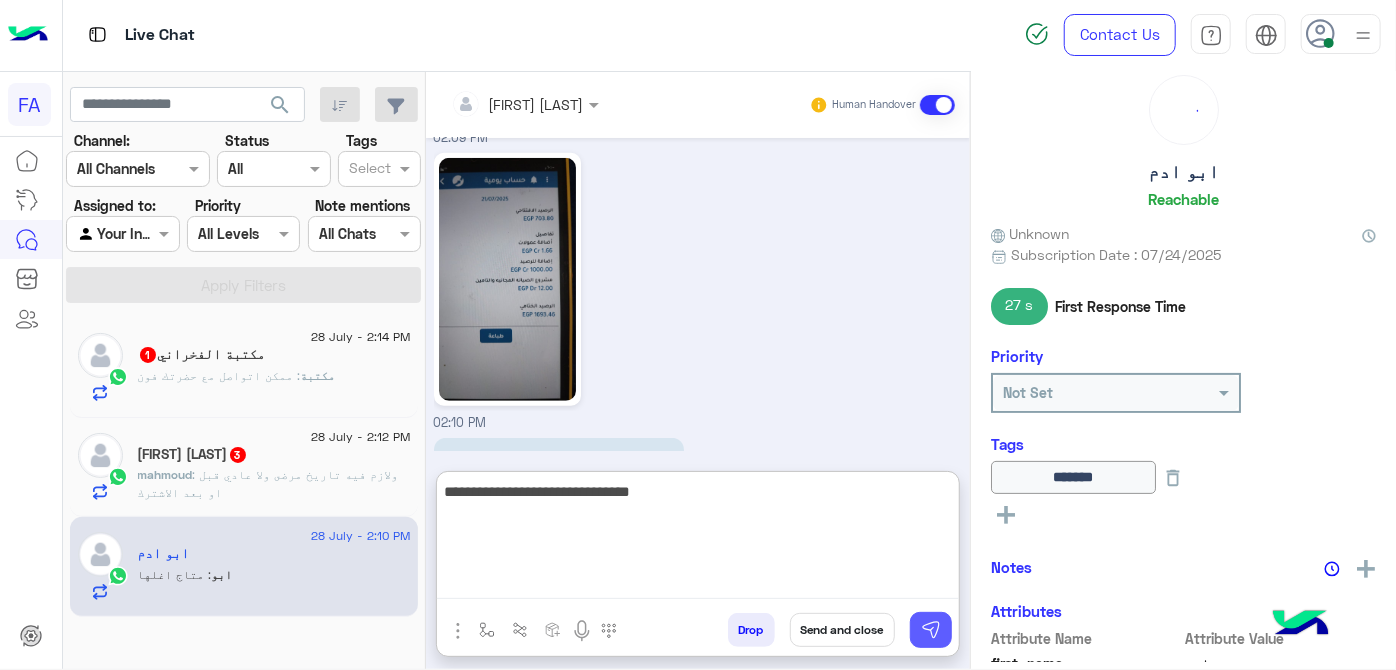 type on "**********" 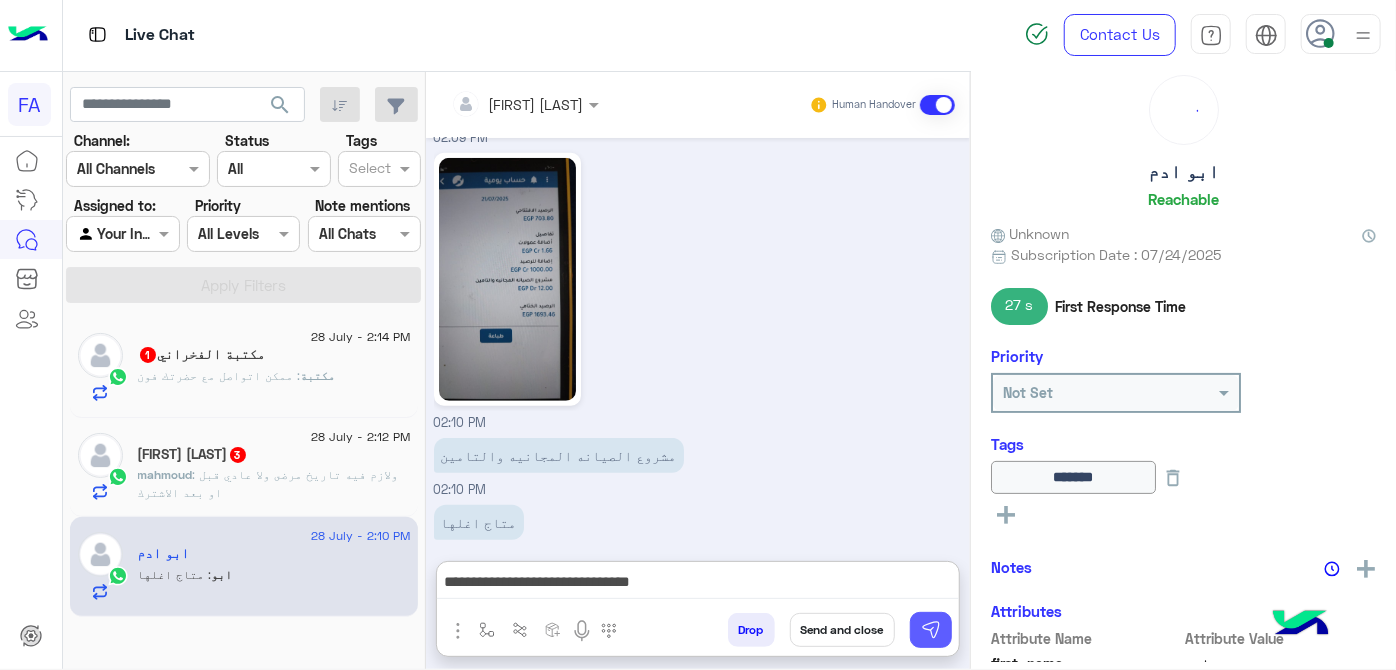 click at bounding box center (931, 630) 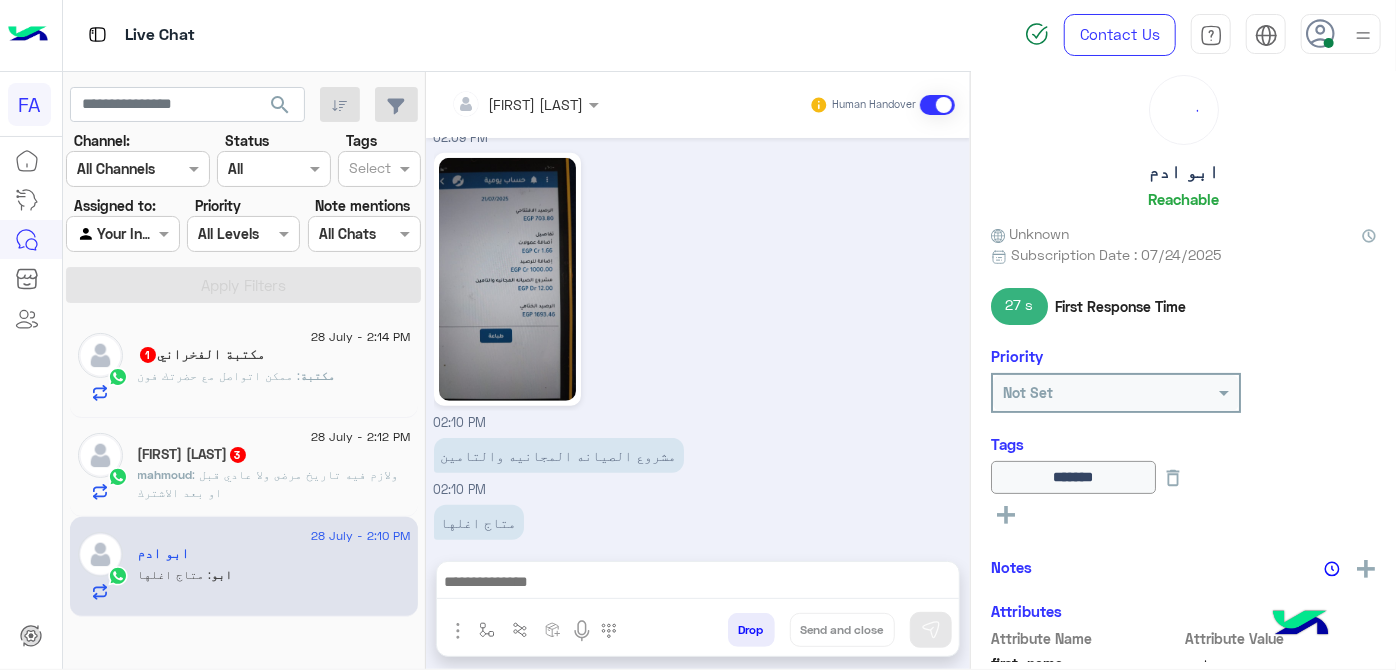 scroll, scrollTop: 629, scrollLeft: 0, axis: vertical 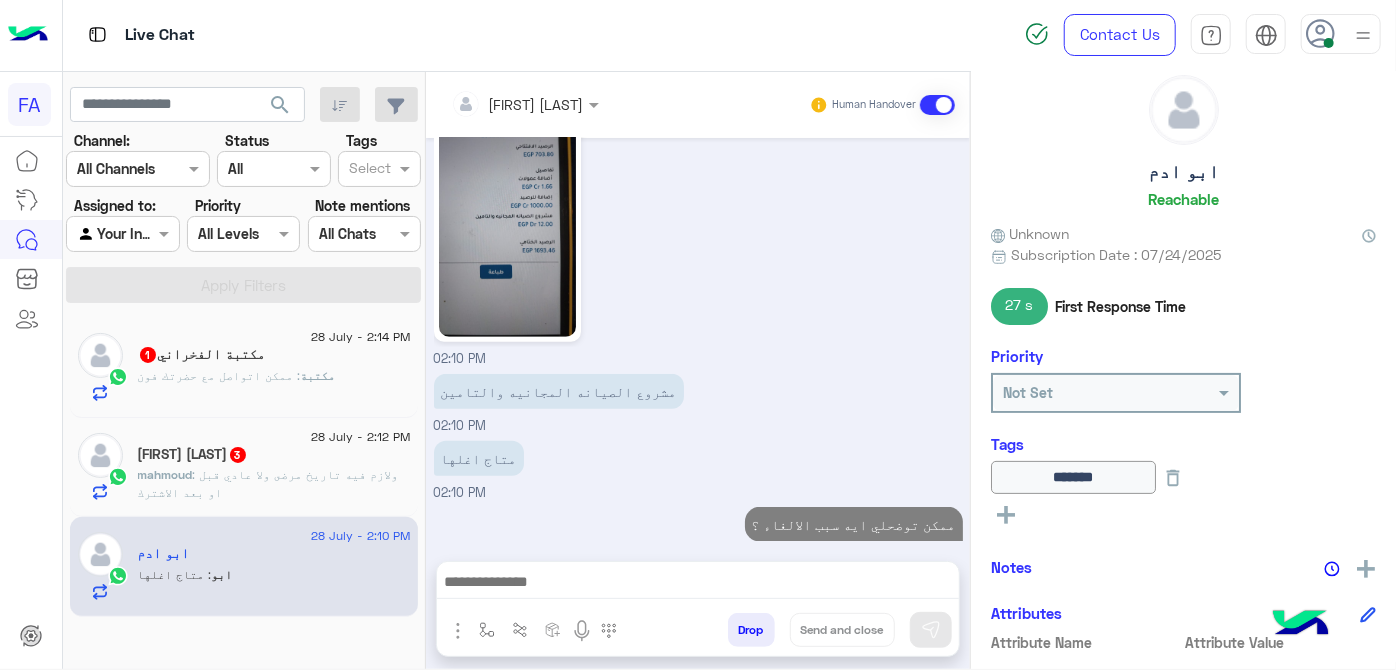 click on "مكتبة الفخراني  1" 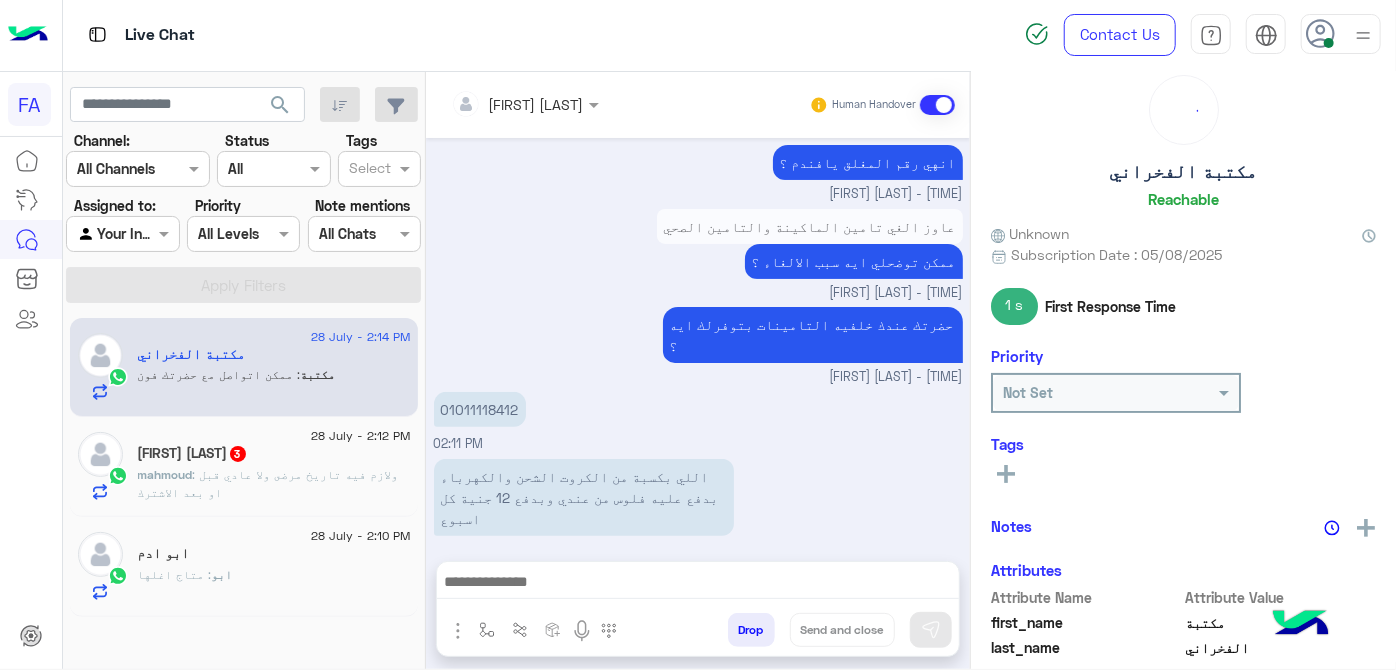 scroll, scrollTop: 181, scrollLeft: 0, axis: vertical 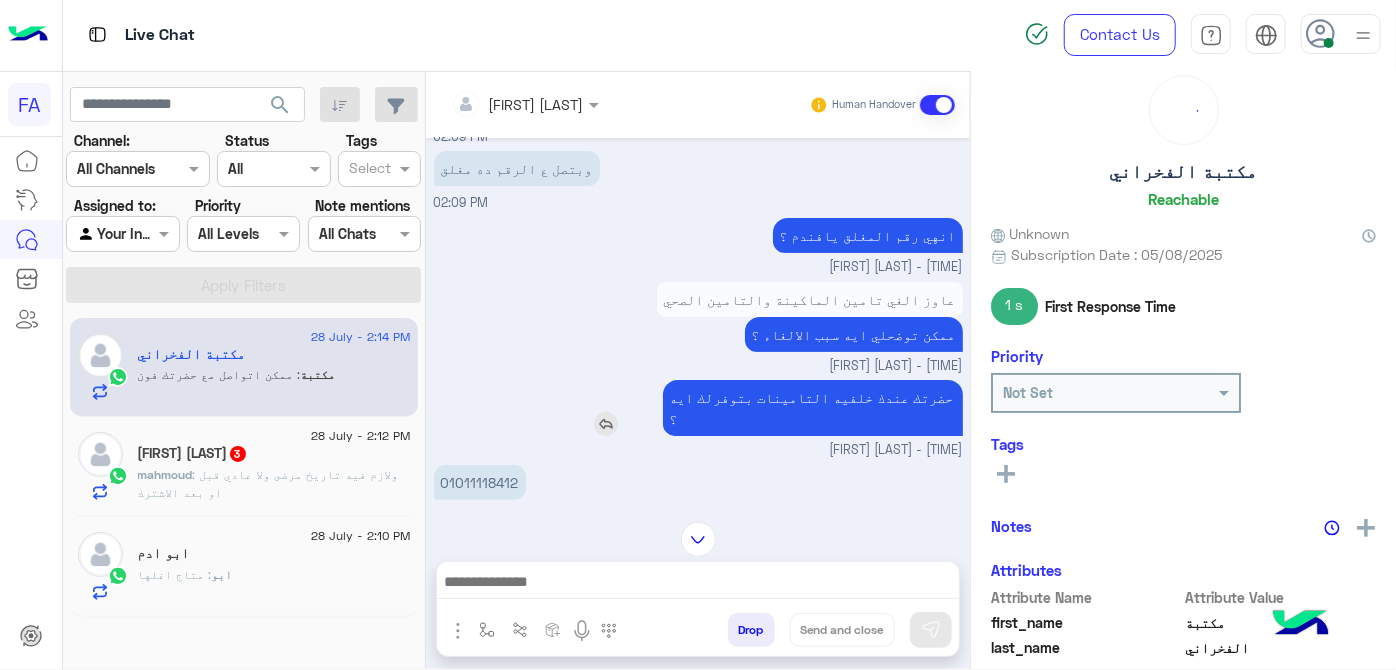 click on "حضرتك عندك خلفيه التامينات بتوفرلك ايه ؟" at bounding box center [813, 408] 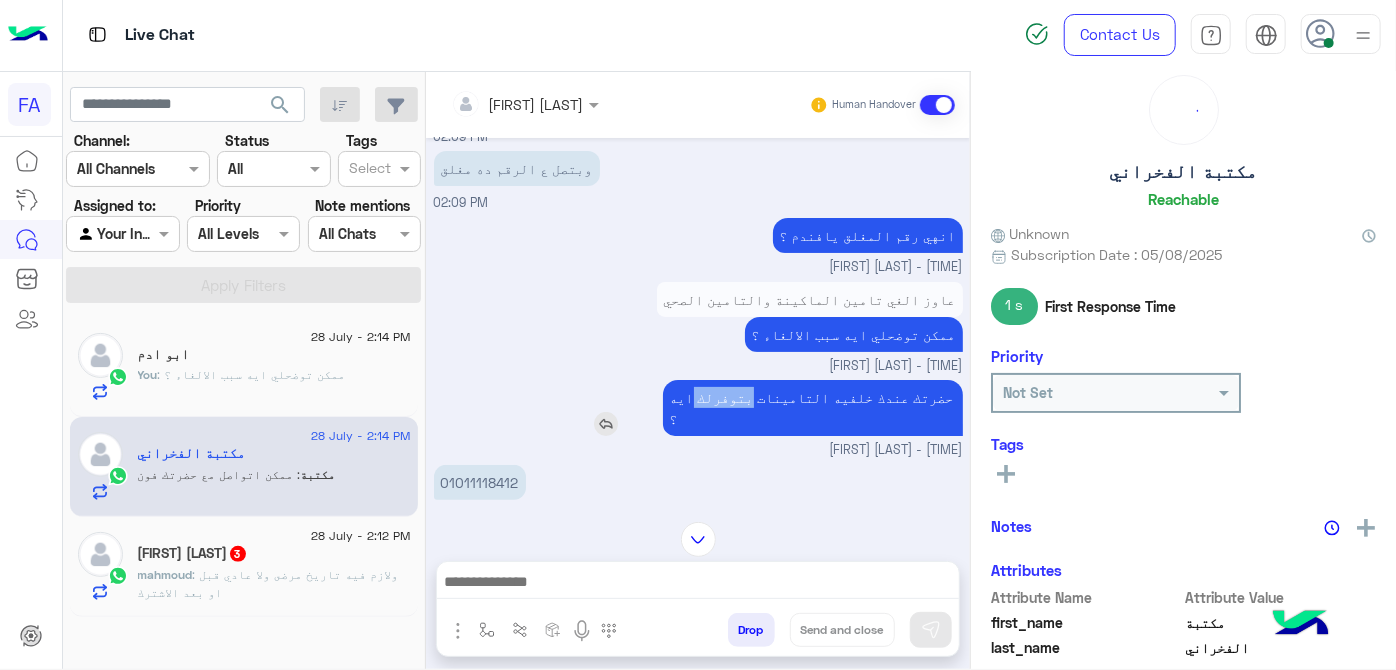click on "حضرتك عندك خلفيه التامينات بتوفرلك ايه ؟" at bounding box center [813, 408] 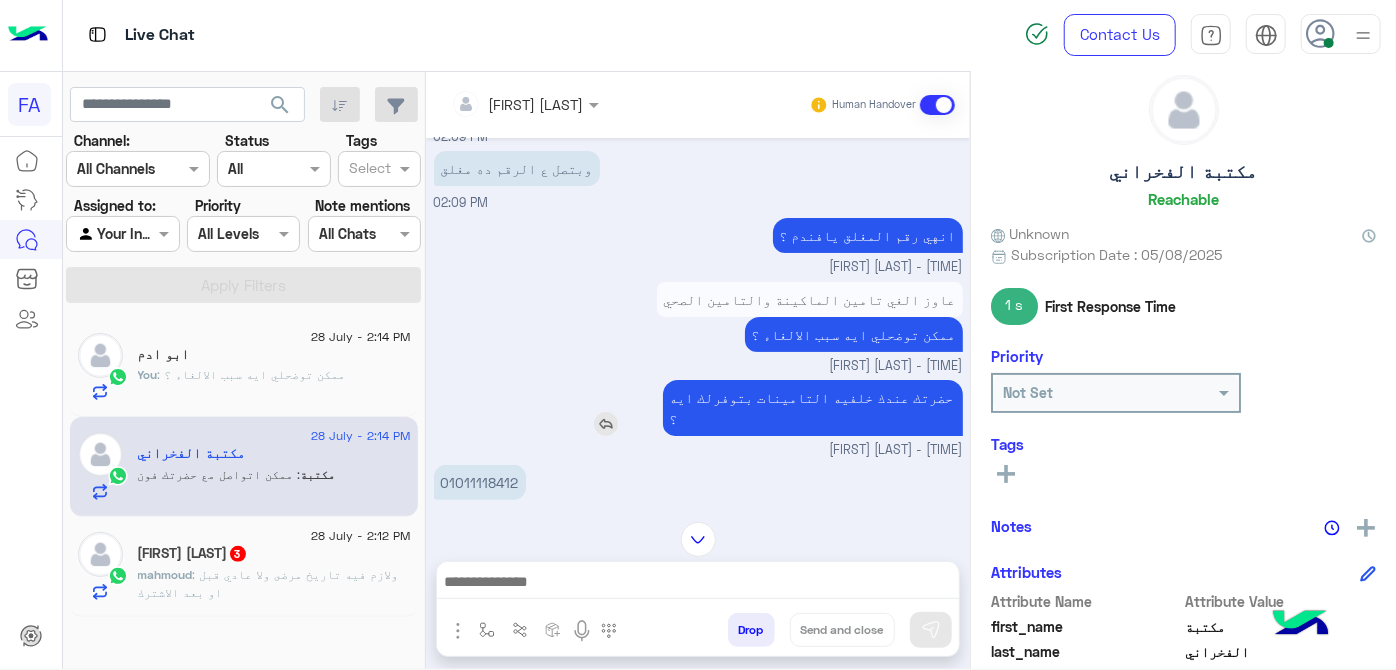 click on "حضرتك عندك خلفيه التامينات بتوفرلك ايه ؟" at bounding box center [813, 408] 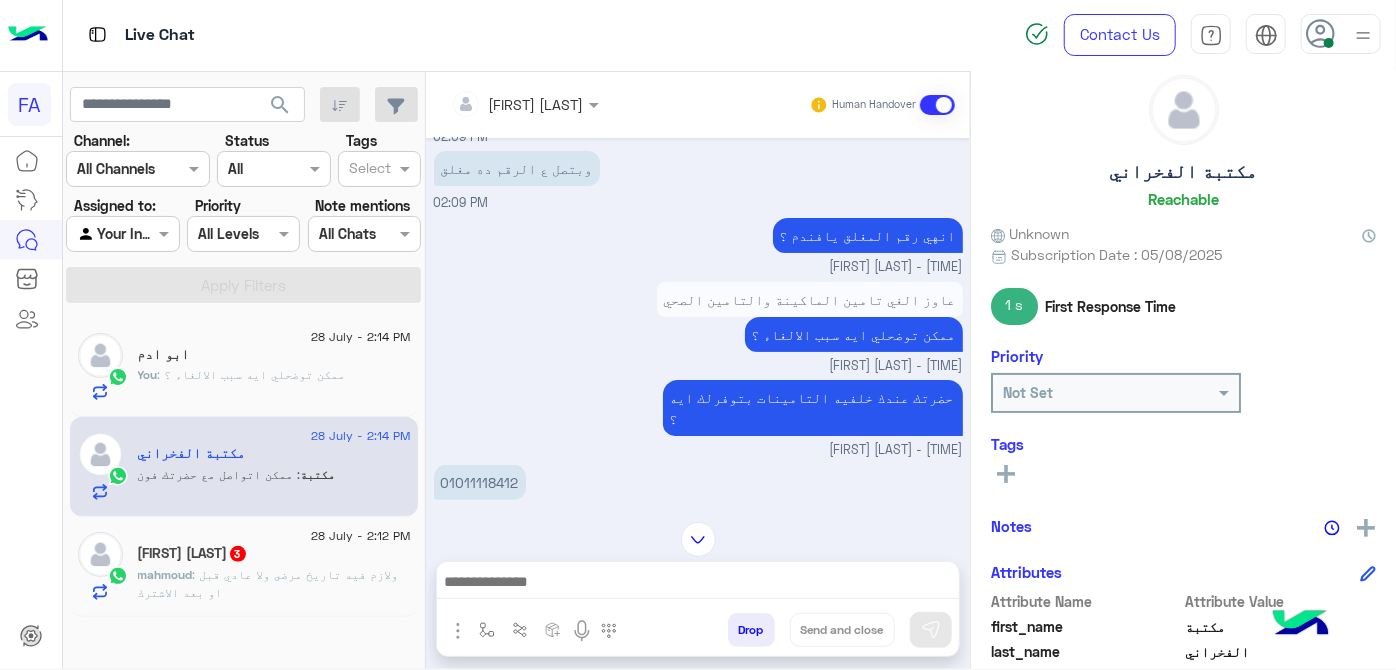 click on "mahmoud : ولازم فيه تاريخ مرضى ولا عادي قبل او بعد الاشترك" 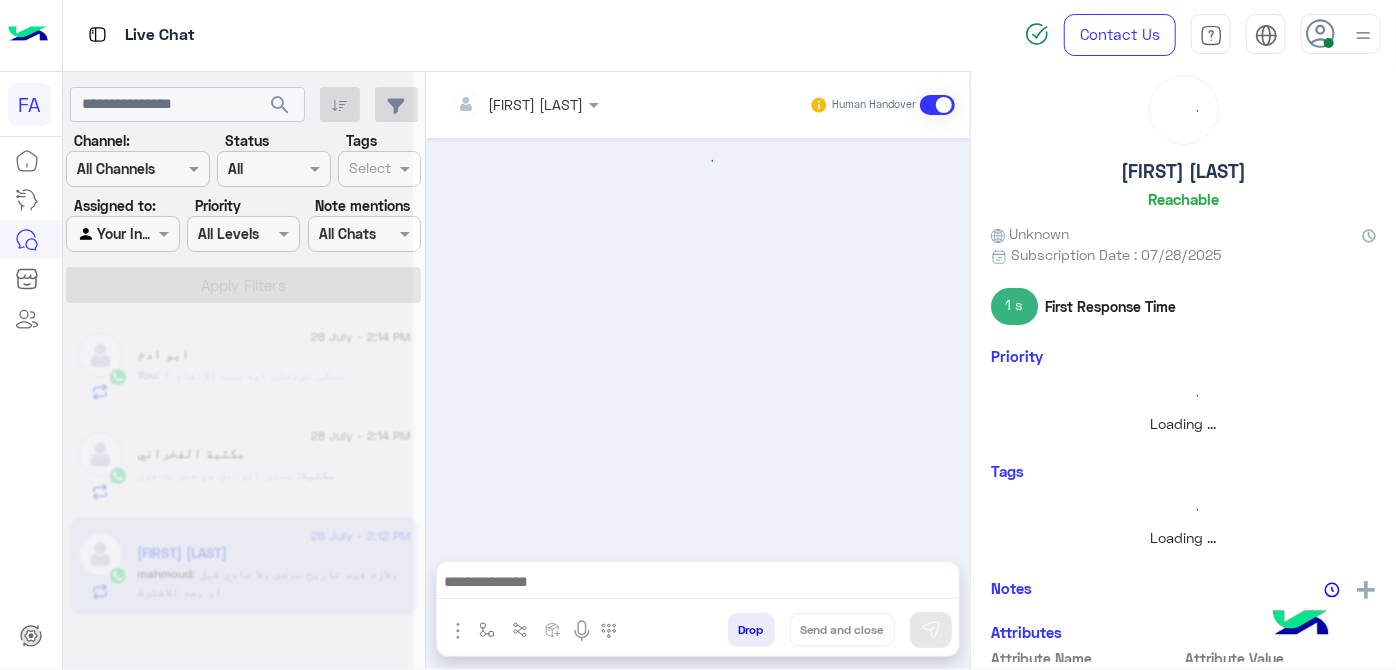 scroll, scrollTop: 287, scrollLeft: 0, axis: vertical 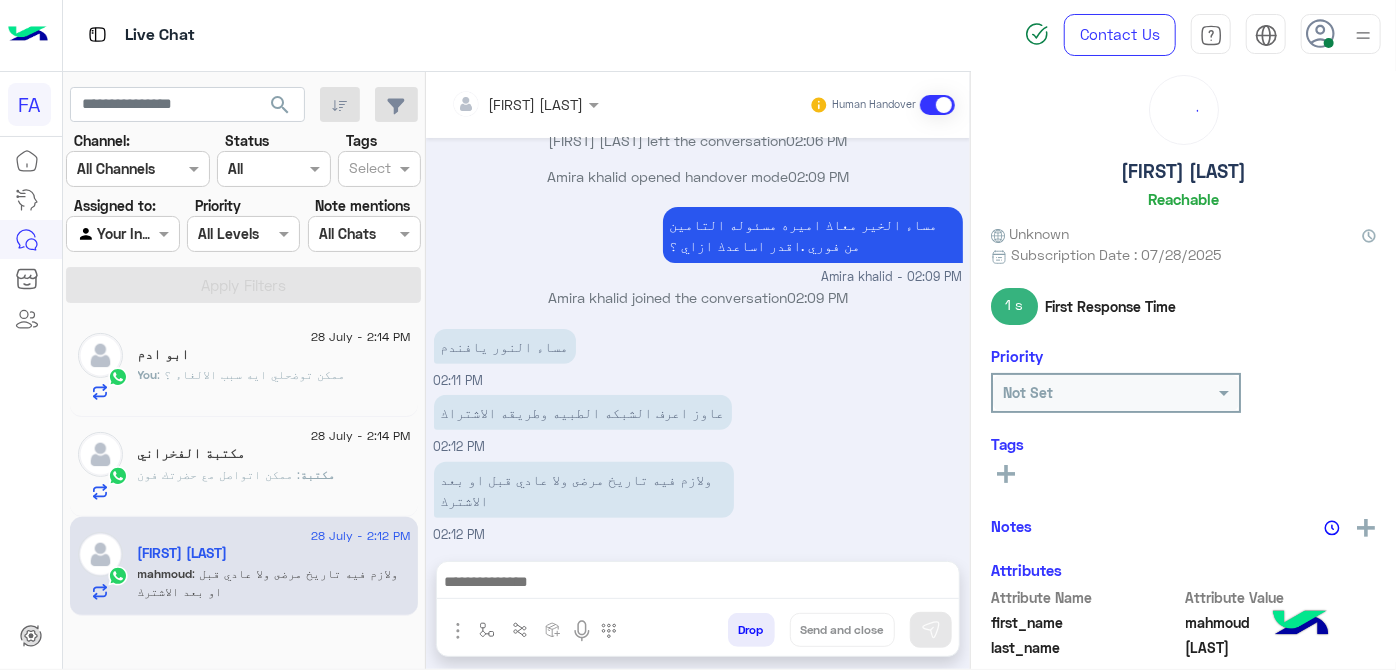 click on "You  : ممكن توضحلي ايه سبب الالغاء ؟" 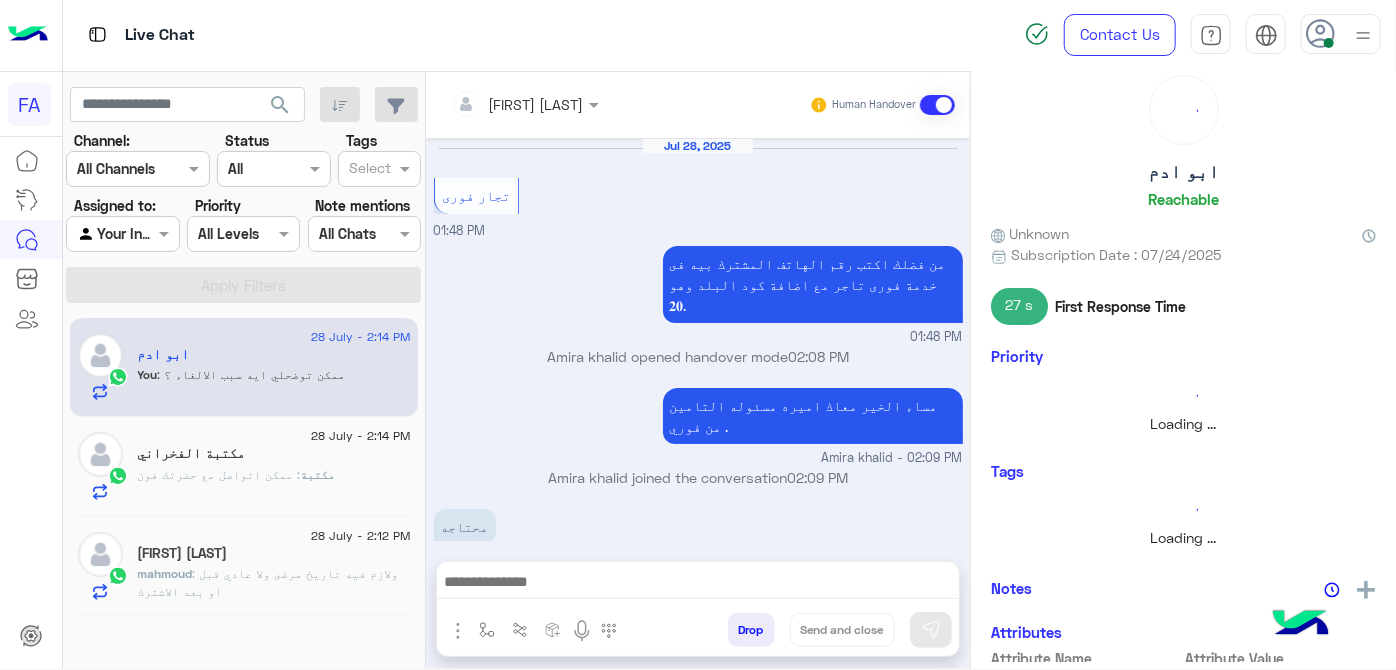scroll, scrollTop: 487, scrollLeft: 0, axis: vertical 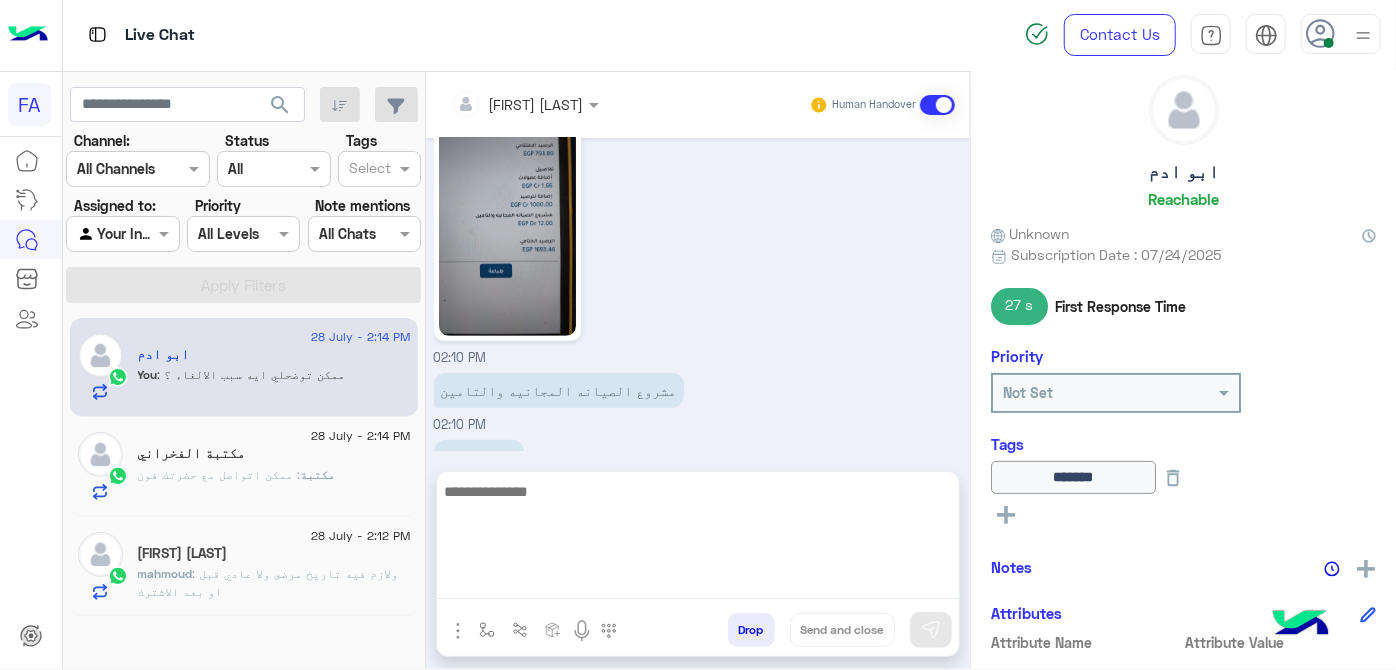 click at bounding box center [698, 539] 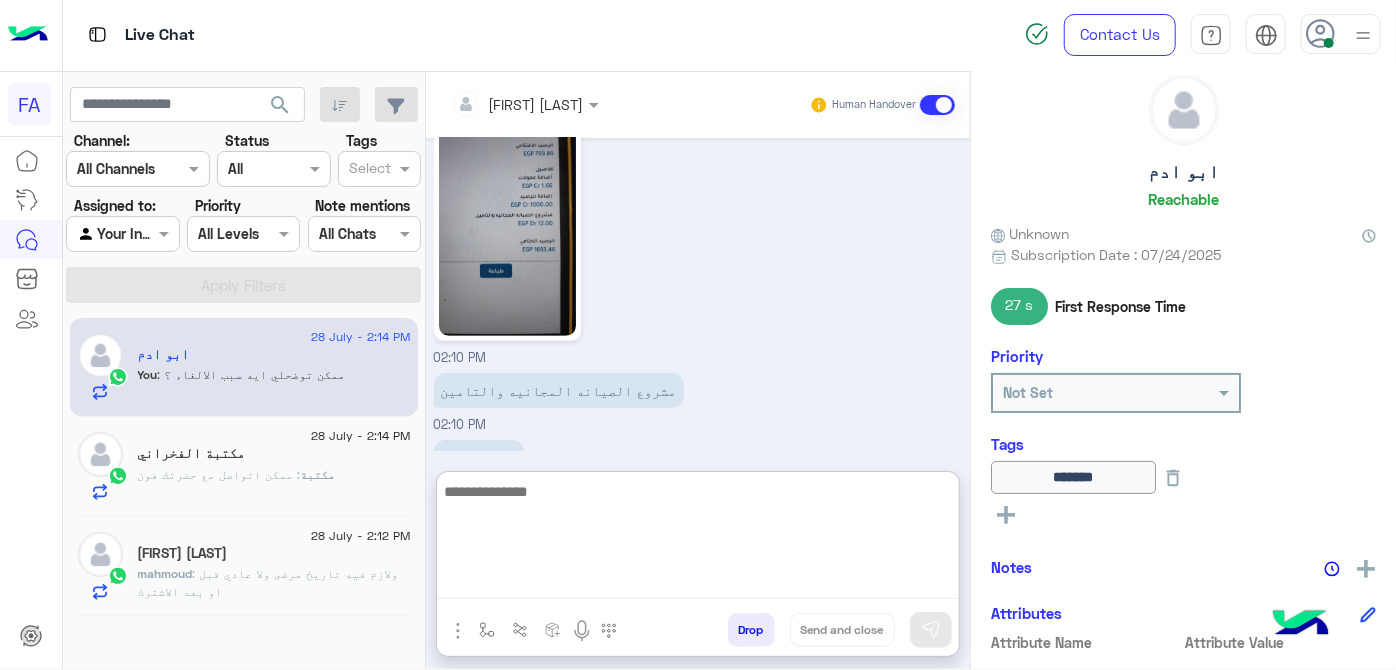paste on "**********" 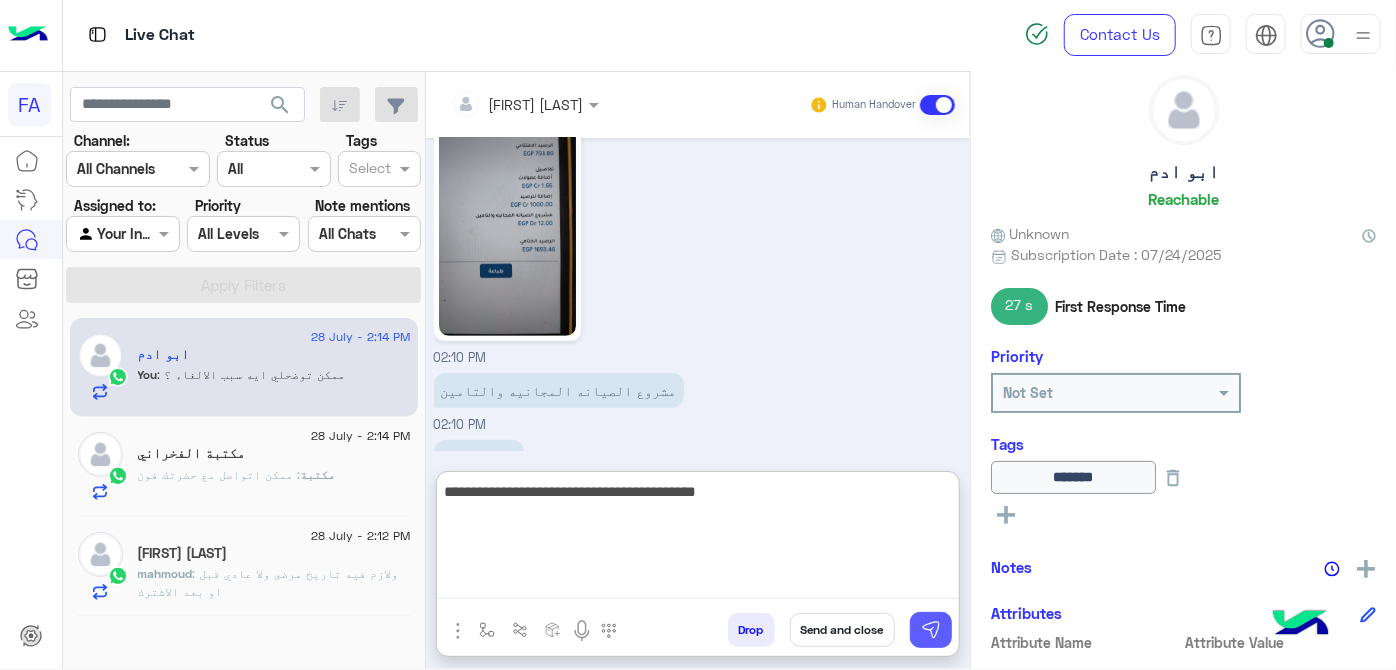 type on "**********" 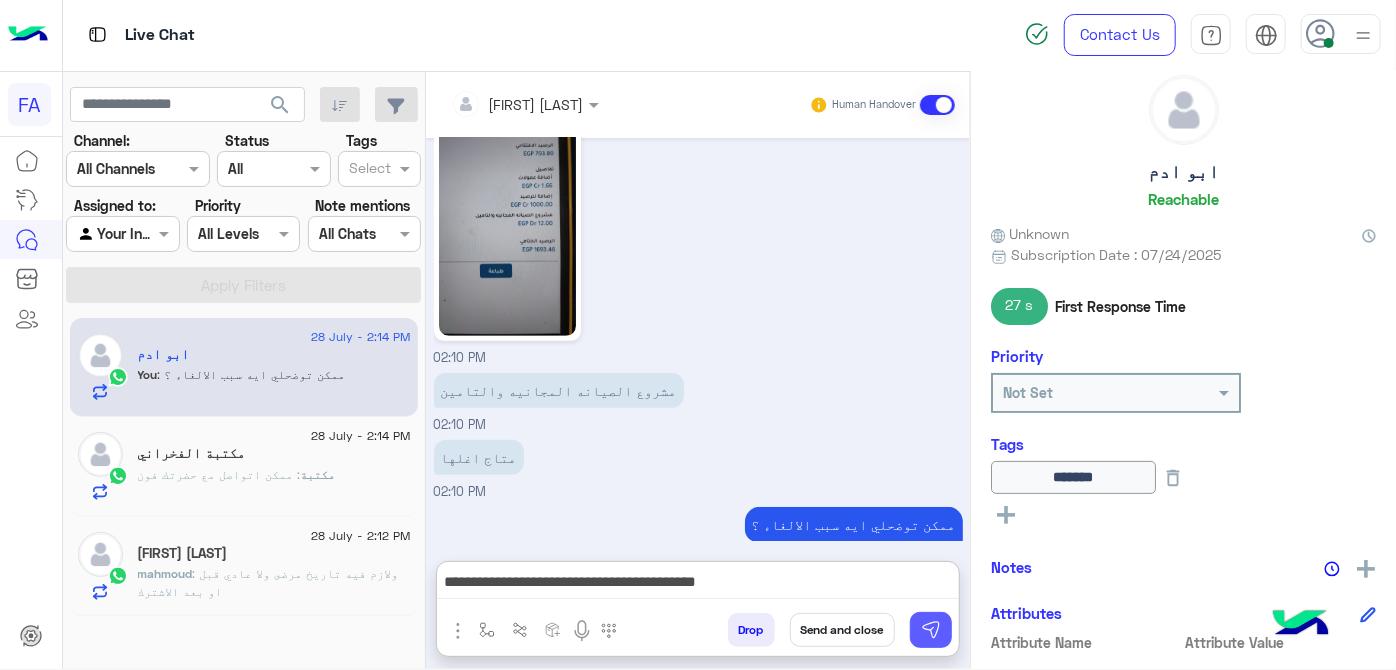 click at bounding box center (931, 630) 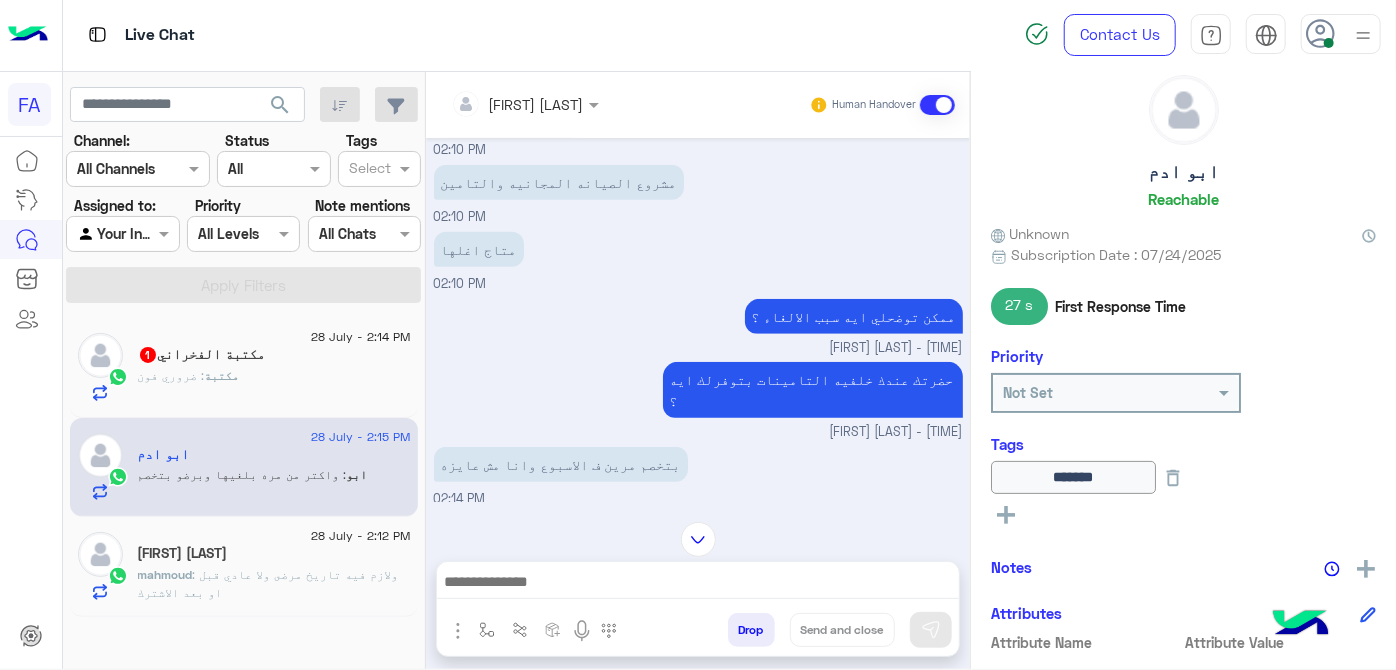 scroll, scrollTop: 968, scrollLeft: 0, axis: vertical 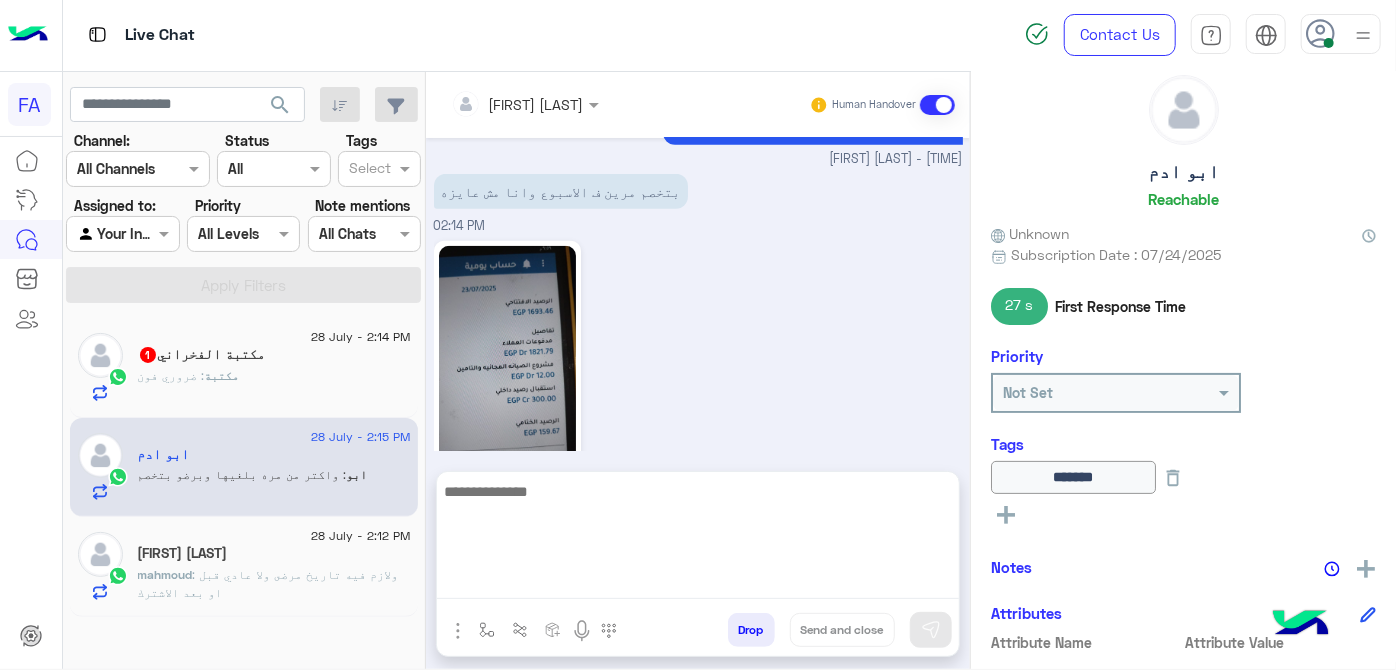 click at bounding box center [698, 539] 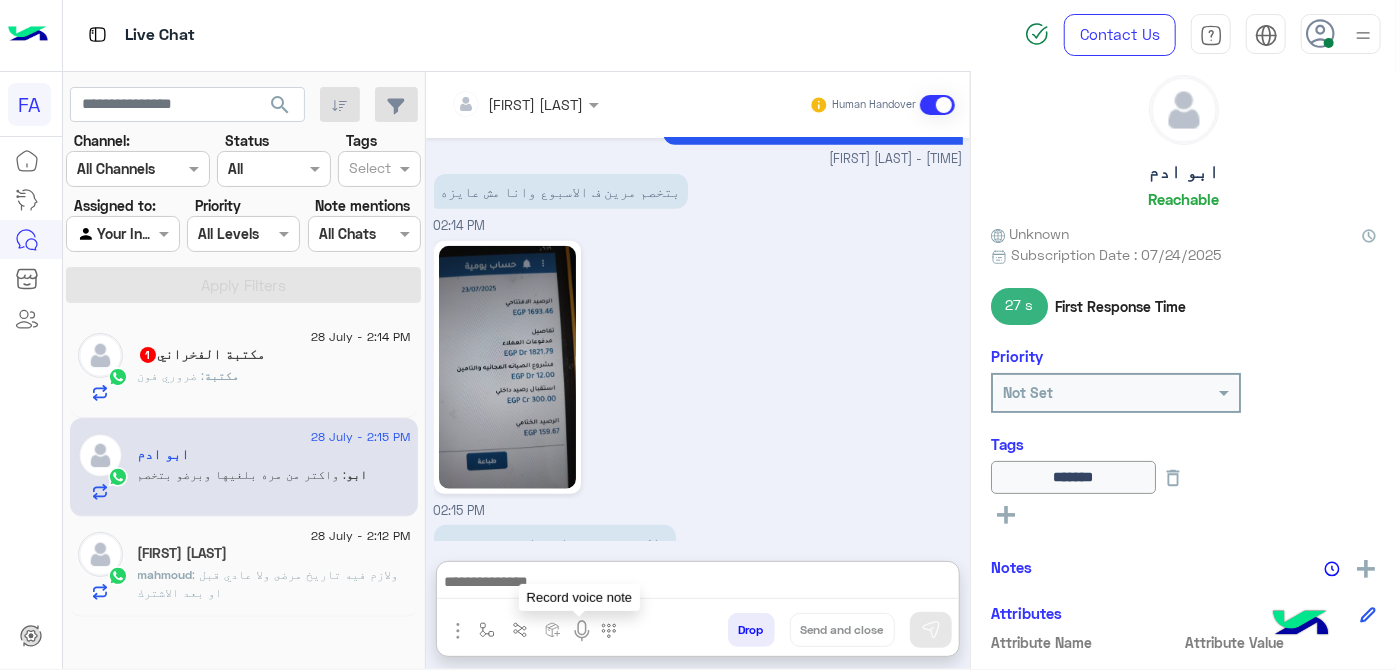 click at bounding box center (582, 631) 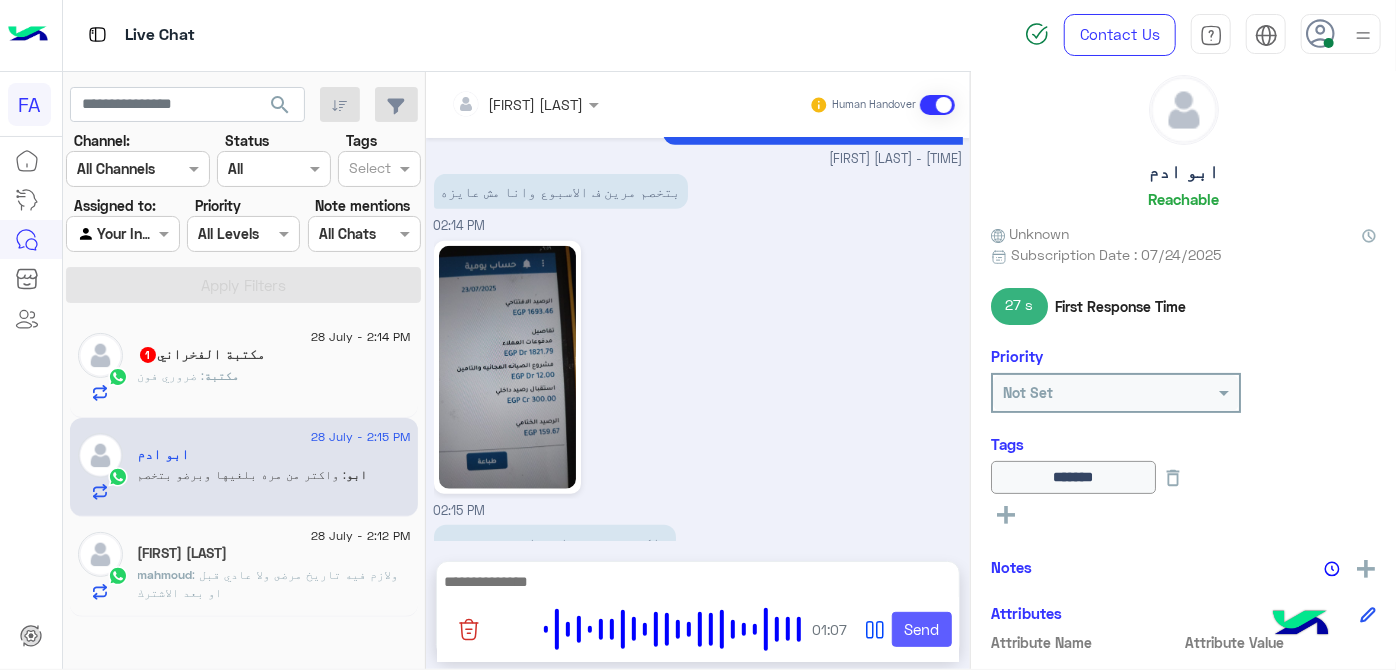 click on "Send" at bounding box center [922, 630] 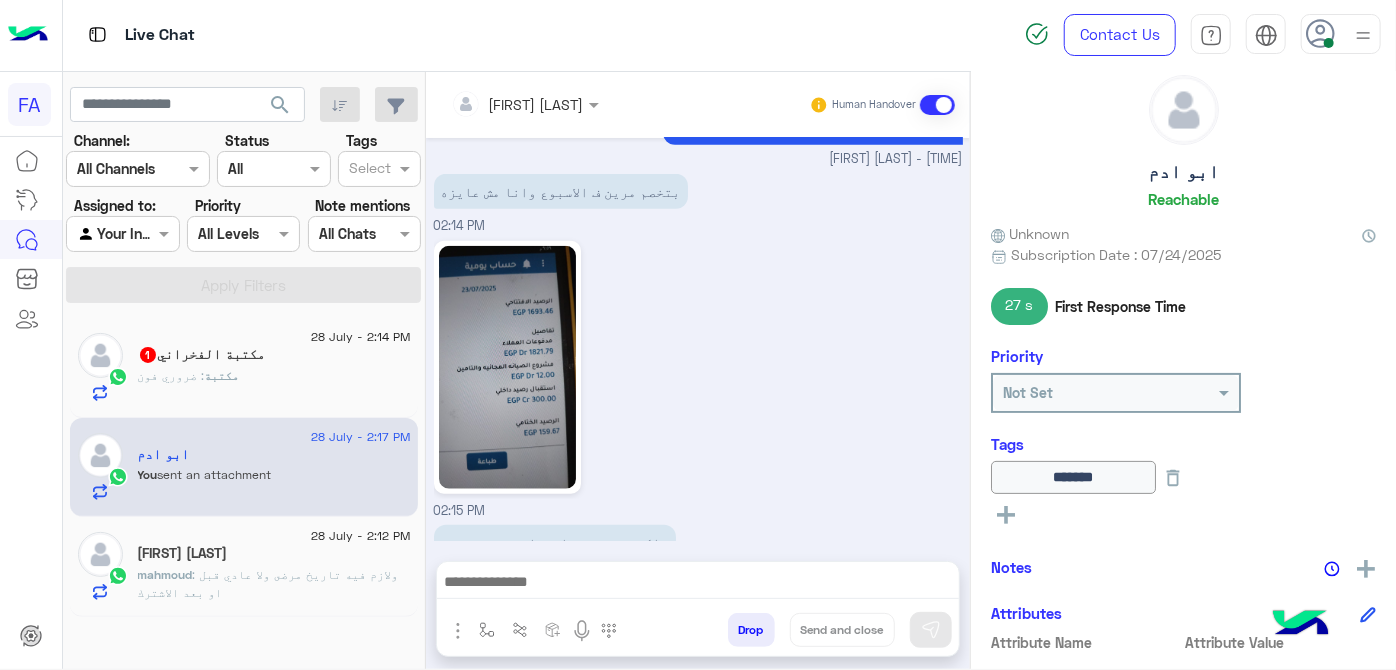 scroll, scrollTop: 1050, scrollLeft: 0, axis: vertical 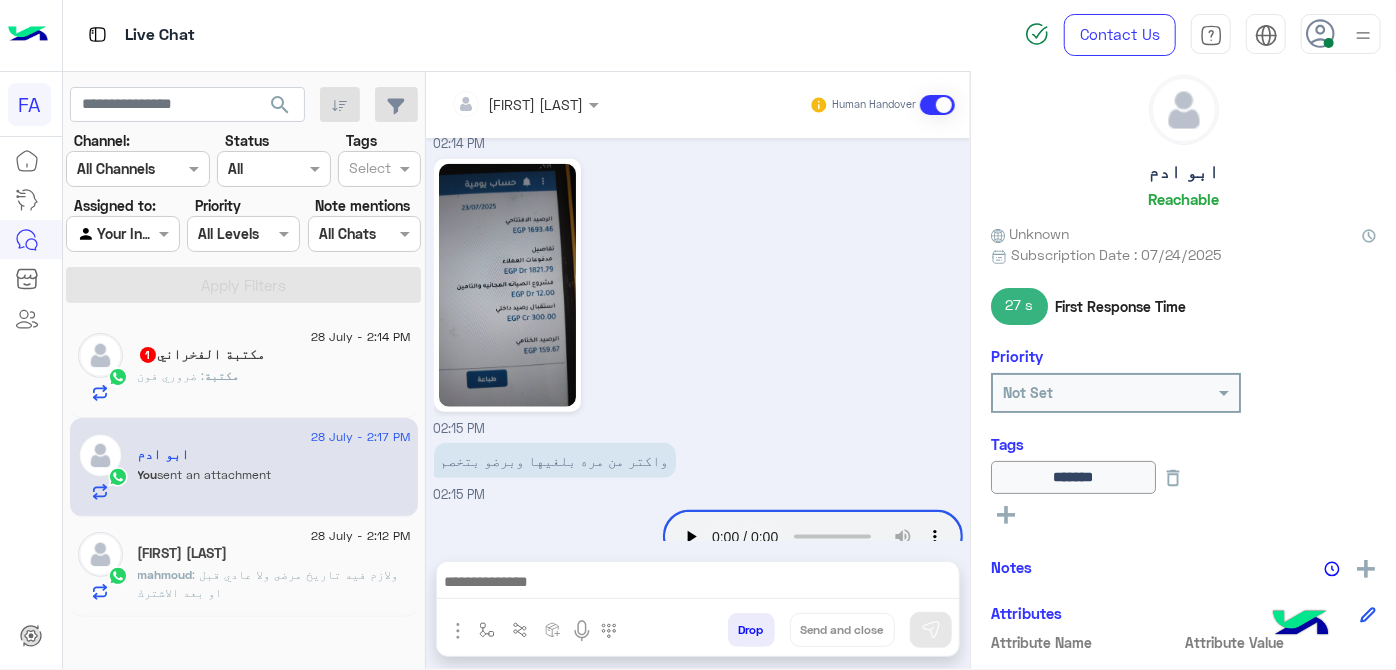 click on "مكتبة : ضروري فون" 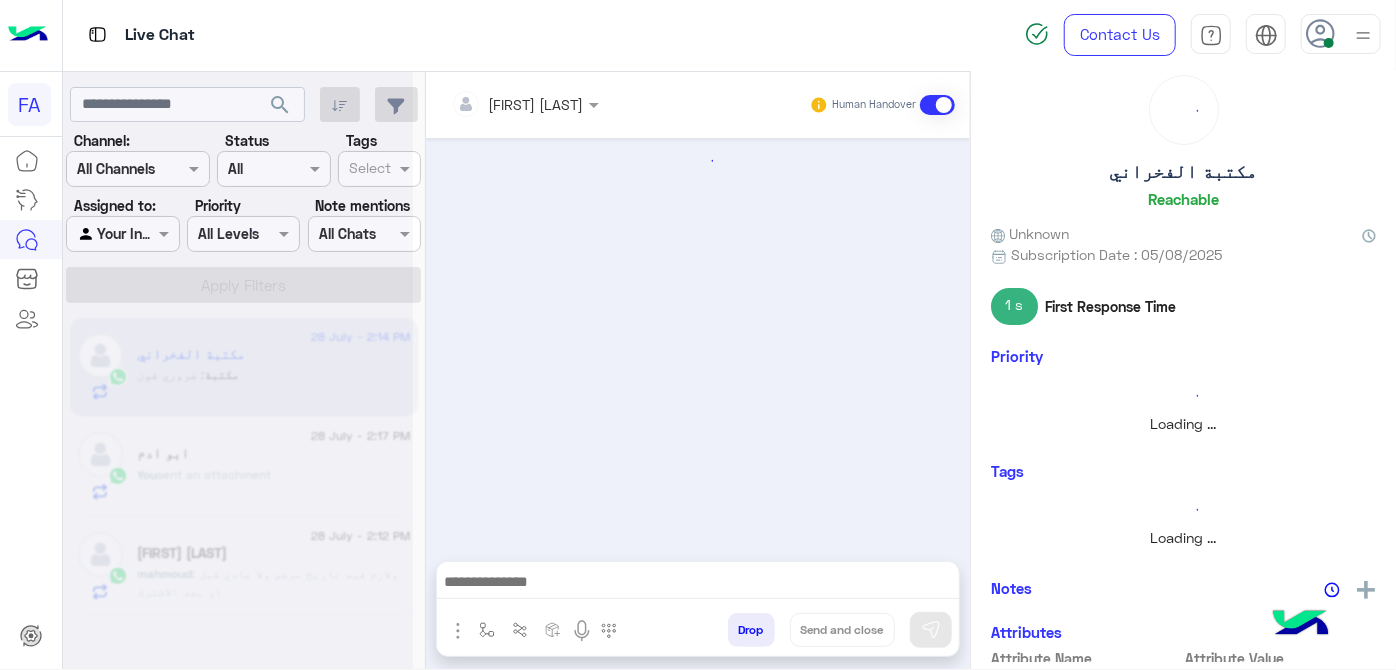 scroll, scrollTop: 363, scrollLeft: 0, axis: vertical 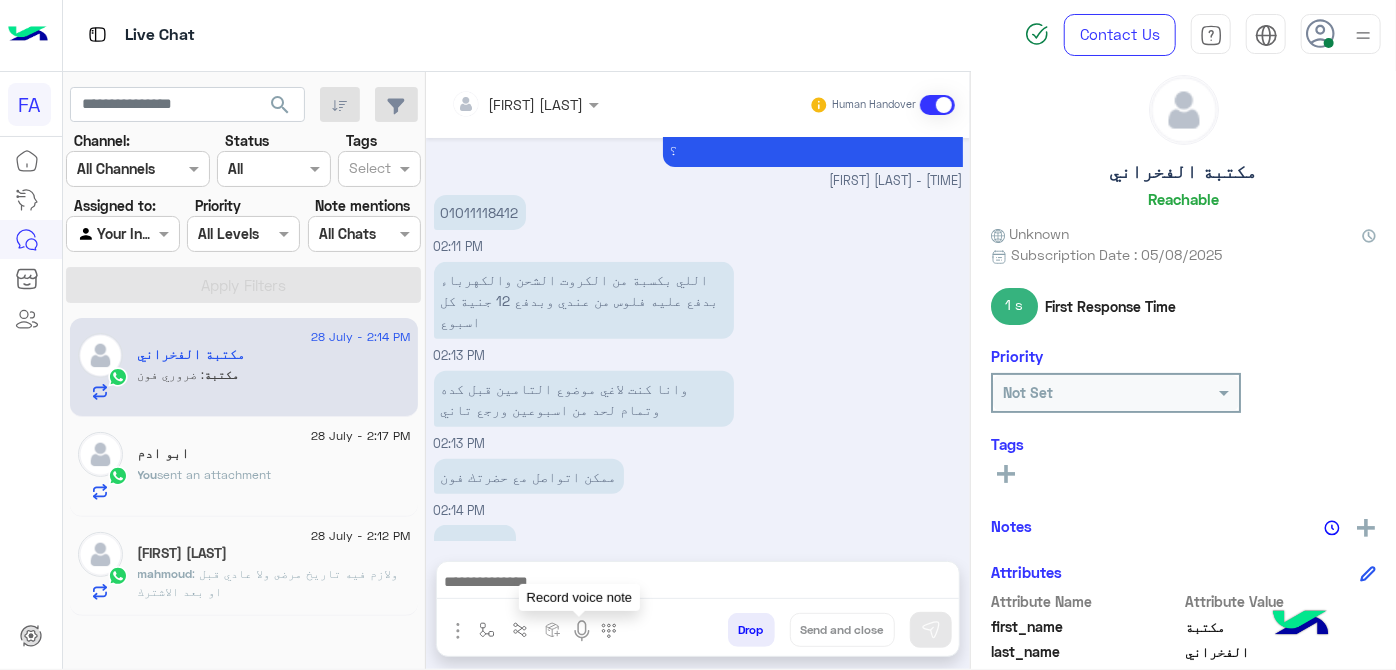click at bounding box center (582, 631) 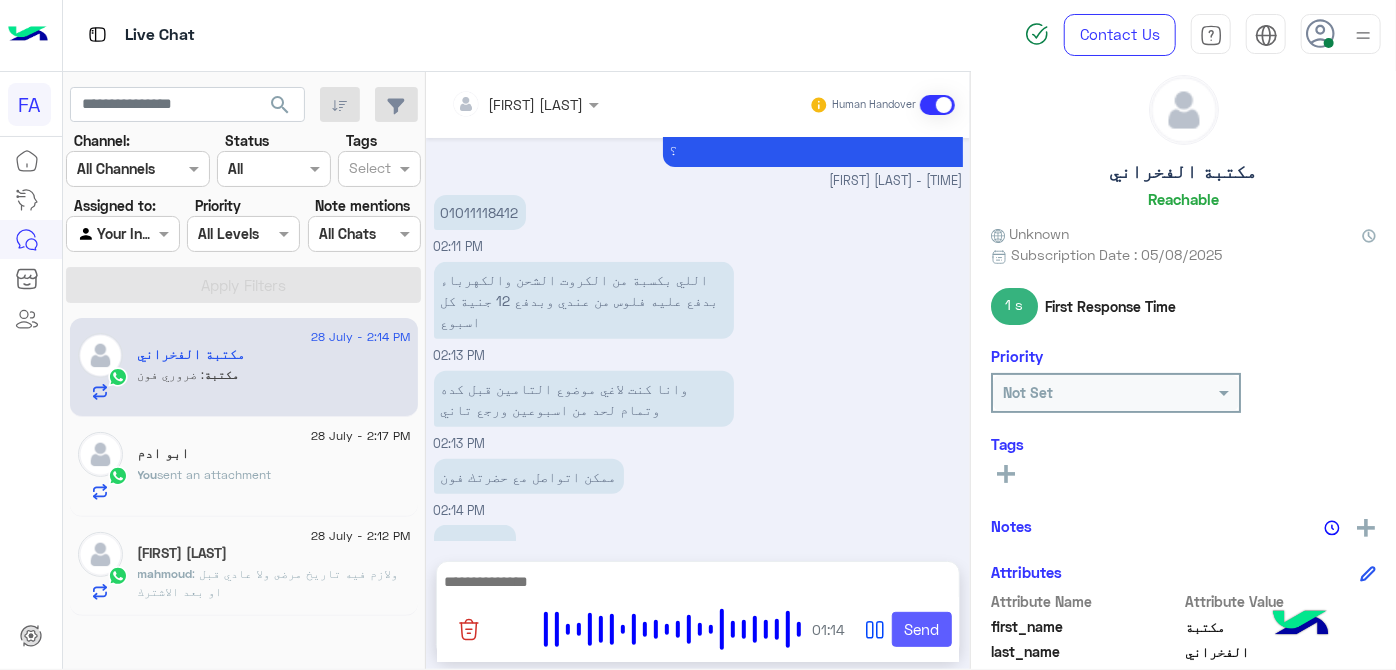 click on "Send" at bounding box center [922, 630] 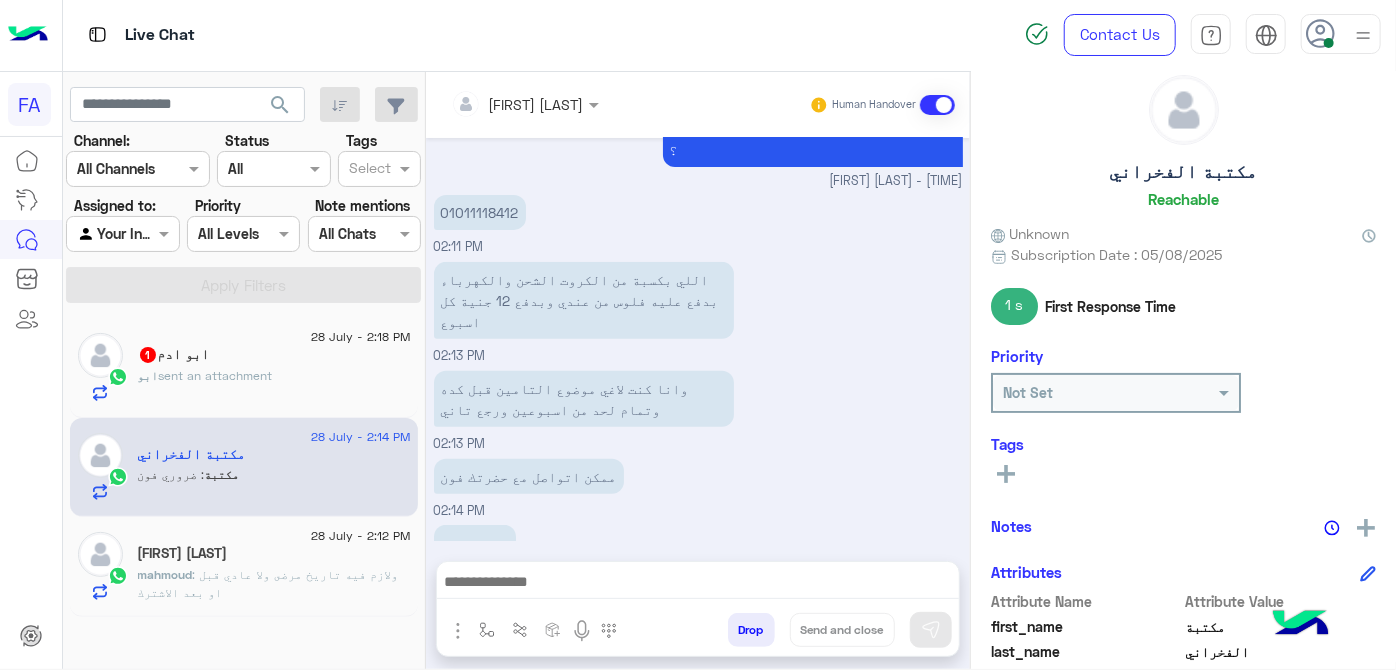 scroll, scrollTop: 445, scrollLeft: 0, axis: vertical 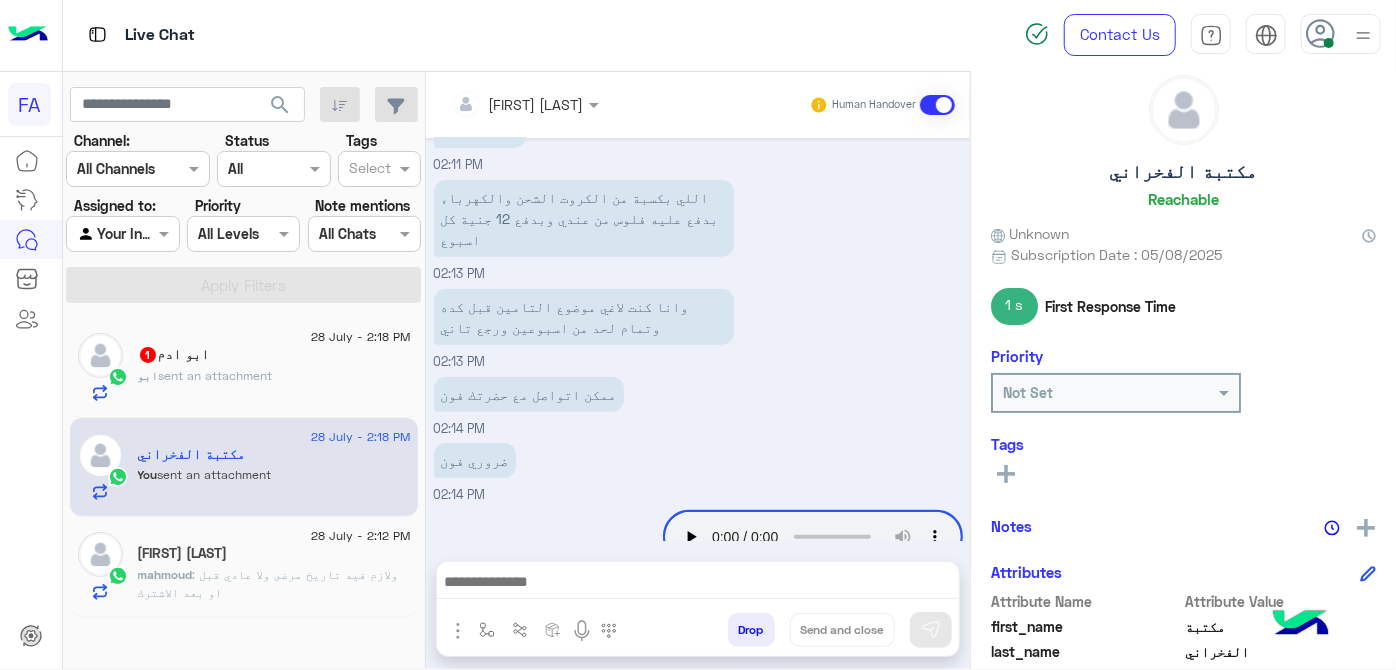 click on ": ولازم فيه تاريخ مرضى ولا عادي قبل او بعد الاشترك" 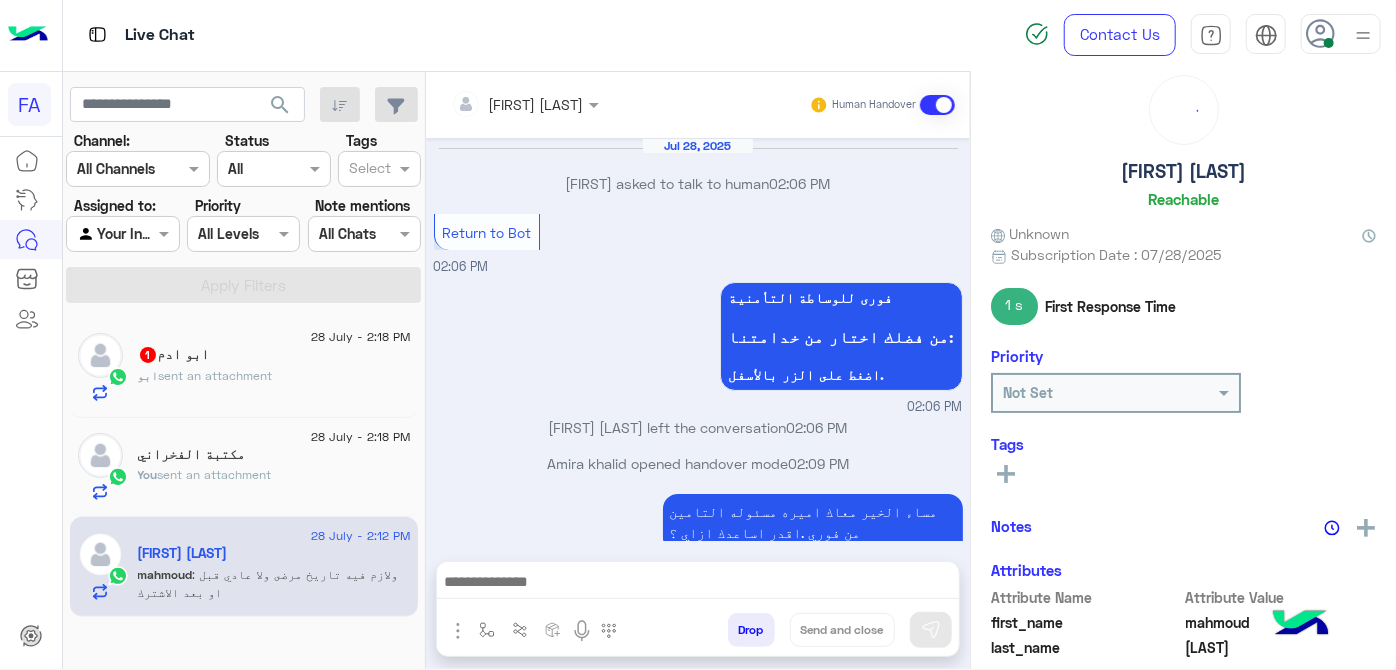scroll, scrollTop: 287, scrollLeft: 0, axis: vertical 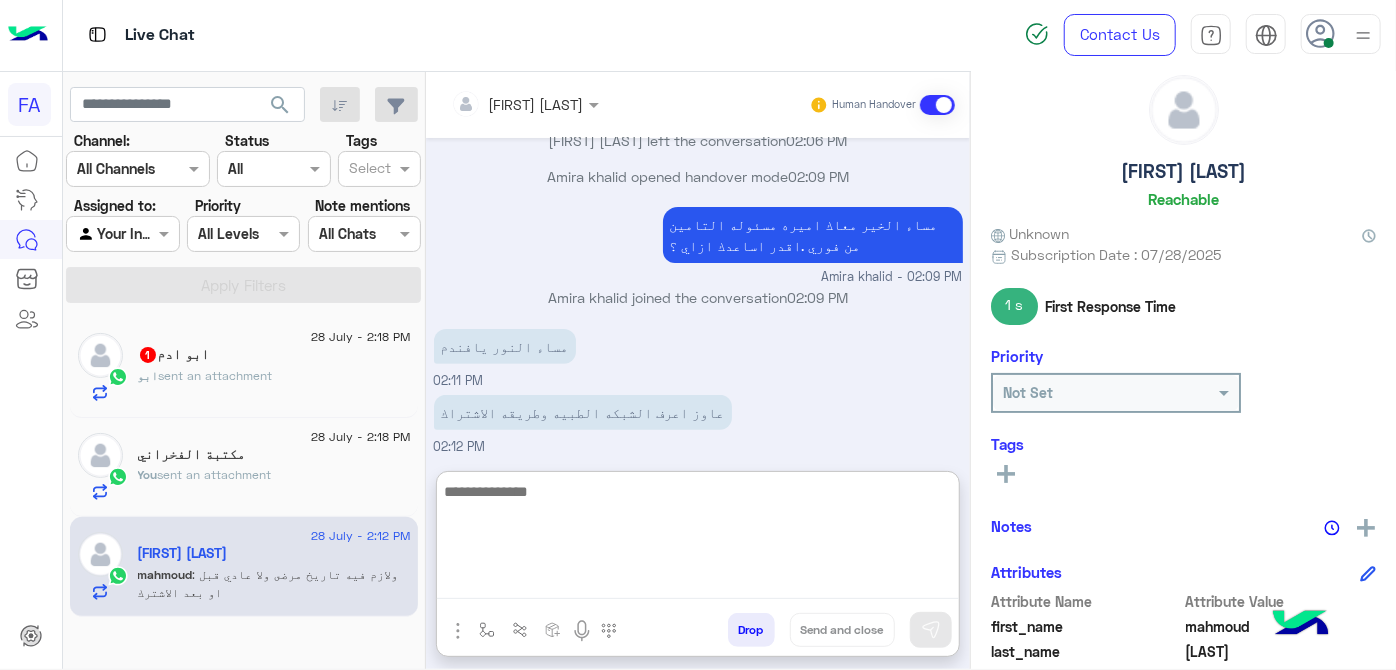 click at bounding box center (698, 539) 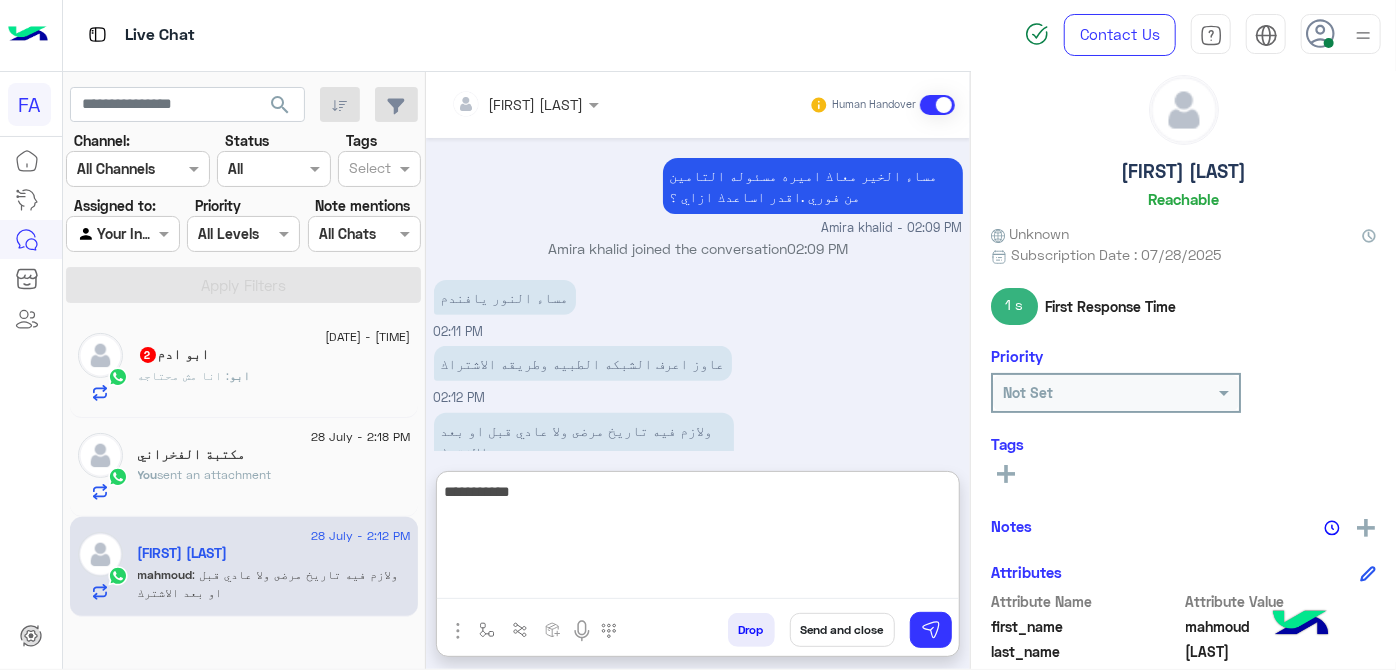 scroll, scrollTop: 376, scrollLeft: 0, axis: vertical 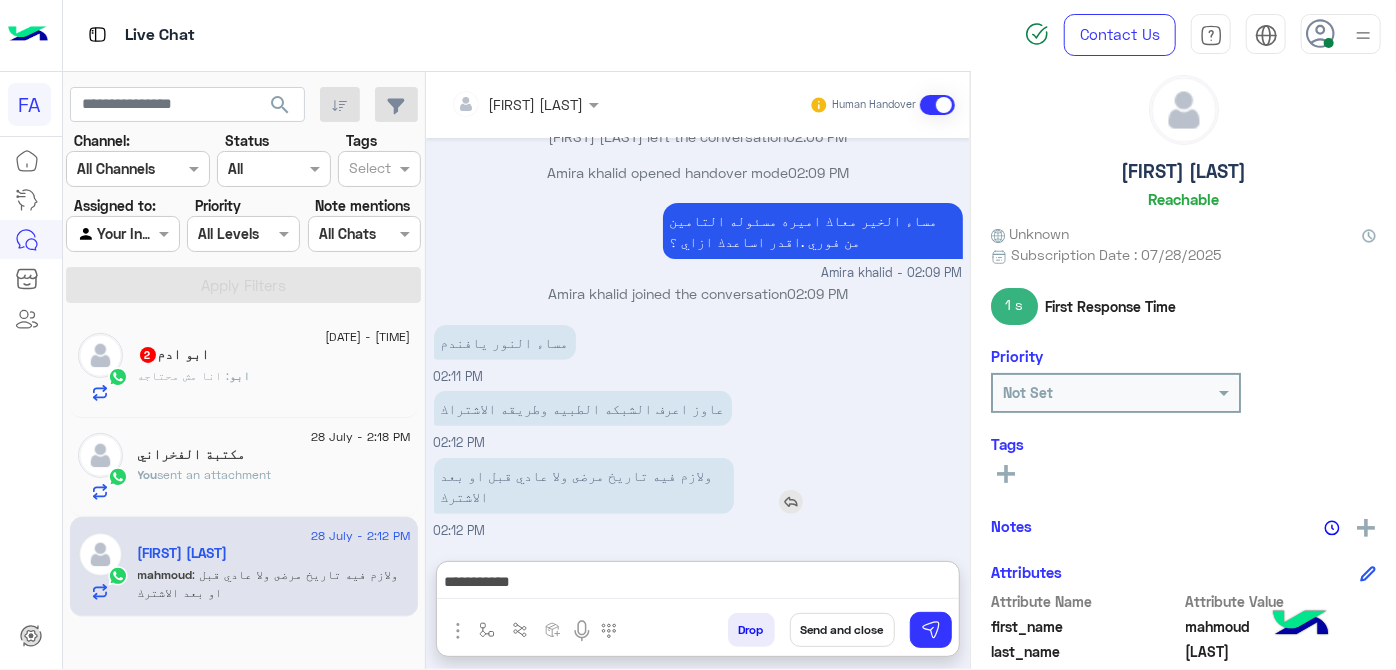 click on "ولازم فيه تاريخ مرضى ولا عادي قبل او بعد الاشترك" at bounding box center (641, 486) 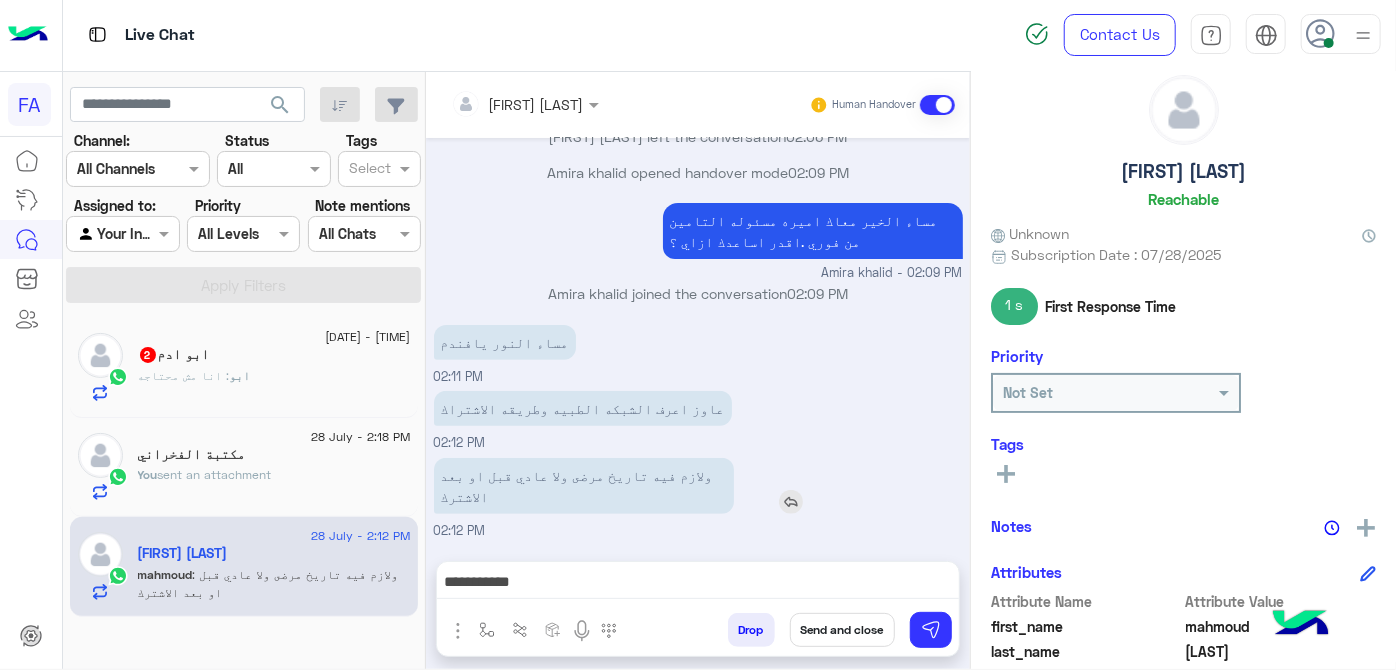scroll, scrollTop: 287, scrollLeft: 0, axis: vertical 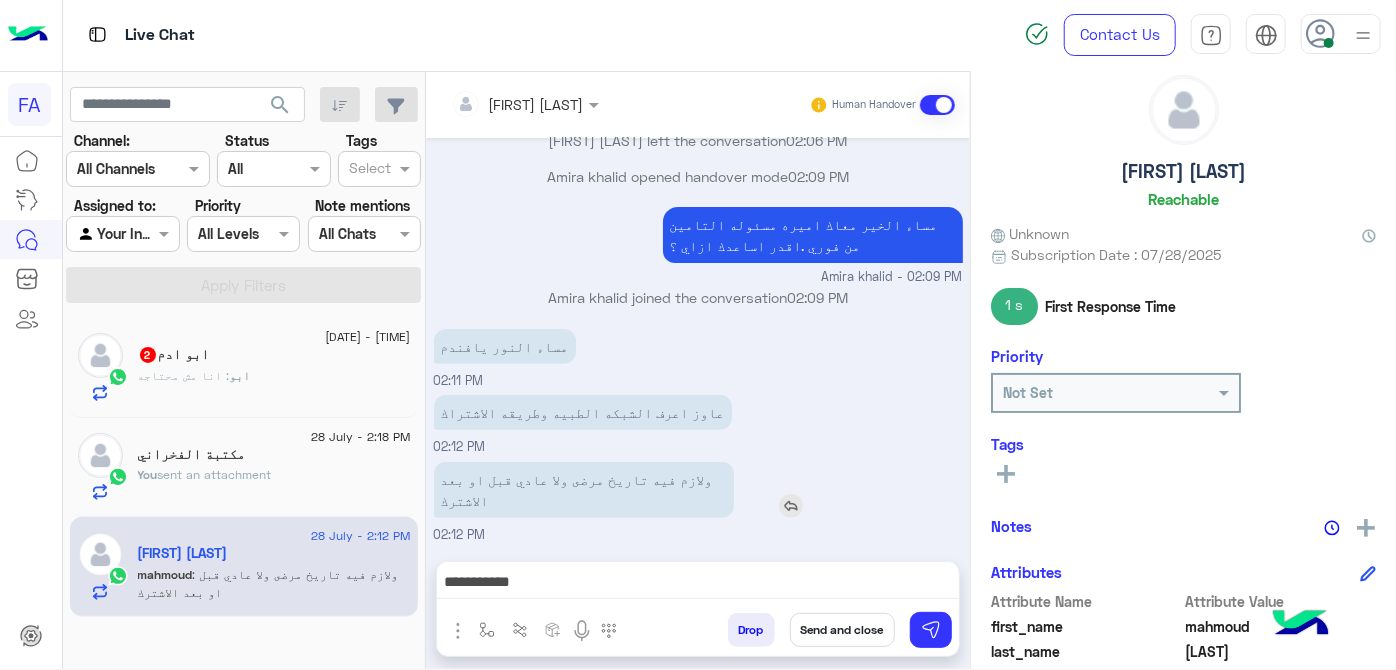 click at bounding box center [791, 506] 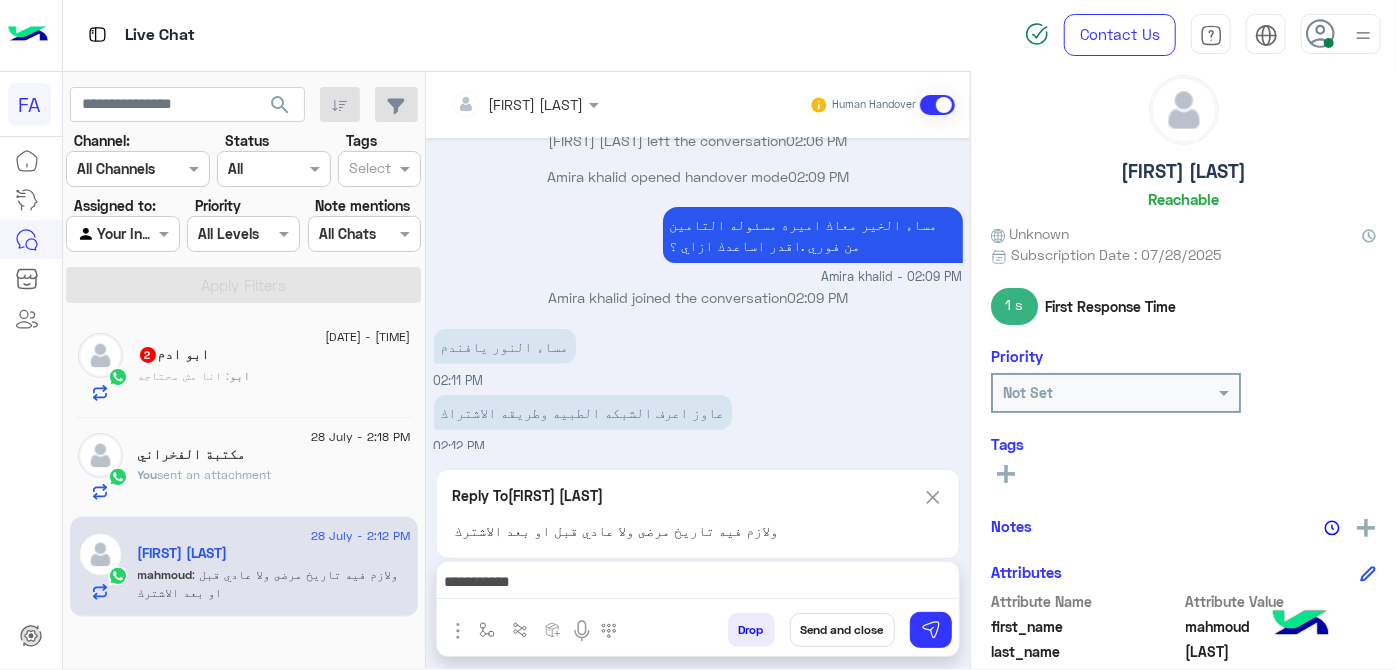 scroll, scrollTop: 376, scrollLeft: 0, axis: vertical 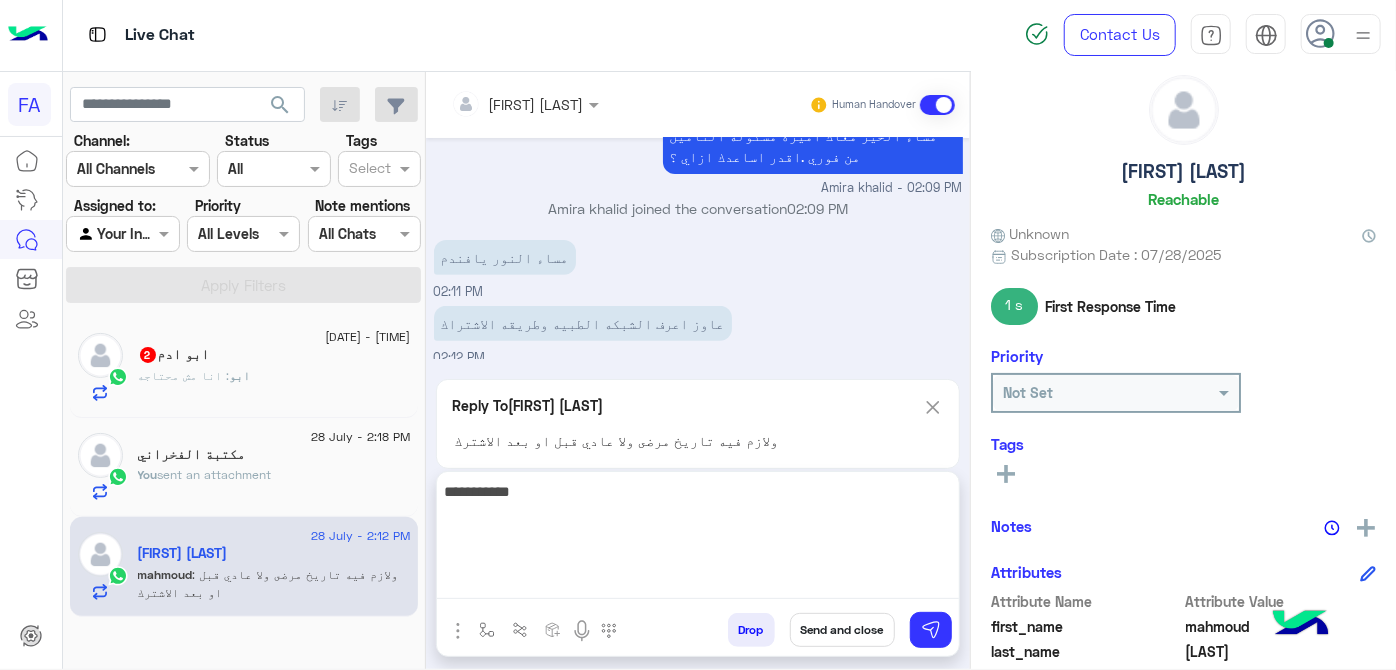 click on "**********" at bounding box center (698, 539) 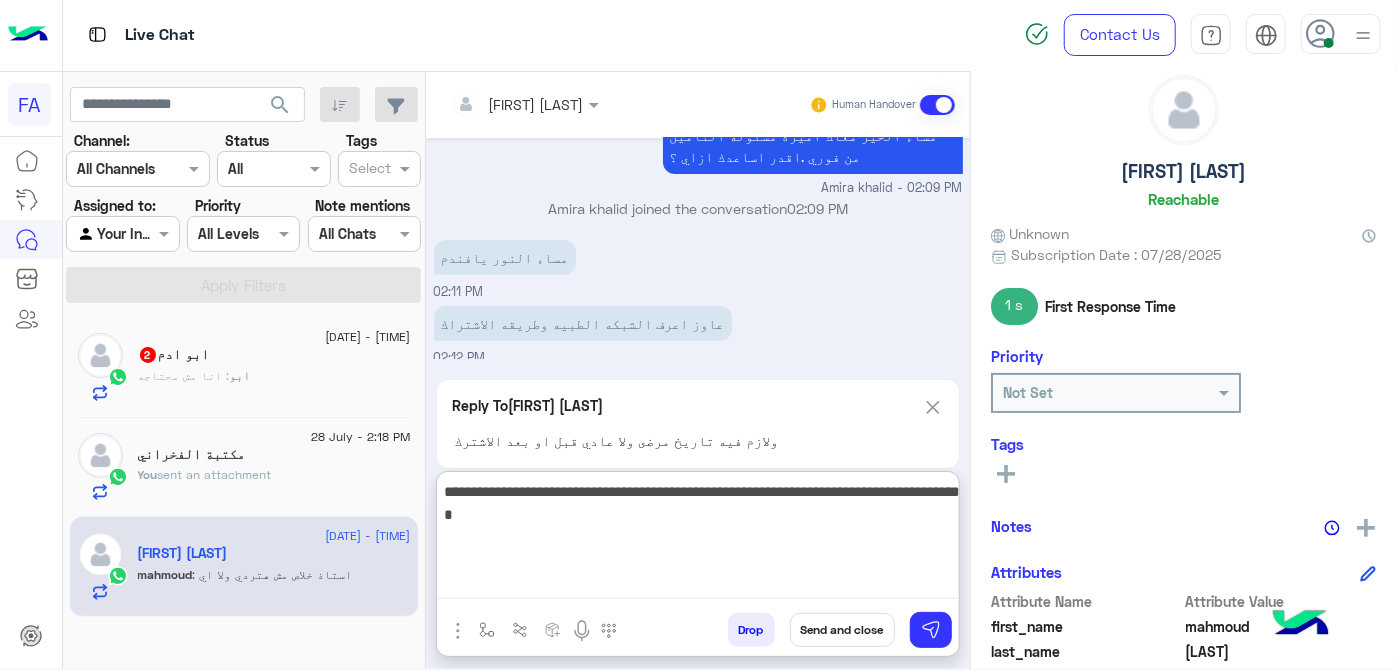 scroll, scrollTop: 535, scrollLeft: 0, axis: vertical 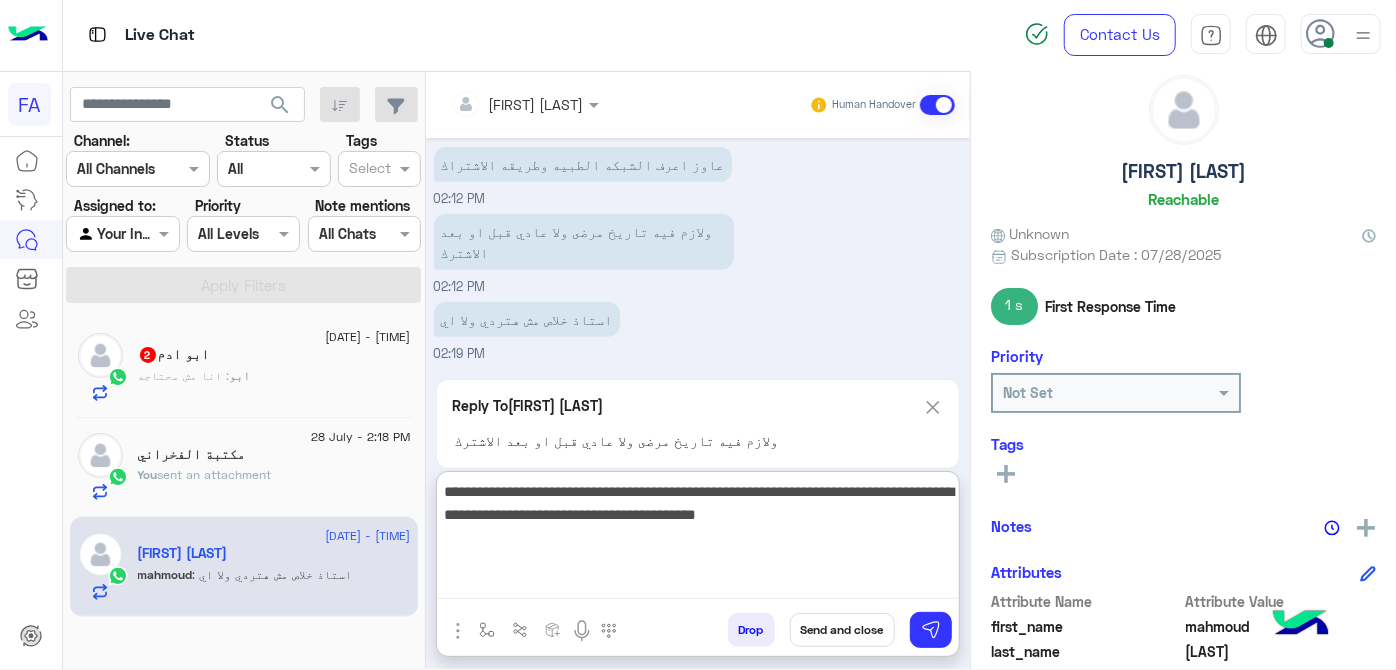 type on "**********" 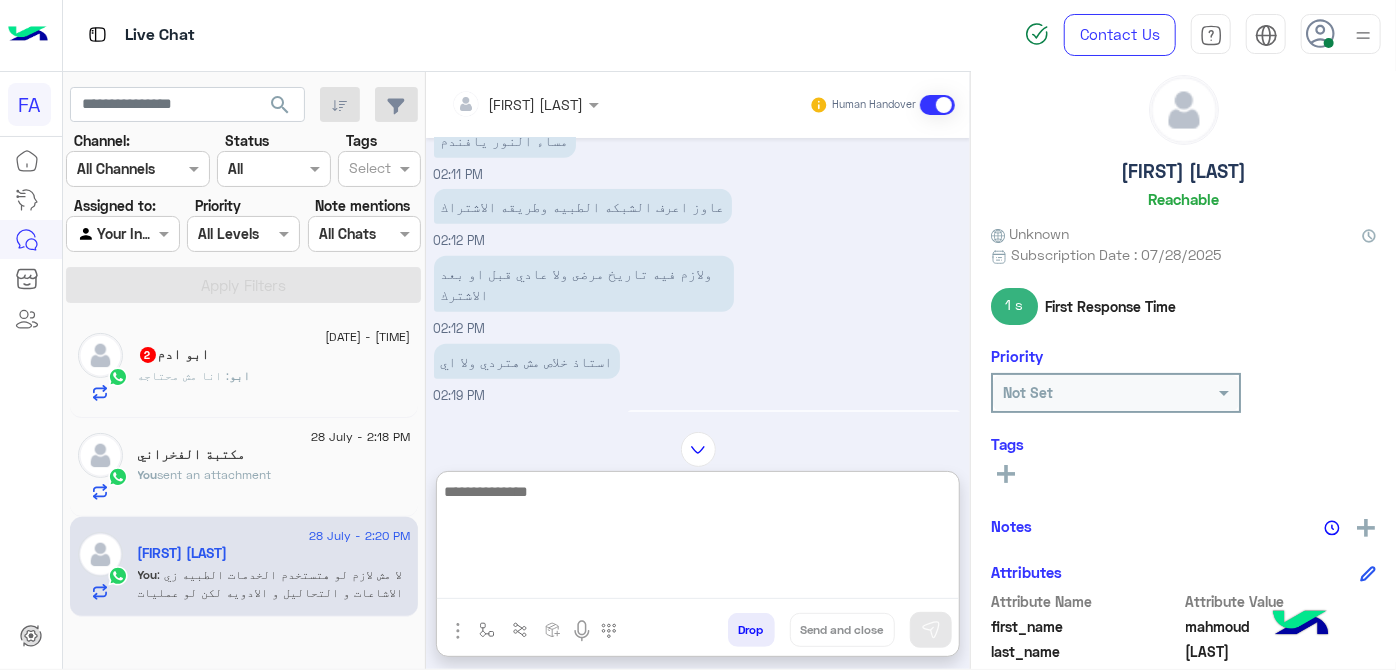 scroll, scrollTop: 402, scrollLeft: 0, axis: vertical 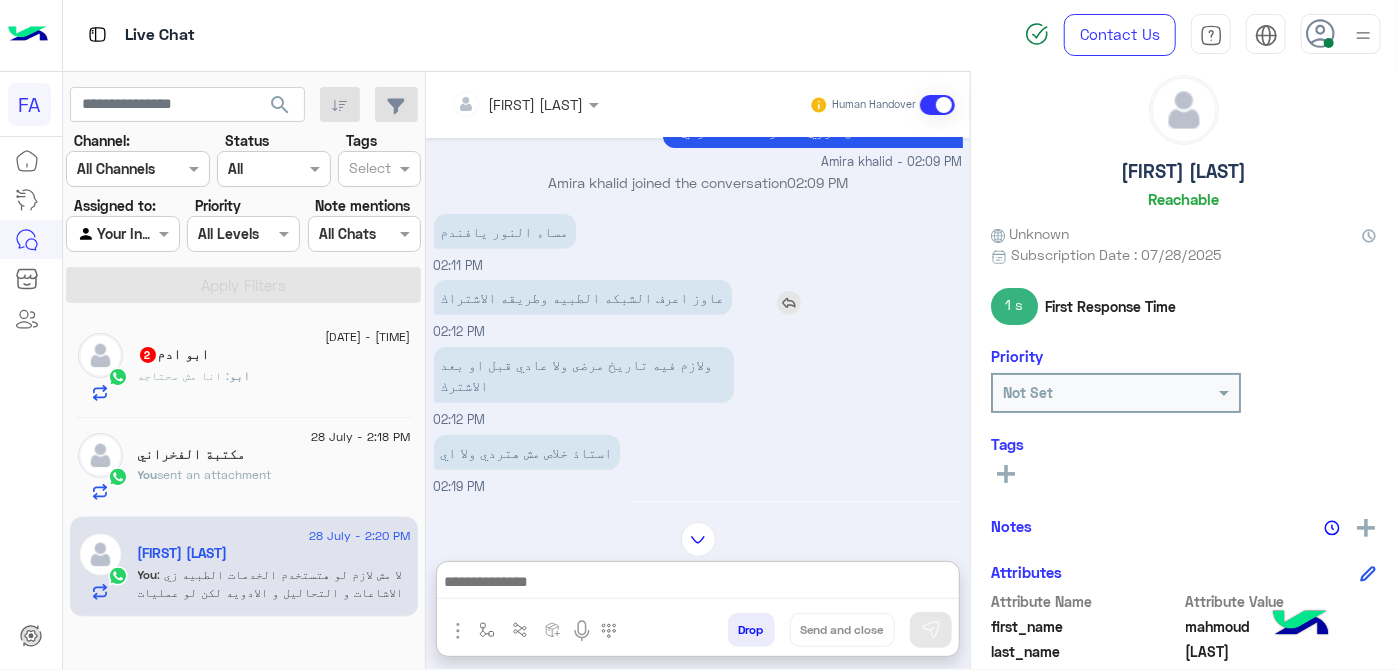 click at bounding box center (789, 303) 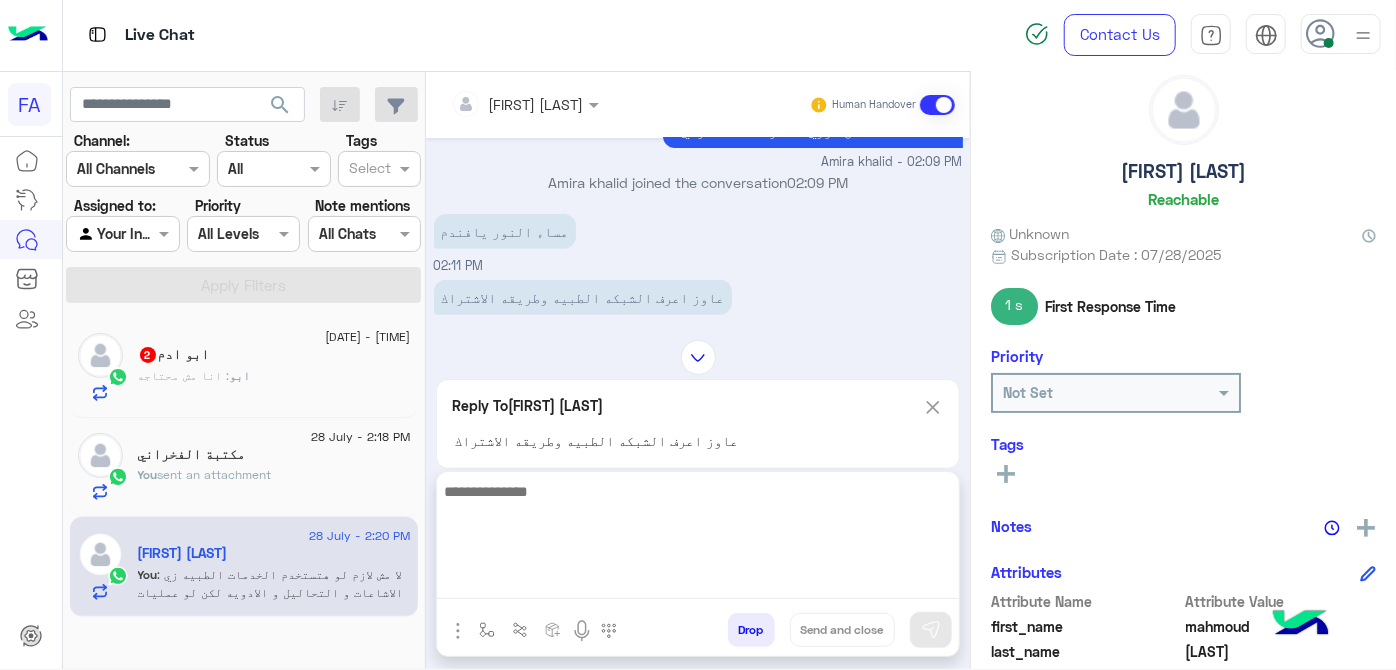 click at bounding box center (698, 539) 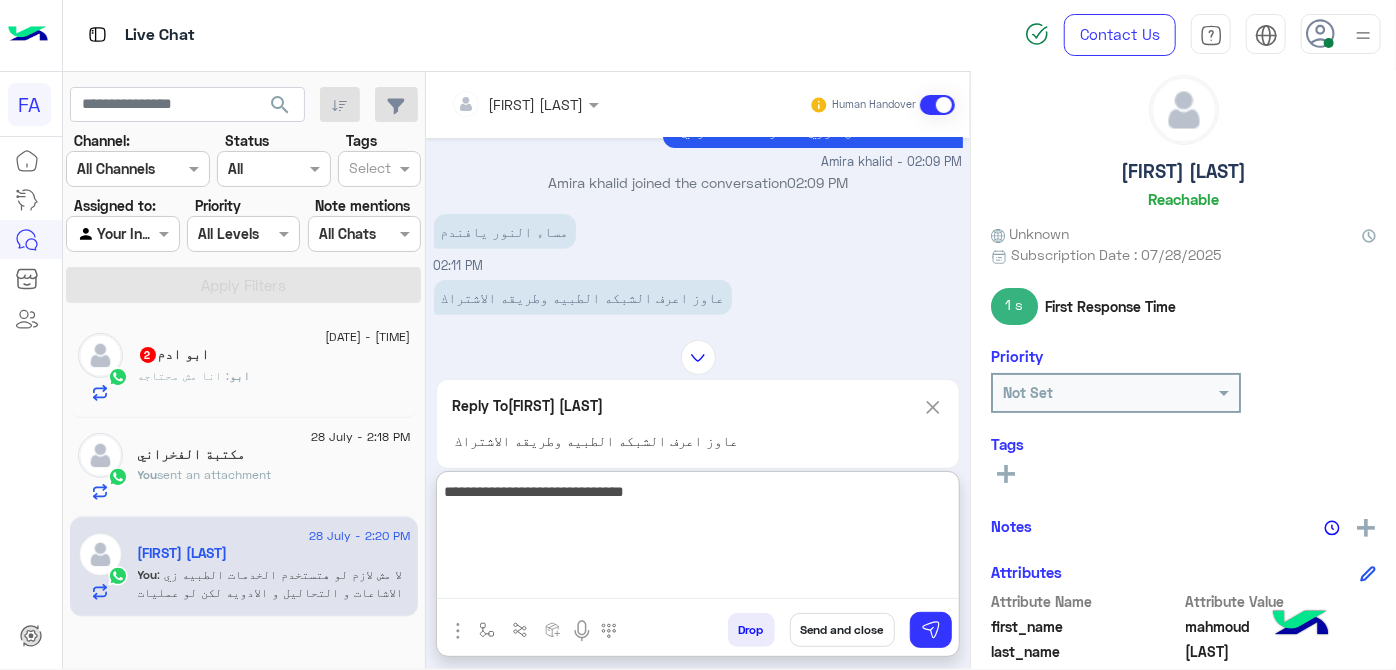 type on "**********" 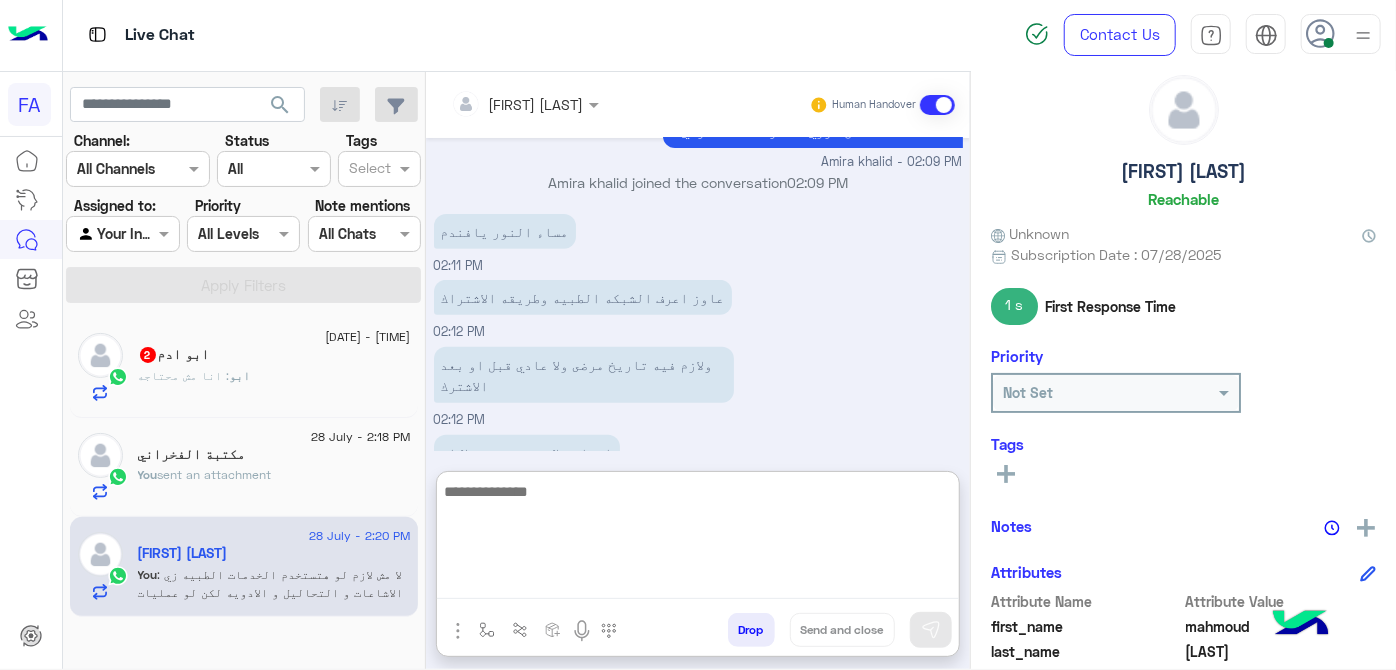 scroll, scrollTop: 682, scrollLeft: 0, axis: vertical 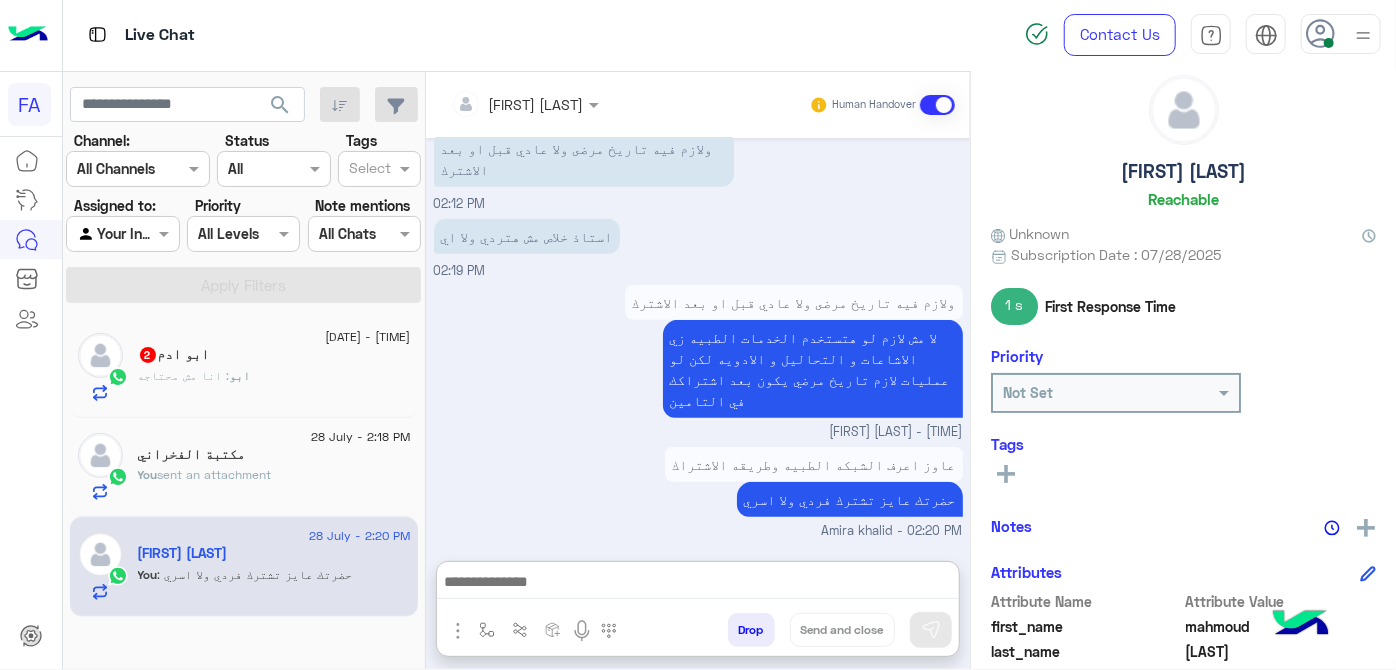 click on "ابو ادم  2" 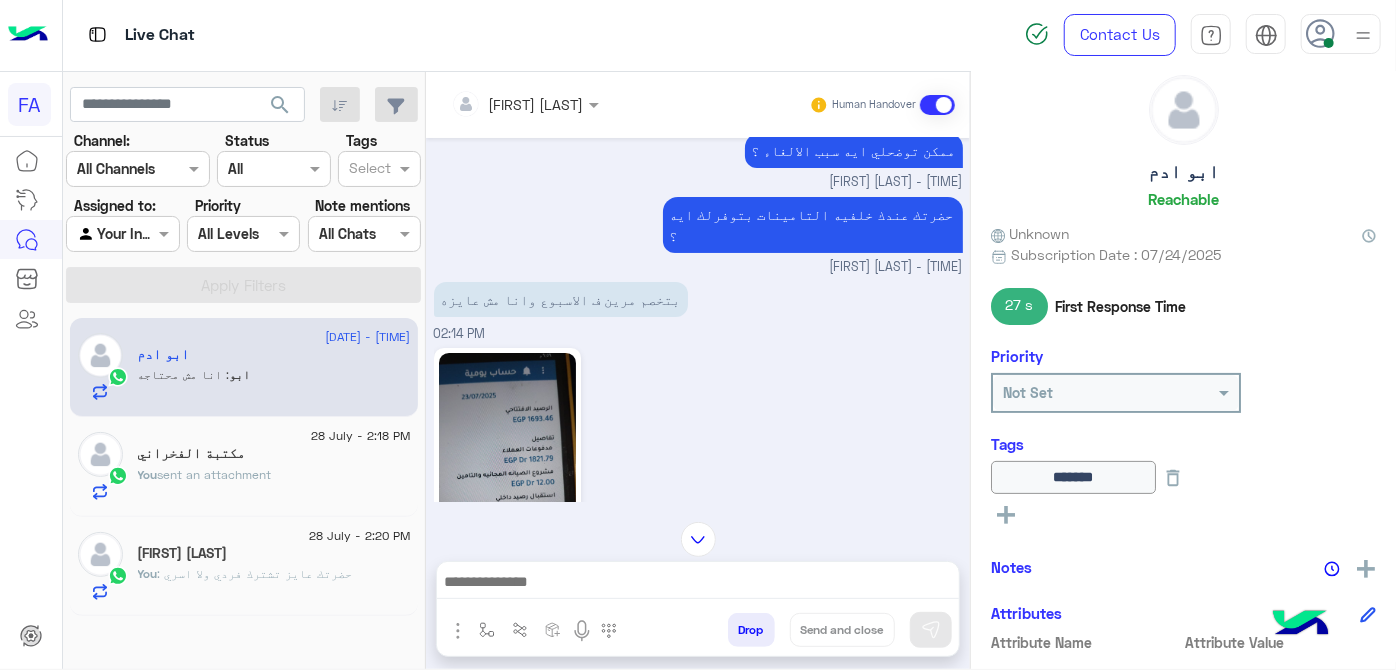scroll, scrollTop: 541, scrollLeft: 0, axis: vertical 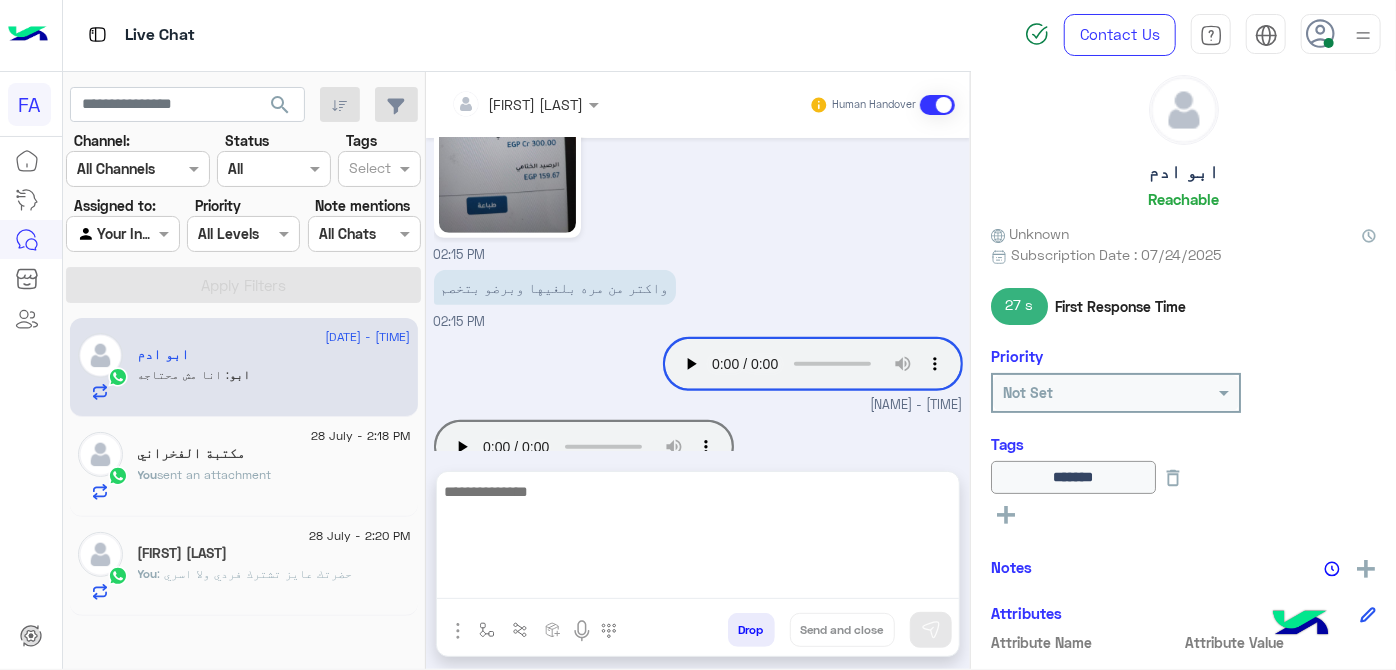 click at bounding box center (698, 539) 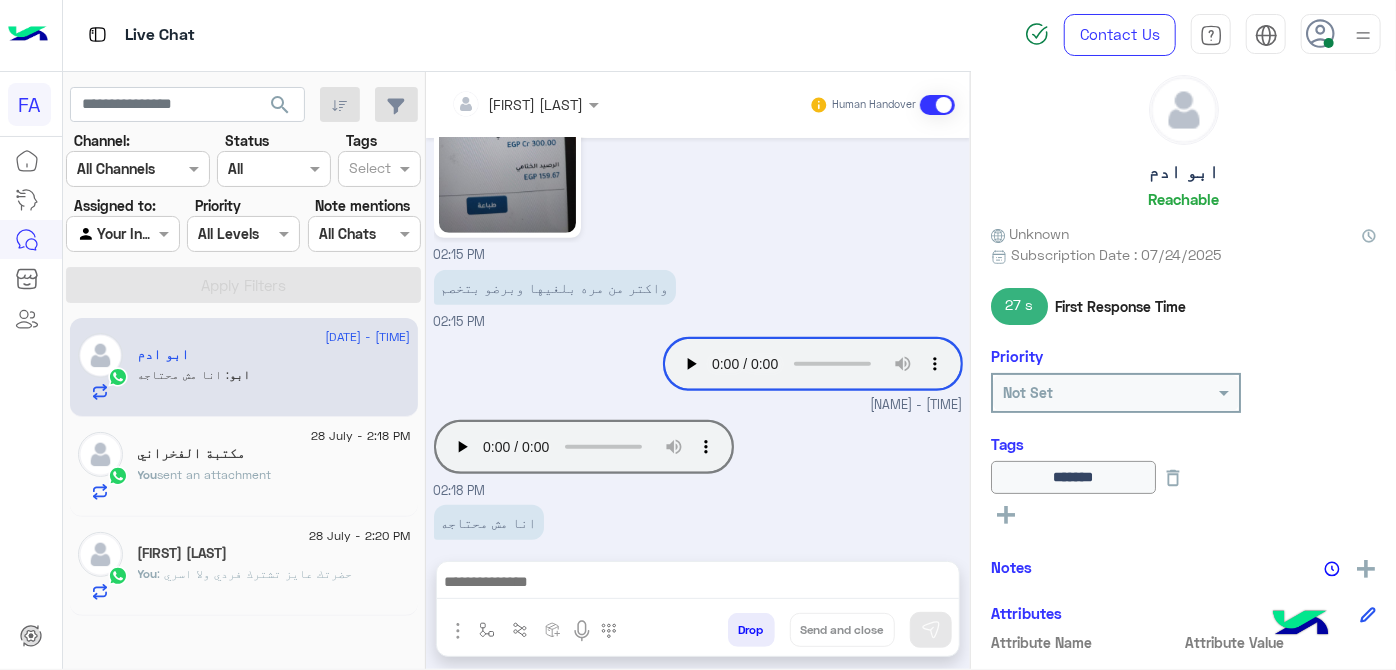 click on "02:15 PM" at bounding box center (698, 122) 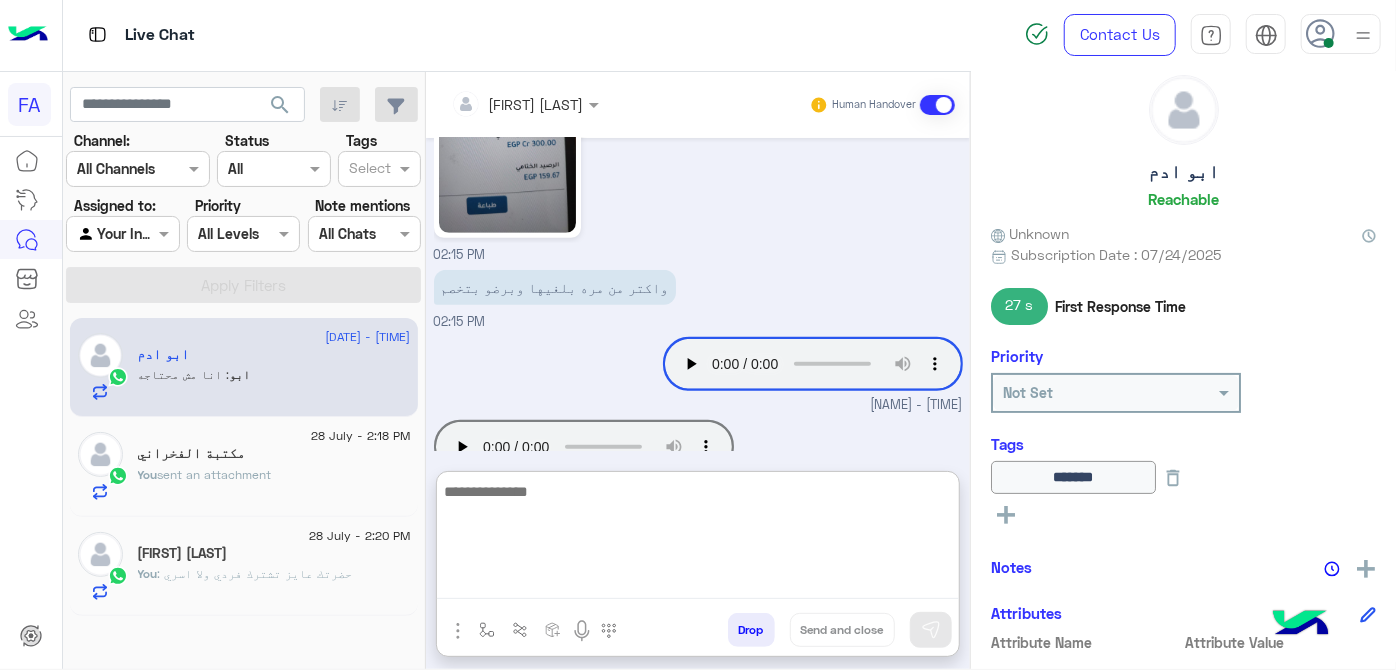 click at bounding box center [698, 539] 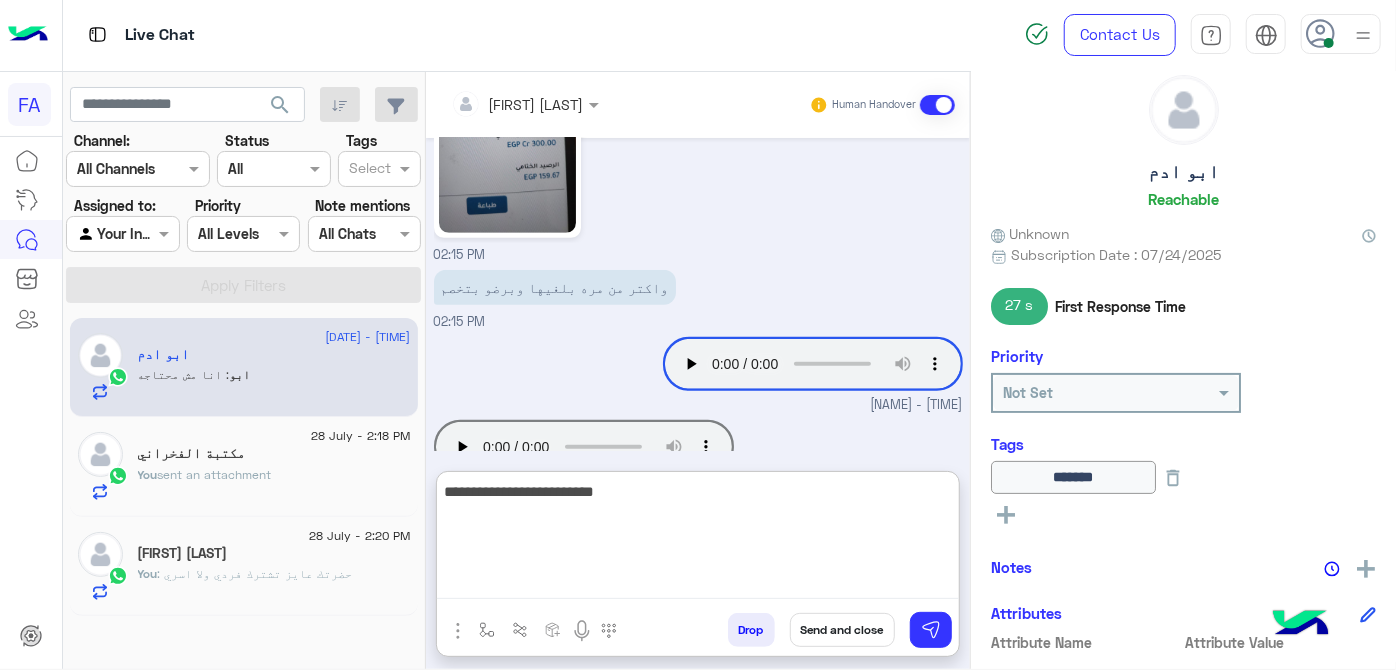scroll, scrollTop: 717, scrollLeft: 0, axis: vertical 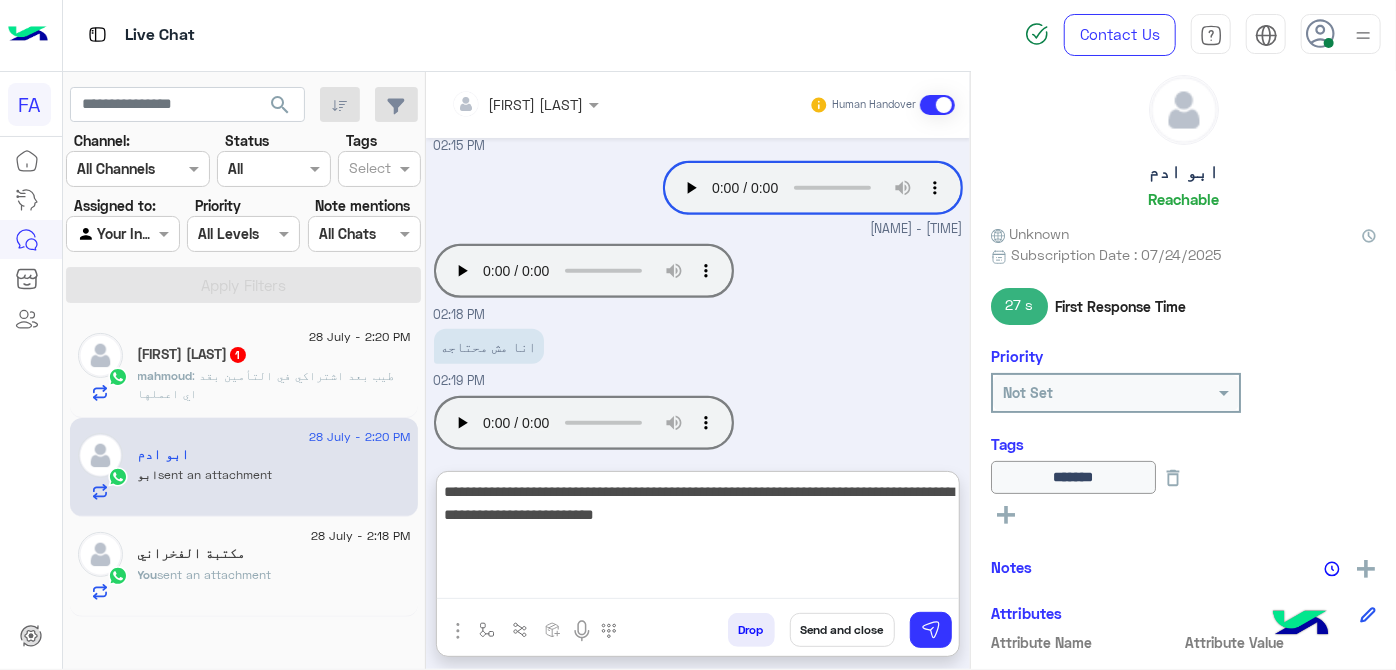 type on "**********" 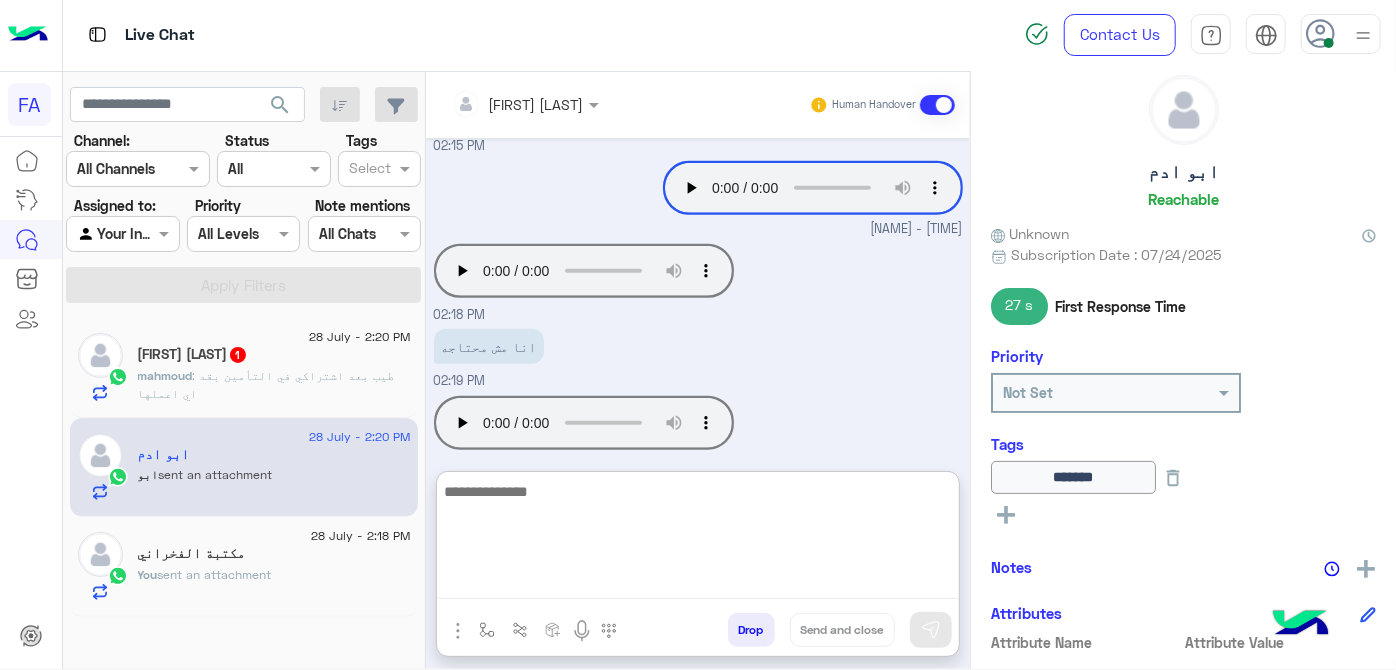scroll, scrollTop: 823, scrollLeft: 0, axis: vertical 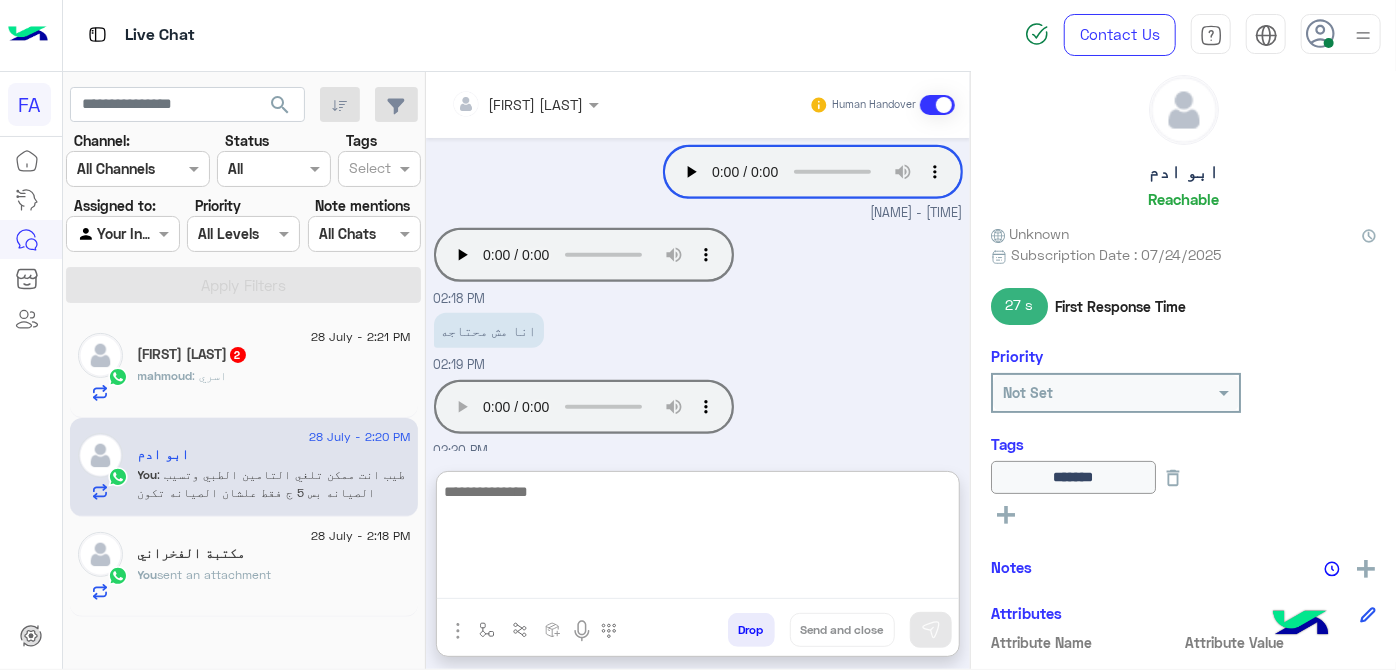 click at bounding box center (698, 539) 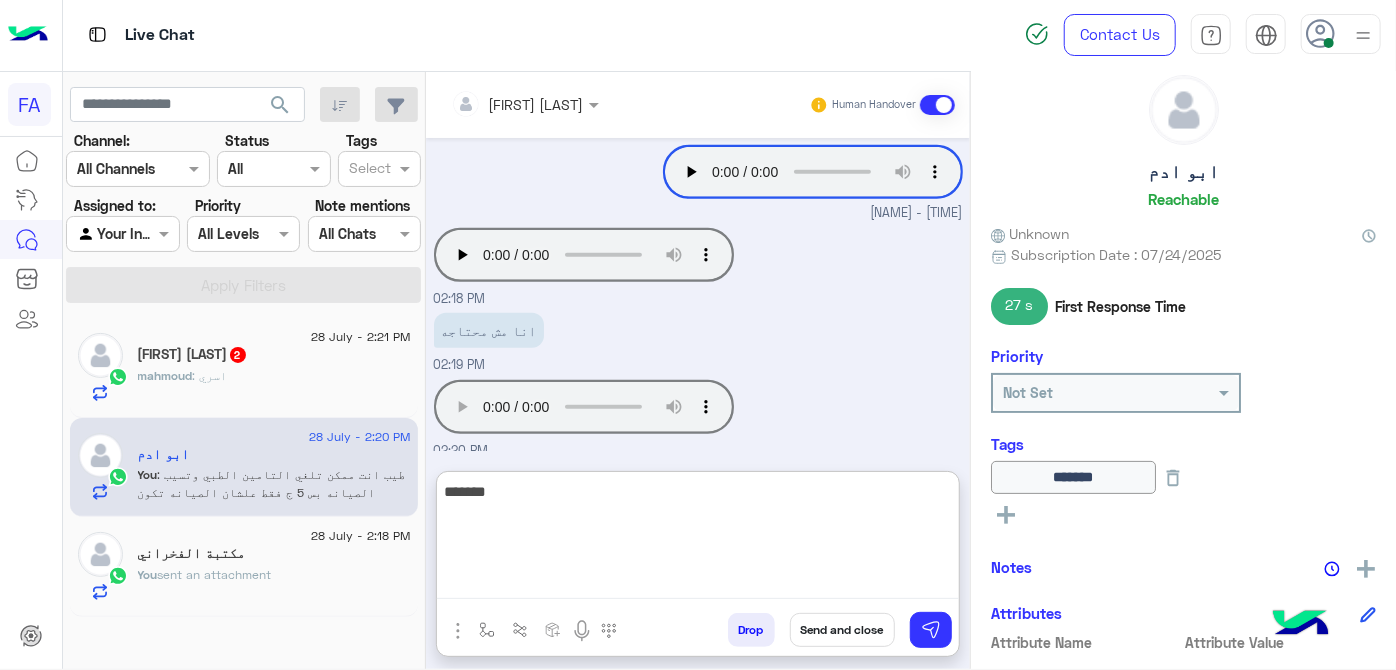 type on "*******" 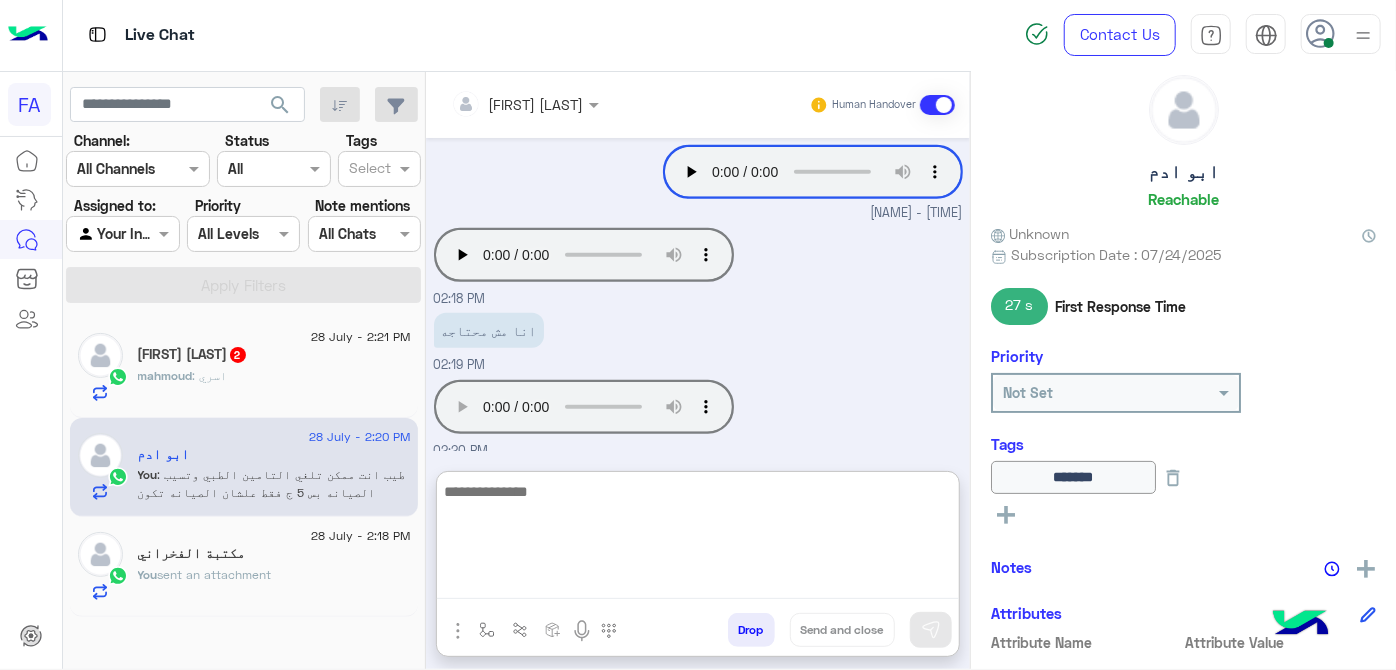 scroll, scrollTop: 886, scrollLeft: 0, axis: vertical 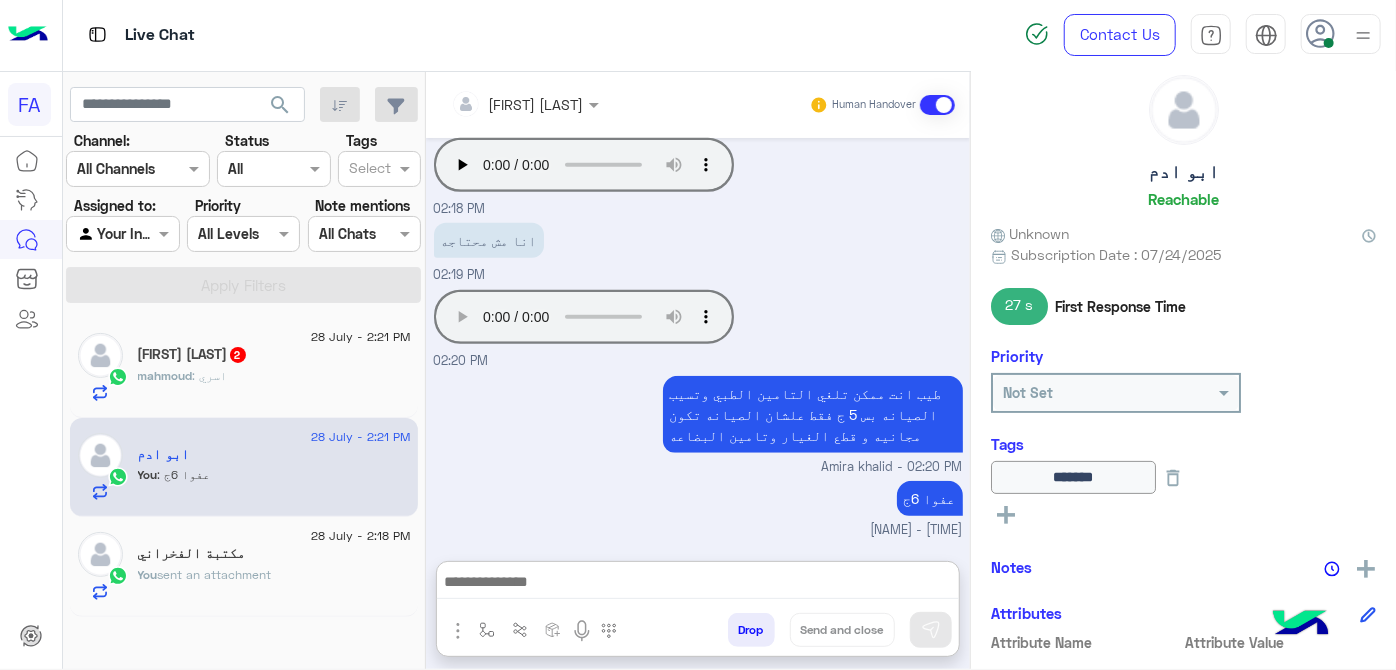 click on "[NAME] : اسري" 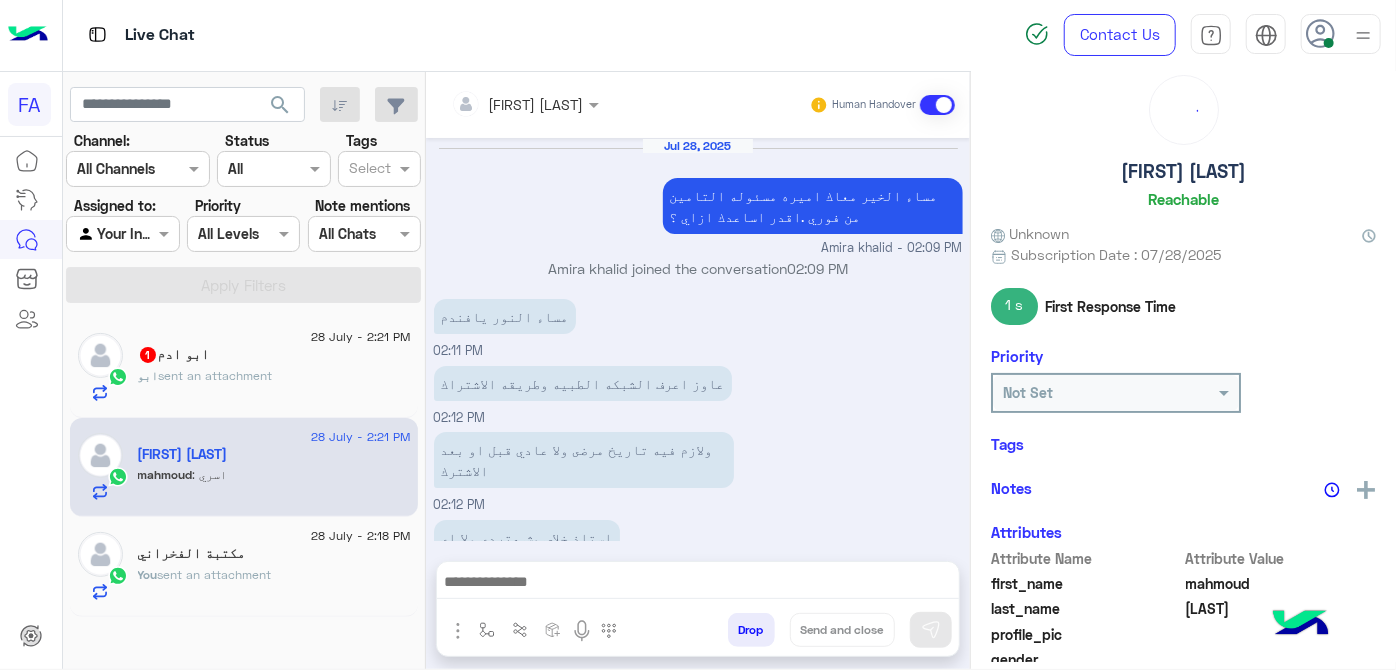 scroll, scrollTop: 445, scrollLeft: 0, axis: vertical 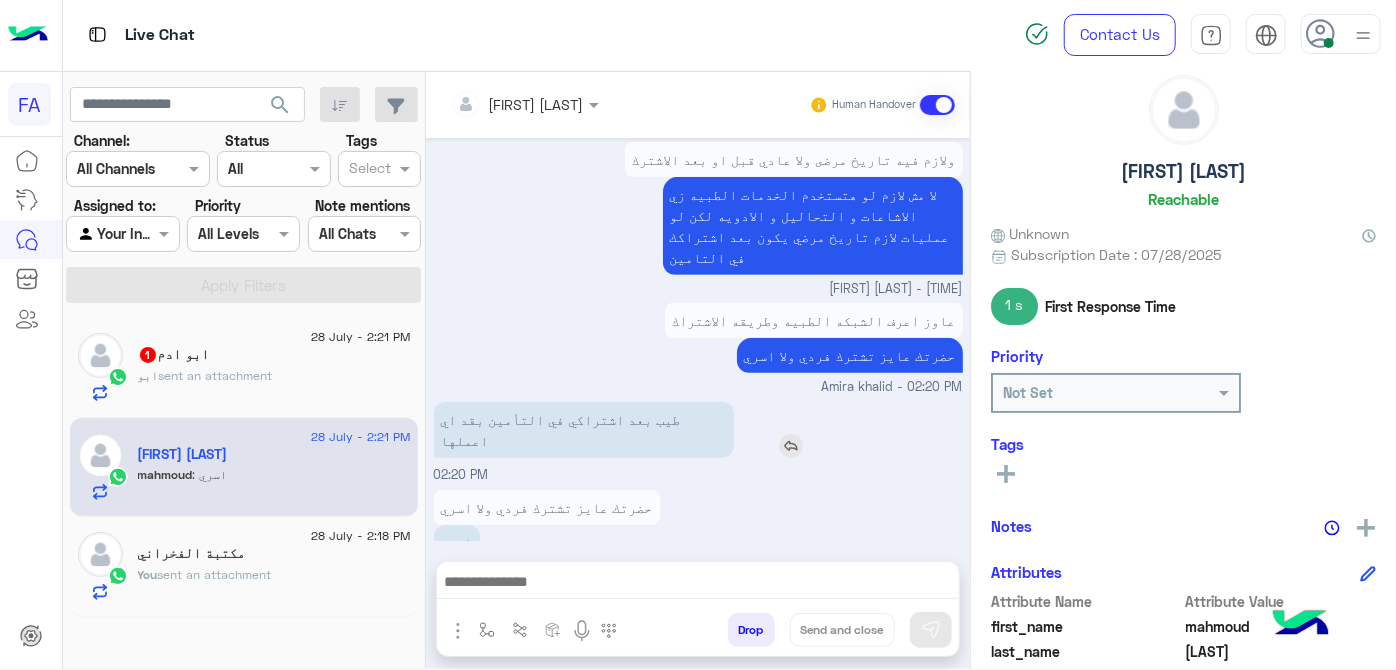 click at bounding box center [791, 446] 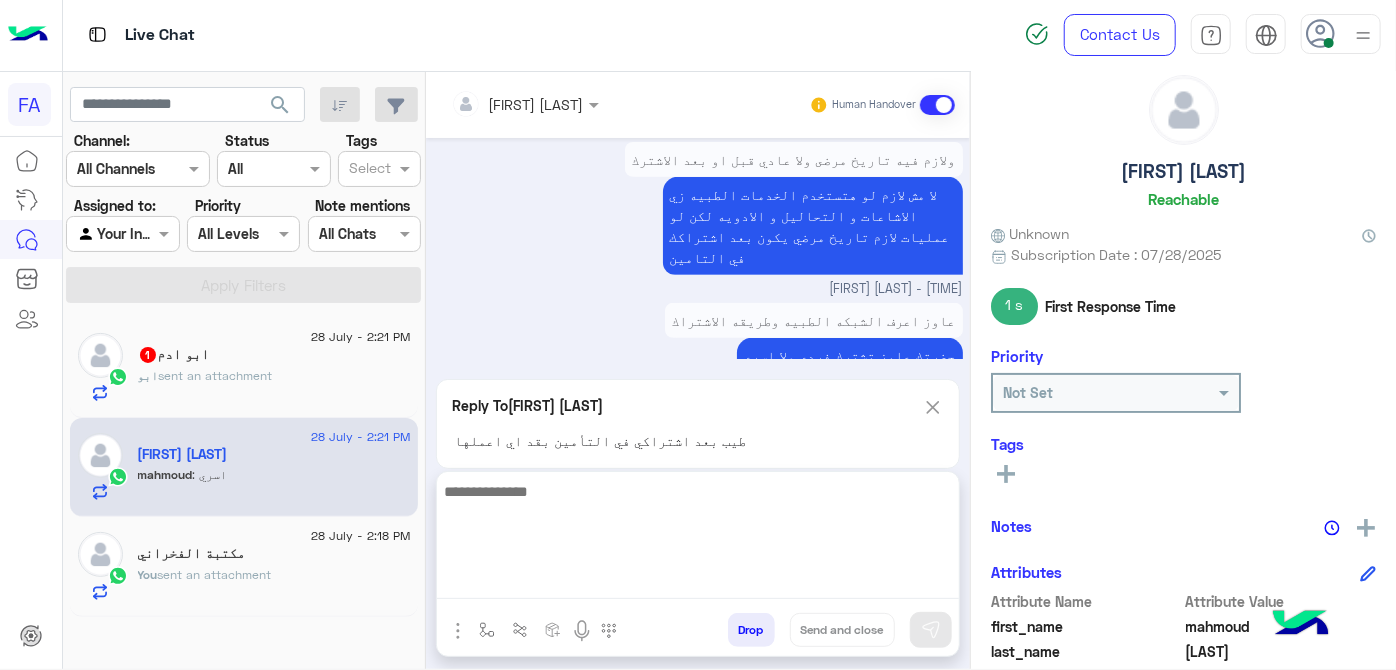 click at bounding box center (698, 539) 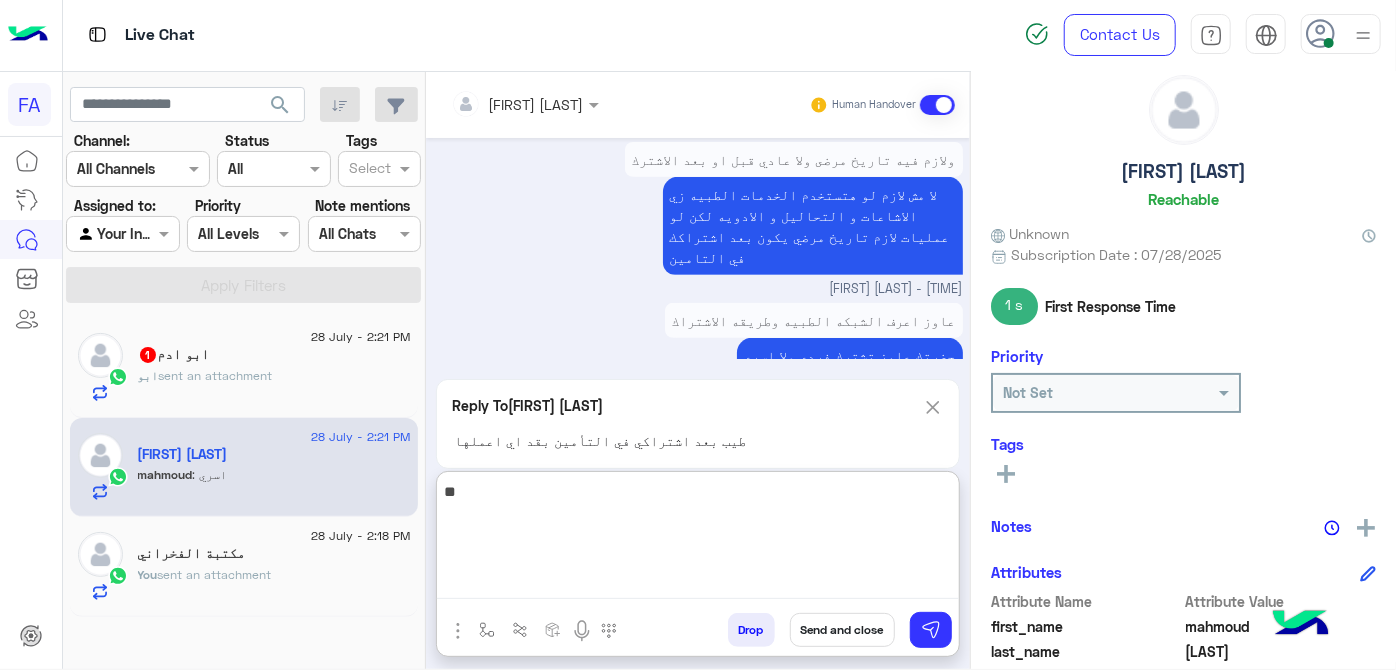 type on "*" 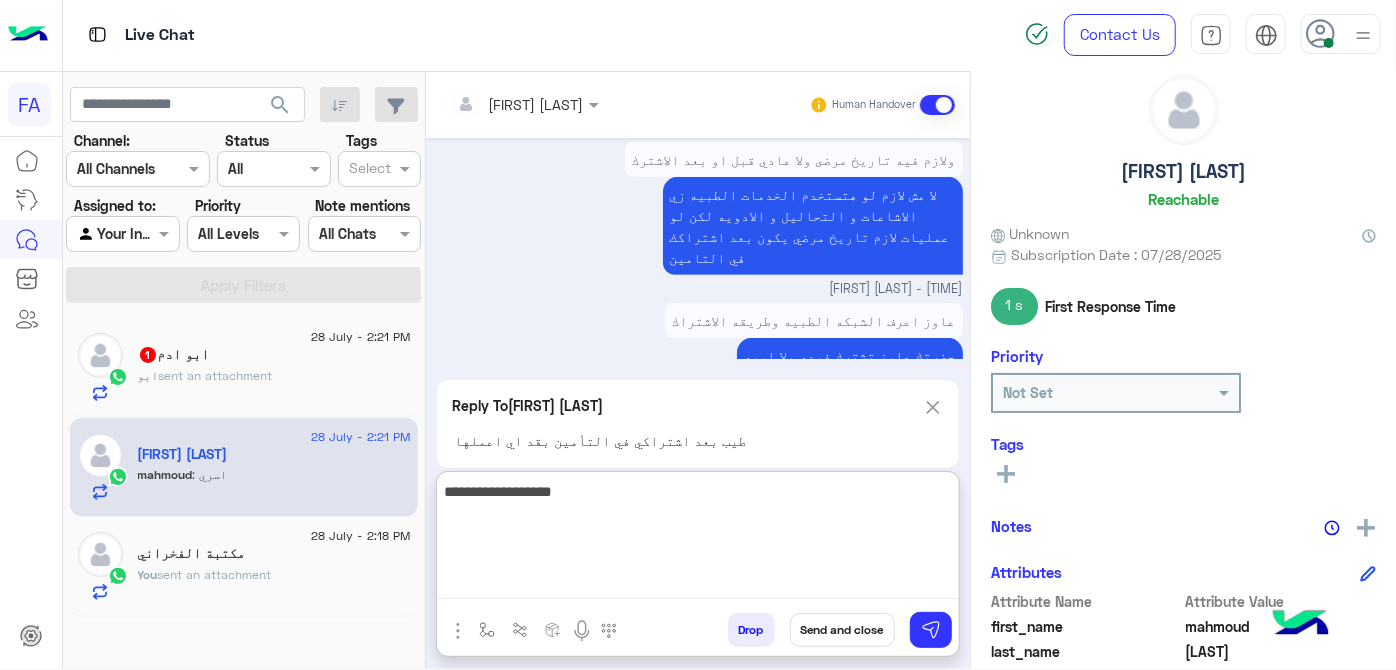 type on "**********" 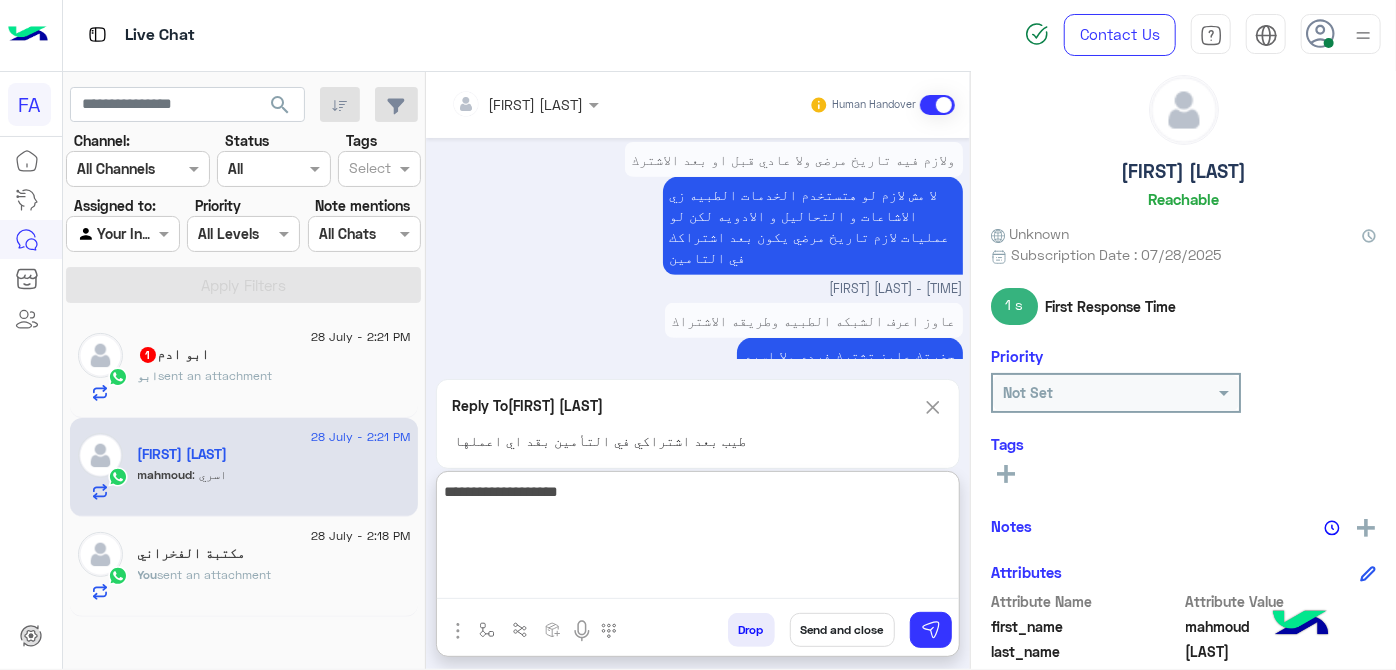 type 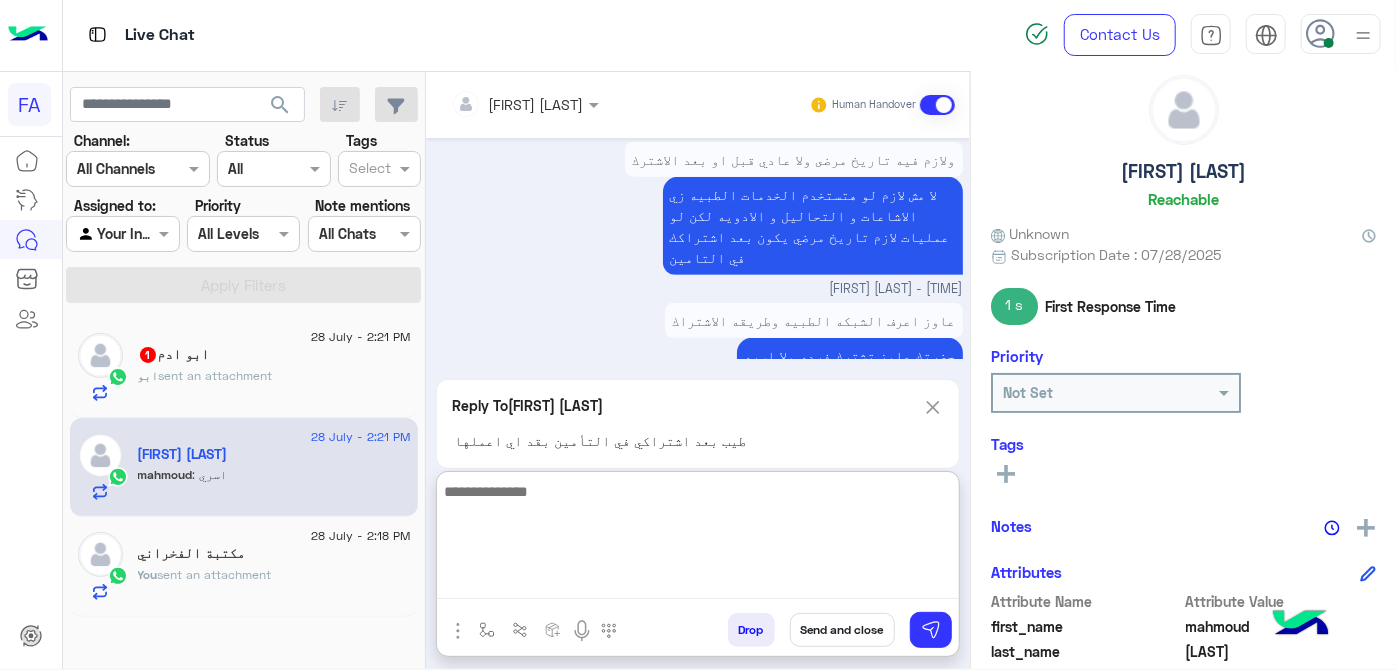 scroll, scrollTop: 633, scrollLeft: 0, axis: vertical 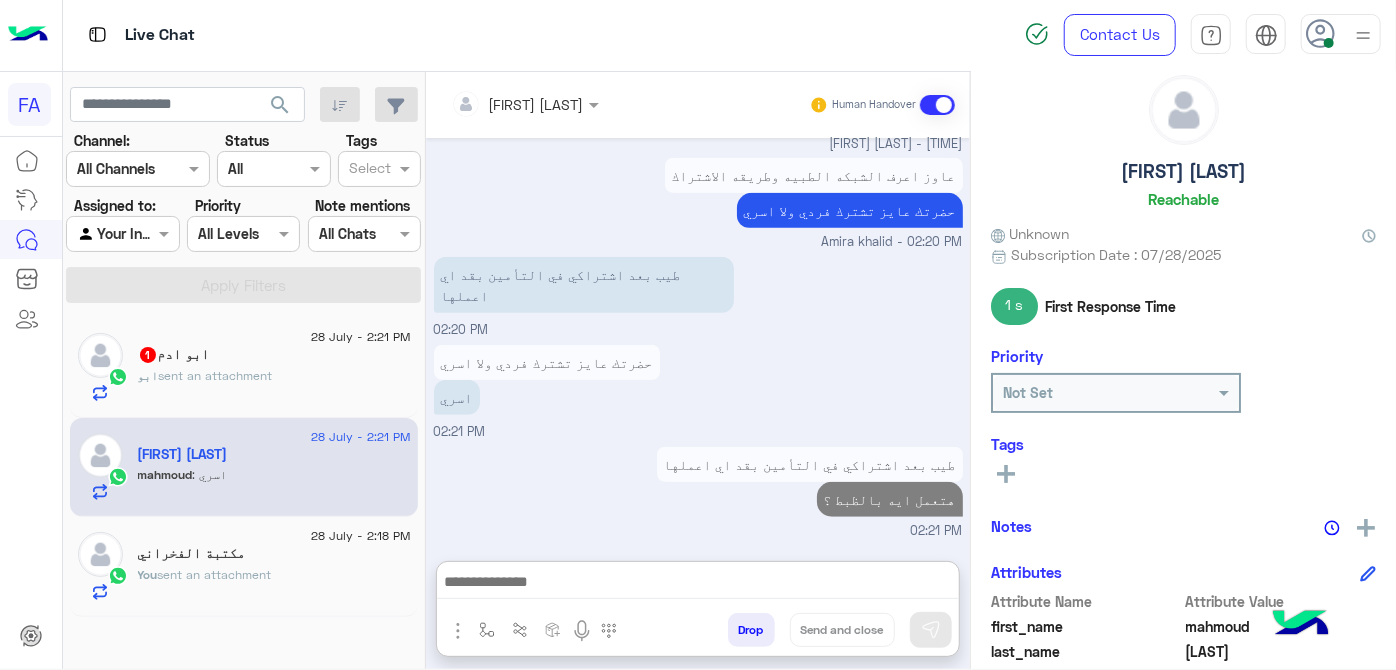 click on "sent an attachment" 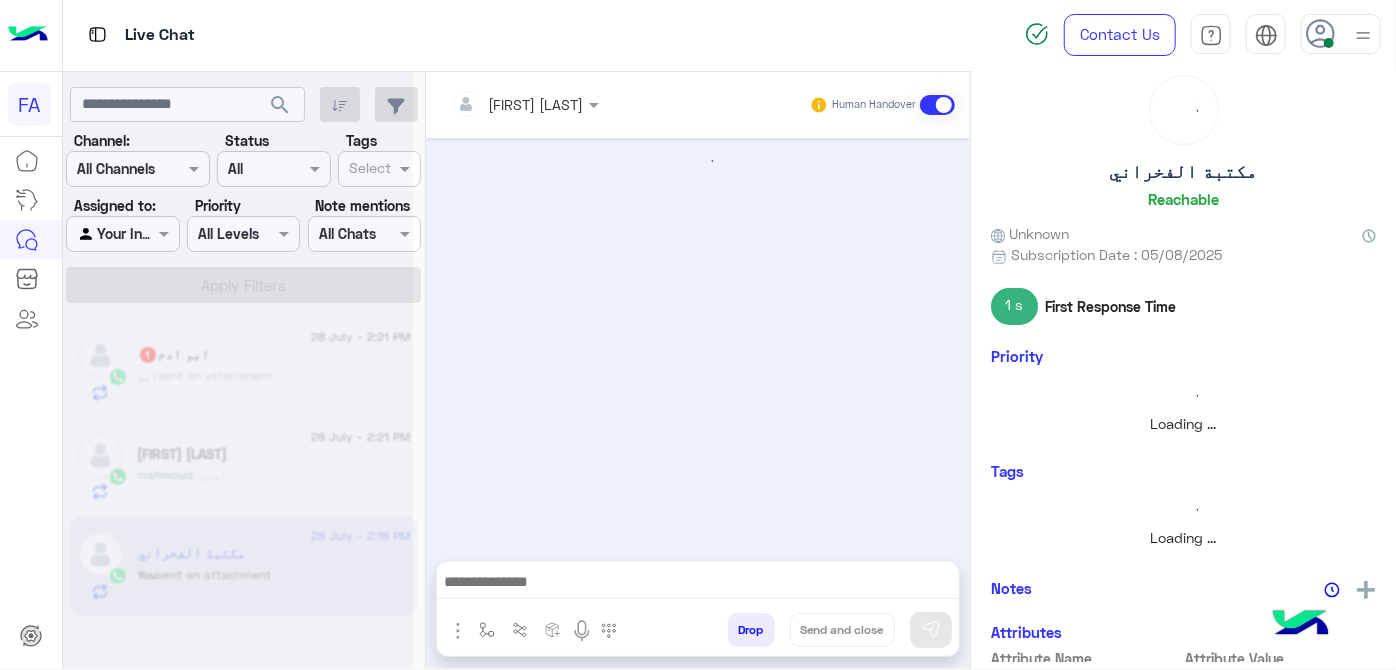 scroll, scrollTop: 379, scrollLeft: 0, axis: vertical 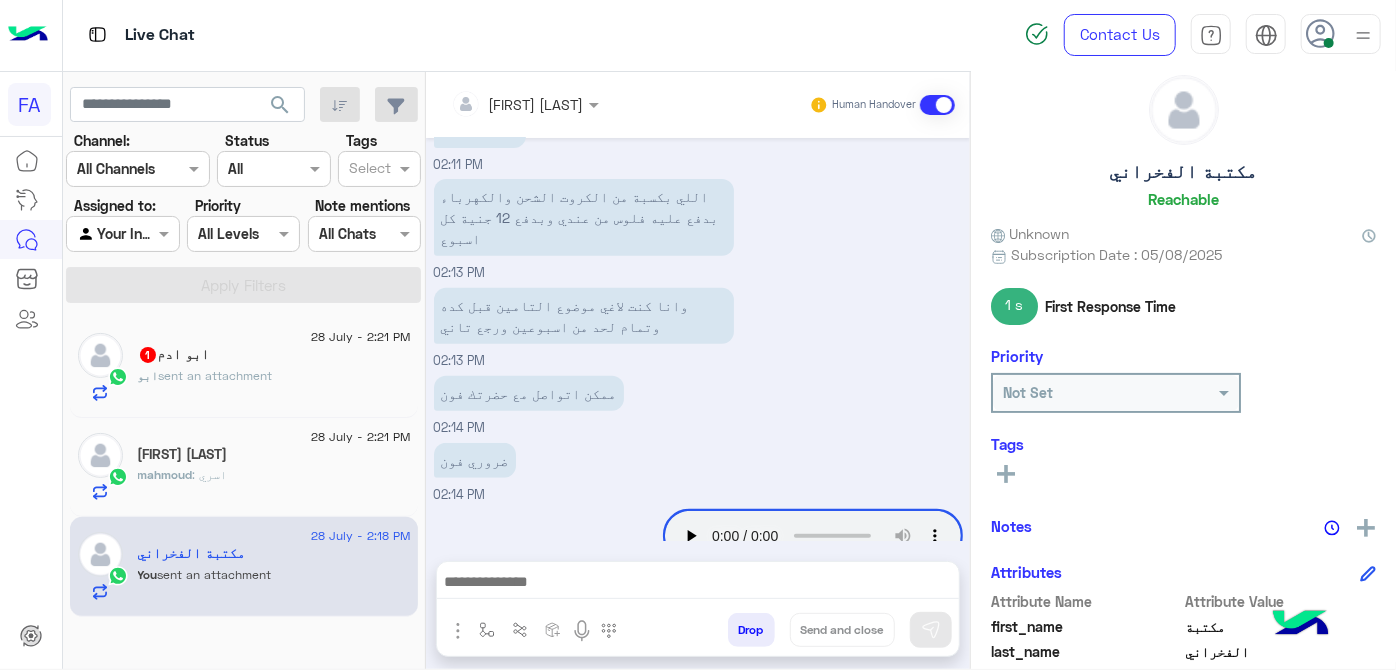 click on "ابو ادم  1" 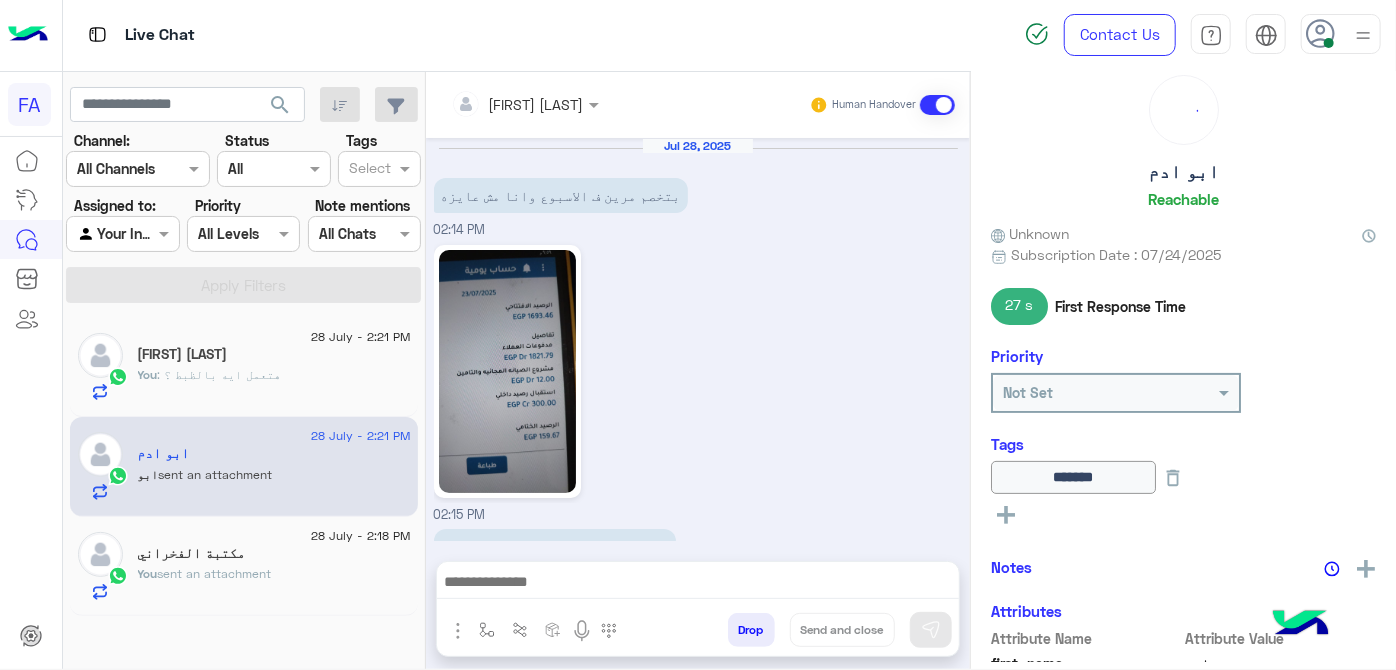 scroll, scrollTop: 622, scrollLeft: 0, axis: vertical 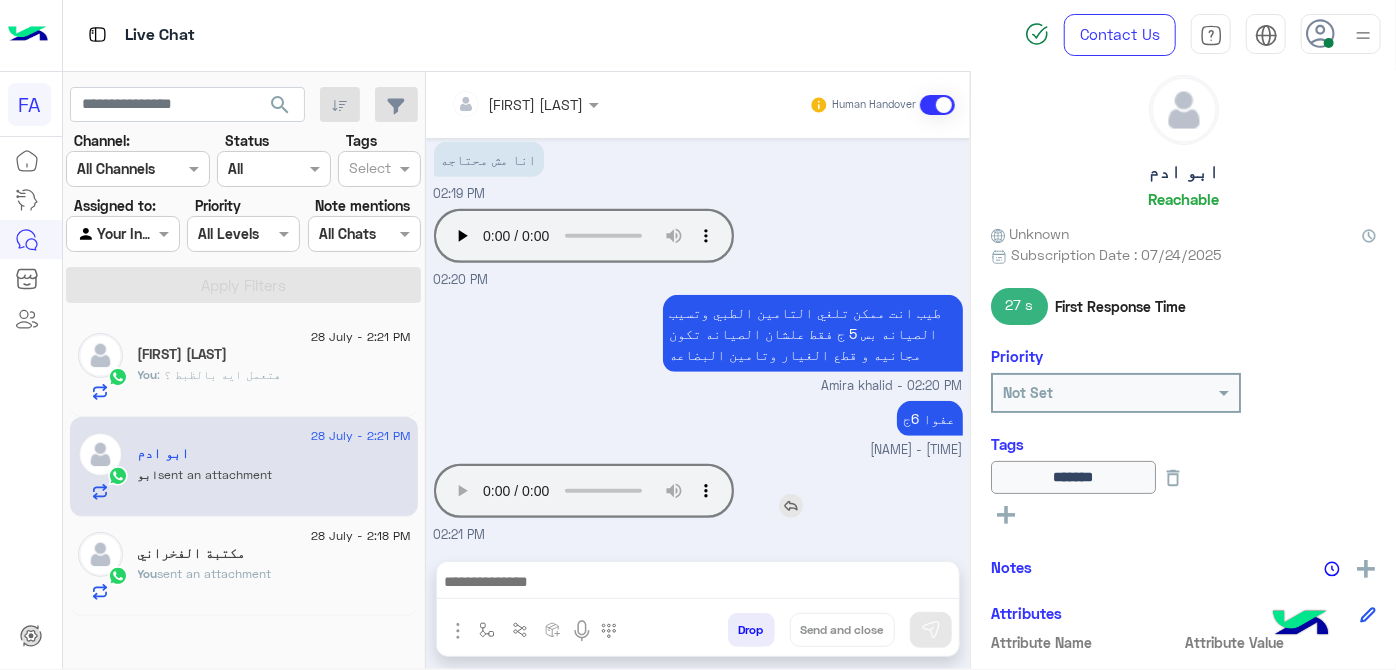 type 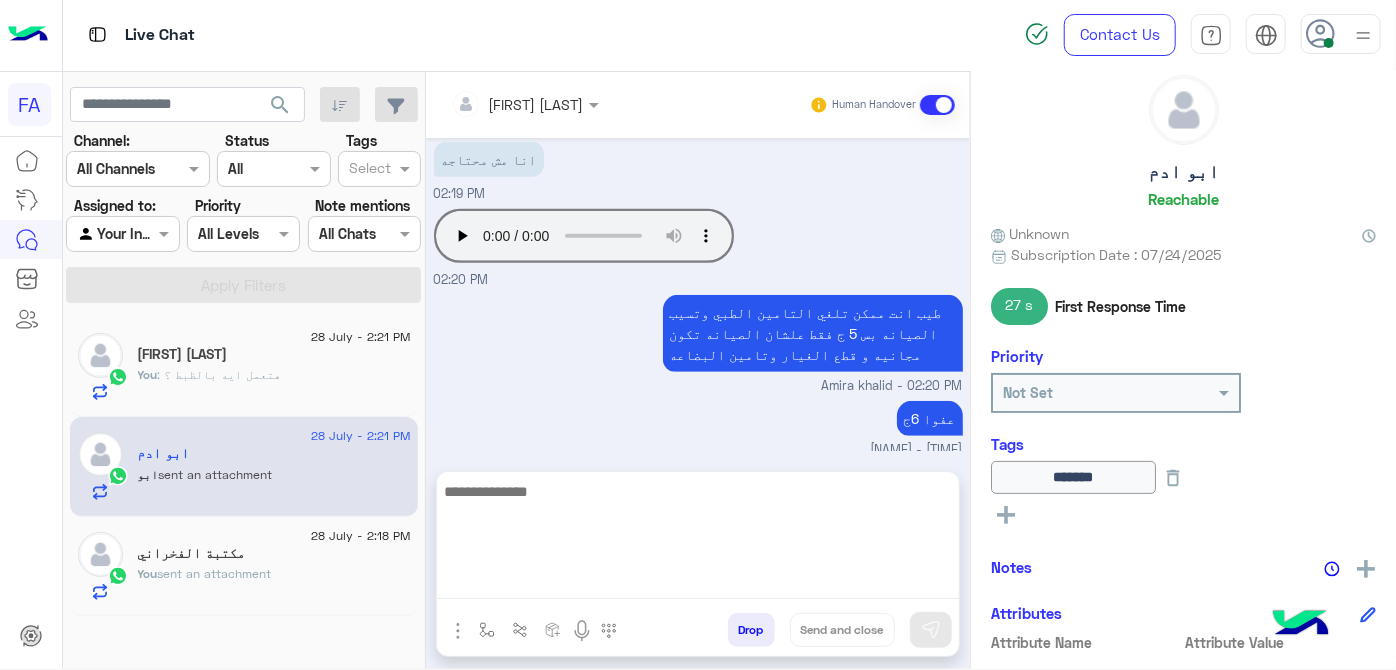 click at bounding box center (698, 539) 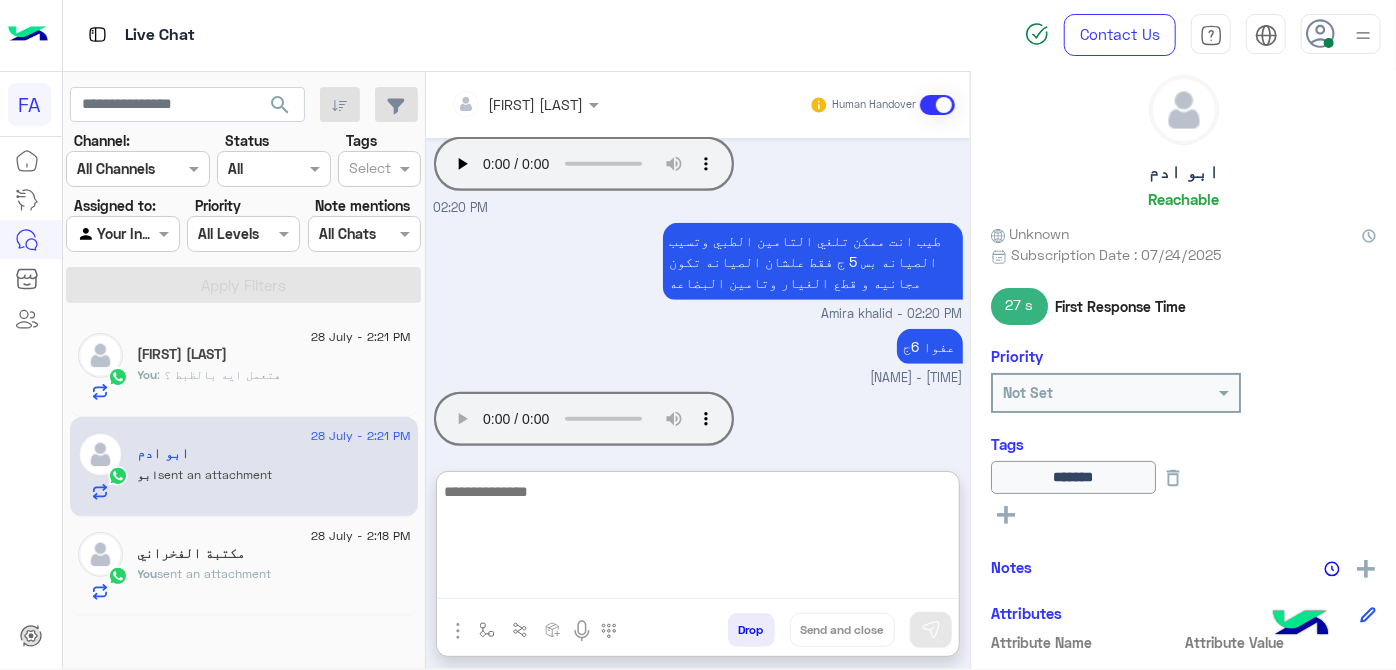 scroll, scrollTop: 712, scrollLeft: 0, axis: vertical 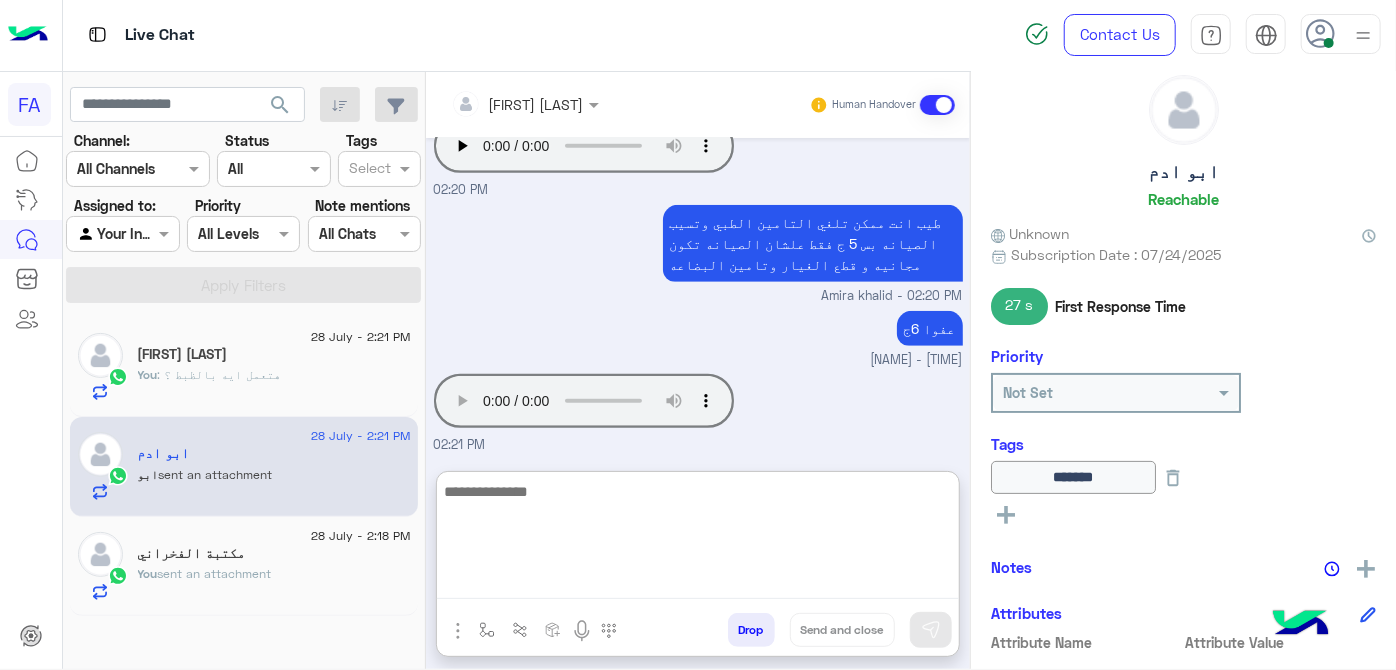 click at bounding box center (698, 539) 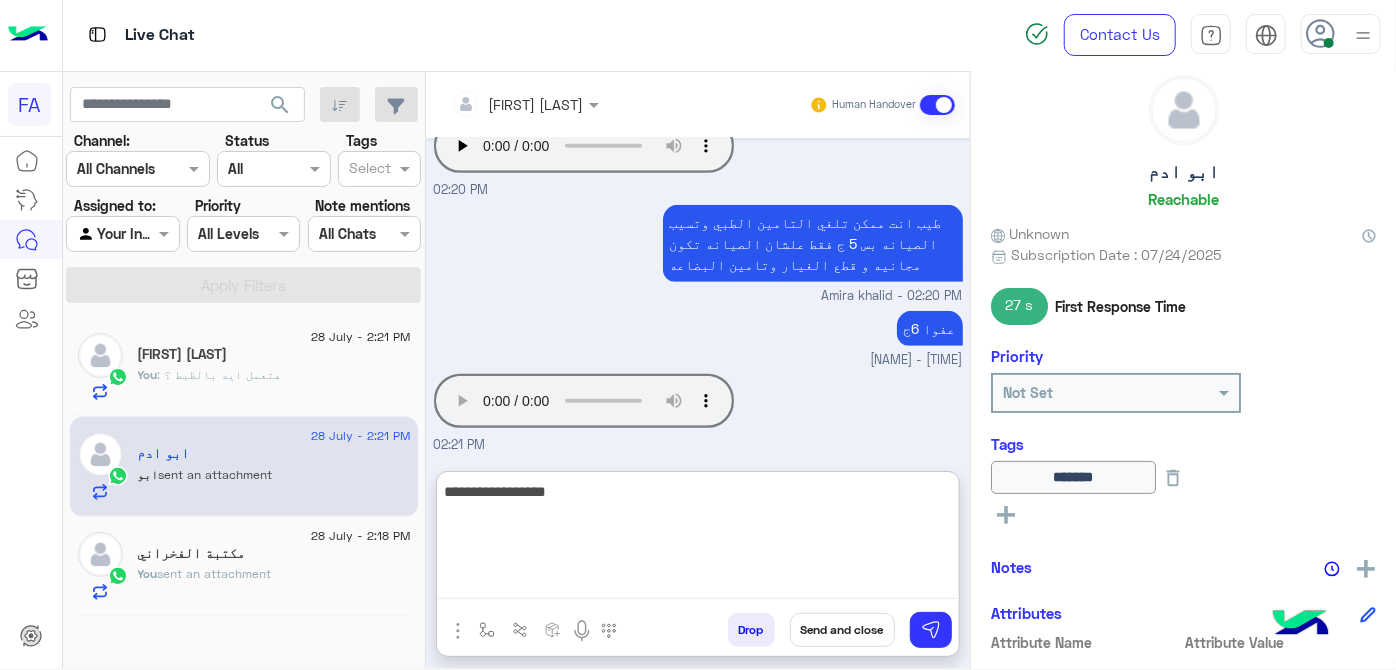 type on "**********" 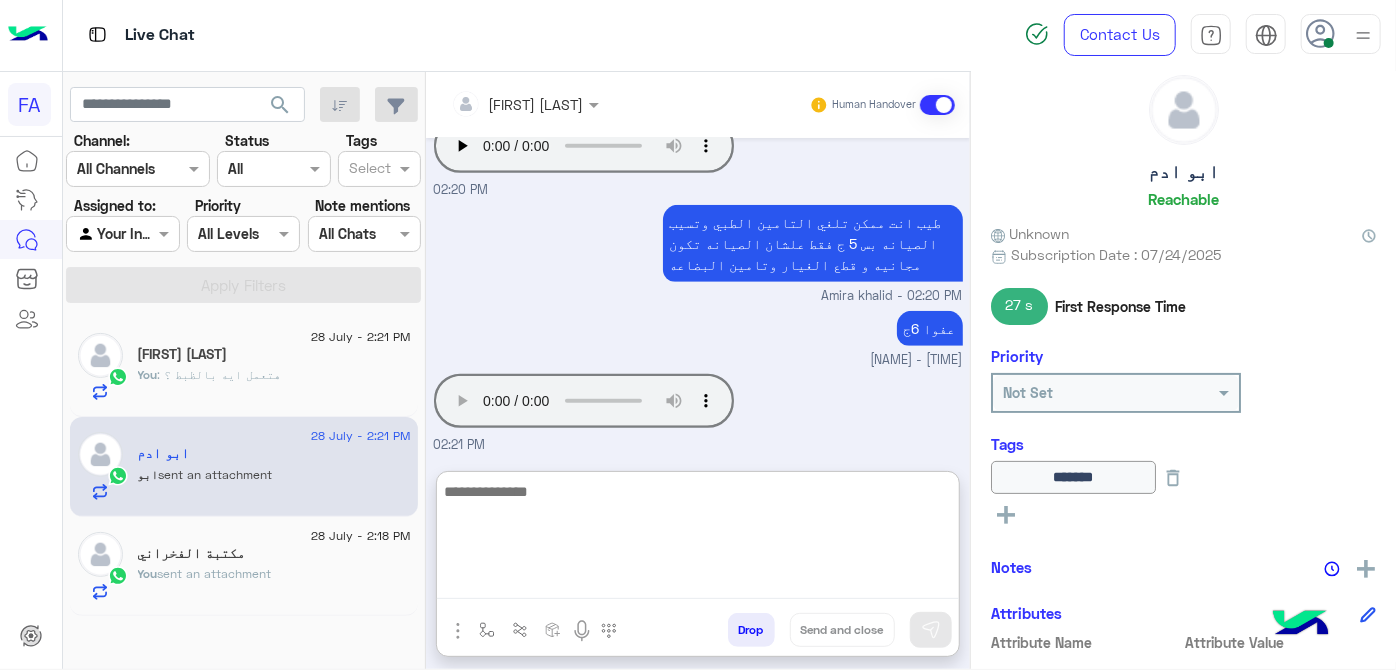 scroll, scrollTop: 775, scrollLeft: 0, axis: vertical 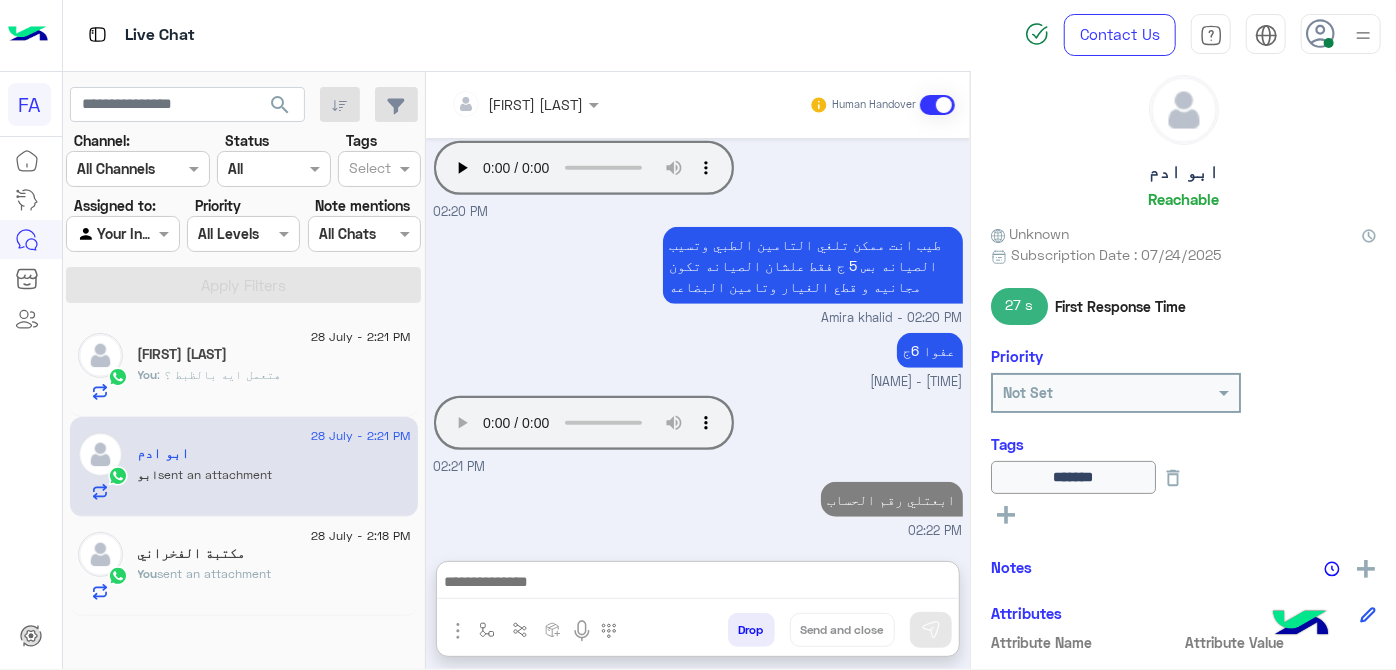 click 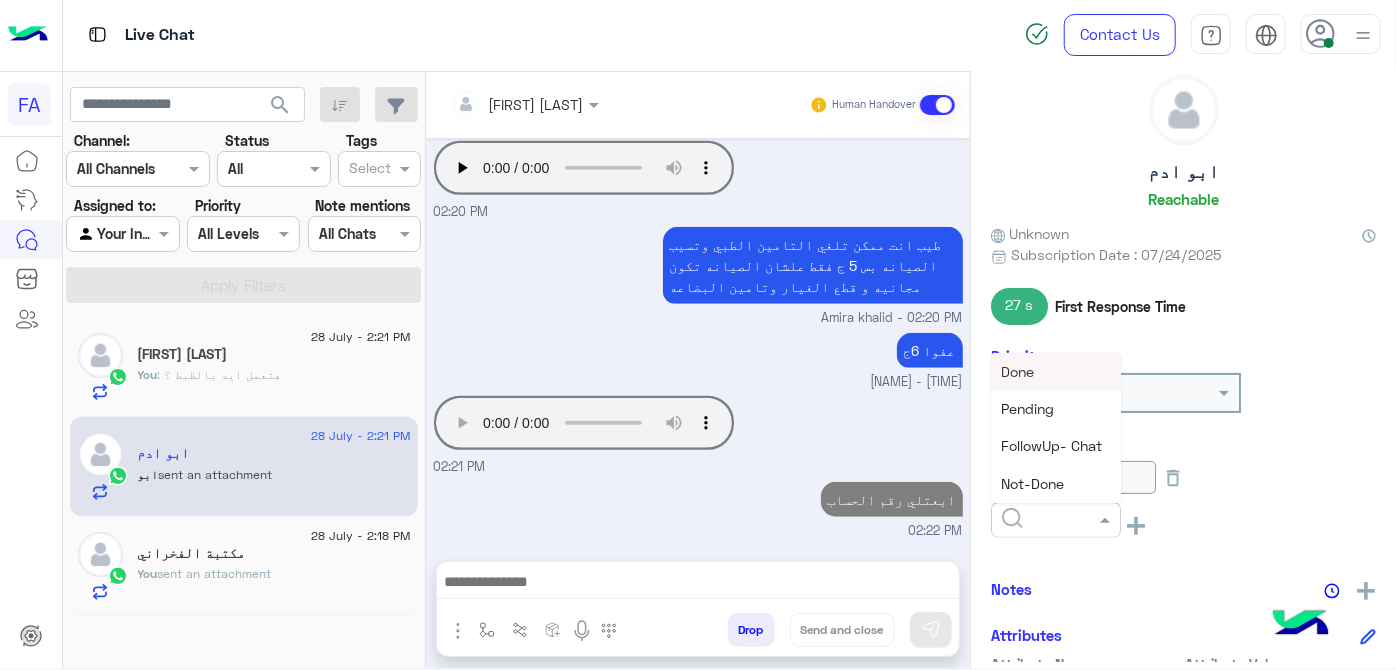 click 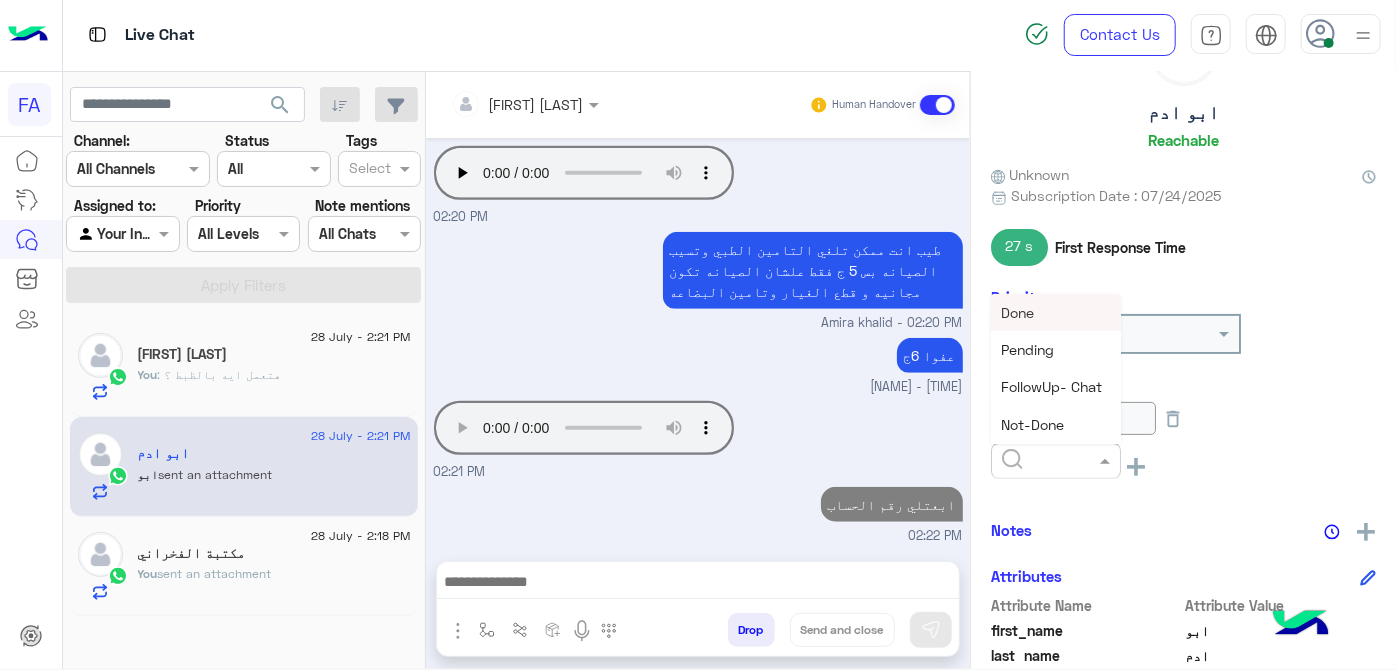 scroll, scrollTop: 130, scrollLeft: 0, axis: vertical 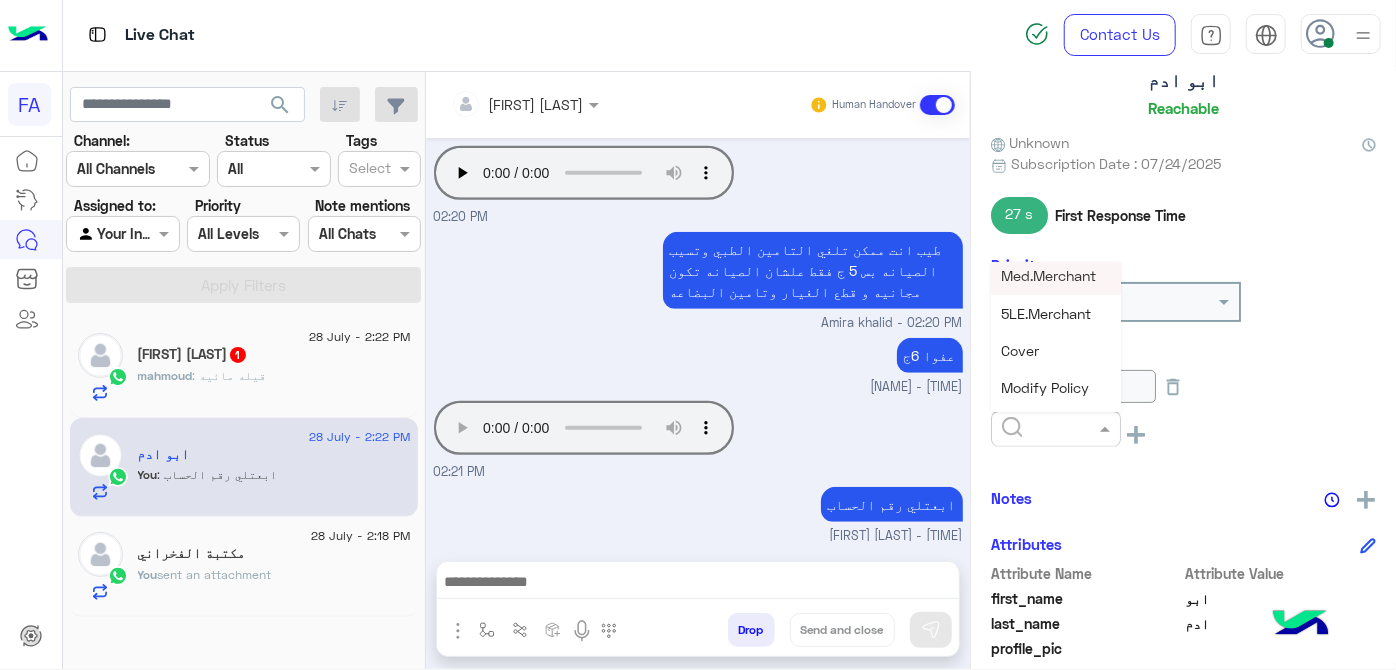 click on "Med.Merchant" at bounding box center (1056, 275) 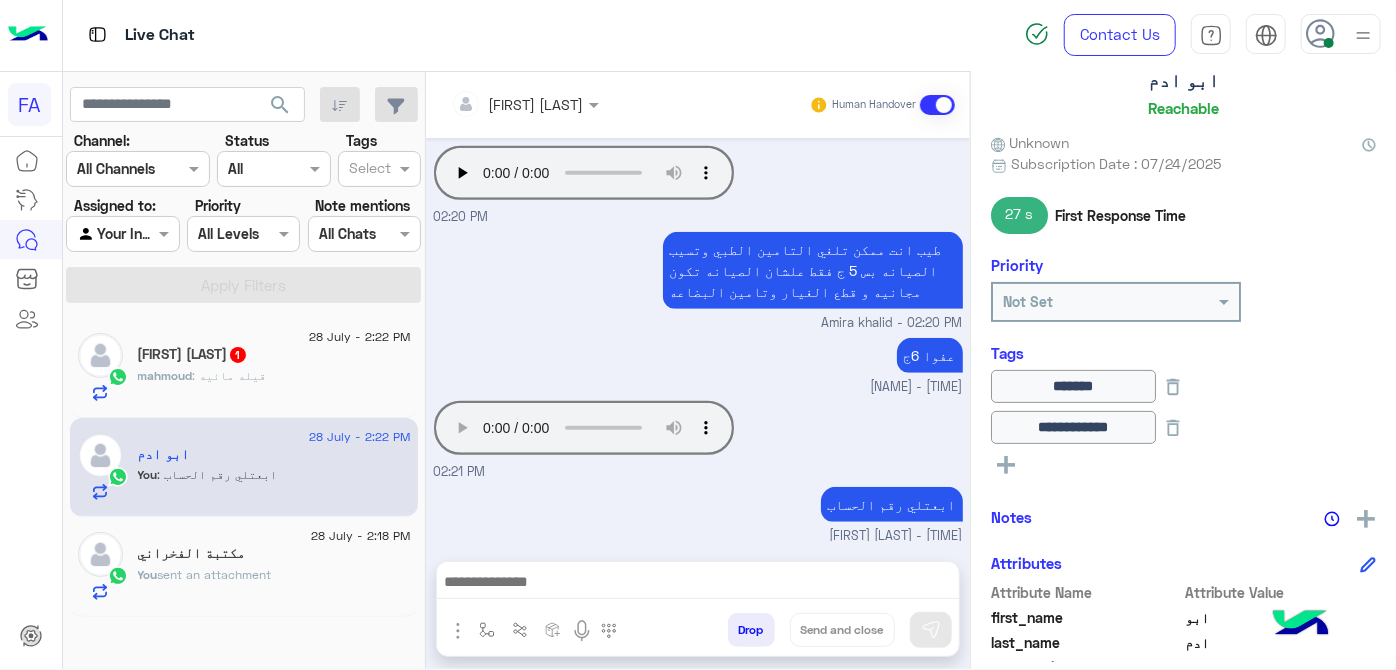 click 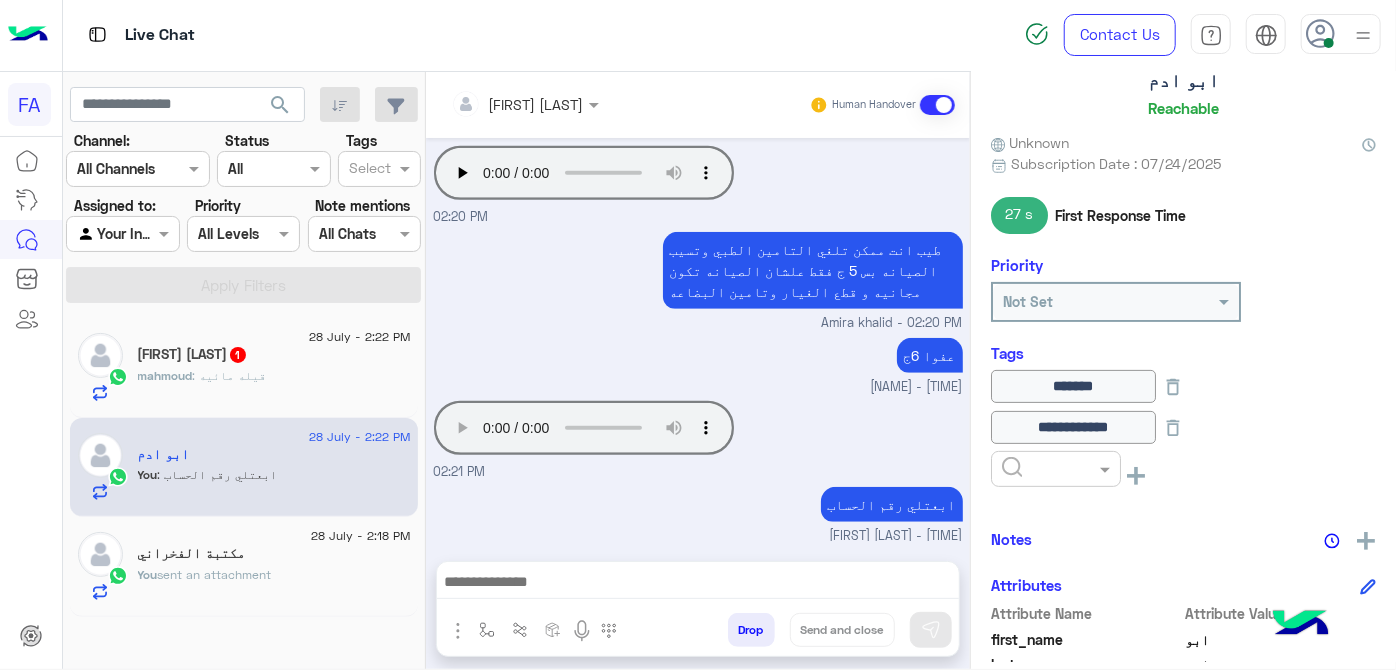 click 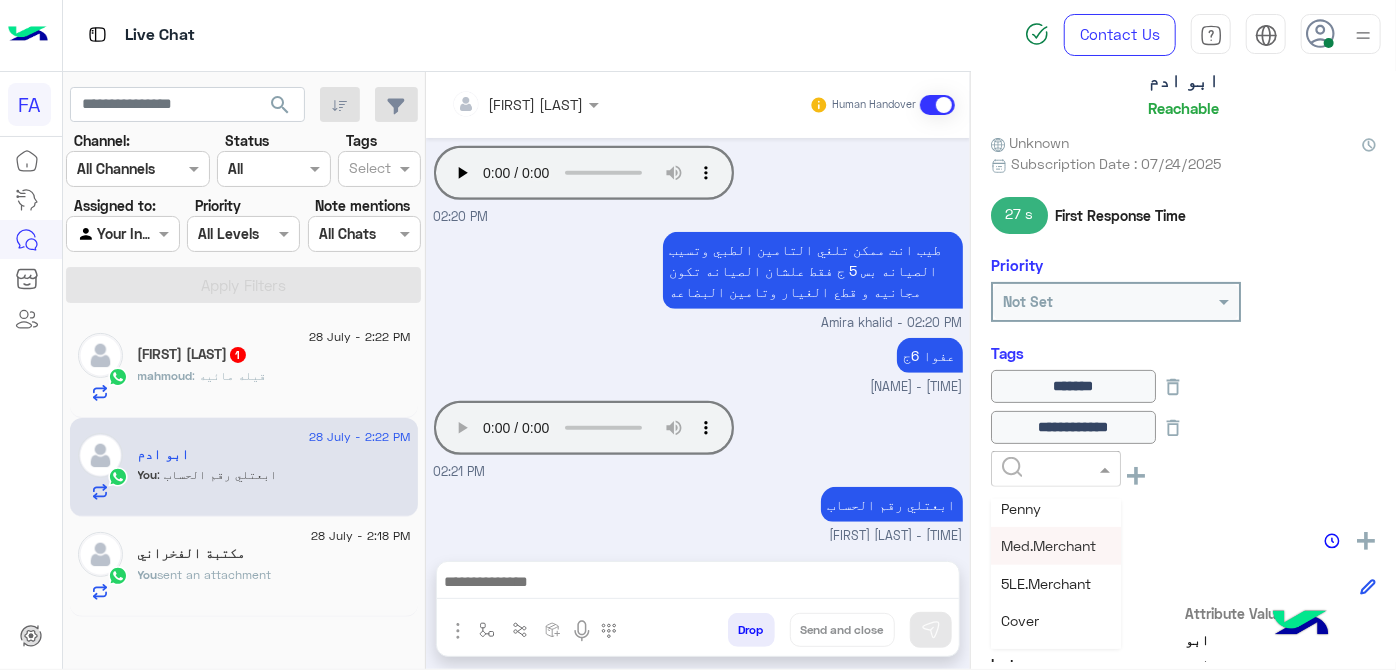 scroll, scrollTop: 363, scrollLeft: 0, axis: vertical 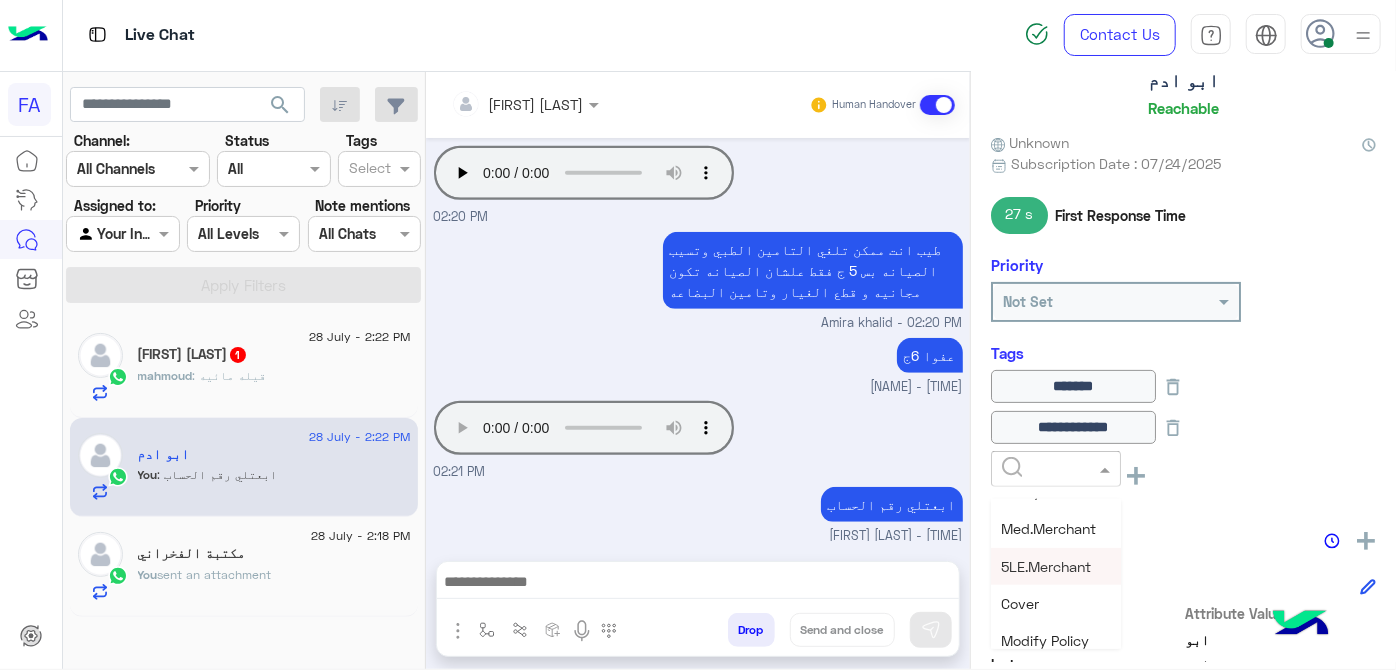 click on "5LE.Merchant" at bounding box center [1056, 566] 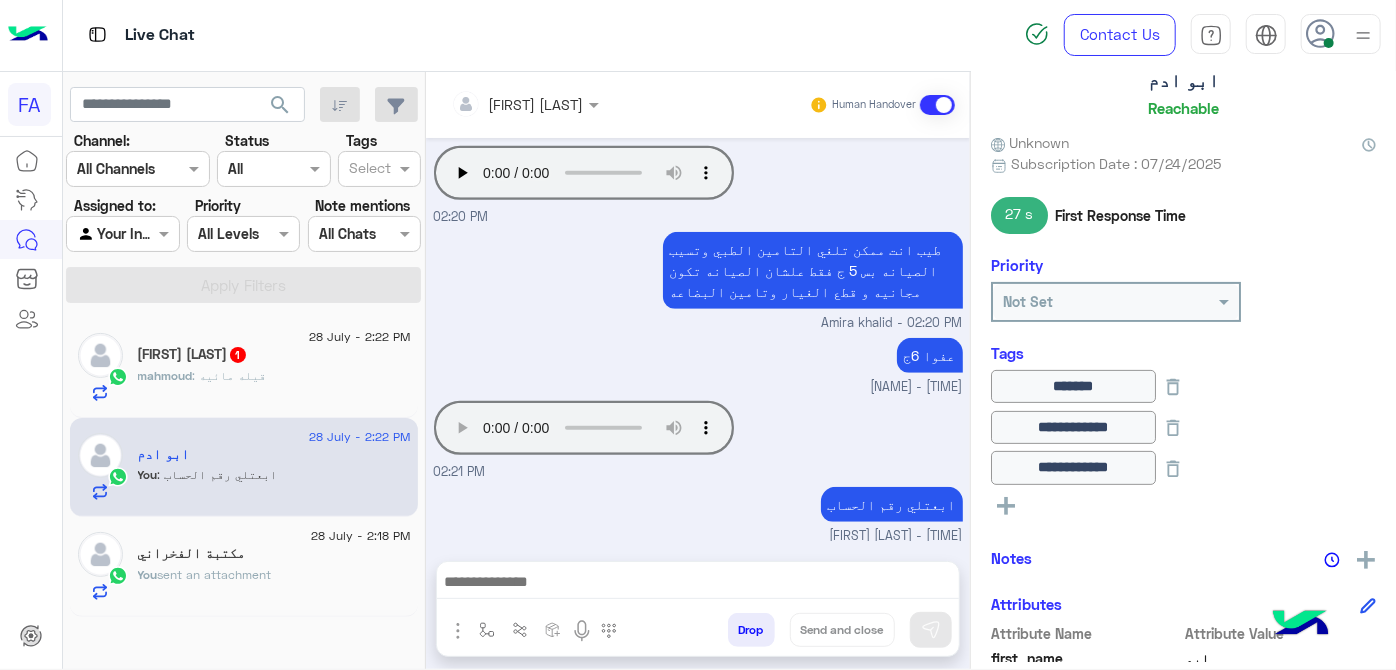 scroll, scrollTop: 312, scrollLeft: 0, axis: vertical 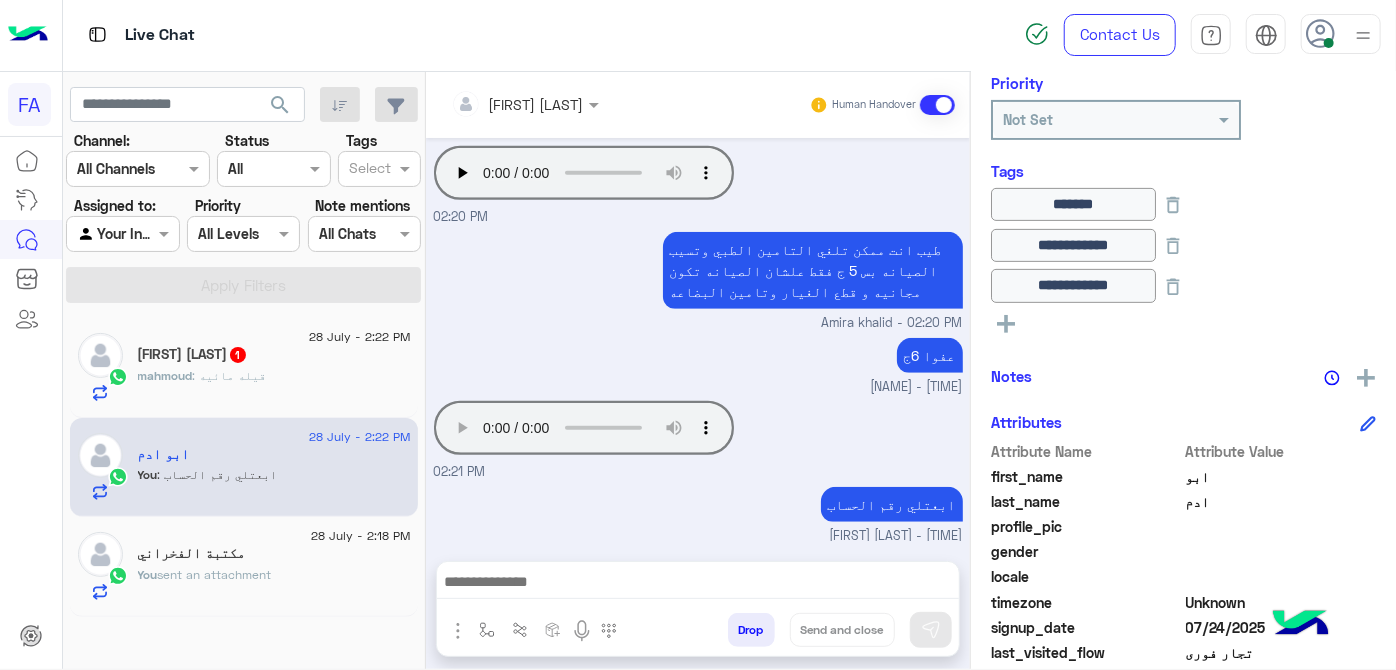 click 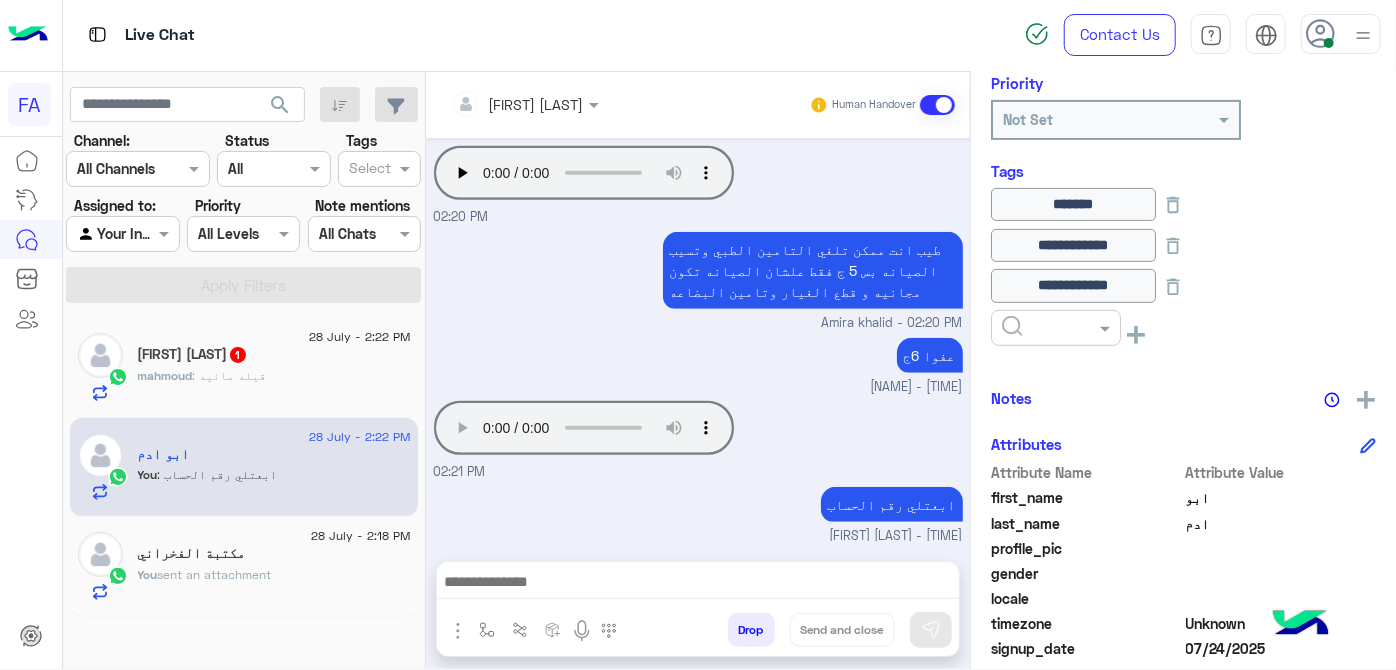 drag, startPoint x: 1010, startPoint y: 319, endPoint x: 1054, endPoint y: 350, distance: 53.823788 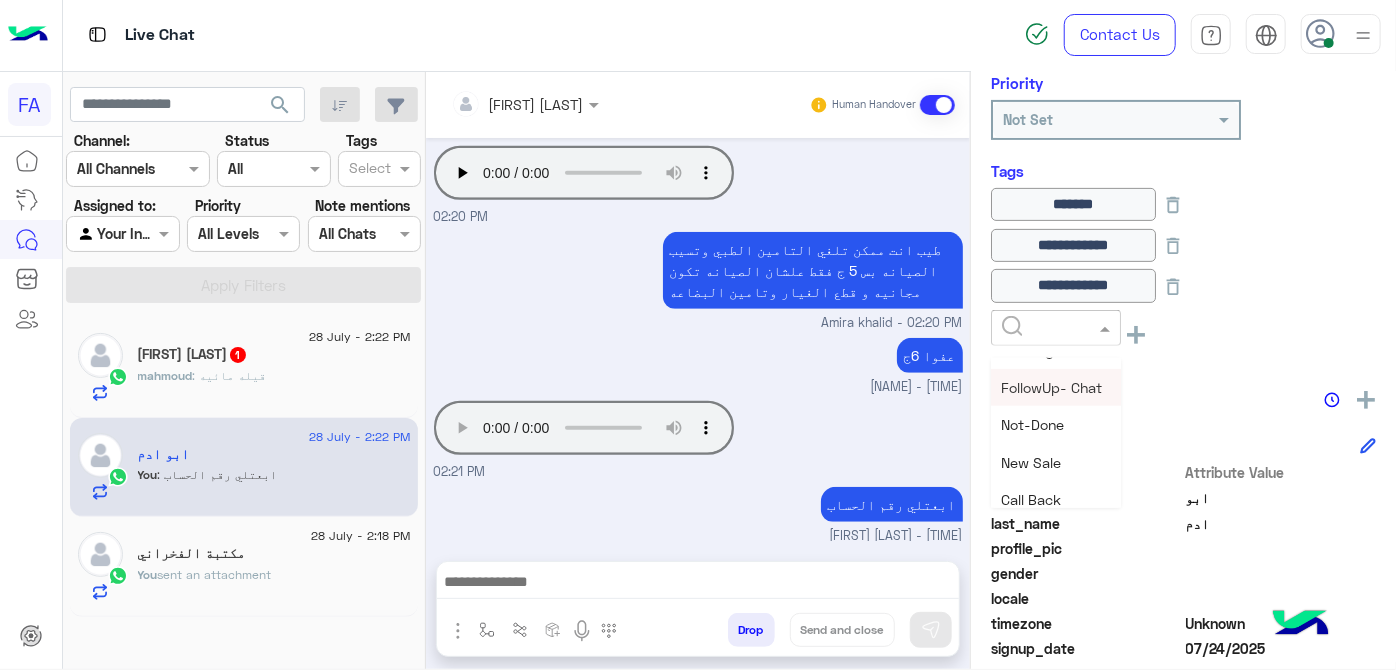 scroll, scrollTop: 90, scrollLeft: 0, axis: vertical 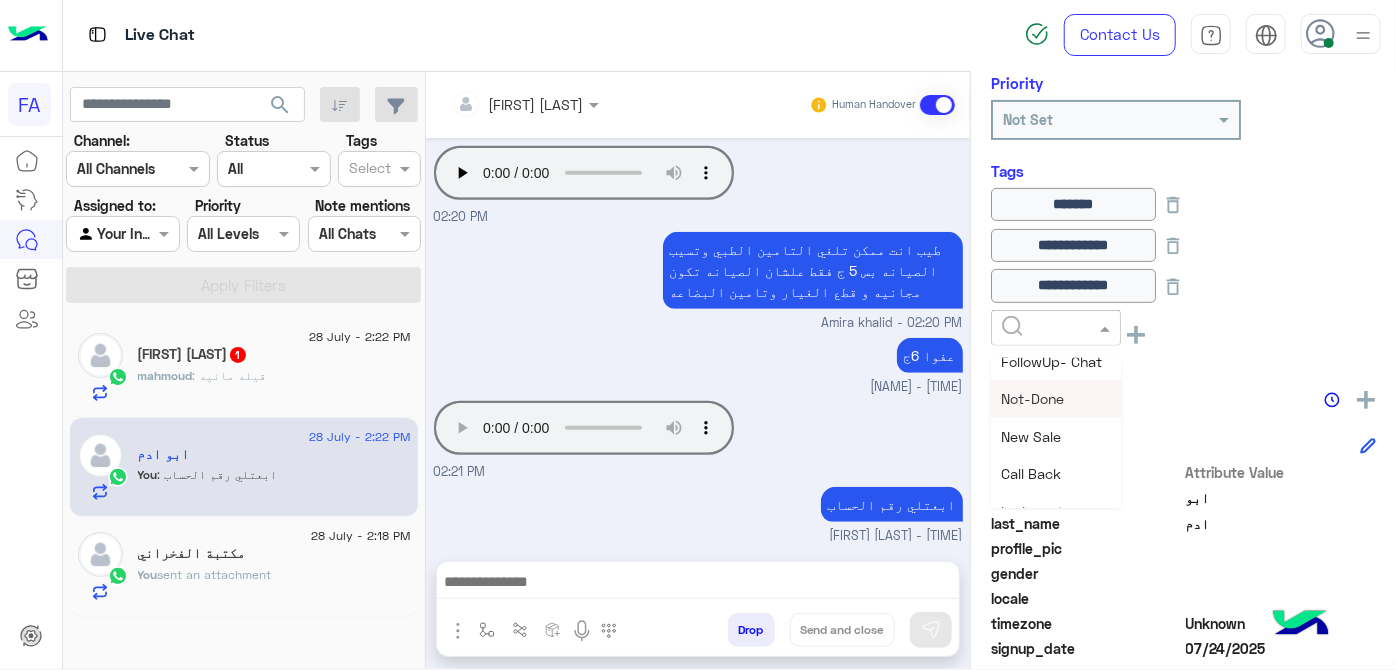 click on "Not-Done" at bounding box center [1032, 398] 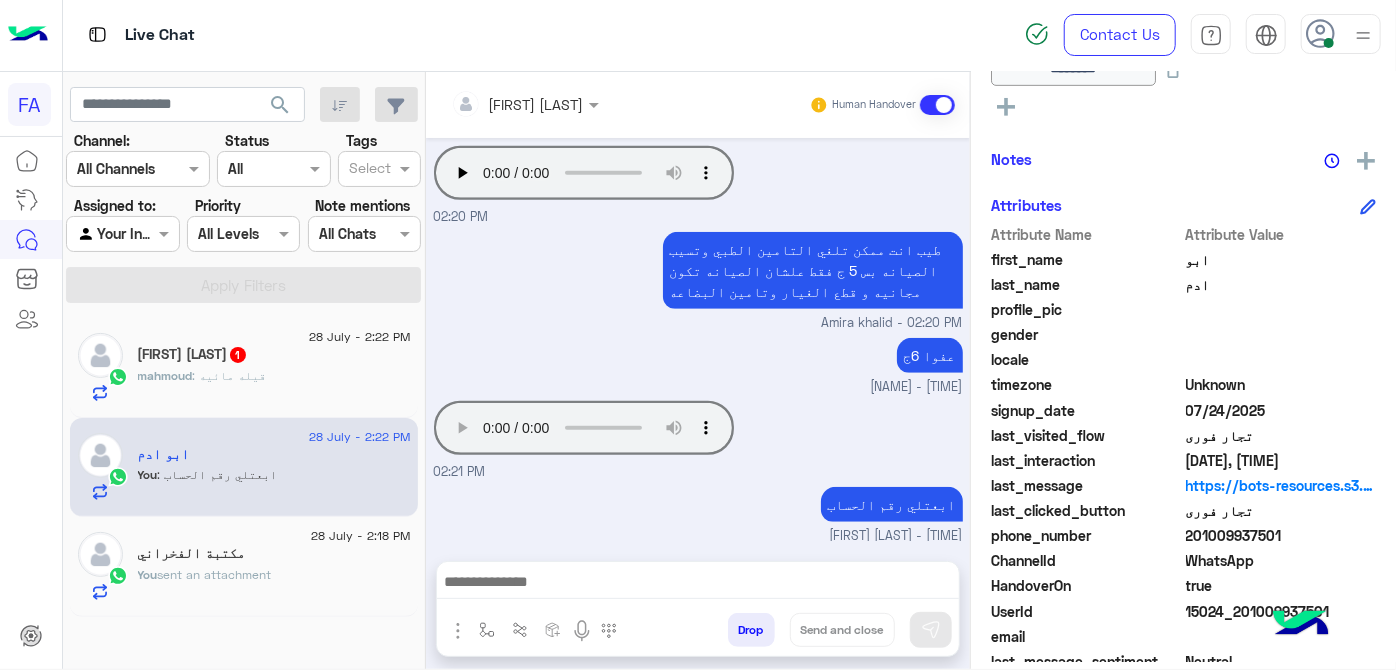 scroll, scrollTop: 584, scrollLeft: 0, axis: vertical 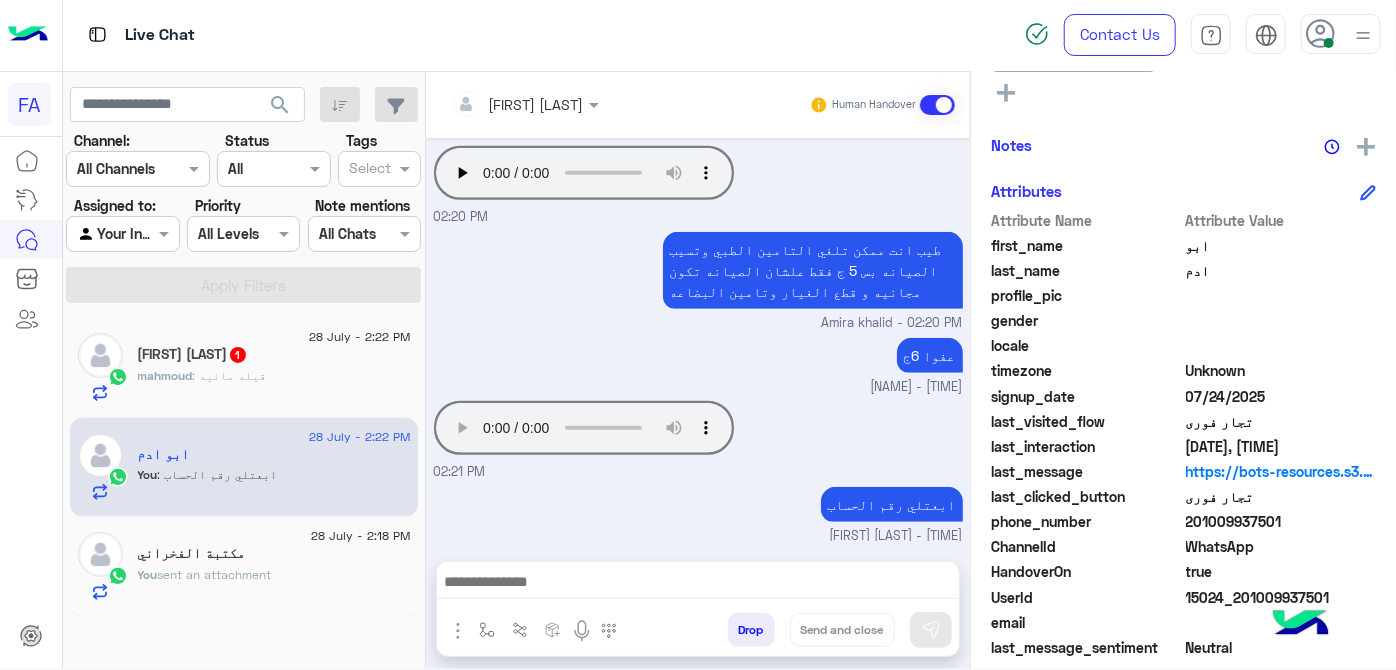 click on "201009937501" 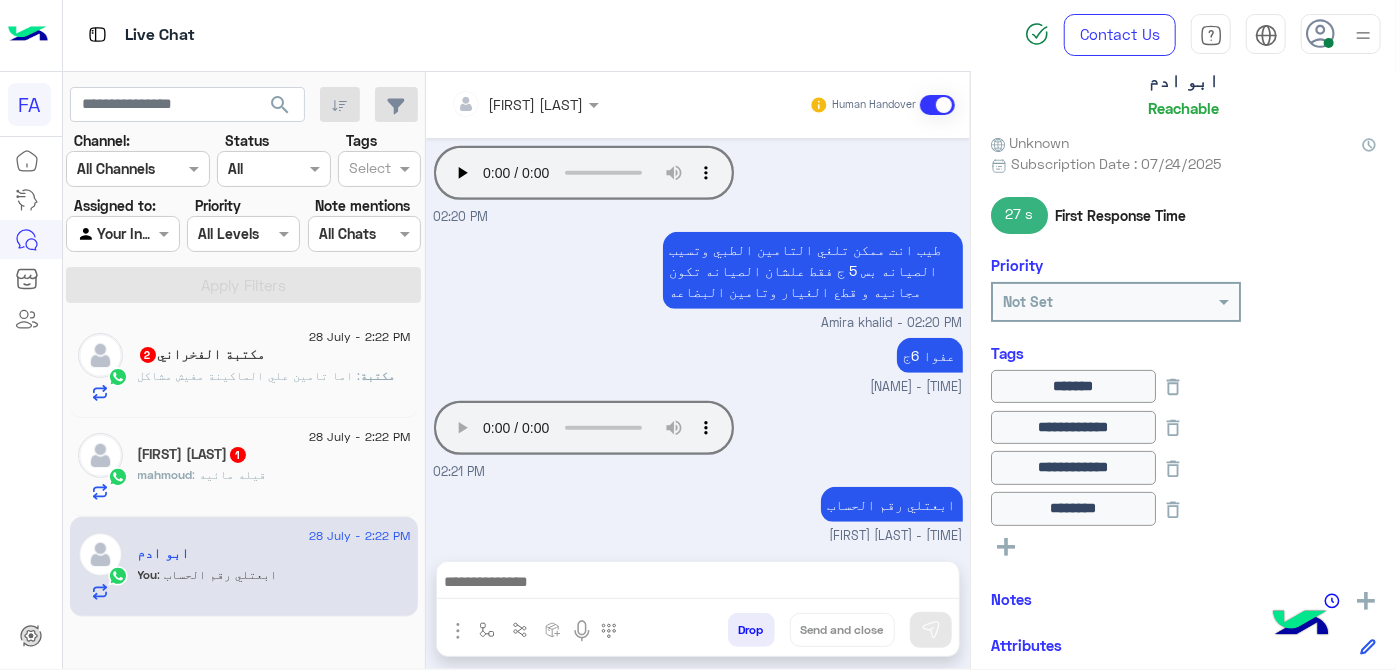 scroll, scrollTop: 0, scrollLeft: 0, axis: both 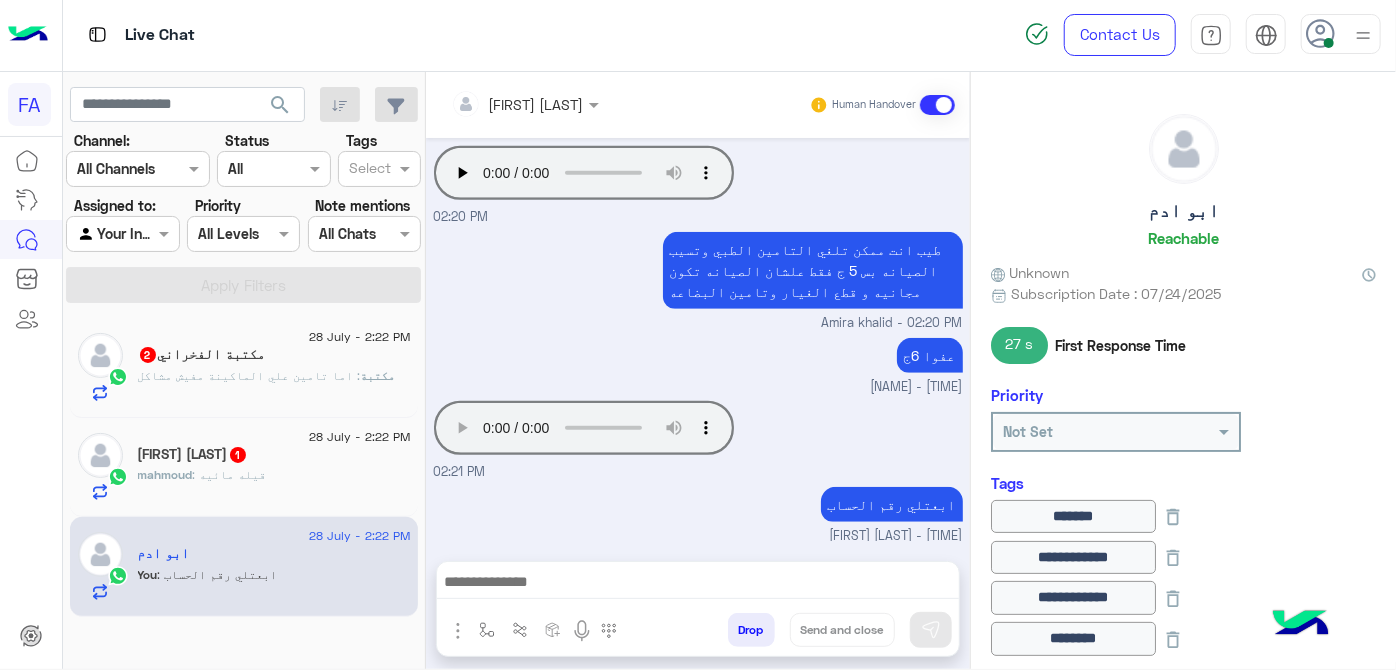 click on "[NAME]   Reachable" 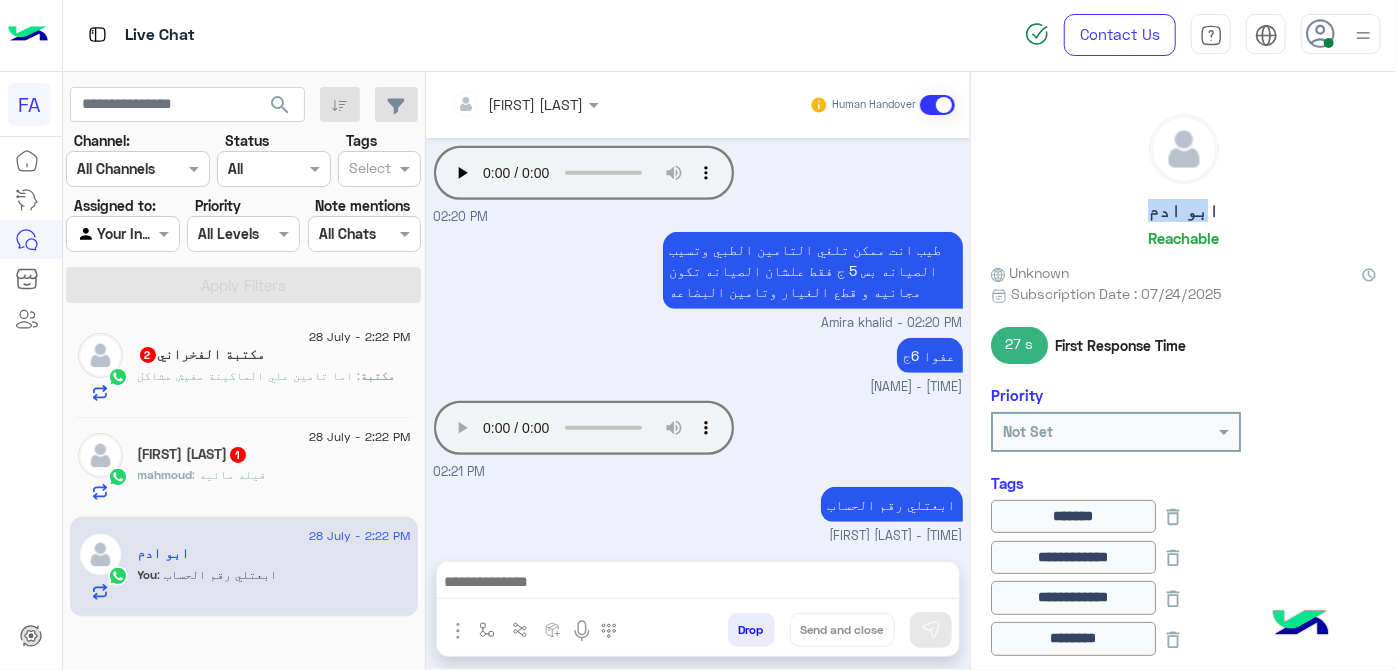 click on "ابو ادم" 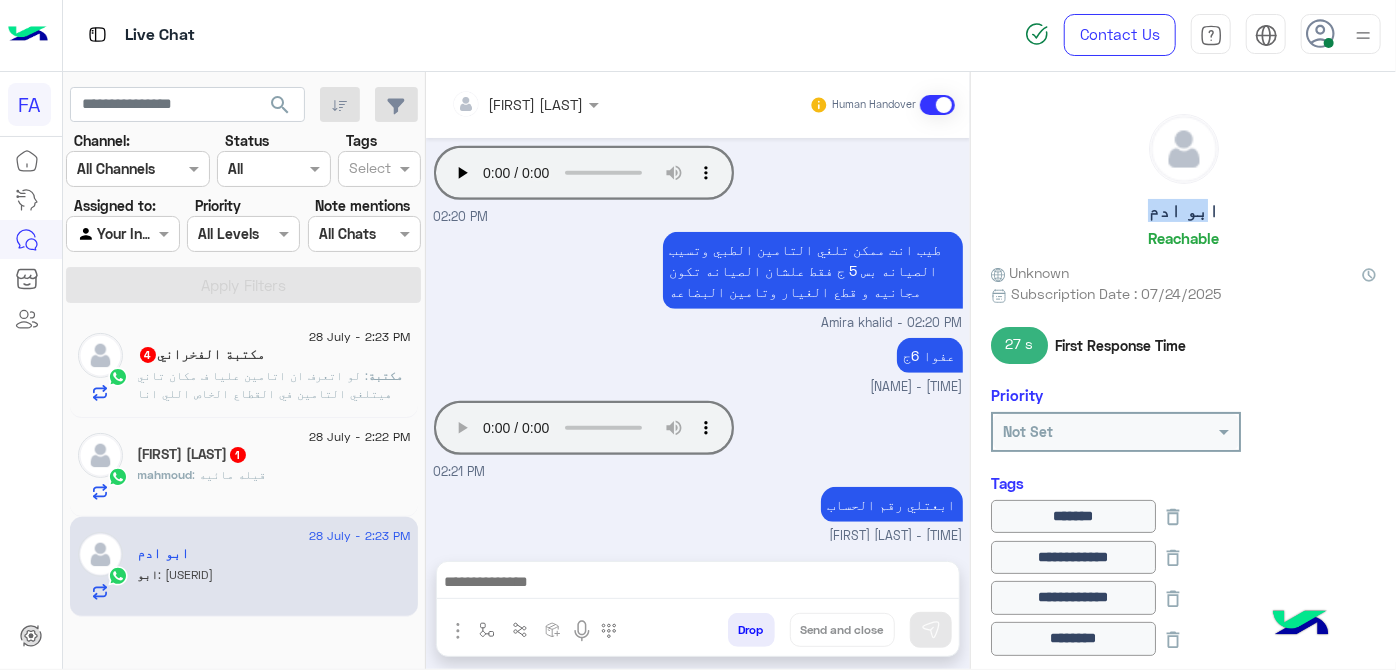 scroll, scrollTop: 752, scrollLeft: 0, axis: vertical 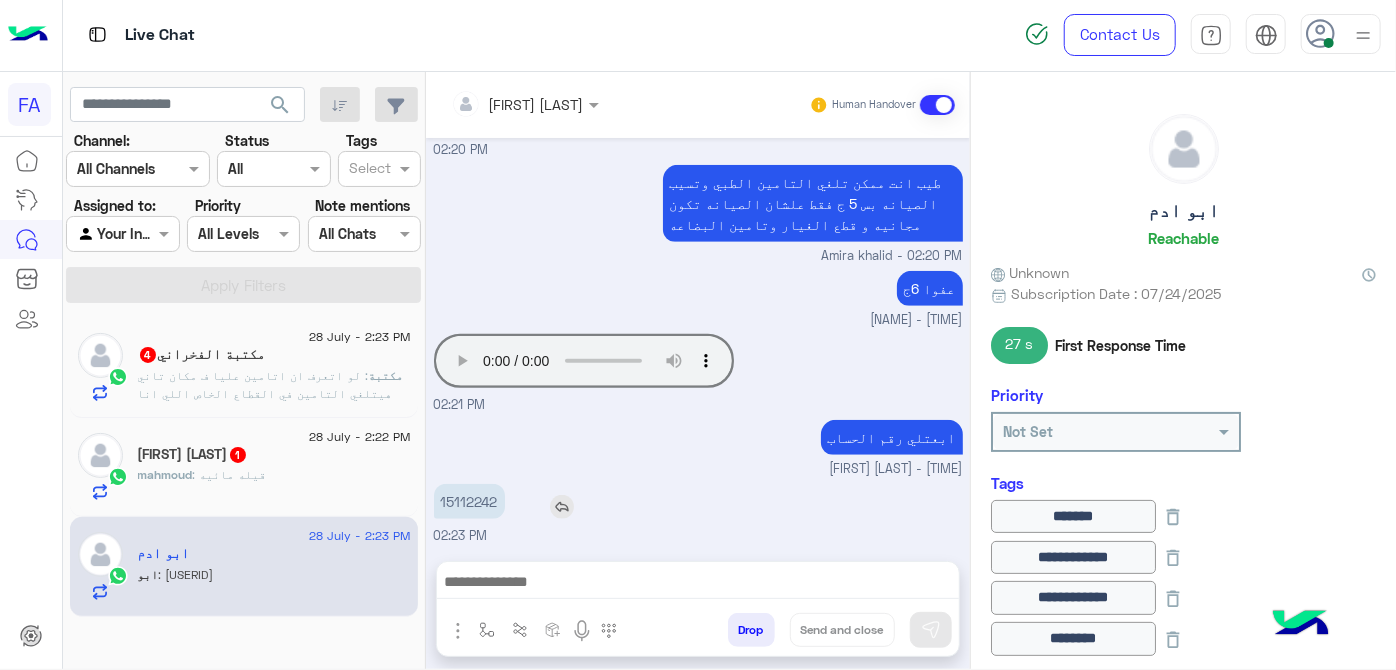 click on "15112242" at bounding box center (469, 501) 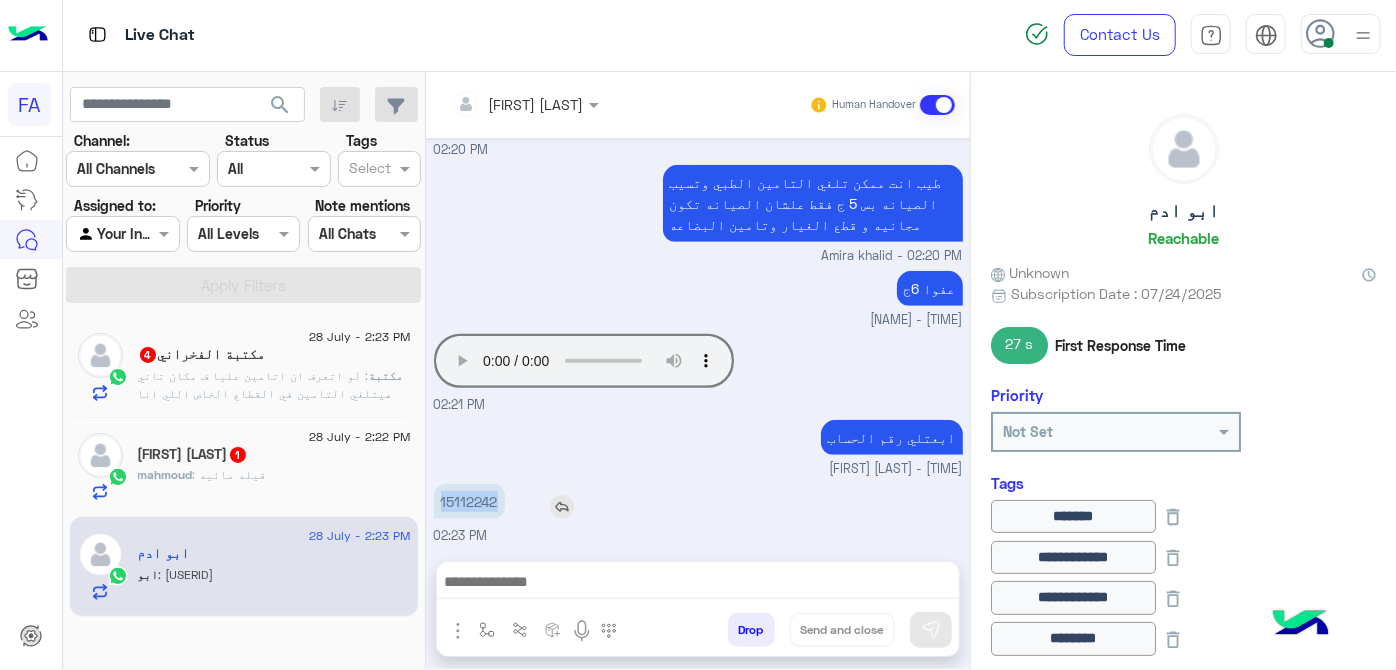 click on "15112242" at bounding box center [469, 501] 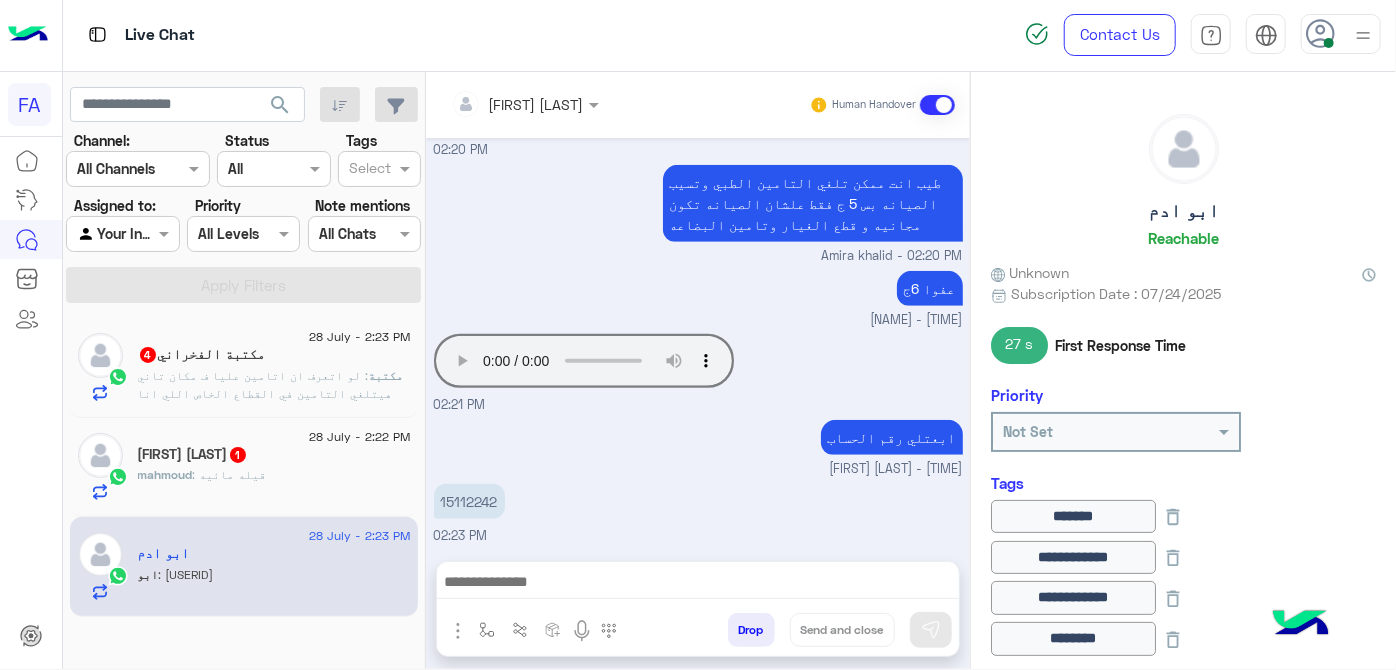 click on "[NUMBER]   [TIME]" at bounding box center (698, 512) 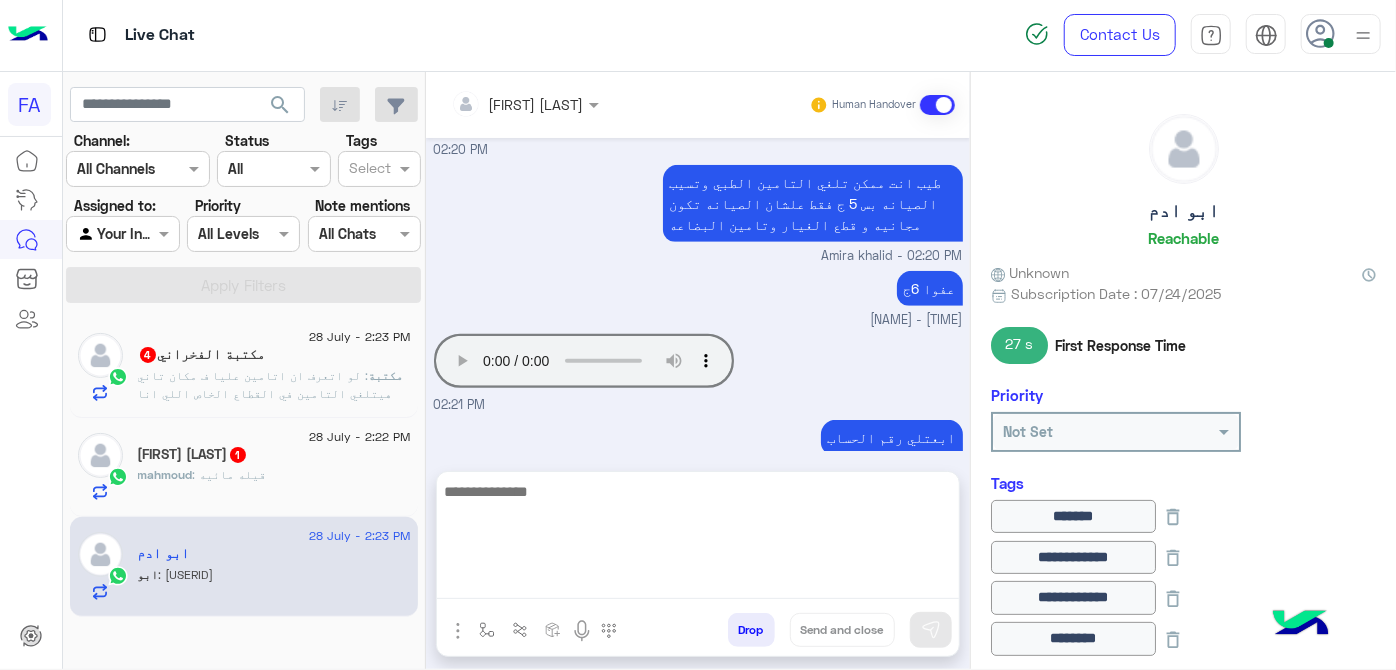 click at bounding box center [698, 539] 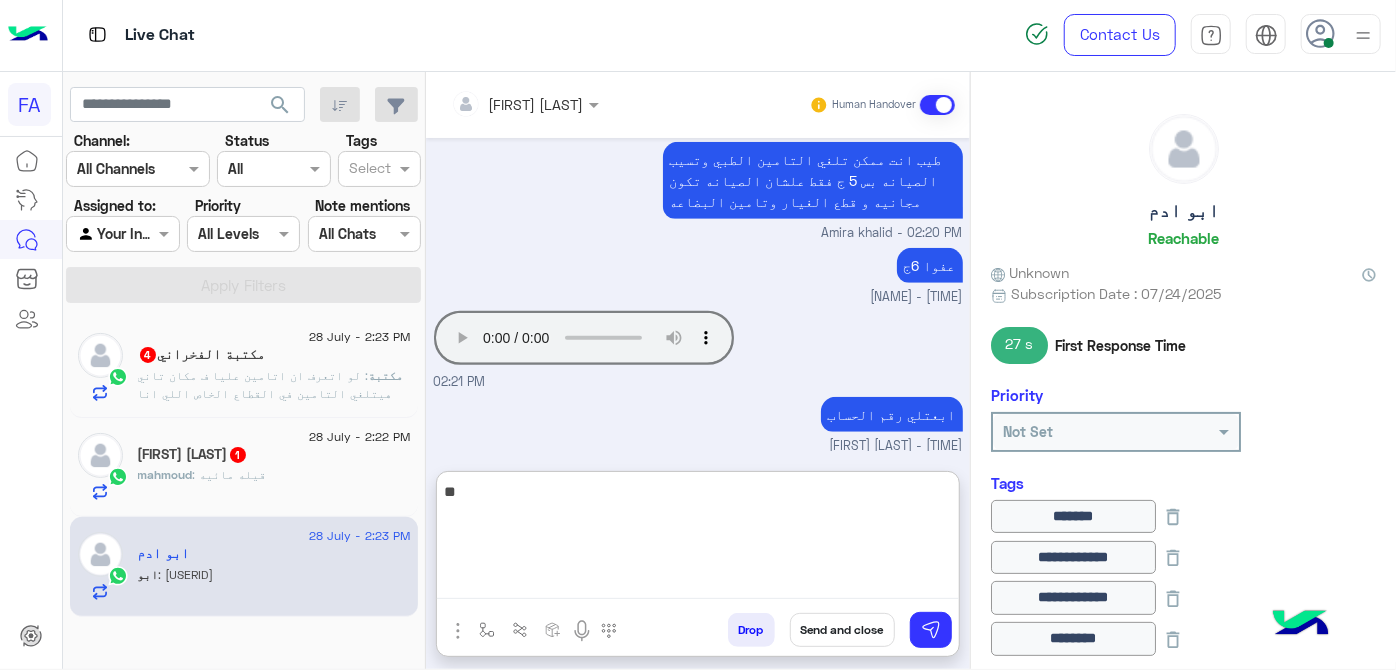 type on "*" 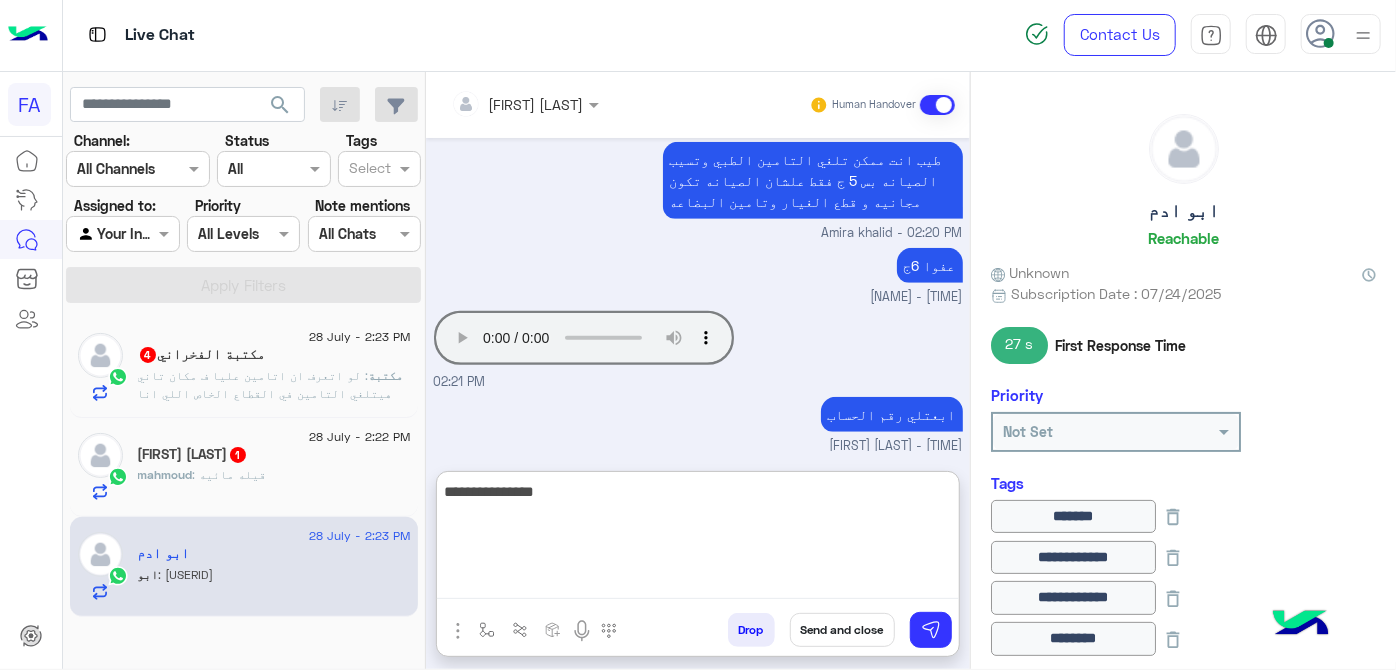 type on "**********" 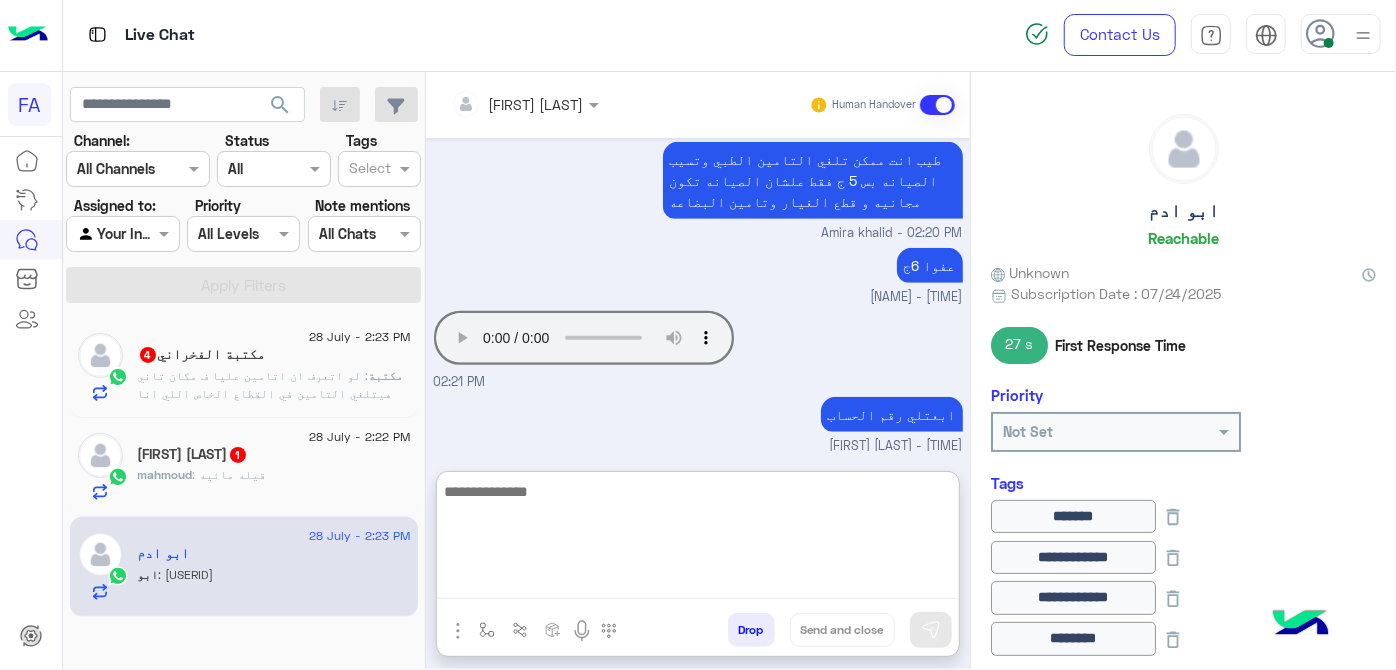 scroll, scrollTop: 905, scrollLeft: 0, axis: vertical 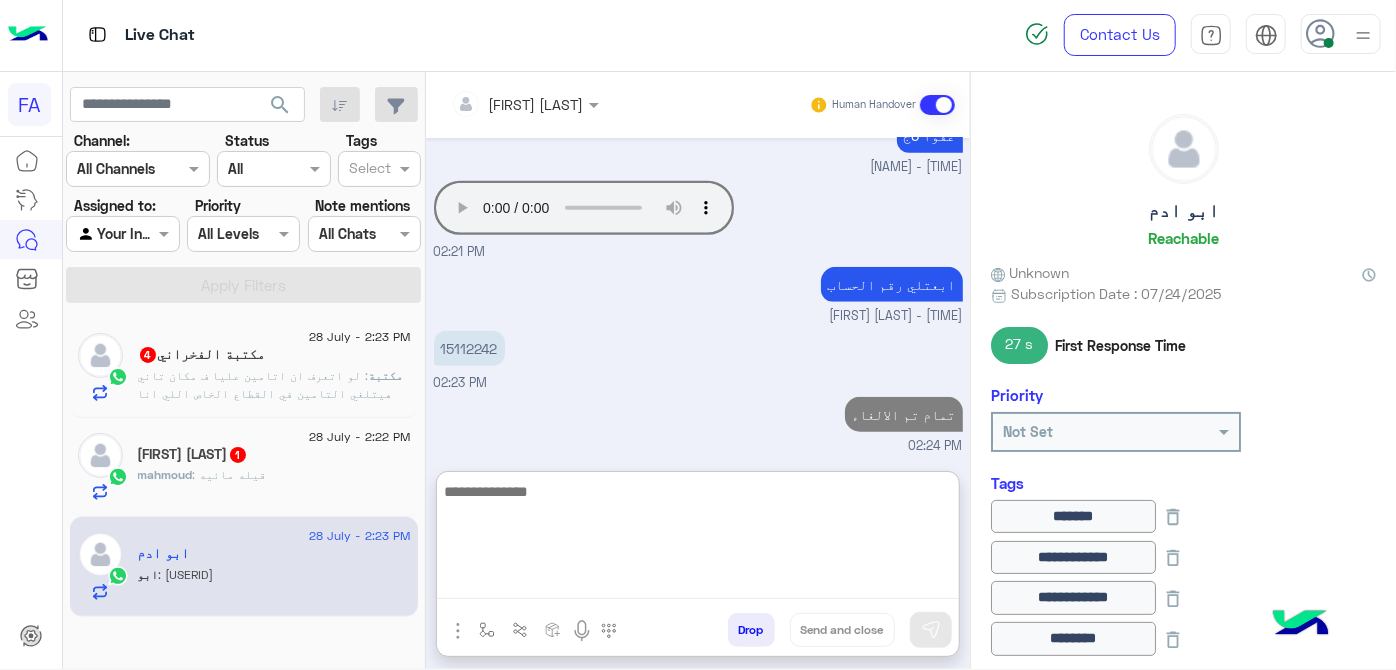paste on "**********" 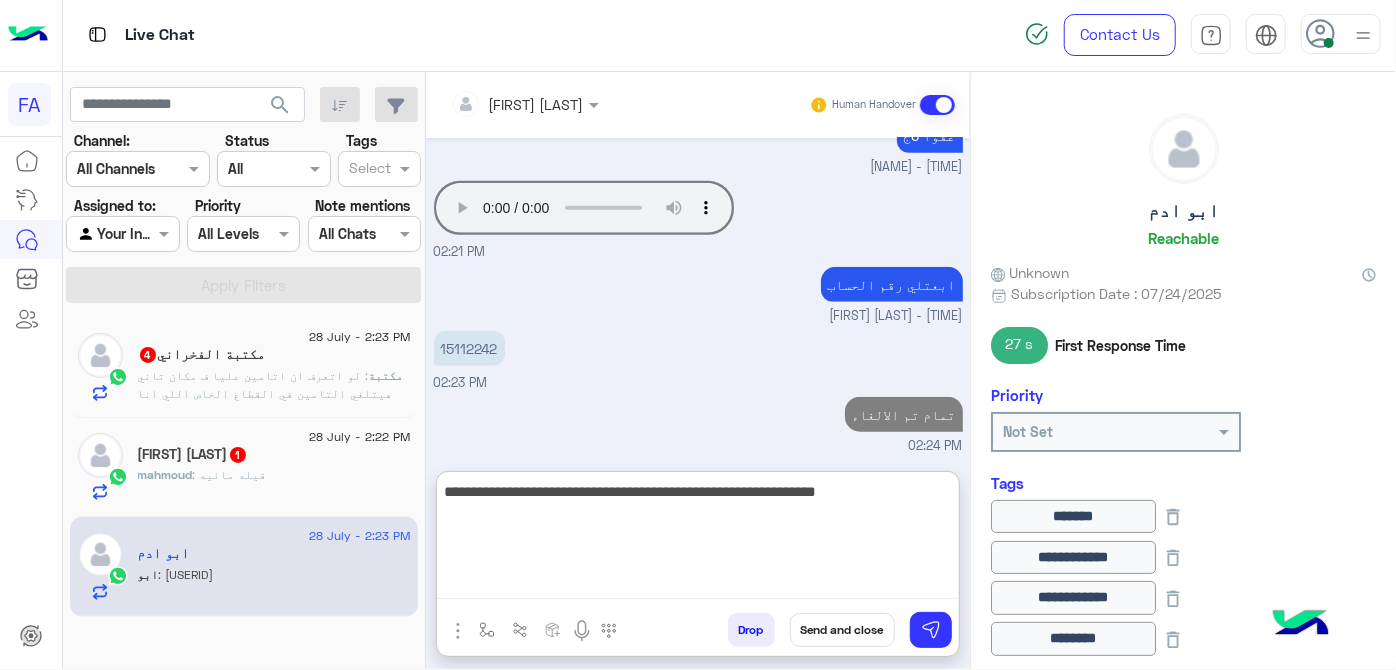 type on "**********" 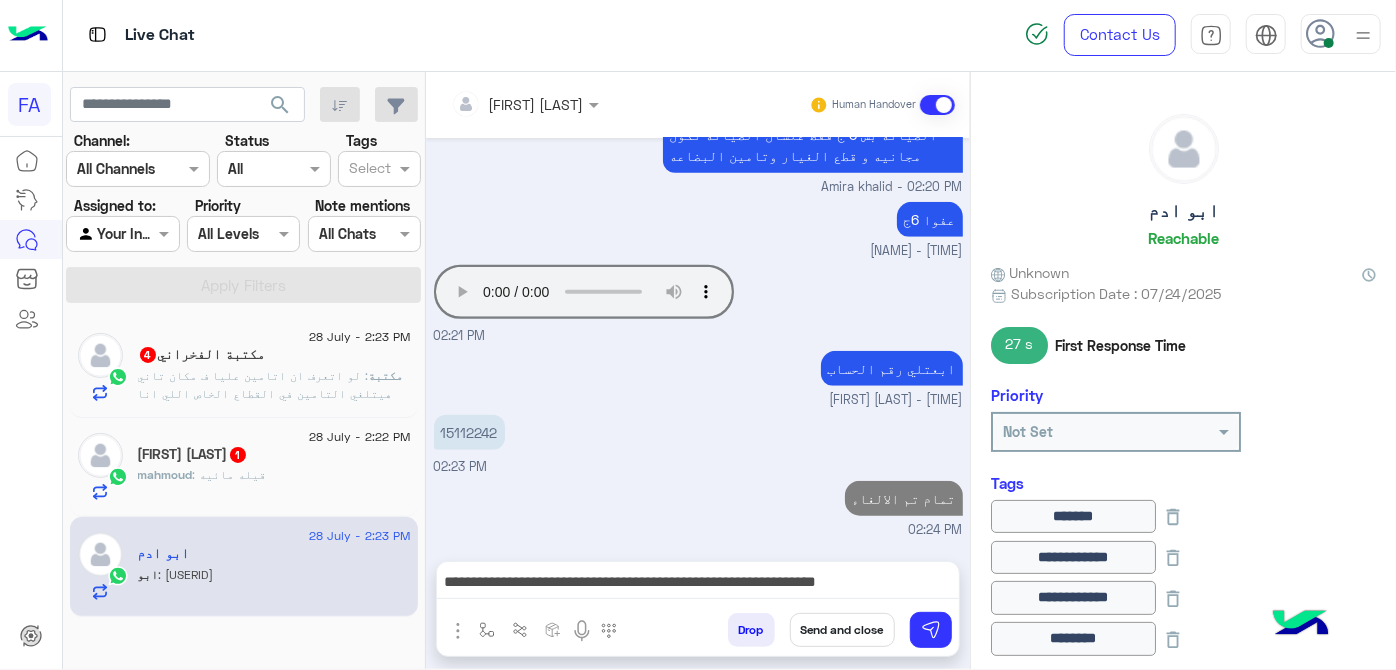 click on "Send and close" at bounding box center [842, 630] 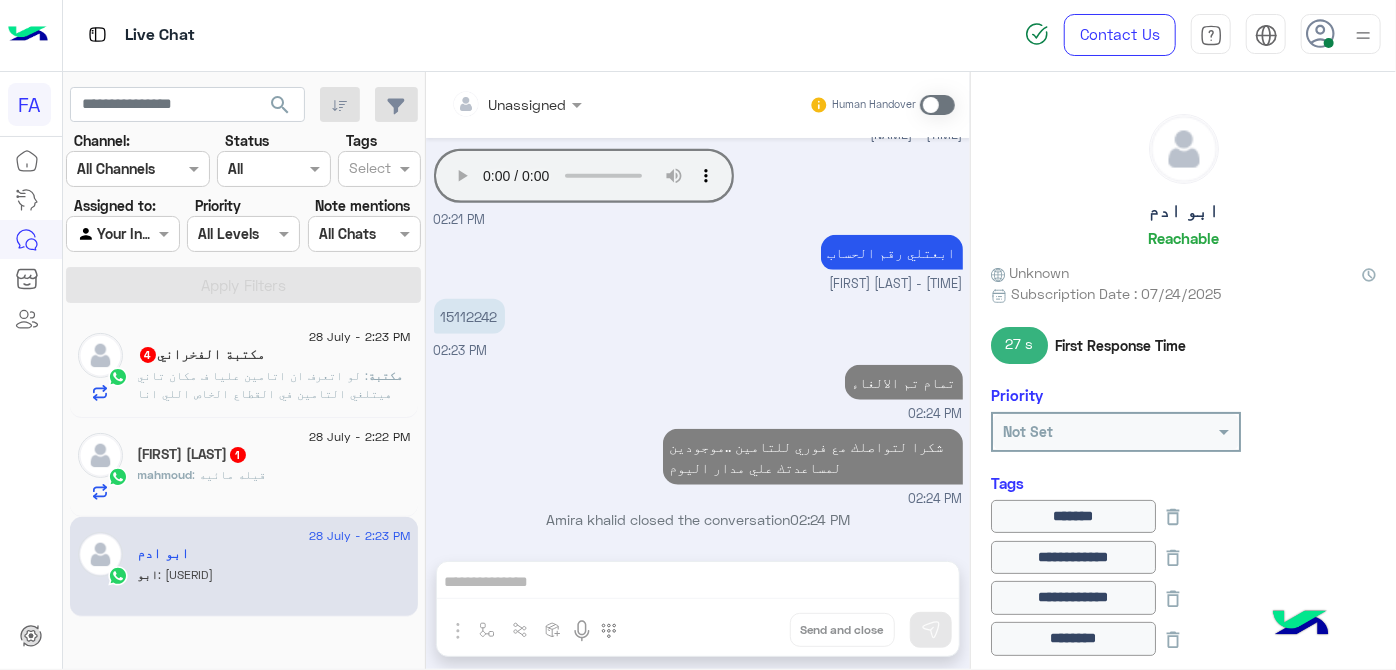scroll, scrollTop: 973, scrollLeft: 0, axis: vertical 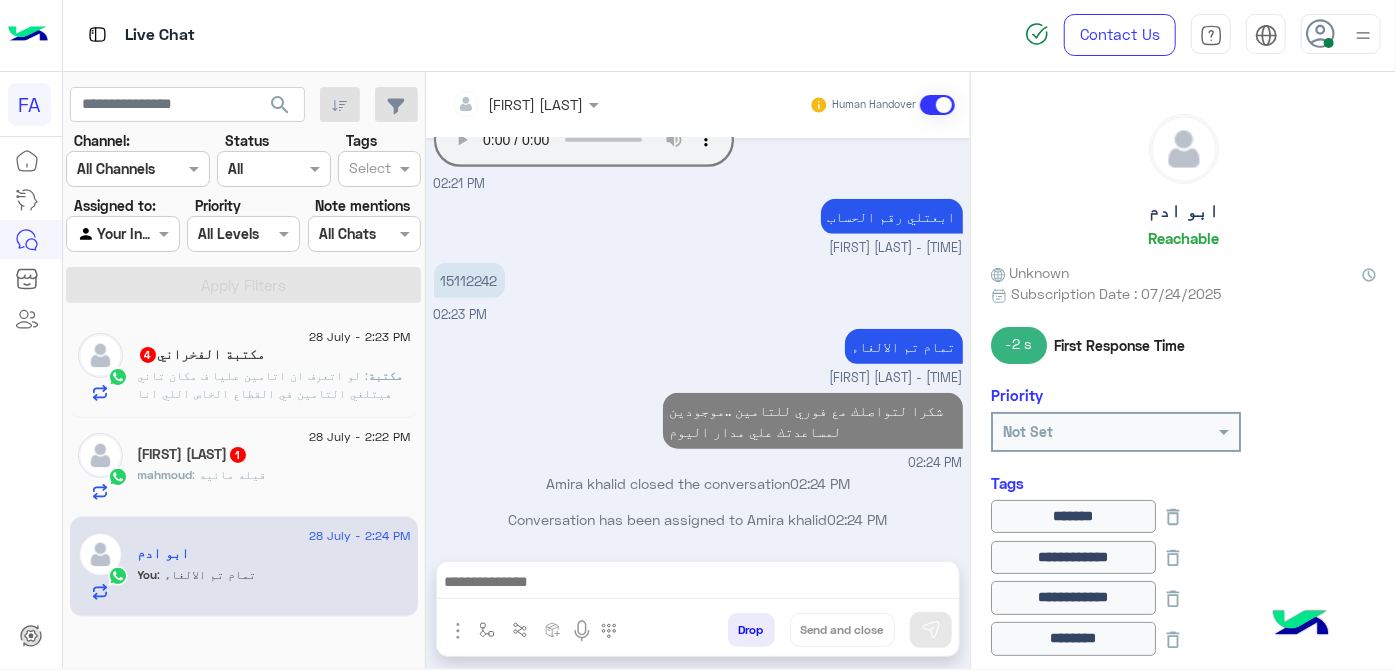 click on ": قيله مائيه" 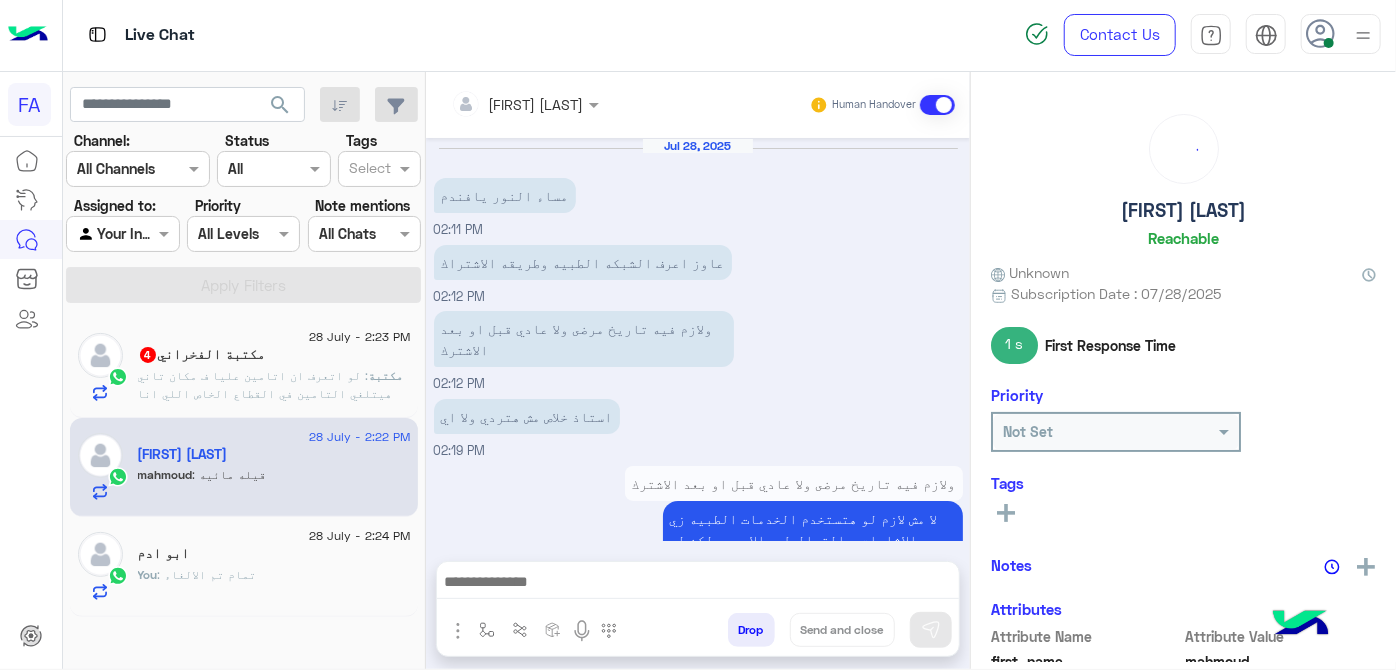 scroll, scrollTop: 489, scrollLeft: 0, axis: vertical 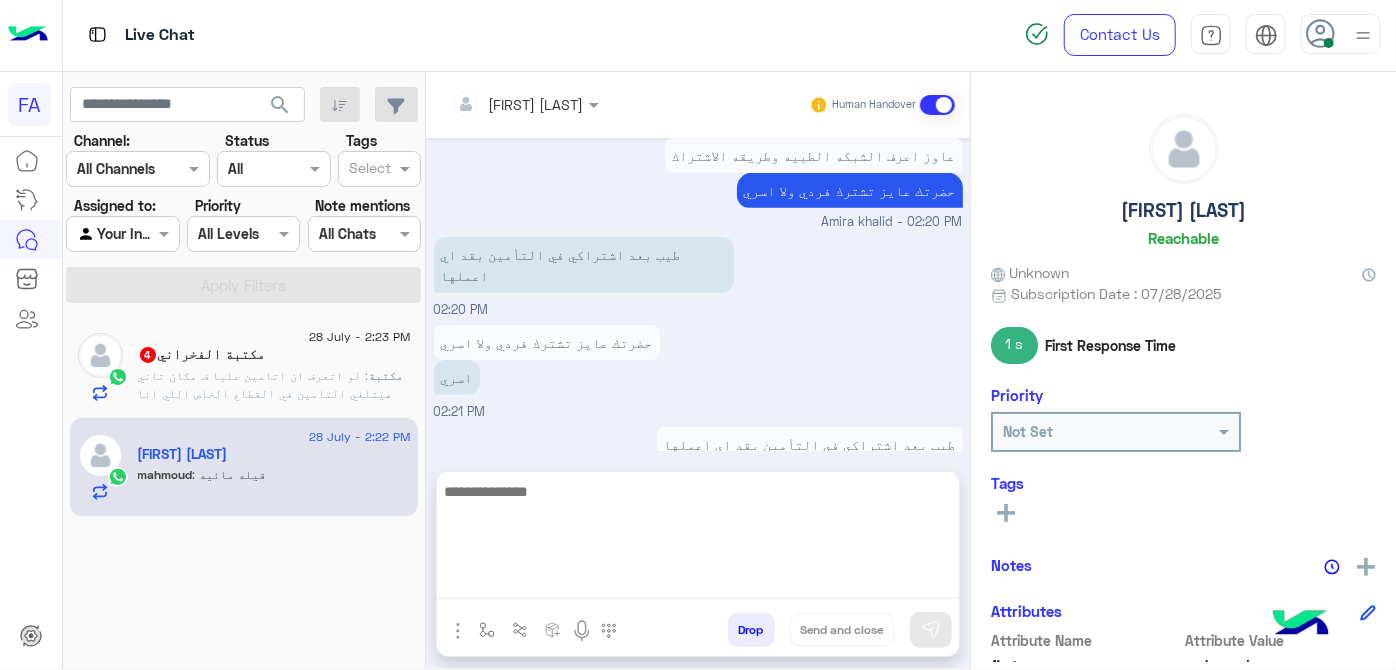 click at bounding box center [698, 539] 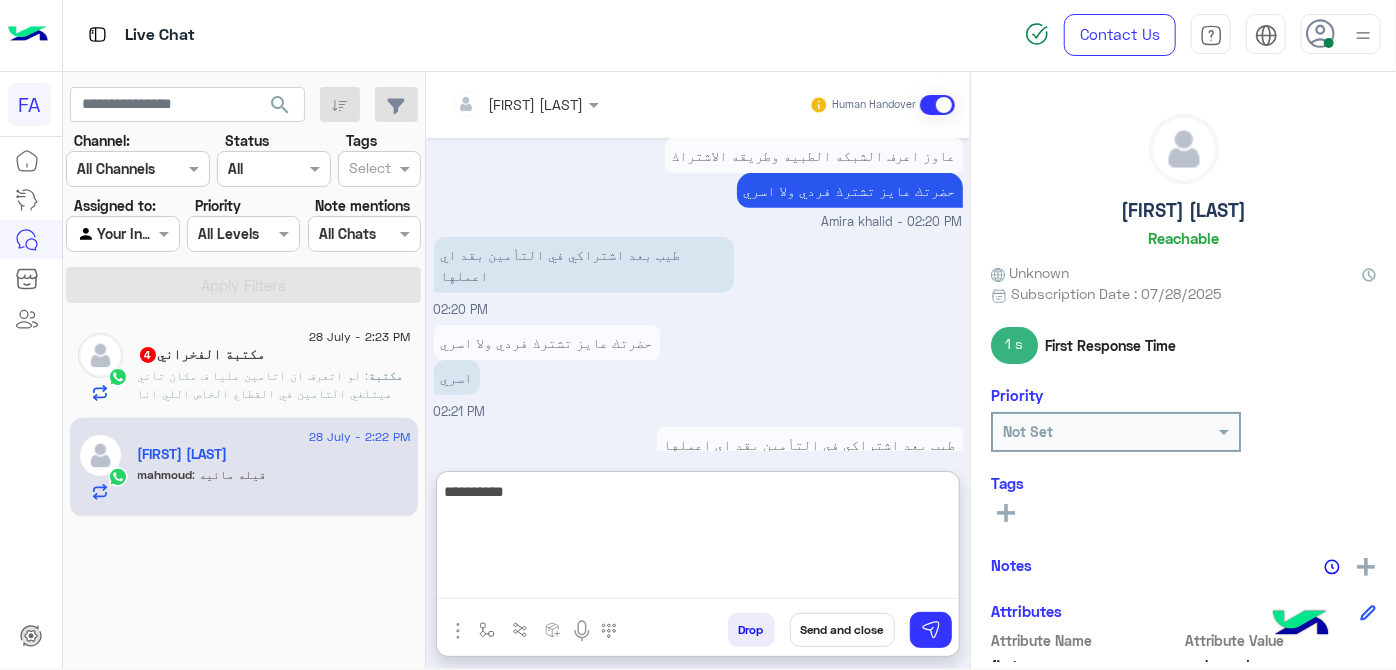 type on "**********" 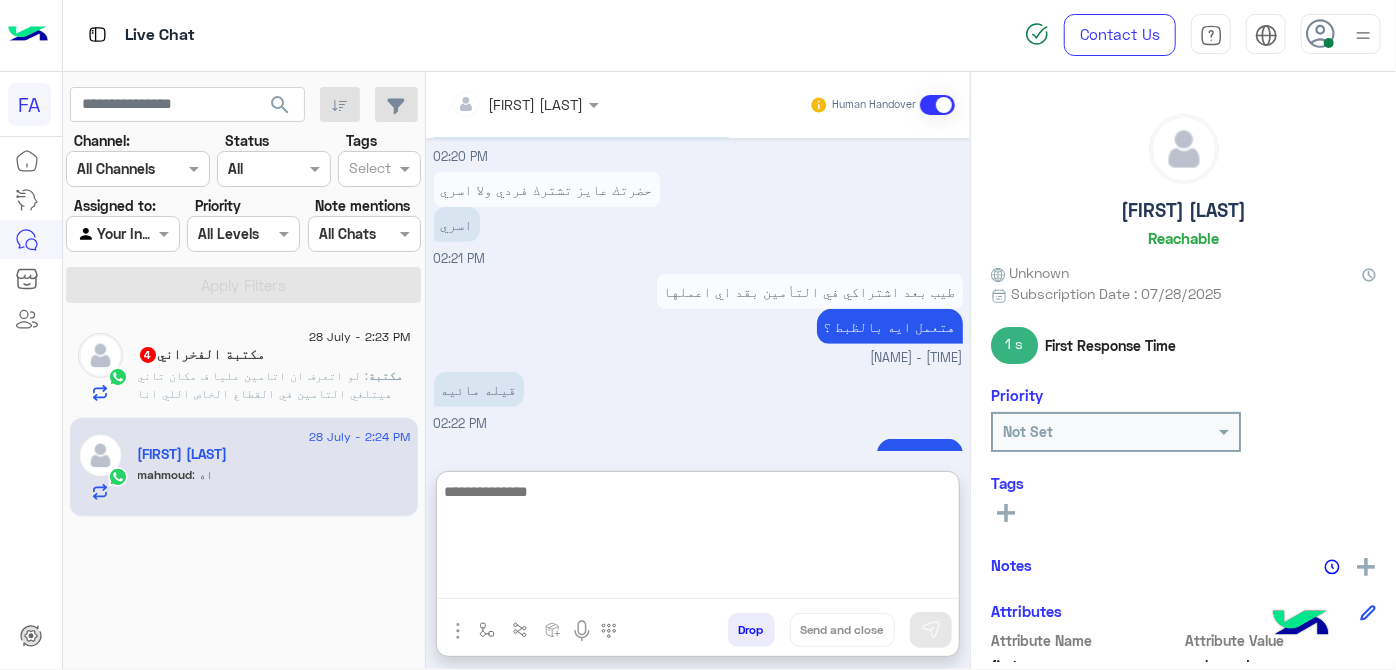 scroll, scrollTop: 709, scrollLeft: 0, axis: vertical 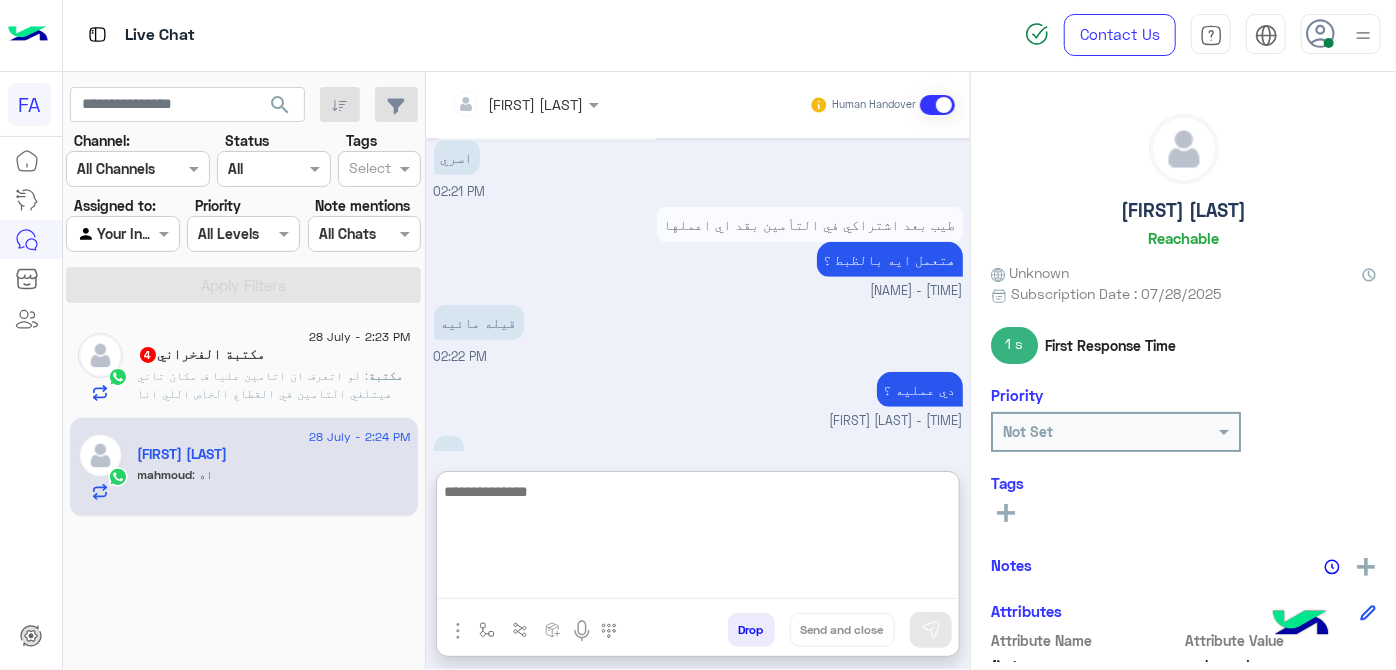 click at bounding box center (698, 539) 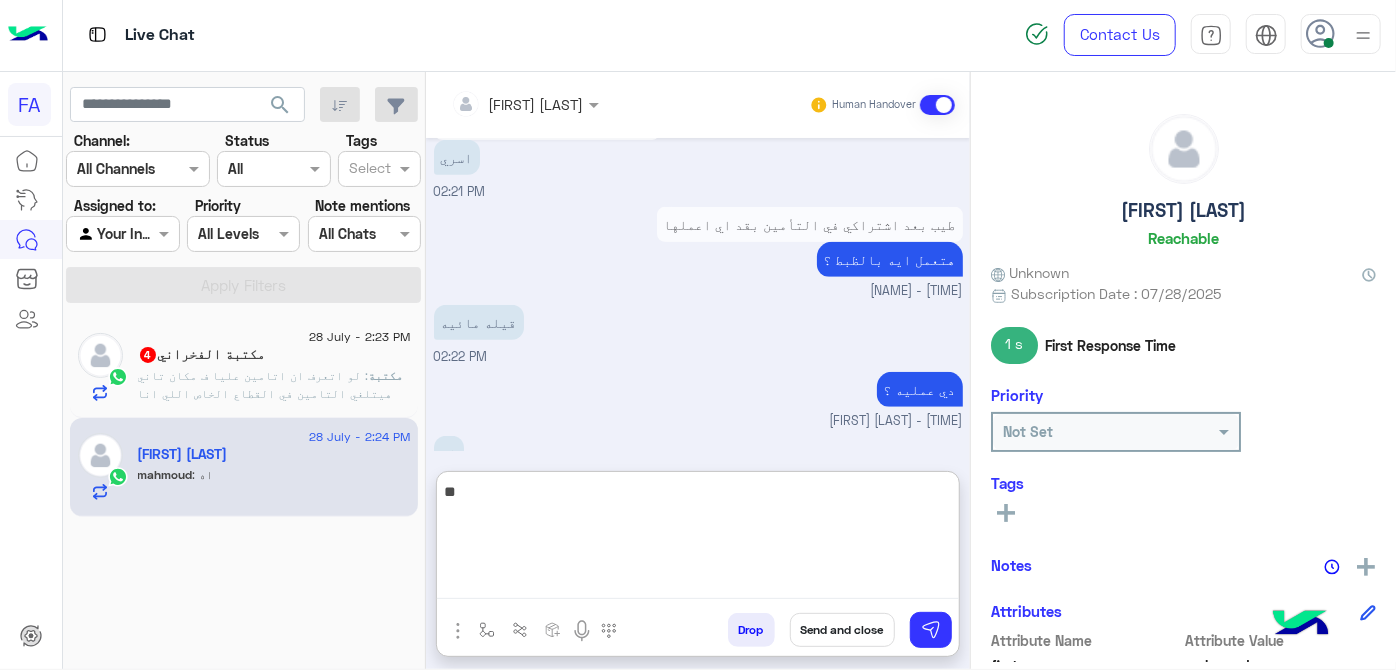 type on "*" 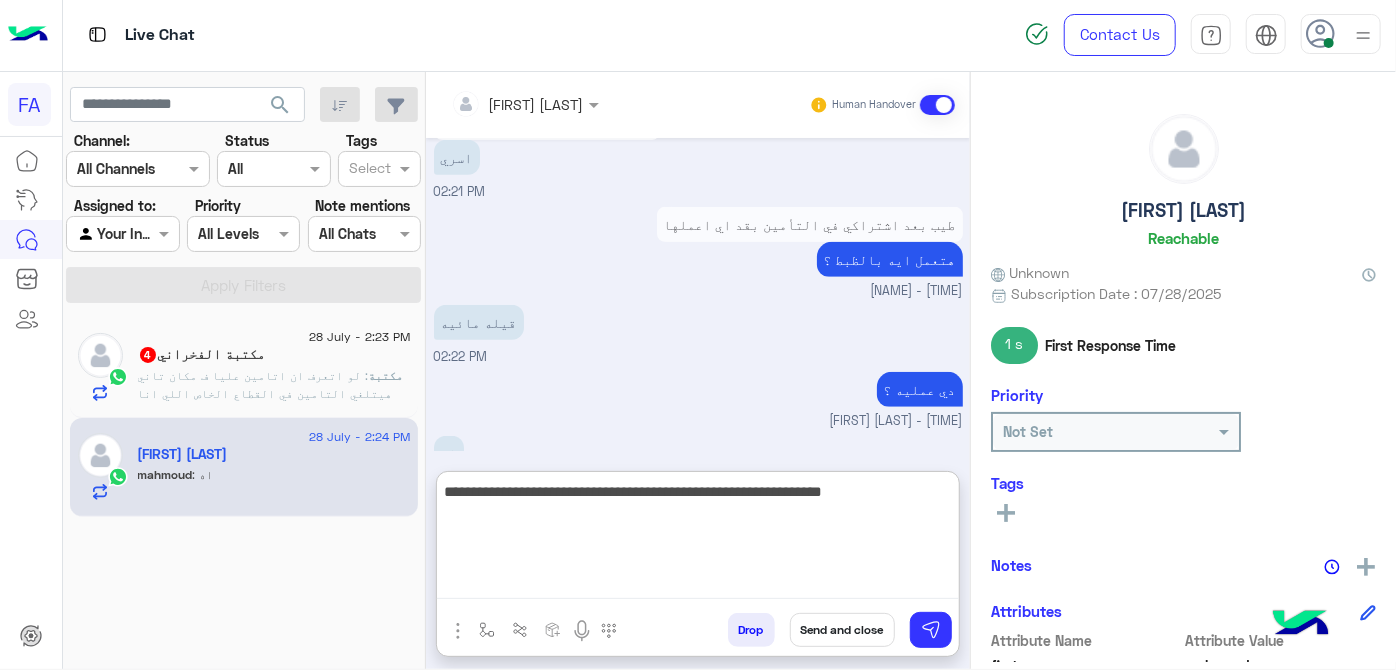 type on "**********" 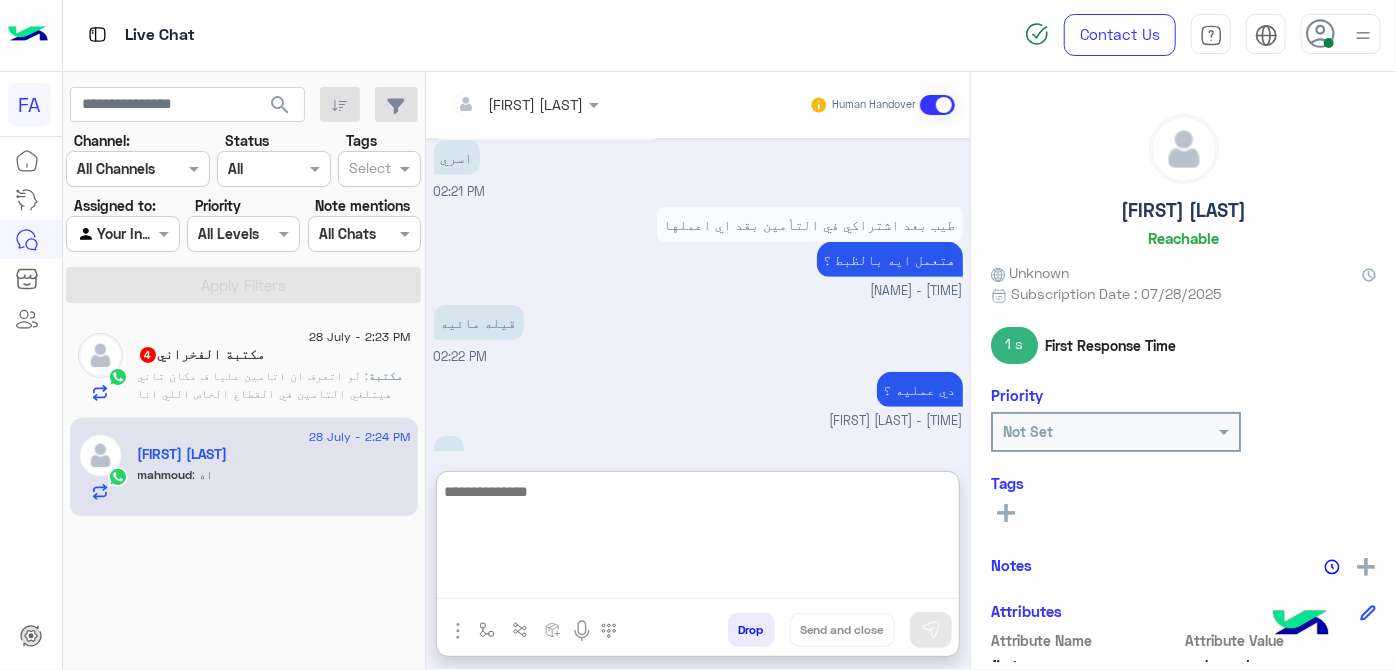 scroll, scrollTop: 793, scrollLeft: 0, axis: vertical 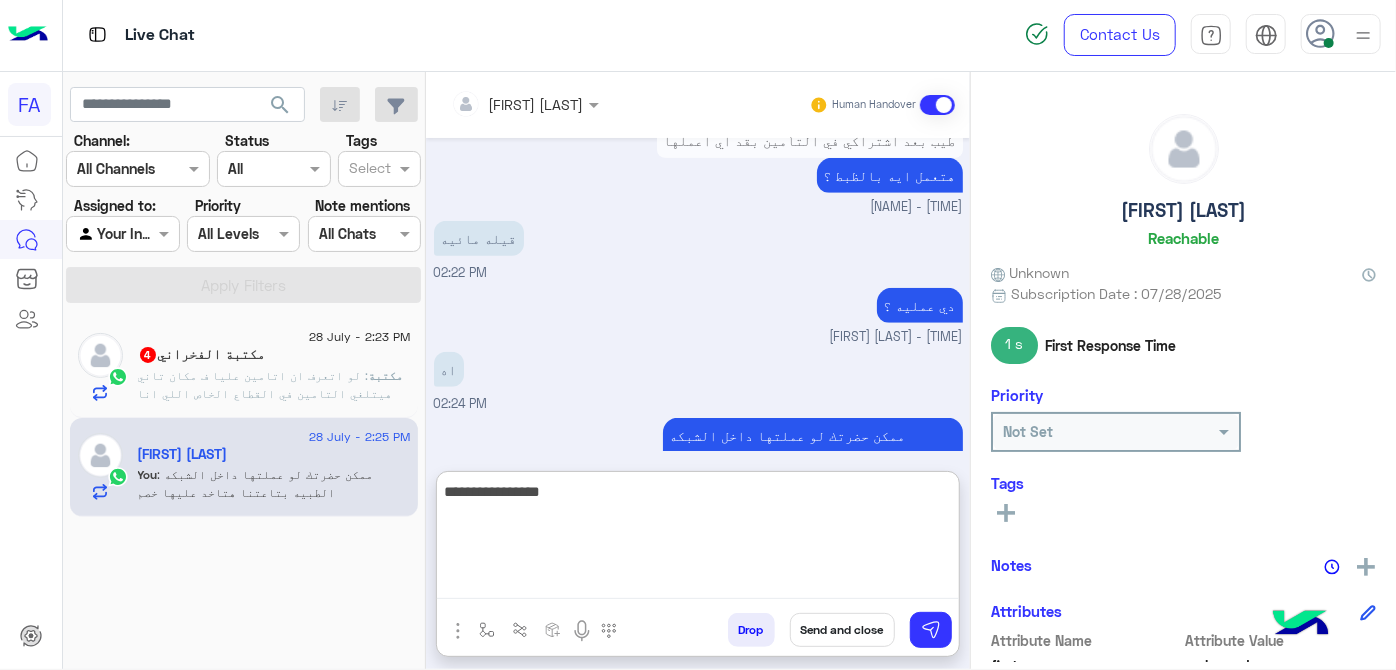 type on "**********" 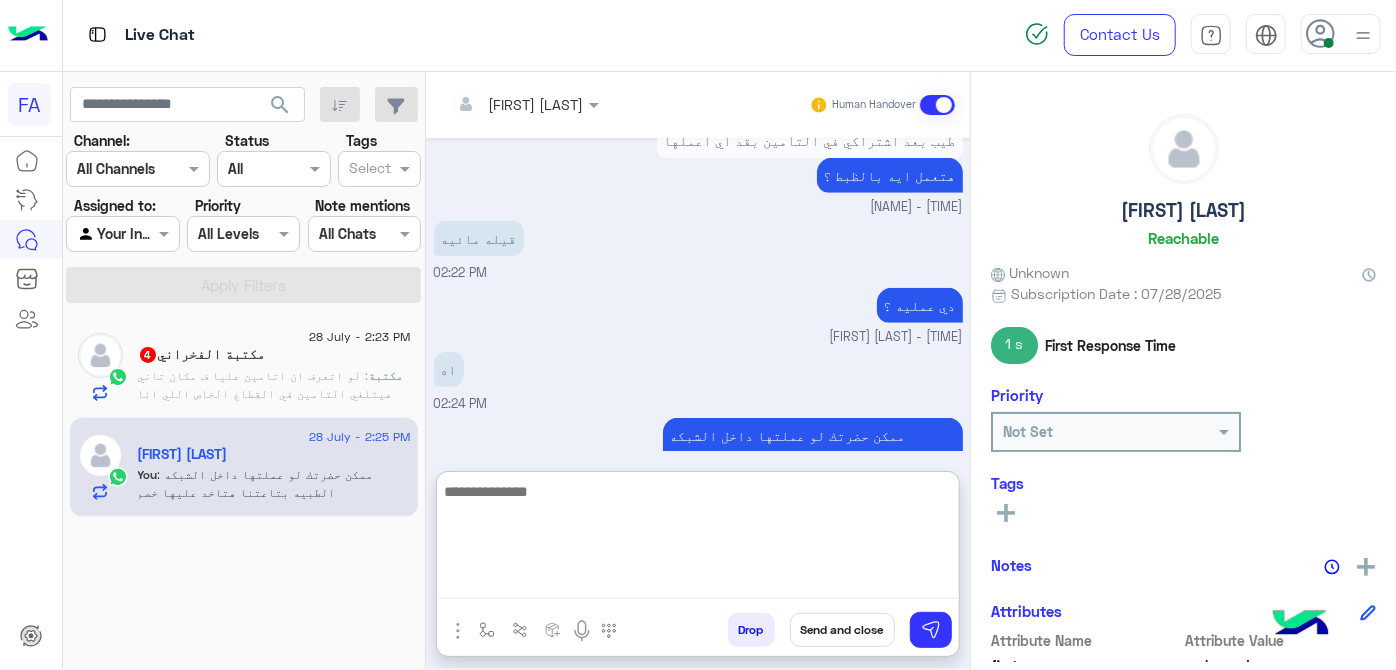 scroll, scrollTop: 857, scrollLeft: 0, axis: vertical 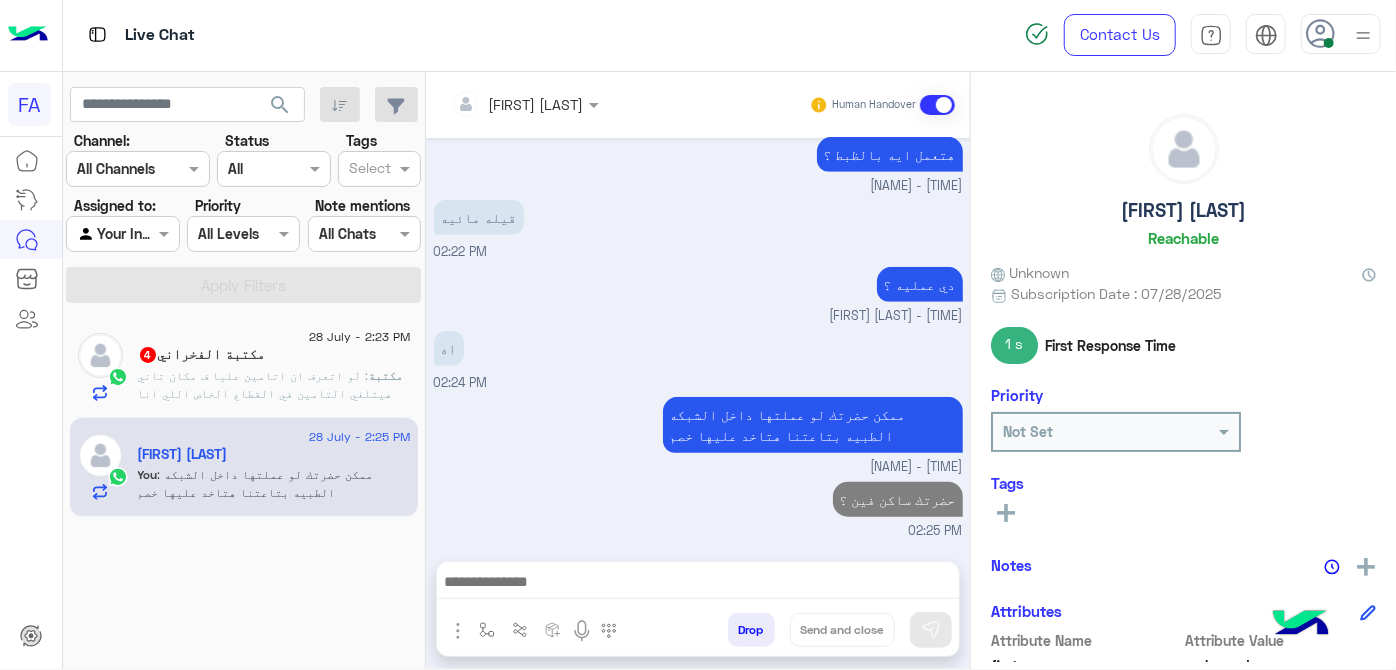 click on ": لو اتعرف ان اتامين عليا ف مكان تاني هيتلغي التامين في القطاع الخاص اللي انا فيه" 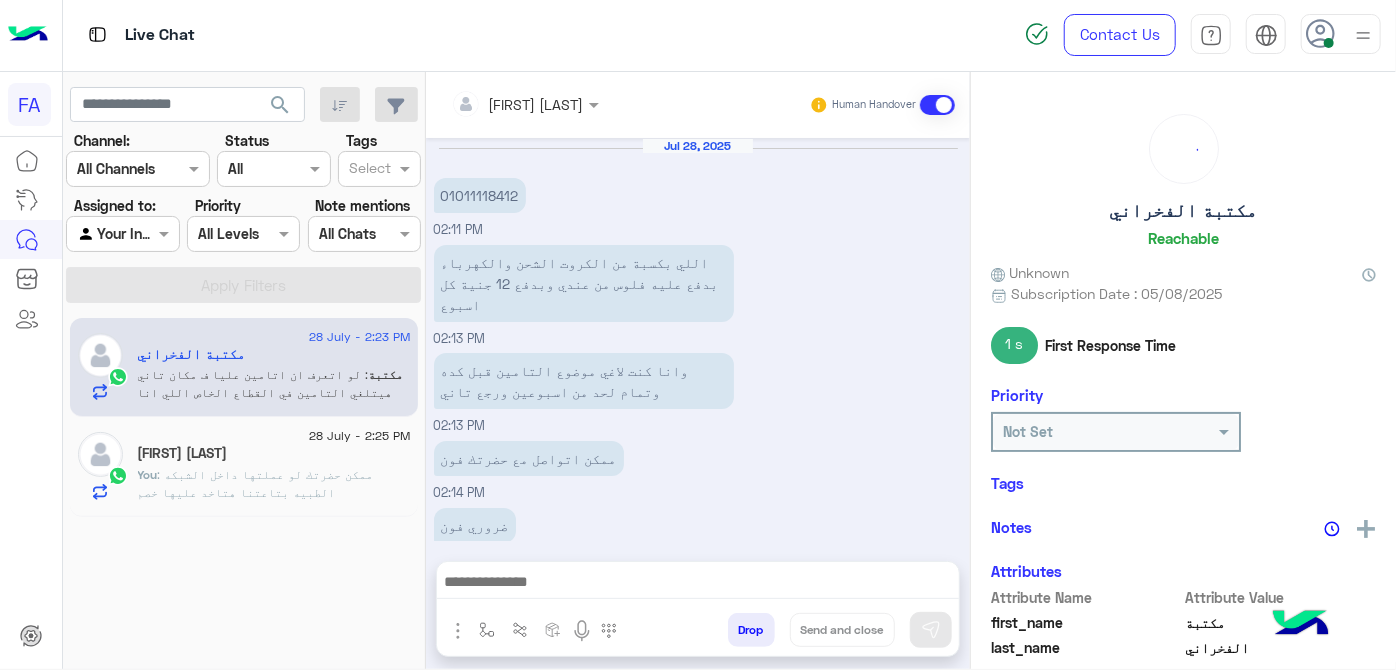 scroll, scrollTop: 373, scrollLeft: 0, axis: vertical 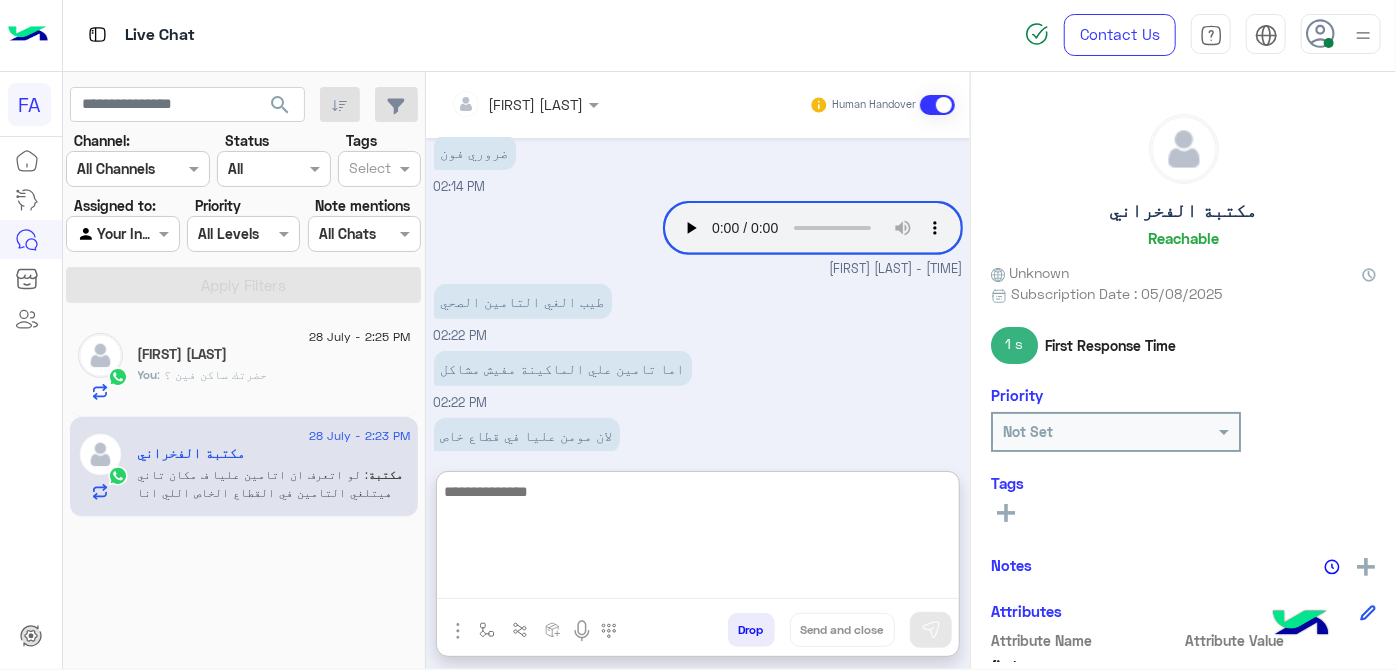 click at bounding box center (698, 539) 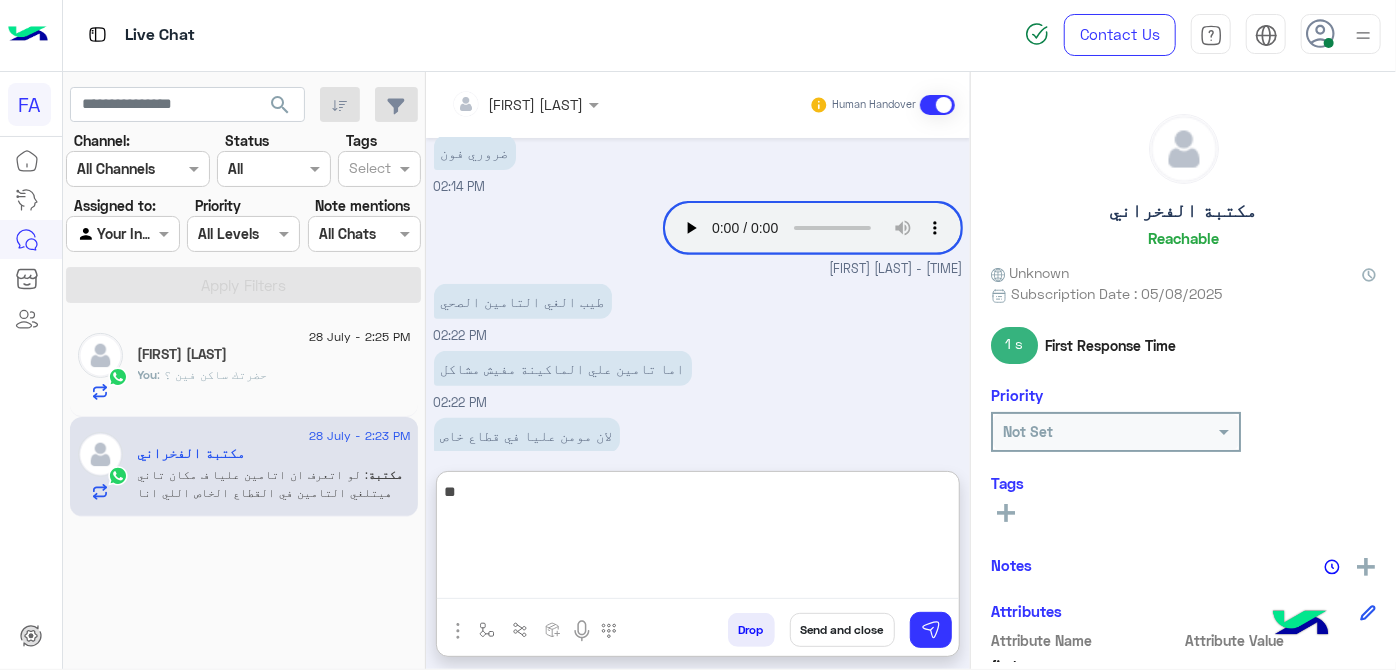 type on "*" 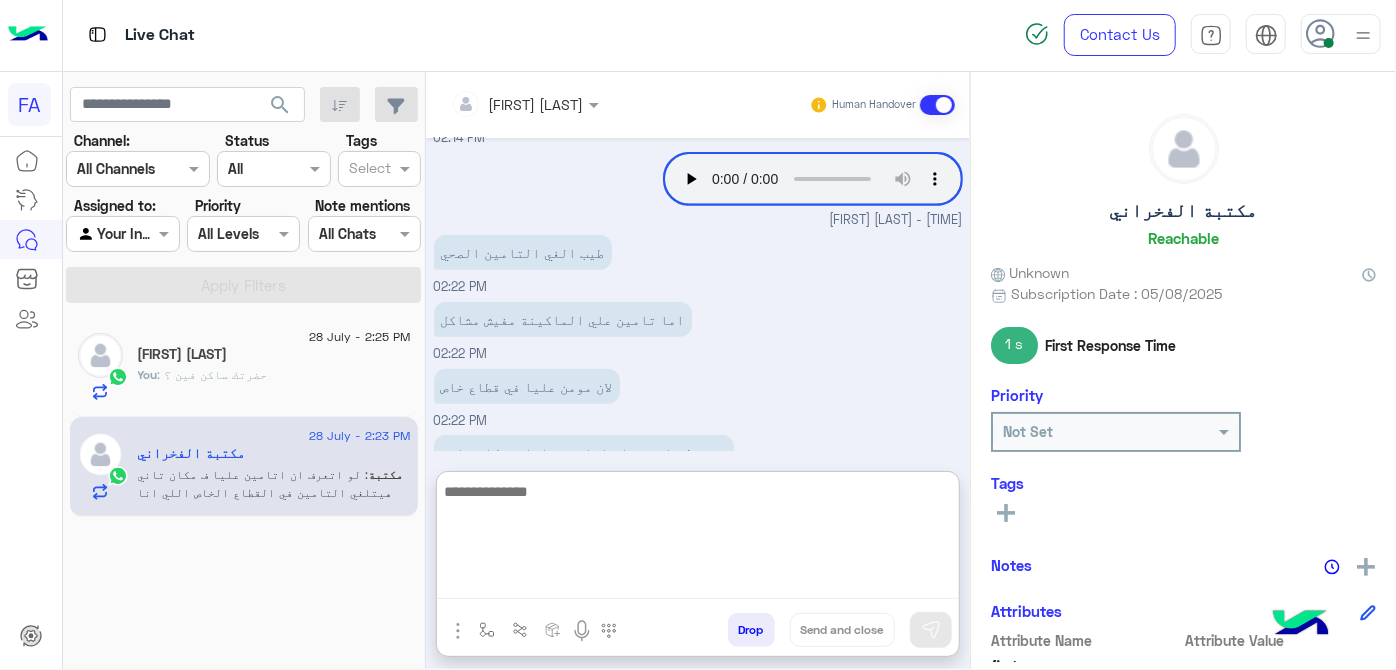 scroll, scrollTop: 463, scrollLeft: 0, axis: vertical 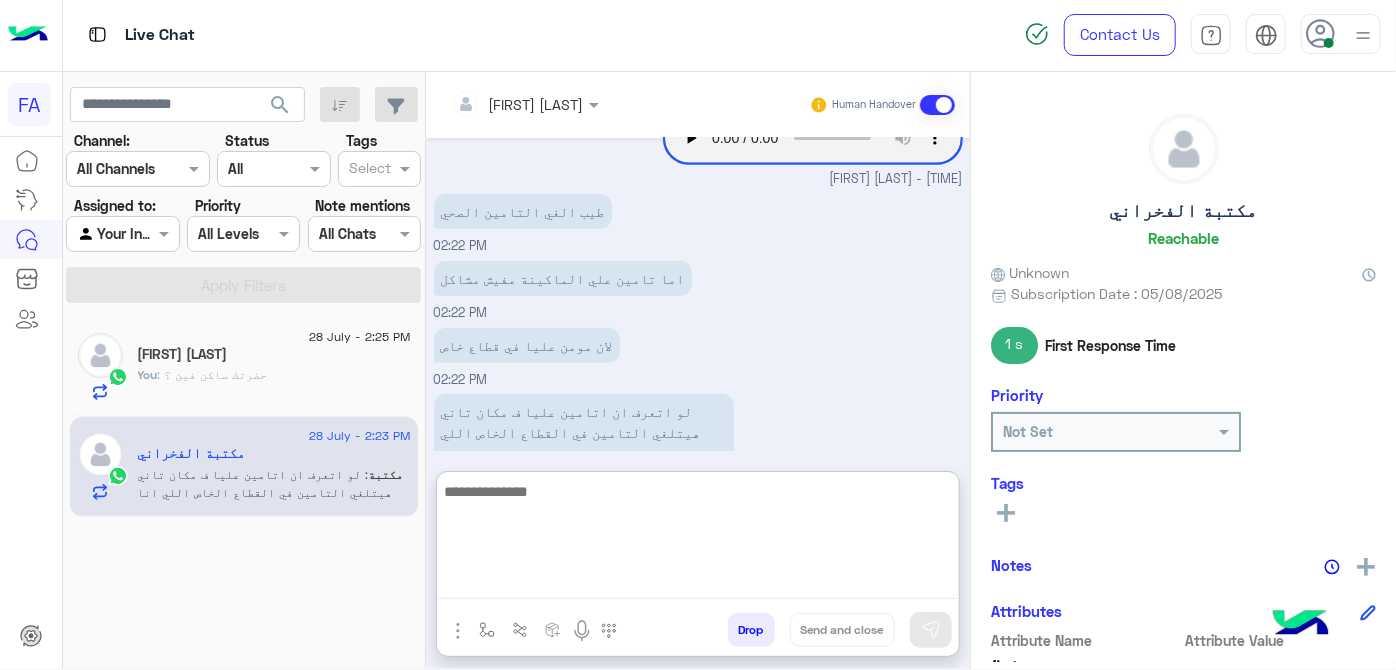 click at bounding box center [698, 539] 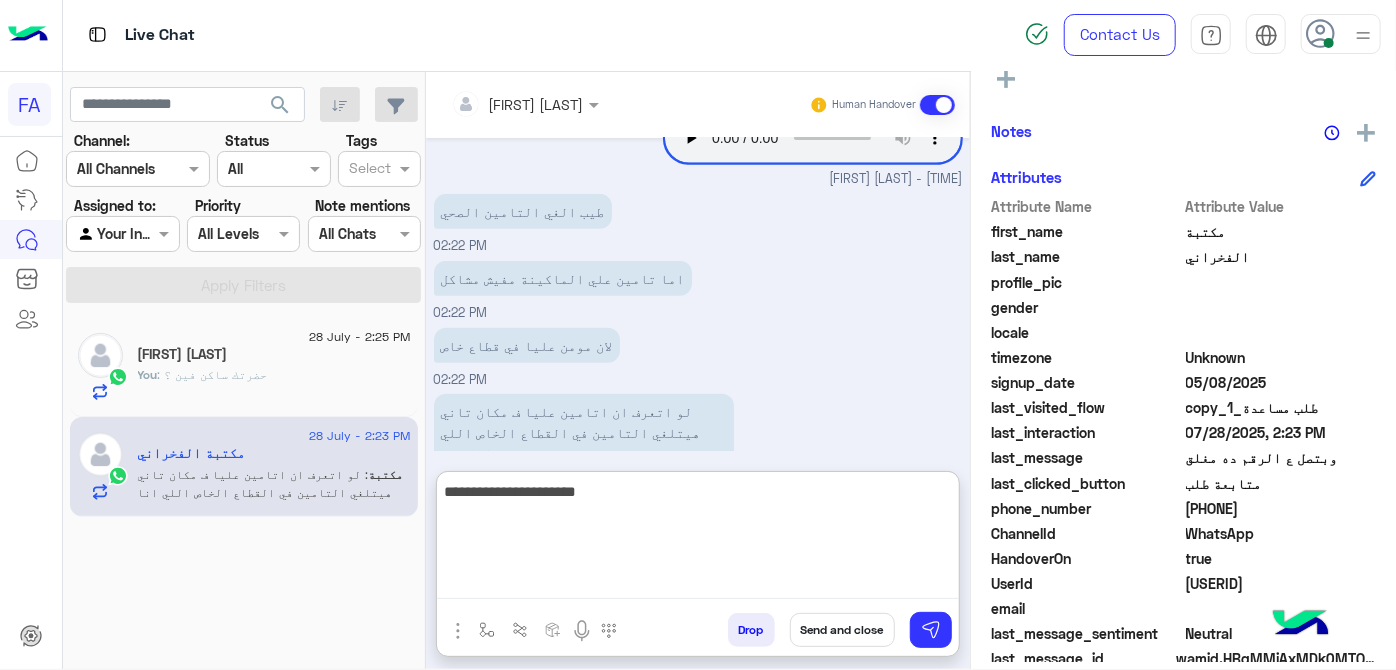 scroll, scrollTop: 454, scrollLeft: 0, axis: vertical 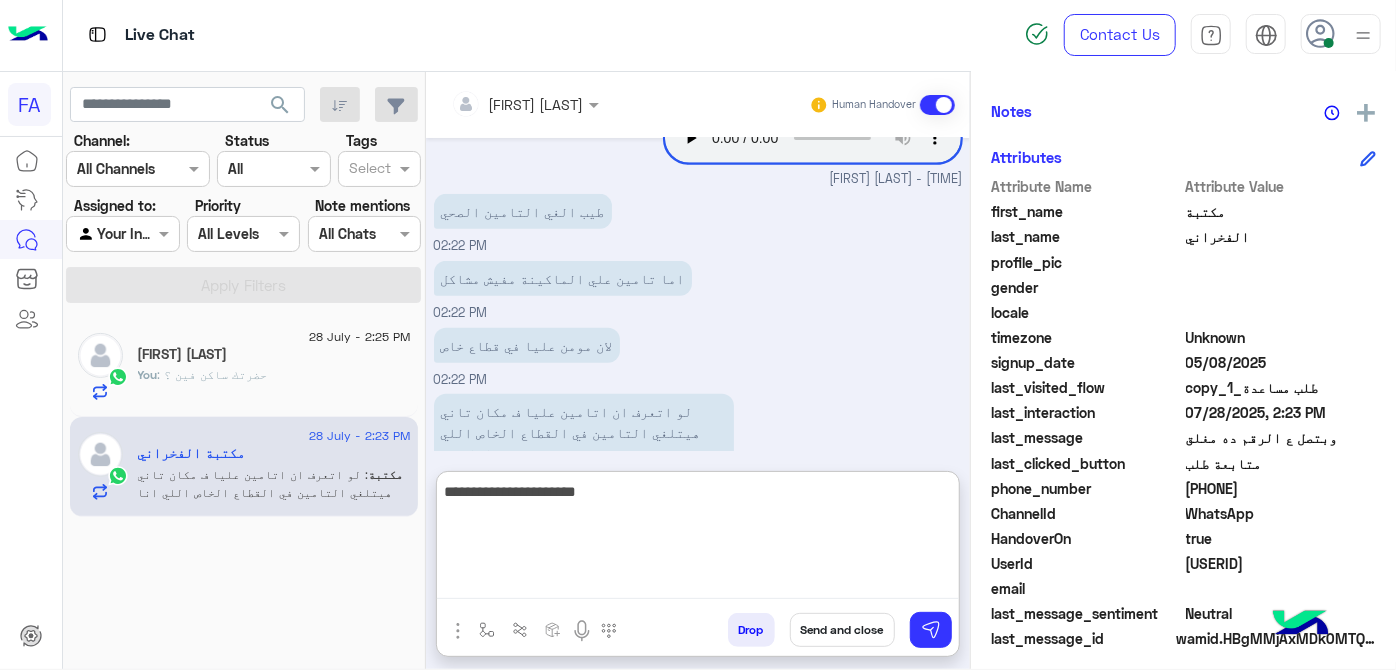 click on "**********" at bounding box center (698, 539) 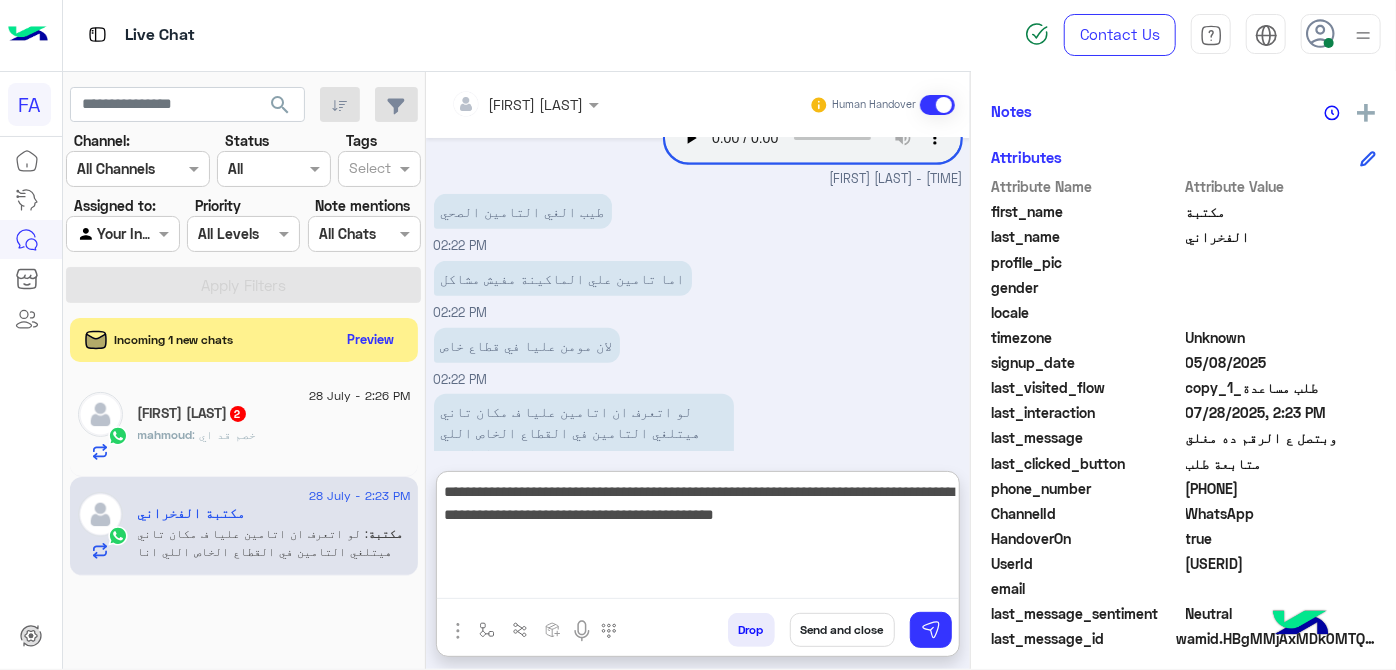 type on "**********" 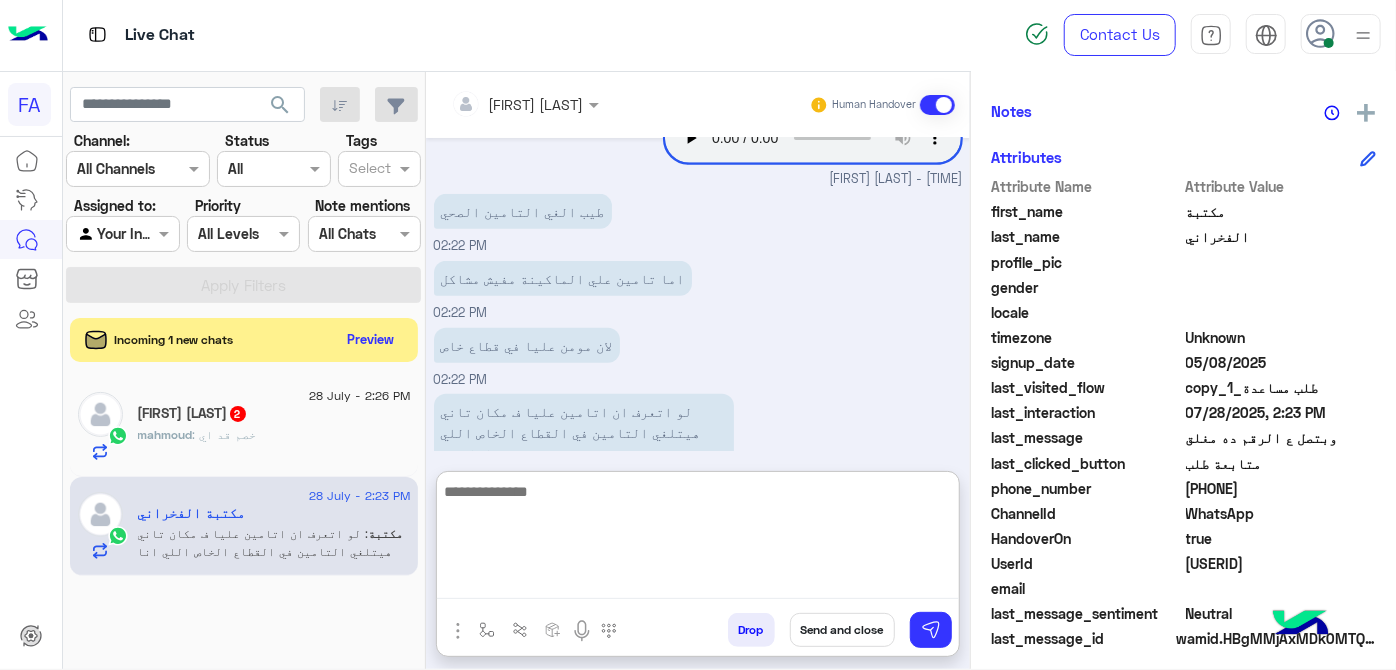 scroll, scrollTop: 568, scrollLeft: 0, axis: vertical 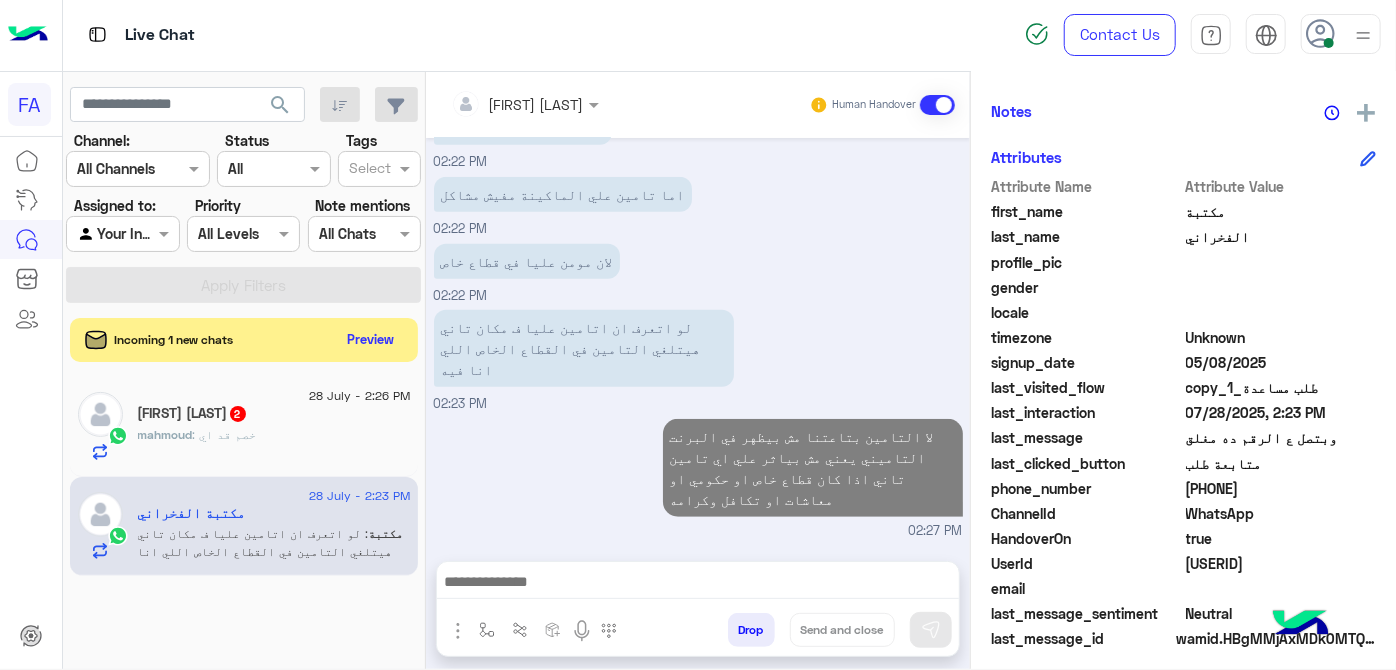 click on "mahmoud elfikiy  2" 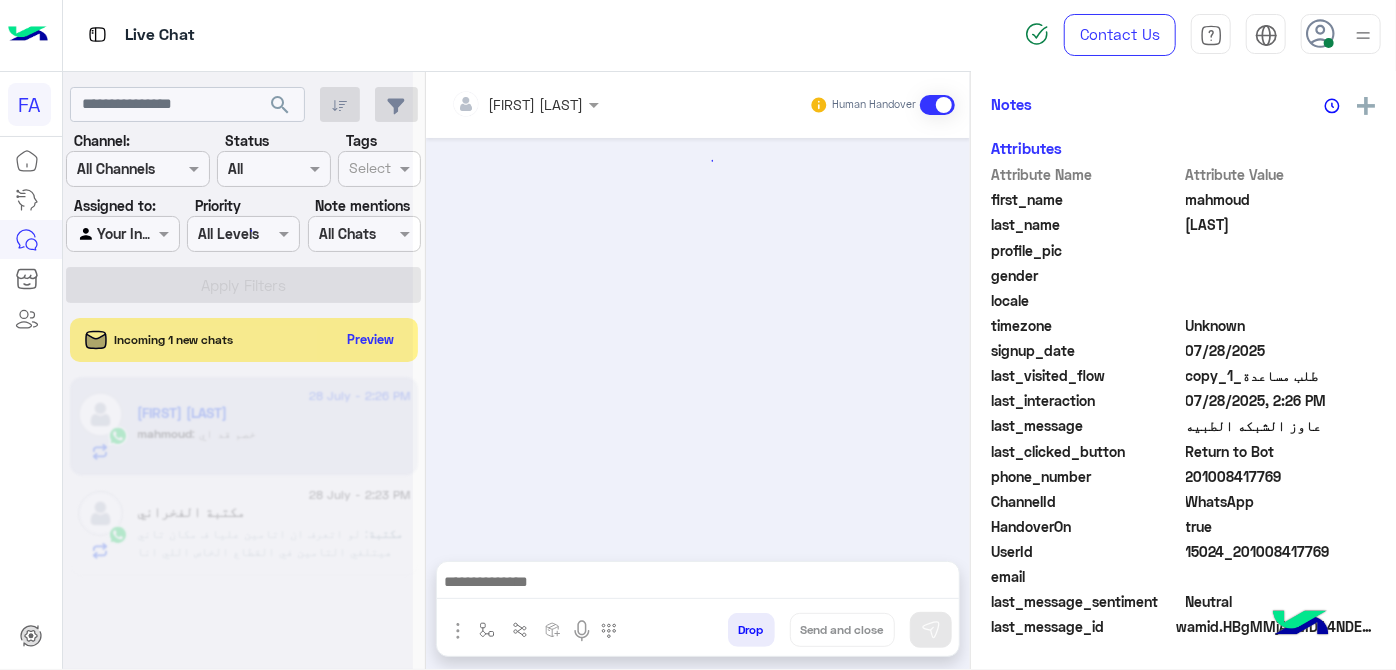 scroll, scrollTop: 459, scrollLeft: 0, axis: vertical 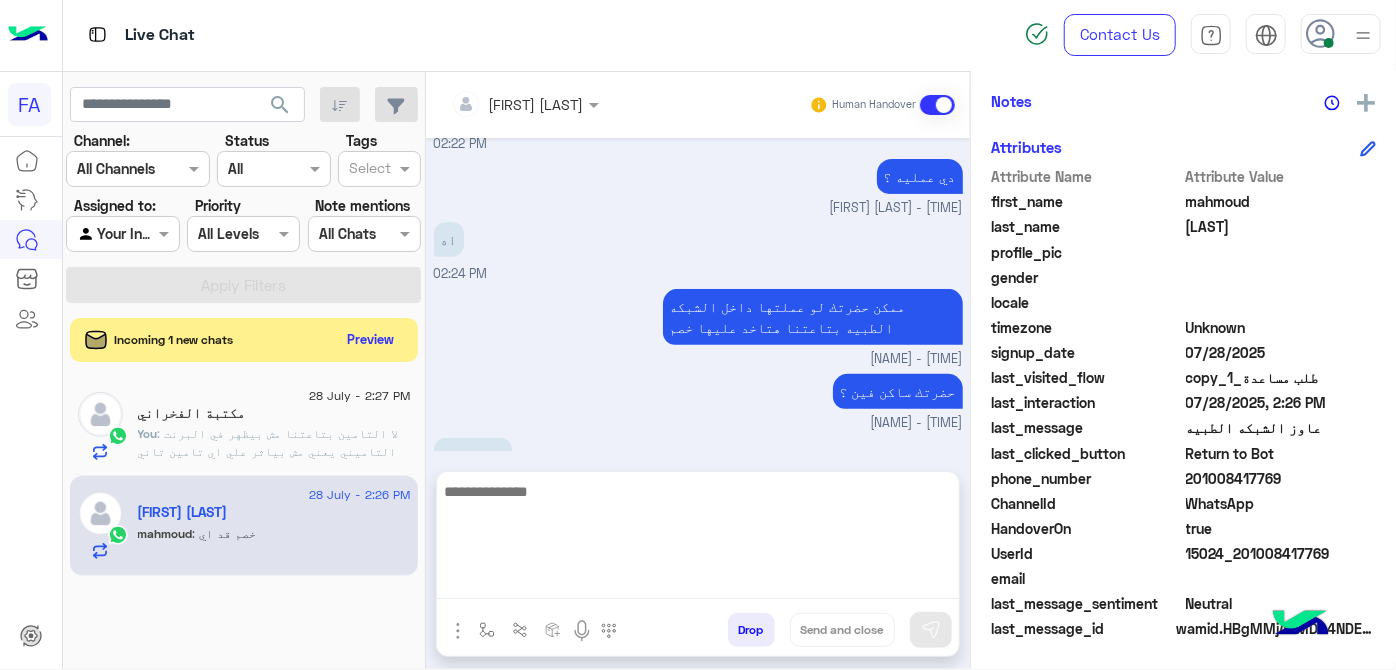 click at bounding box center (698, 539) 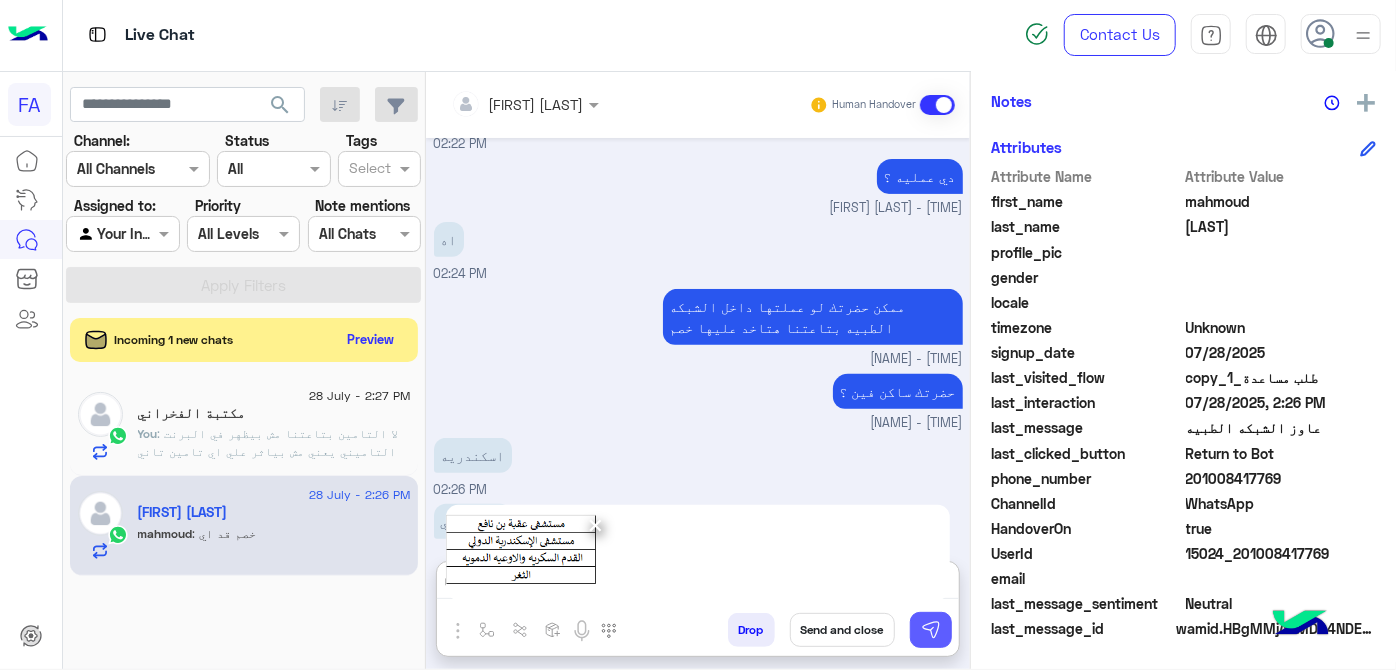 click at bounding box center [931, 630] 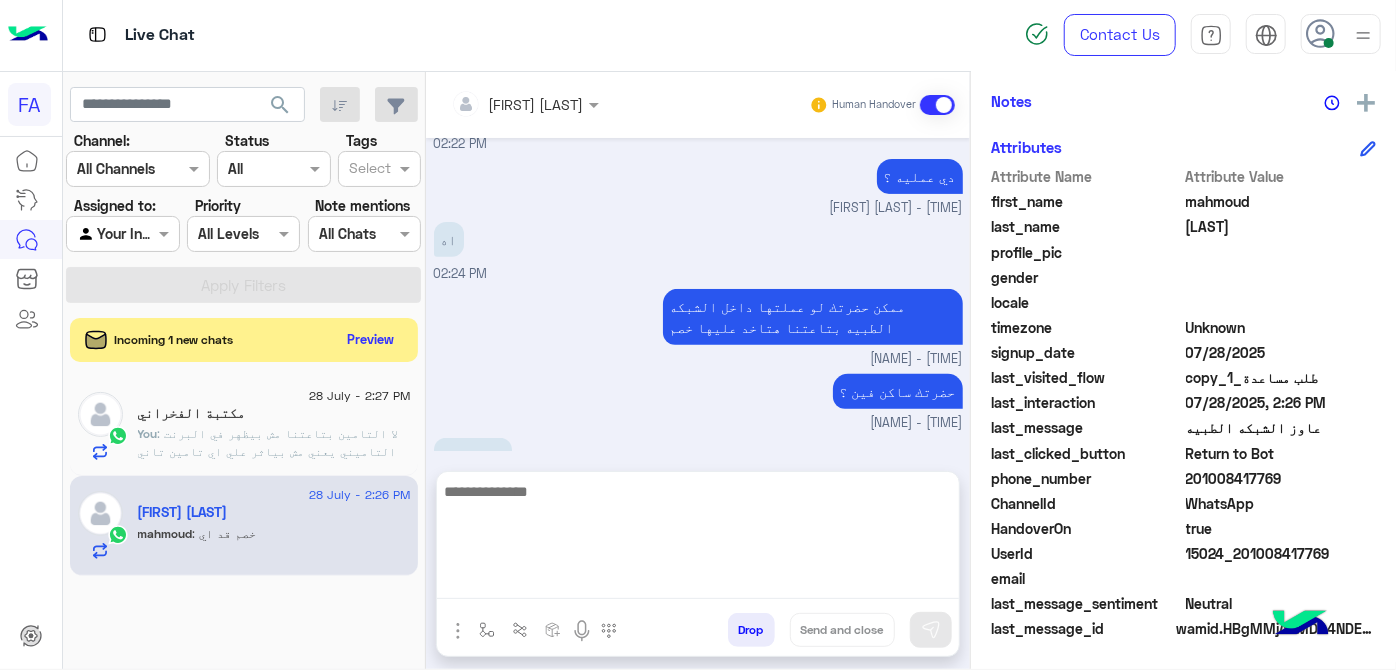 click at bounding box center (698, 539) 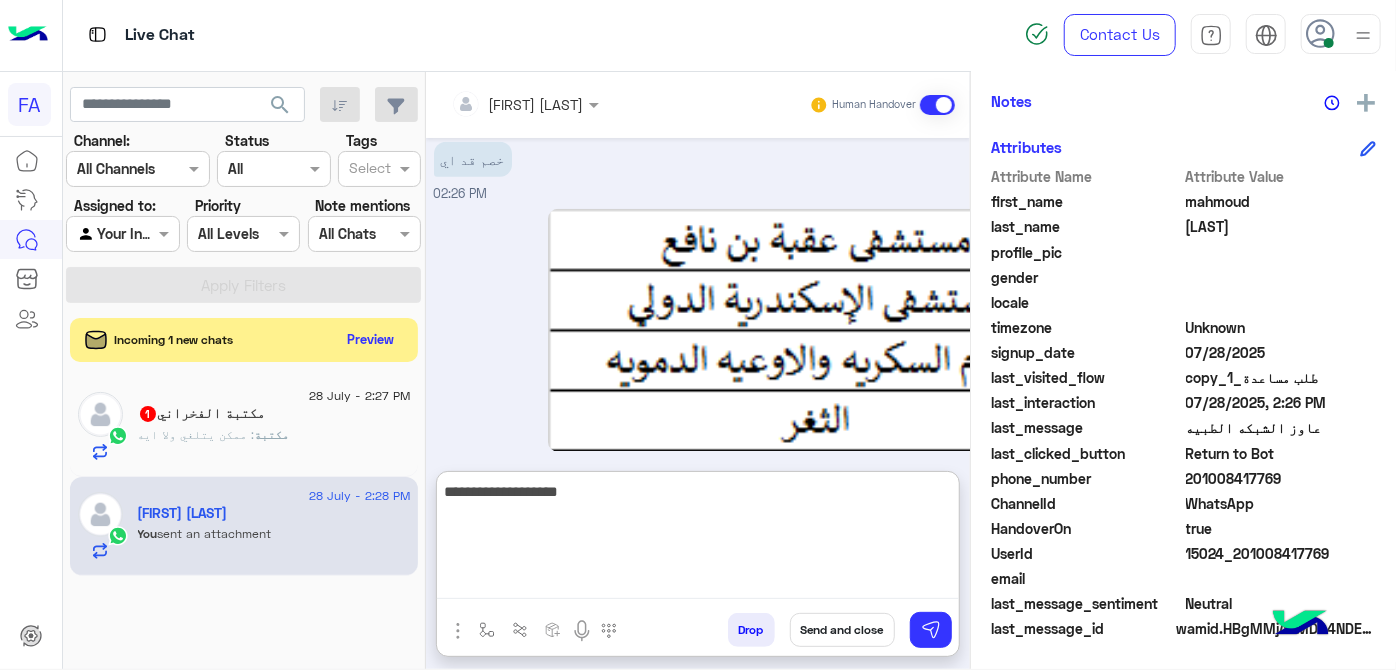 scroll, scrollTop: 802, scrollLeft: 0, axis: vertical 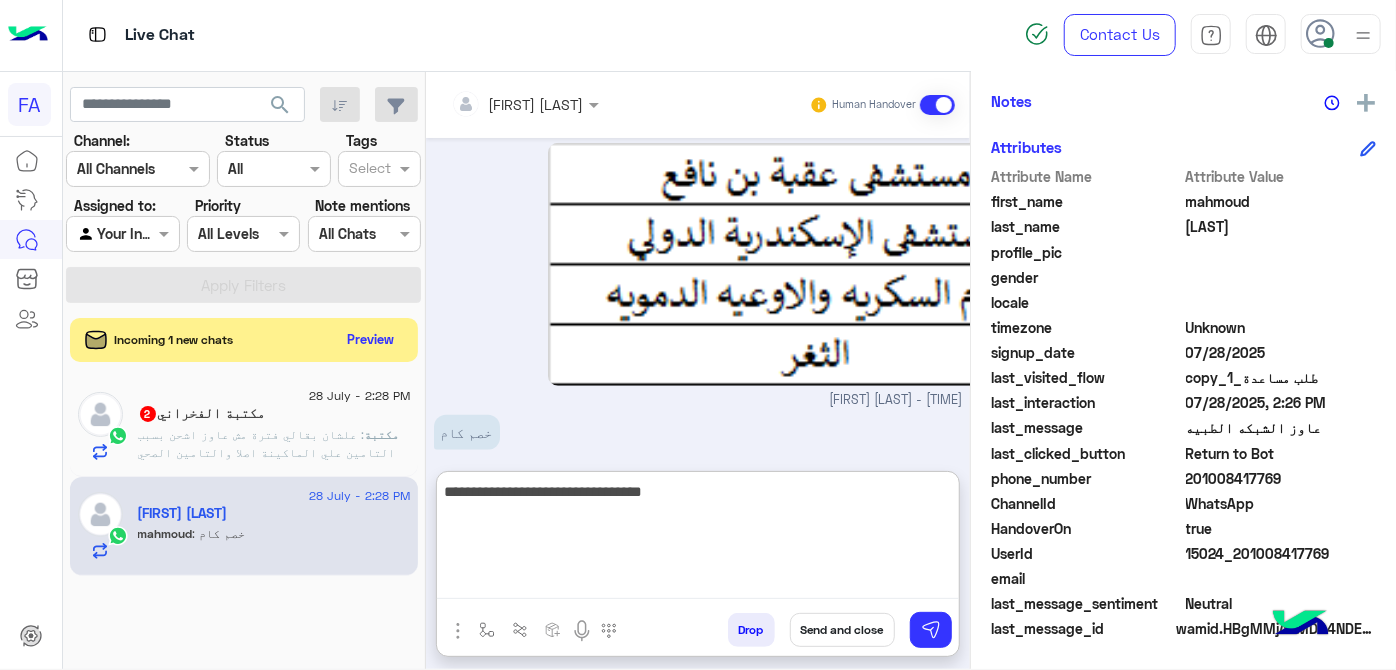 type on "**********" 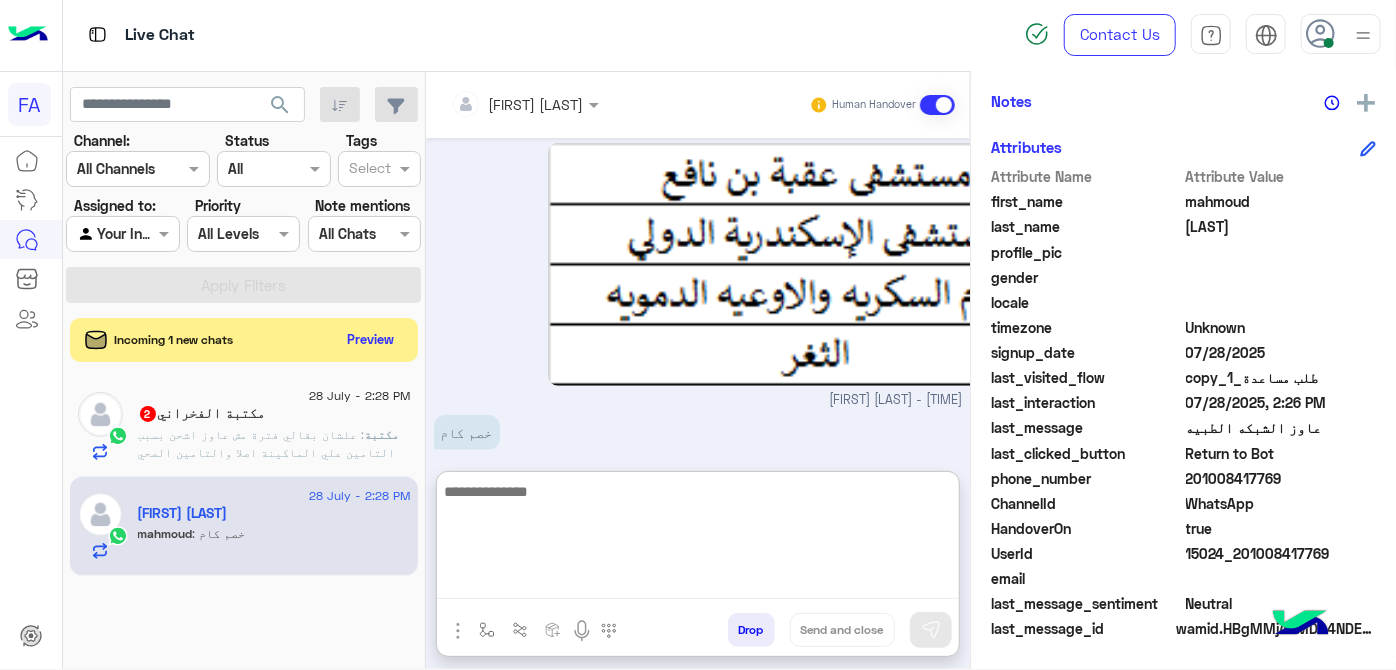 scroll, scrollTop: 866, scrollLeft: 0, axis: vertical 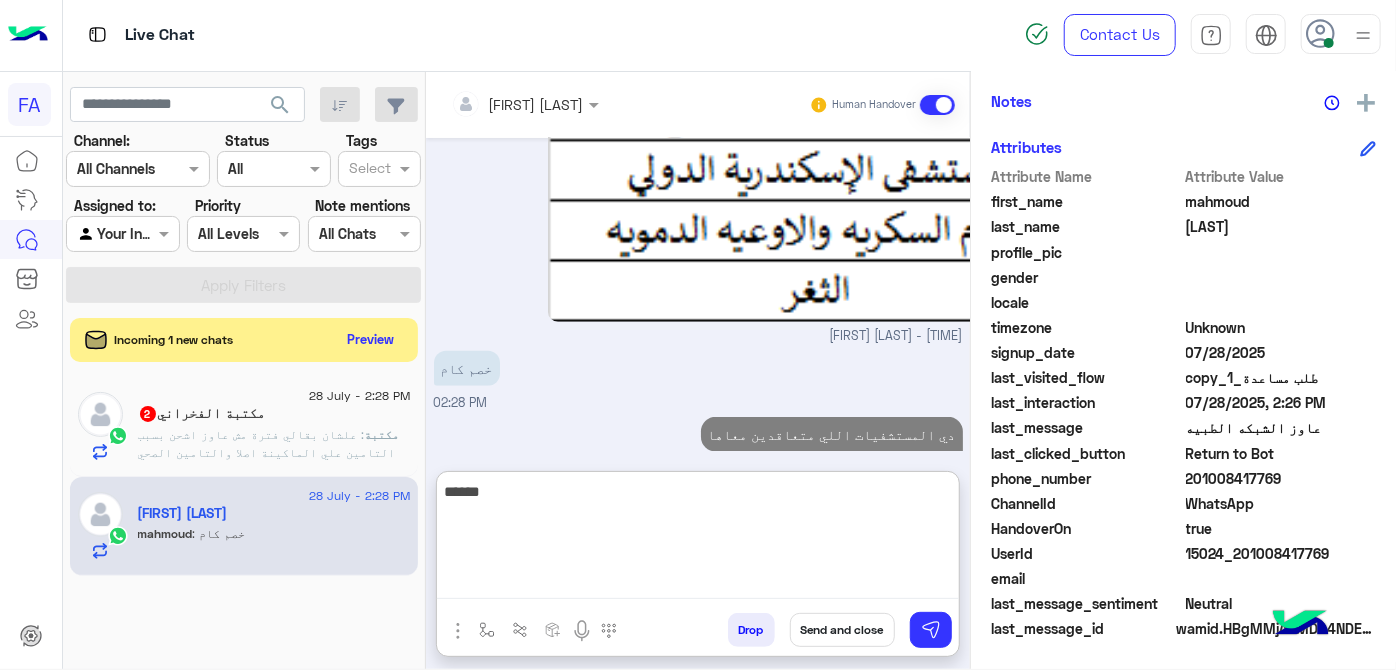 type on "*******" 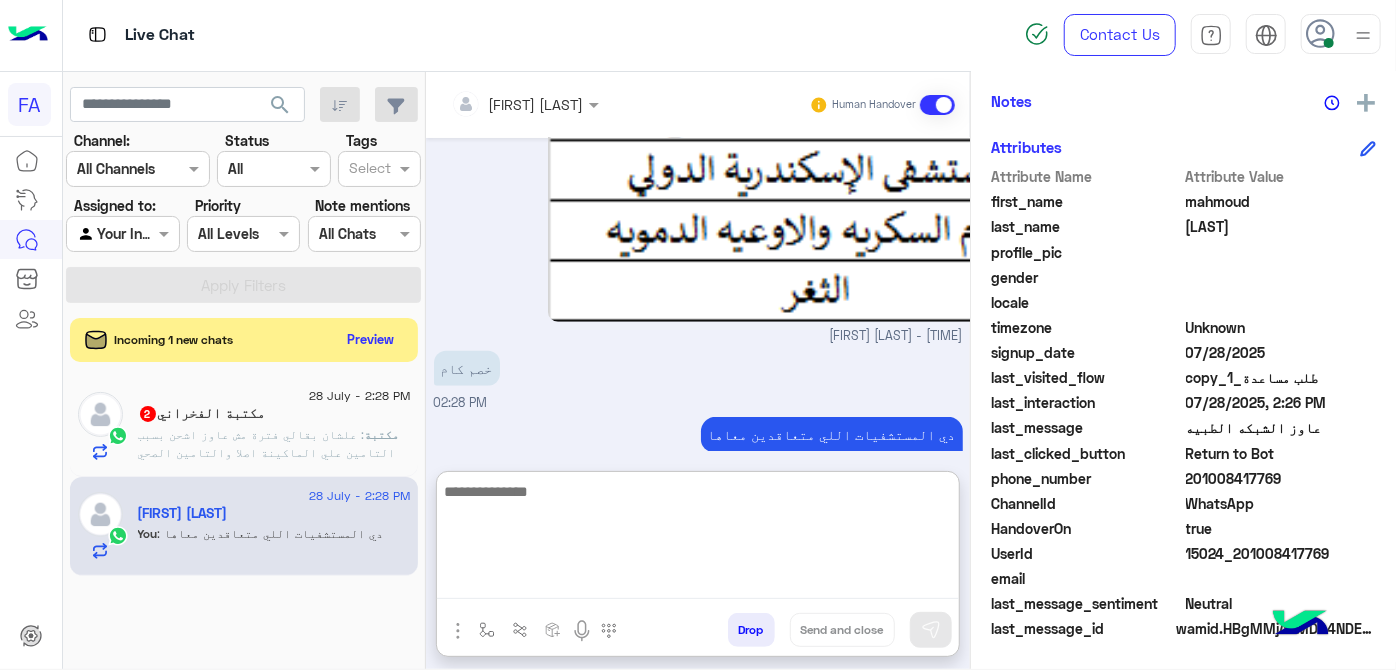 scroll, scrollTop: 929, scrollLeft: 0, axis: vertical 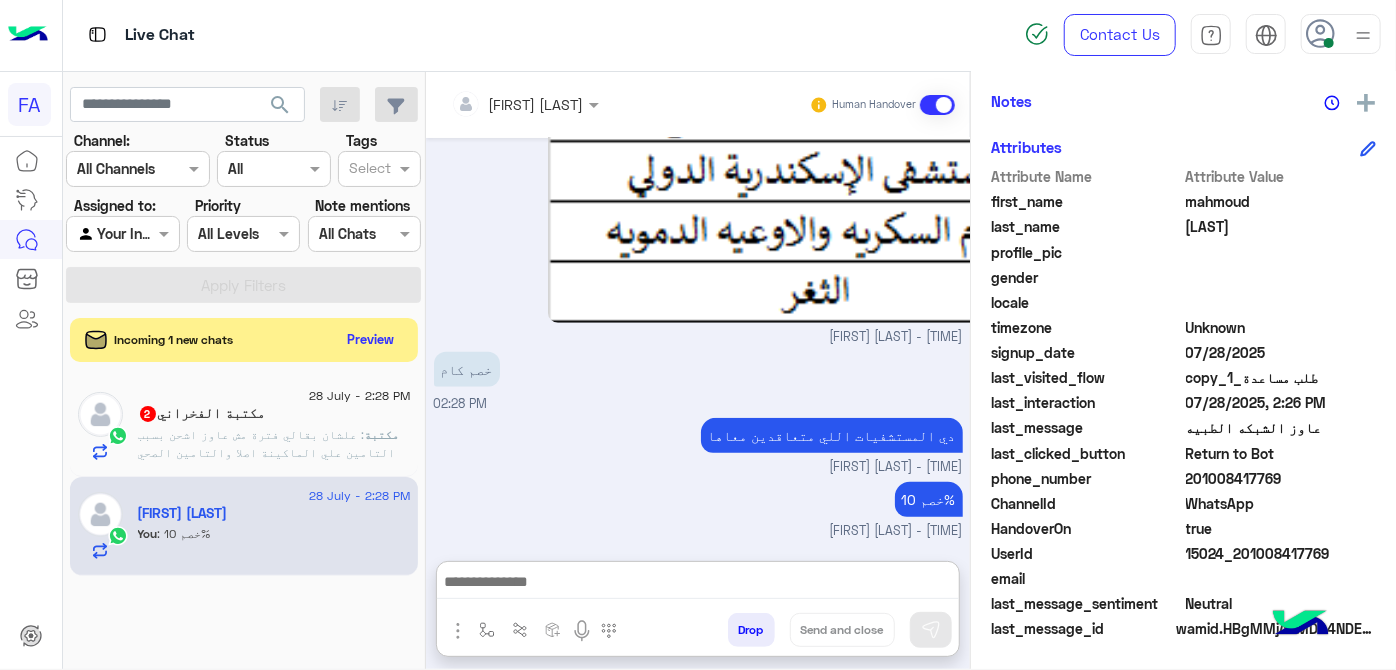 click on ": علشان بقالي فترة مش عاوز اشحن بسبب التامين علي الماكينة اصلا والتامين الصحي" 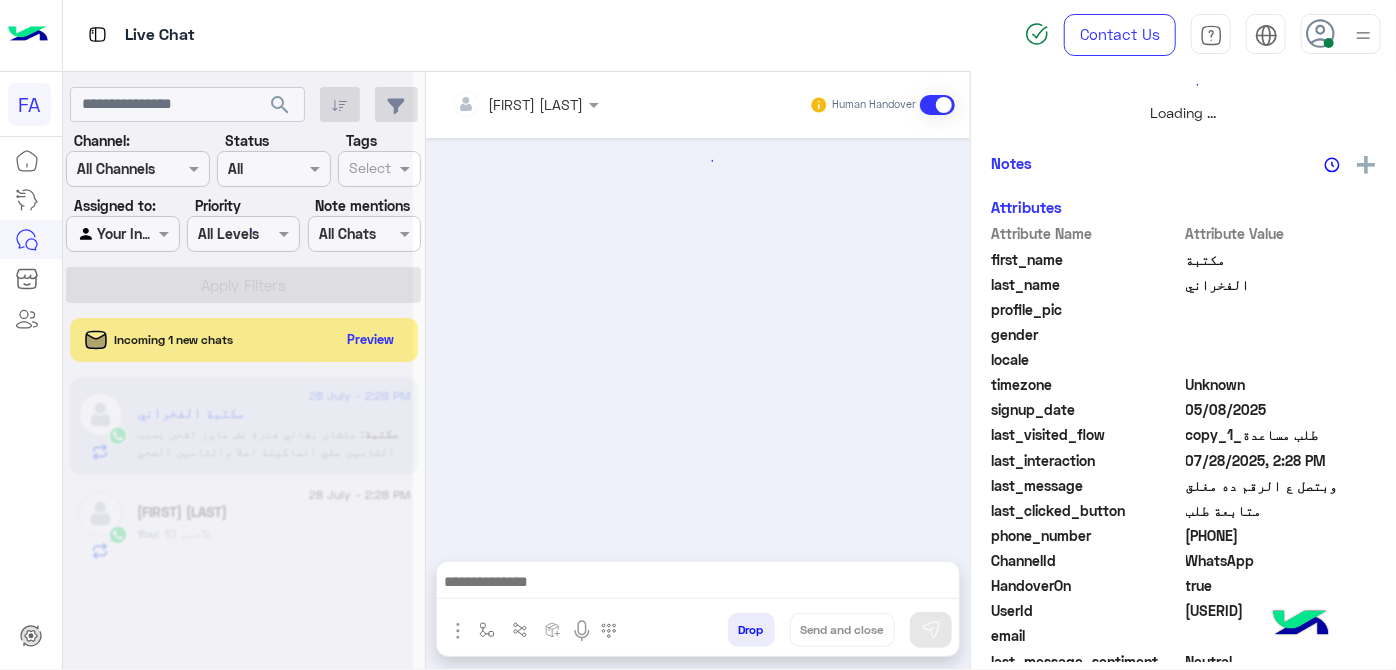 scroll, scrollTop: 0, scrollLeft: 0, axis: both 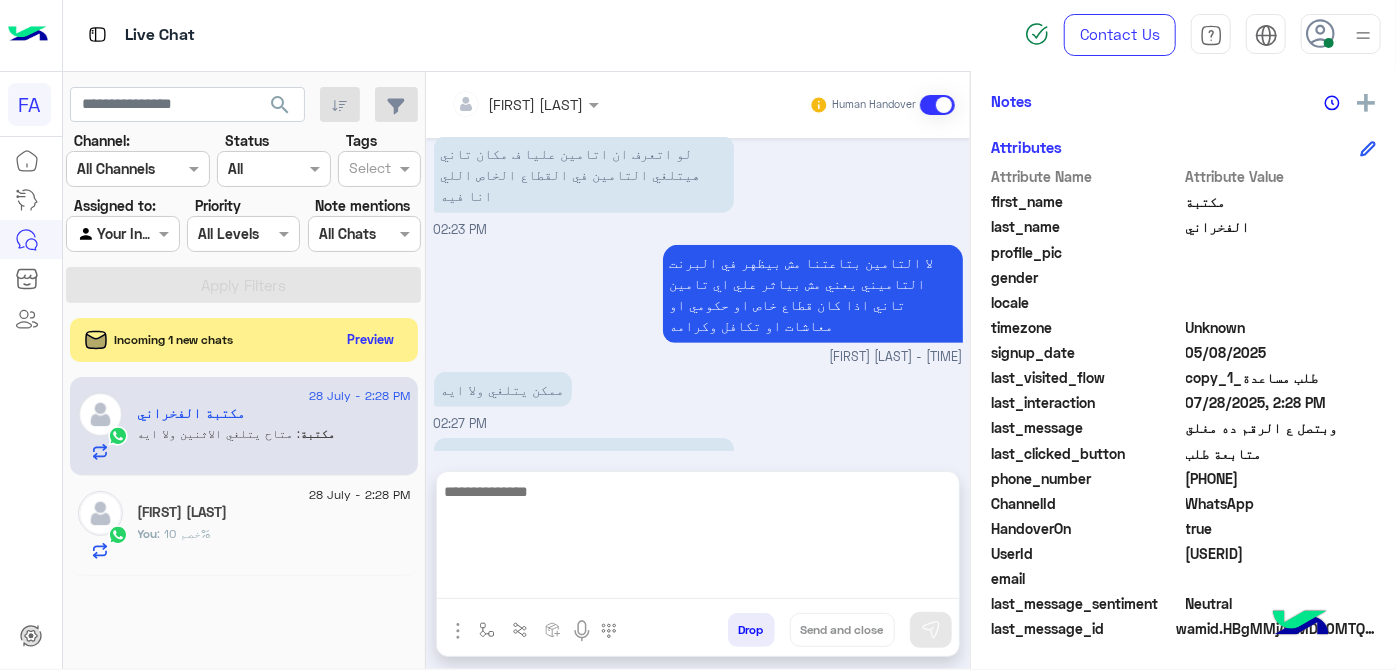 click at bounding box center (698, 539) 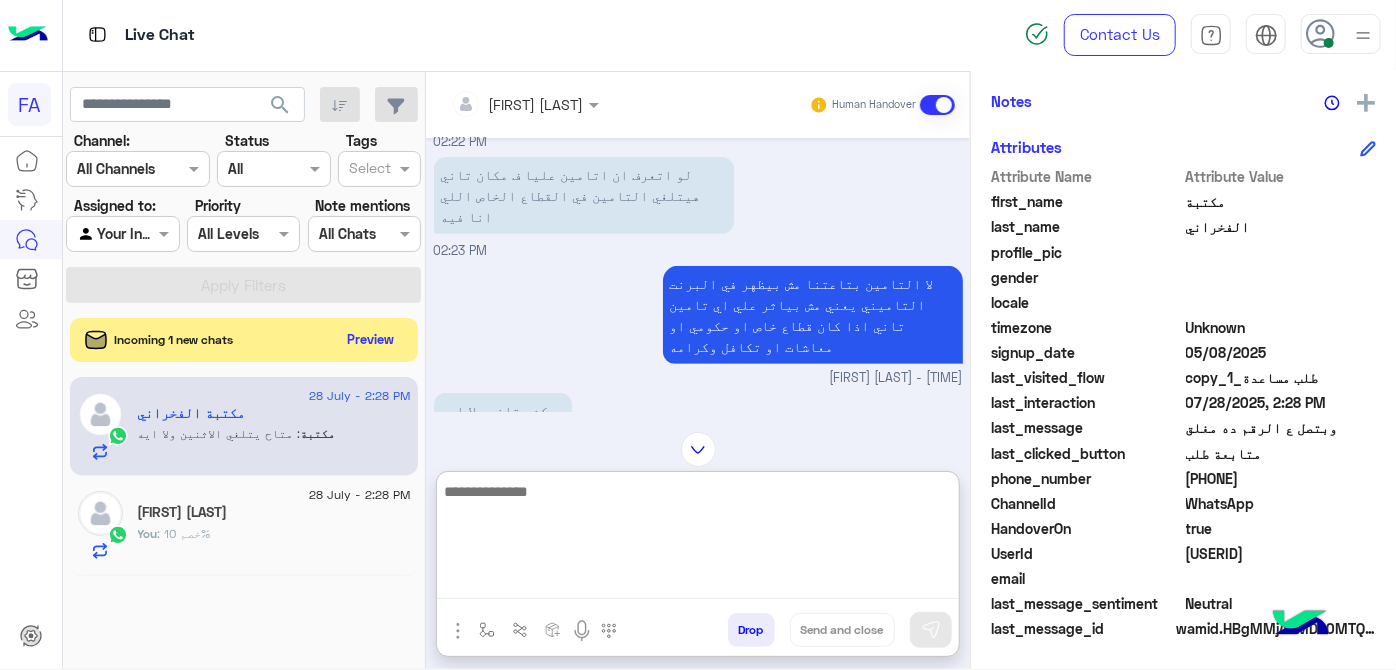 scroll, scrollTop: 547, scrollLeft: 0, axis: vertical 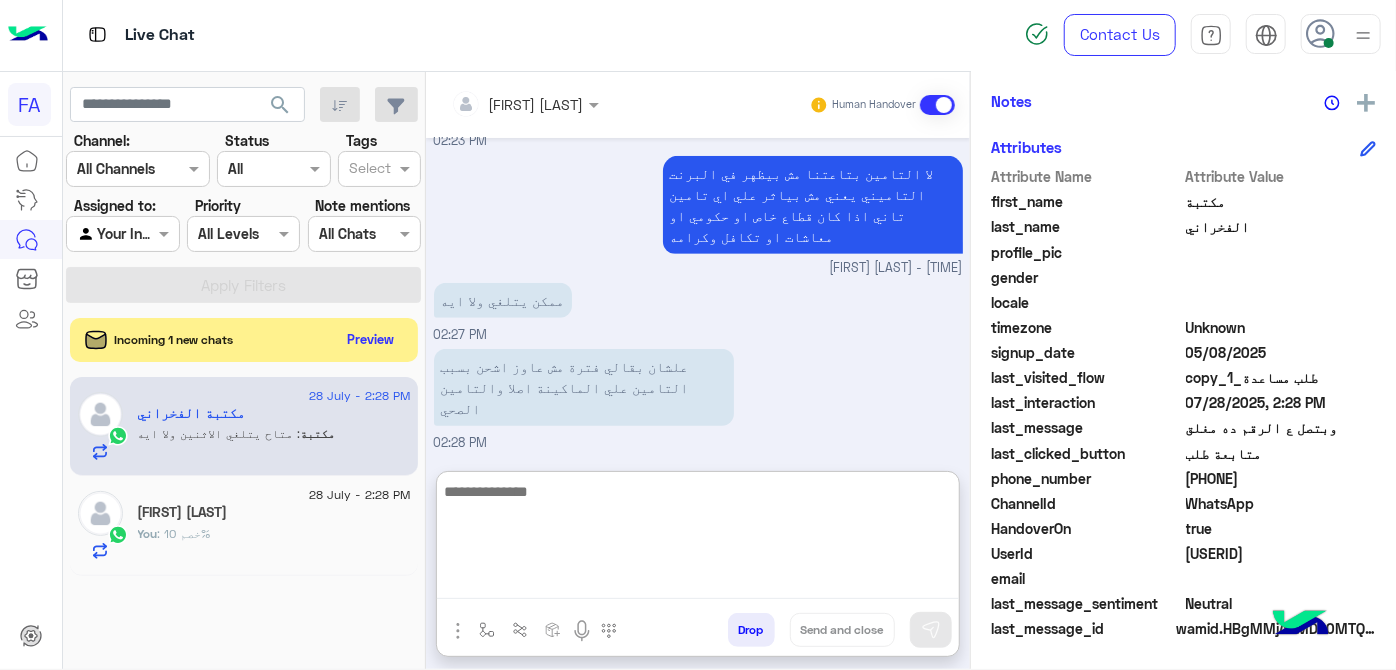 click at bounding box center (698, 539) 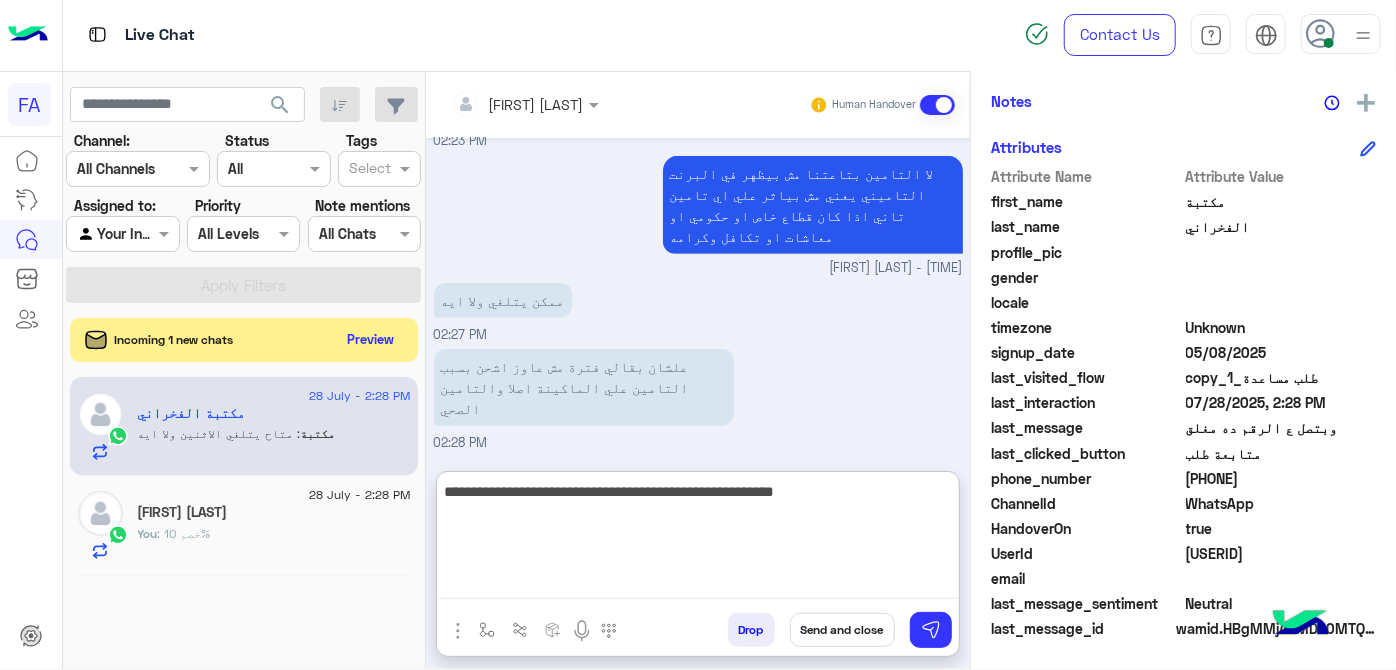 click on "**********" at bounding box center [698, 539] 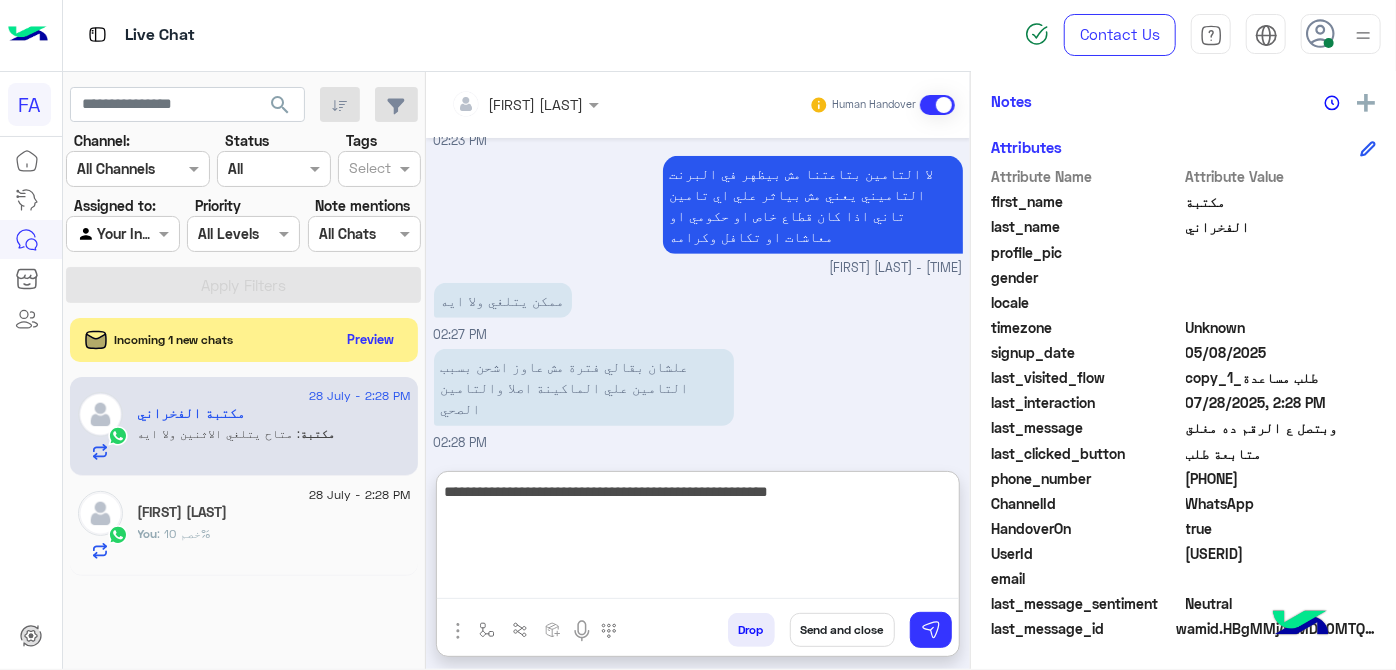 type on "**********" 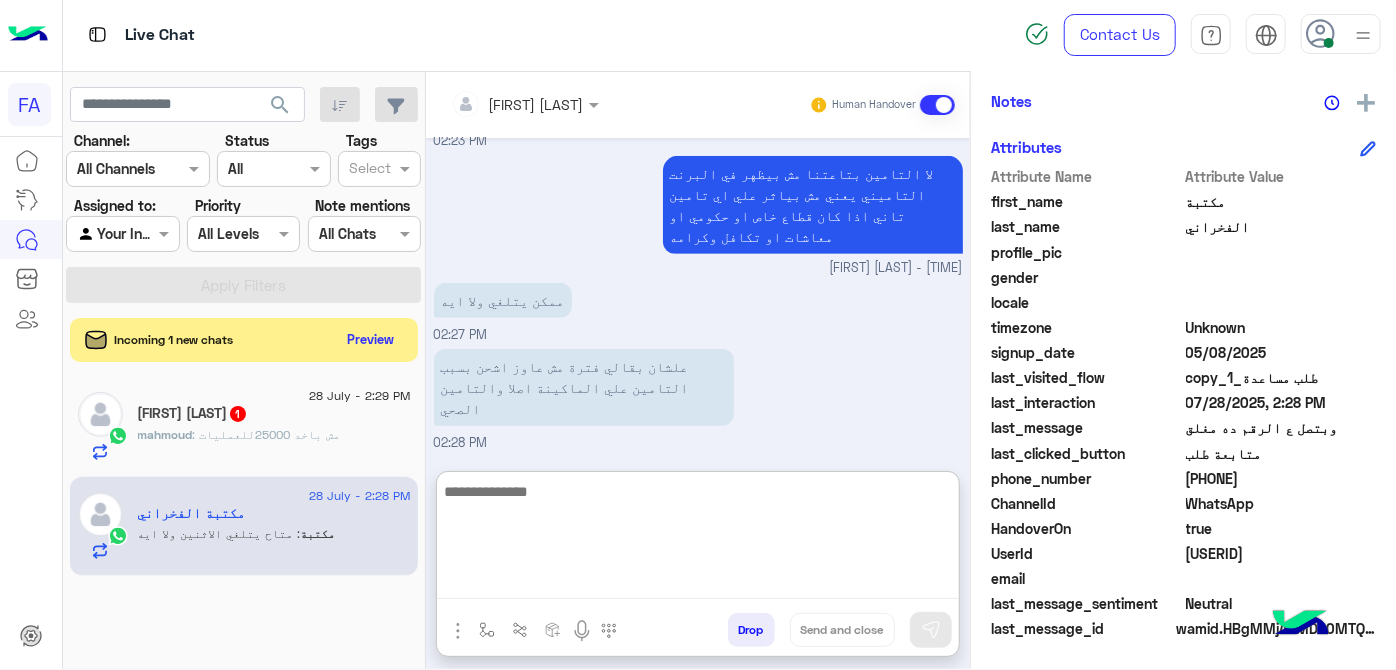 scroll, scrollTop: 632, scrollLeft: 0, axis: vertical 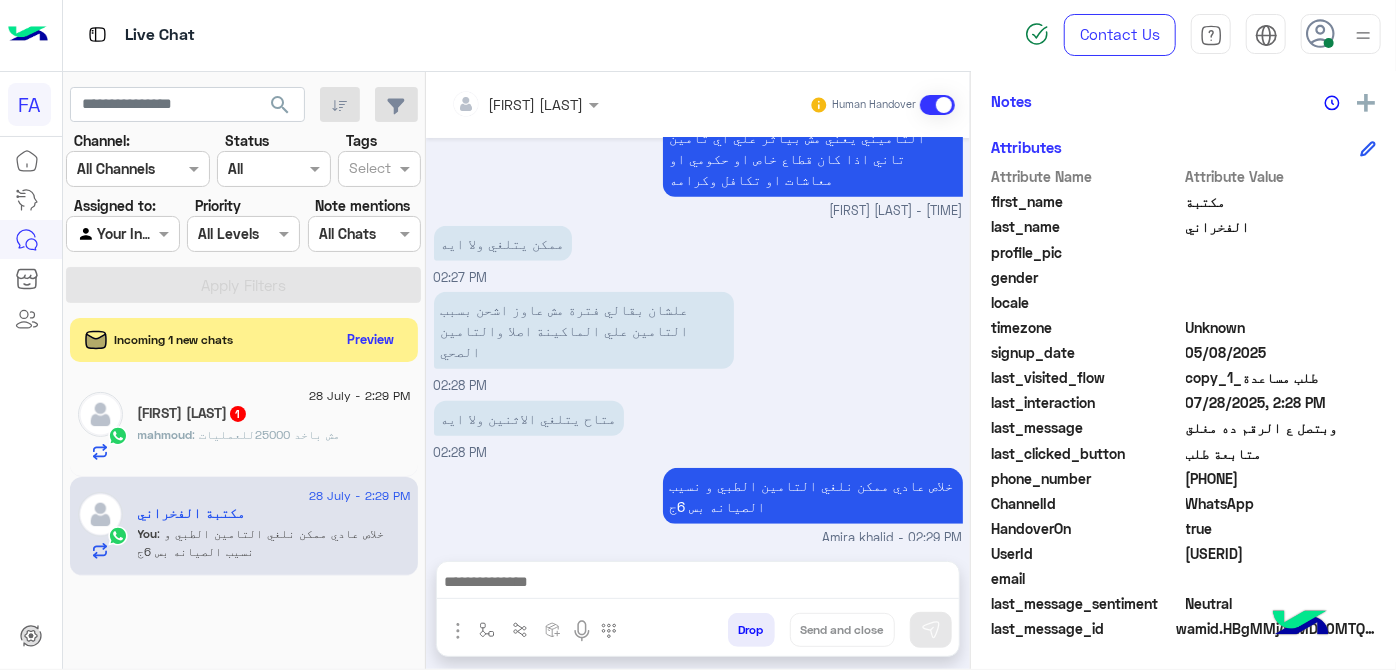 click on "[FIRST]  1" 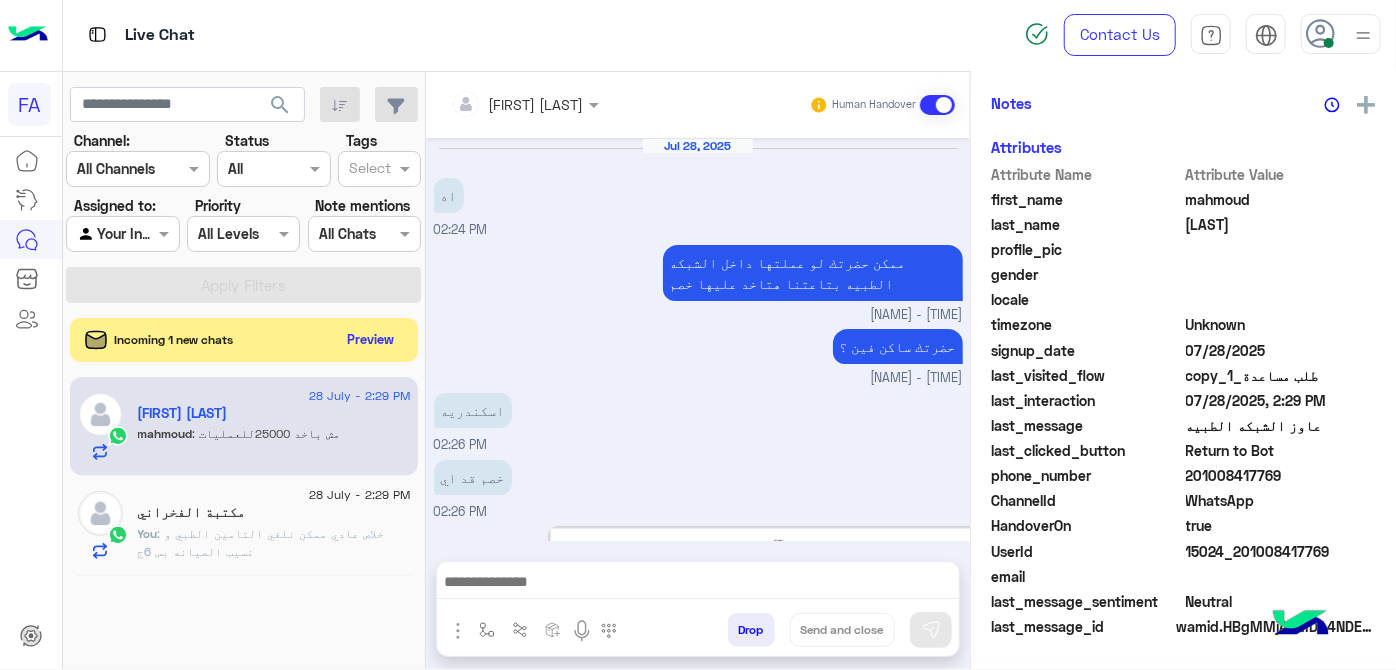 scroll, scrollTop: 459, scrollLeft: 0, axis: vertical 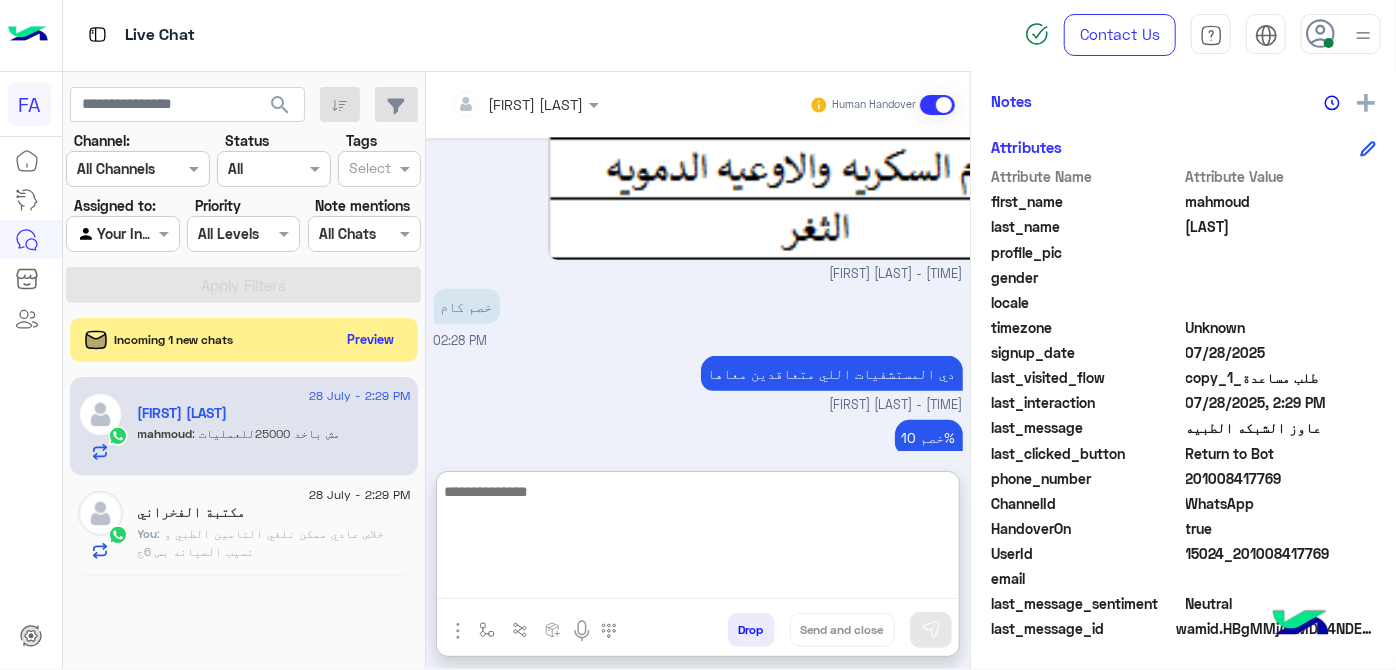 click at bounding box center [698, 539] 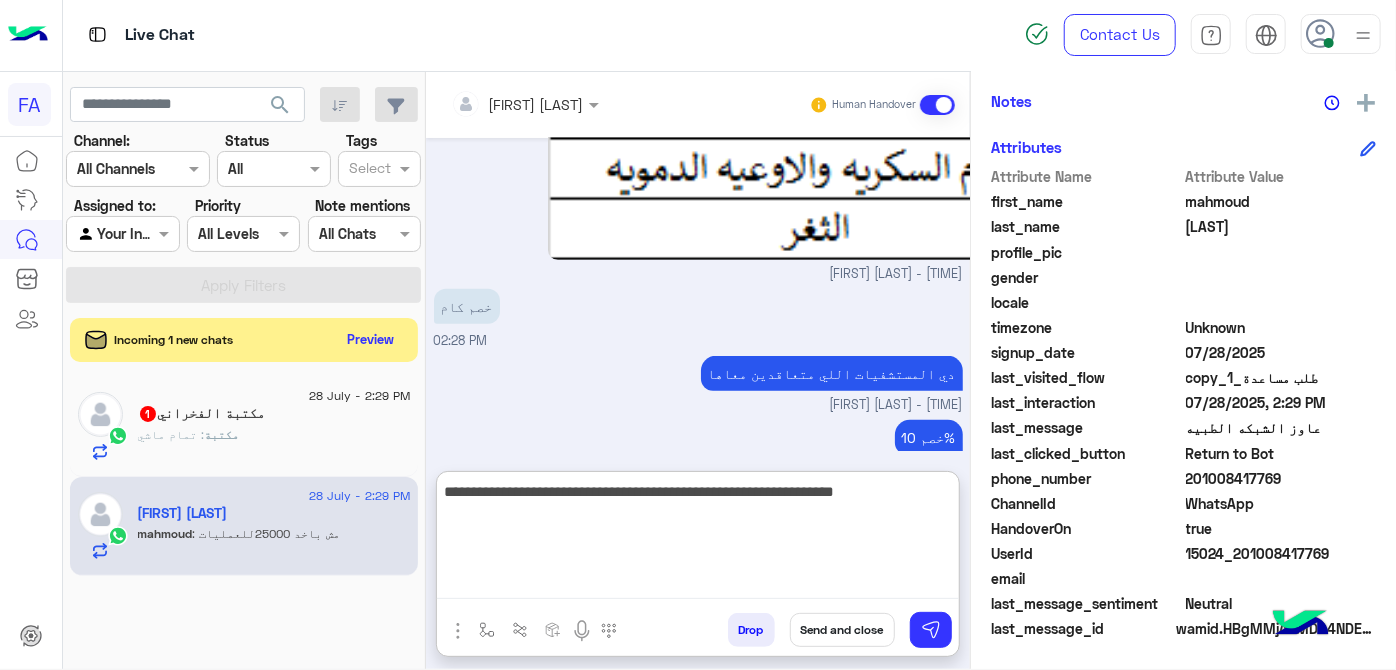 type on "**********" 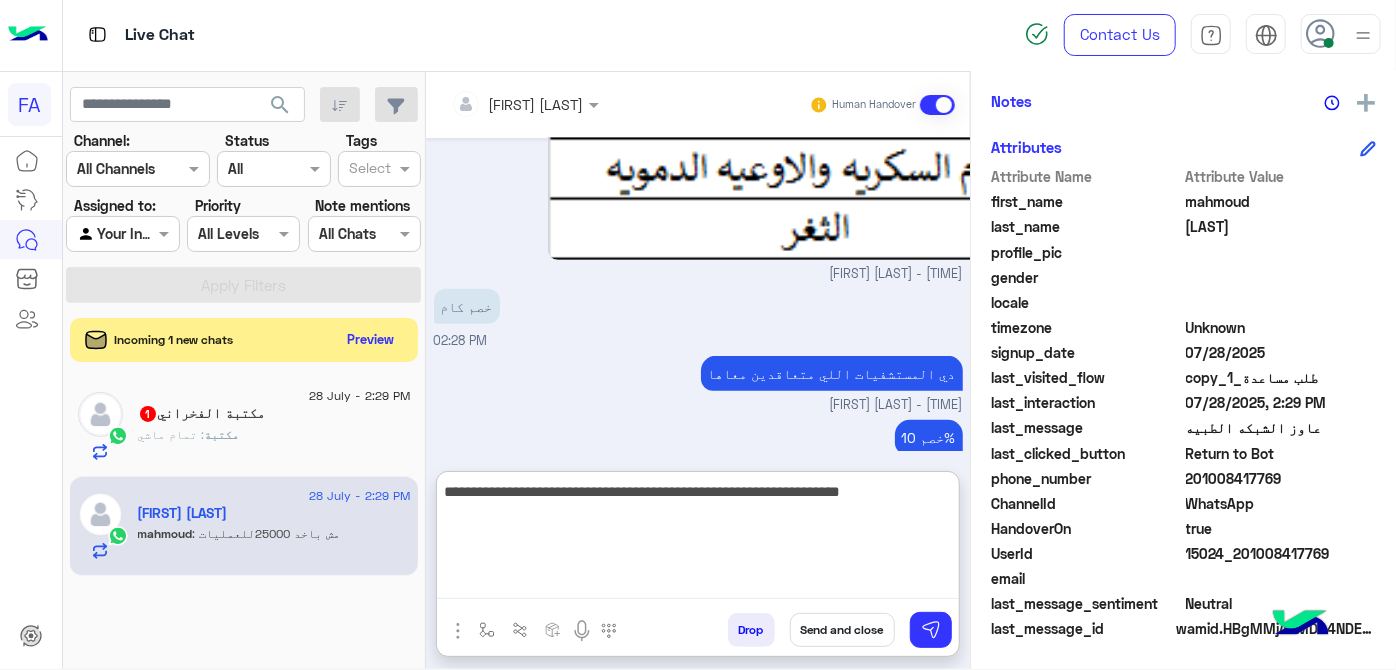 type 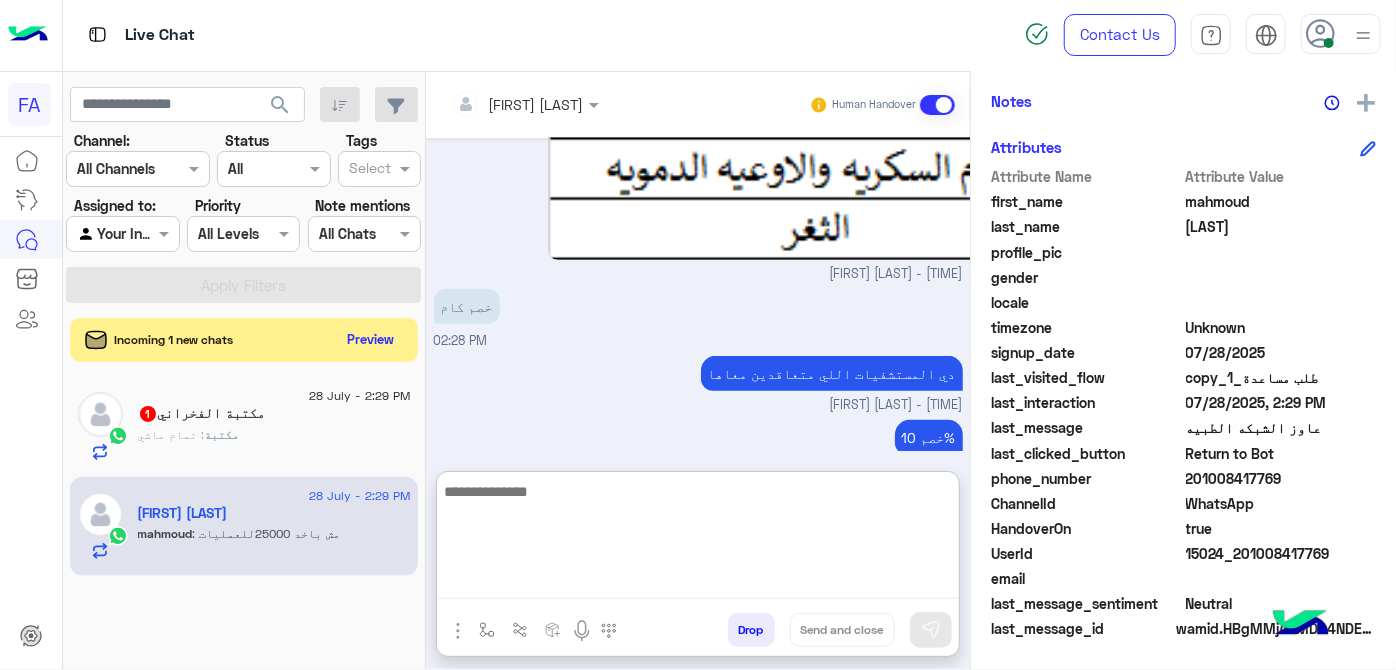 scroll, scrollTop: 684, scrollLeft: 0, axis: vertical 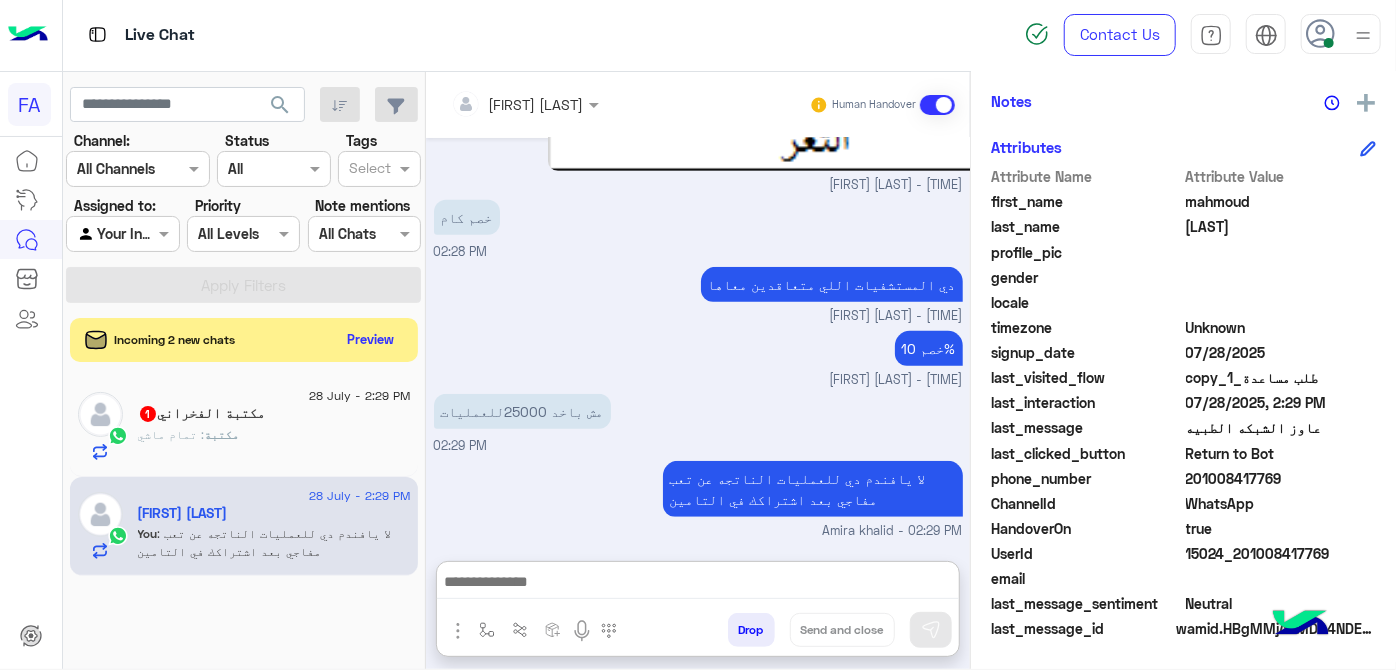 click on "Incoming 2 new chats    Preview" 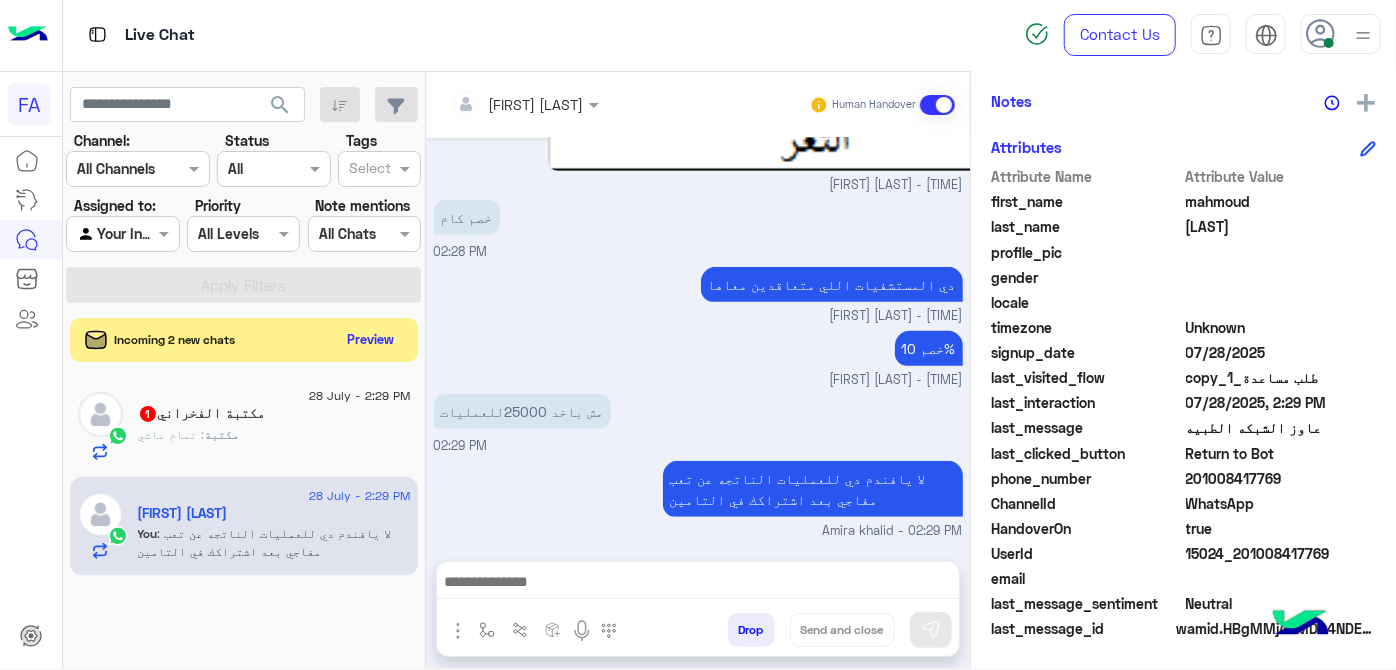 scroll, scrollTop: 594, scrollLeft: 0, axis: vertical 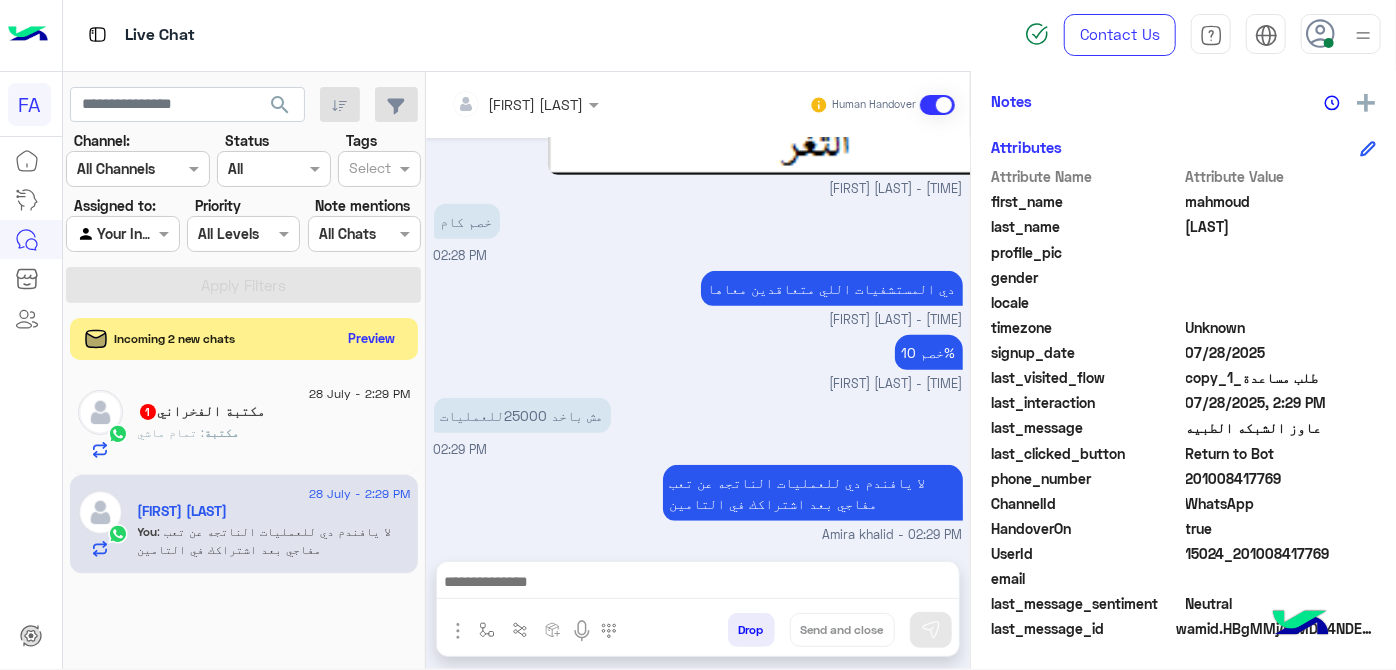 click on "Preview" 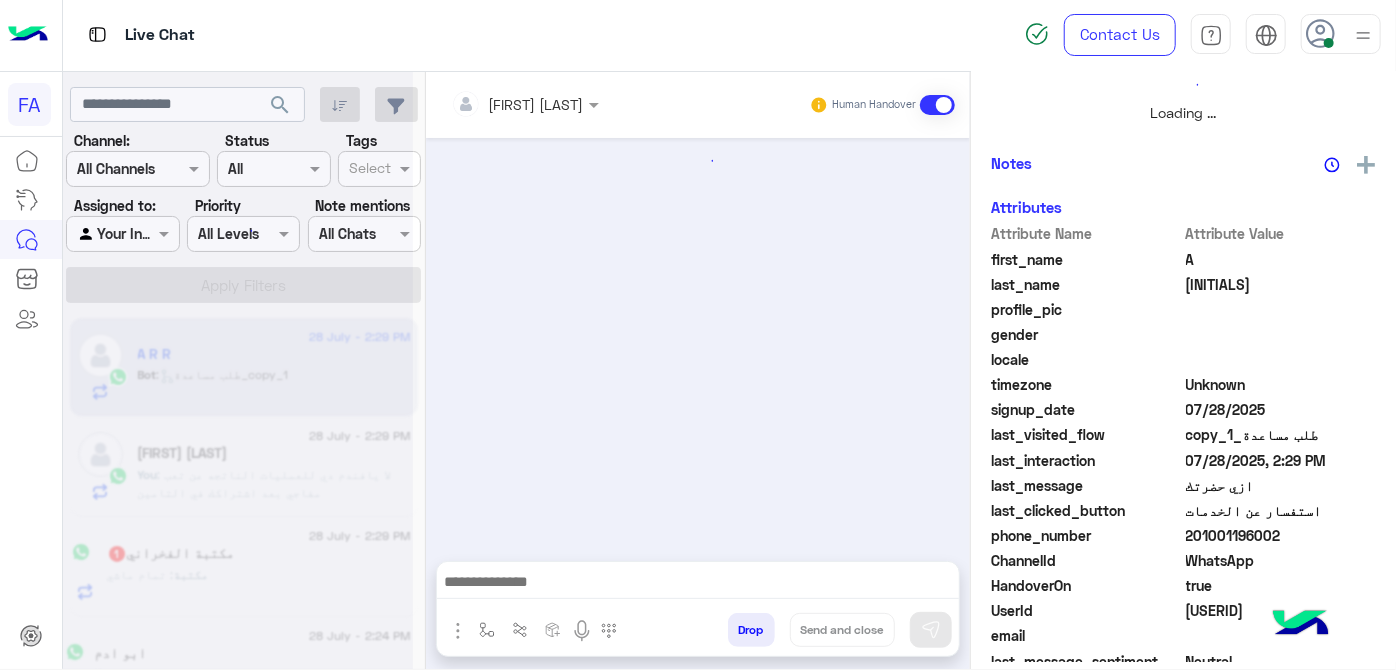 scroll, scrollTop: 522, scrollLeft: 0, axis: vertical 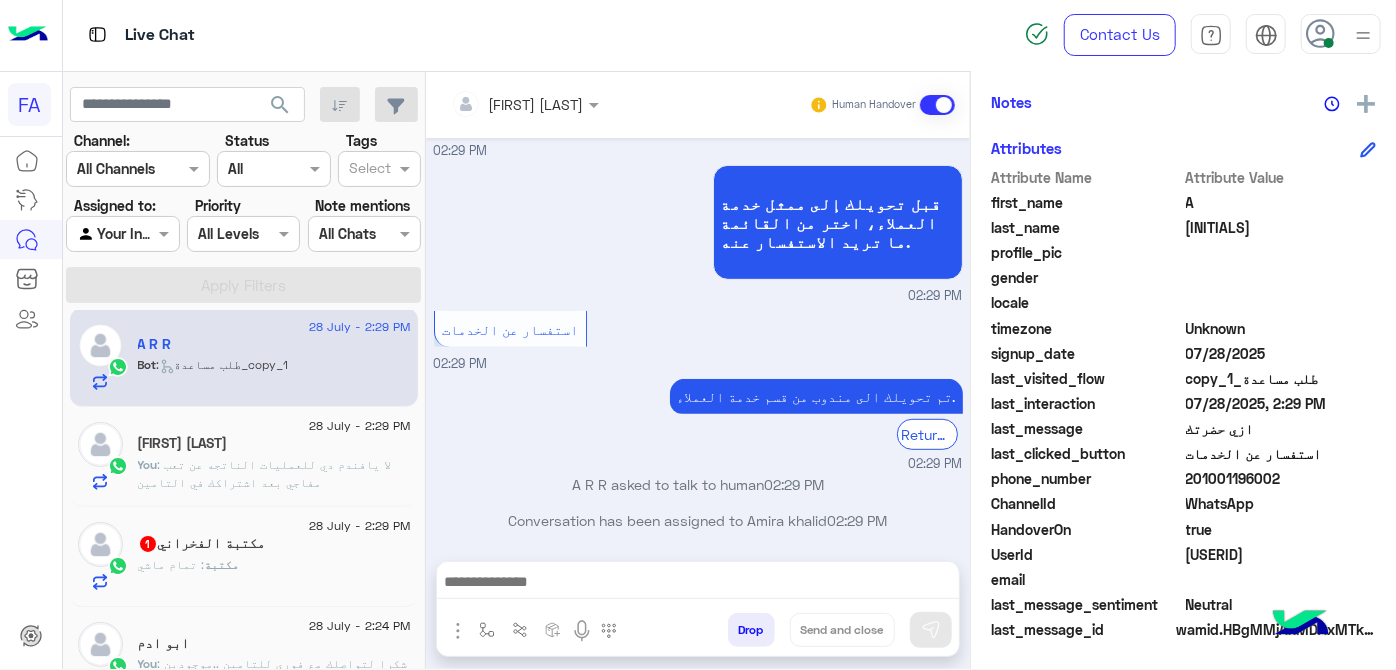 click on "مكتبة الفخراني  1" 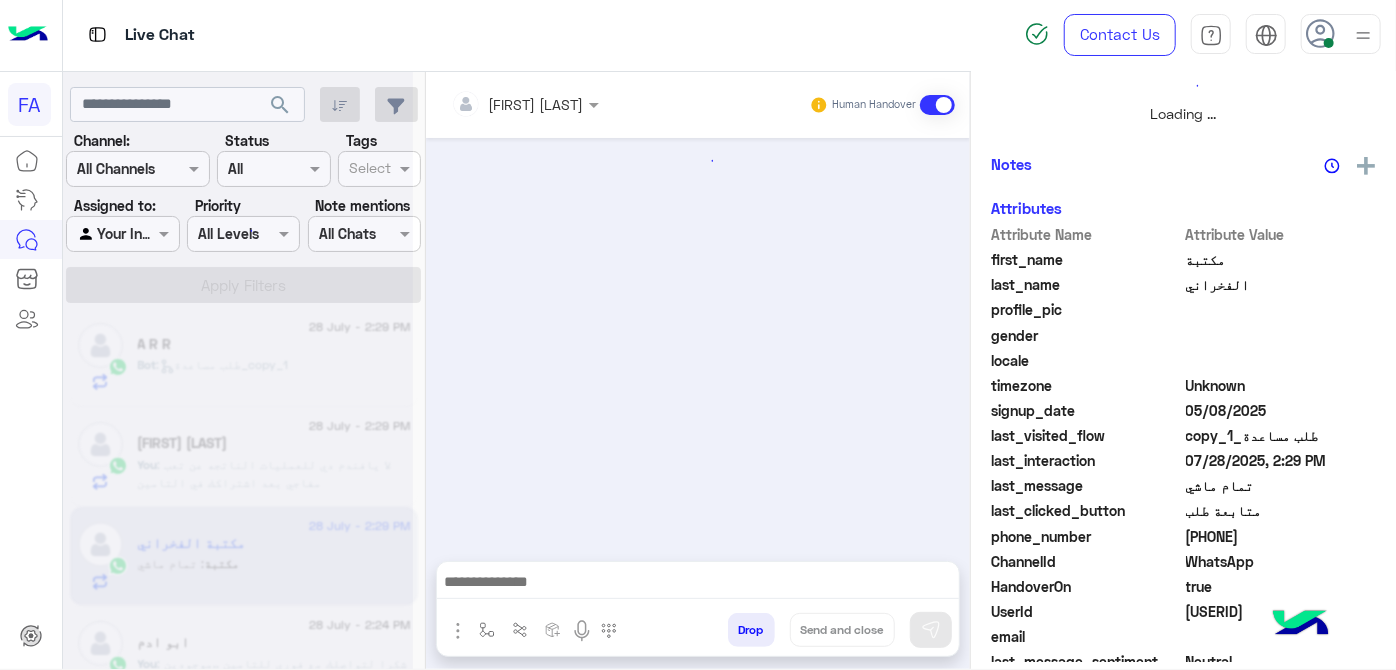 scroll, scrollTop: 485, scrollLeft: 0, axis: vertical 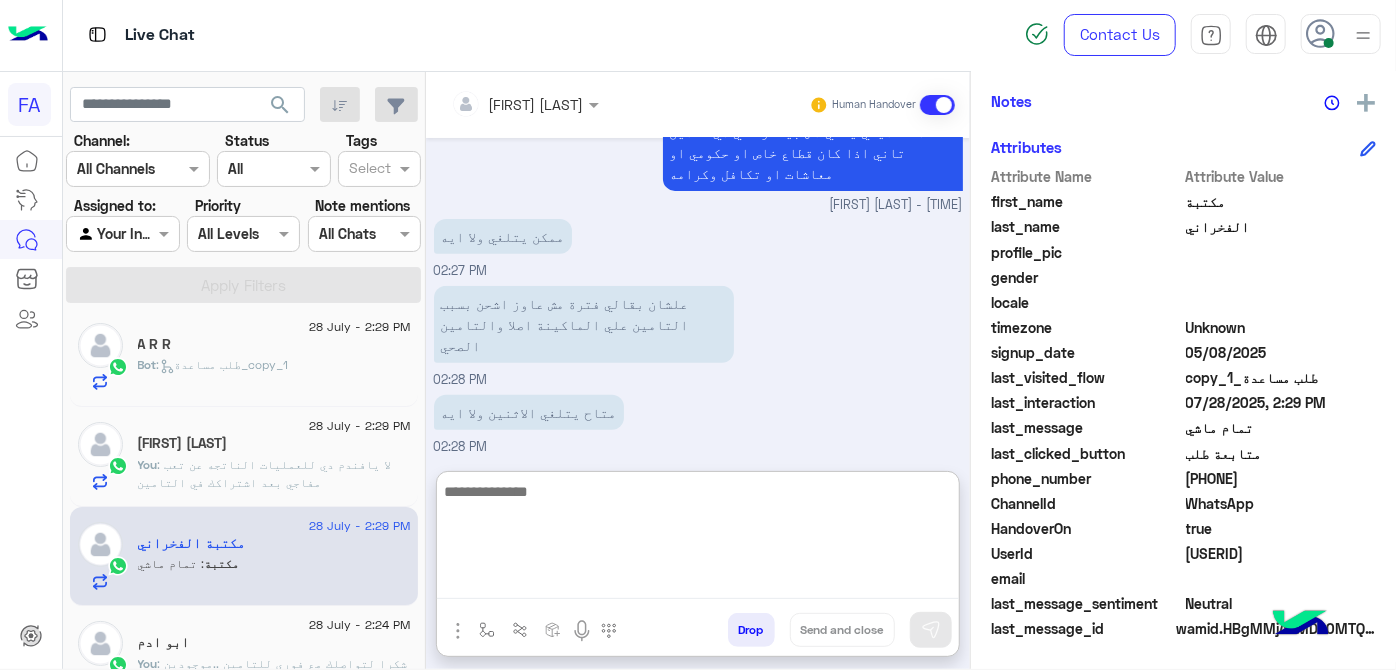 click at bounding box center [698, 539] 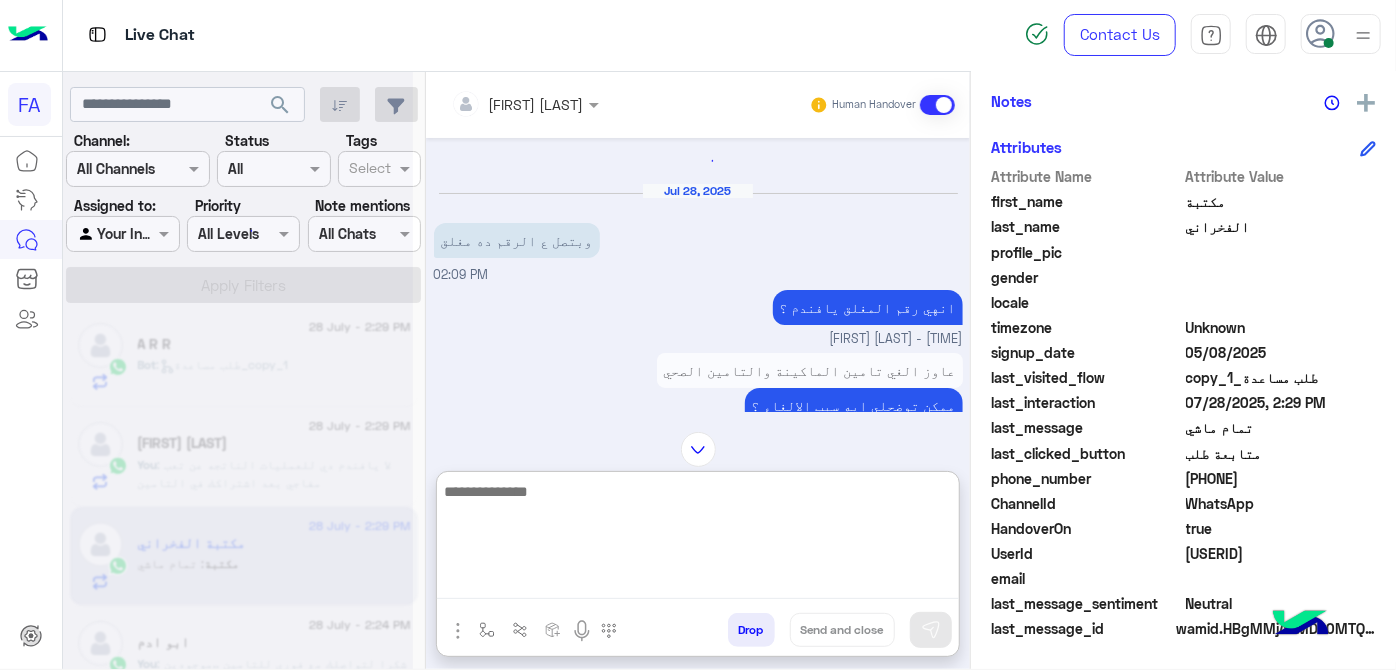 scroll, scrollTop: 181, scrollLeft: 0, axis: vertical 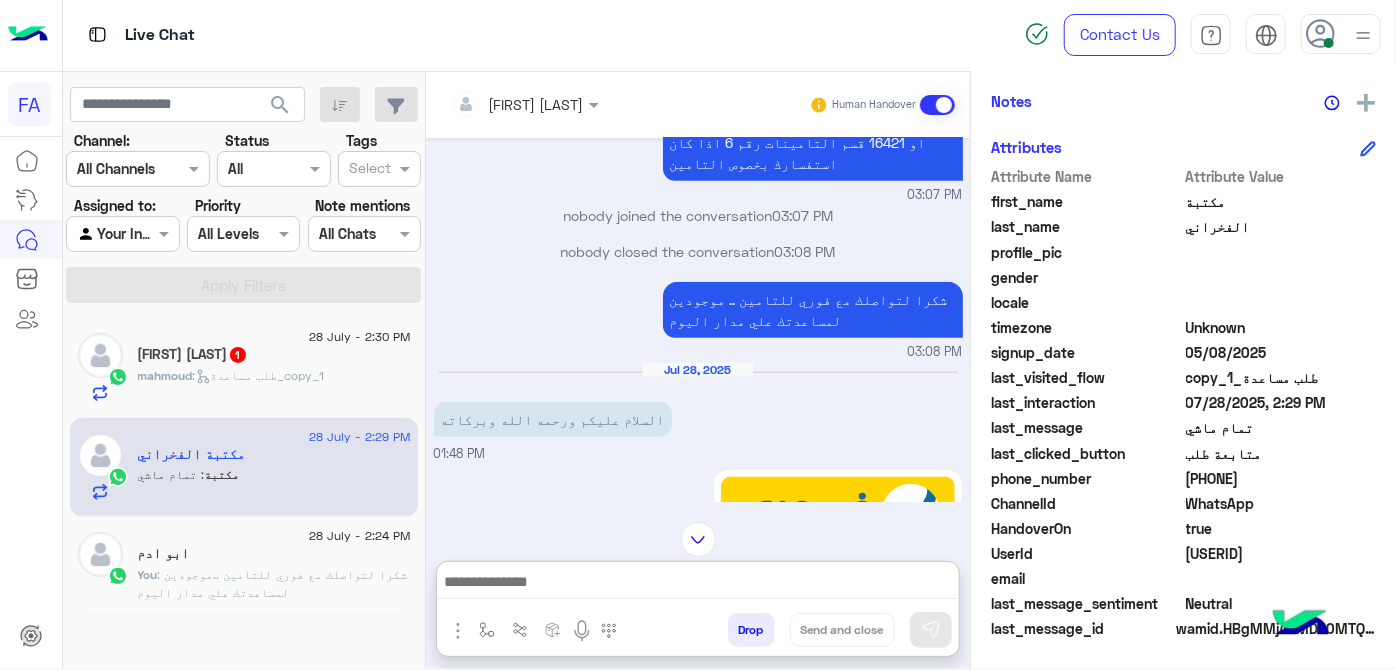 drag, startPoint x: 698, startPoint y: 448, endPoint x: 686, endPoint y: 434, distance: 18.439089 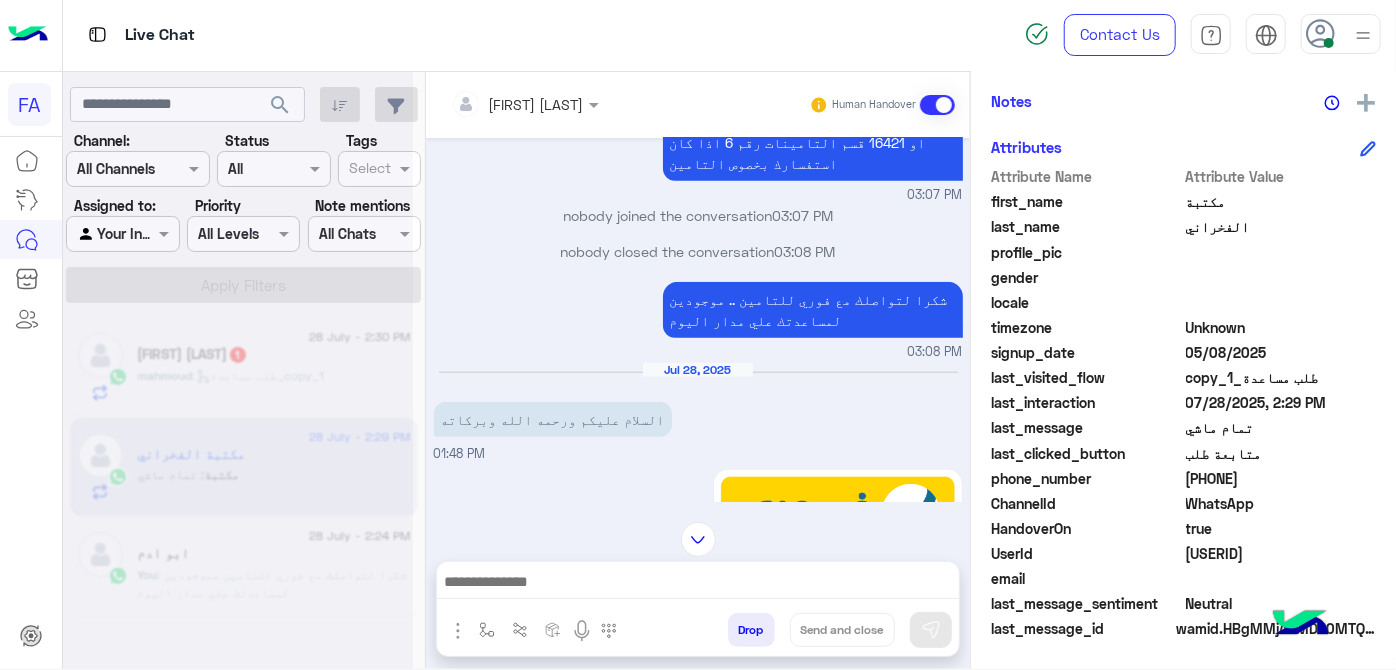 scroll, scrollTop: 4942, scrollLeft: 0, axis: vertical 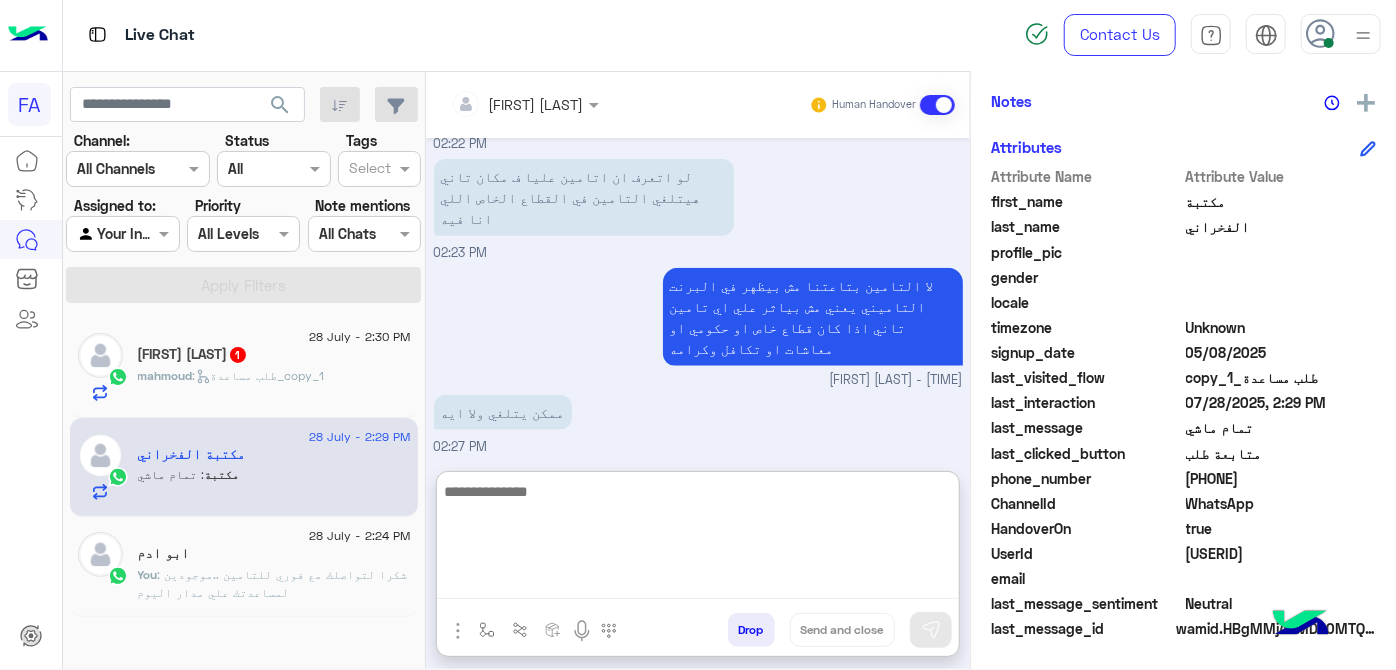 click at bounding box center [698, 539] 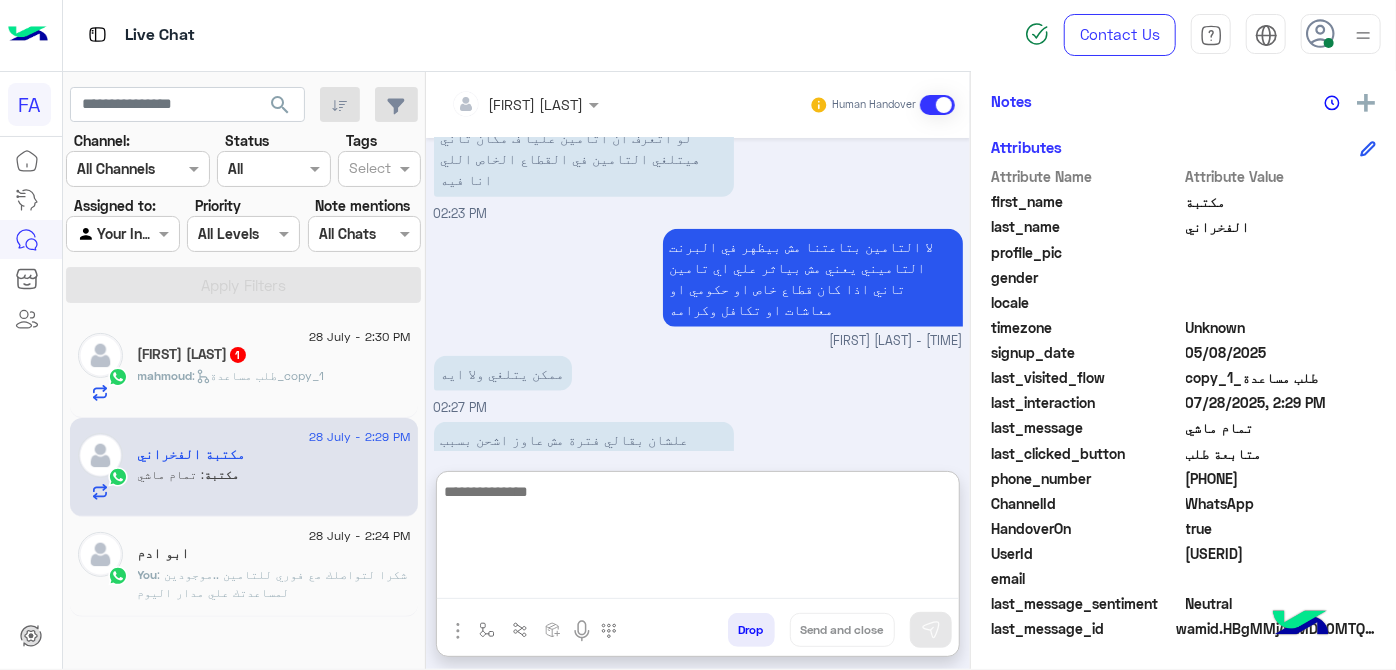 scroll, scrollTop: 5032, scrollLeft: 0, axis: vertical 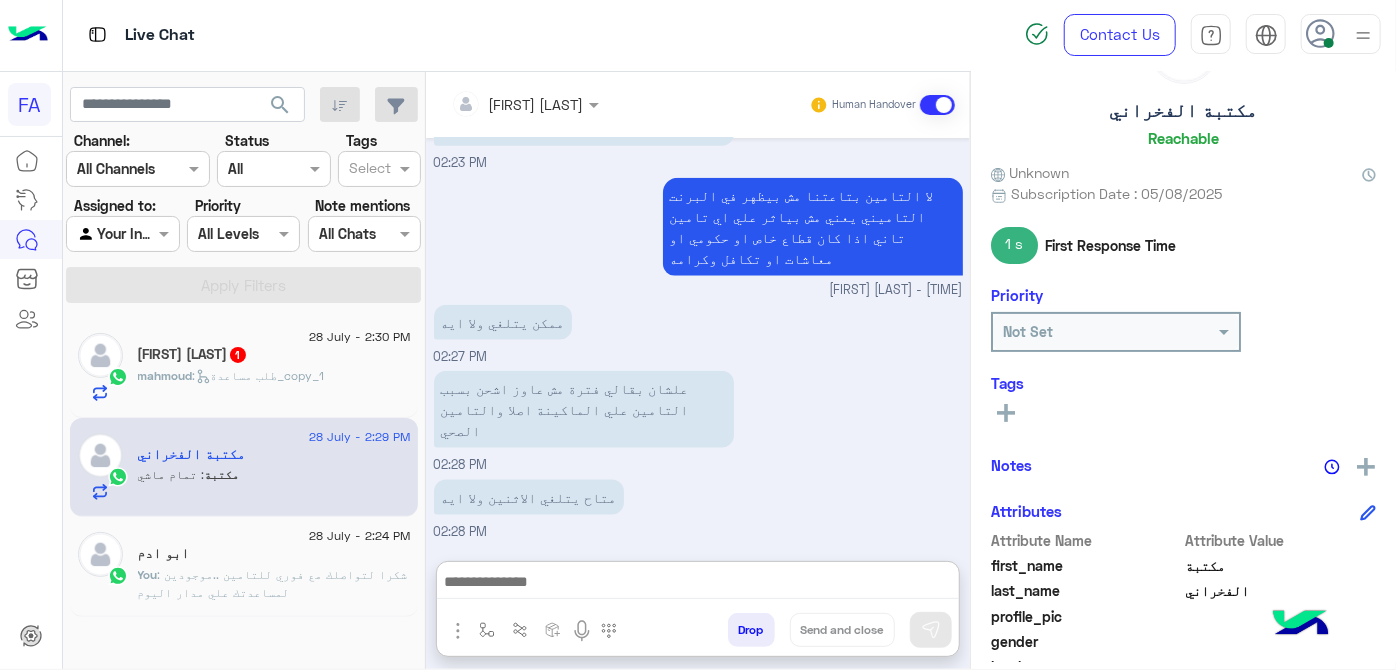 click 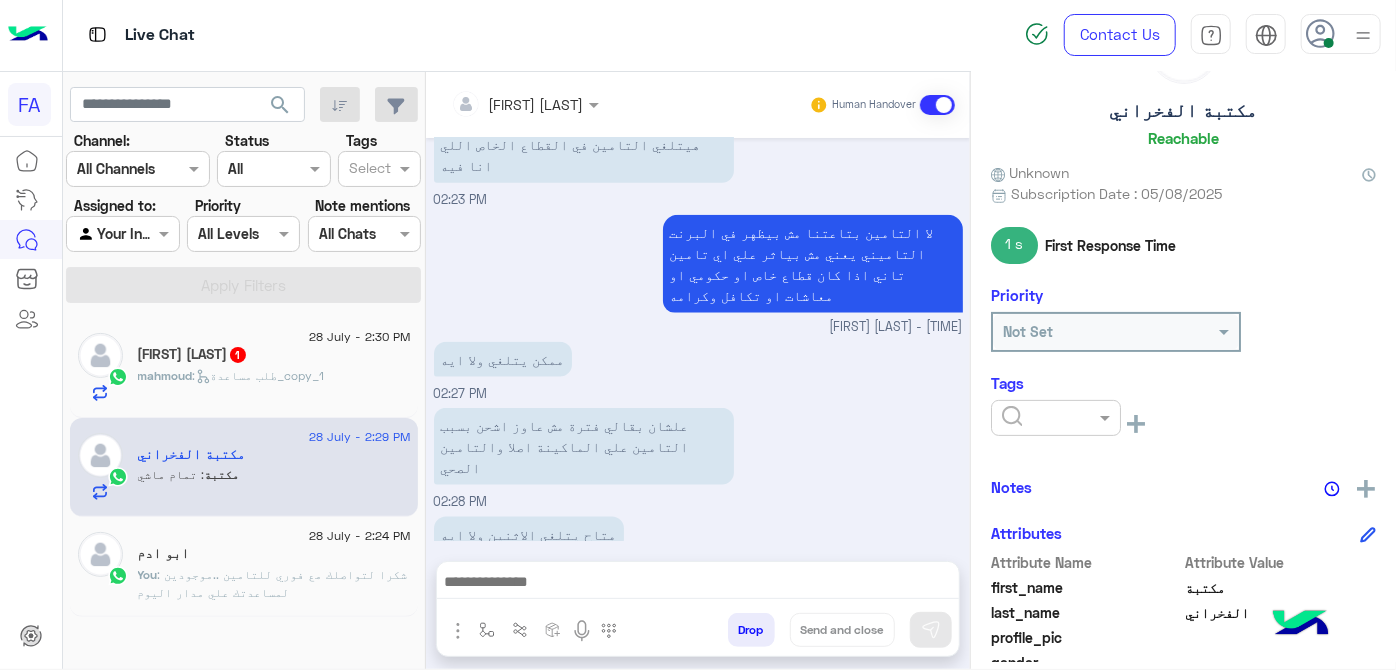 scroll, scrollTop: 4942, scrollLeft: 0, axis: vertical 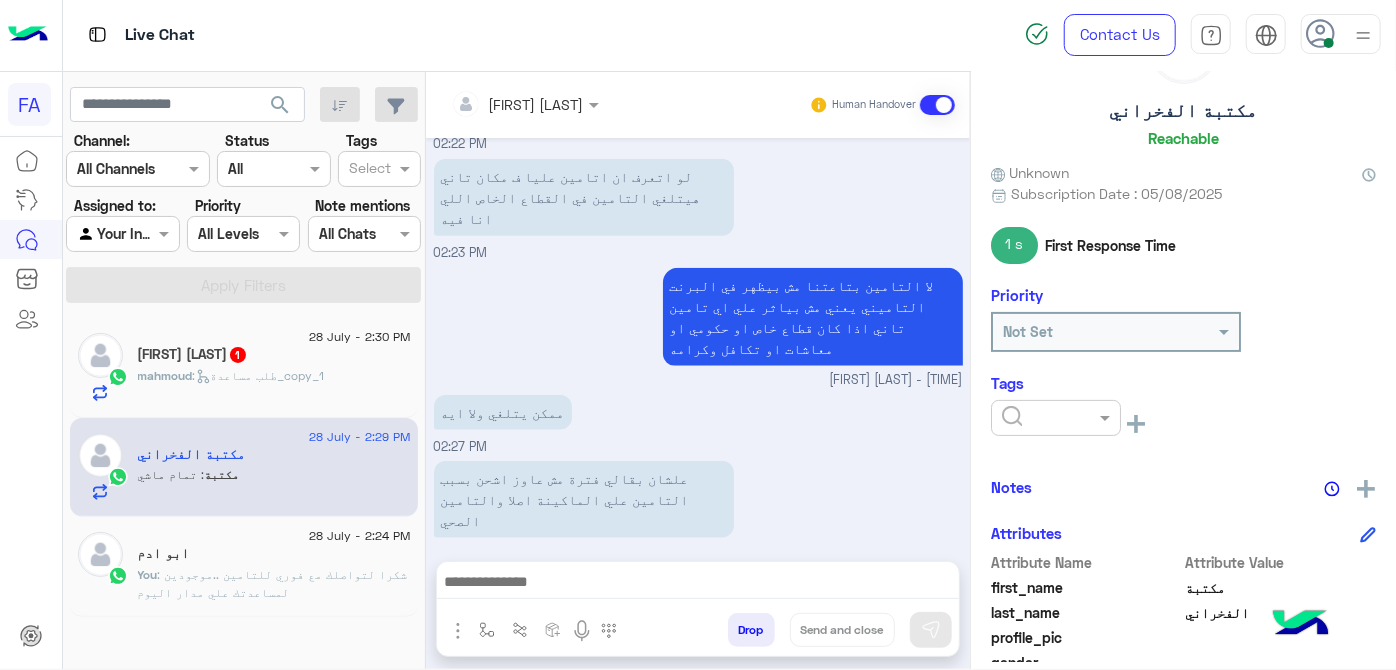 click 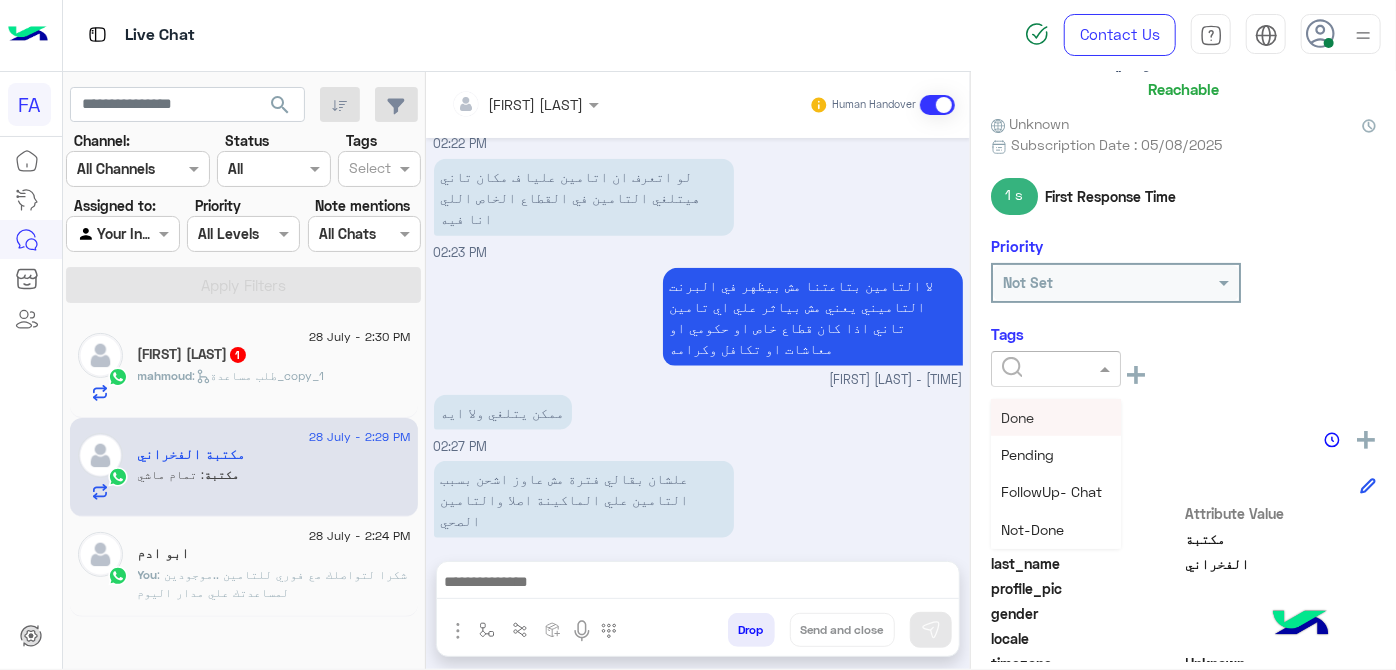 scroll, scrollTop: 191, scrollLeft: 0, axis: vertical 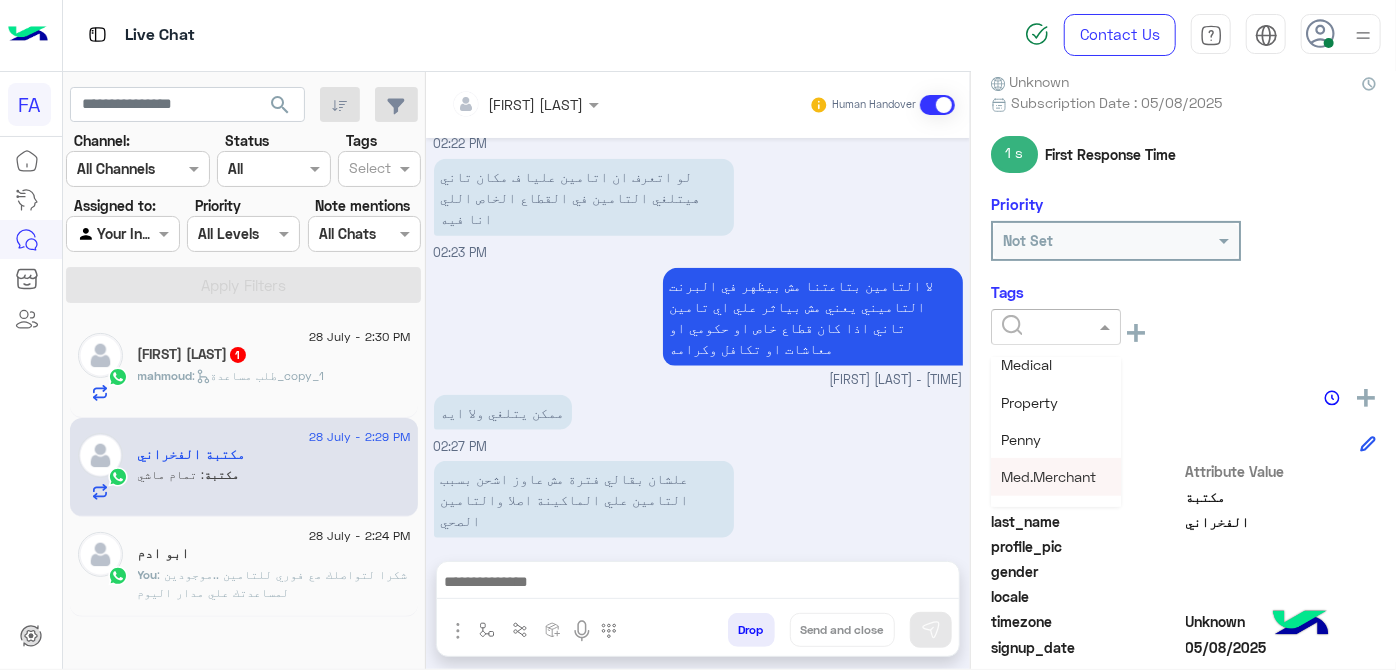 drag, startPoint x: 1048, startPoint y: 472, endPoint x: 1007, endPoint y: 390, distance: 91.67879 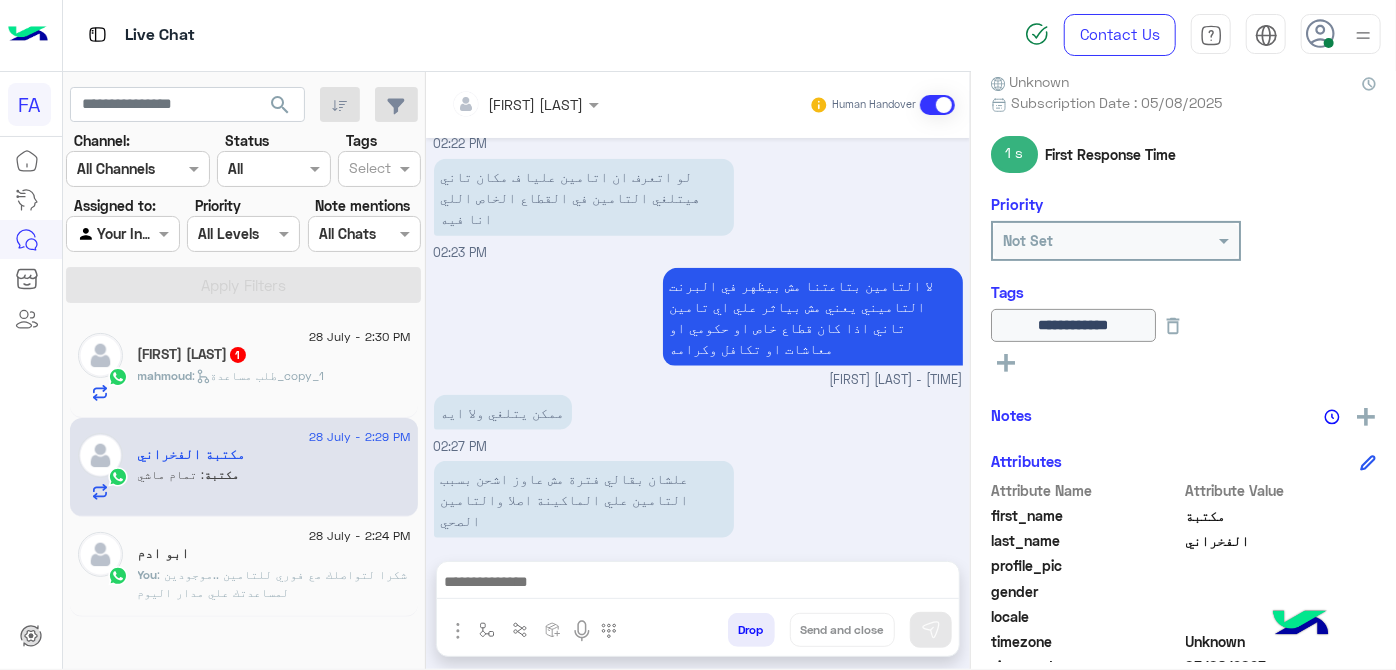 click 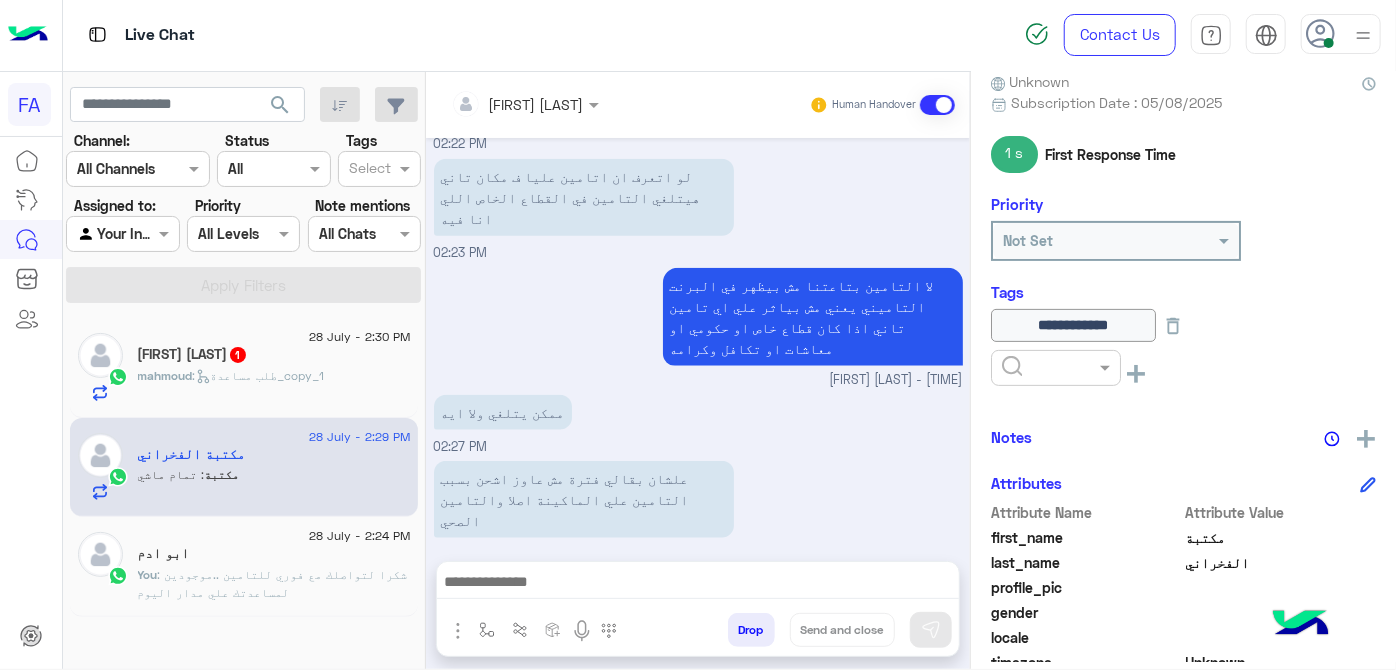 drag, startPoint x: 1008, startPoint y: 364, endPoint x: 1057, endPoint y: 392, distance: 56.435802 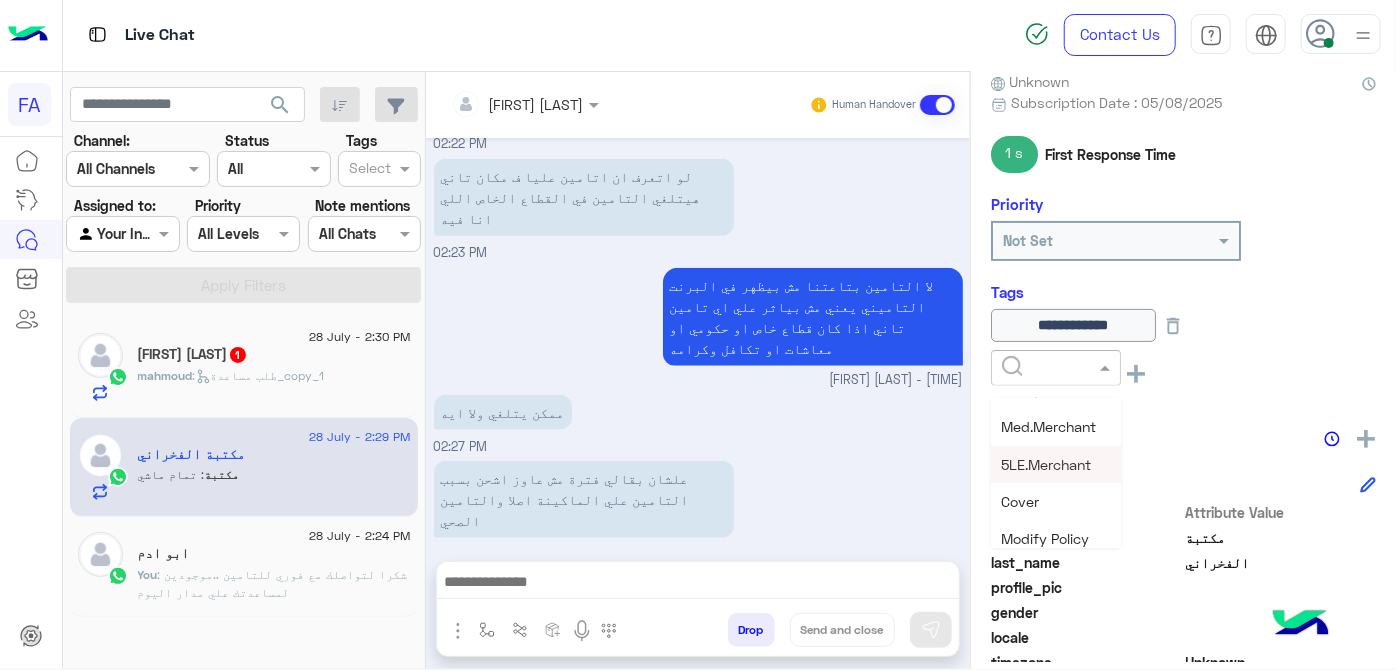 click on "5LE.Merchant" at bounding box center [1046, 464] 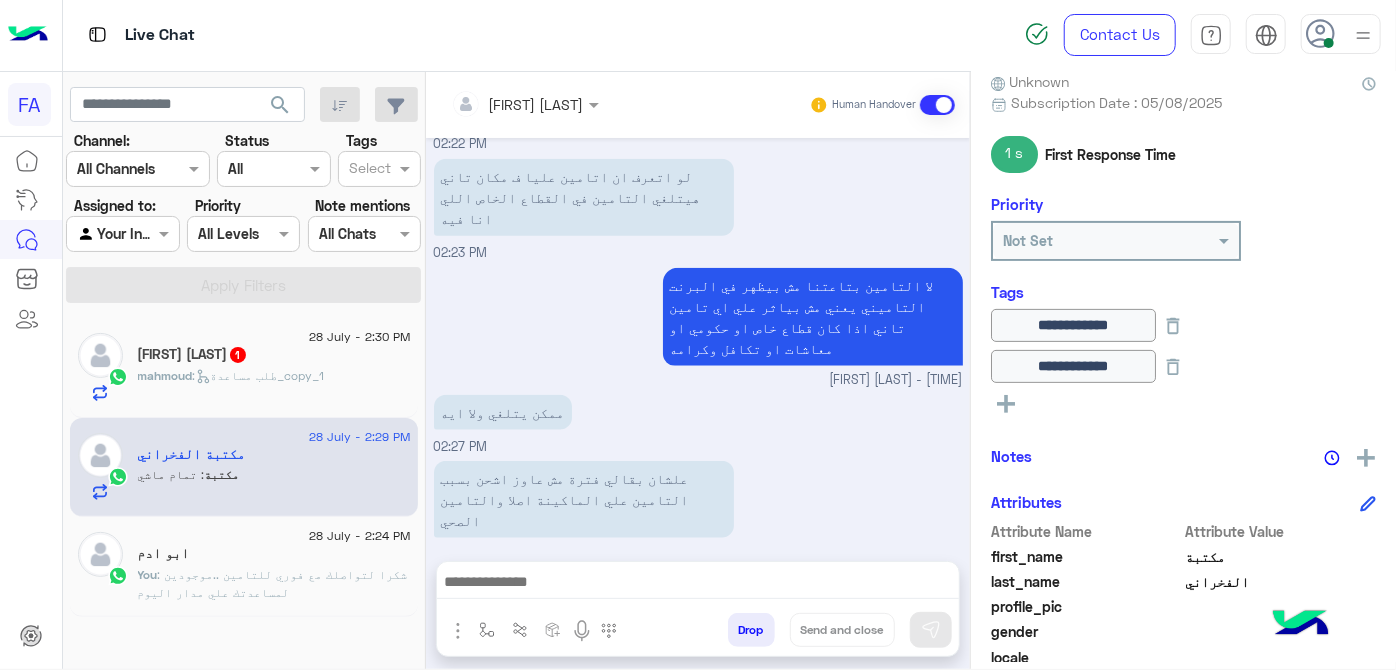 click 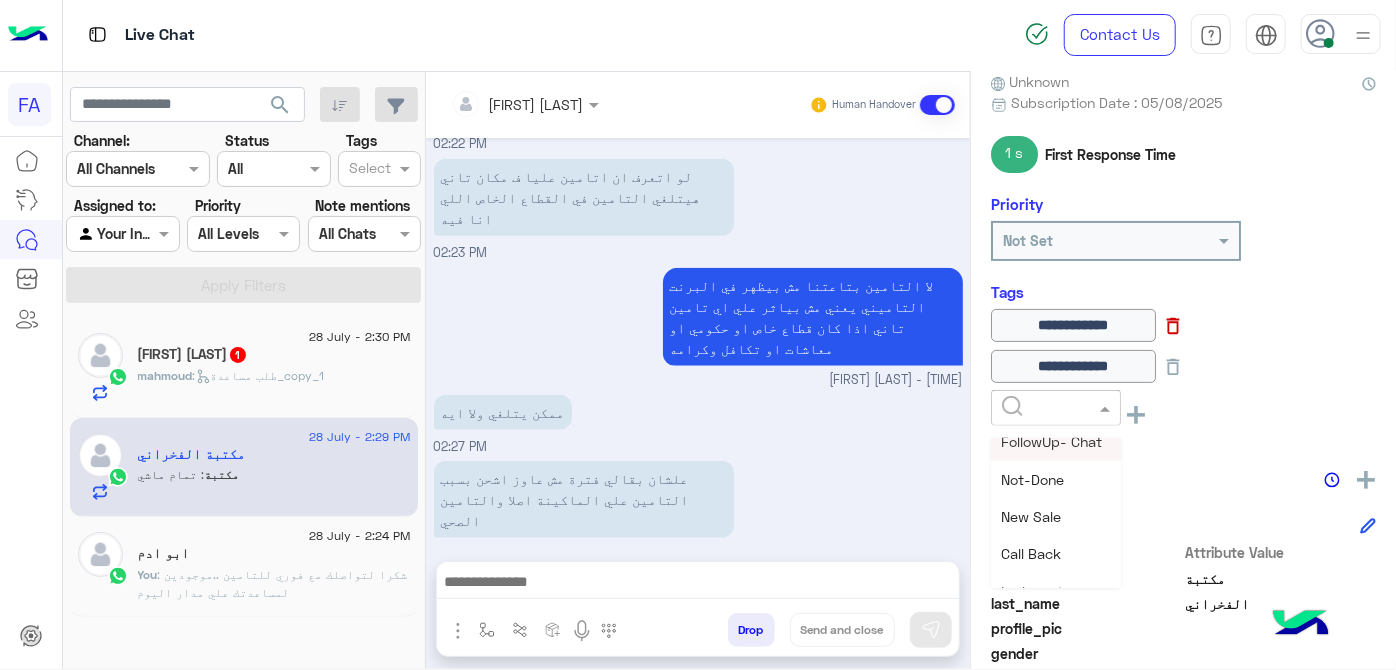 click 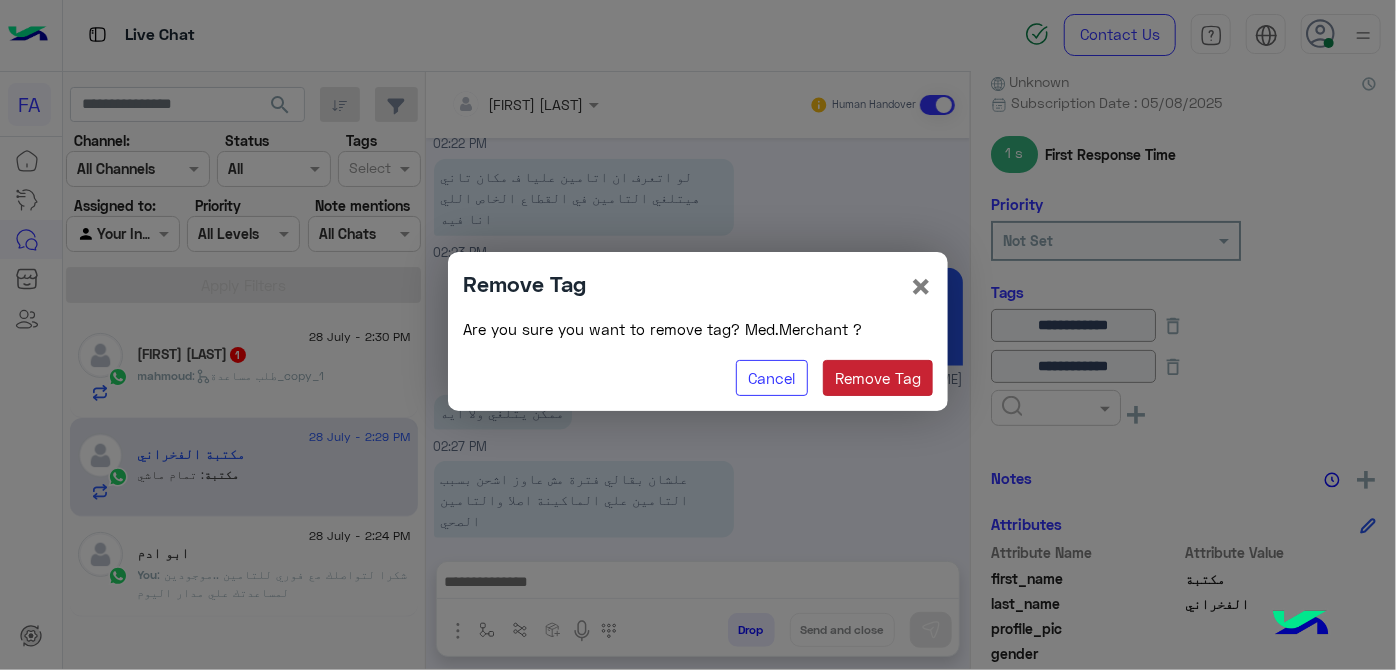 click on "Remove Tag" 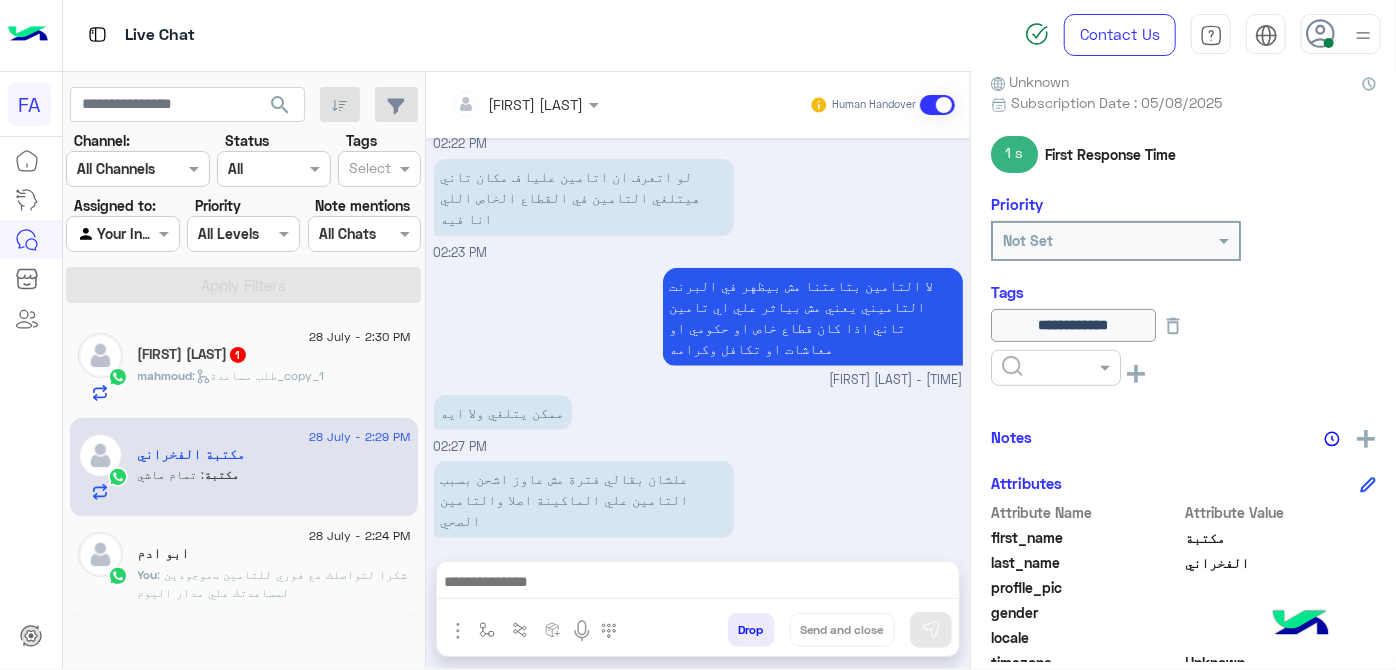 click 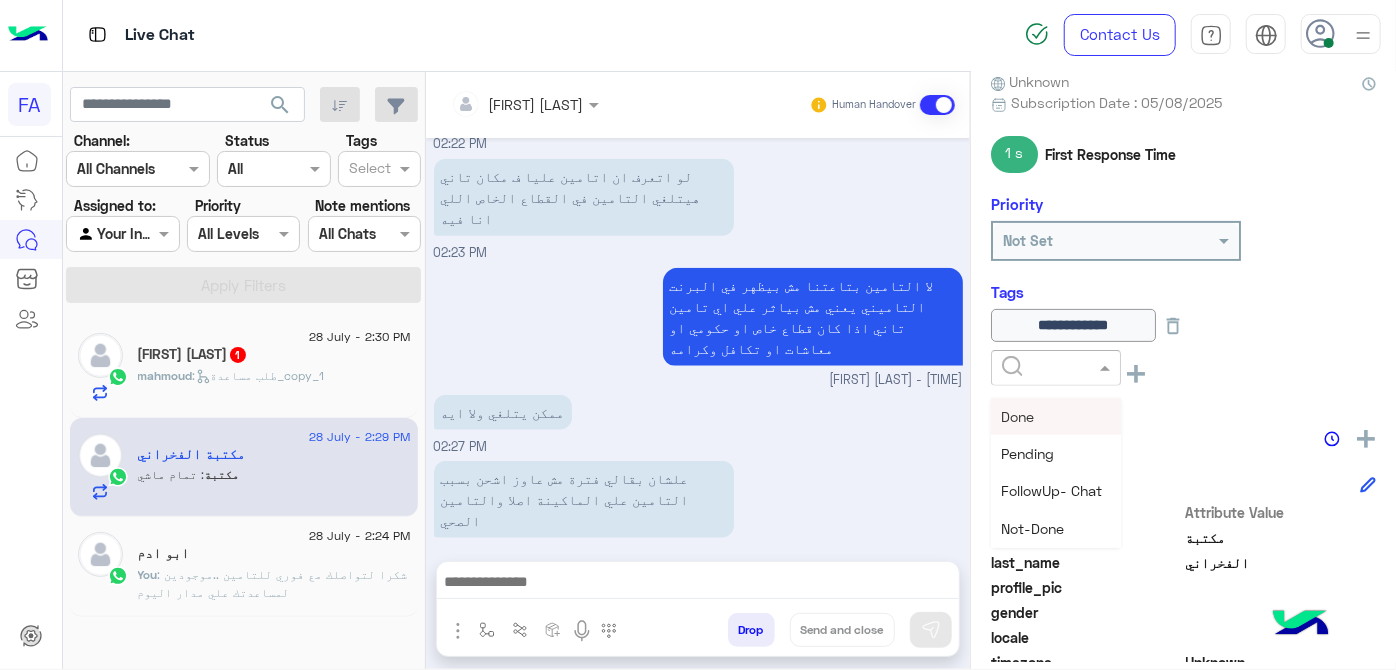 click on "Done" at bounding box center [1056, 416] 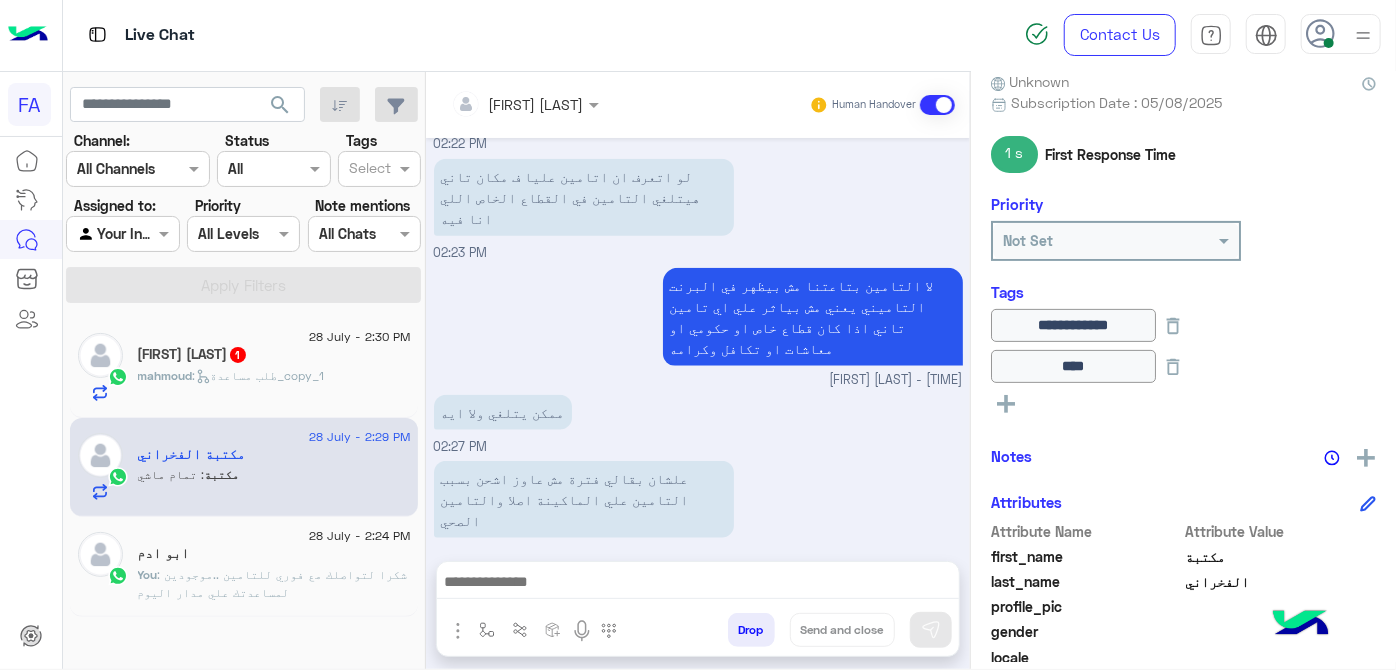 click 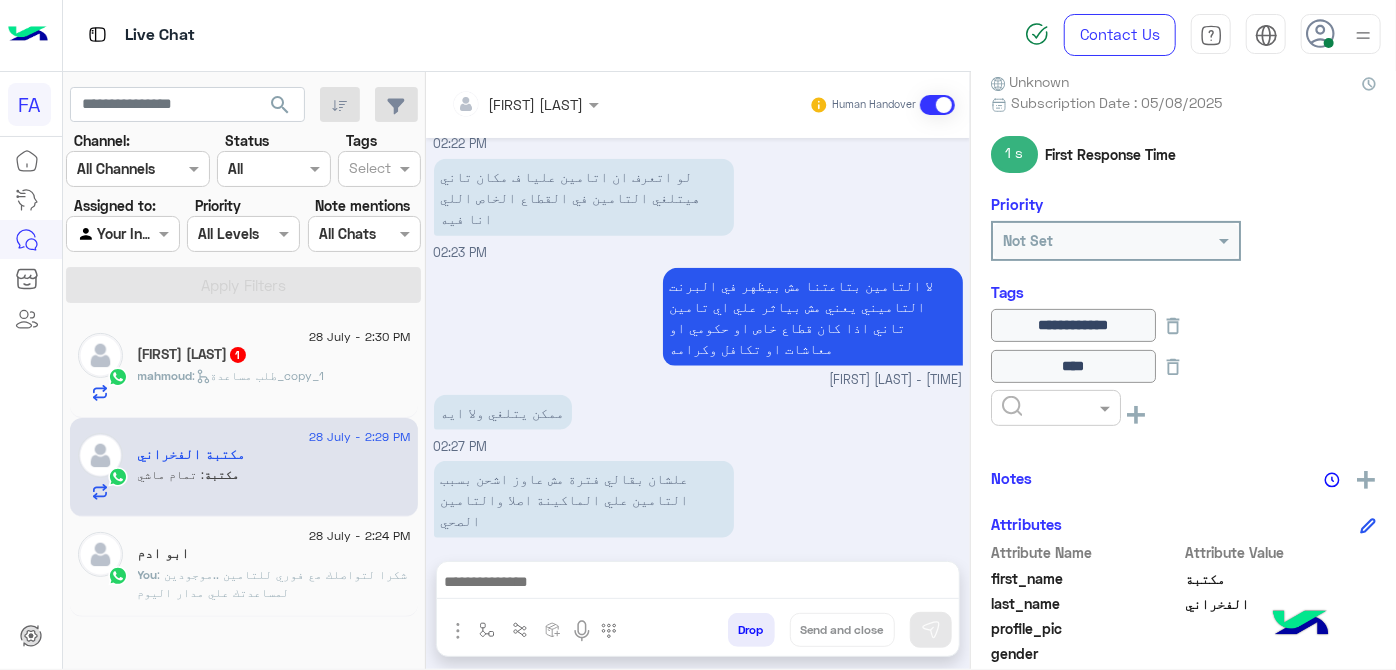 drag, startPoint x: 1001, startPoint y: 392, endPoint x: 1040, endPoint y: 428, distance: 53.075417 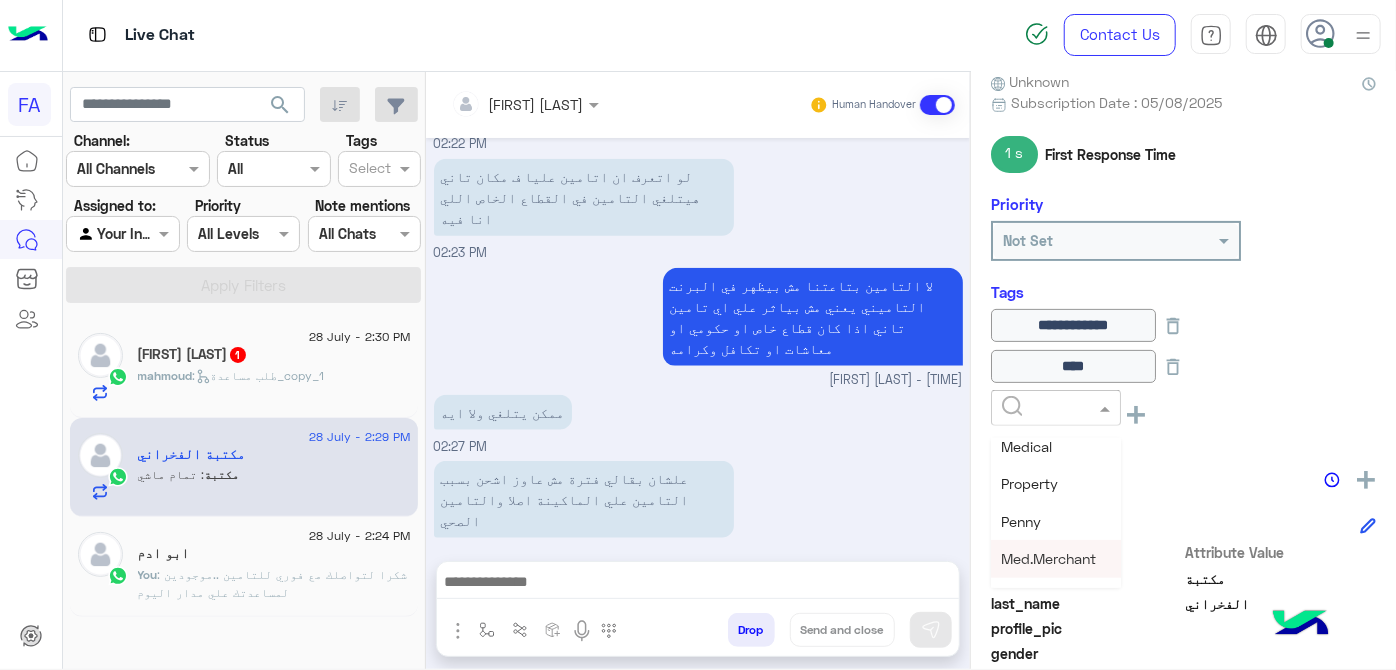 click on "Med.Merchant" at bounding box center (1048, 558) 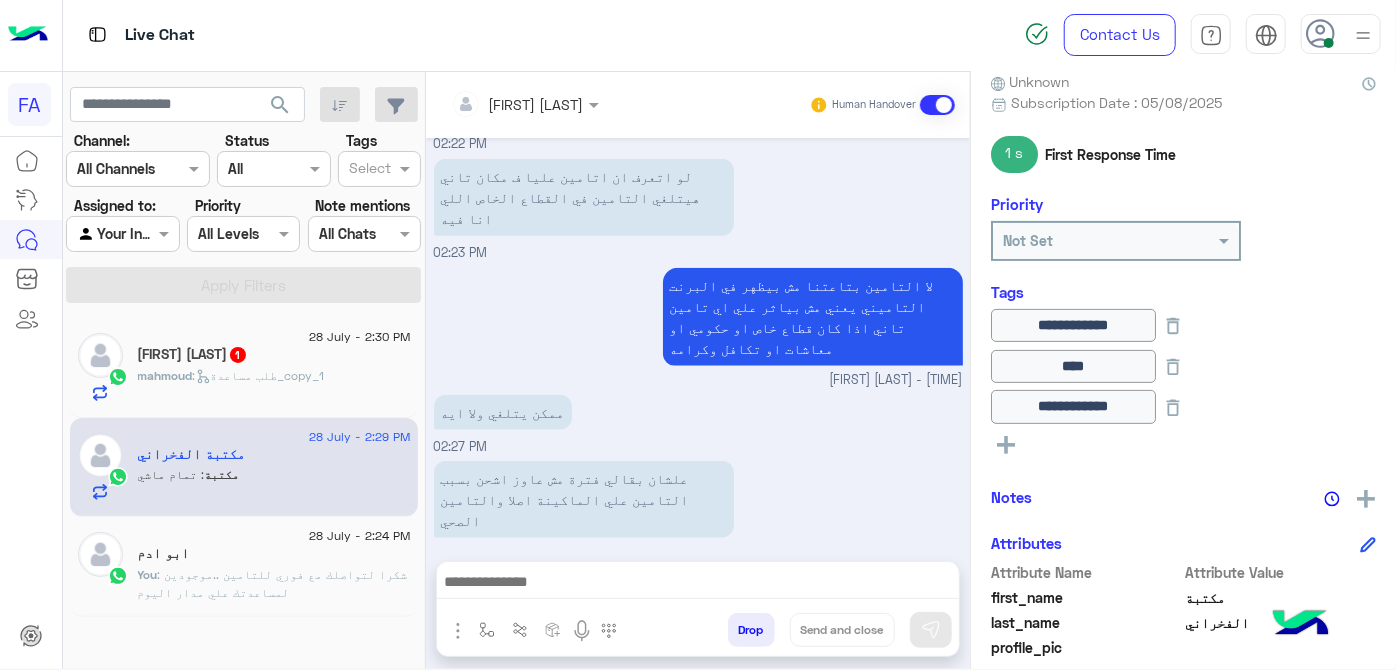 click 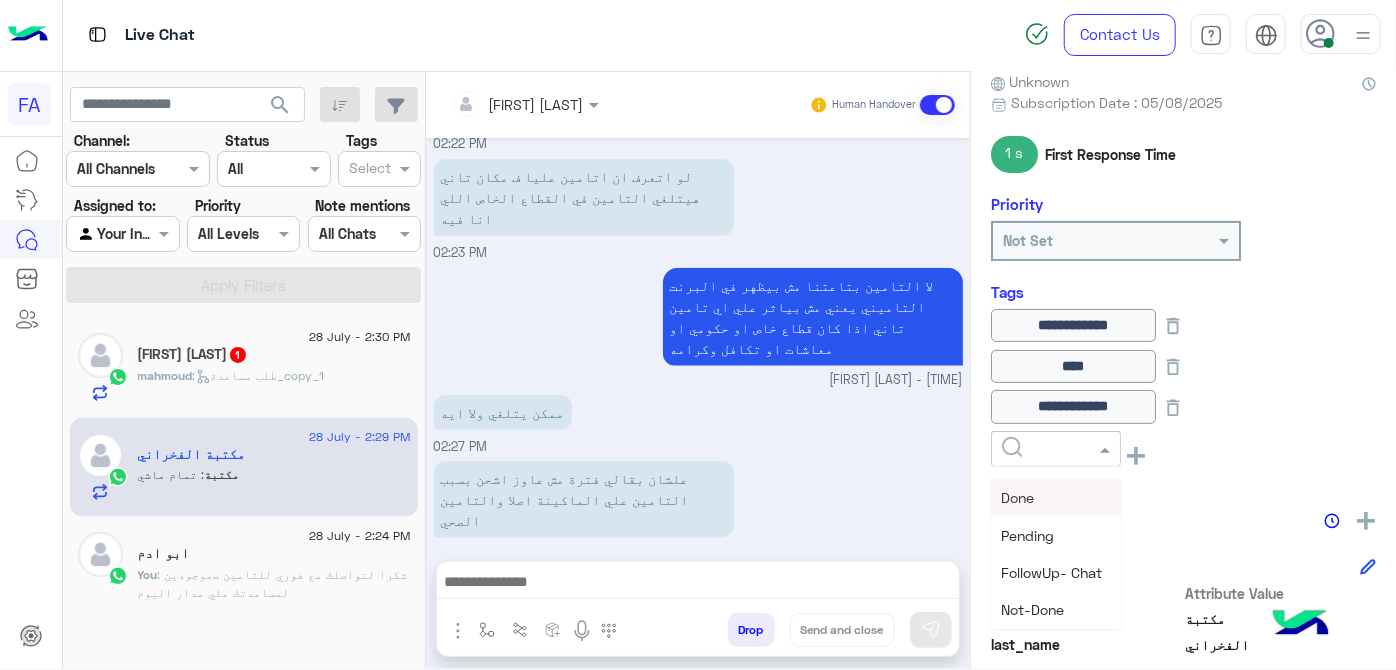 click 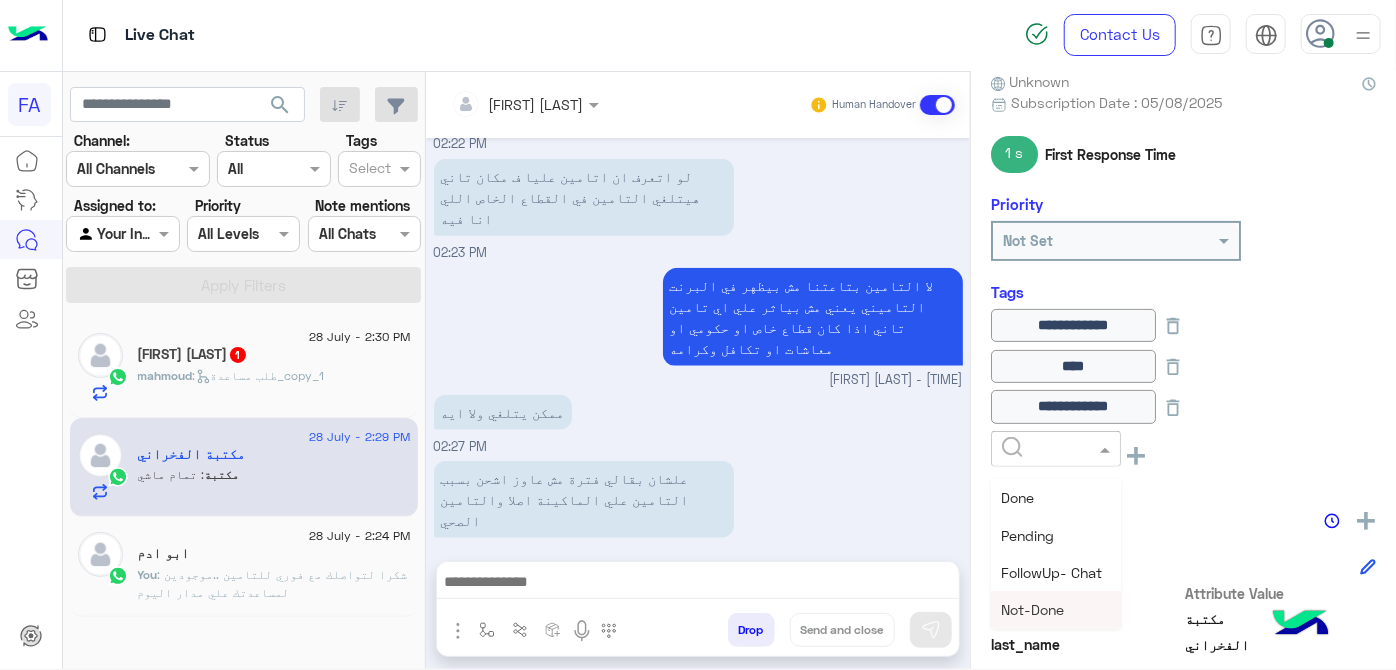 click on "Not-Done" at bounding box center [1032, 609] 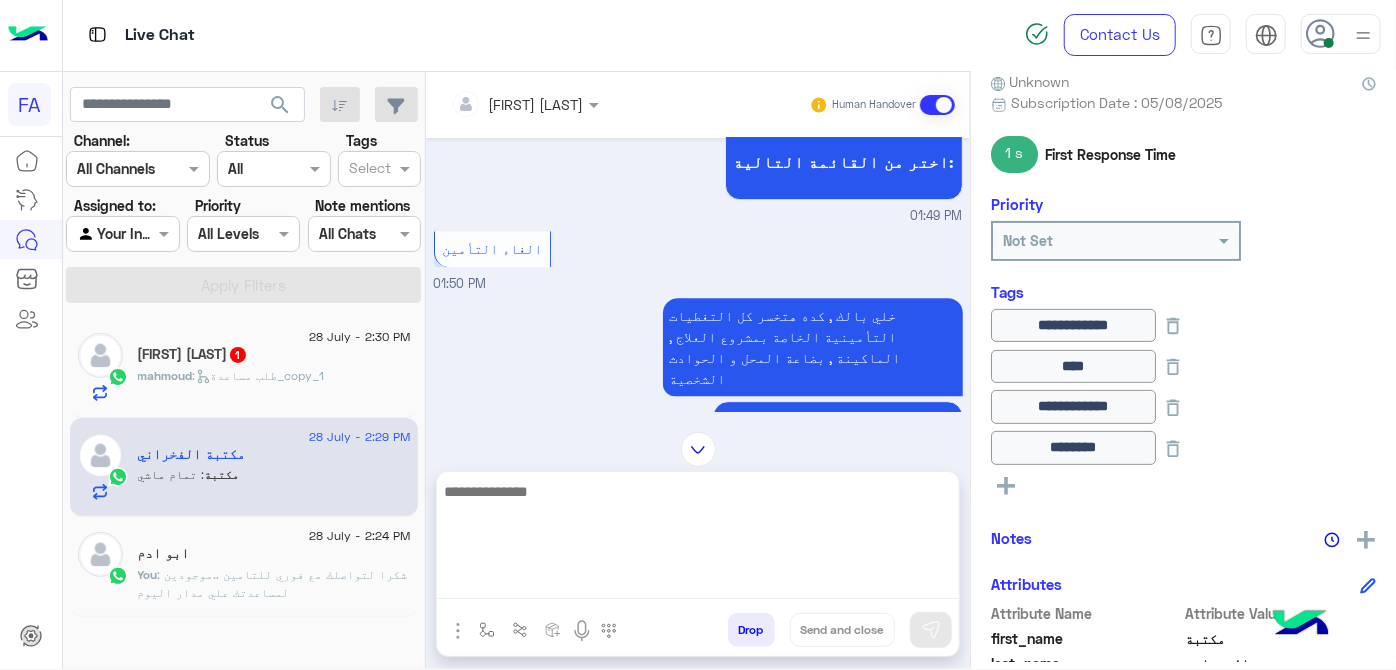 click at bounding box center (698, 539) 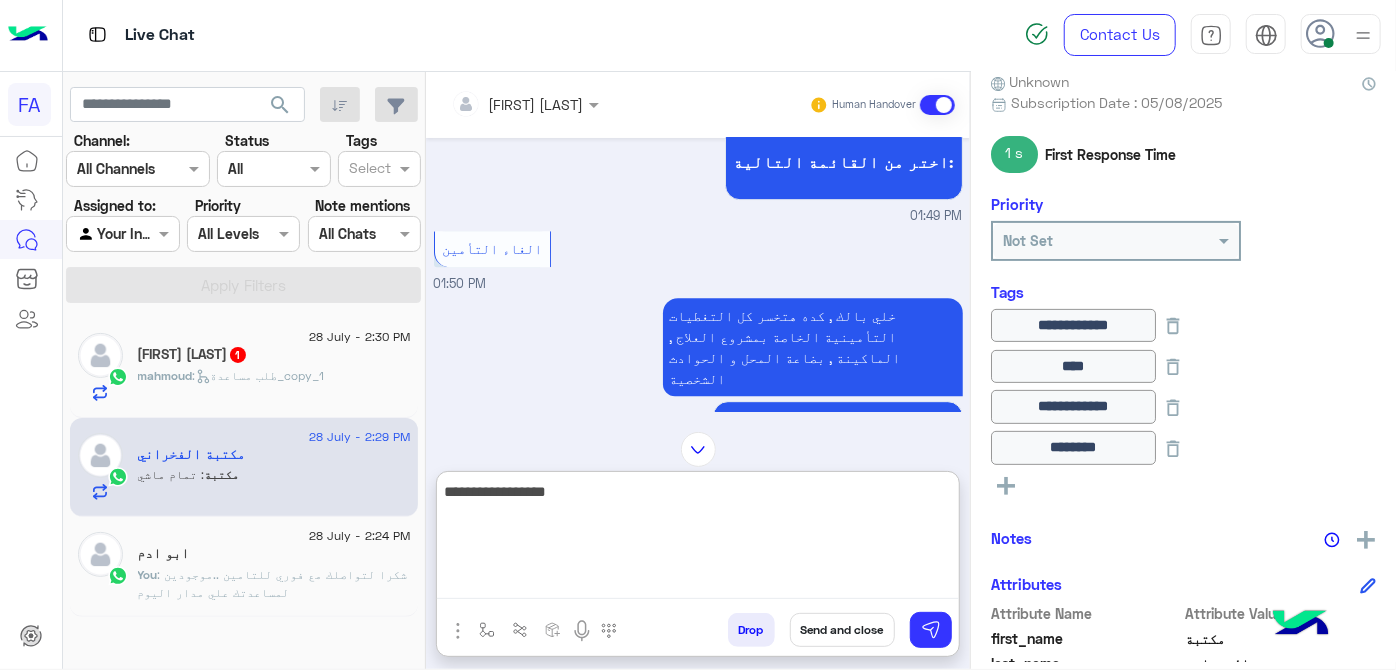 type on "**********" 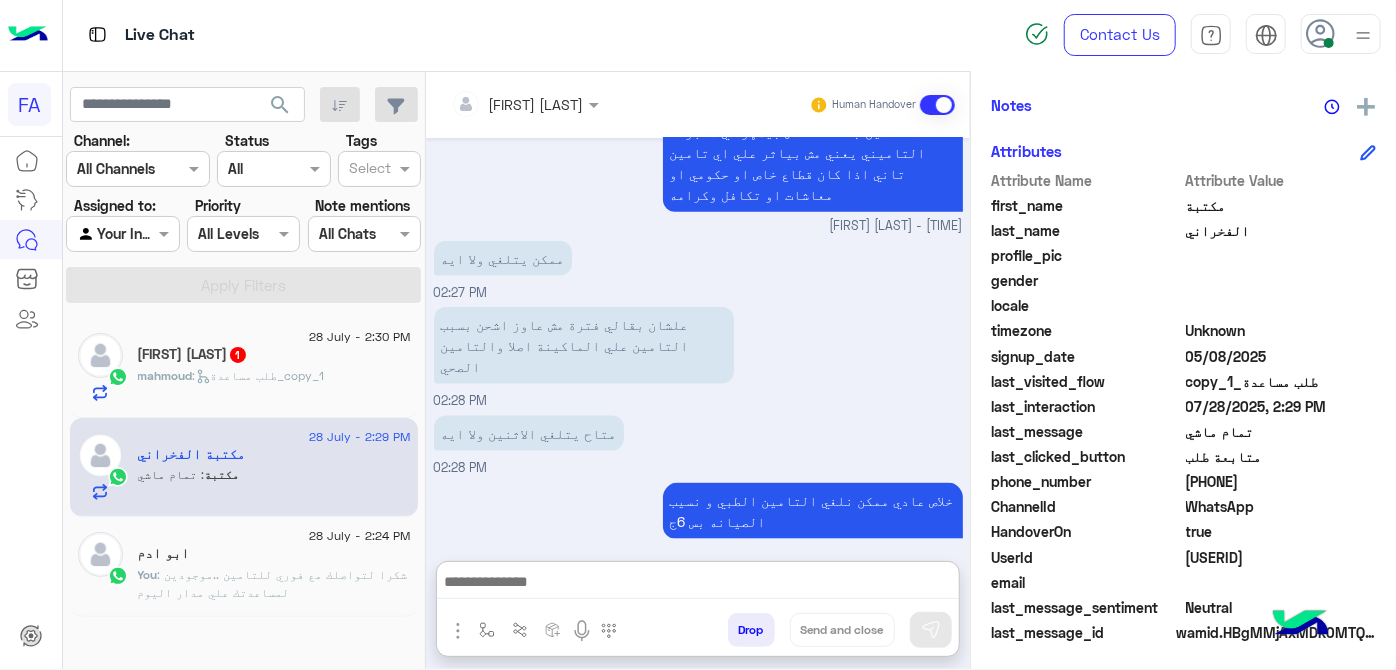 click on "[PHONE]" 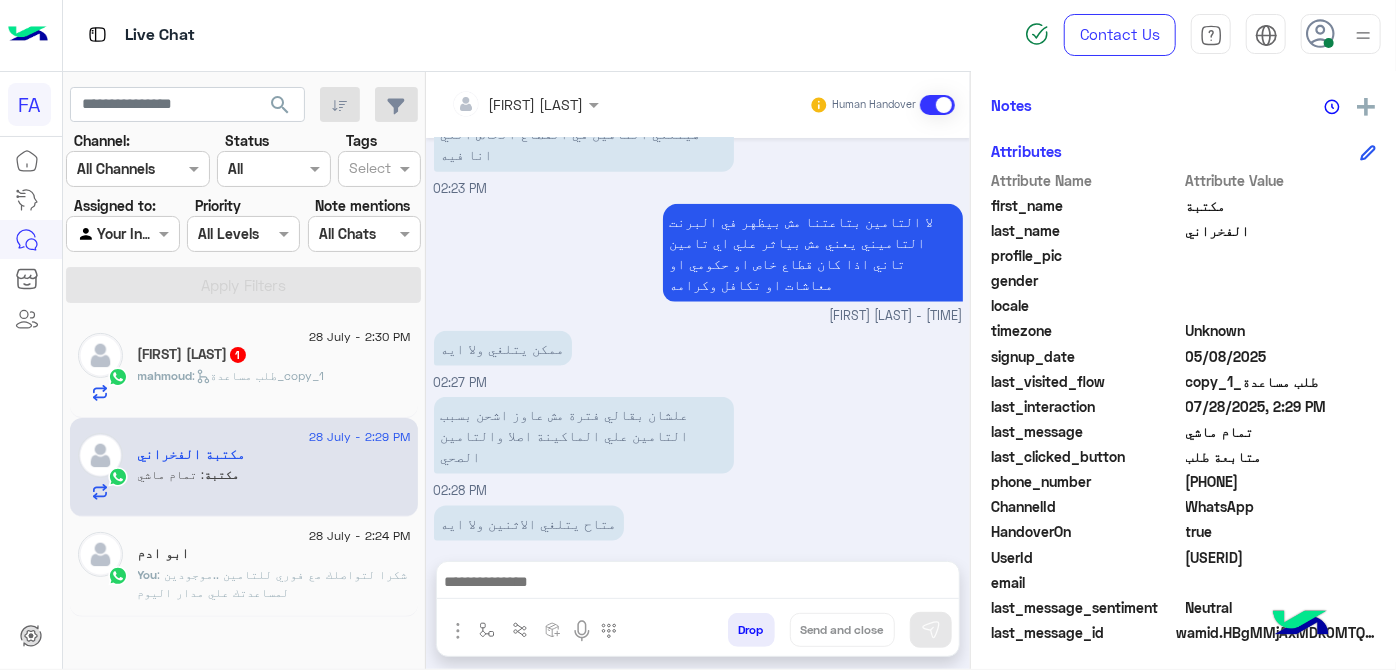 click on "[PHONE]" 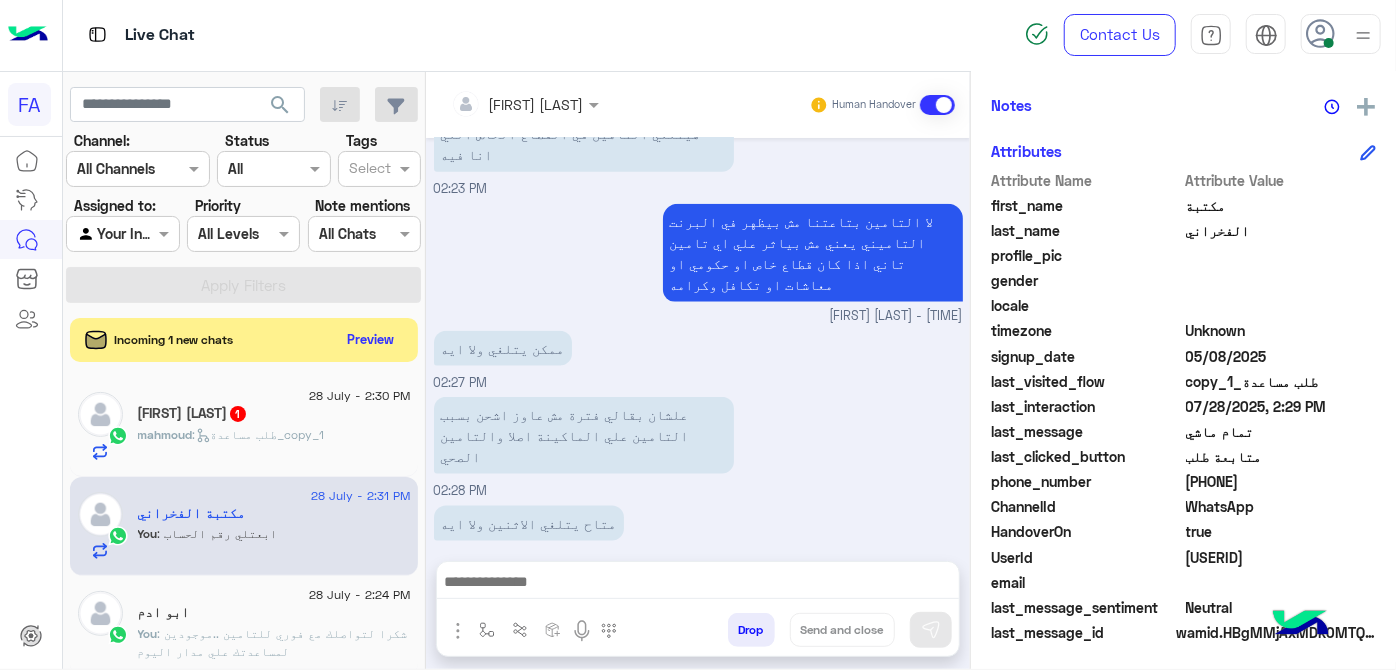 scroll, scrollTop: 5093, scrollLeft: 0, axis: vertical 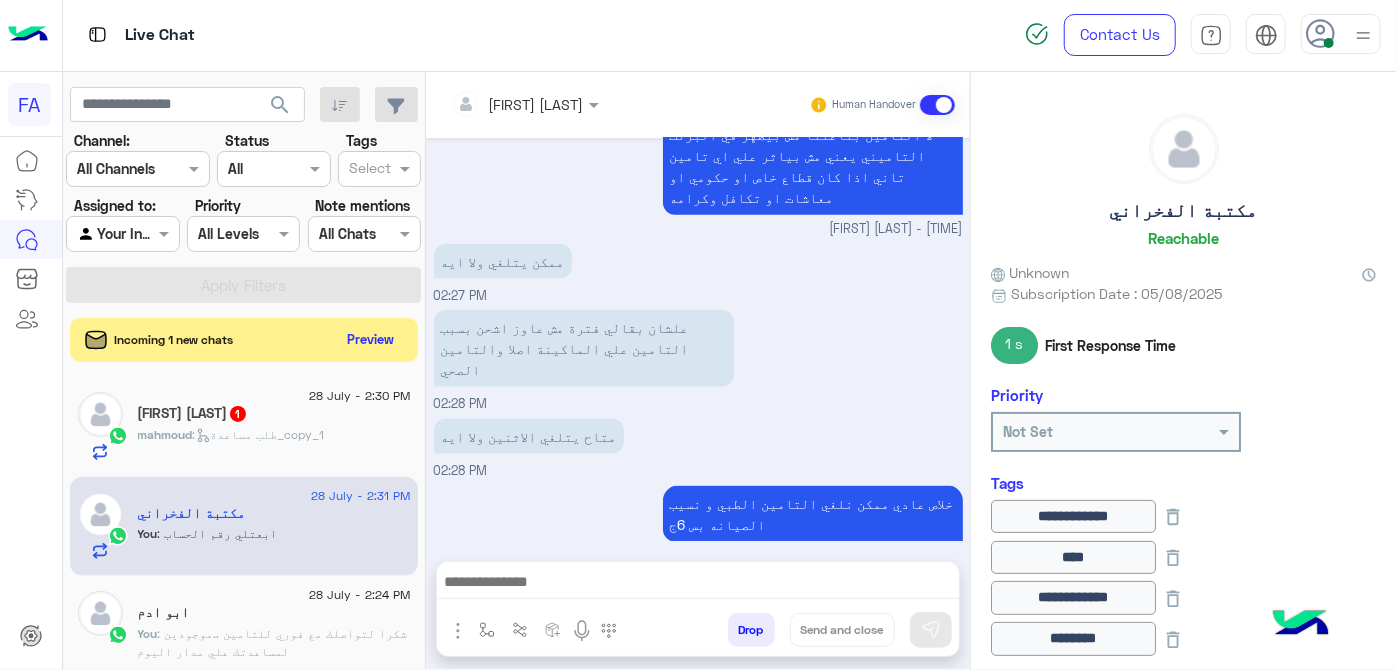 drag, startPoint x: 1189, startPoint y: 219, endPoint x: 1185, endPoint y: 209, distance: 10.770329 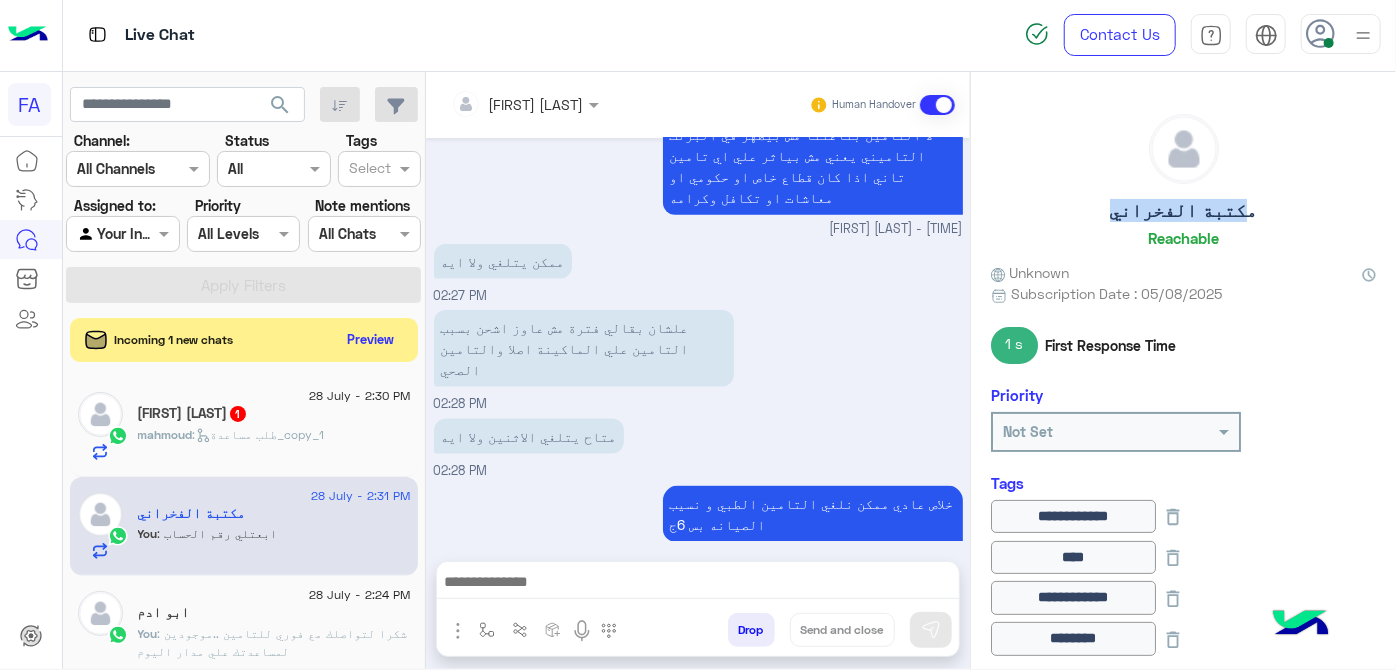 click on "مكتبة الفخراني" 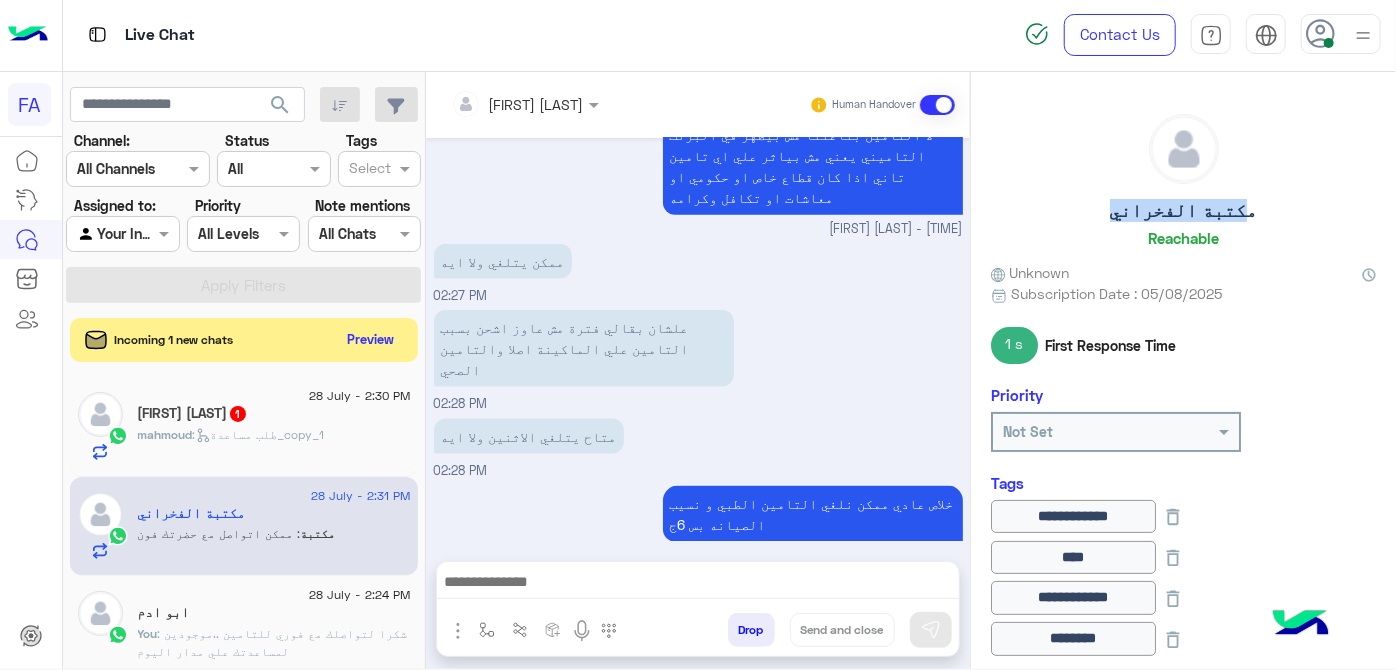 scroll, scrollTop: 5160, scrollLeft: 0, axis: vertical 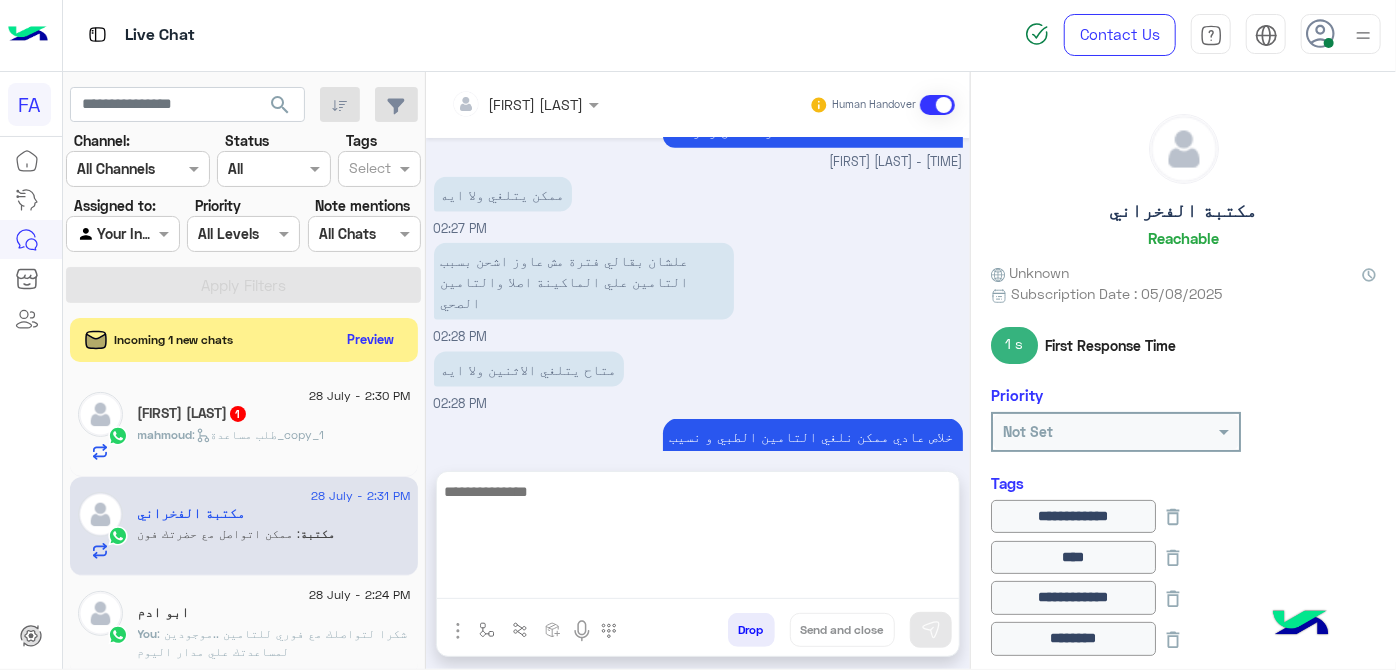 click at bounding box center [698, 539] 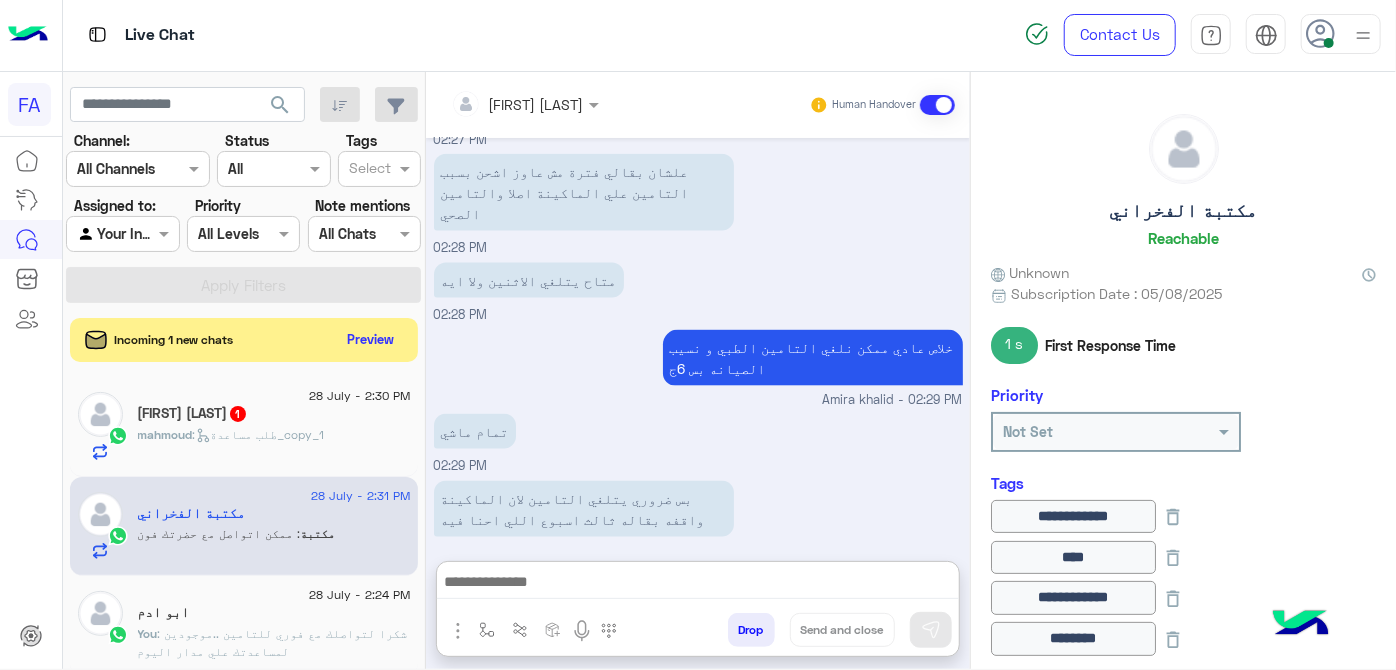 click on "[FIRST] [LAST]  Human Handover     [DATE]  اكلم فون   [TIME]  اهلا بيك مكتبة في فورى للوساطة التأمينية. اختر خدمة من القائمة التالية🛡️  البرامج التأمينية   التعويضات   طلب وثيقة     [TIME]   البرامج التأمينية    [TIME]  البرامج التأمينية تصفح خدماتنا واختر الخيار الذي يناسبك!     [TIME]  رقم خدمة العملاء كام   [TIME]  اهلا بيك مكتبة في فورى للوساطة التأمينية. اختر خدمة من القائمة التالية🛡️  البرامج التأمينية   التعويضات   طلب وثيقة     [TIME]   nobody opened handover mode   [TIME]      للتواصل هاتفيا الاتصال علي نفس الرقم دا او 16421 قسم التامينات رقم 6 اذا كان استفسارك بخصوص التامين    [TIME]   nobody joined the conversation   [TIME]" at bounding box center [698, 374] 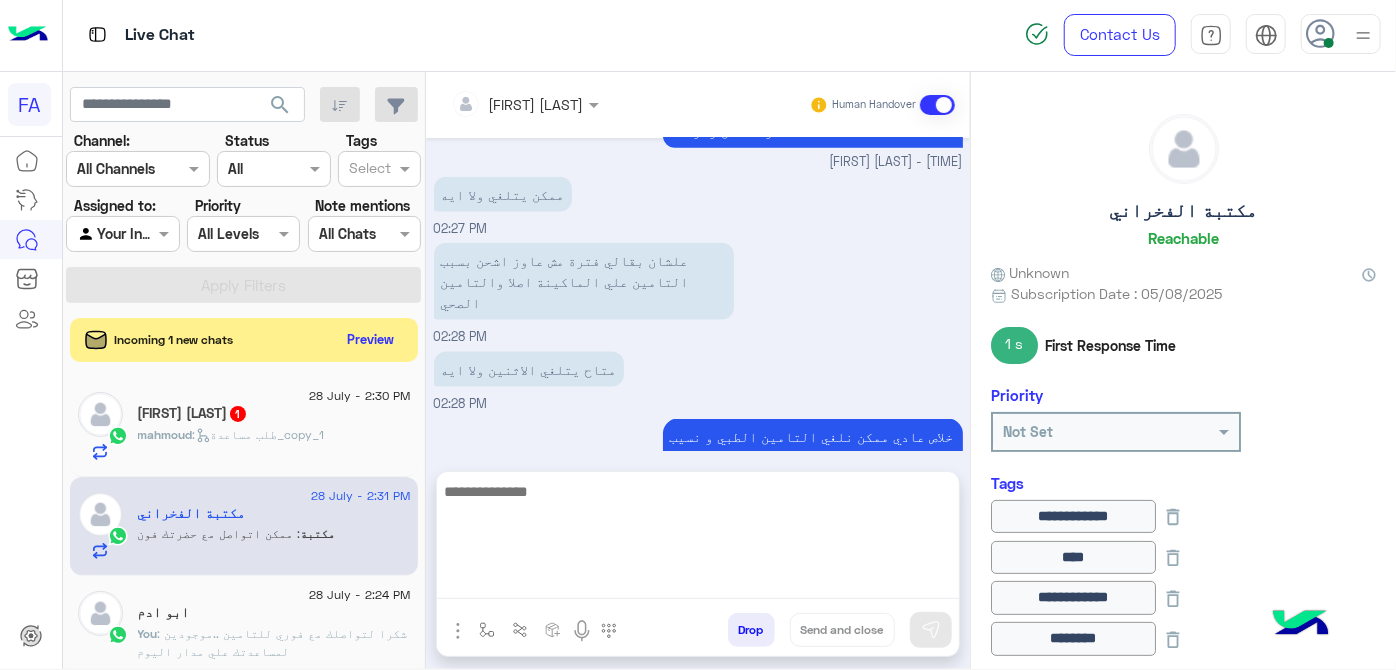 click at bounding box center (698, 539) 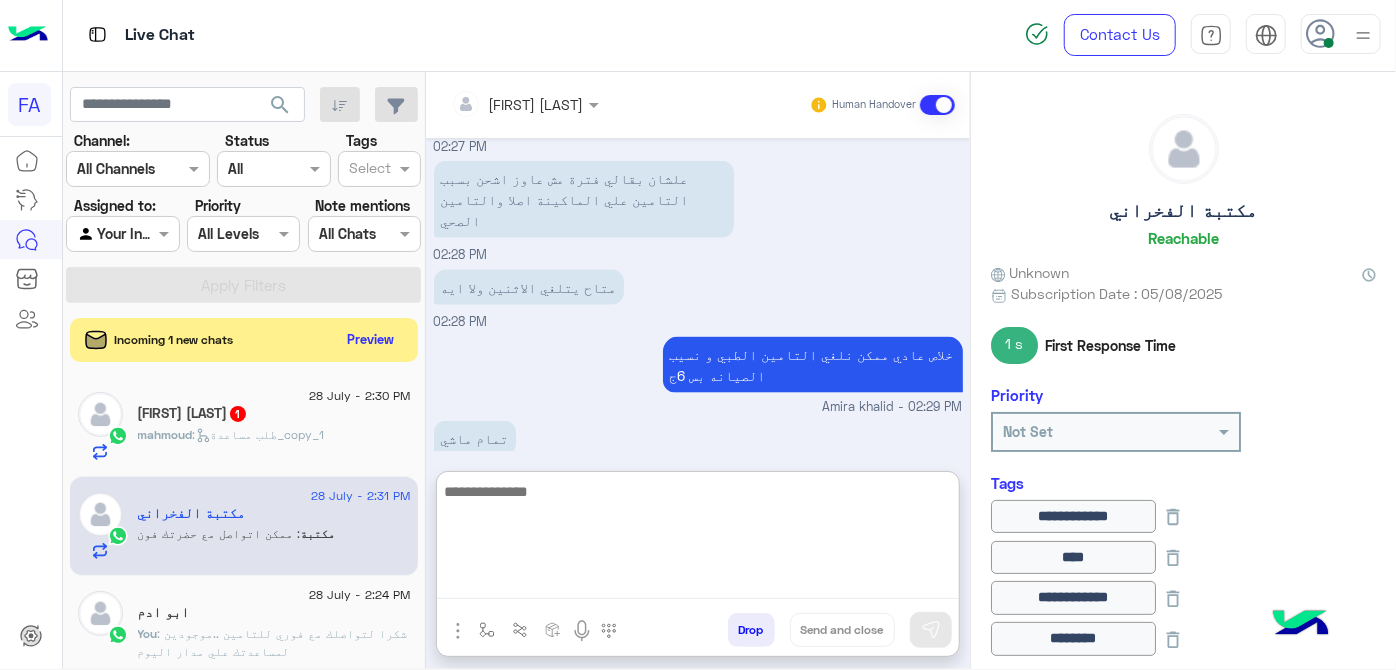 scroll, scrollTop: 5249, scrollLeft: 0, axis: vertical 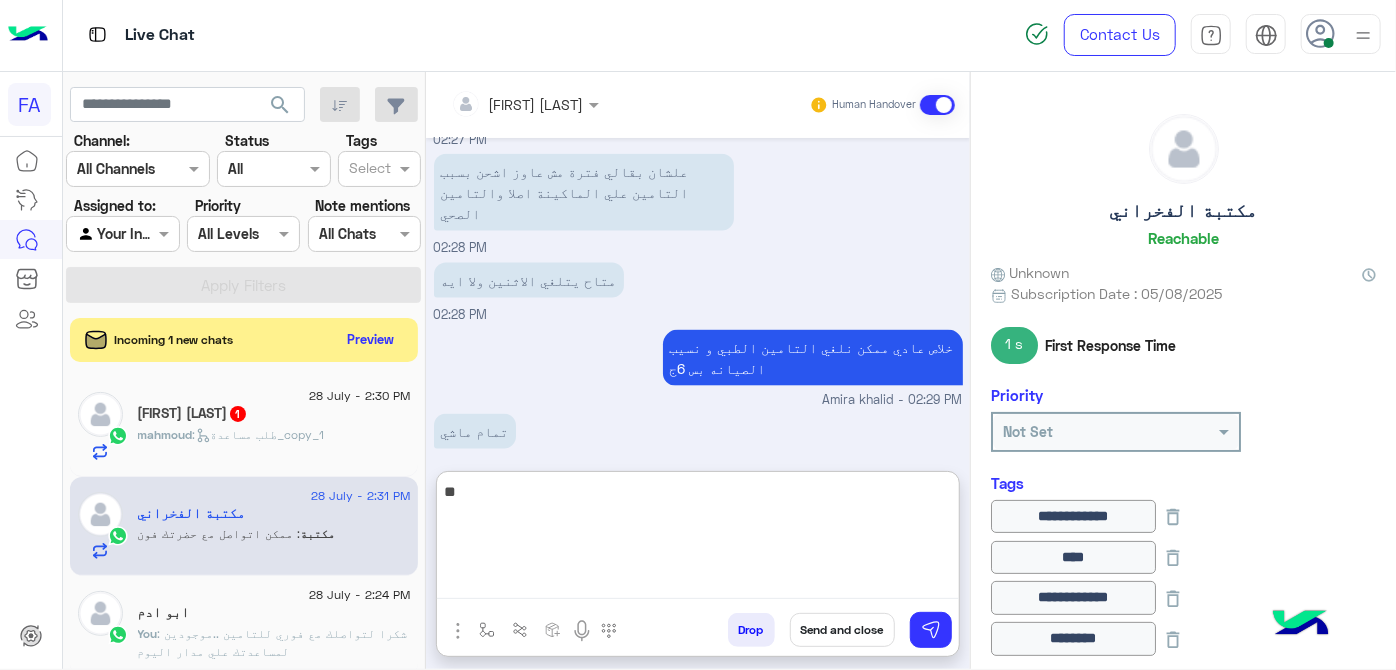 type on "*" 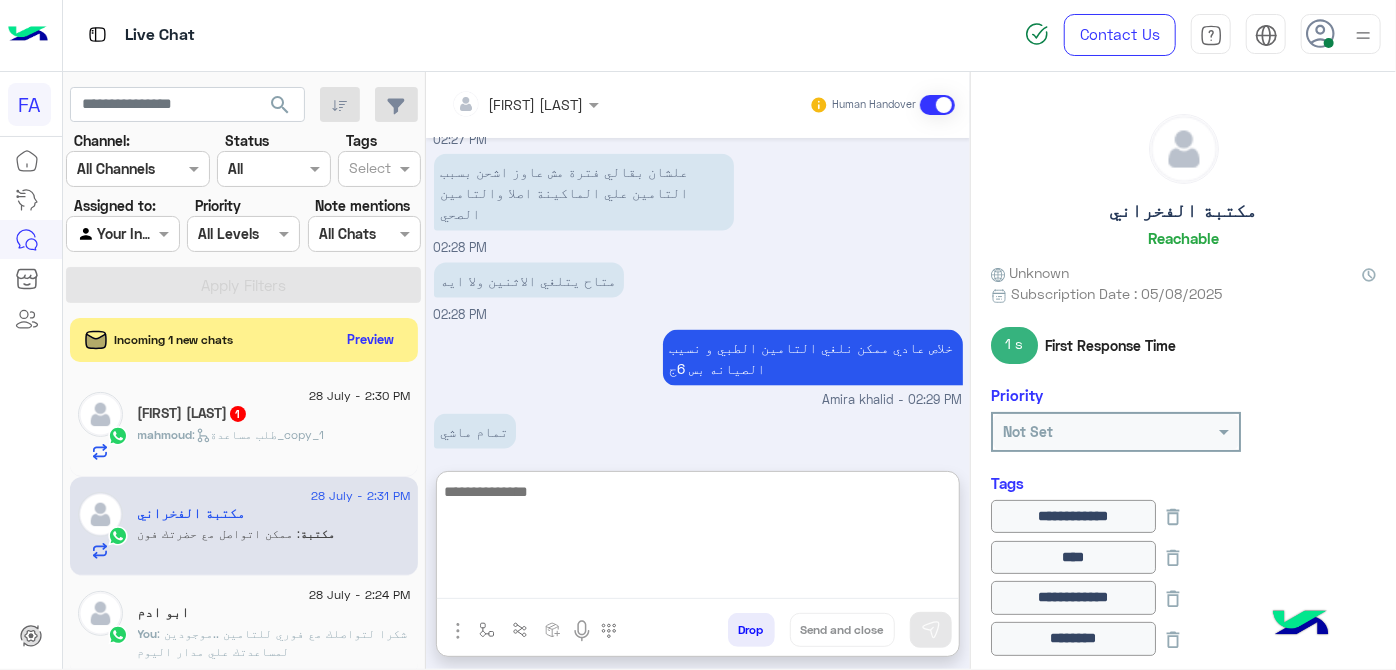 type on "*" 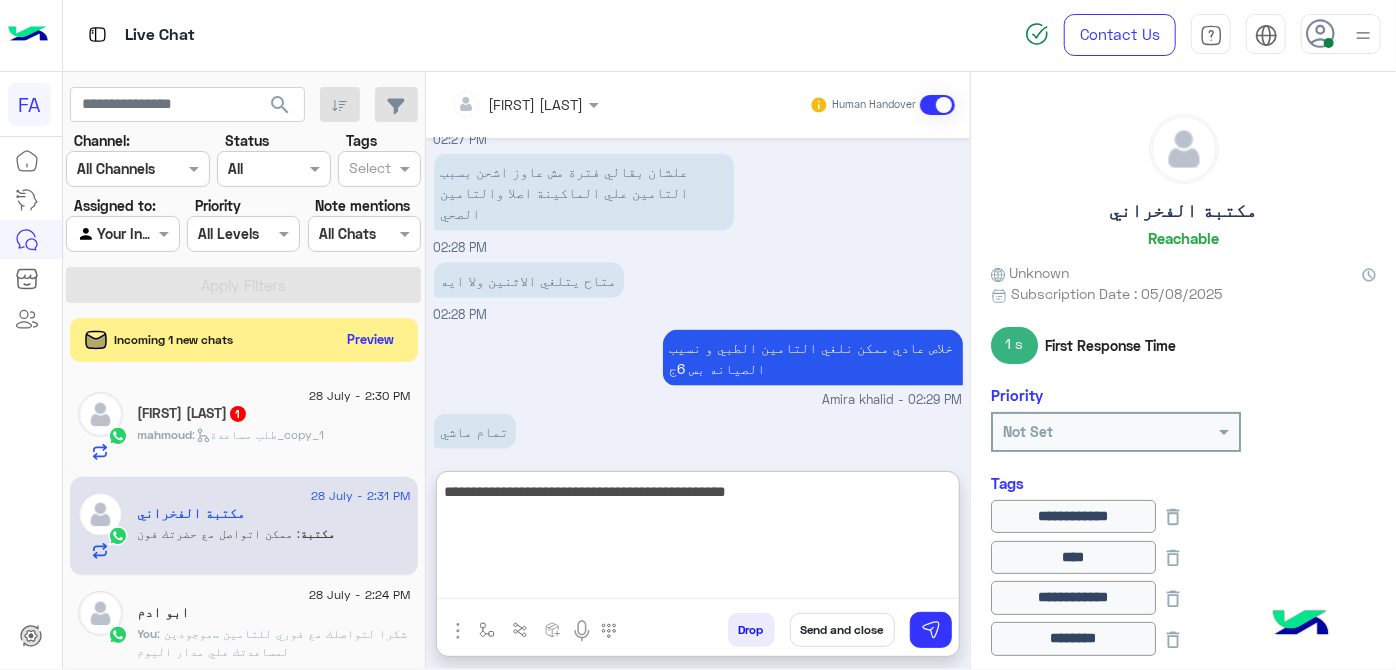 click on "**********" at bounding box center (698, 539) 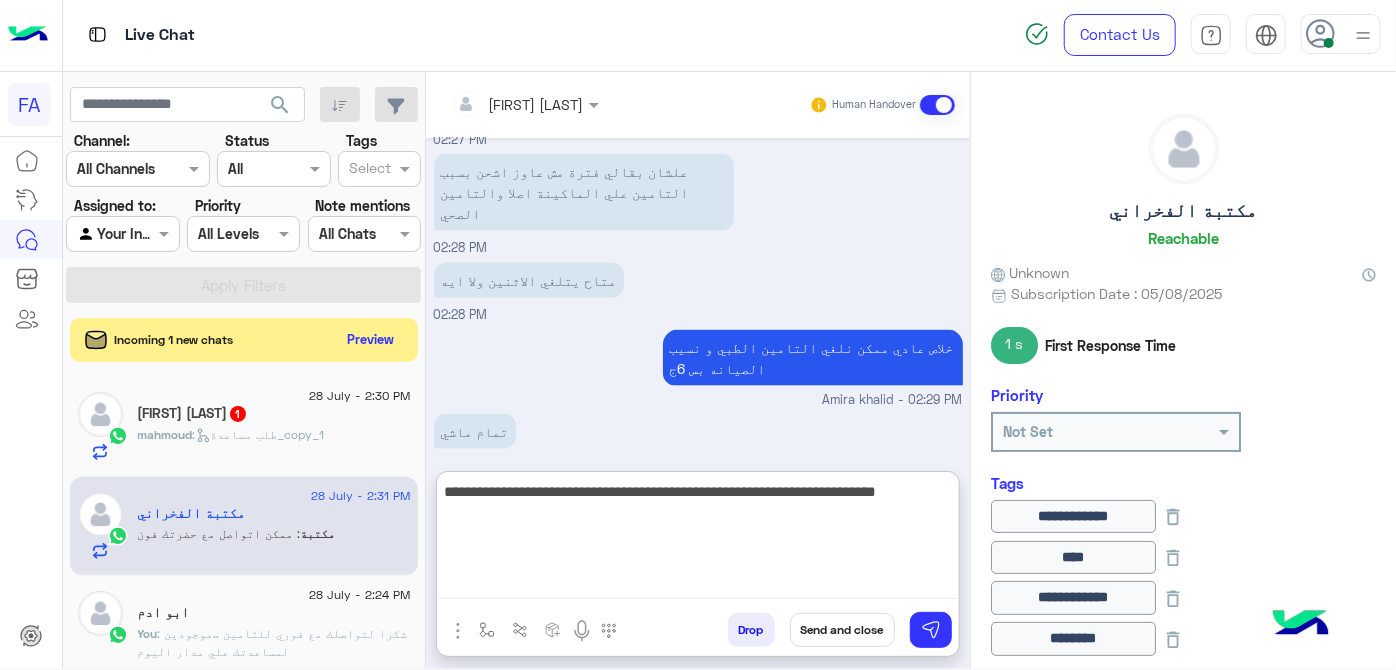 type on "**********" 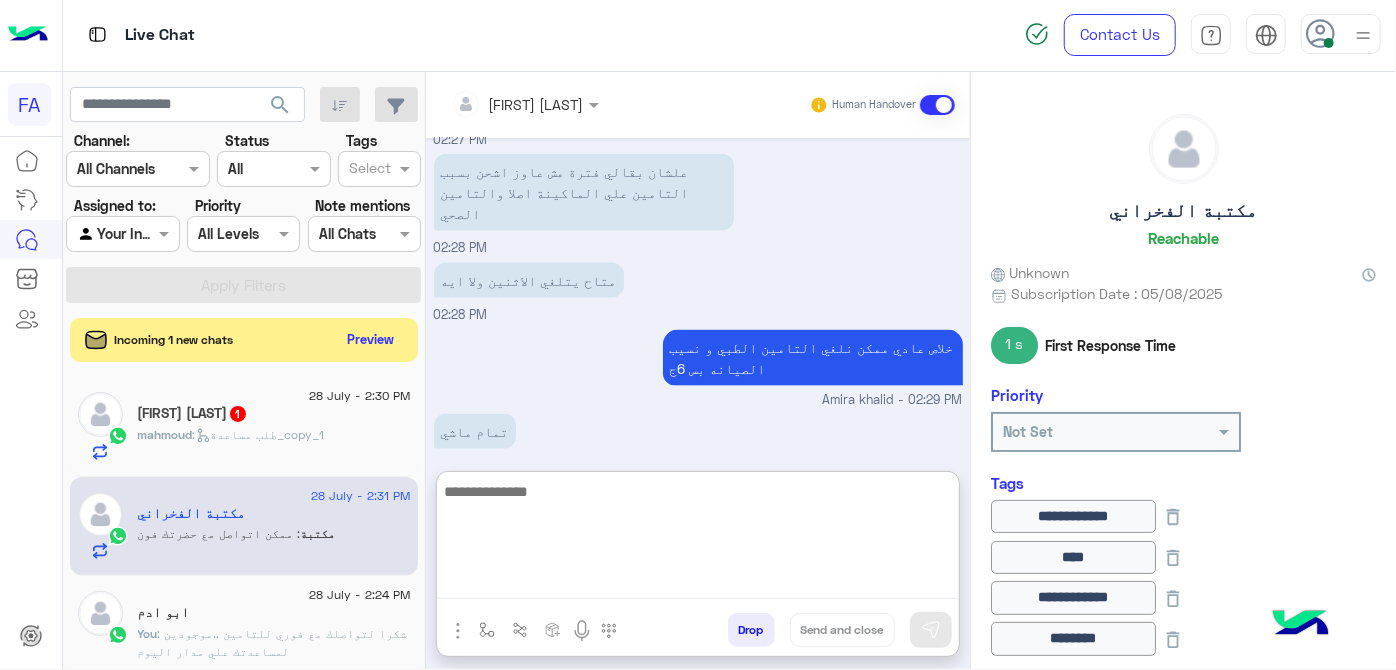 scroll, scrollTop: 5334, scrollLeft: 0, axis: vertical 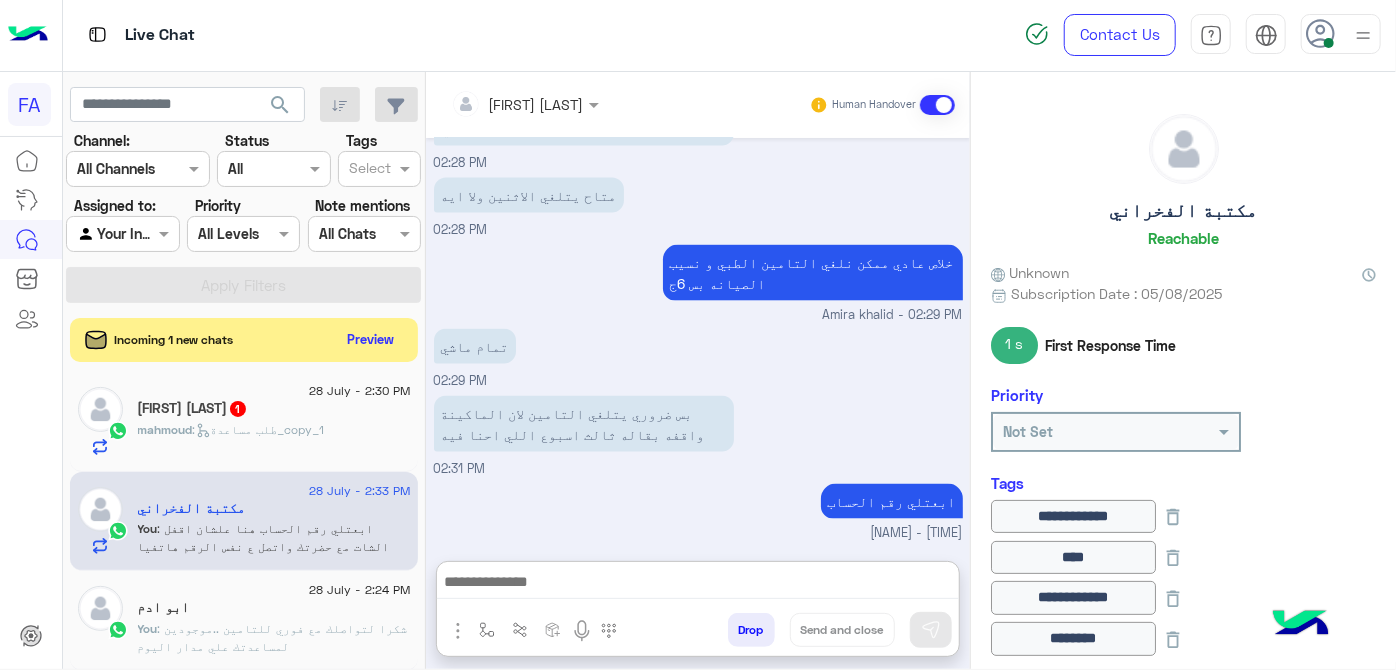 click on ": شكرا لتواصلك مع فوري للتامين ..موجودين لمساعدتك علي مدار اليوم" 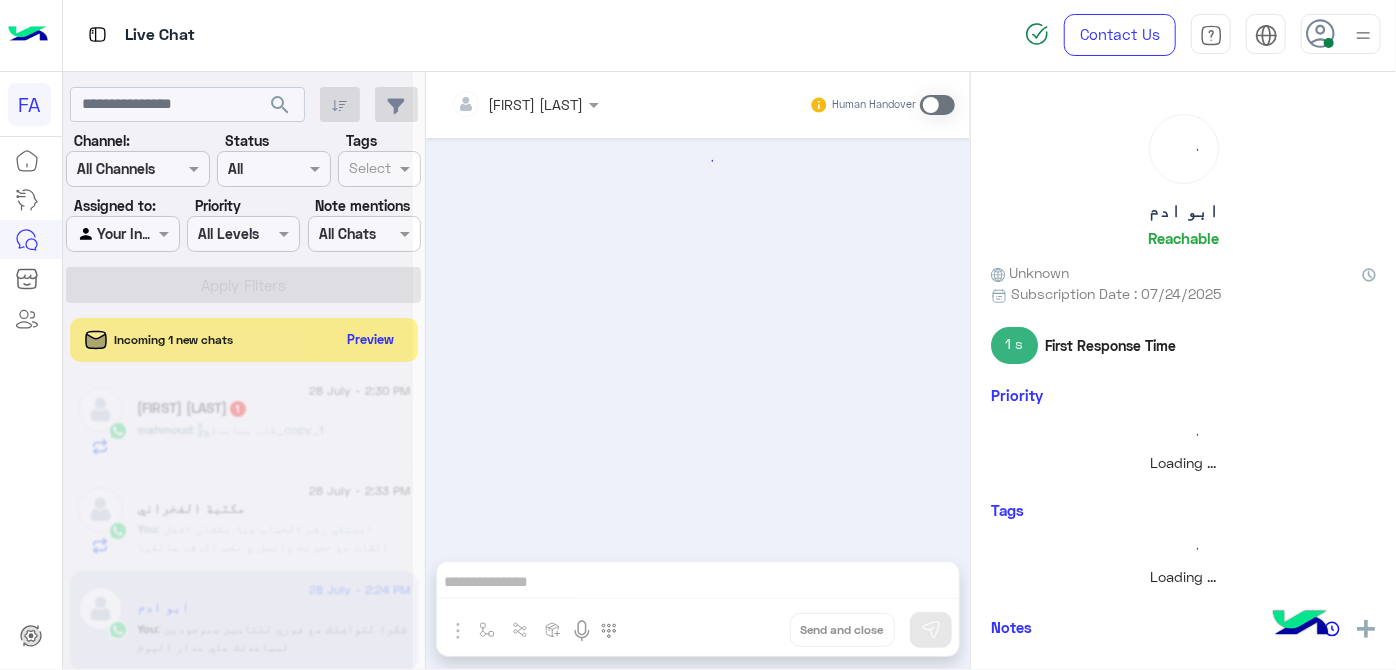 scroll, scrollTop: 322, scrollLeft: 0, axis: vertical 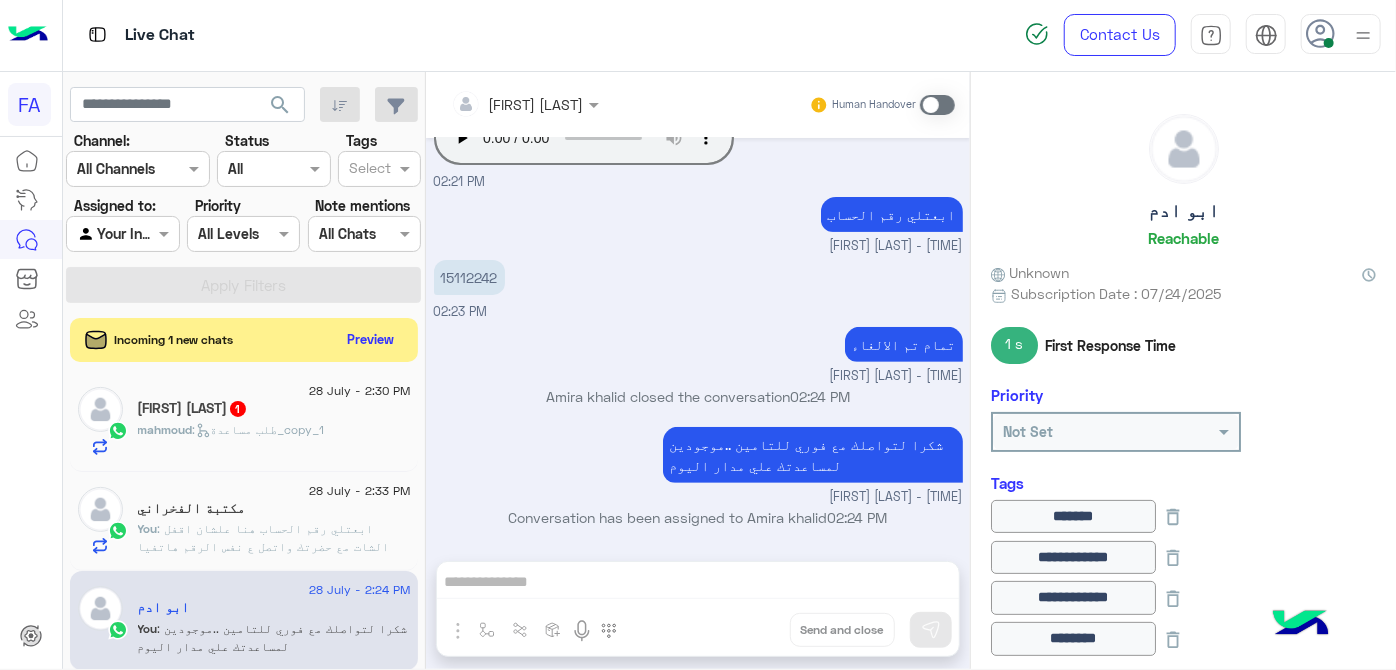 click on "[FIRST] [LAST]" at bounding box center [525, 105] 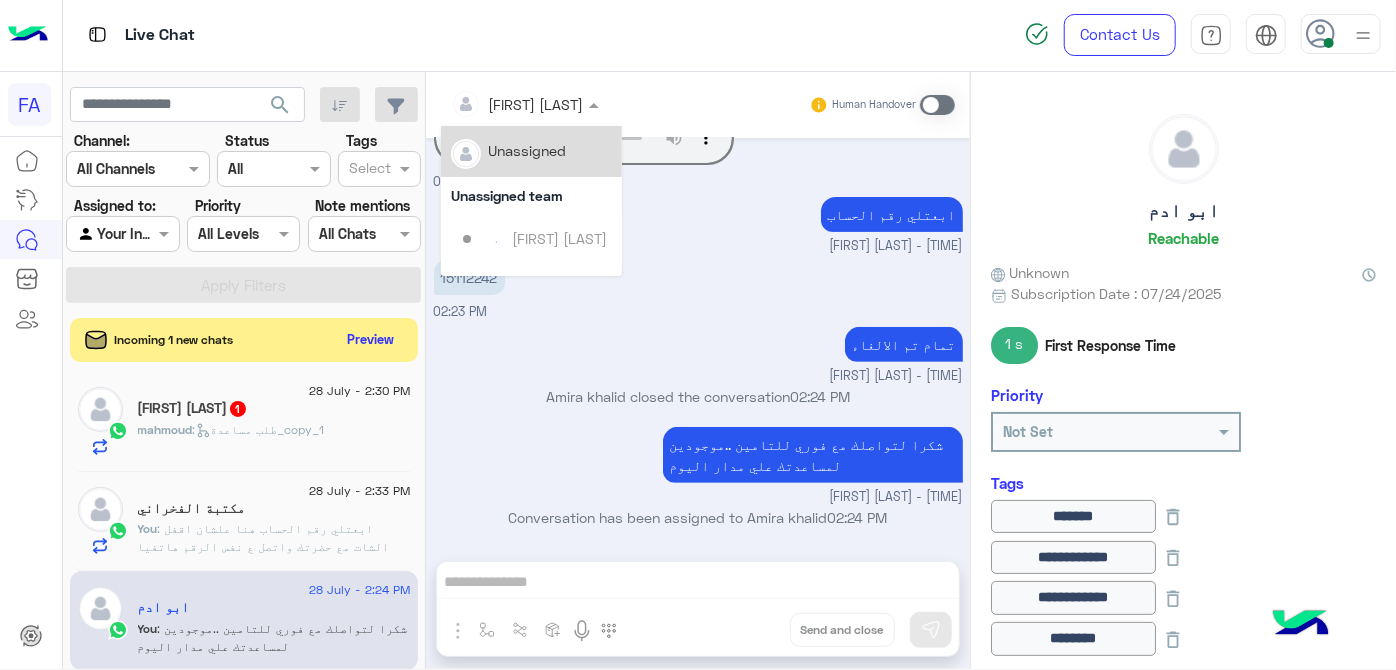 click on "Unassigned" at bounding box center (528, 150) 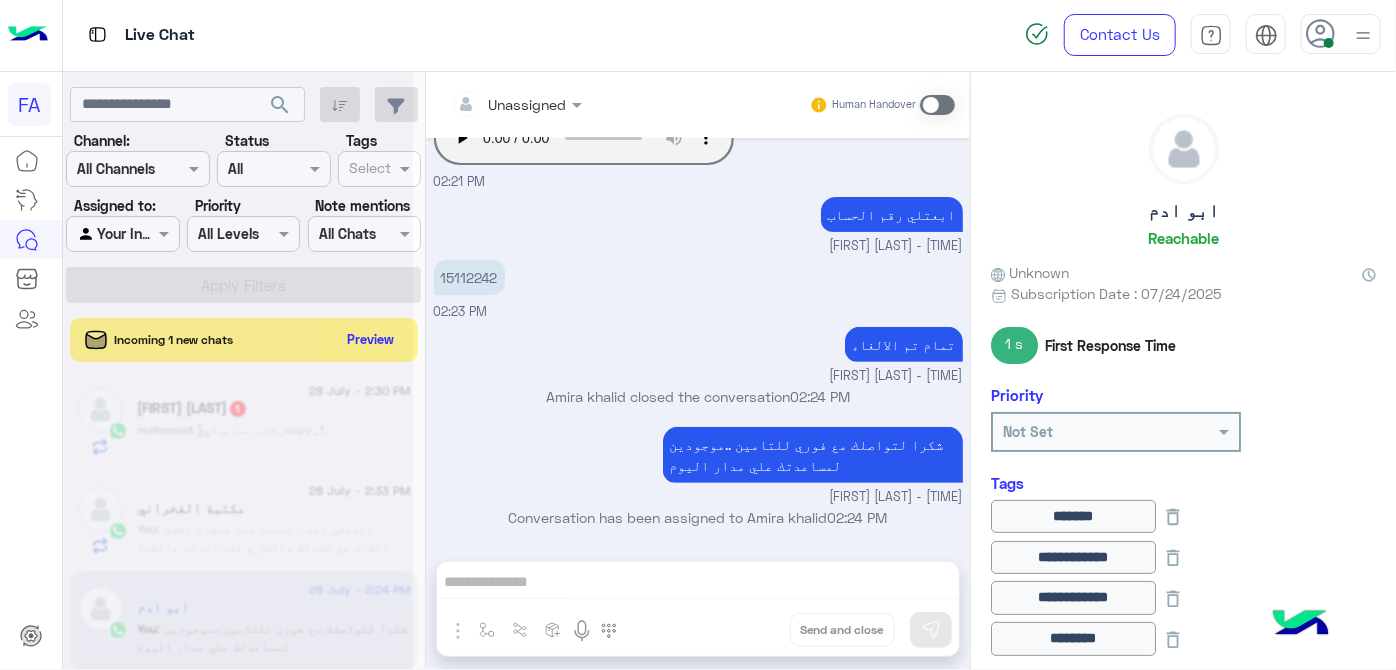 scroll, scrollTop: 0, scrollLeft: 0, axis: both 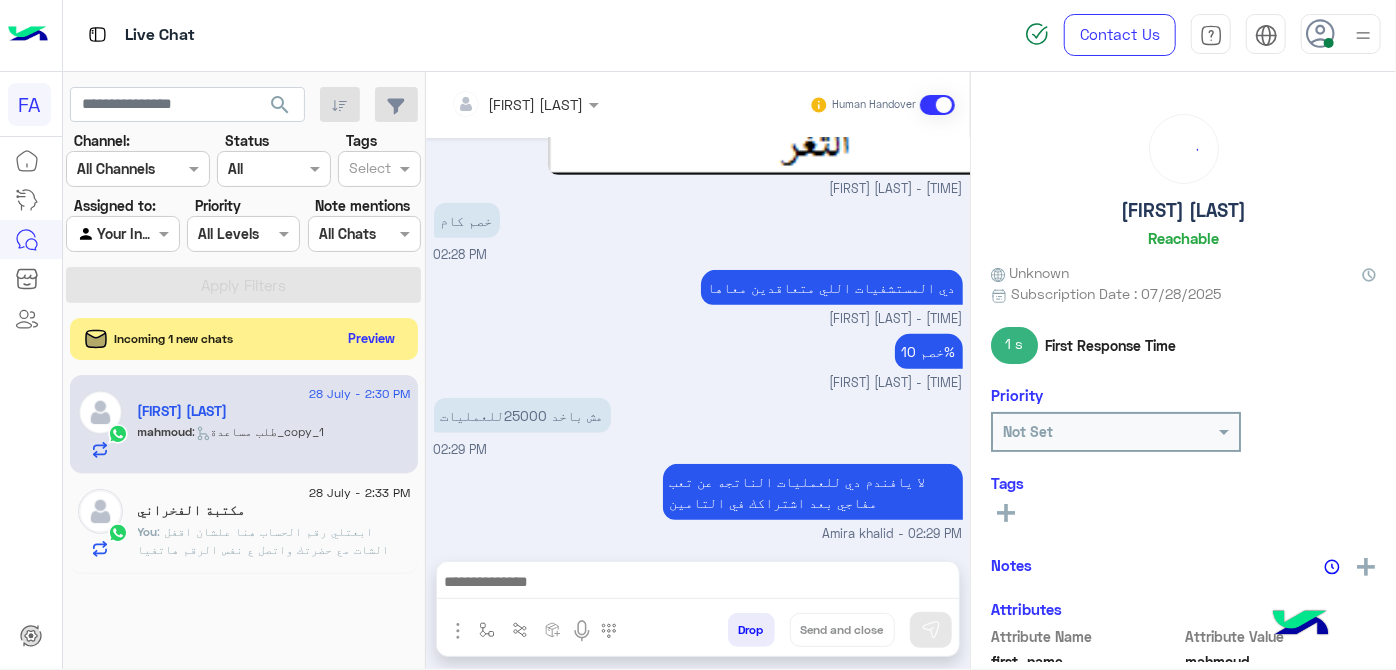 click on "Preview" 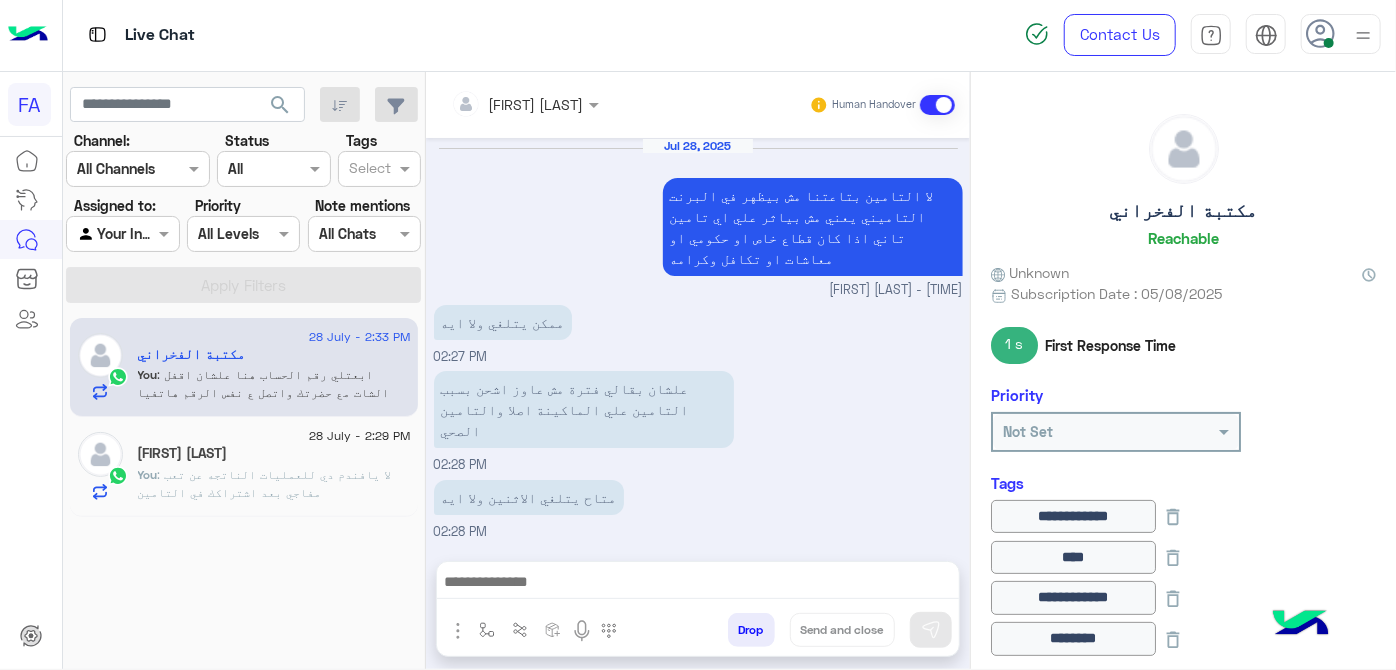 scroll, scrollTop: 409, scrollLeft: 0, axis: vertical 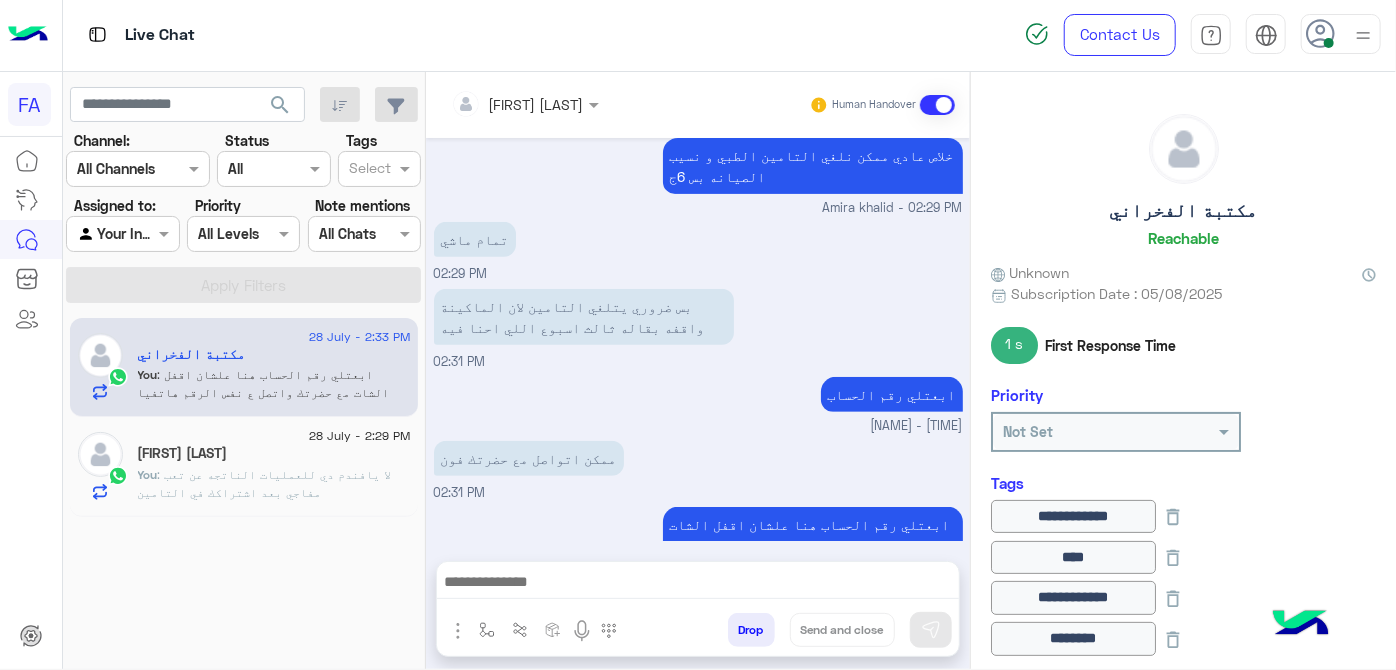 click on "You  : لا يافندم دي للعمليات الناتجه عن تعب مفاجي بعد اشتراكك في التامين" 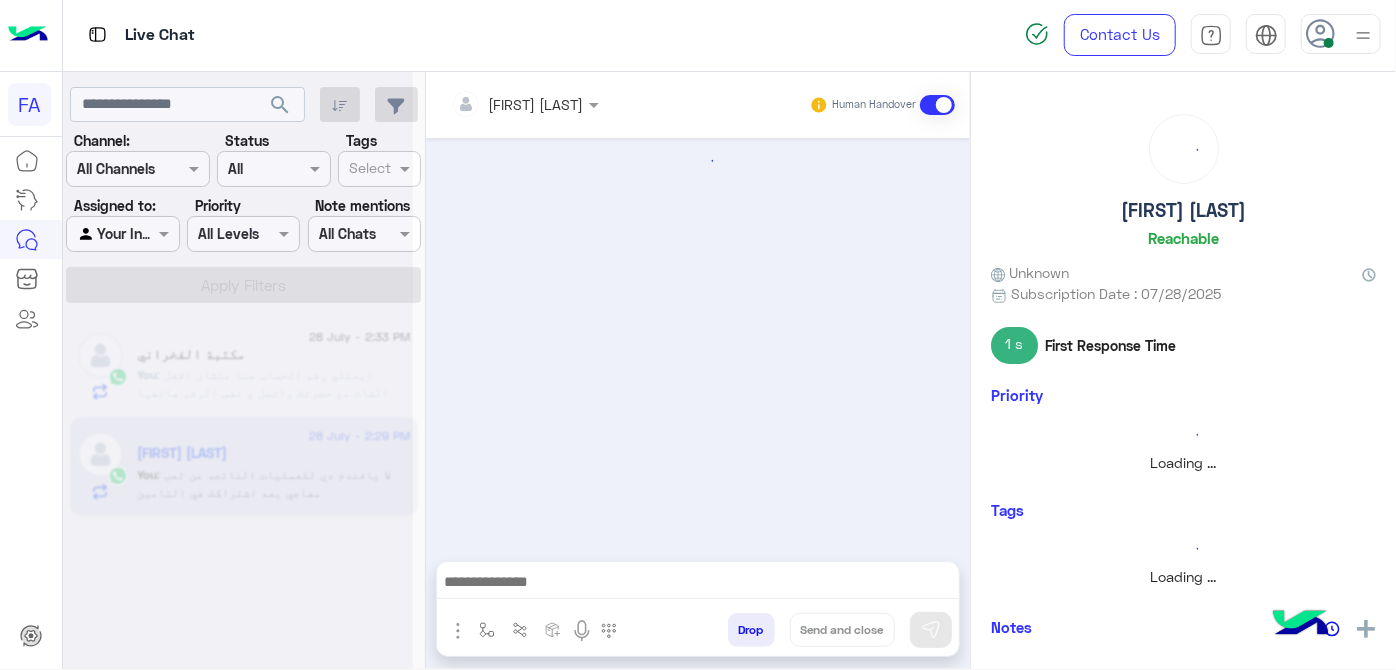 scroll, scrollTop: 528, scrollLeft: 0, axis: vertical 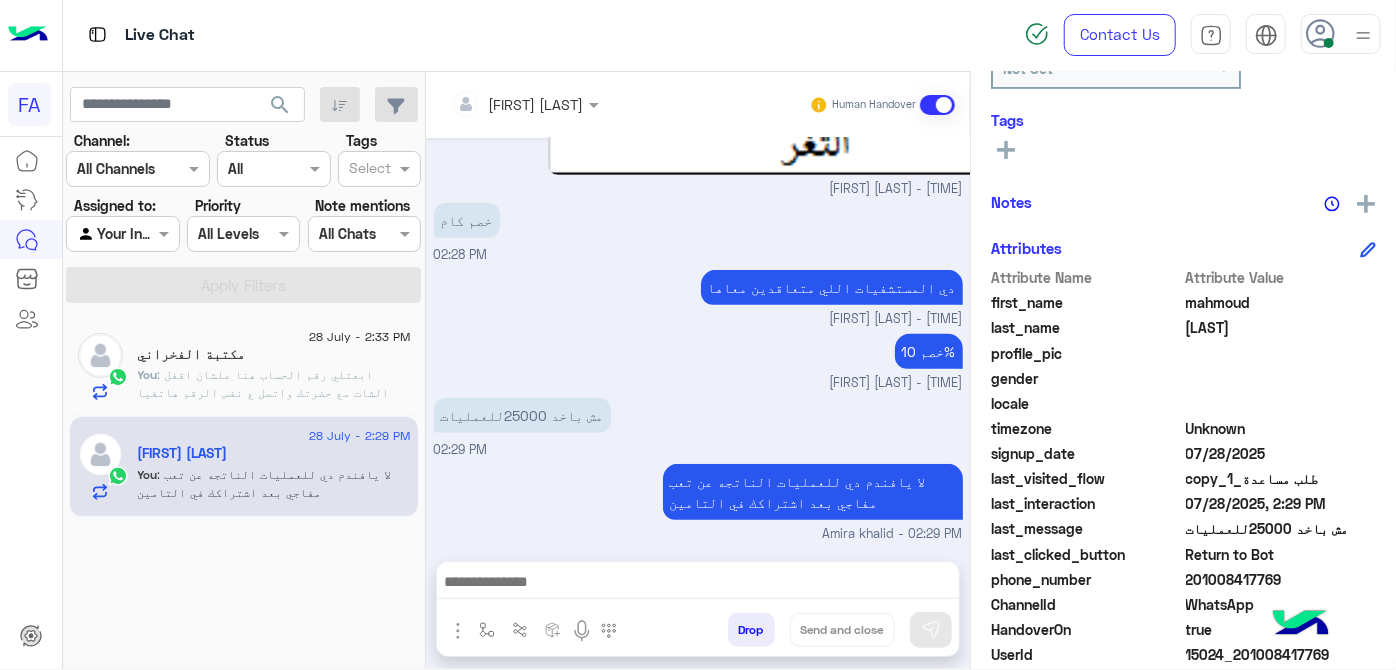 click on ": ابعتلي رقم الحساب هنا علشان اقفل الشات مع حضرتك واتصل ع نفس الرقم هاتفيا" 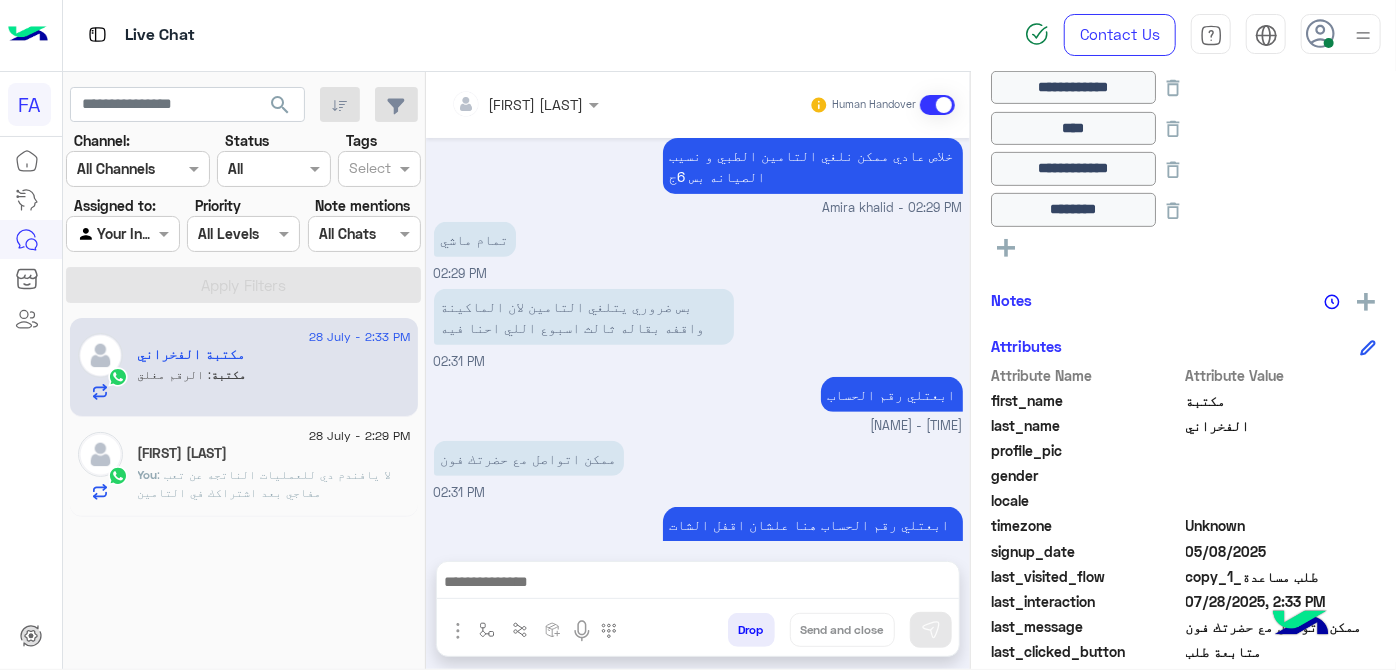 scroll, scrollTop: 476, scrollLeft: 0, axis: vertical 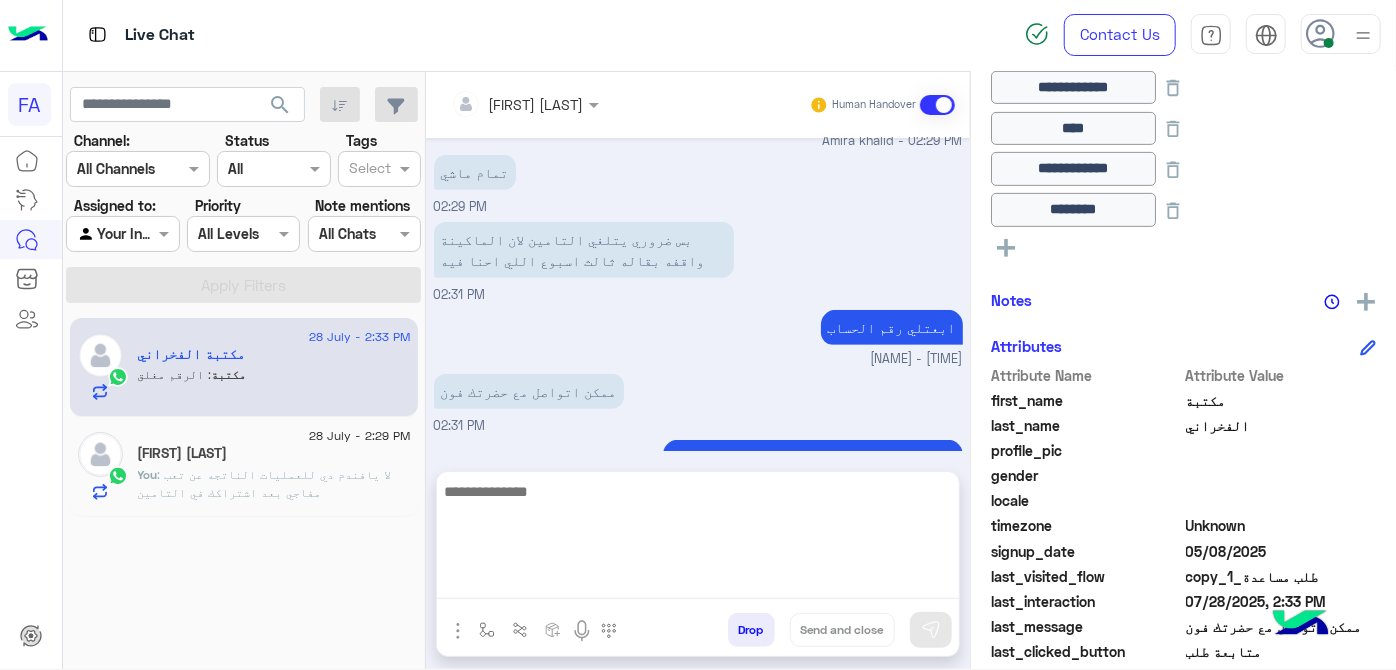 click at bounding box center [698, 539] 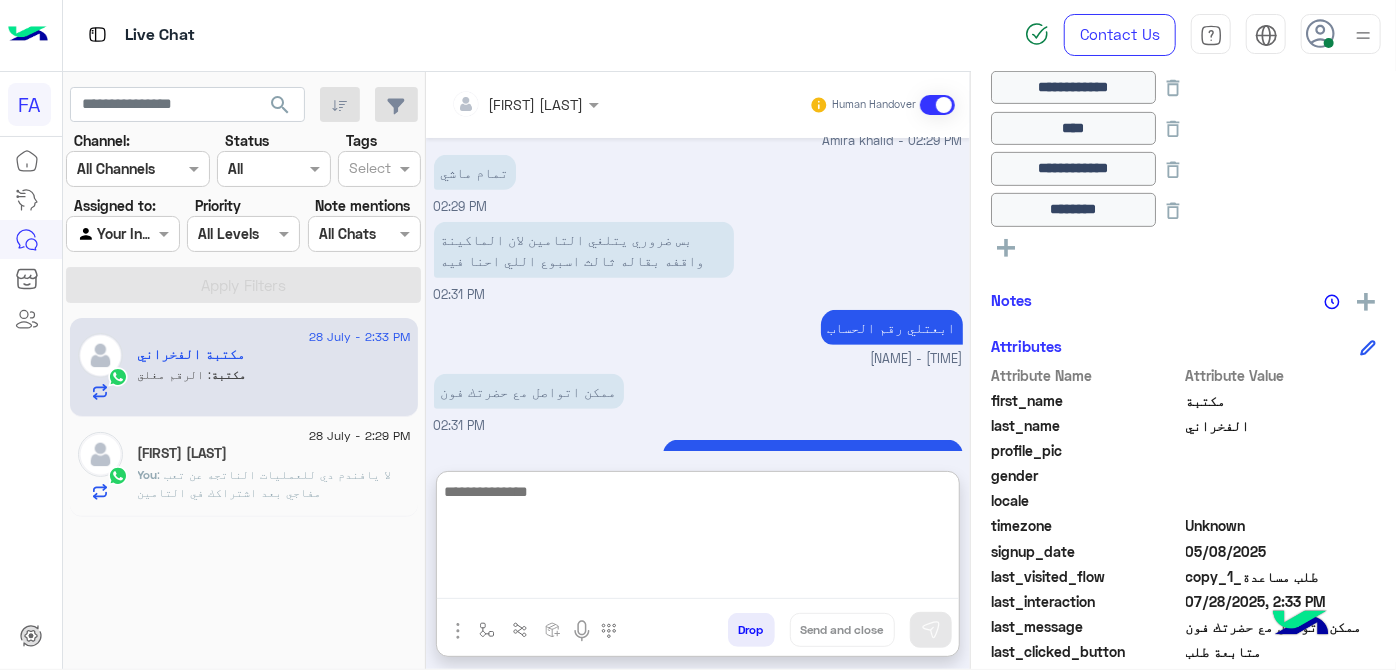 type on "*" 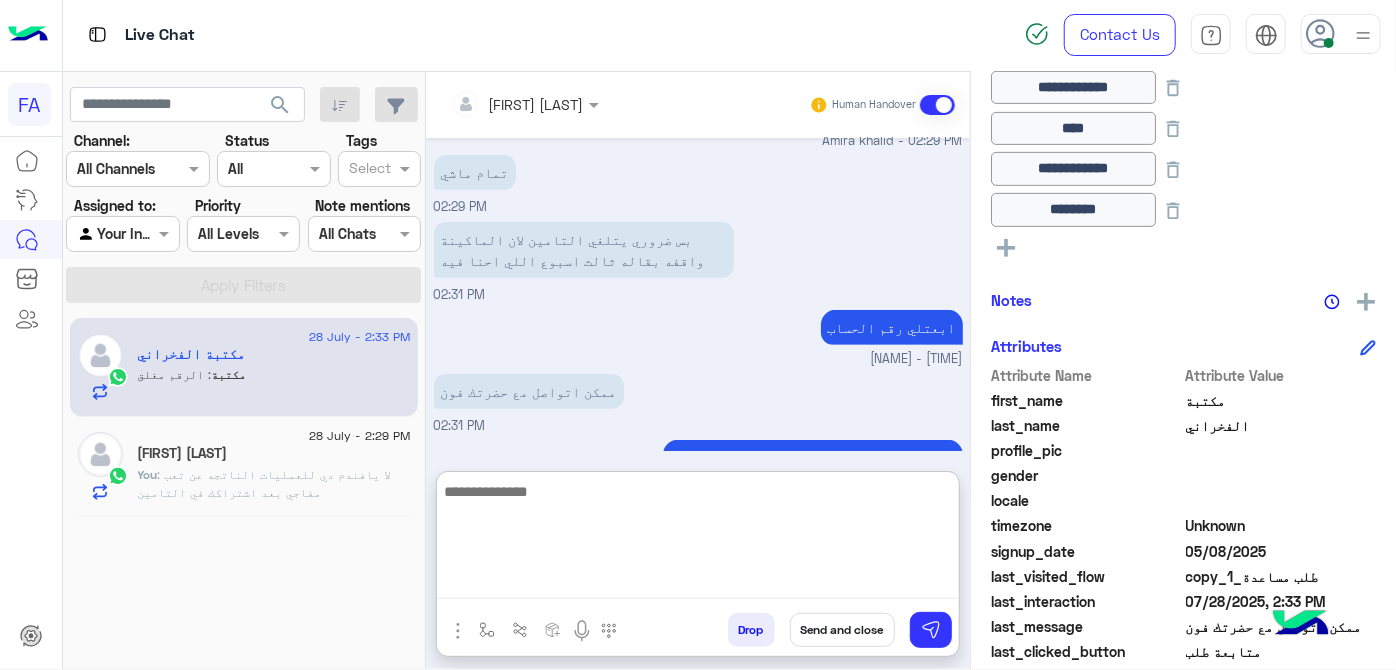 scroll, scrollTop: 629, scrollLeft: 0, axis: vertical 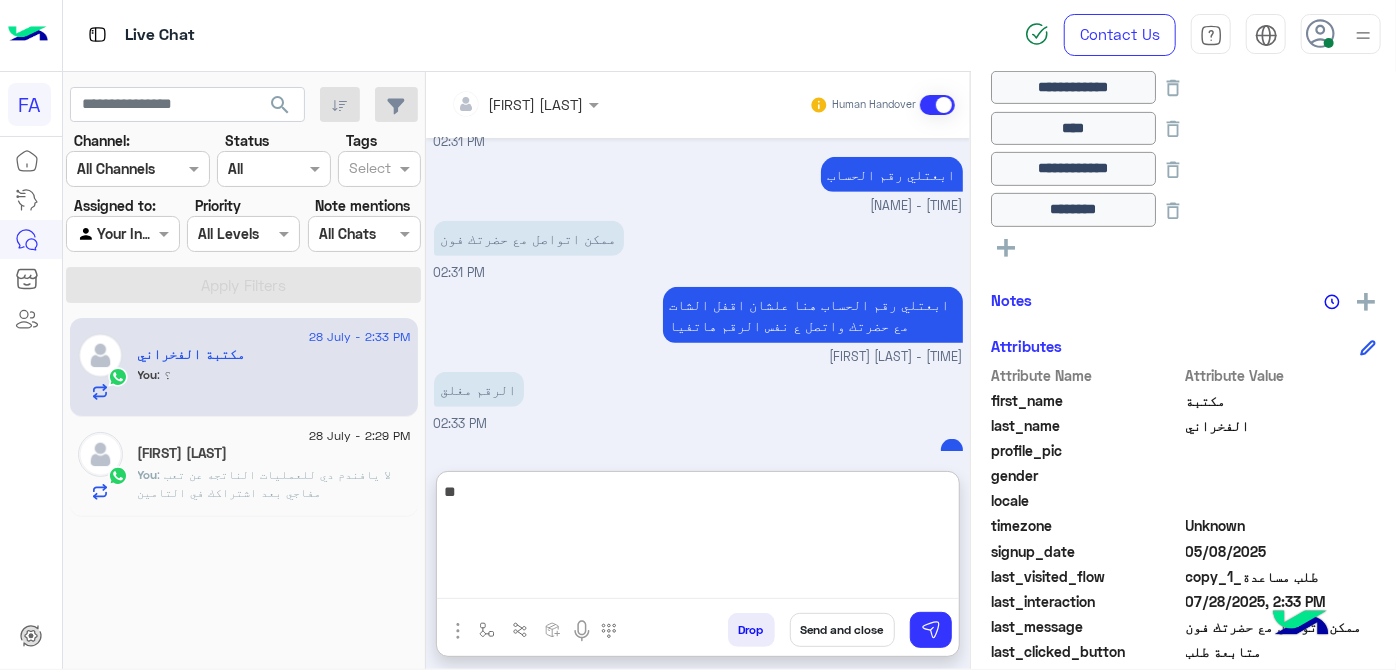 type on "*" 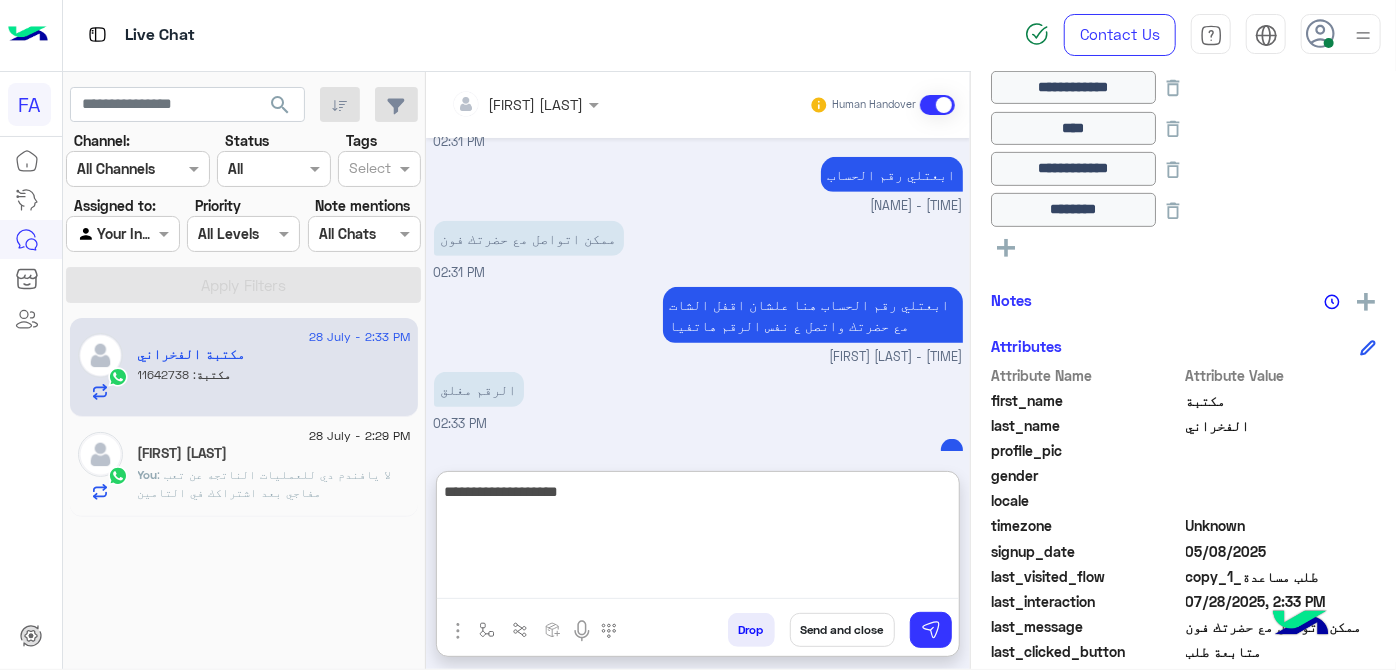 scroll, scrollTop: 696, scrollLeft: 0, axis: vertical 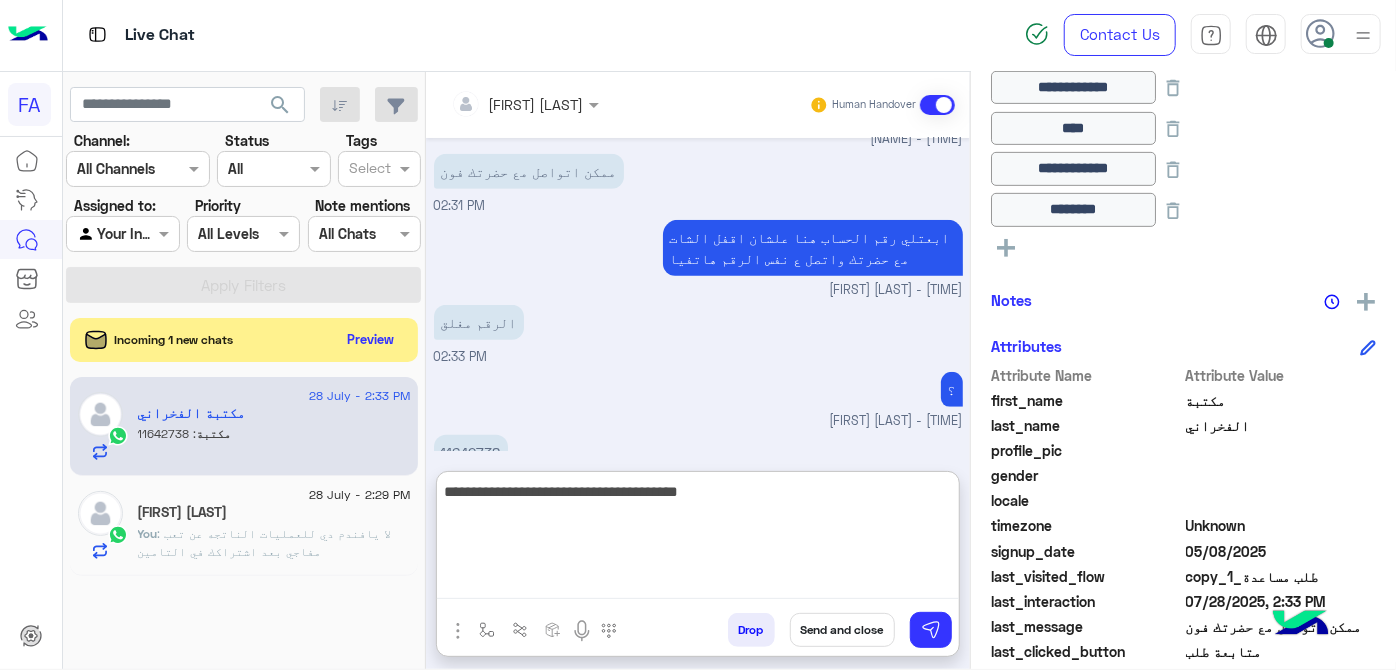 type on "**********" 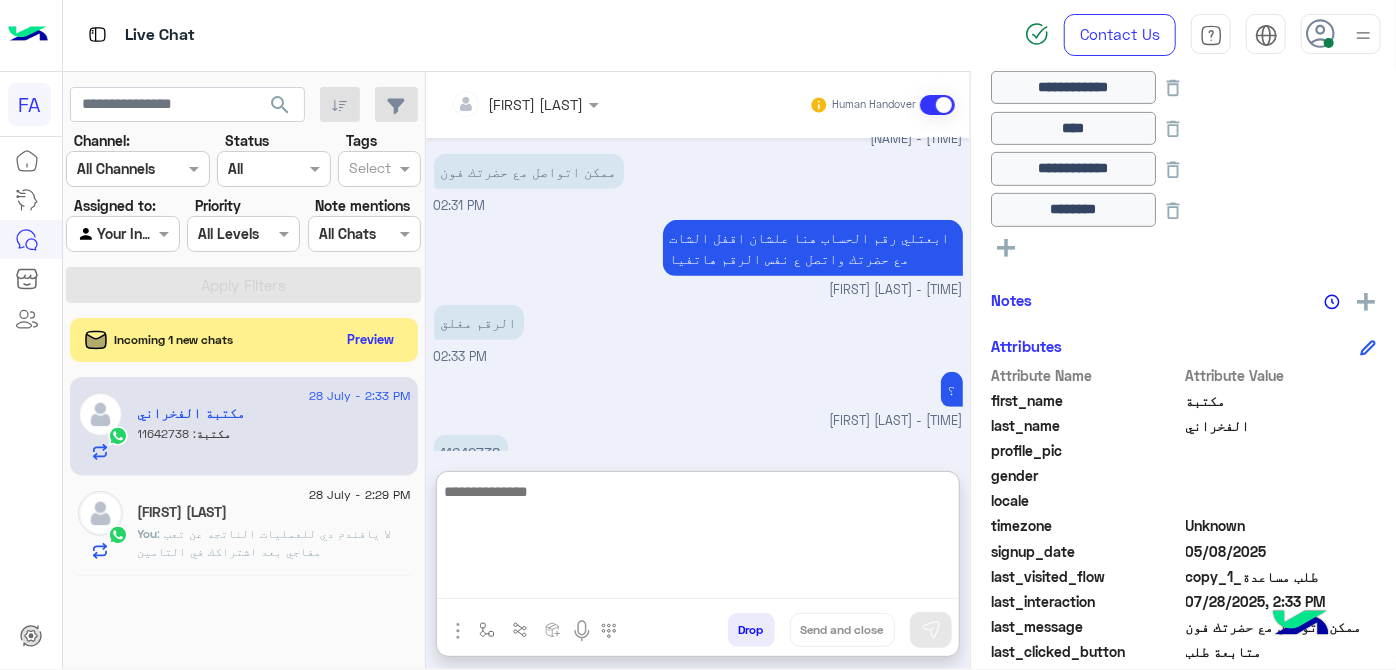 scroll, scrollTop: 759, scrollLeft: 0, axis: vertical 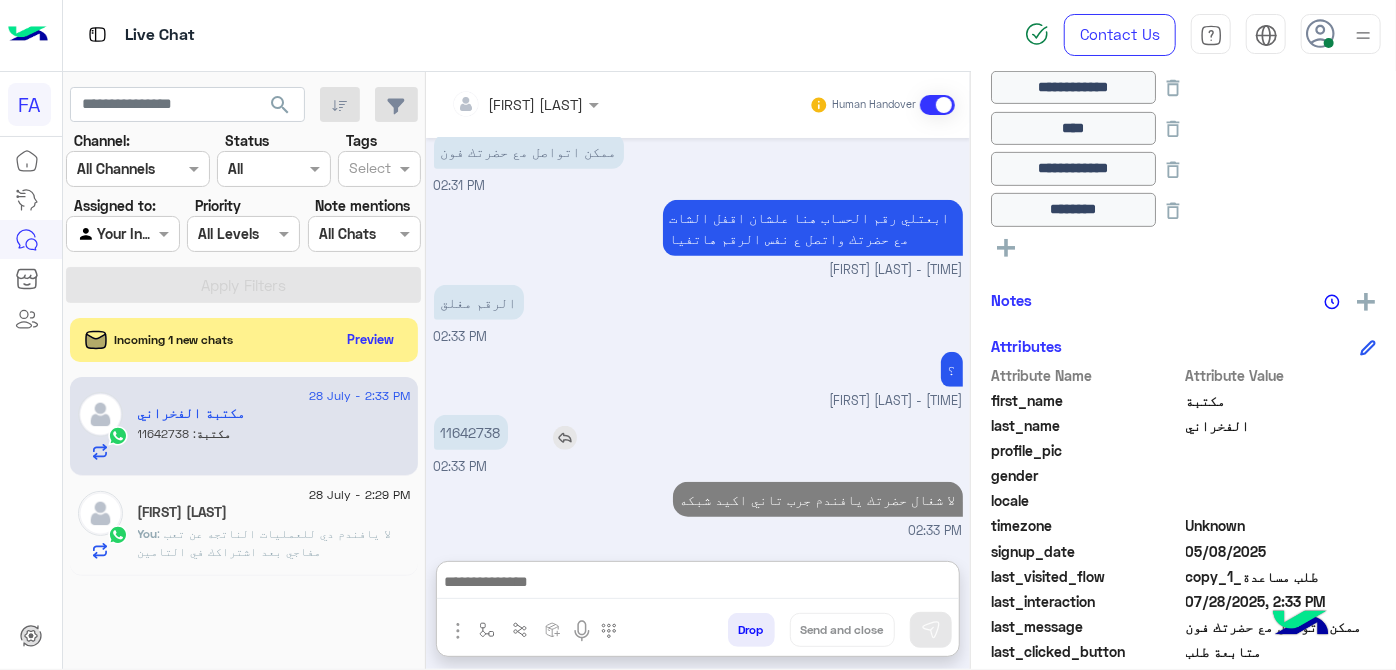 click on "11642738" at bounding box center [471, 432] 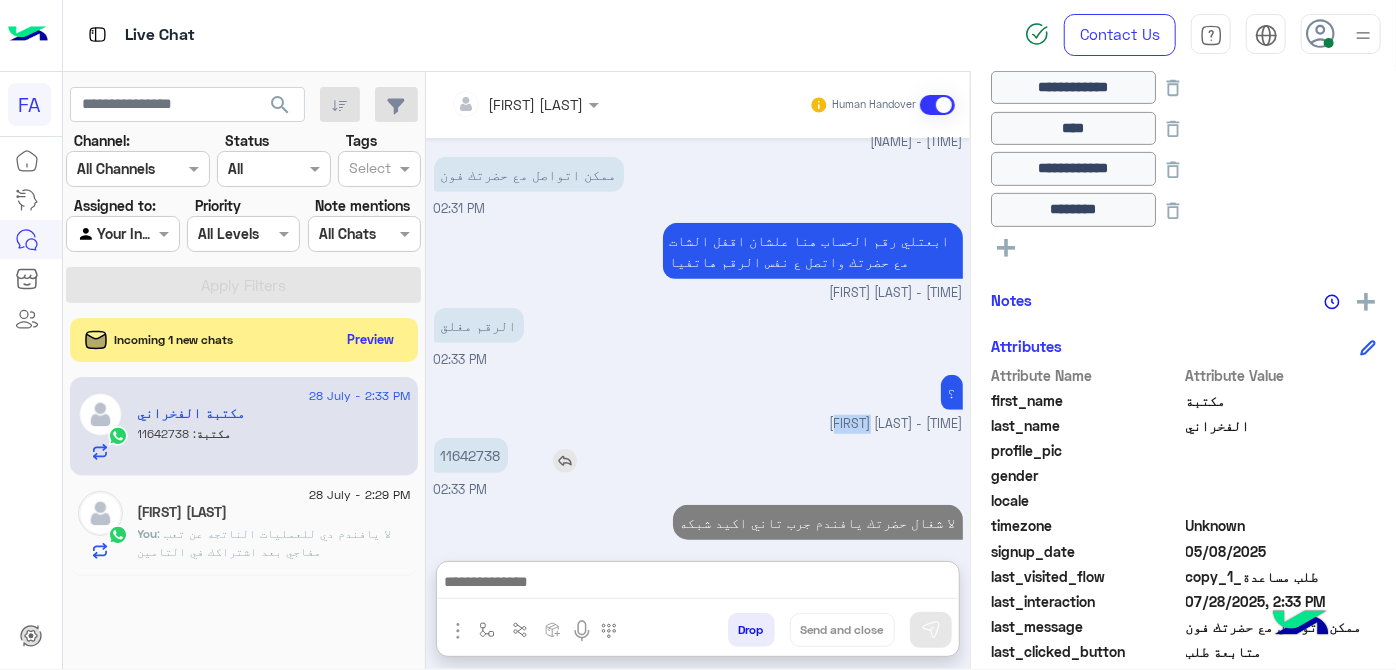 click on "?  [FIRST] [LAST]  -  [TIME]" at bounding box center [698, 402] 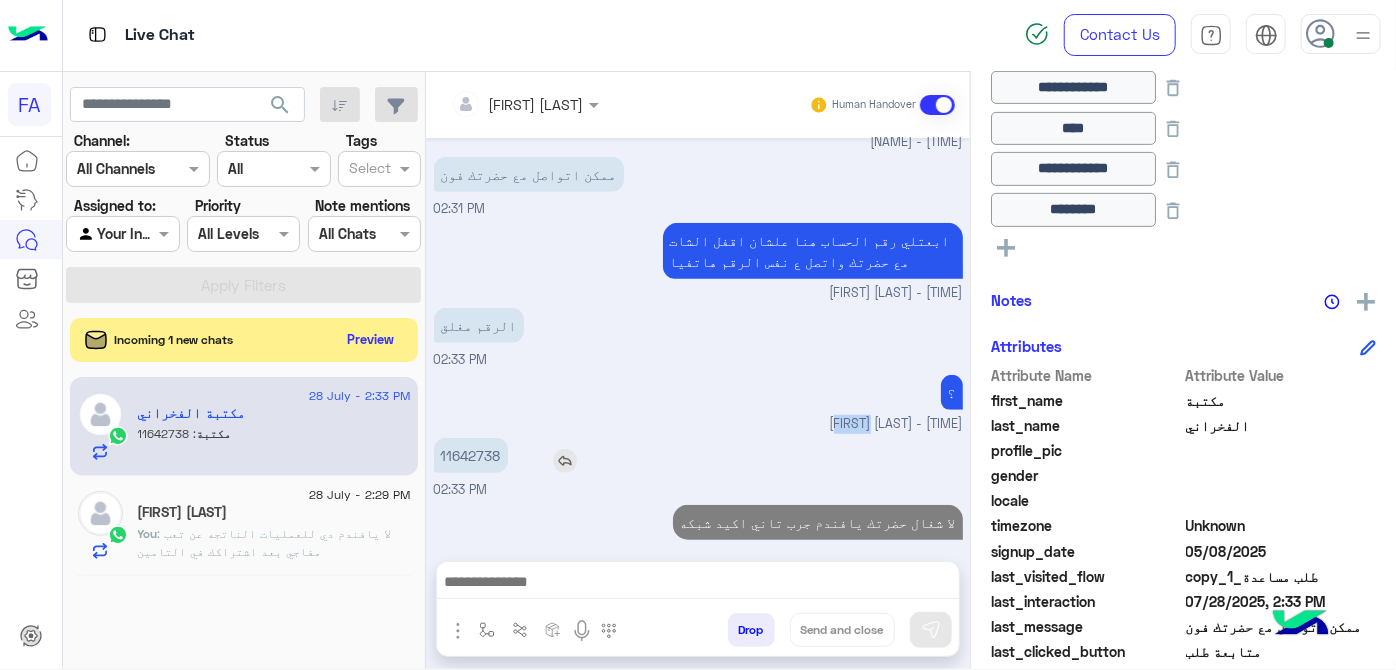 scroll, scrollTop: 669, scrollLeft: 0, axis: vertical 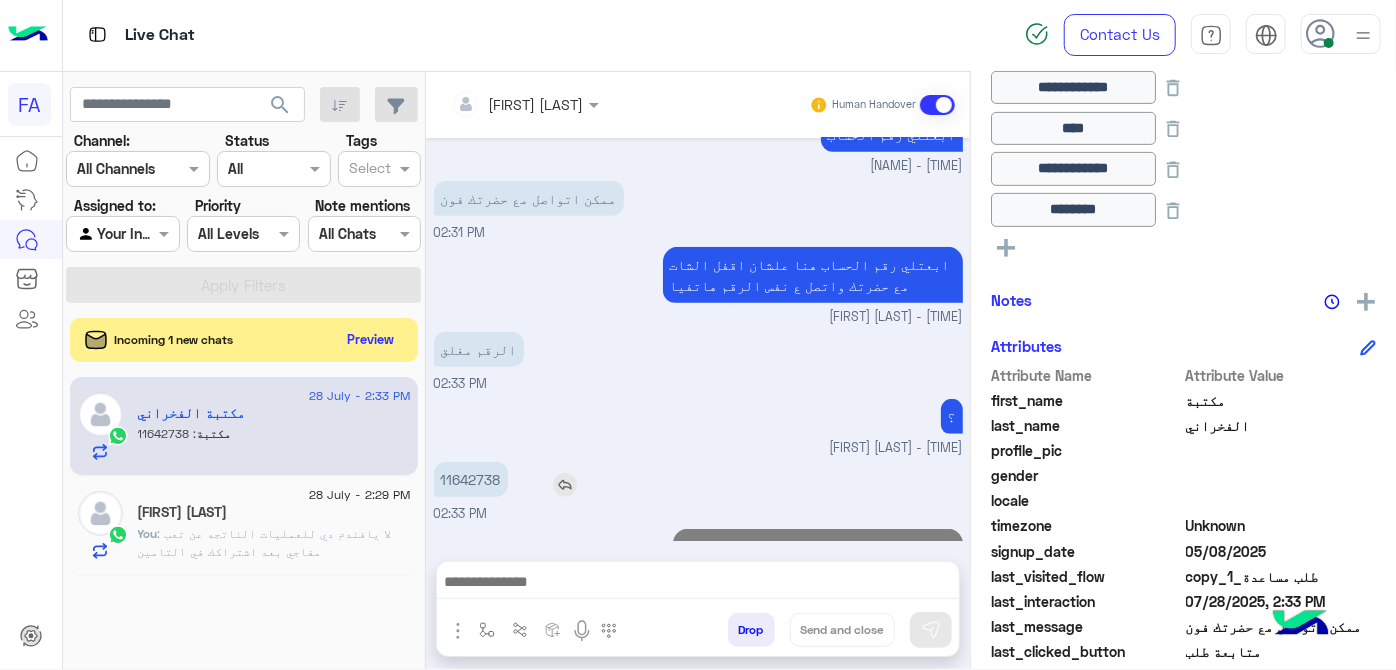 click on "11642738" at bounding box center [471, 479] 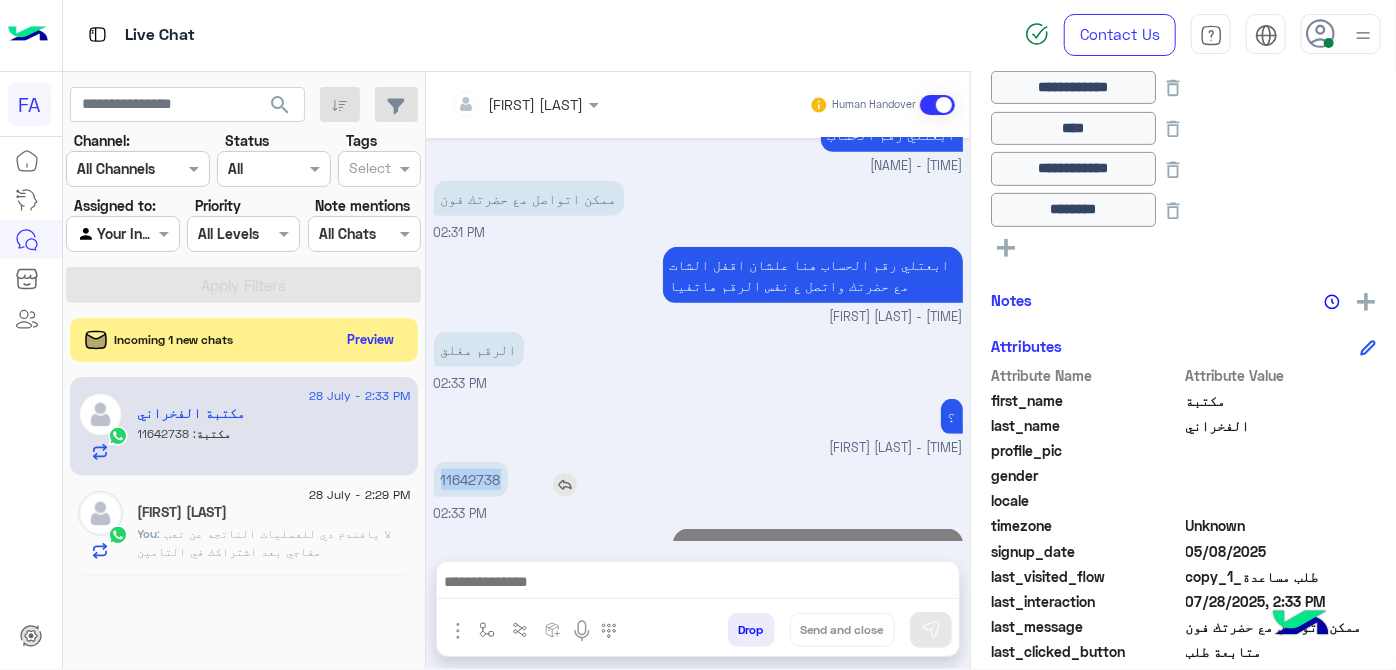 click on "11642738" at bounding box center (471, 479) 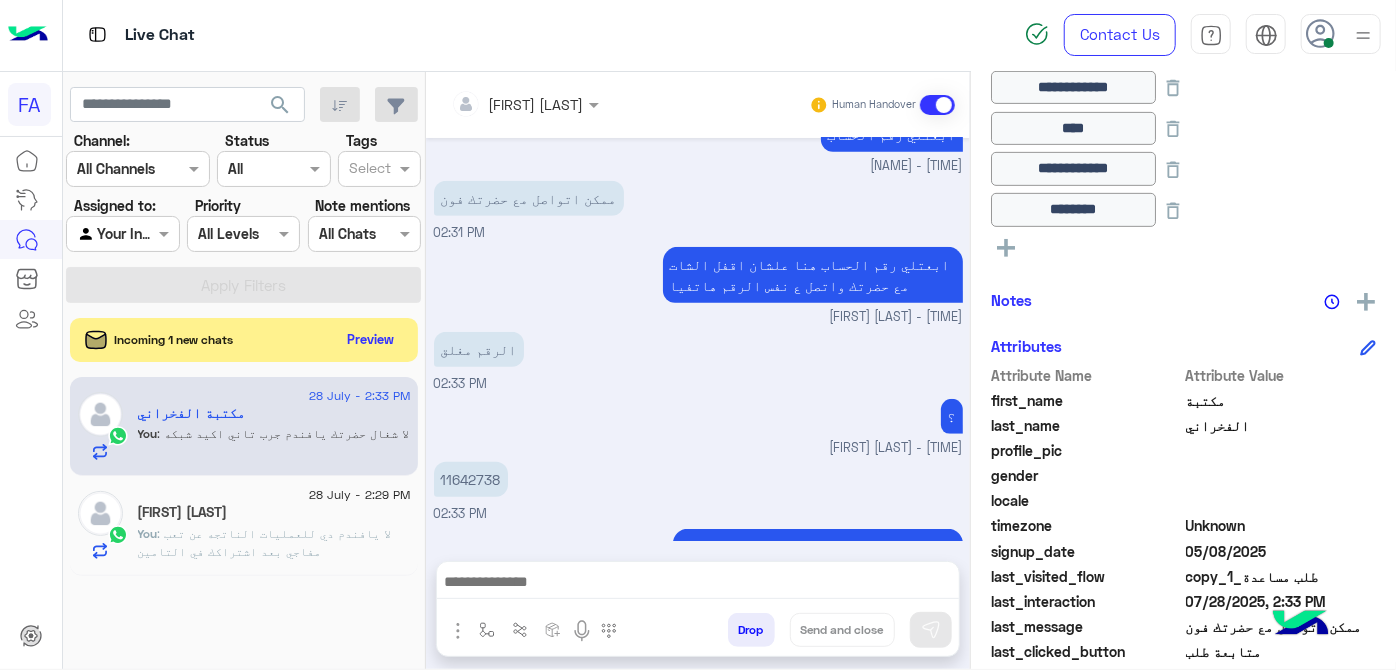 click on "profile_pic" 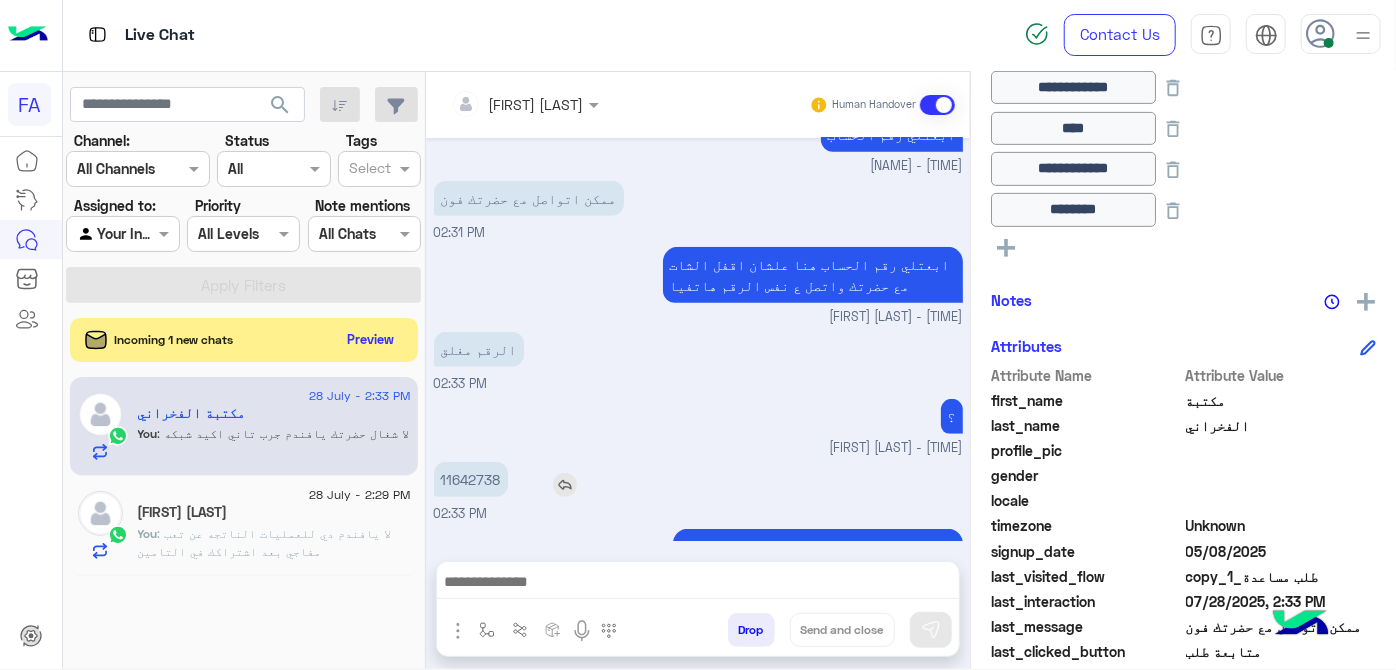 click on "11642738" at bounding box center (471, 479) 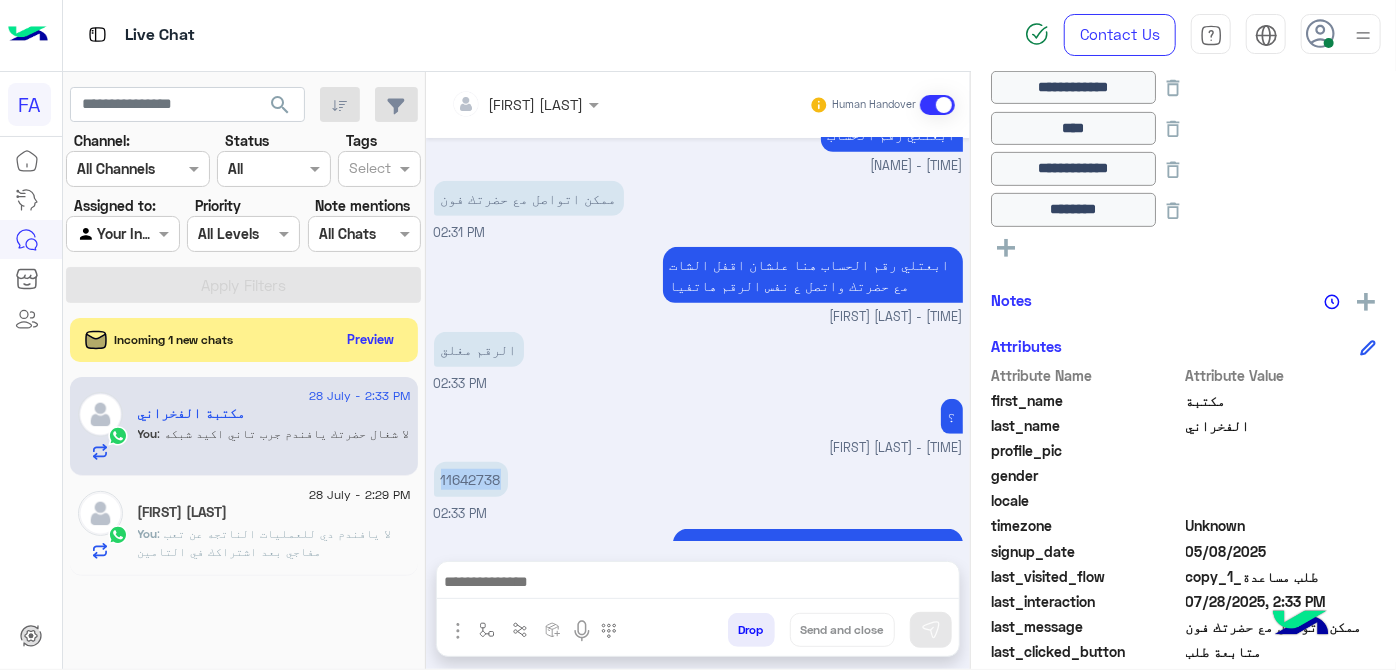 drag, startPoint x: 469, startPoint y: 433, endPoint x: 458, endPoint y: 375, distance: 59.03389 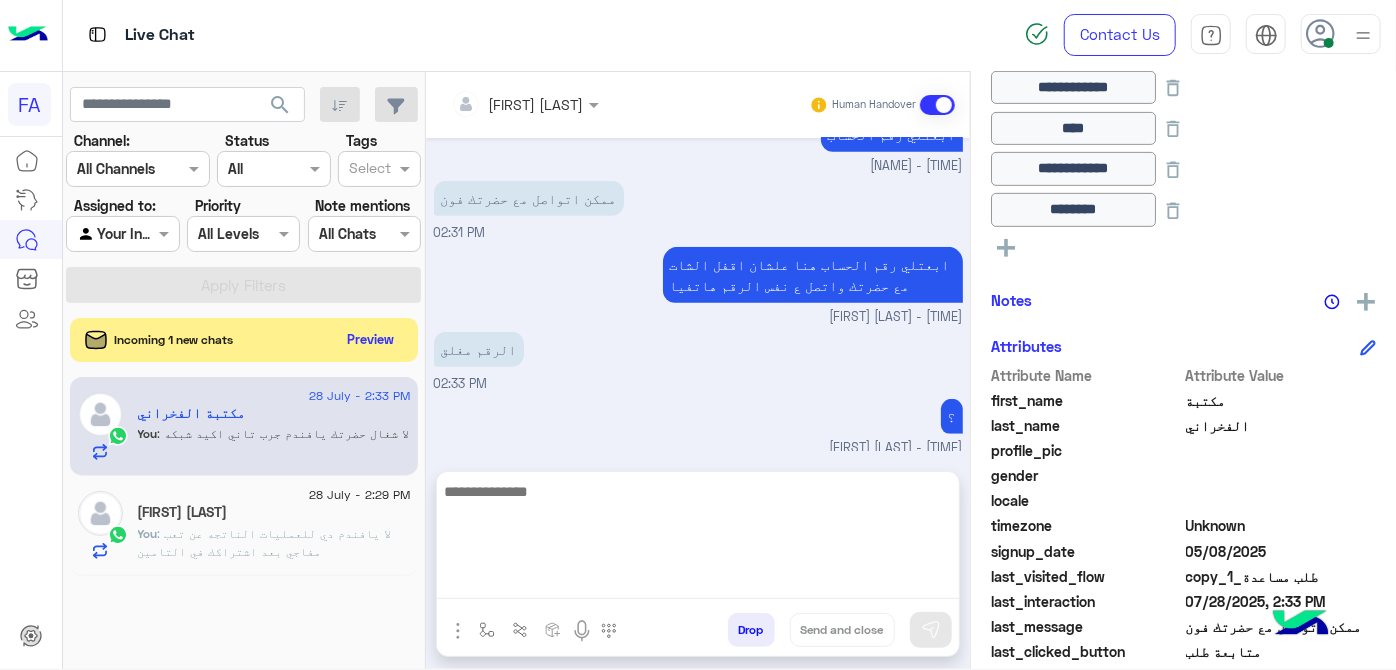 click at bounding box center (698, 539) 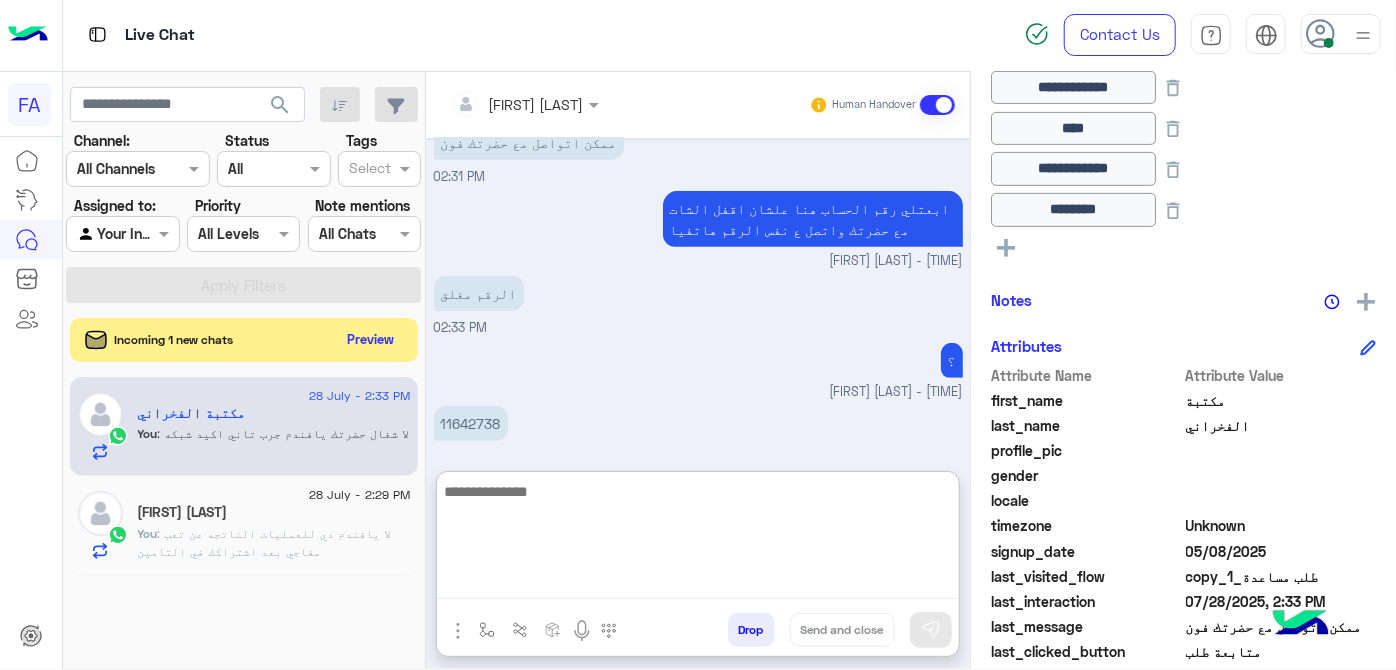 scroll, scrollTop: 759, scrollLeft: 0, axis: vertical 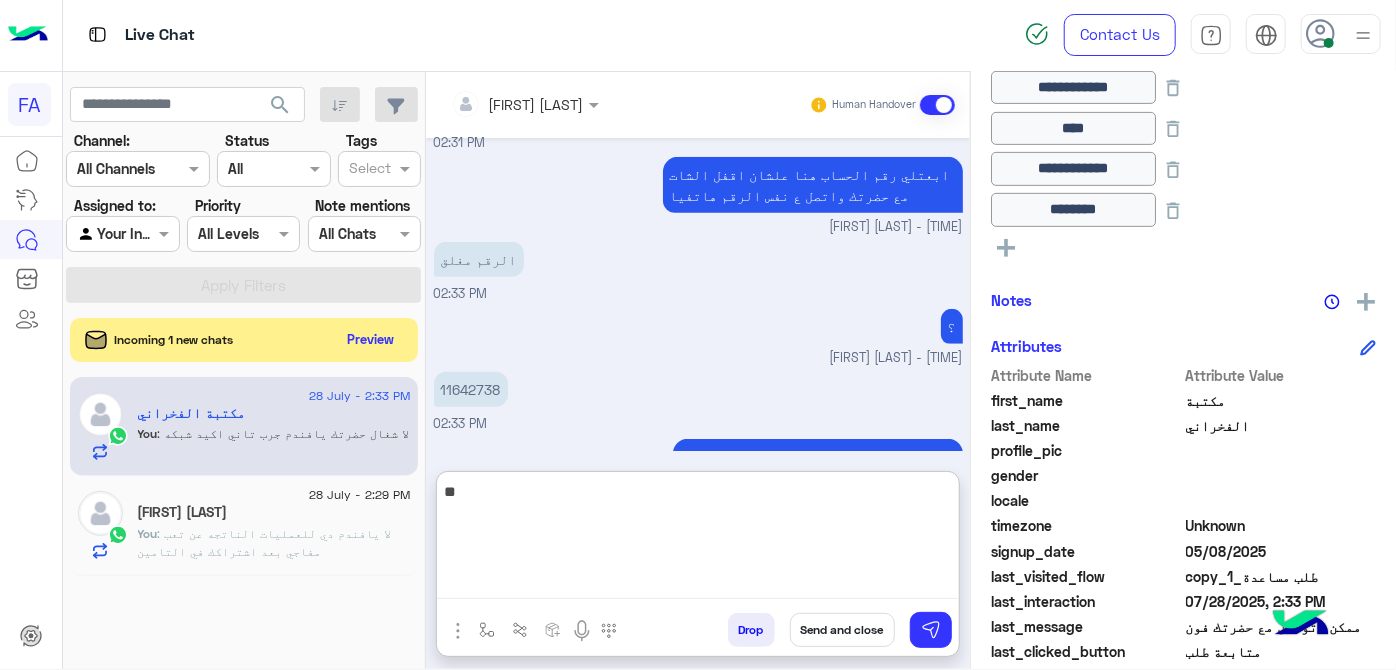type on "*" 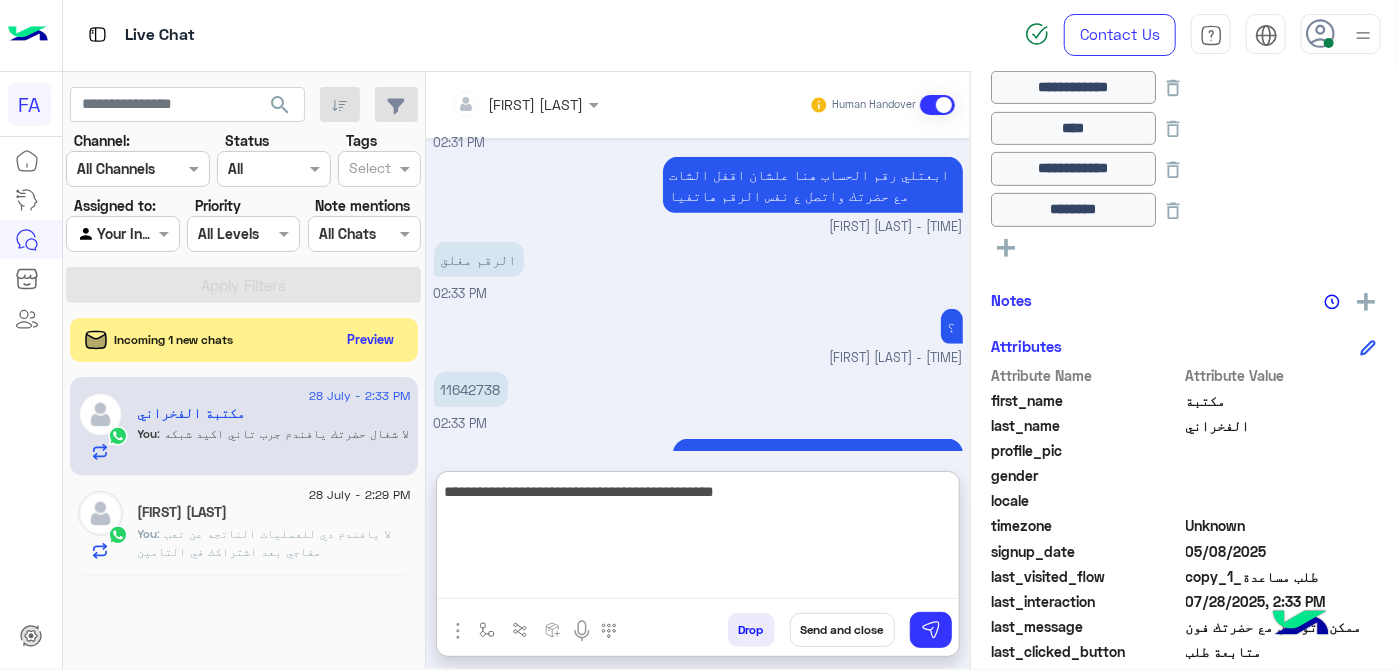 type on "**********" 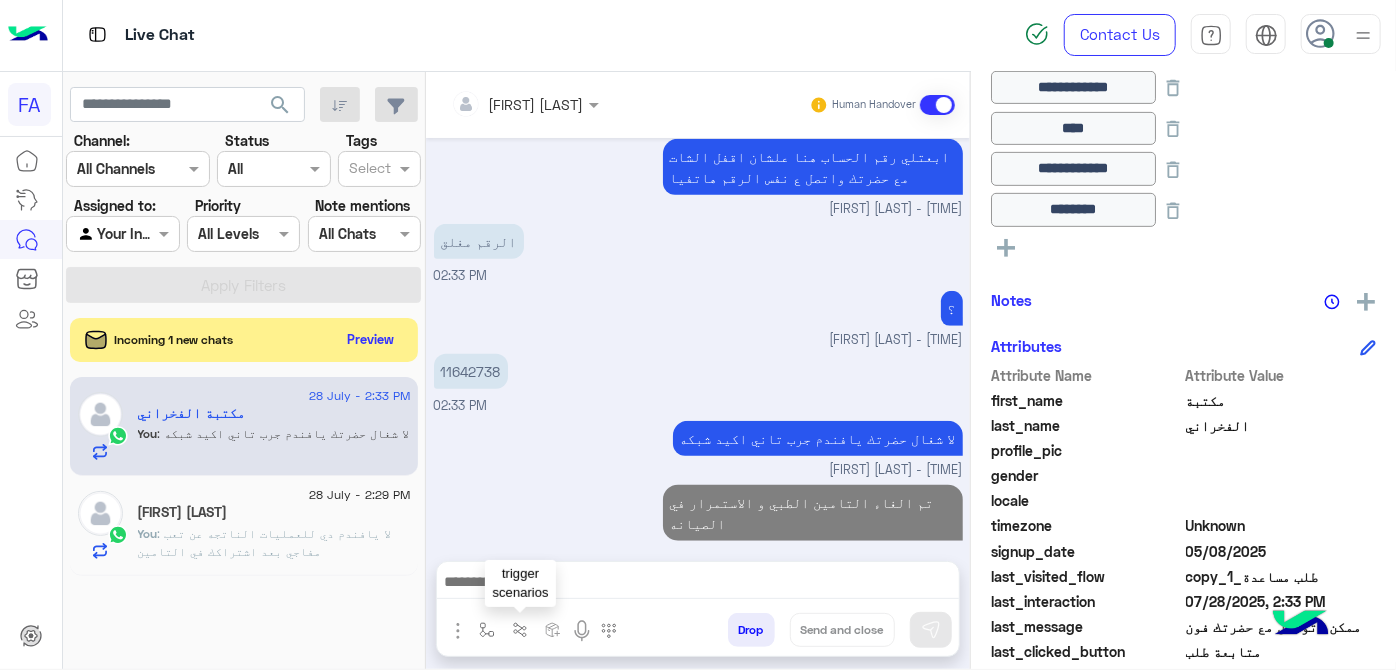 scroll, scrollTop: 733, scrollLeft: 0, axis: vertical 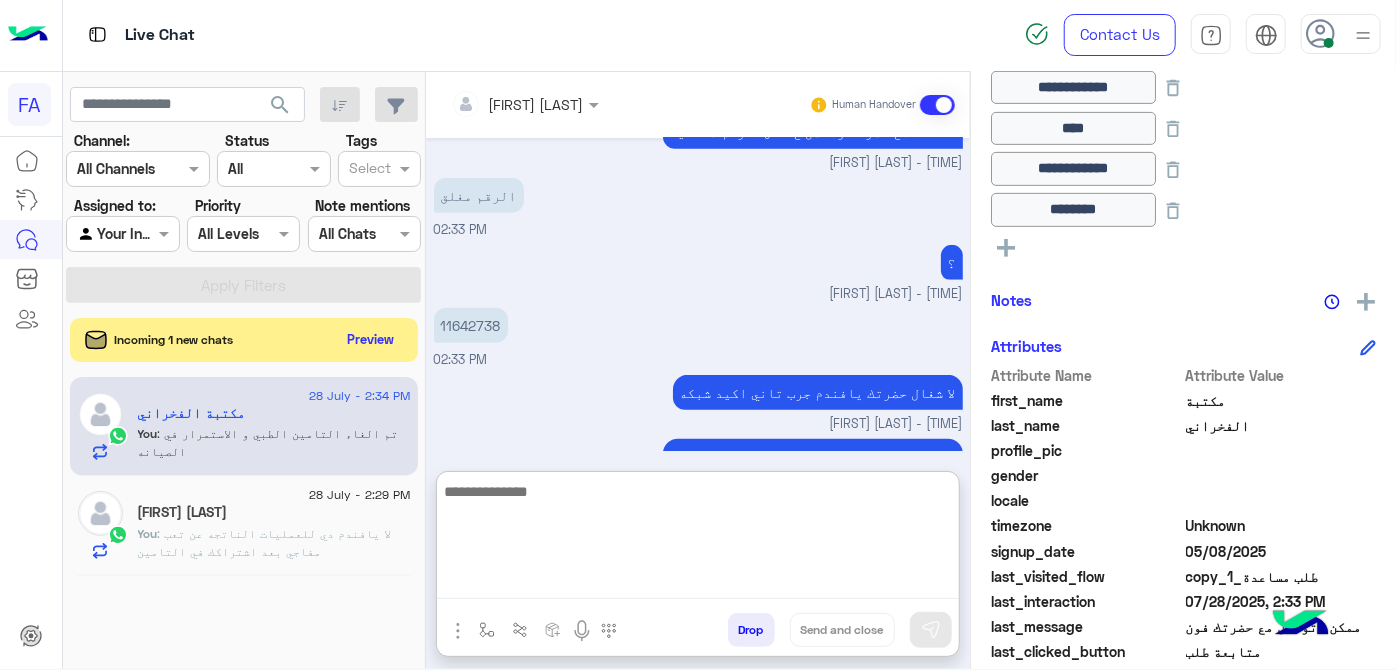 paste on "**********" 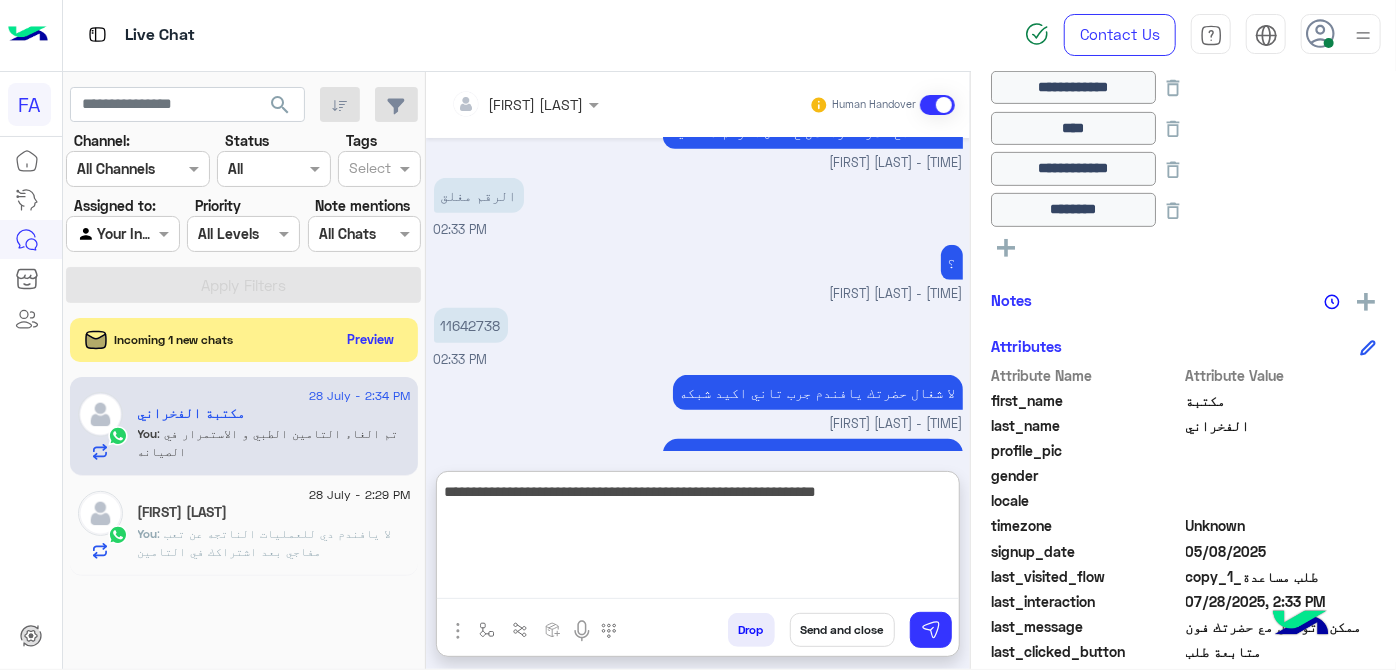 type on "**********" 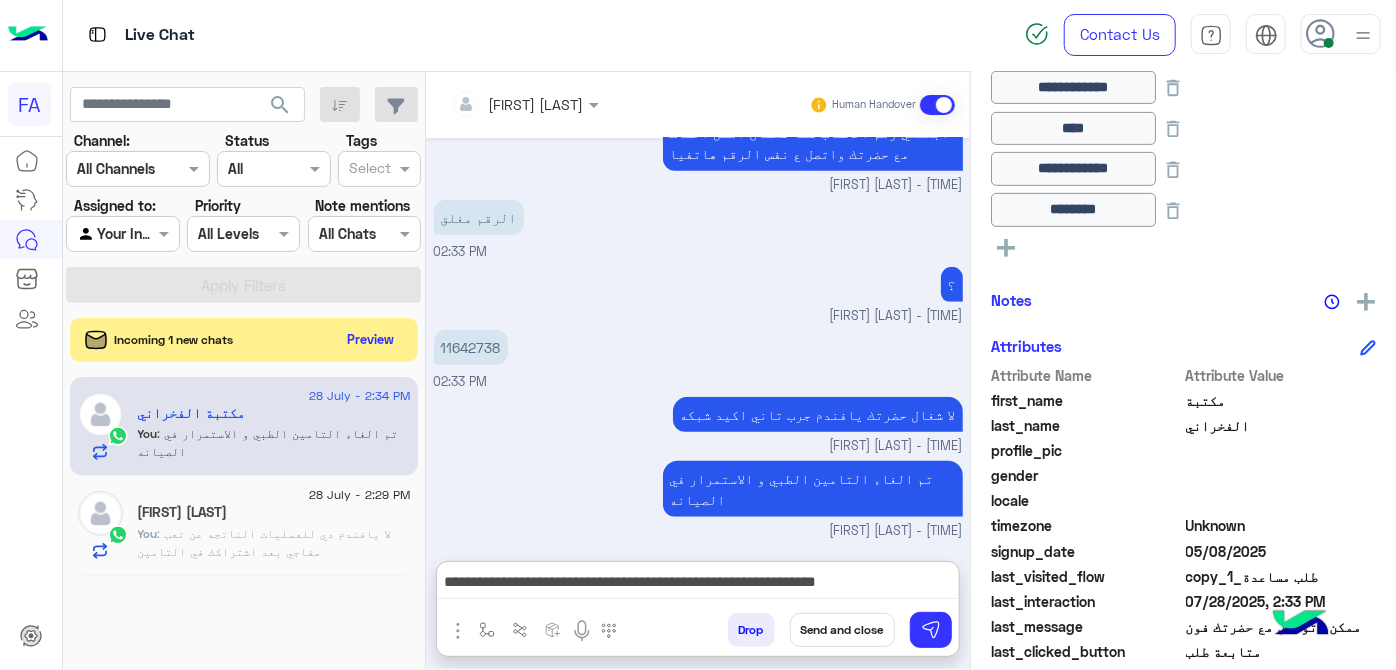 click on "Send and close" at bounding box center (842, 630) 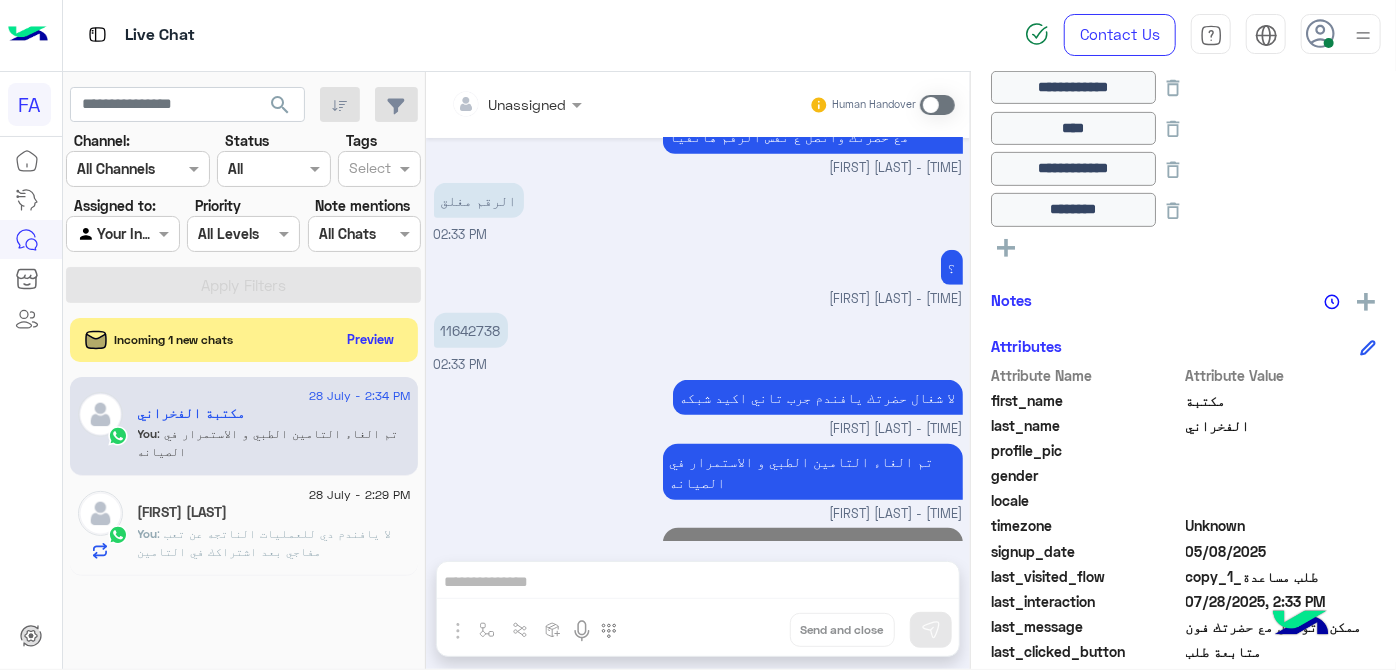 scroll, scrollTop: 854, scrollLeft: 0, axis: vertical 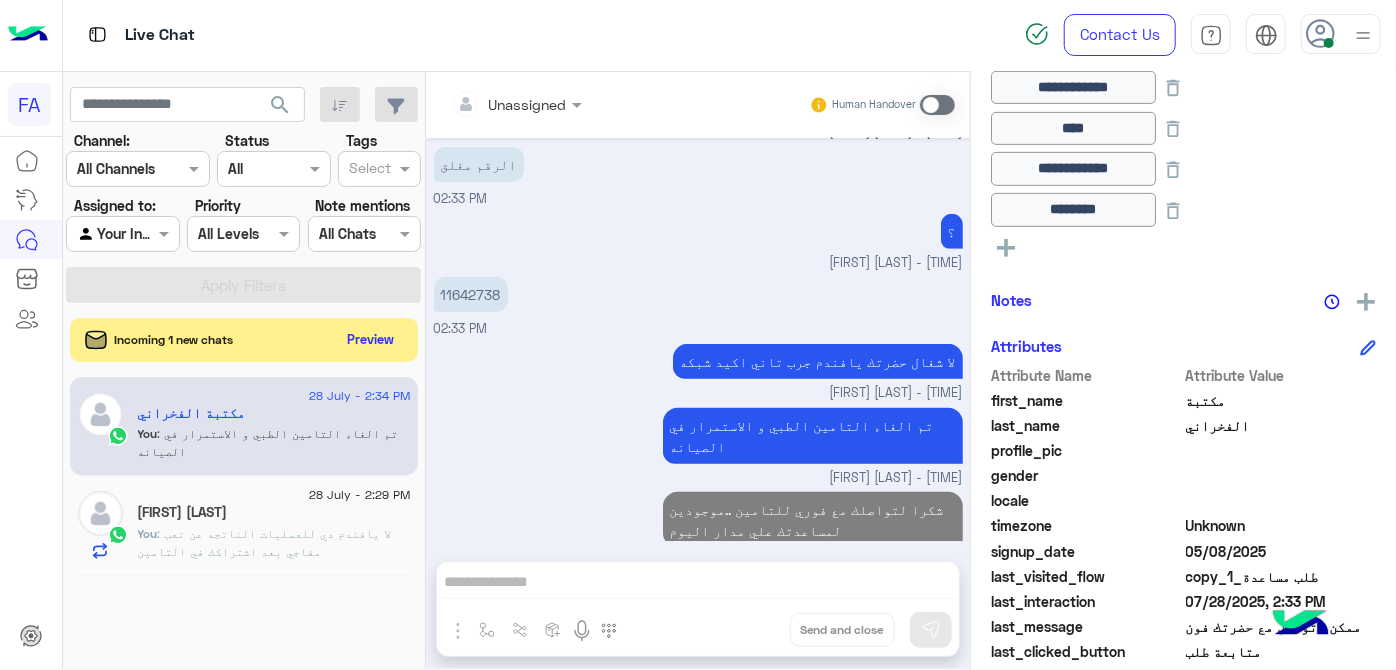 click on "You  : لا يافندم دي للعمليات الناتجه عن تعب مفاجي بعد اشتراكك في التامين" 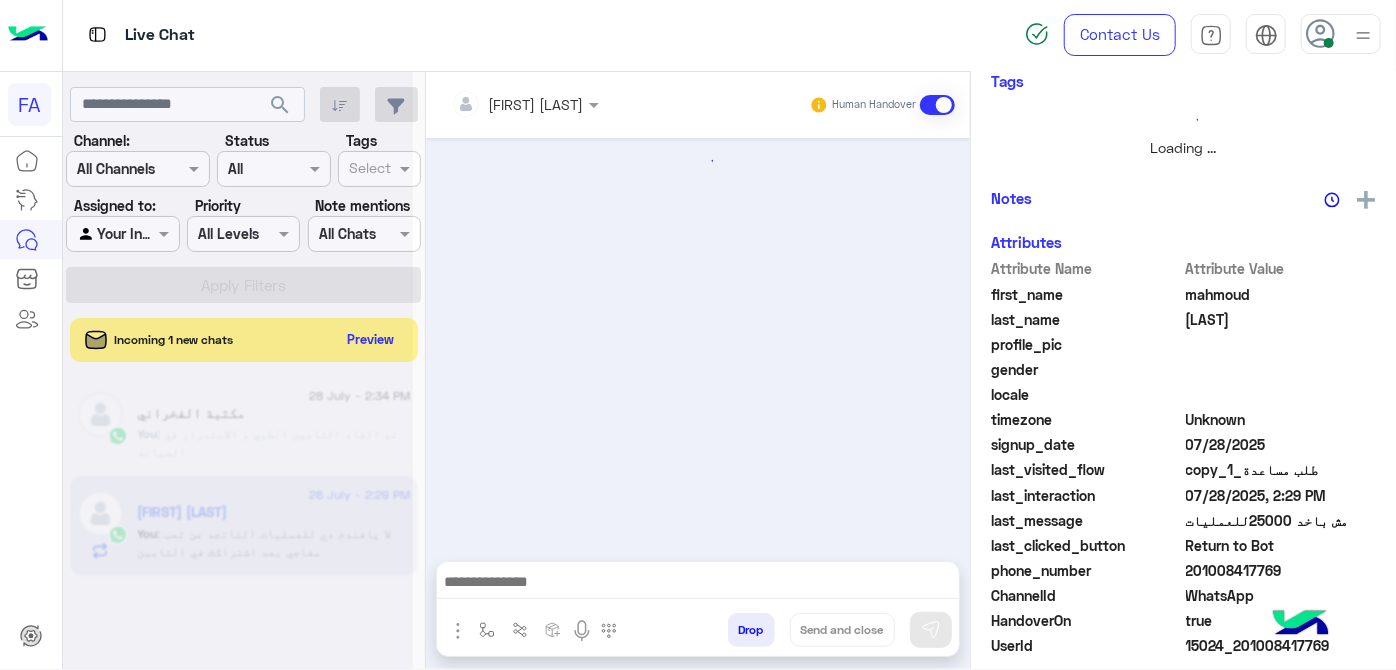 scroll, scrollTop: 0, scrollLeft: 0, axis: both 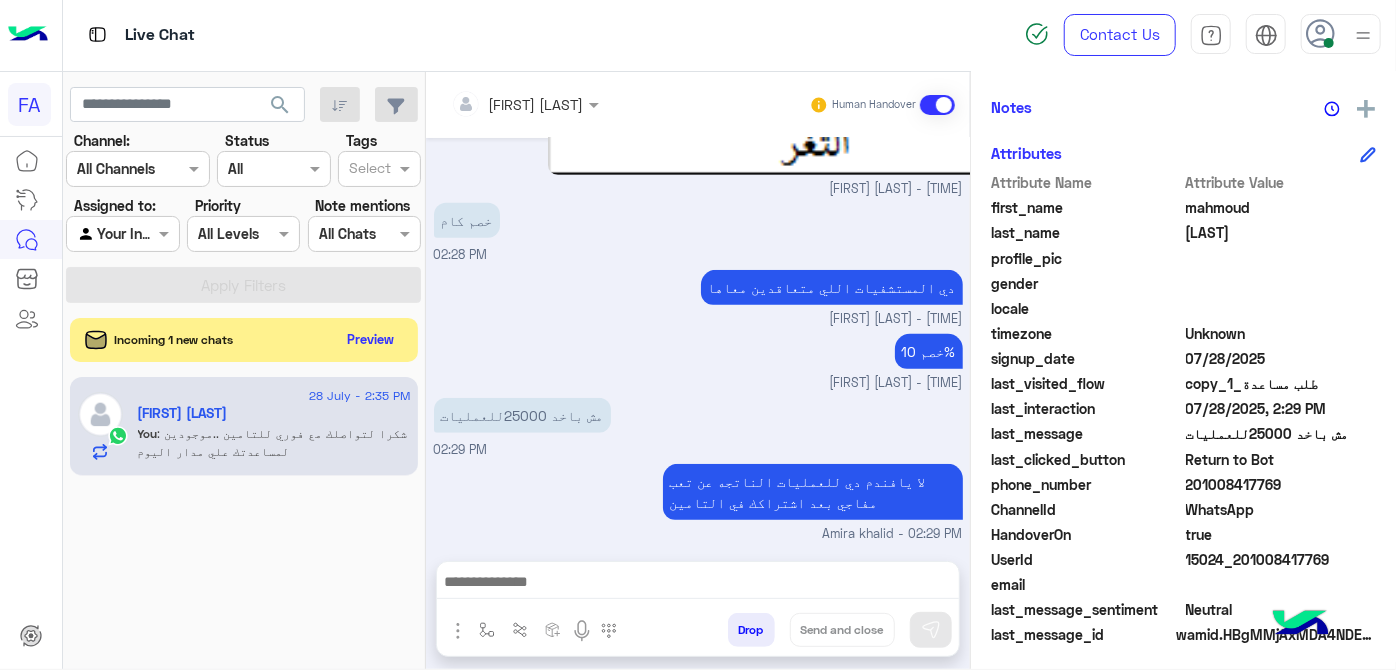 click on "201008417769" 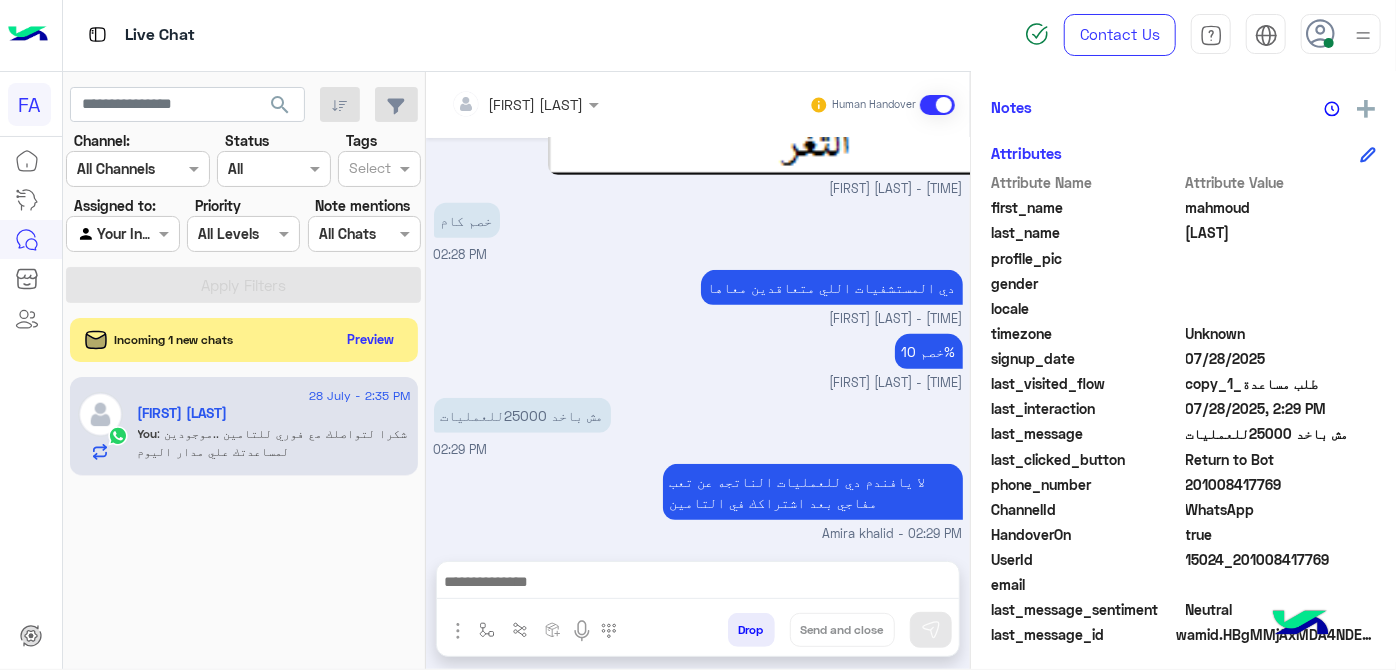 click on "201008417769" 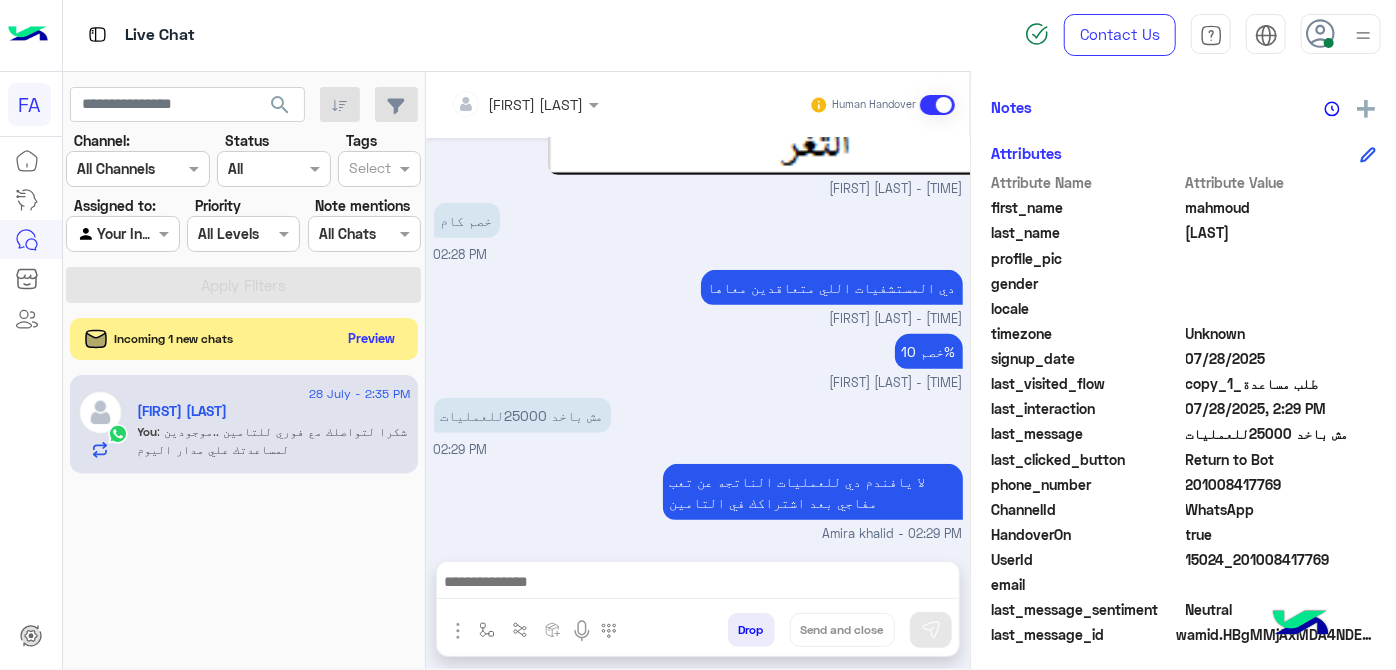 click on "Preview" 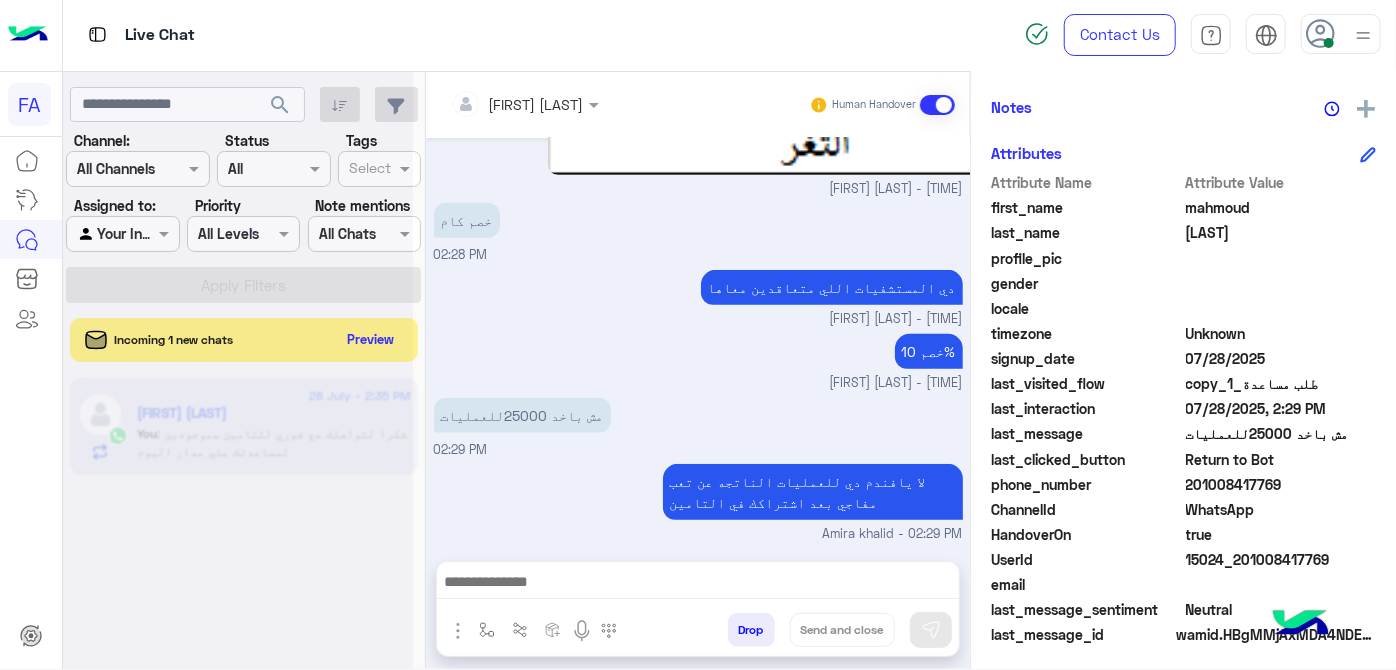scroll, scrollTop: 521, scrollLeft: 0, axis: vertical 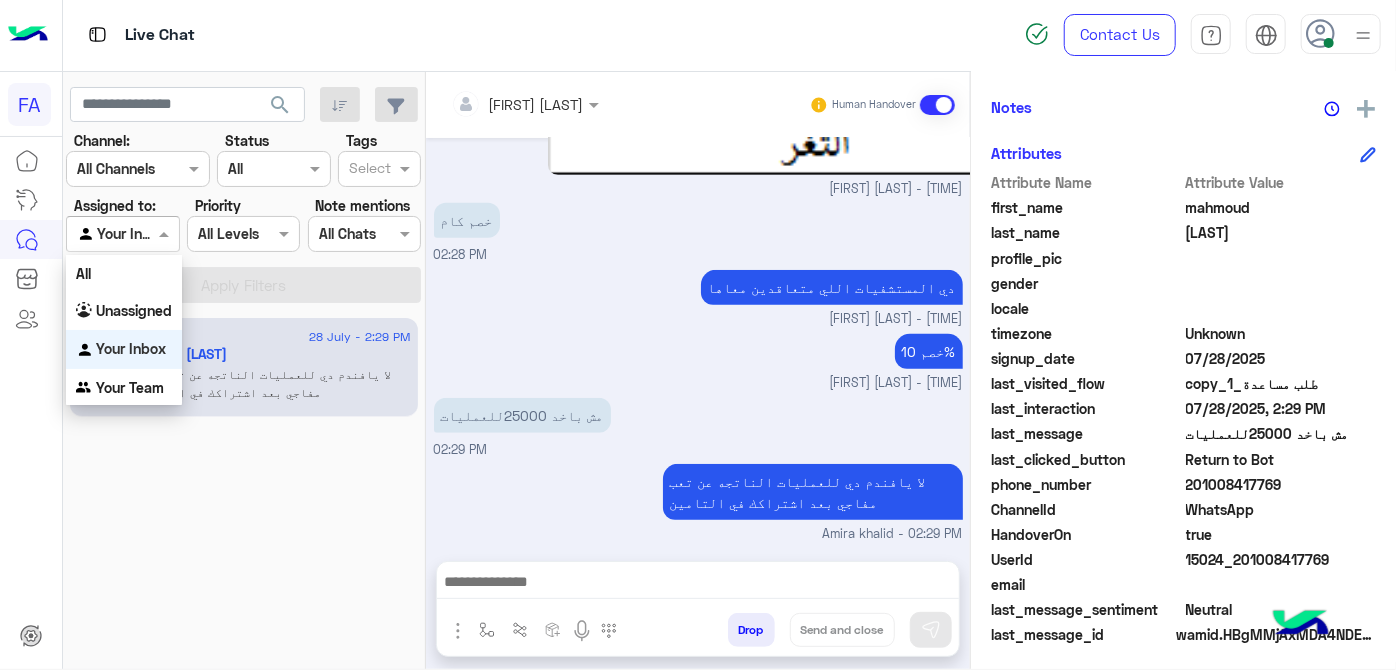 click at bounding box center (122, 233) 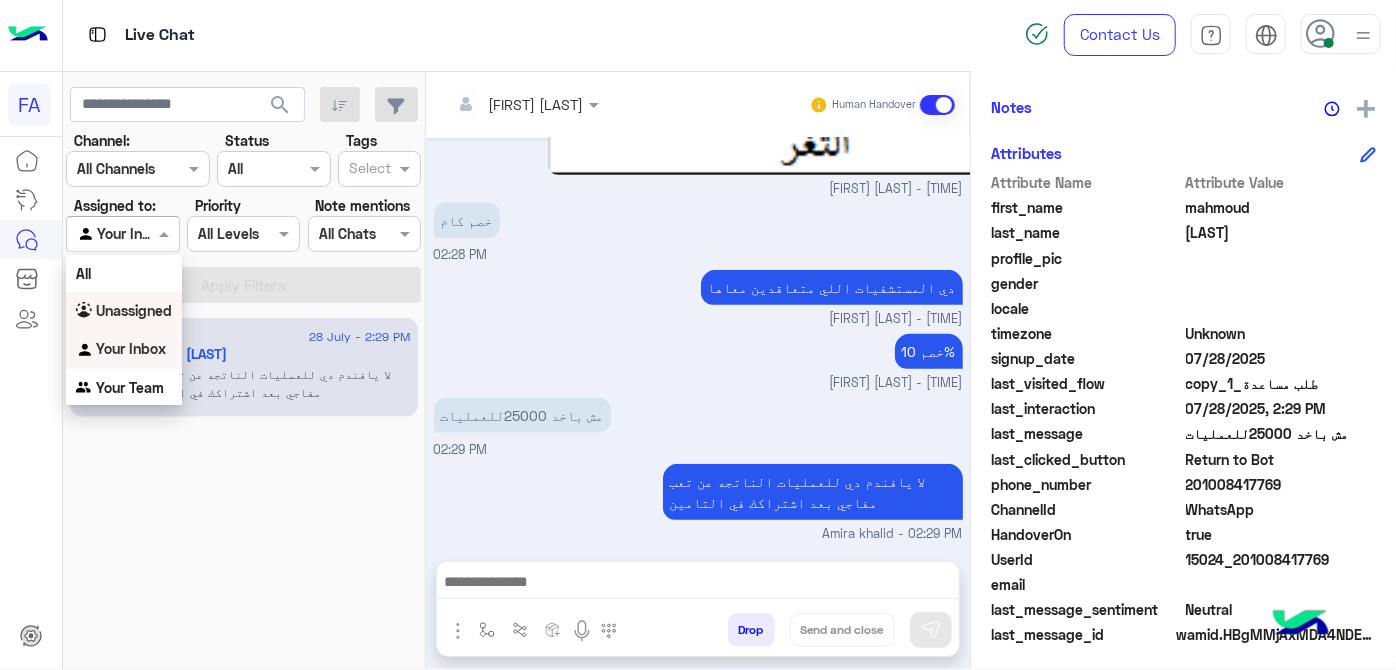 click on "Unassigned" at bounding box center (134, 310) 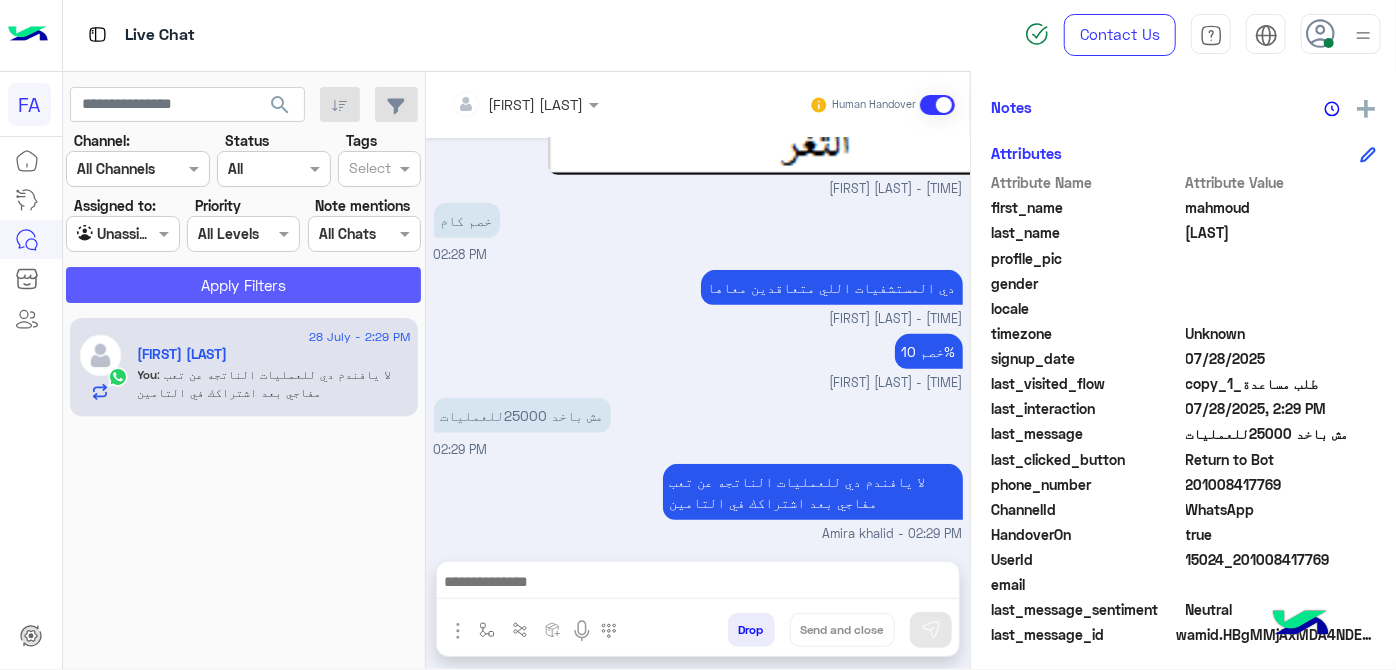 click on "Apply Filters" 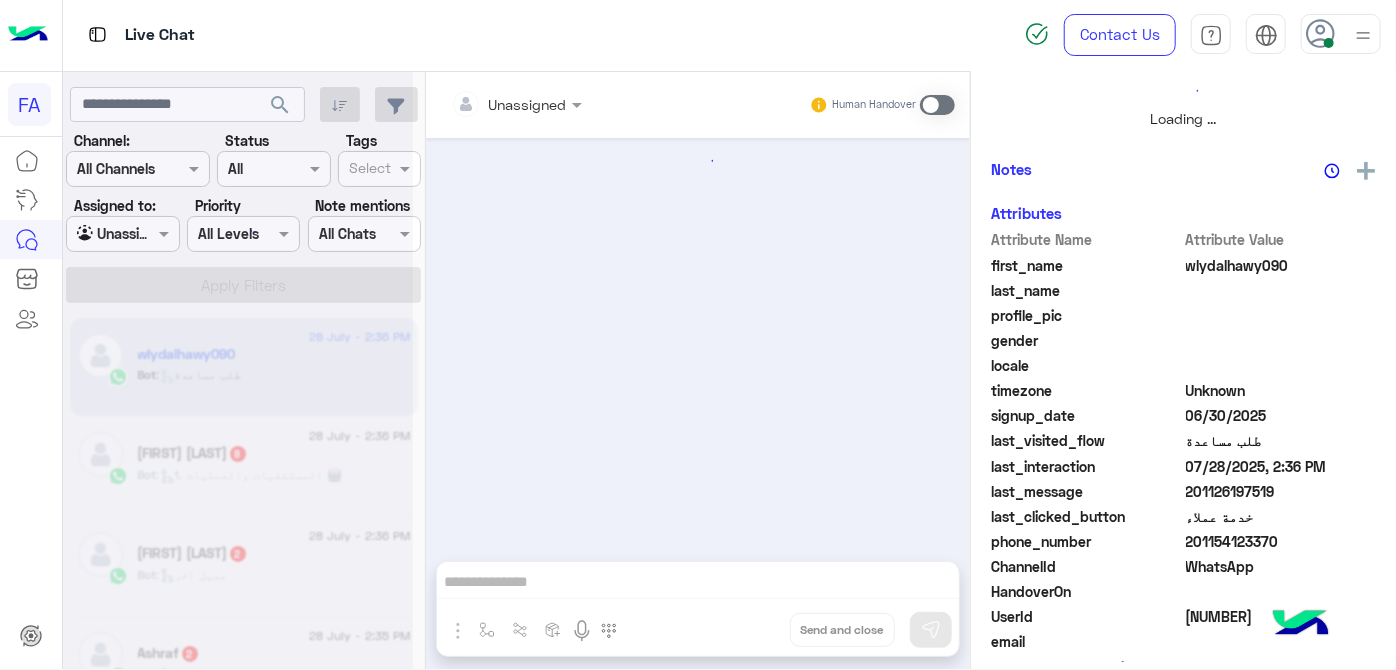 scroll, scrollTop: 521, scrollLeft: 0, axis: vertical 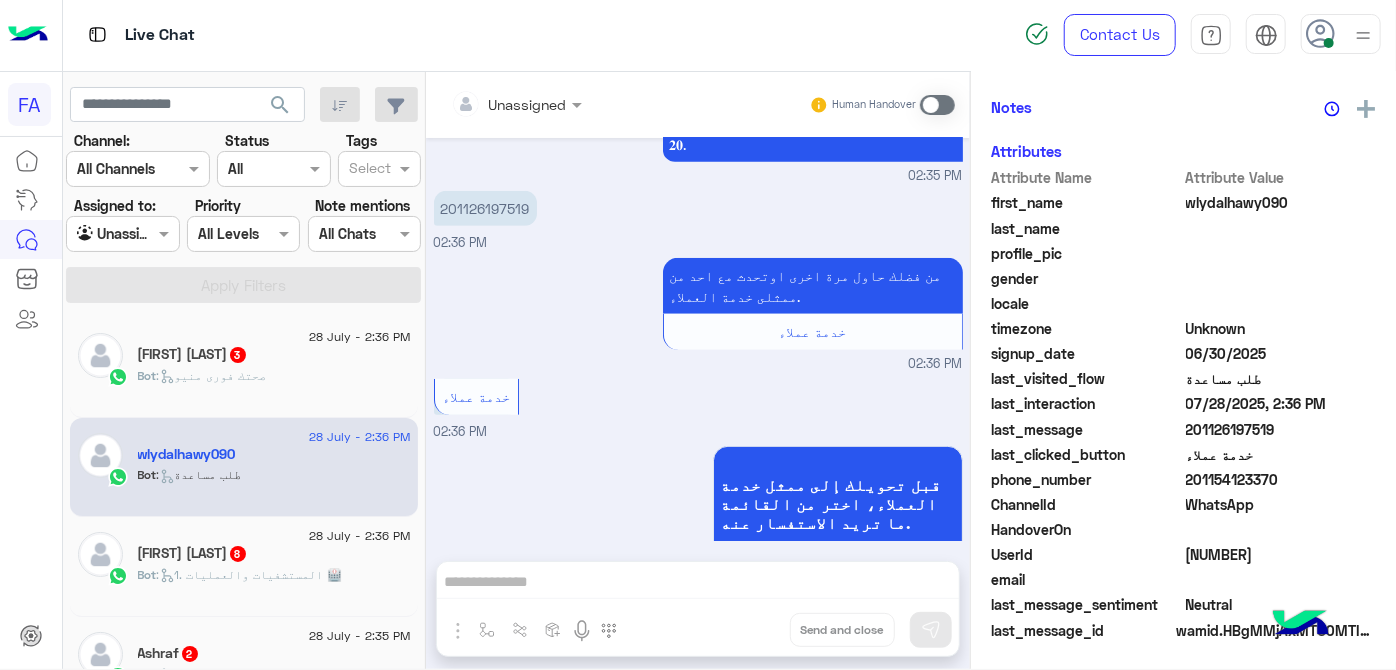 click at bounding box center (122, 233) 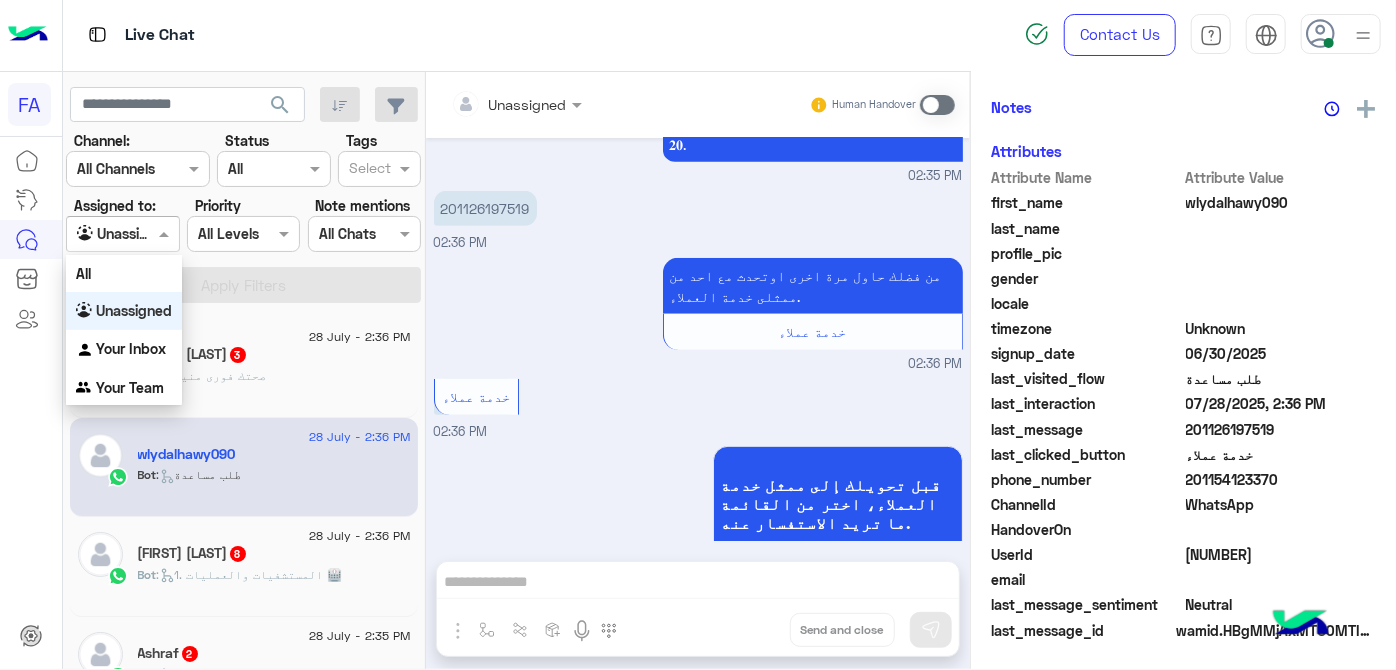 click on "Unassigned" at bounding box center [134, 310] 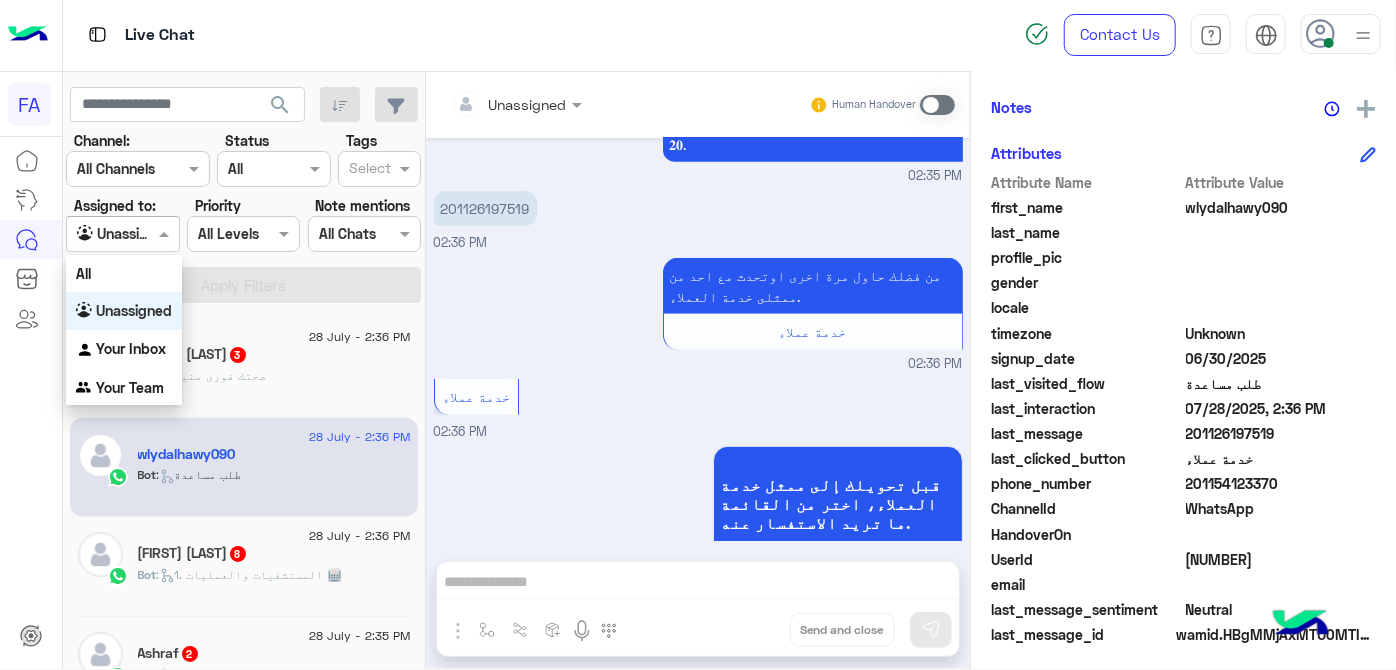 click at bounding box center (122, 233) 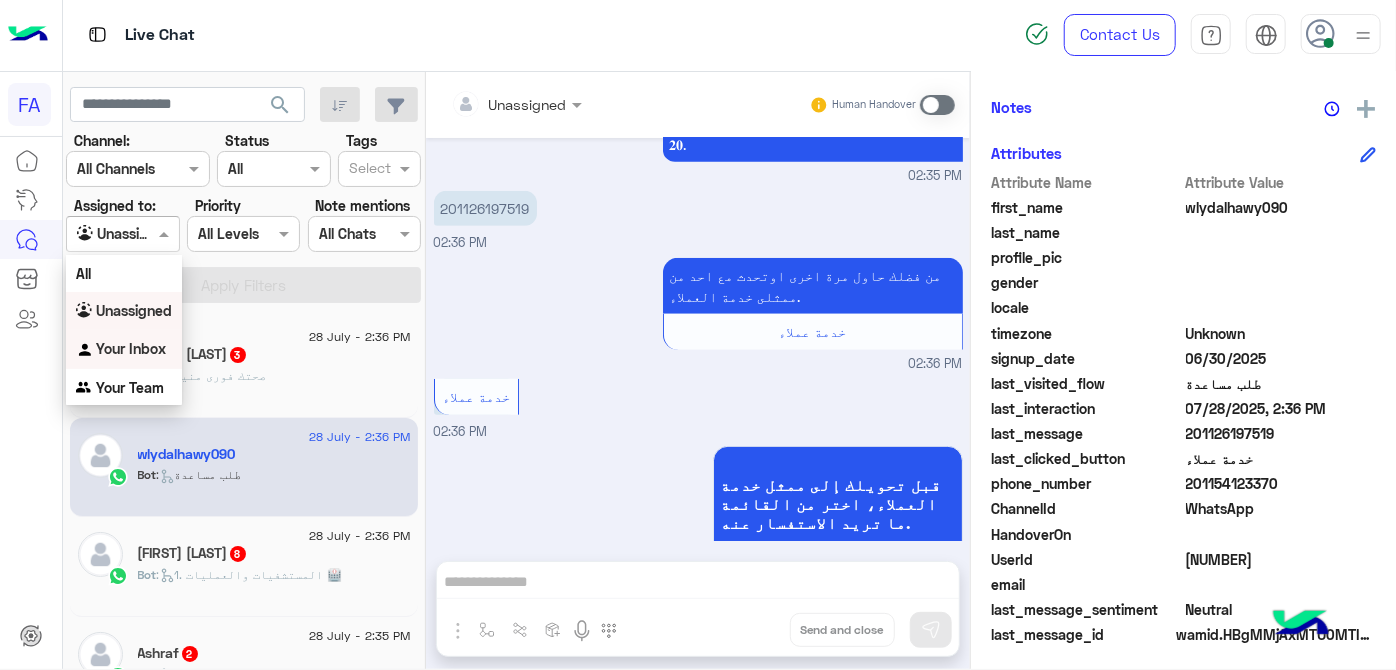 drag, startPoint x: 130, startPoint y: 344, endPoint x: 130, endPoint y: 317, distance: 27 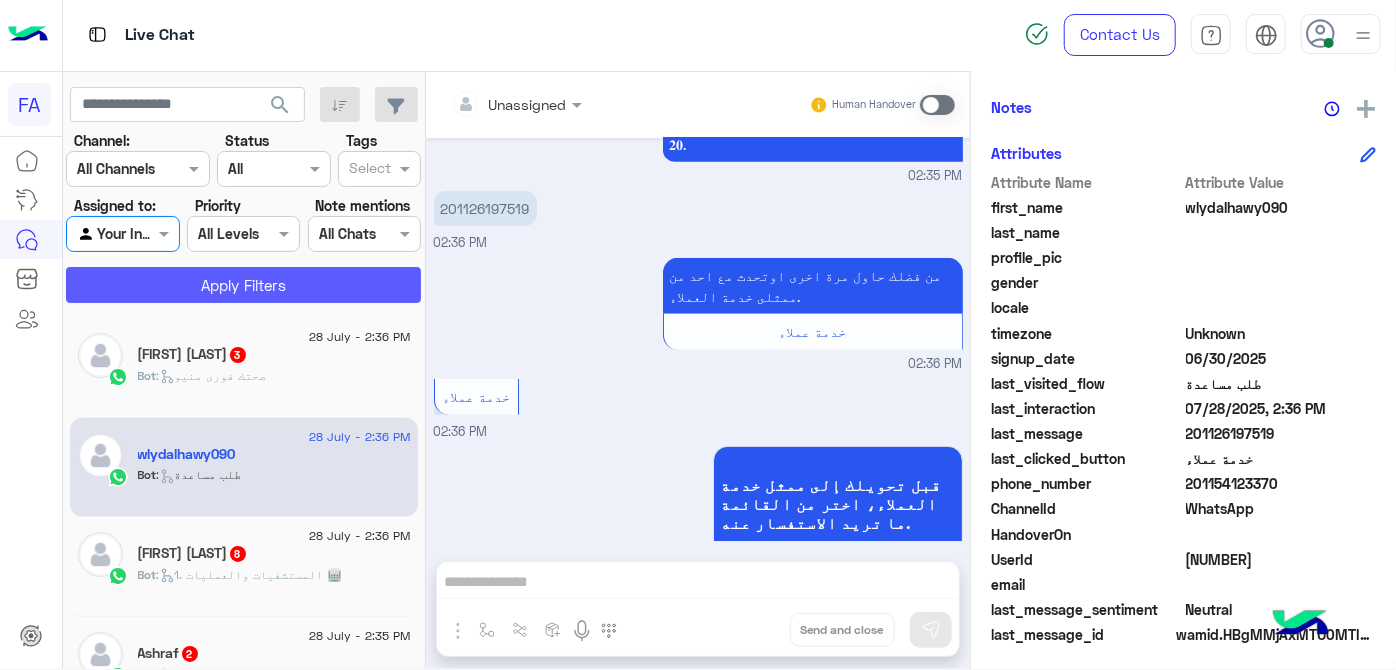click on "Apply Filters" 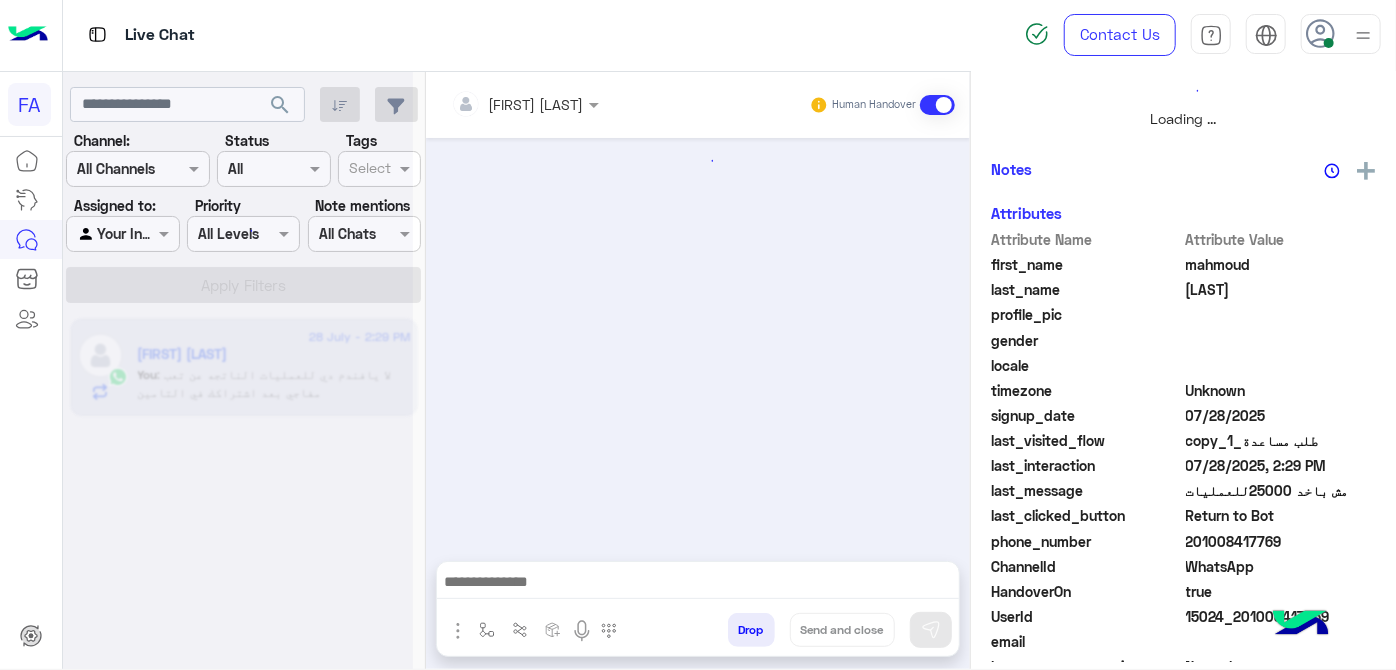 scroll, scrollTop: 485, scrollLeft: 0, axis: vertical 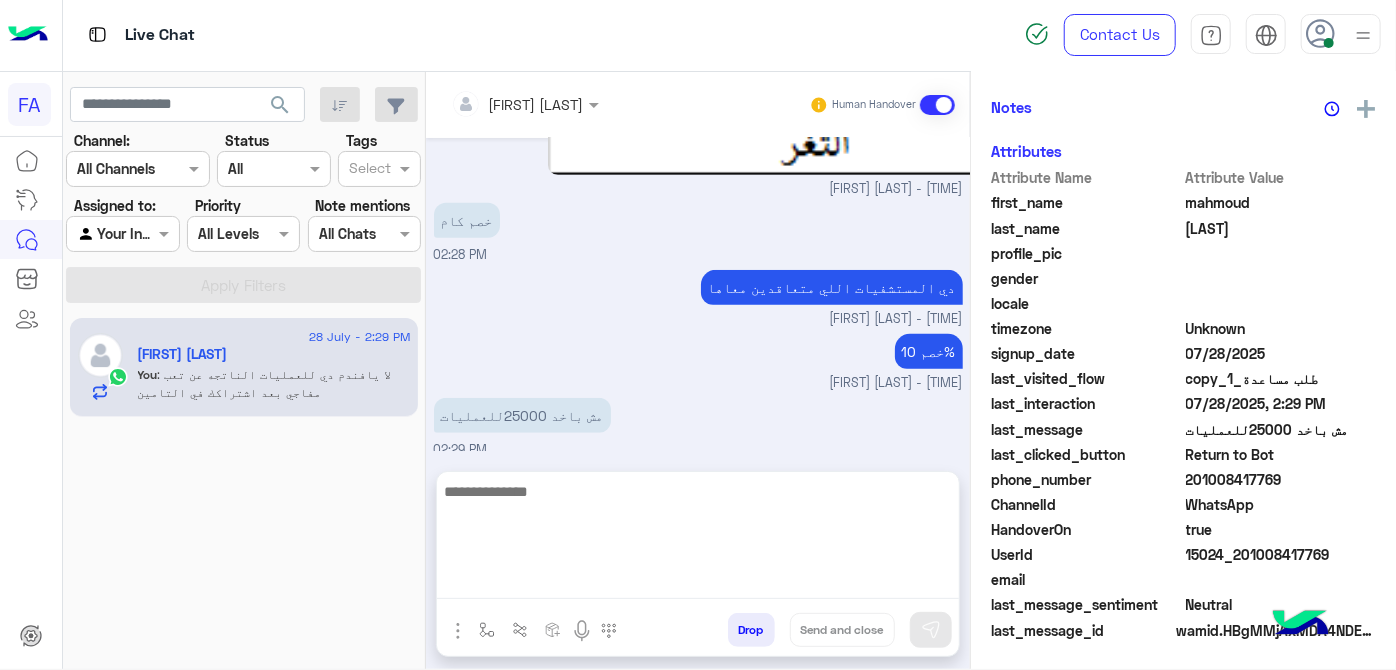 click at bounding box center (698, 539) 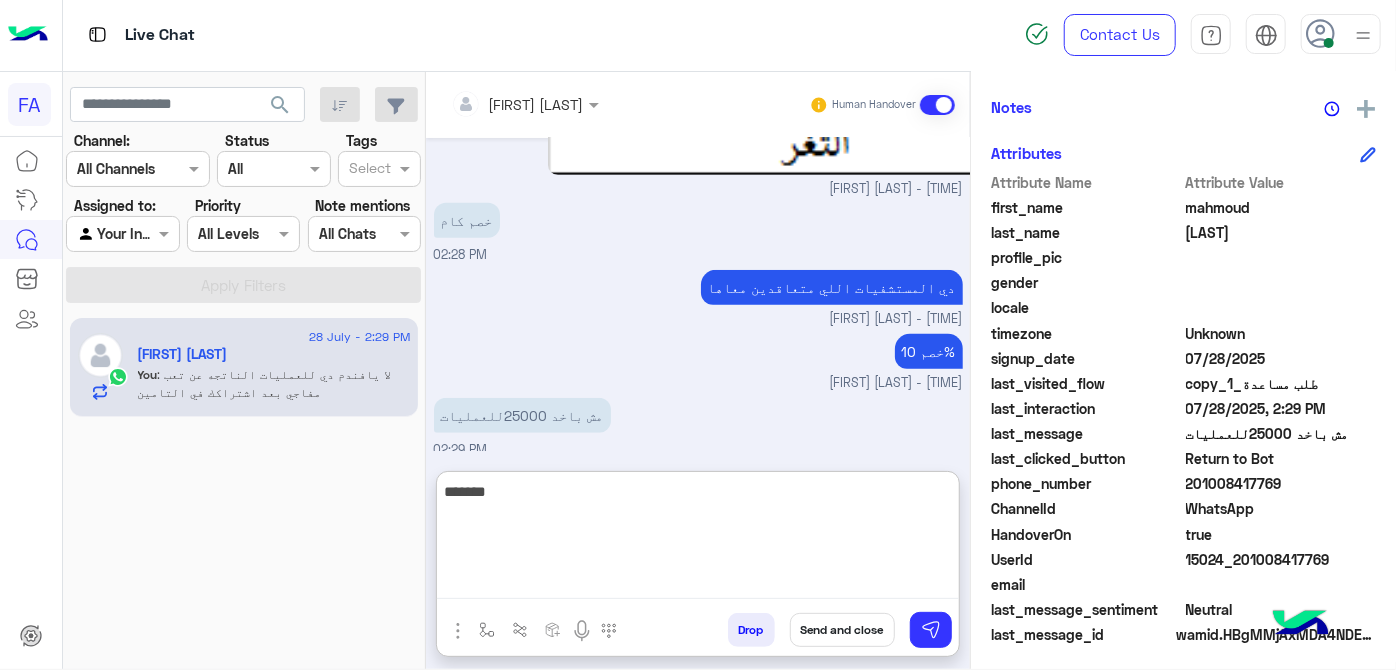 scroll, scrollTop: 458, scrollLeft: 0, axis: vertical 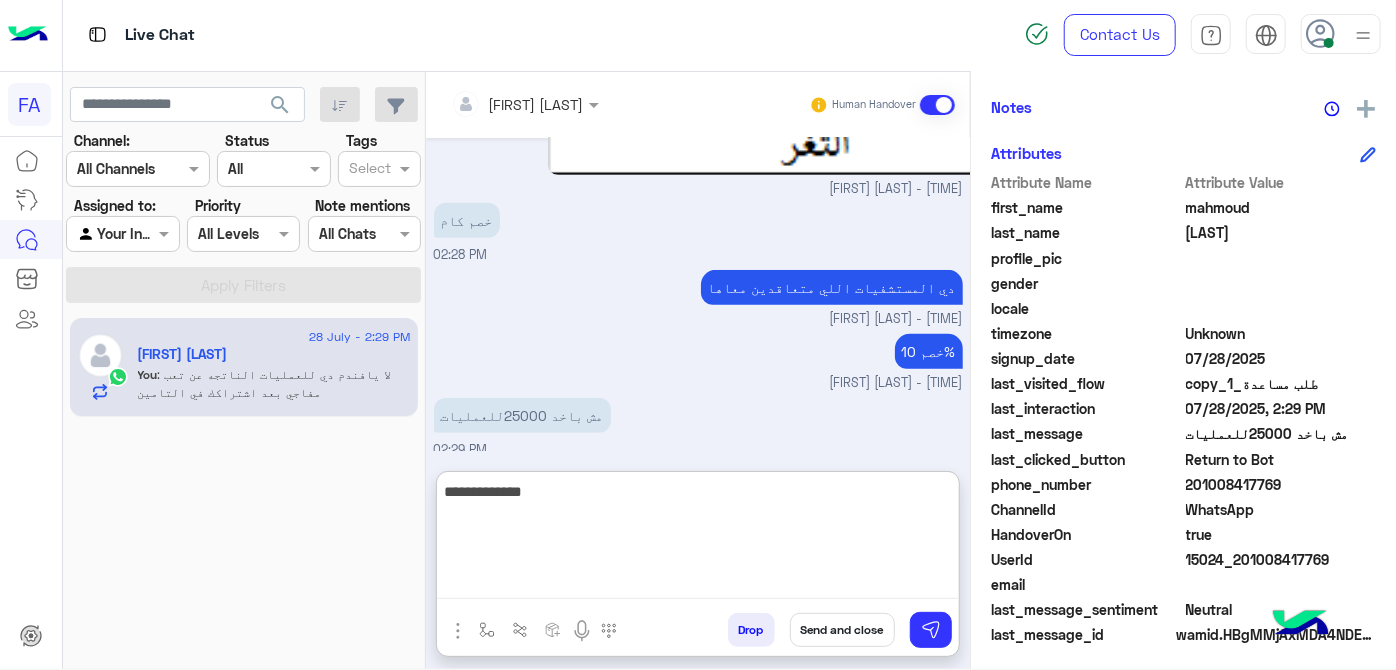 type on "**********" 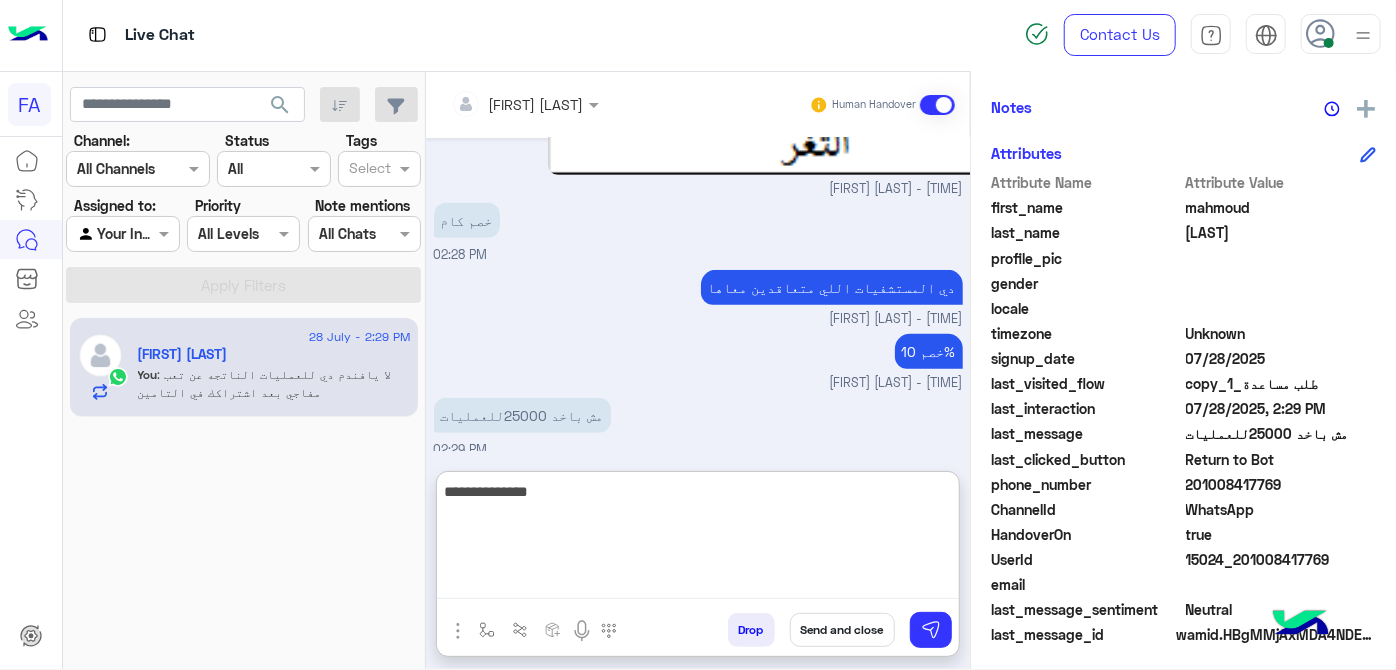 type 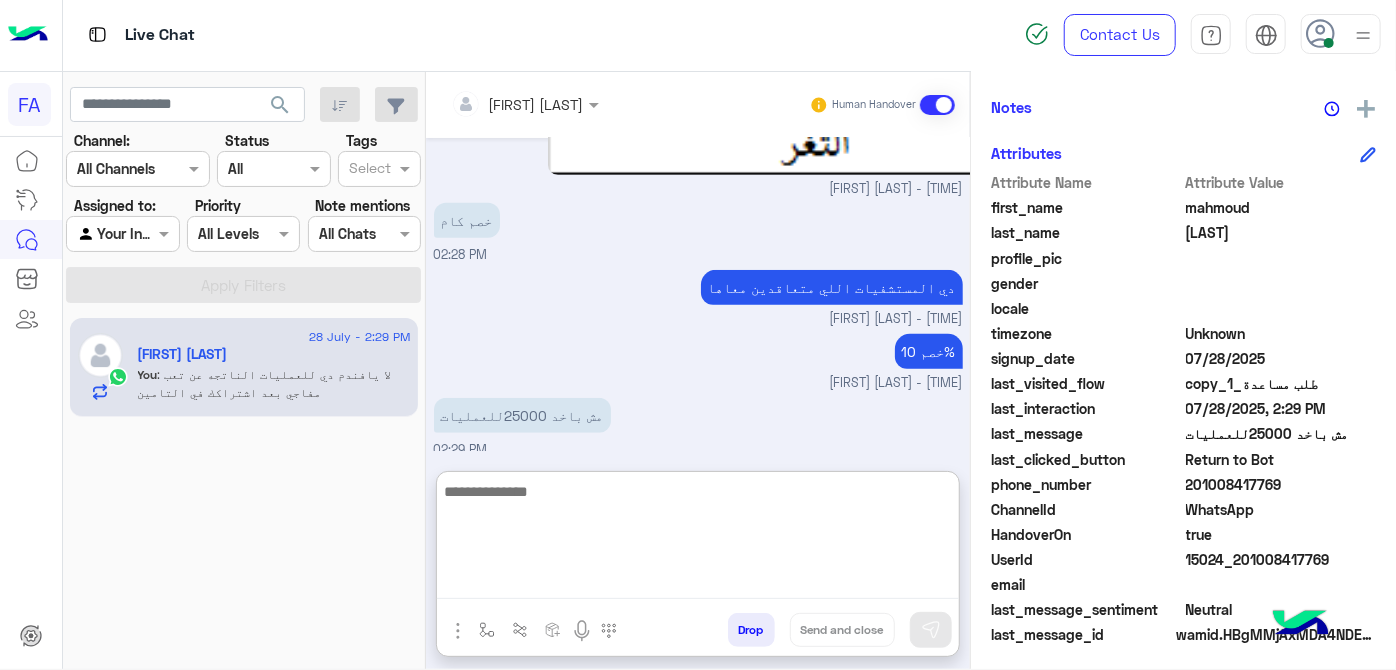 scroll, scrollTop: 681, scrollLeft: 0, axis: vertical 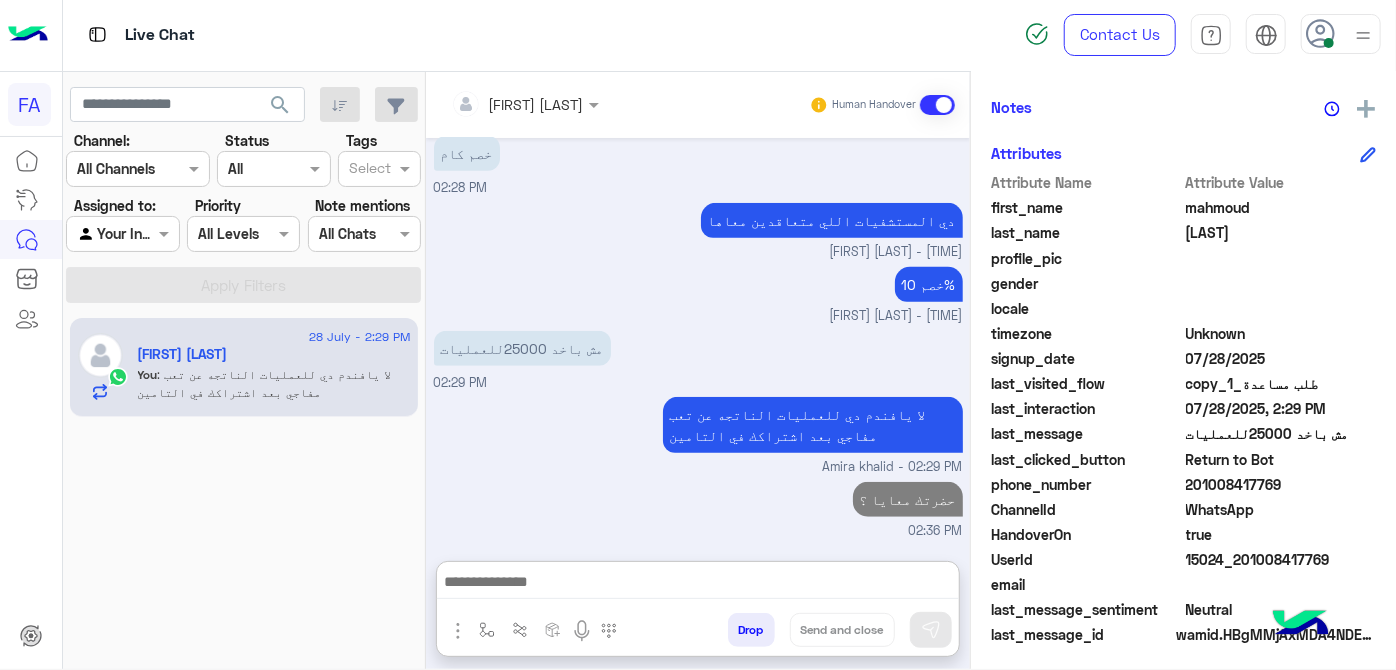 drag, startPoint x: 61, startPoint y: 230, endPoint x: 114, endPoint y: 253, distance: 57.77543 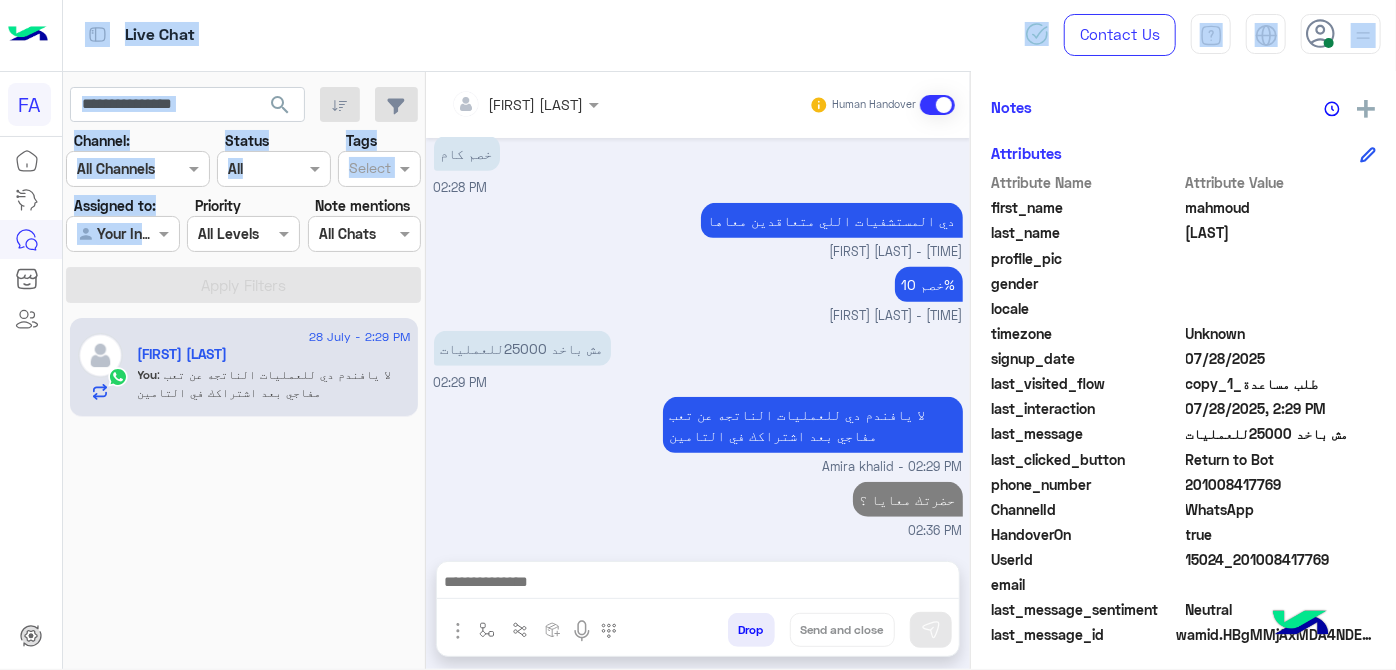scroll, scrollTop: 592, scrollLeft: 0, axis: vertical 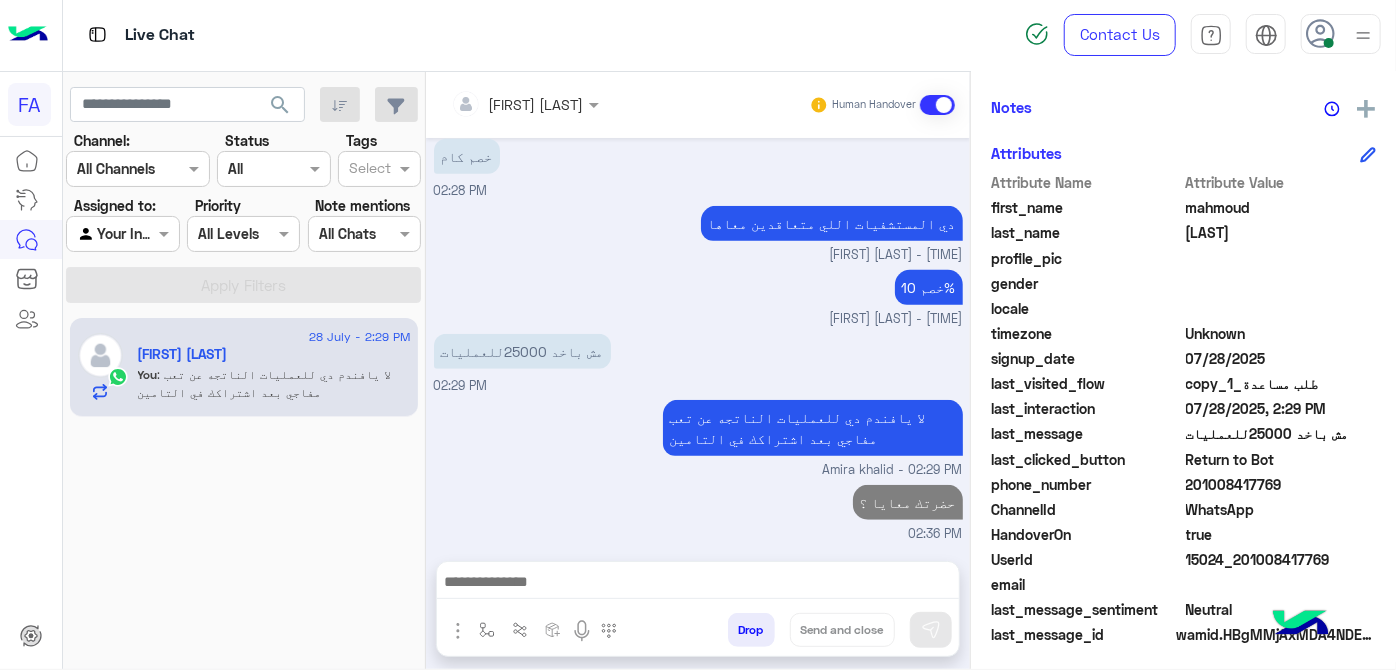click at bounding box center (122, 233) 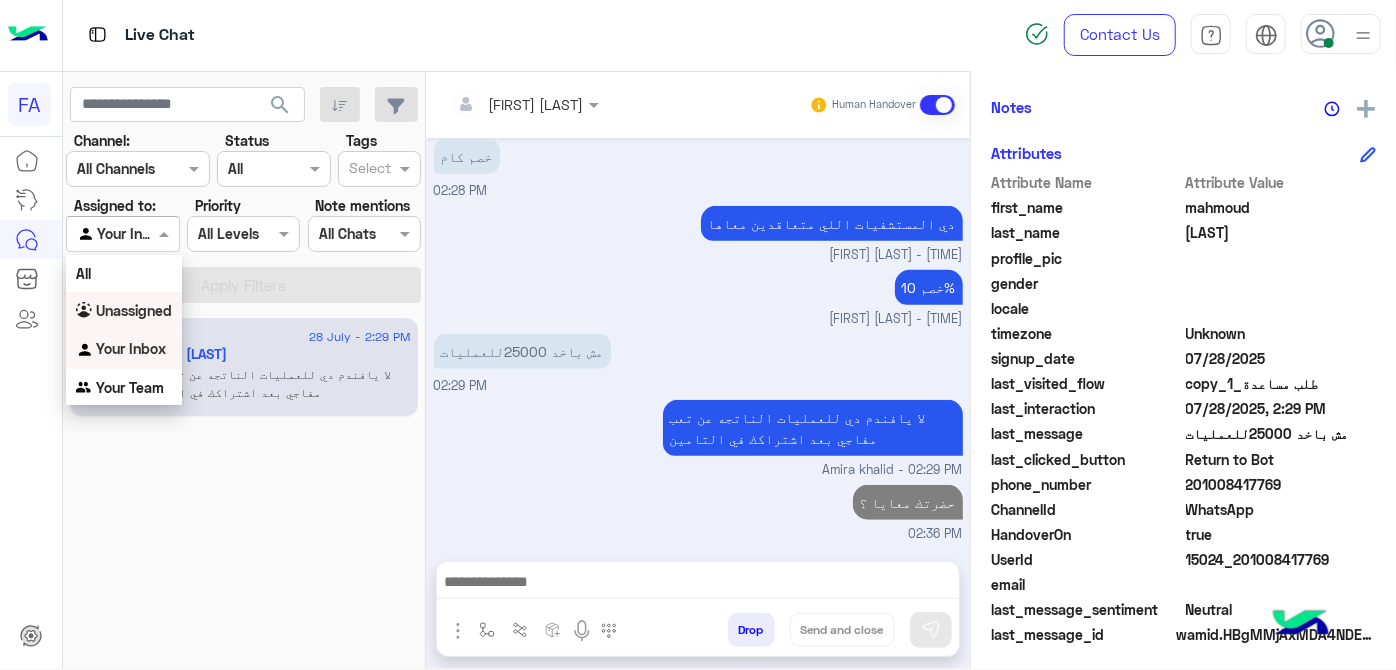 drag, startPoint x: 137, startPoint y: 312, endPoint x: 138, endPoint y: 295, distance: 17.029387 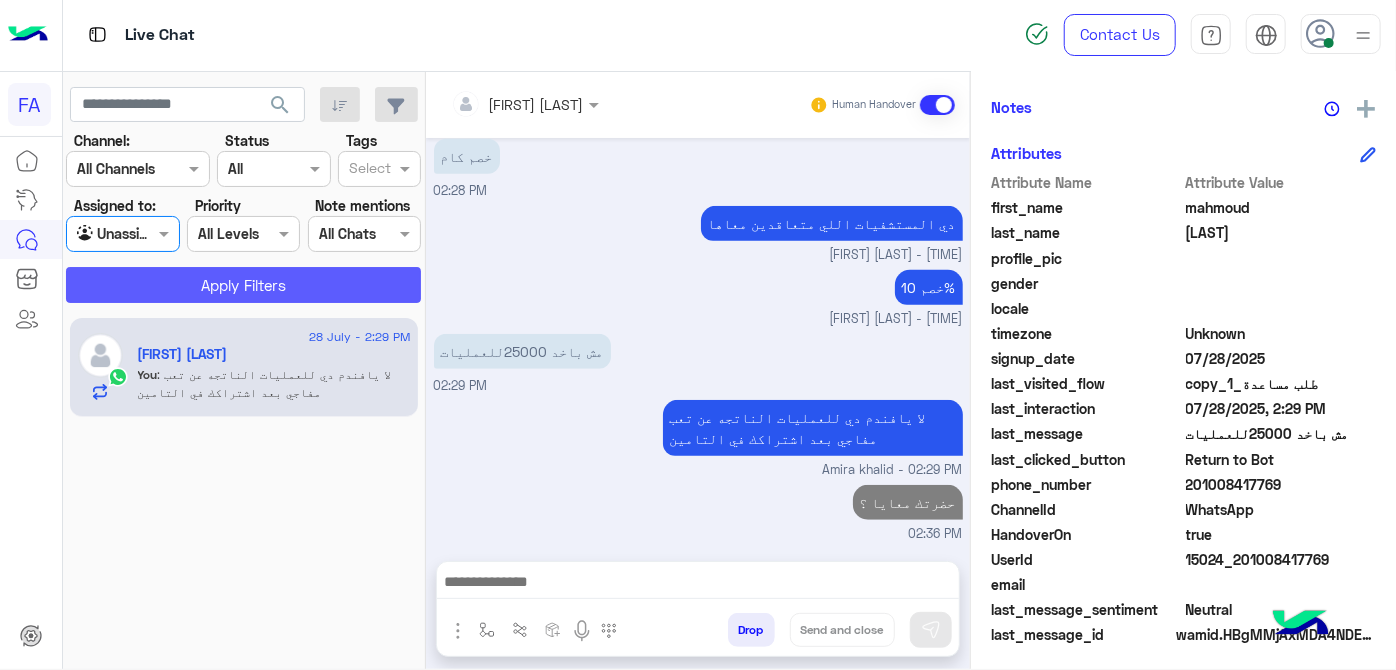 click on "Apply Filters" 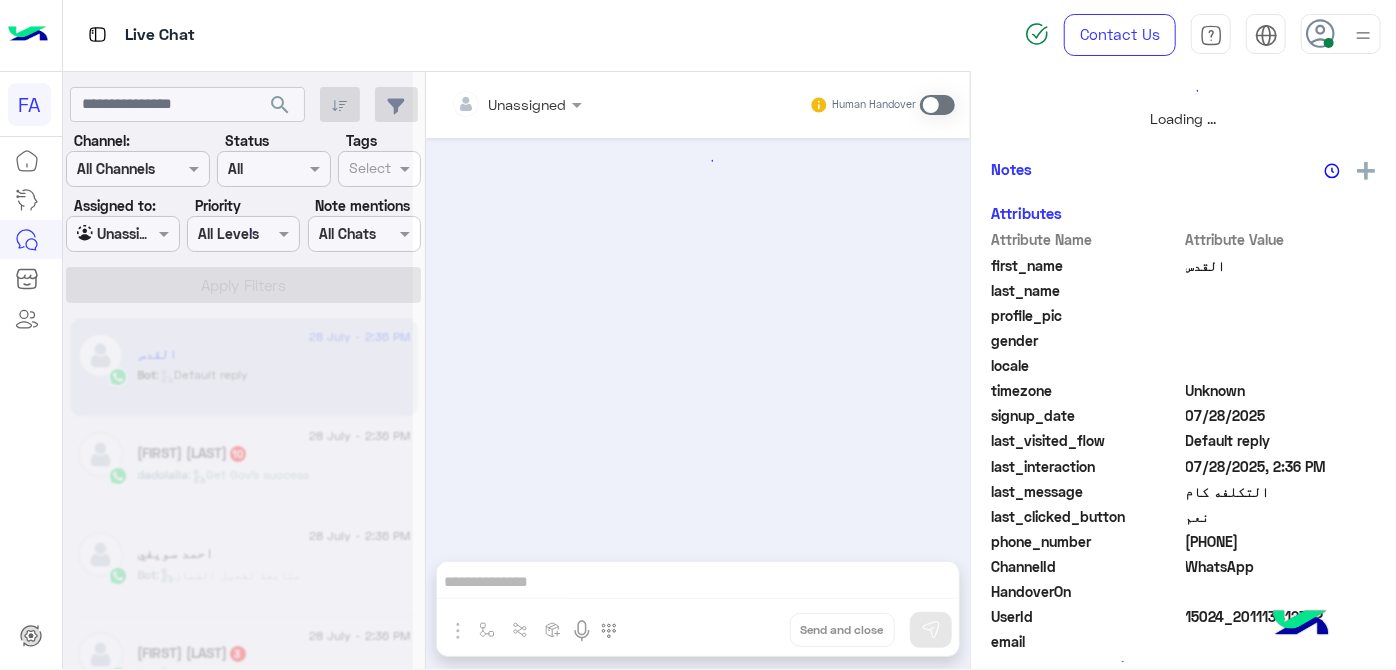 scroll, scrollTop: 521, scrollLeft: 0, axis: vertical 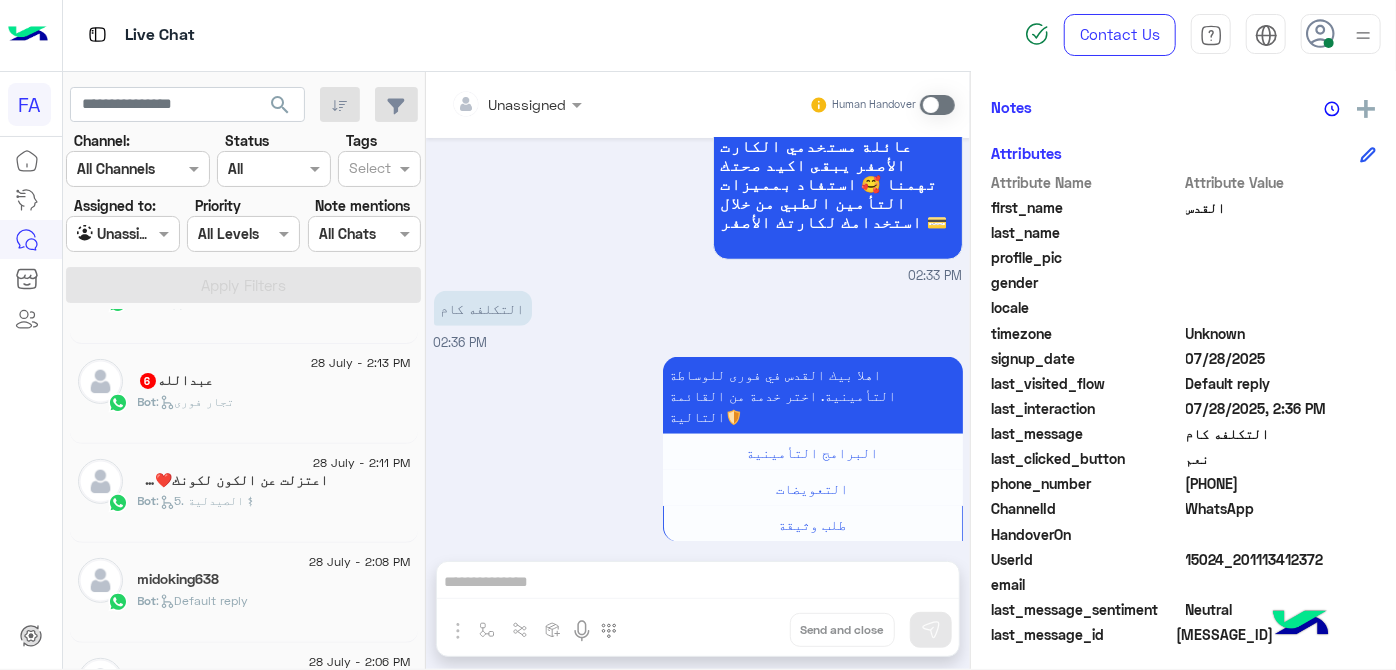 click on "Bot :   تجار فورى" 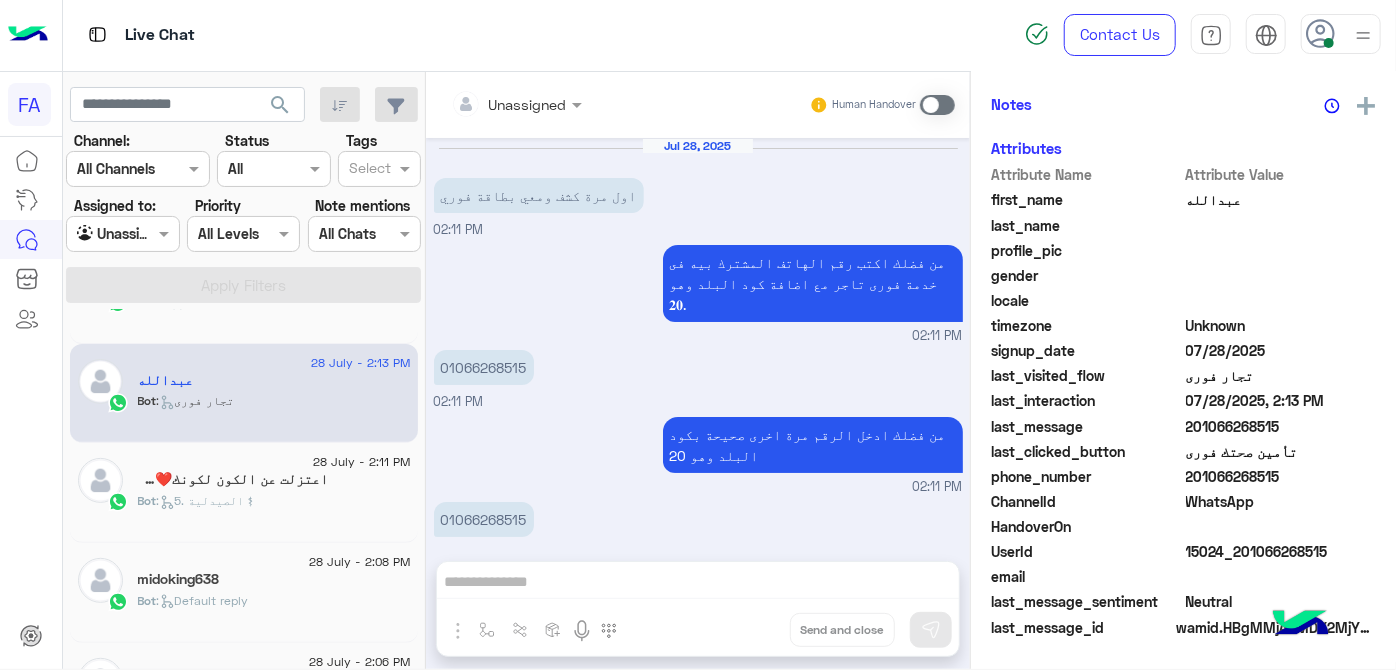 scroll, scrollTop: 422, scrollLeft: 0, axis: vertical 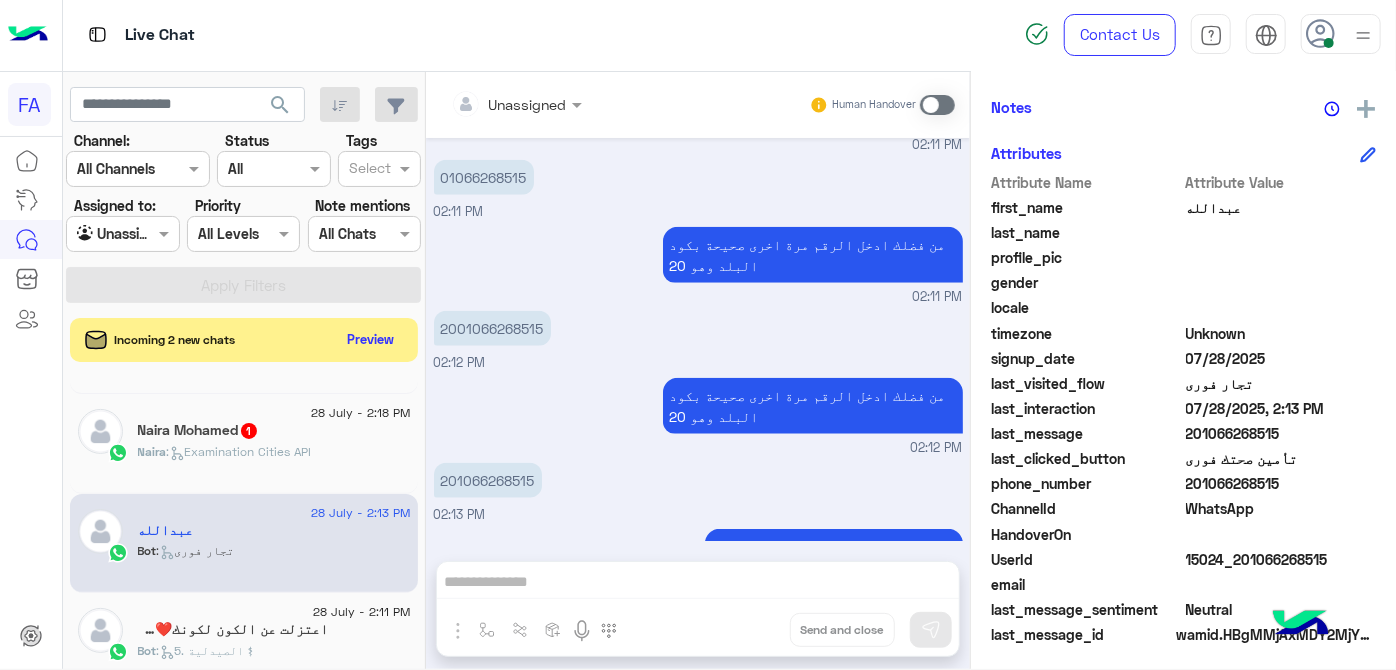 click on ":   Examination Cities API" 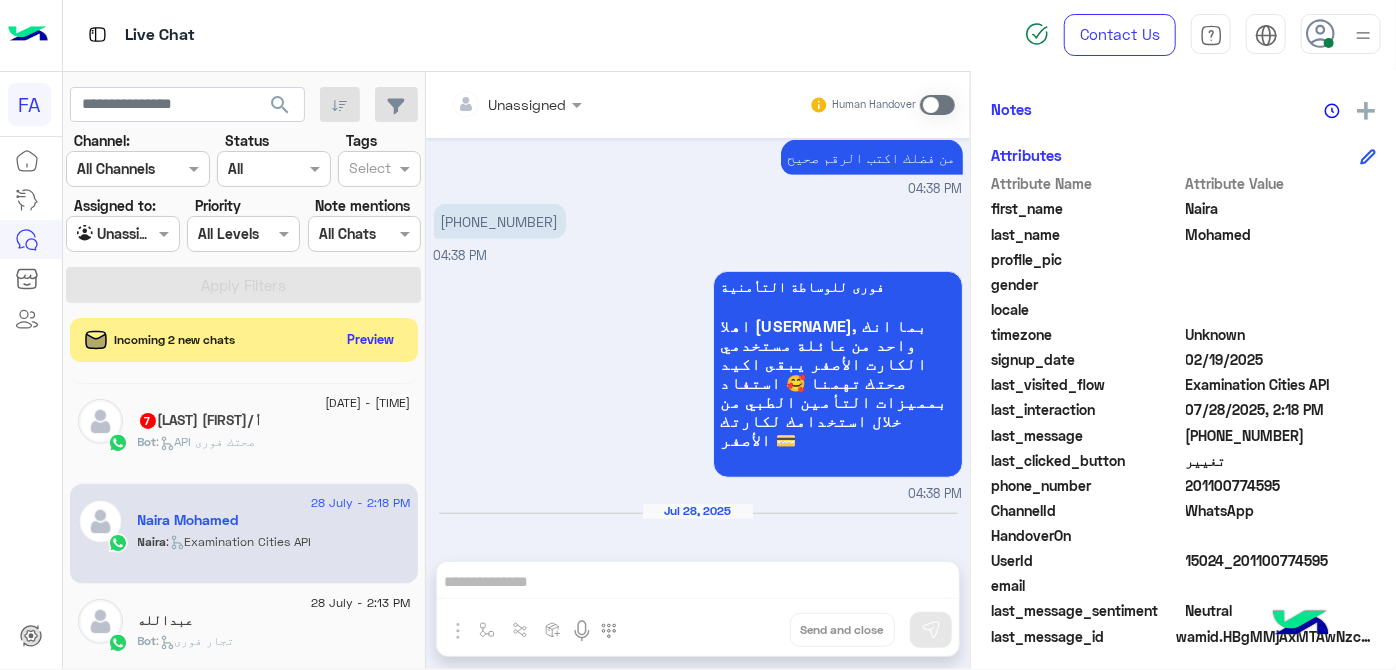 click on ":   API صحتك فورى" 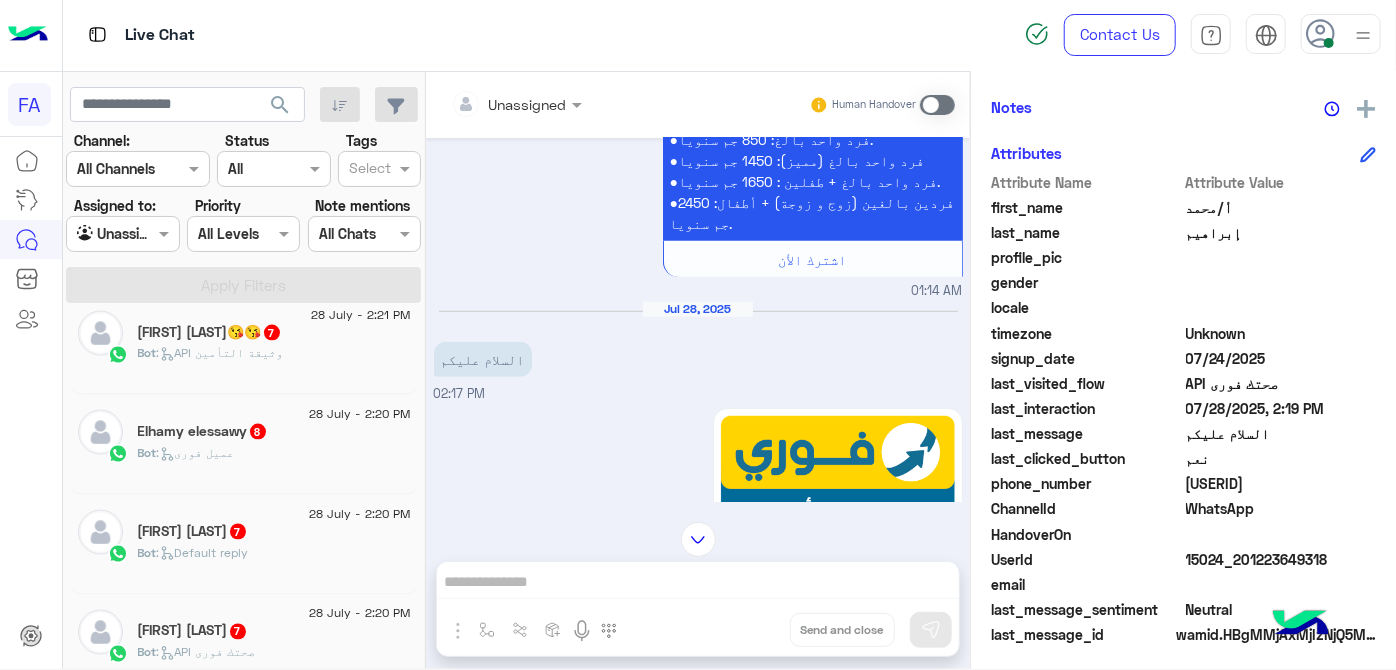 click on "[FIRST] [LAST]  7" 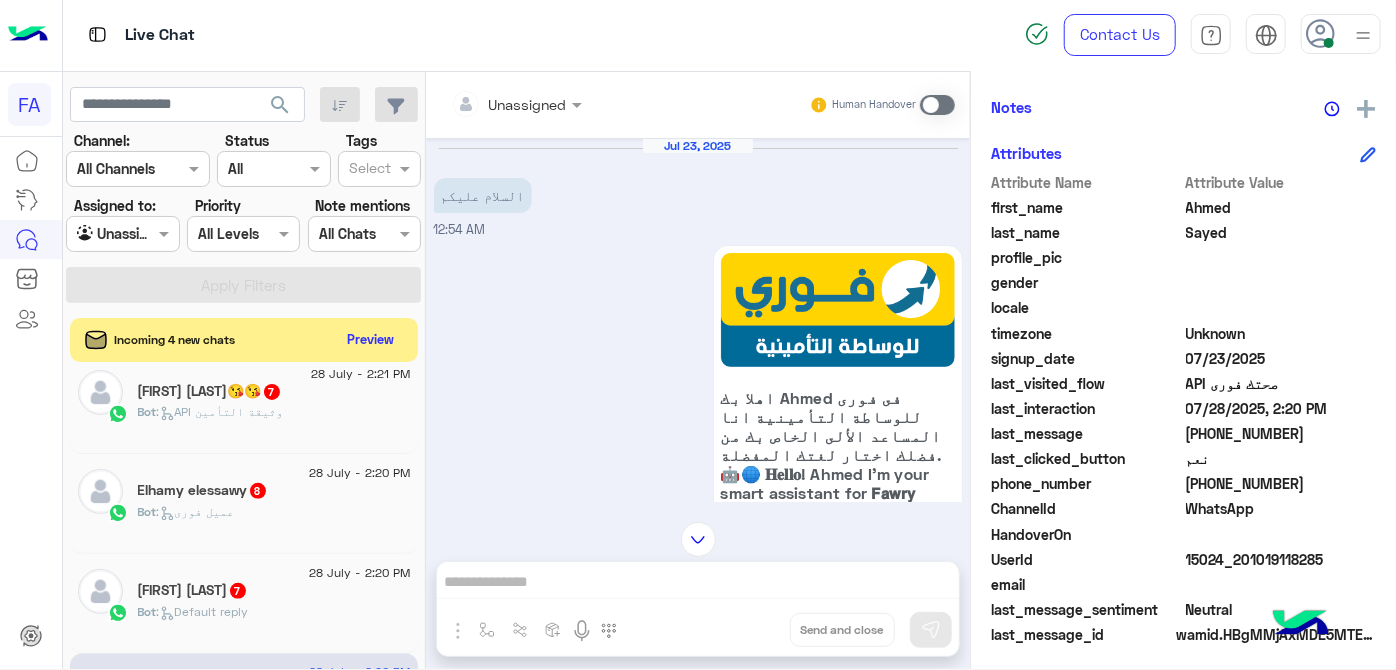 click at bounding box center [1341, 34] 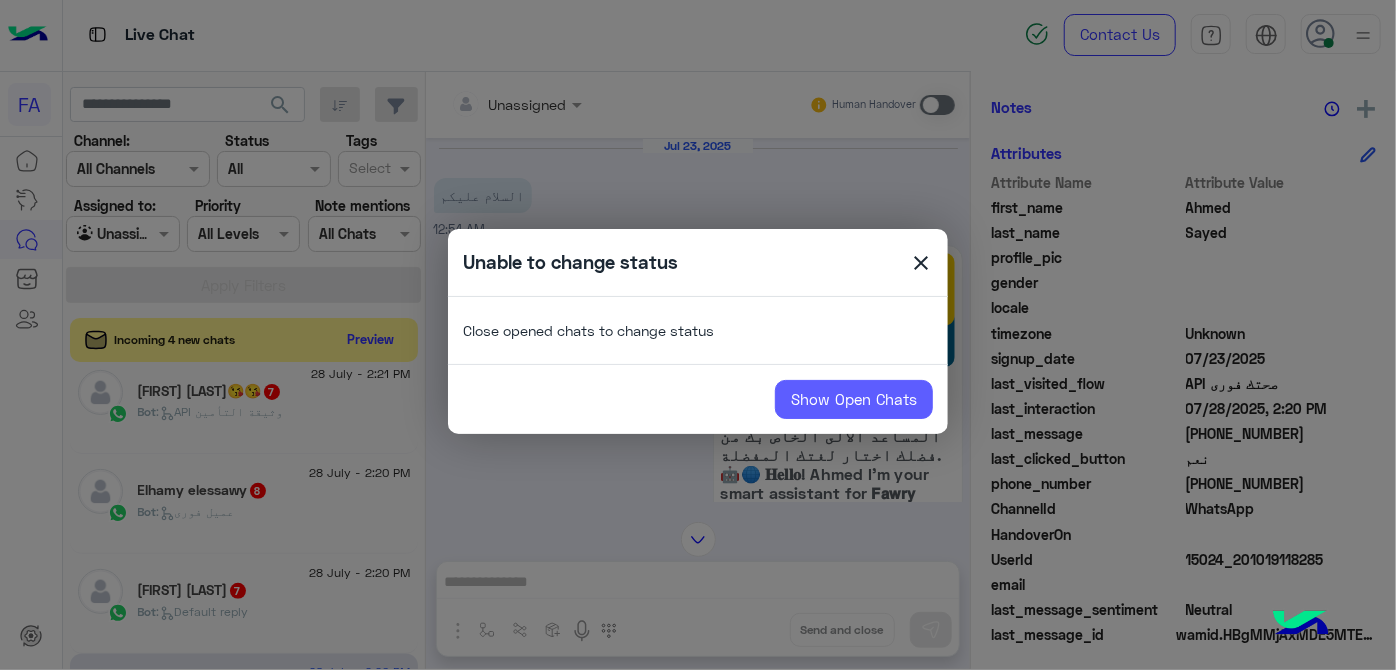 click on "Show Open Chats" 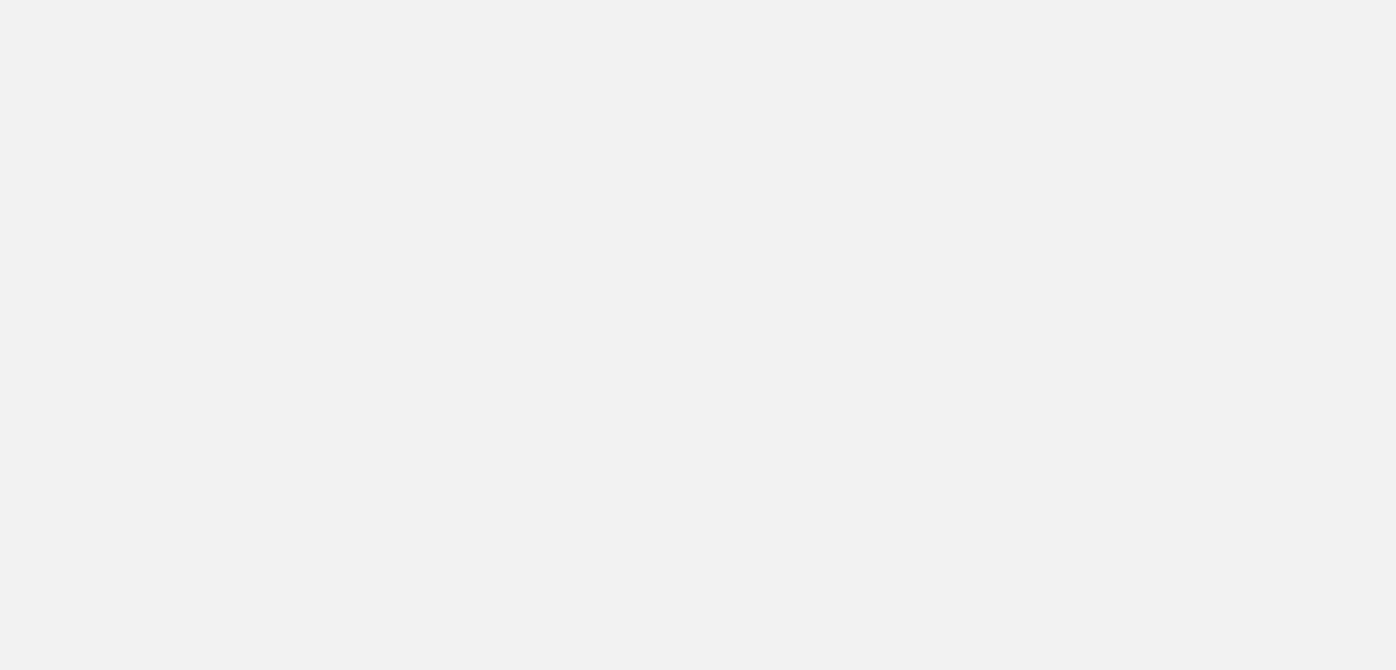 scroll, scrollTop: 0, scrollLeft: 0, axis: both 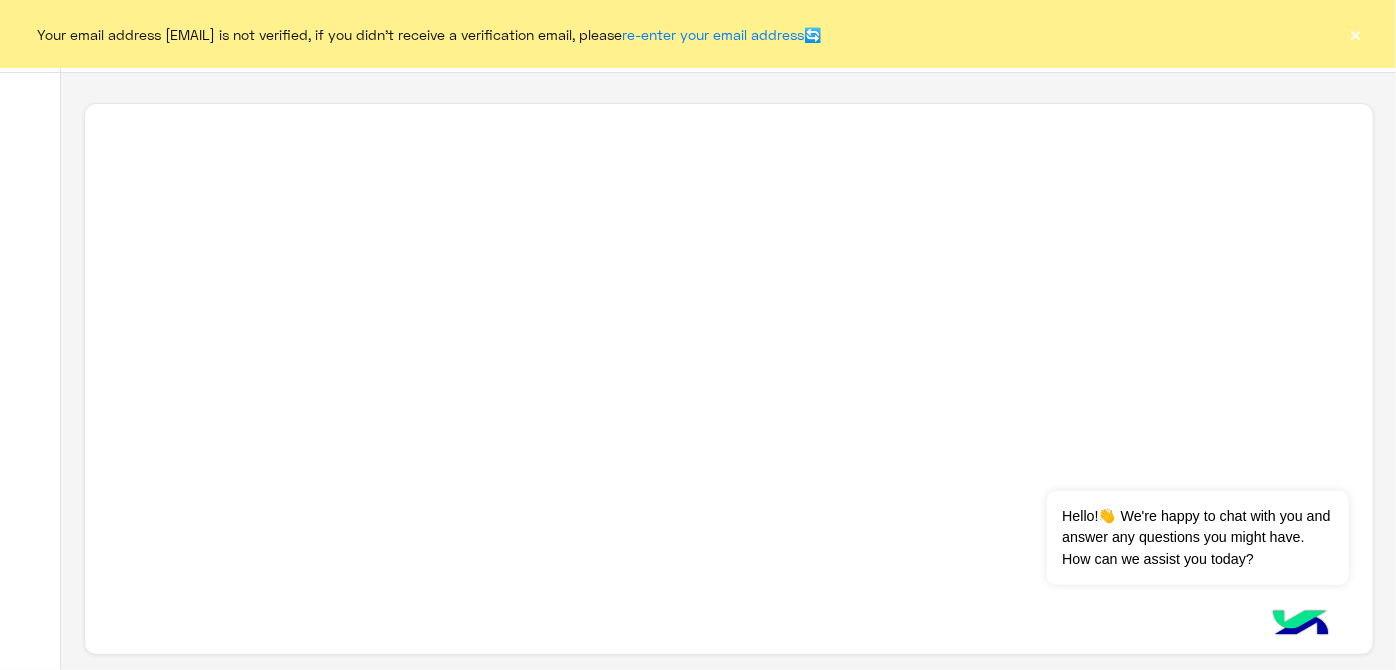 click on "×" 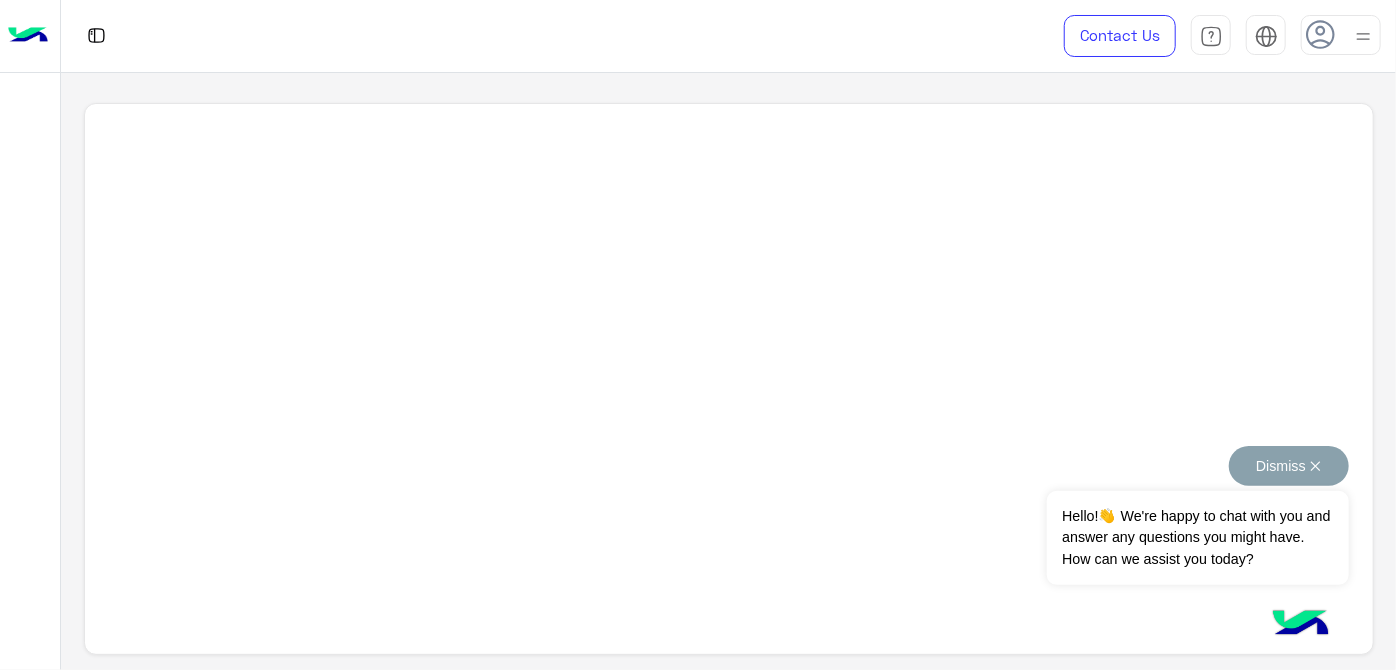 click on "Dismiss ✕" at bounding box center (1289, 466) 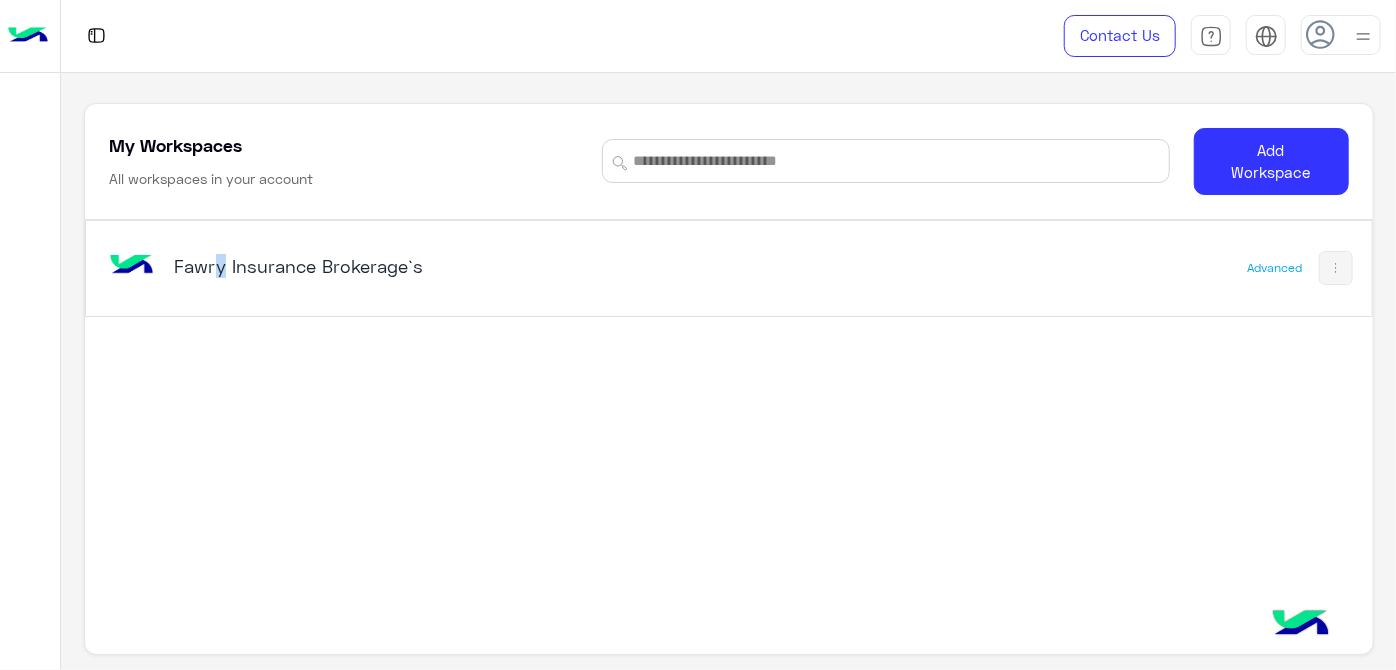 click on "Fawry Insurance Brokerage`s" at bounding box center (478, 268) 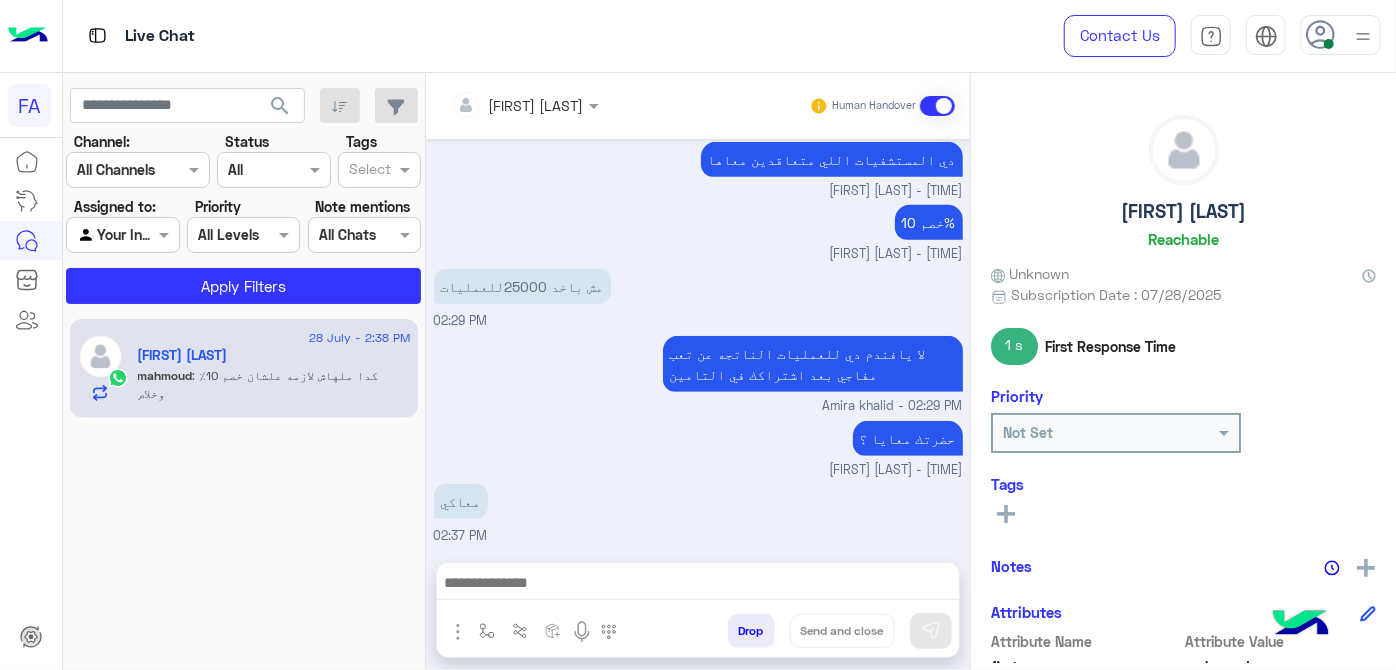 scroll, scrollTop: 576, scrollLeft: 0, axis: vertical 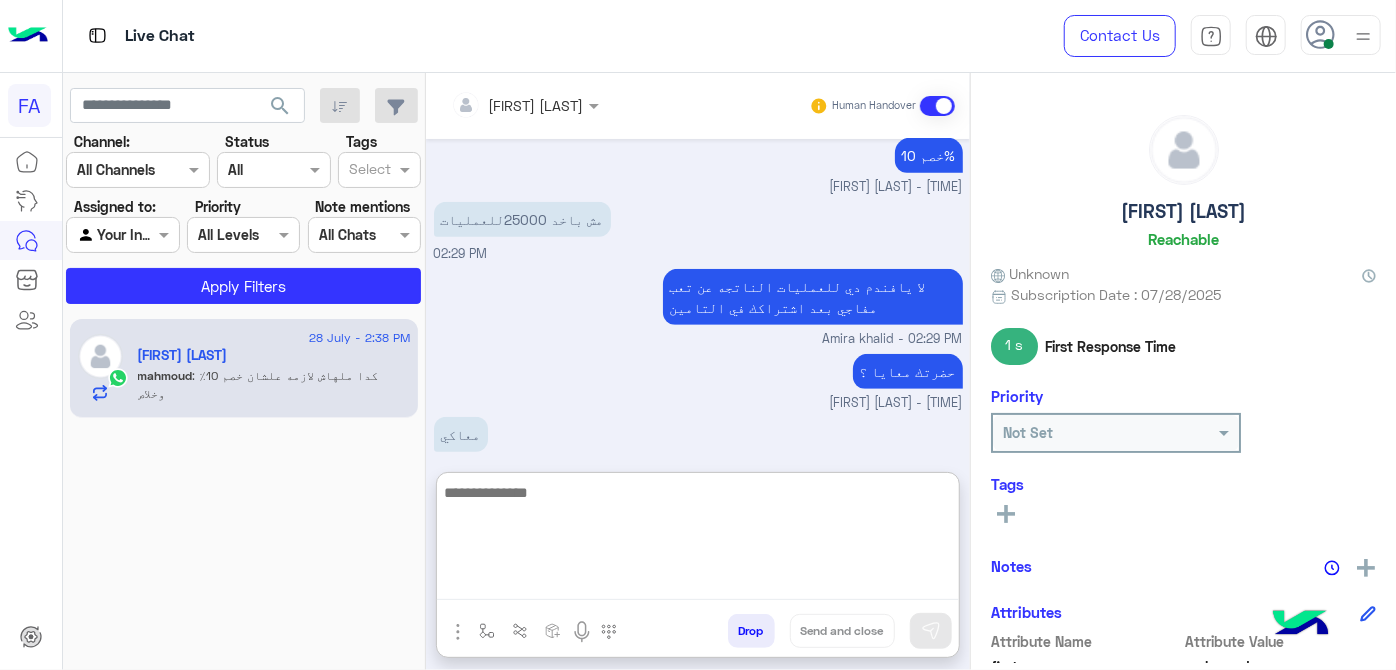 click at bounding box center [698, 540] 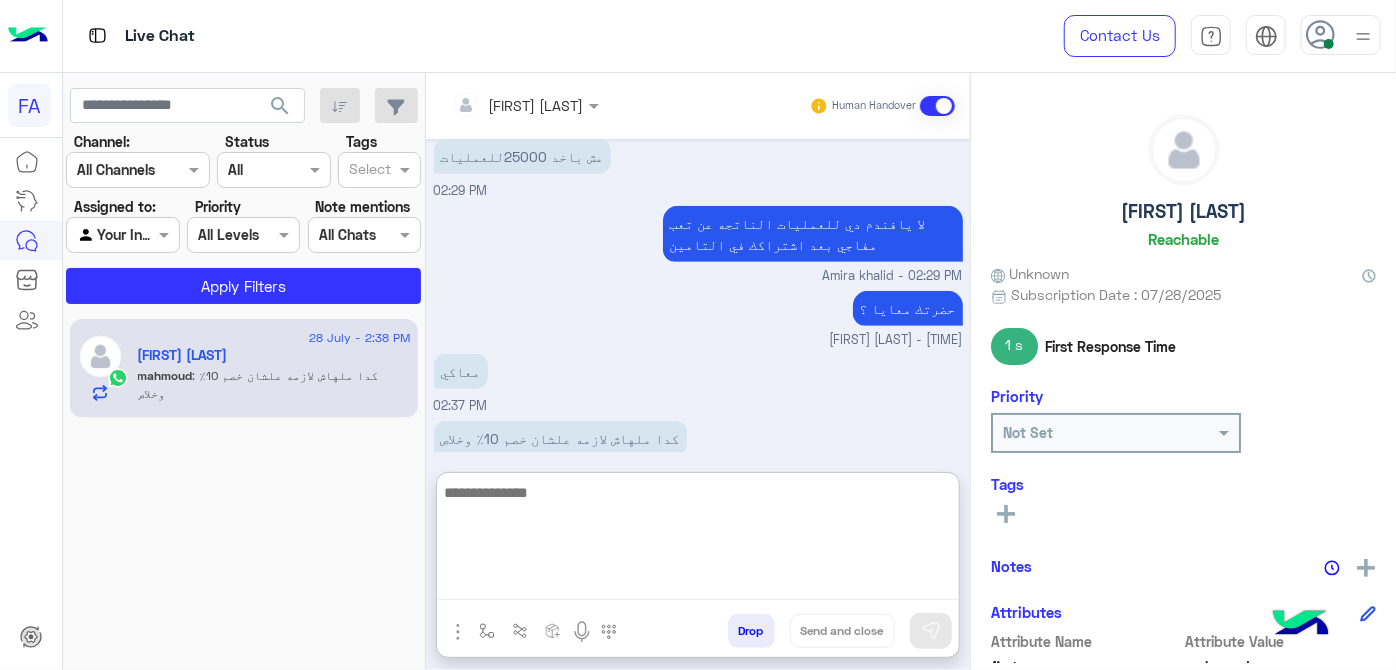 scroll, scrollTop: 666, scrollLeft: 0, axis: vertical 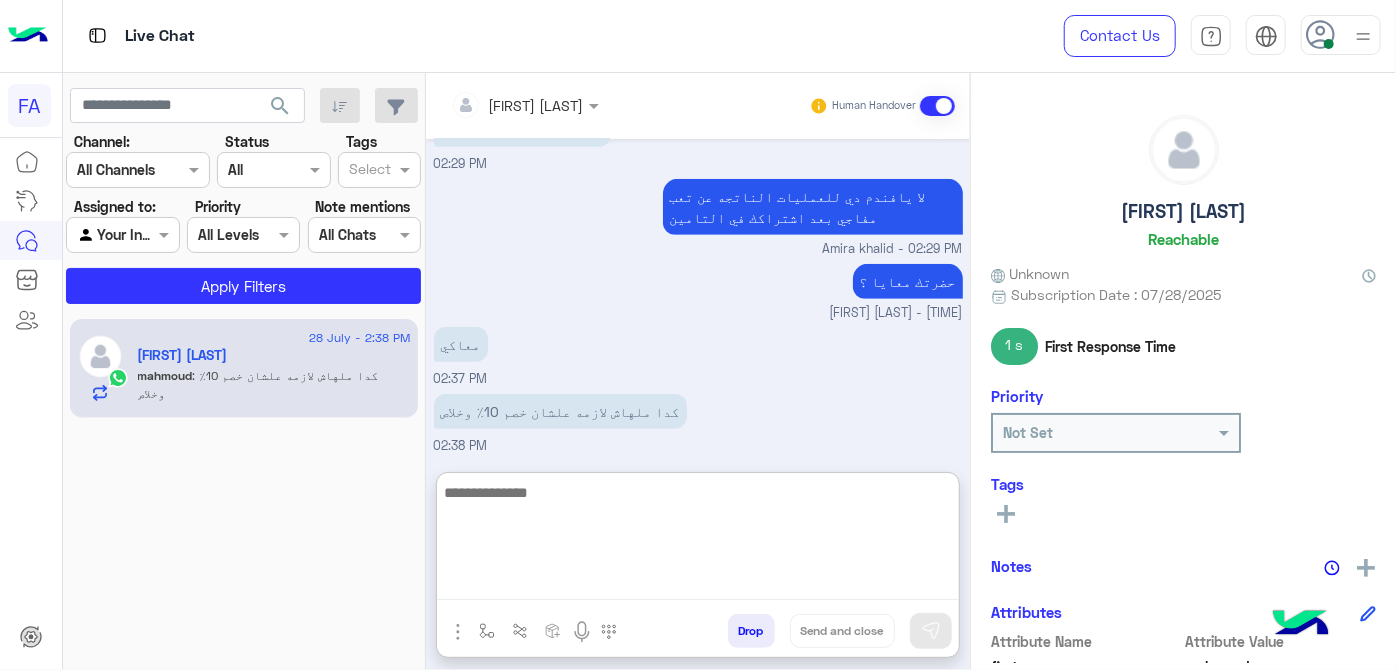 click at bounding box center [698, 540] 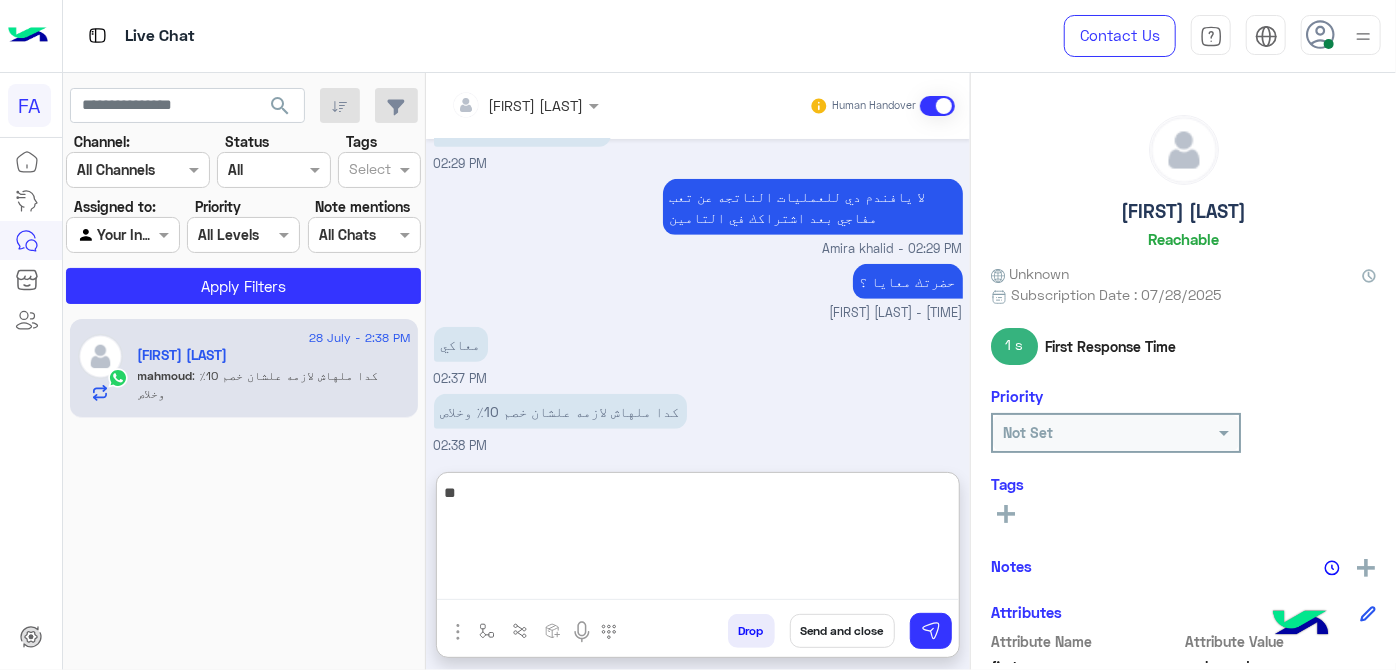 type on "*" 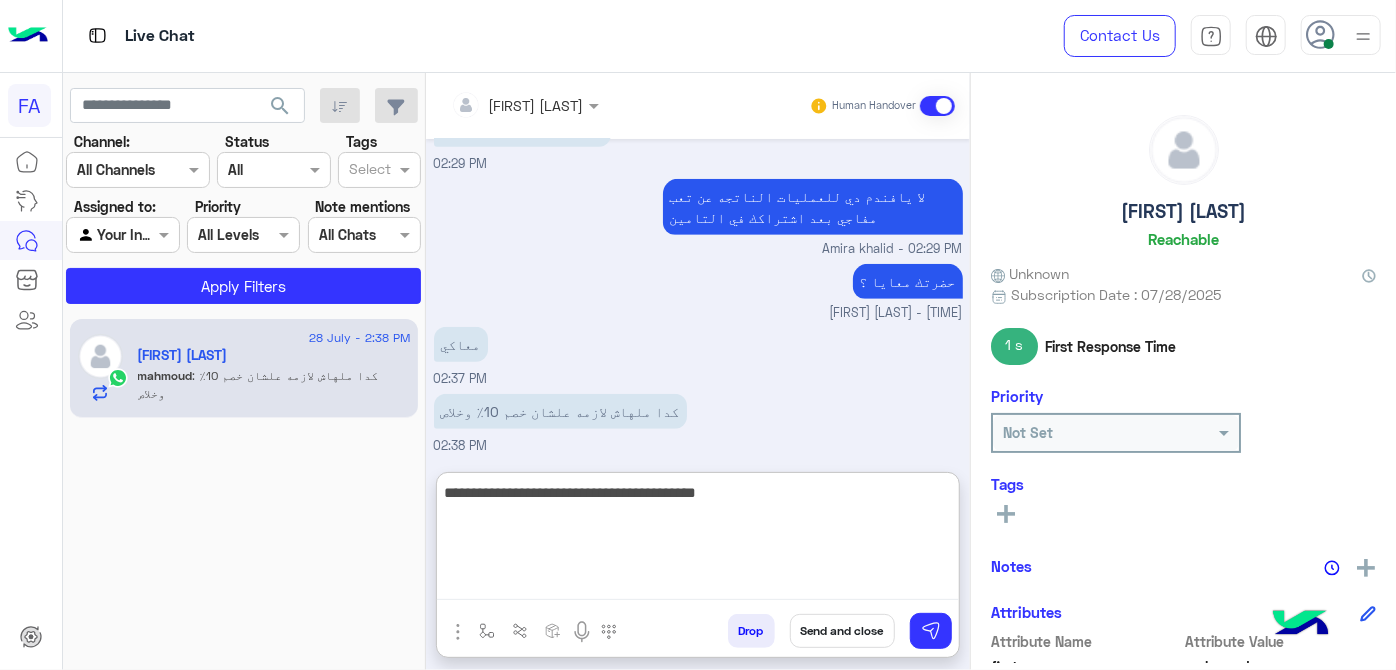 drag, startPoint x: 922, startPoint y: 489, endPoint x: 954, endPoint y: 493, distance: 32.24903 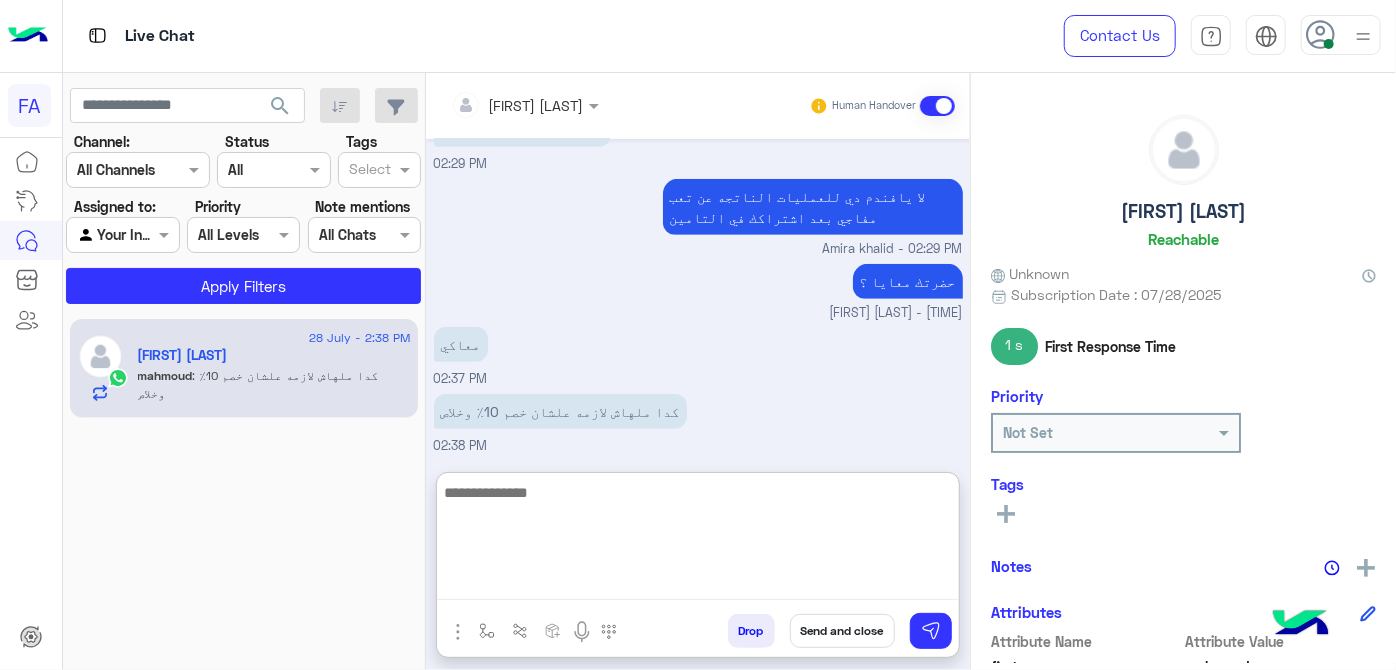 scroll, scrollTop: 729, scrollLeft: 0, axis: vertical 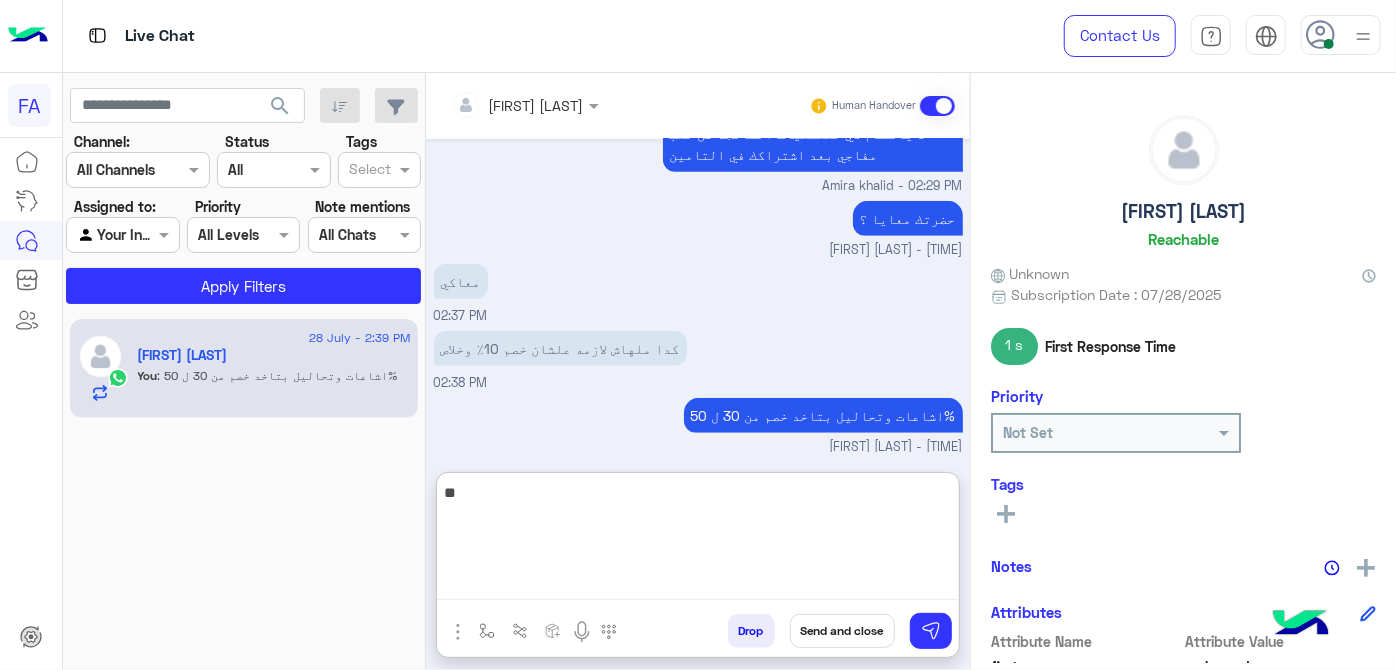 type on "*" 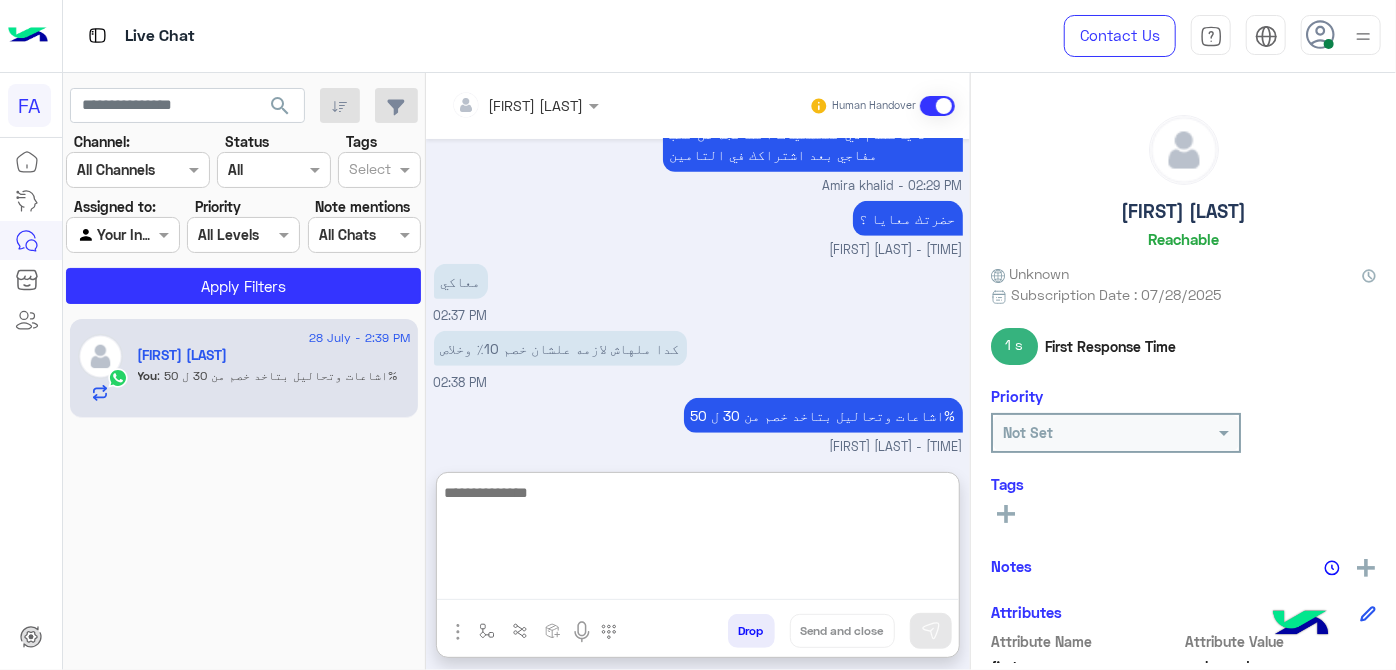 type on "*" 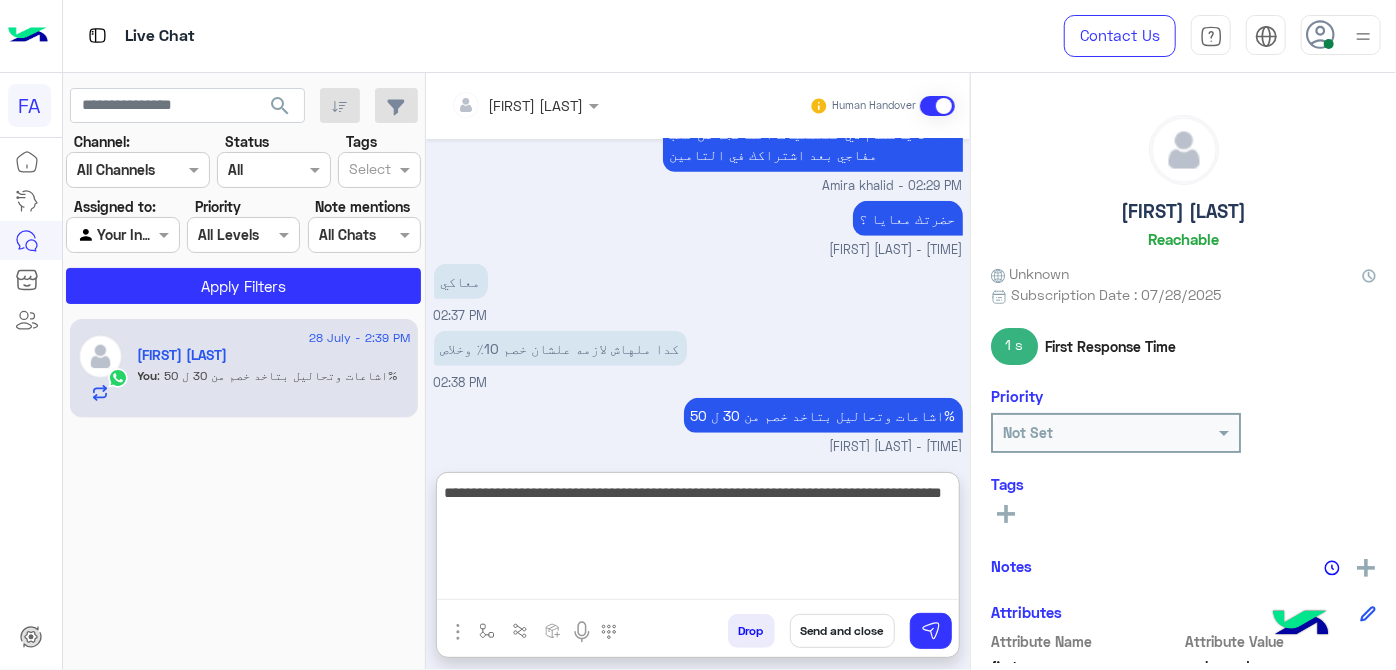 type on "**********" 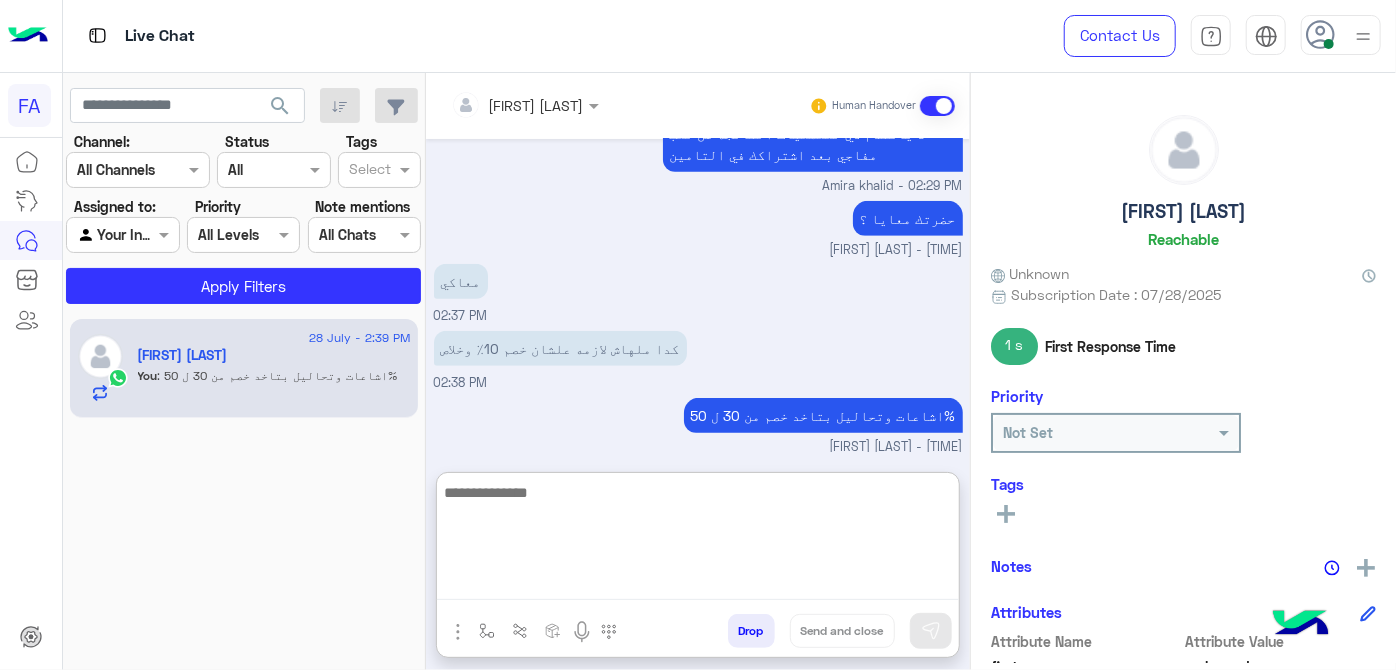 scroll, scrollTop: 835, scrollLeft: 0, axis: vertical 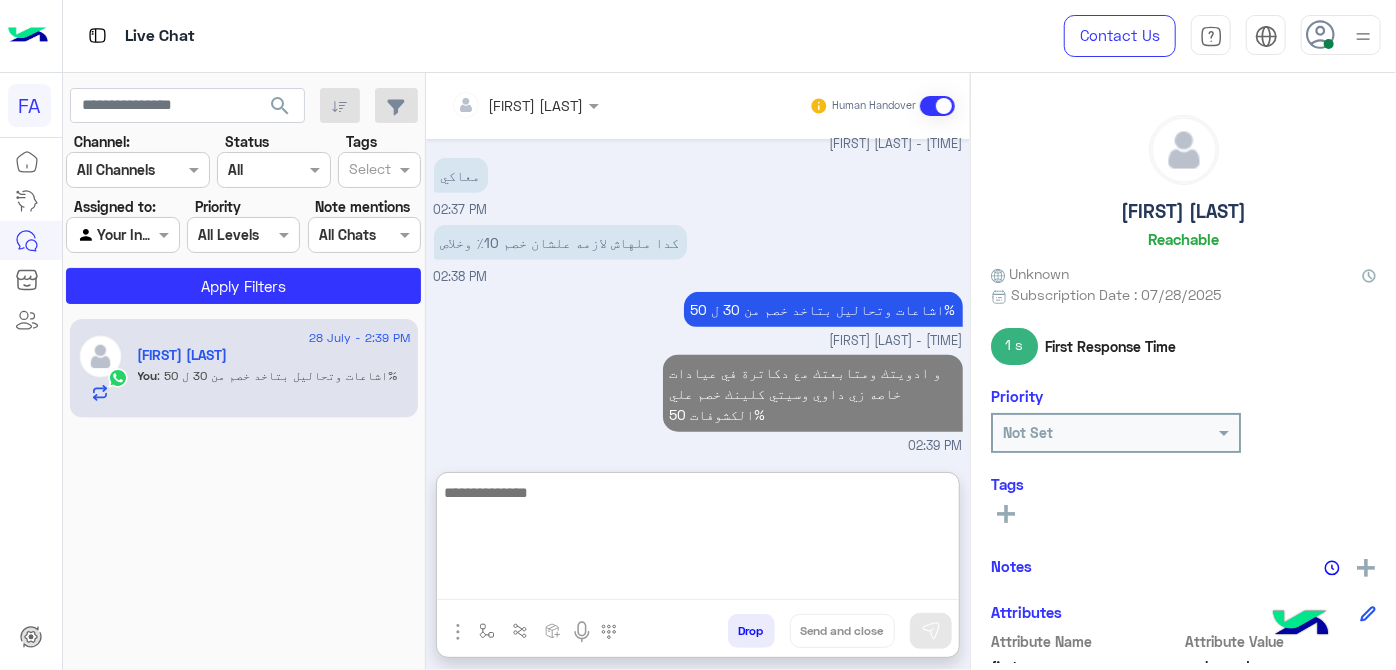 click at bounding box center [698, 540] 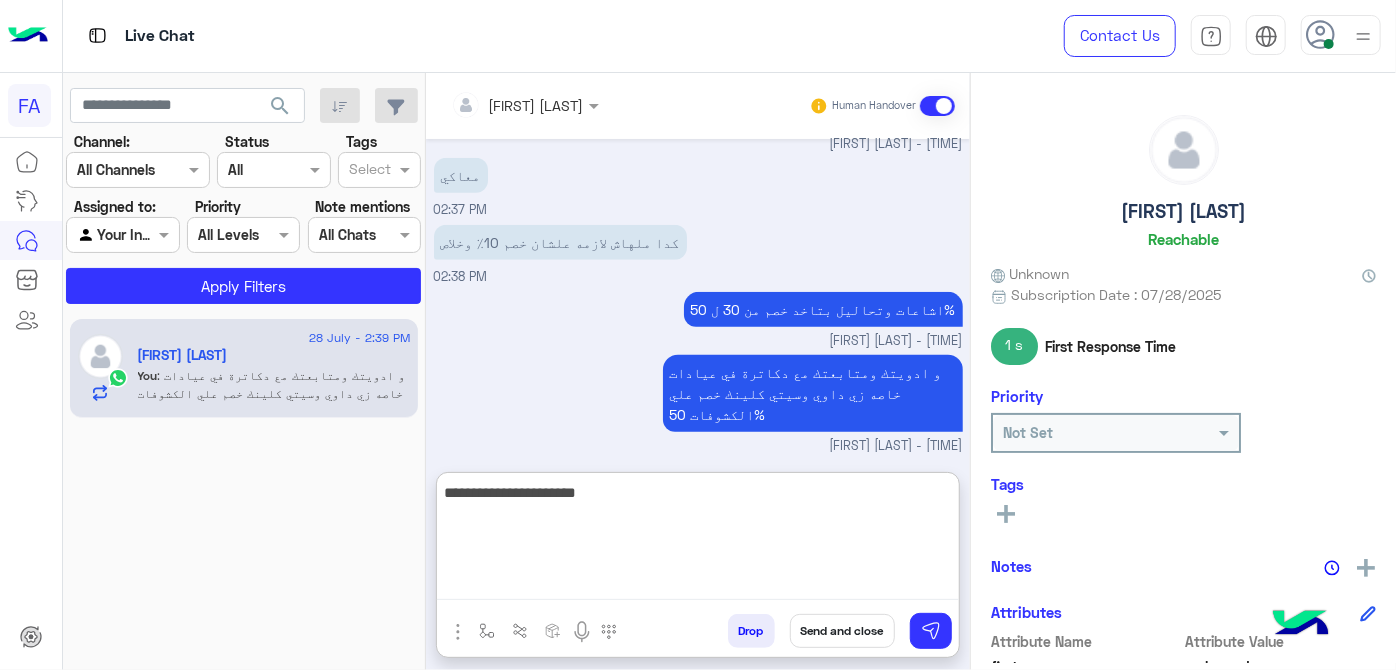 type on "**********" 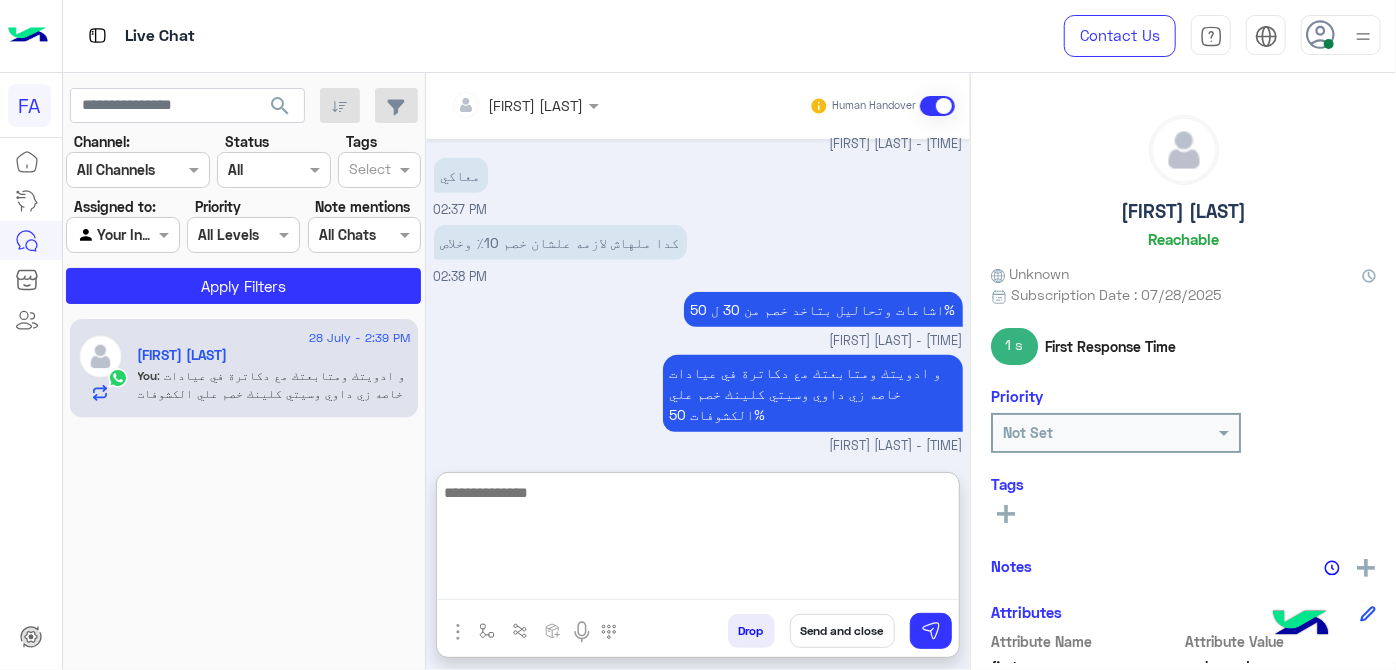 scroll, scrollTop: 898, scrollLeft: 0, axis: vertical 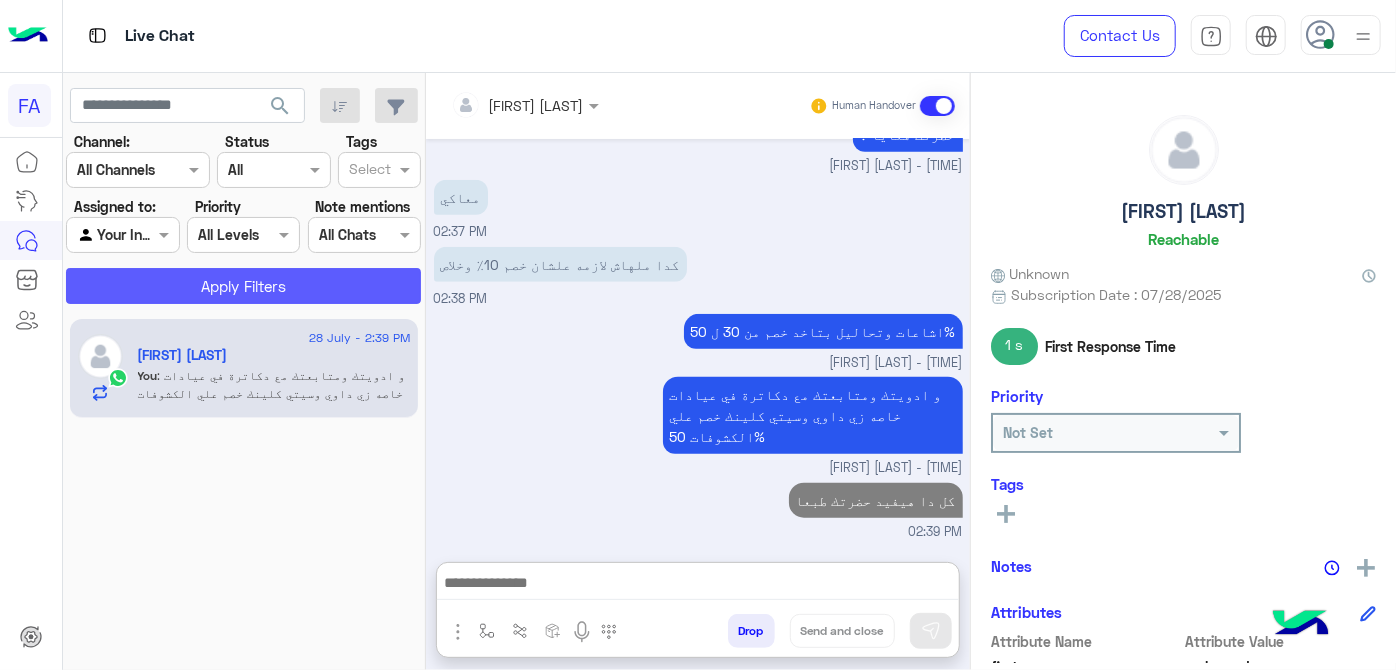 click on "Apply Filters" 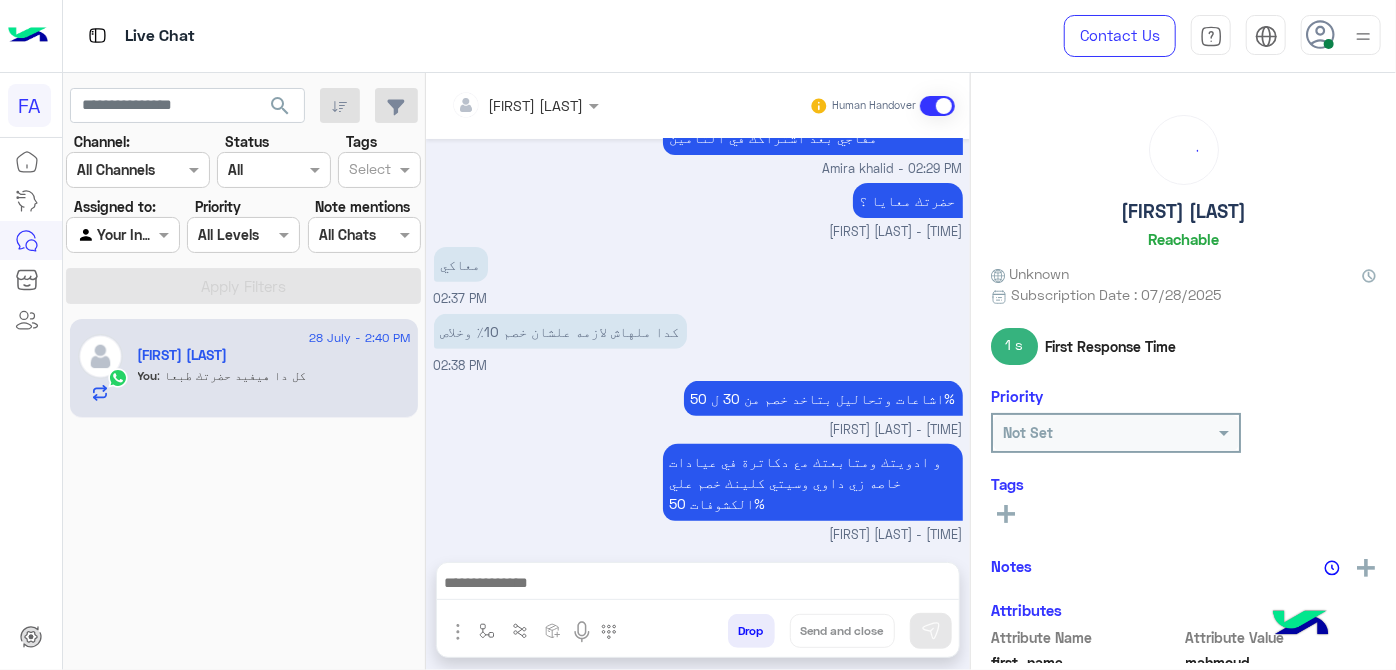 scroll, scrollTop: 405, scrollLeft: 0, axis: vertical 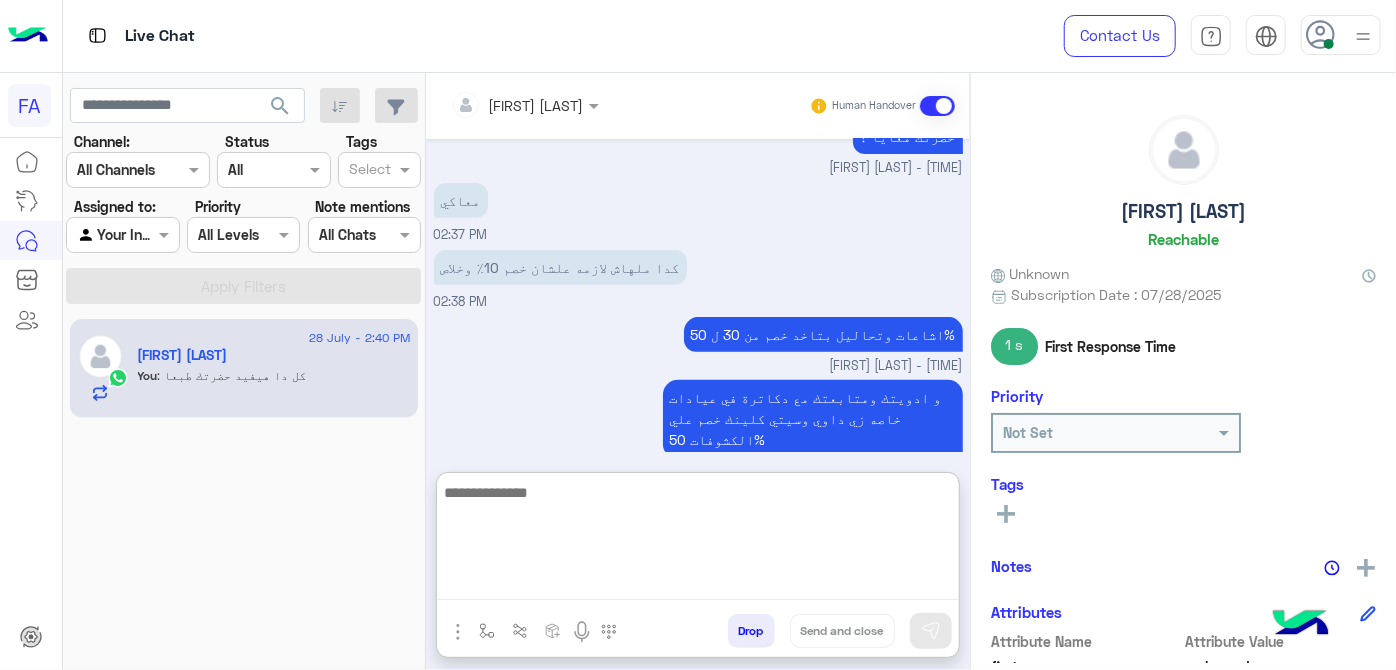 click at bounding box center (698, 540) 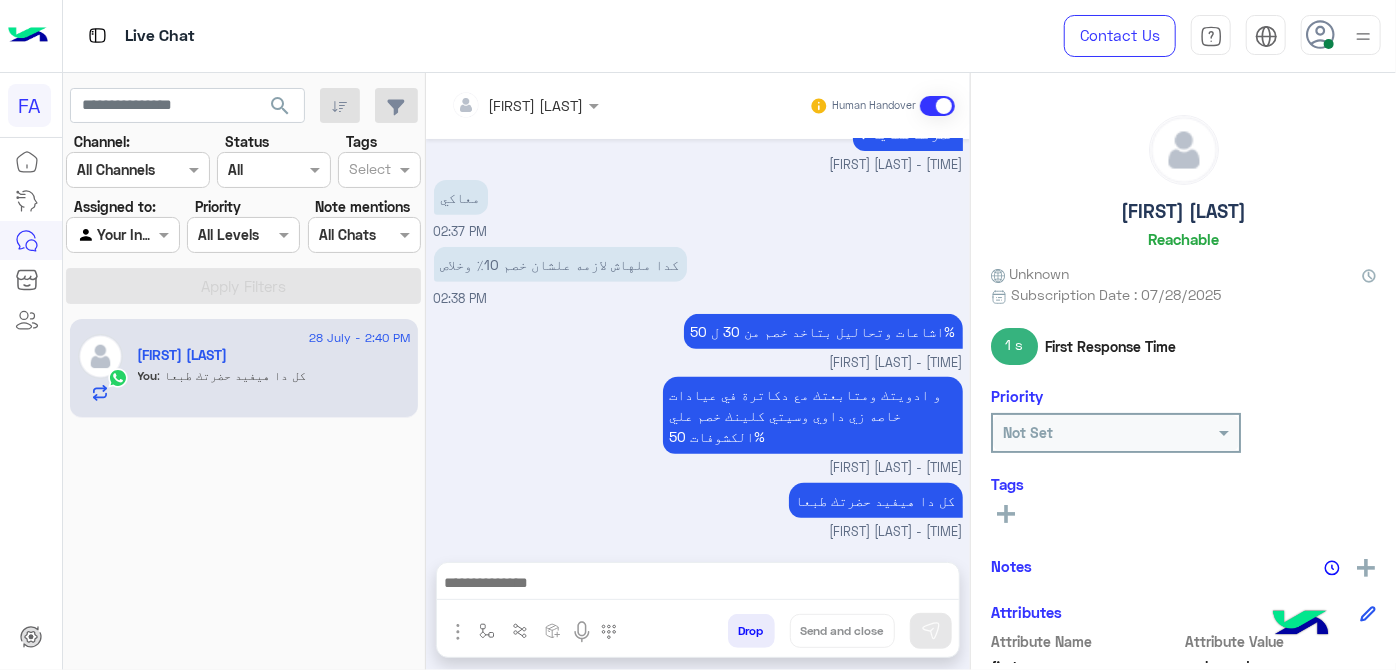 click 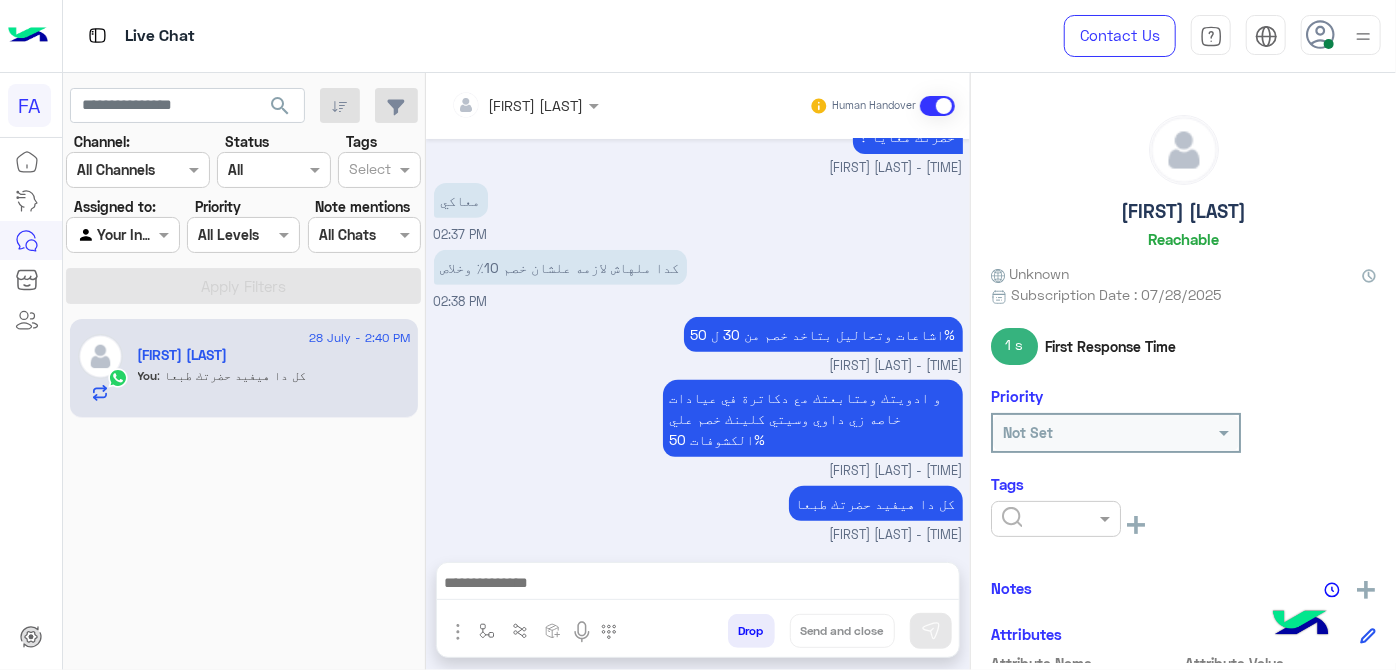 click 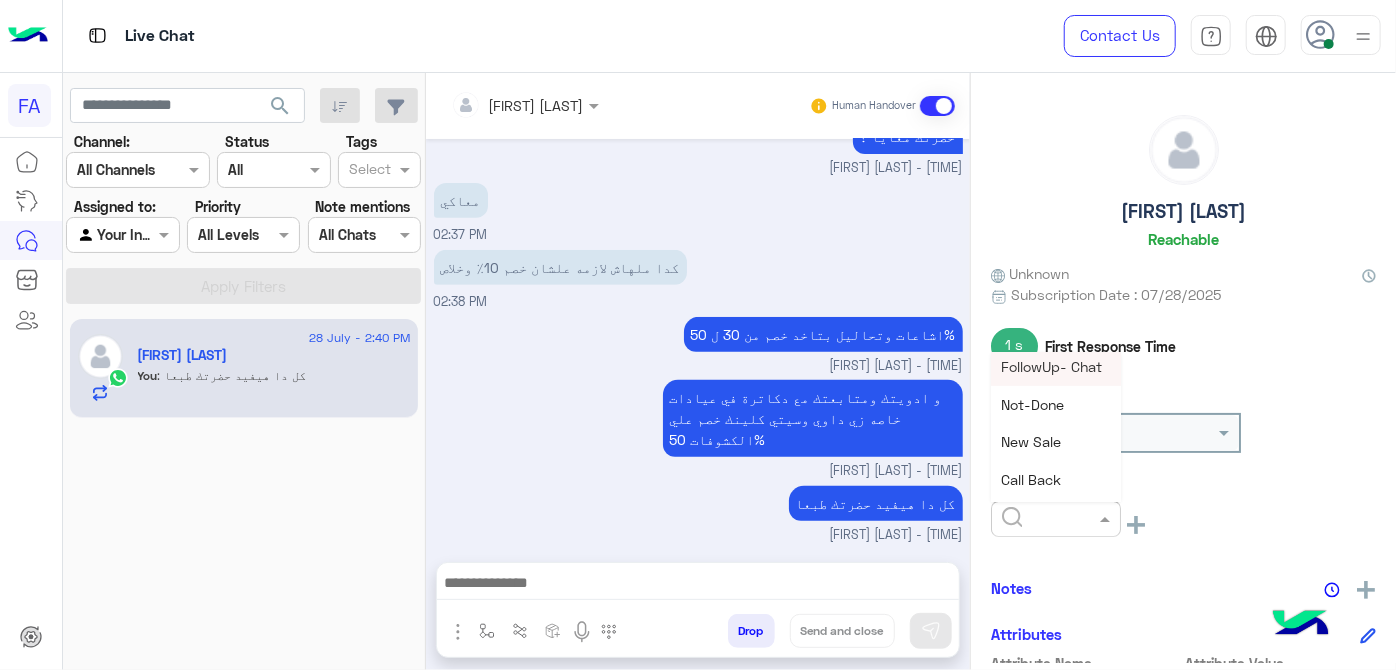 scroll, scrollTop: 181, scrollLeft: 0, axis: vertical 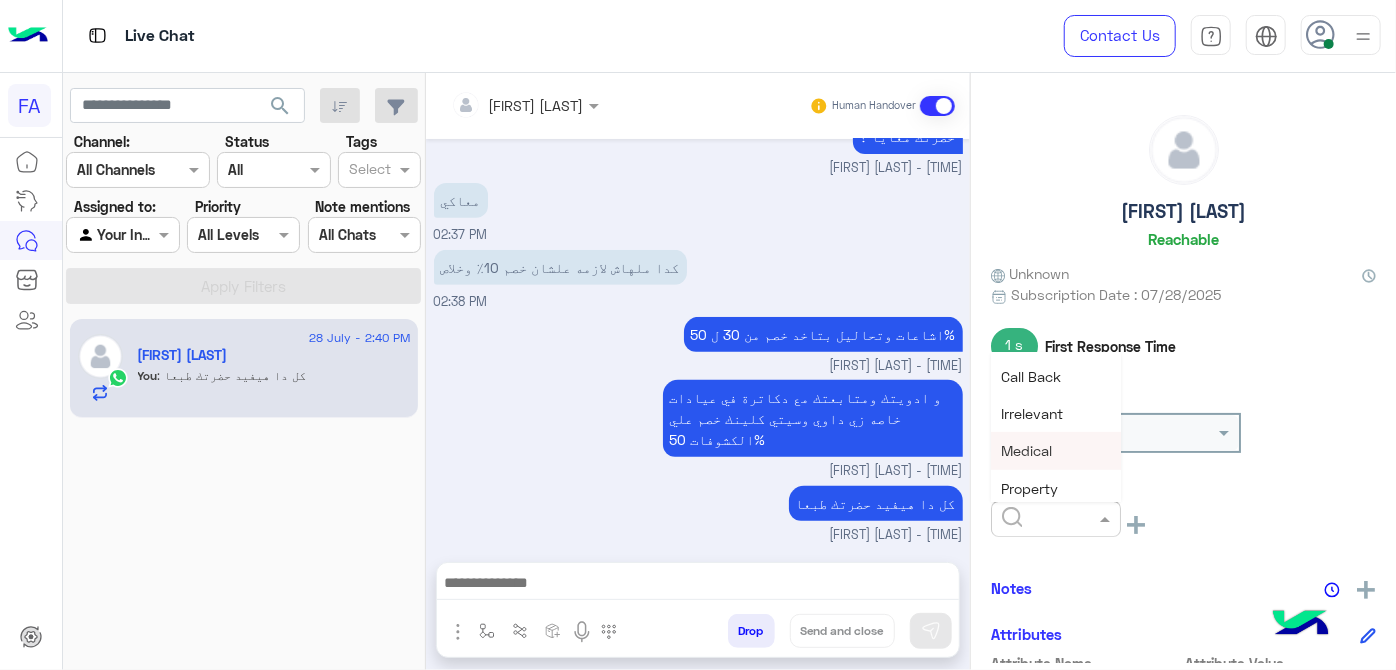 click on "Medical" at bounding box center (1056, 450) 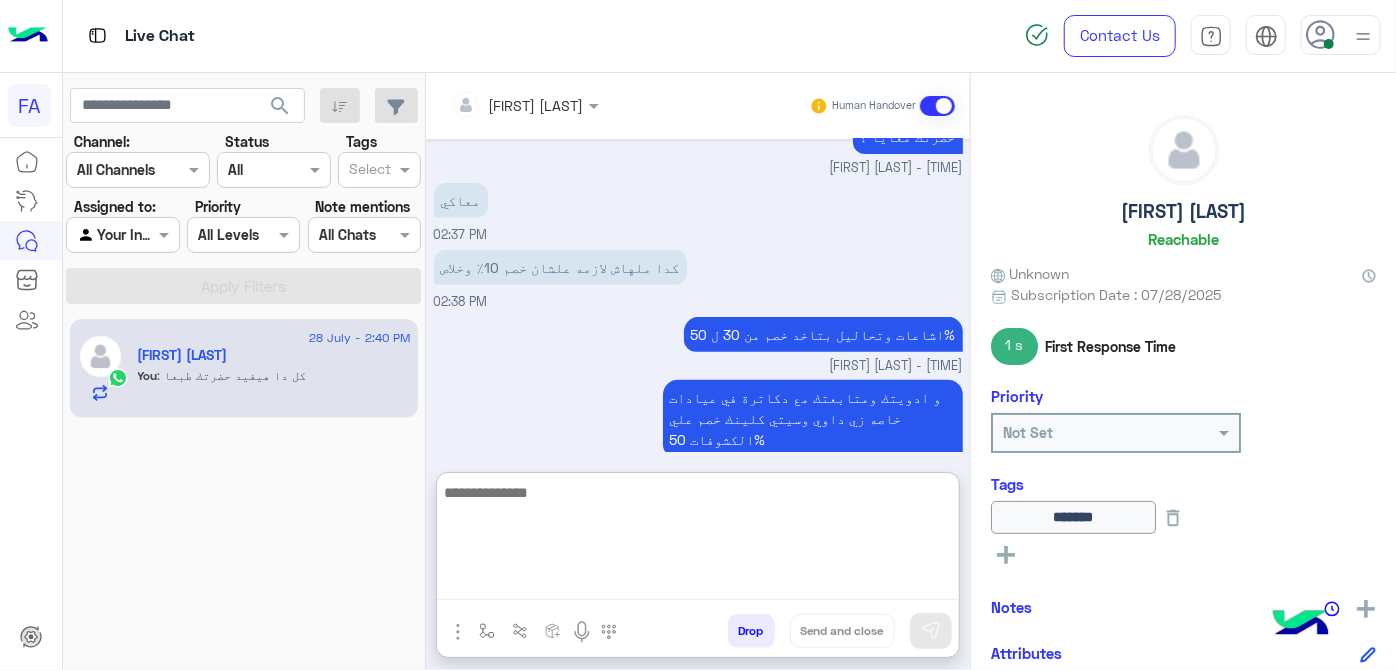 click at bounding box center [698, 540] 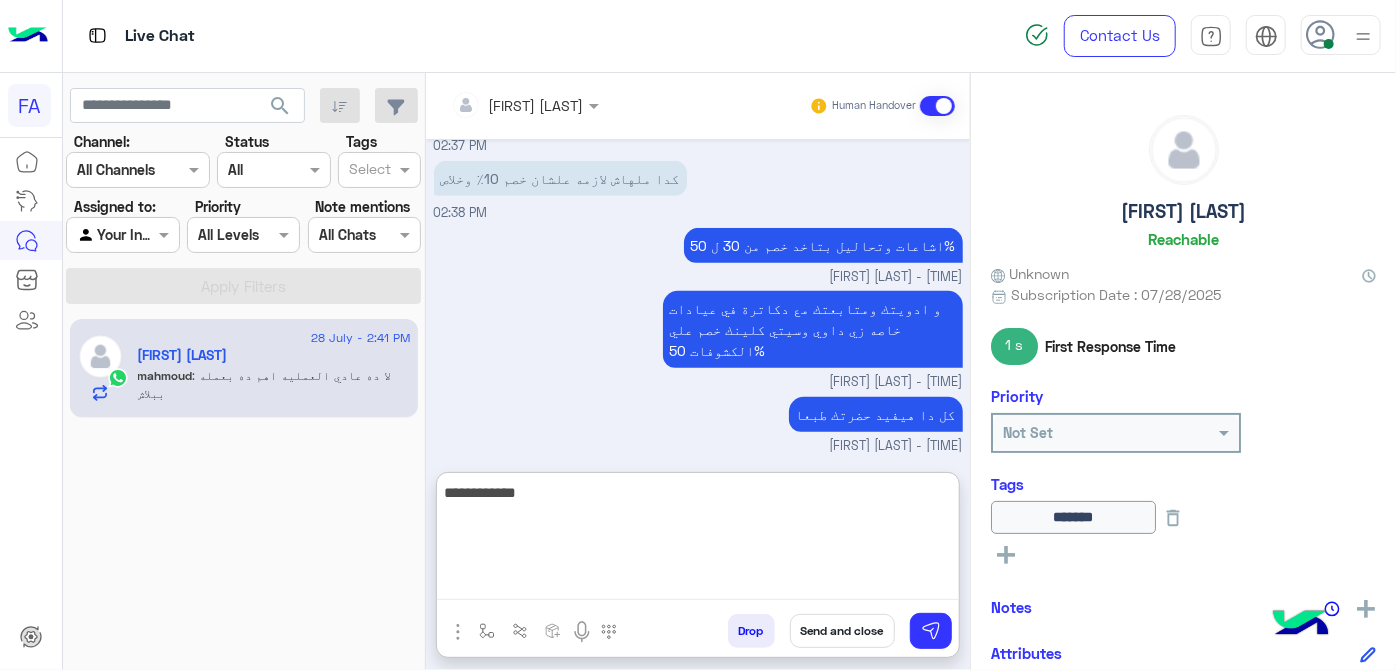 scroll, scrollTop: 560, scrollLeft: 0, axis: vertical 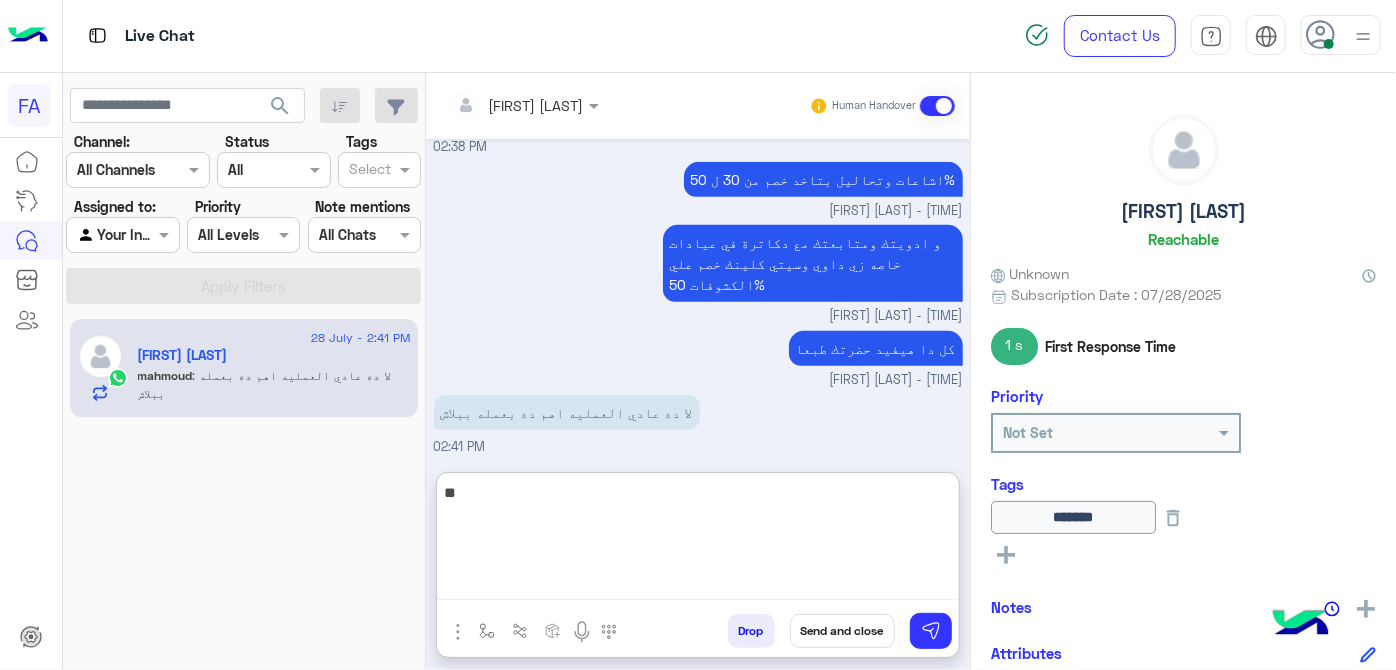type on "*" 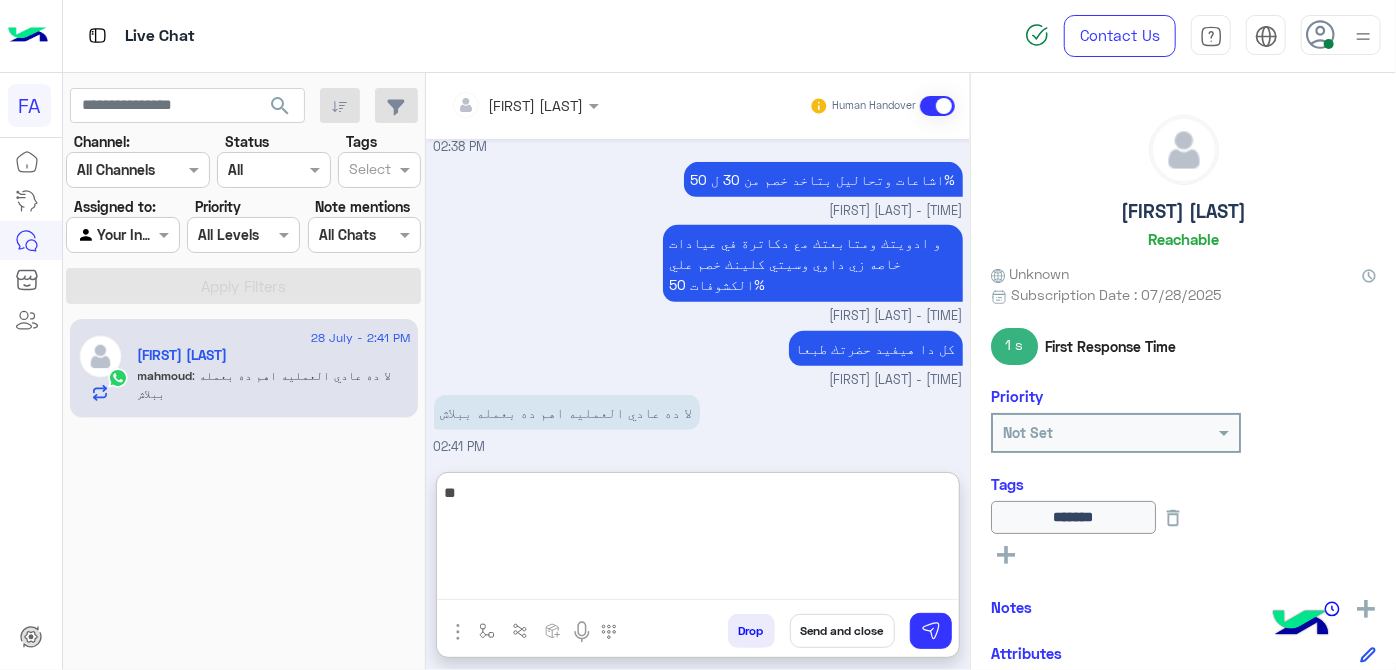 type on "*" 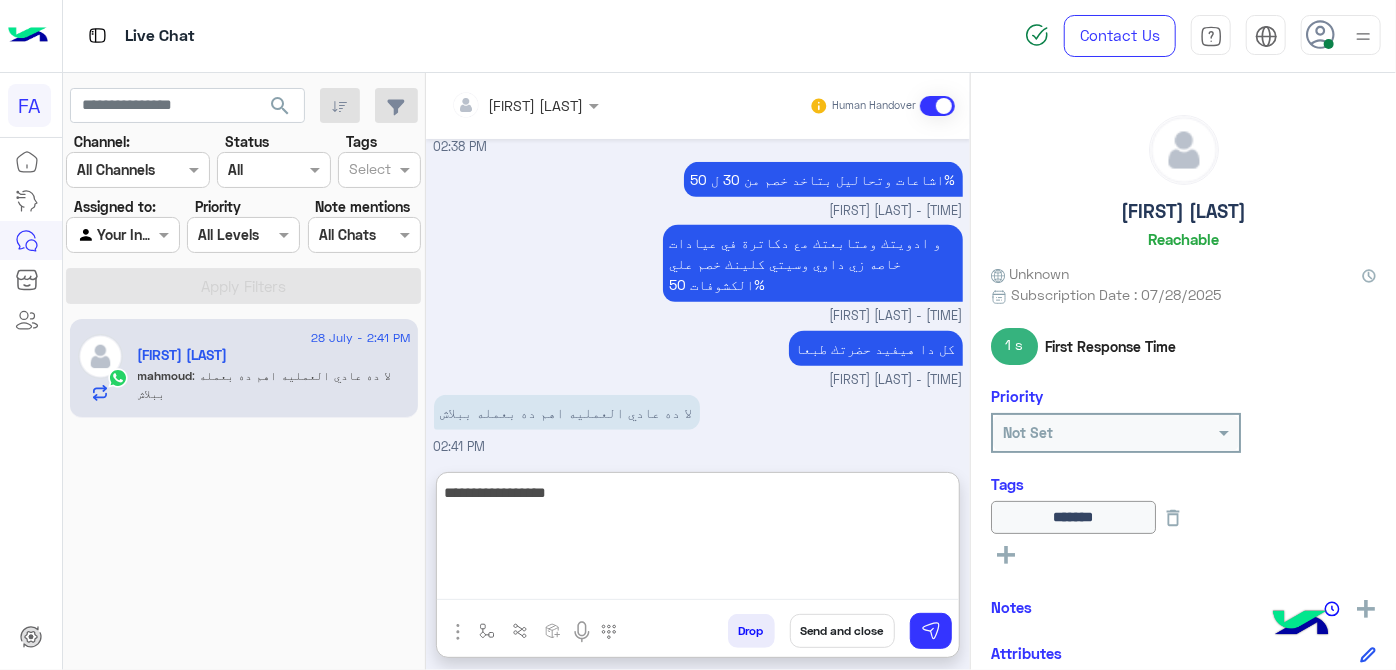 type on "**********" 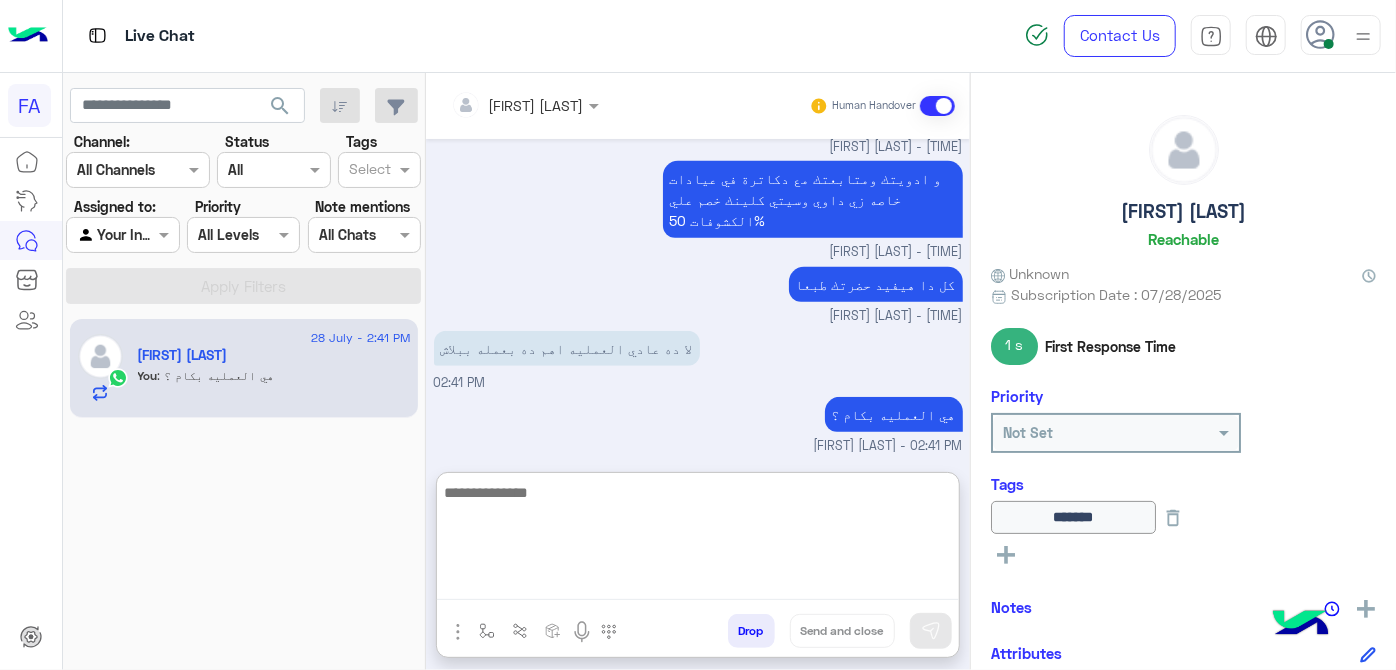 scroll, scrollTop: 690, scrollLeft: 0, axis: vertical 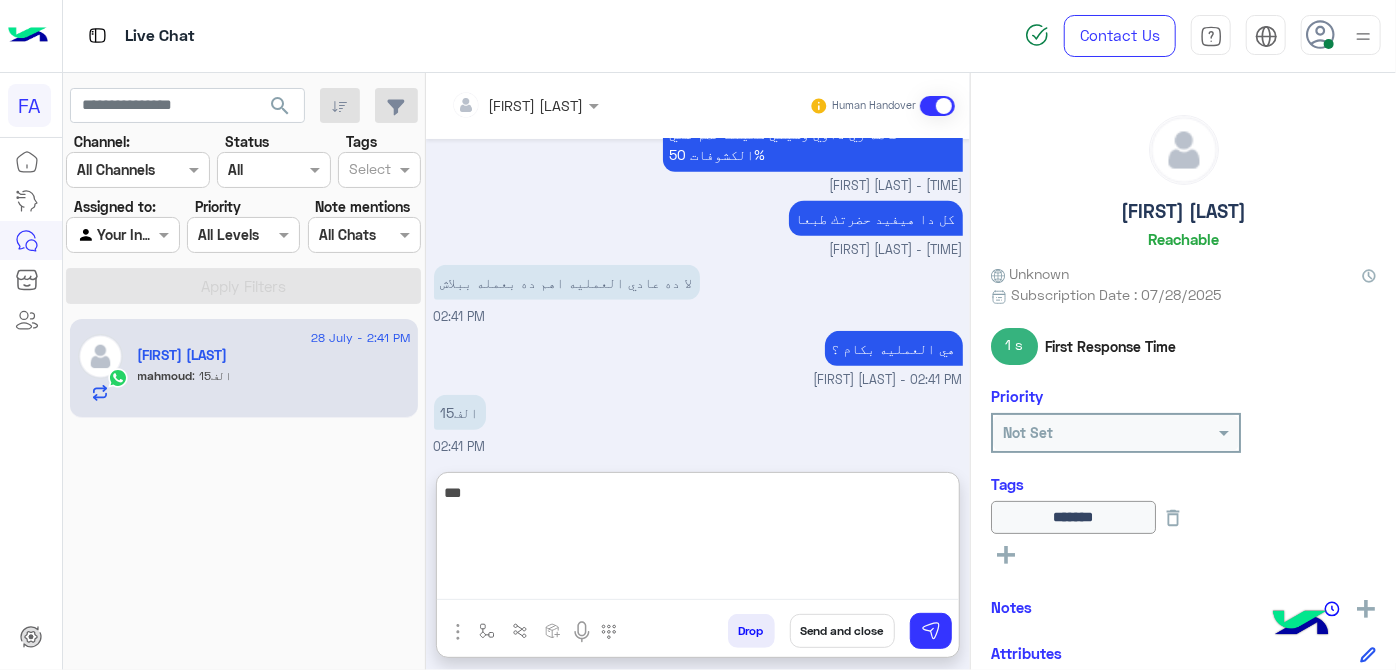 type on "***" 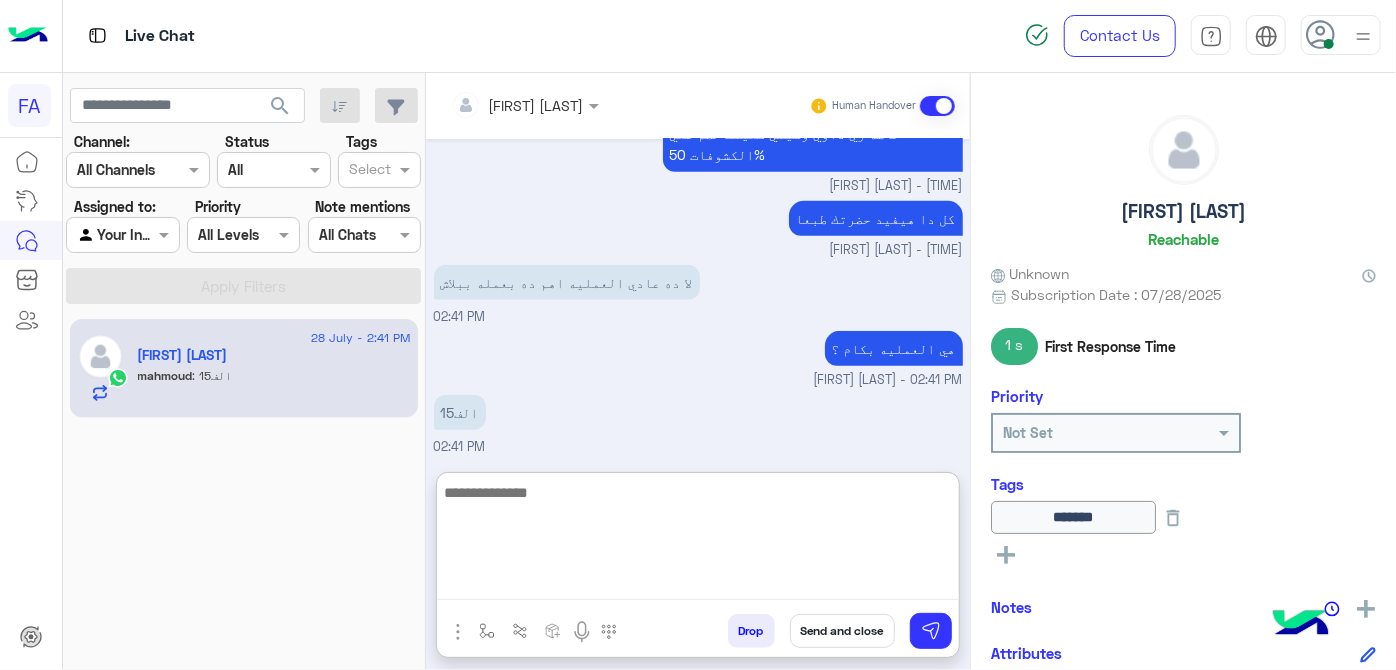 scroll, scrollTop: 754, scrollLeft: 0, axis: vertical 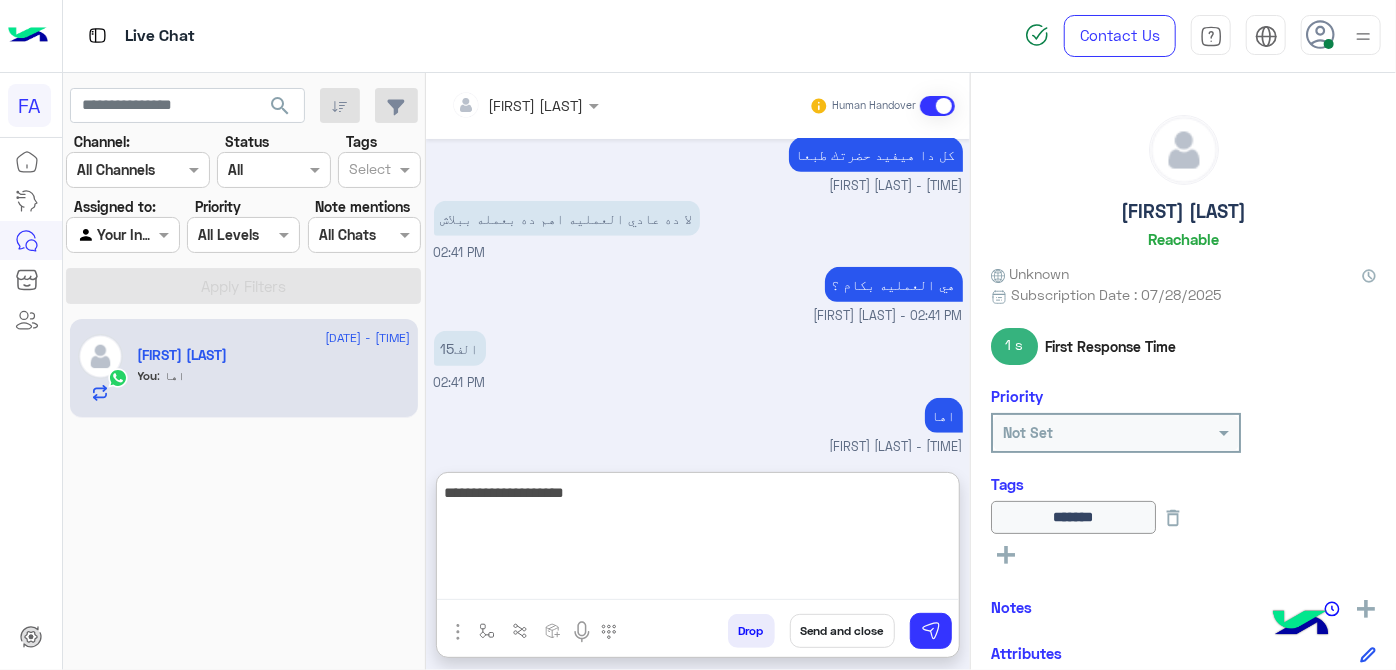type on "**********" 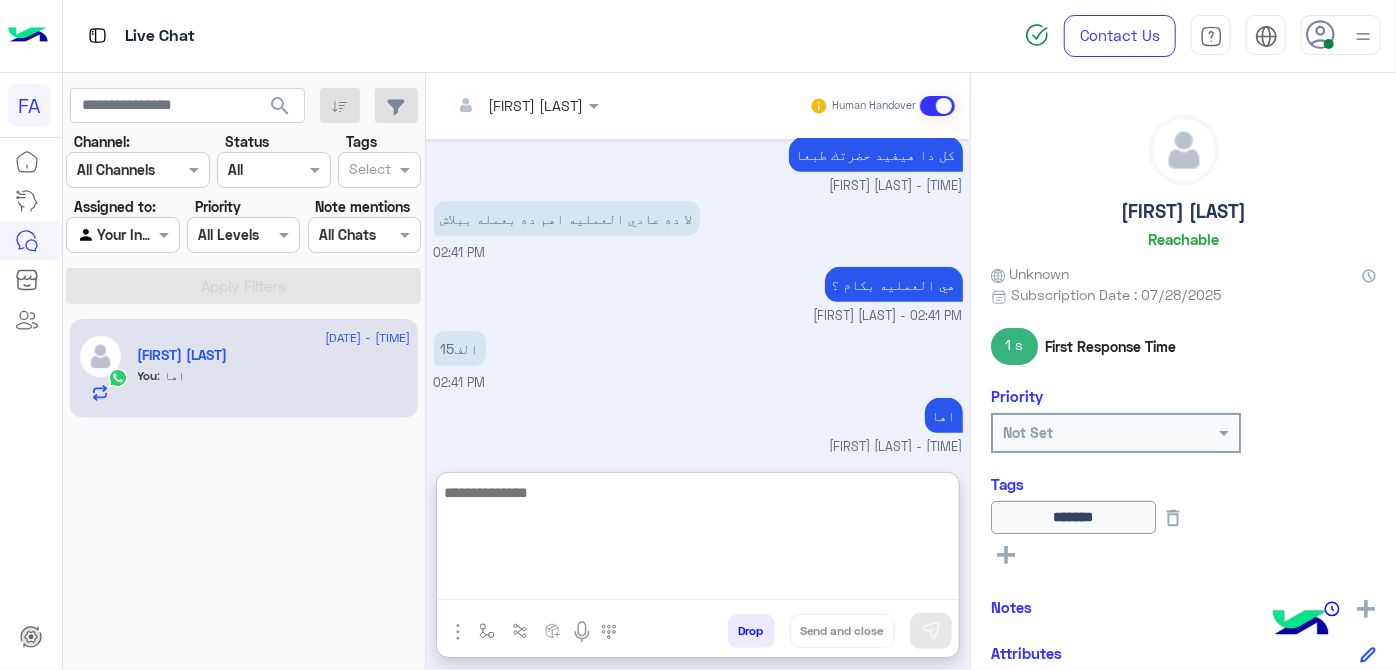 scroll, scrollTop: 818, scrollLeft: 0, axis: vertical 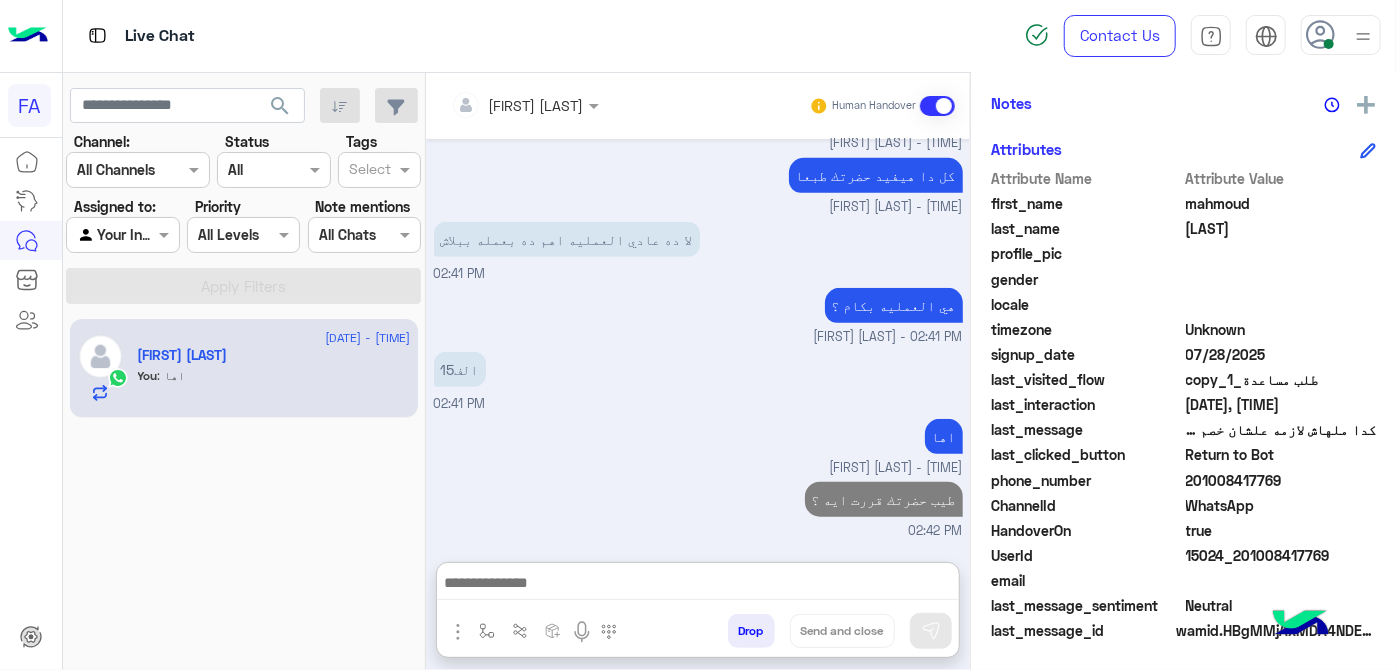 click on "201008417769" 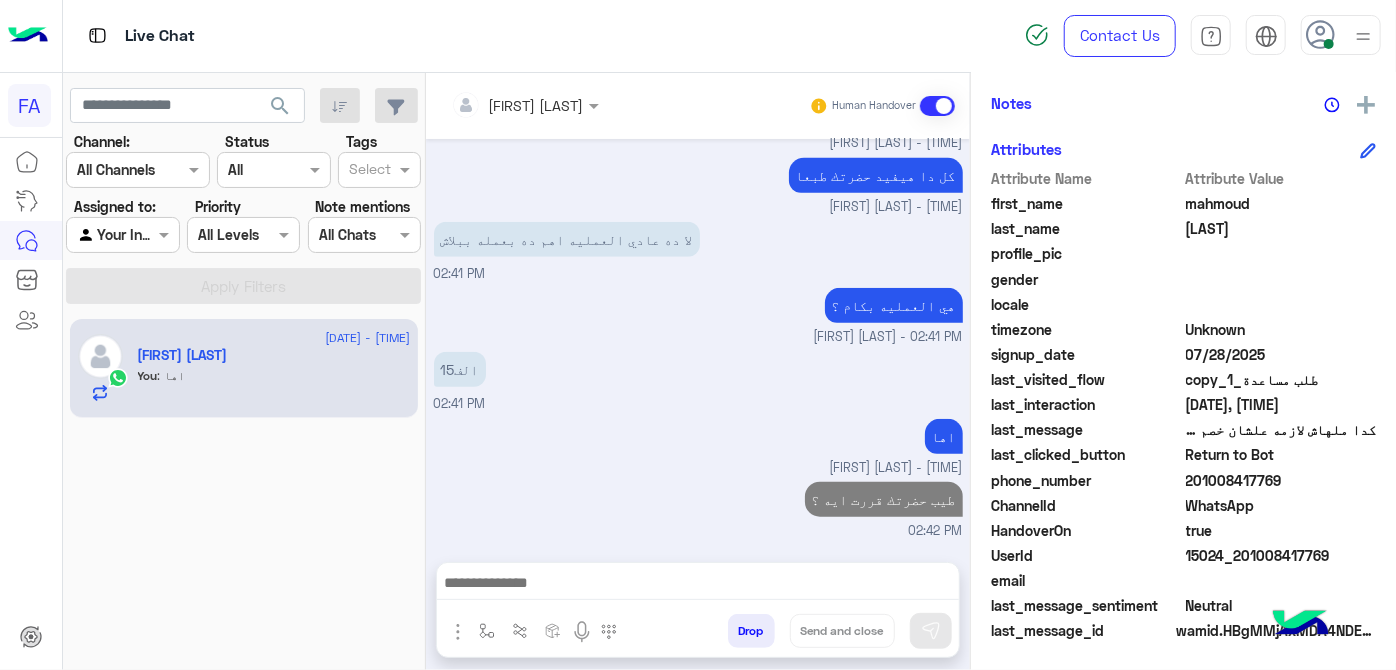 scroll, scrollTop: 728, scrollLeft: 0, axis: vertical 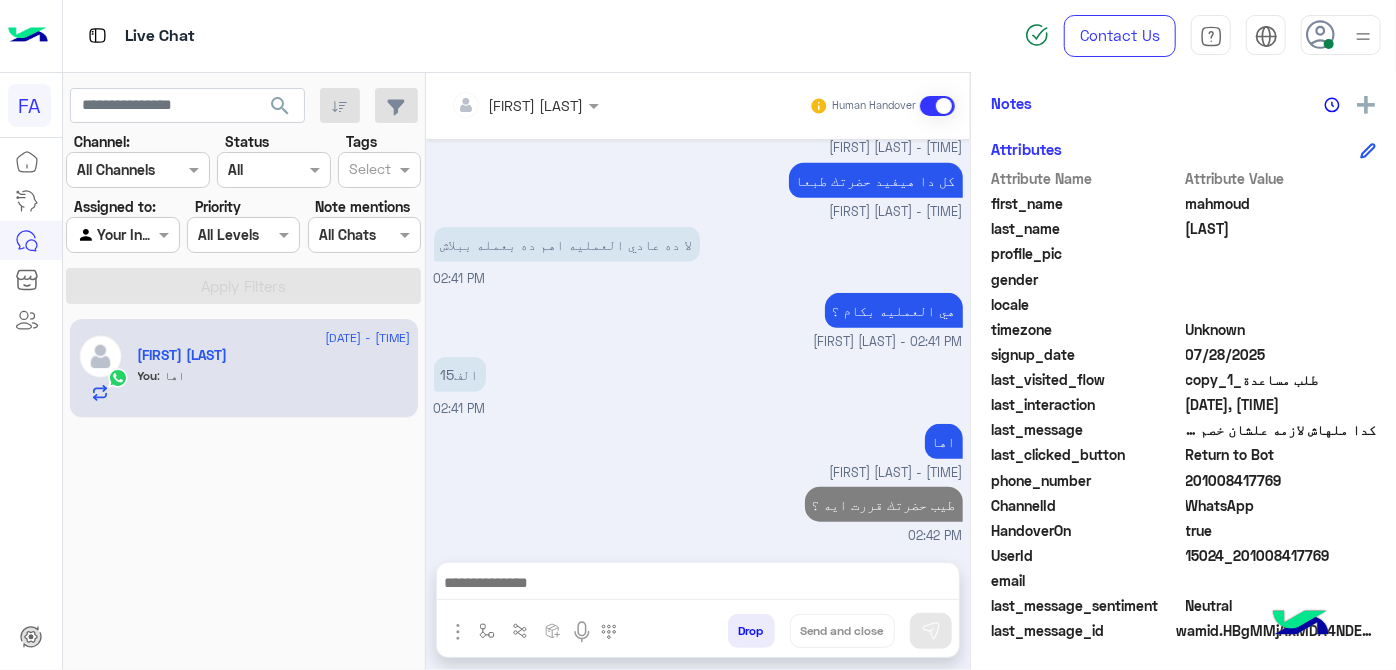 click on "201008417769" 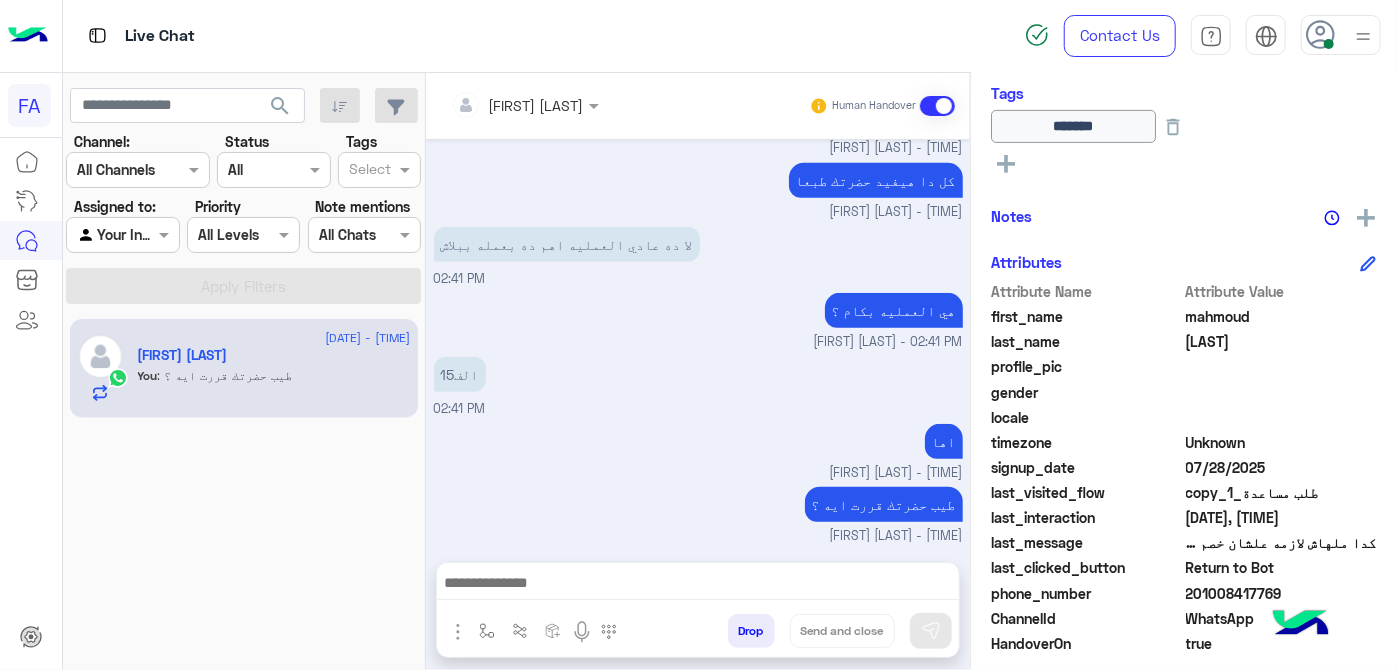 scroll, scrollTop: 140, scrollLeft: 0, axis: vertical 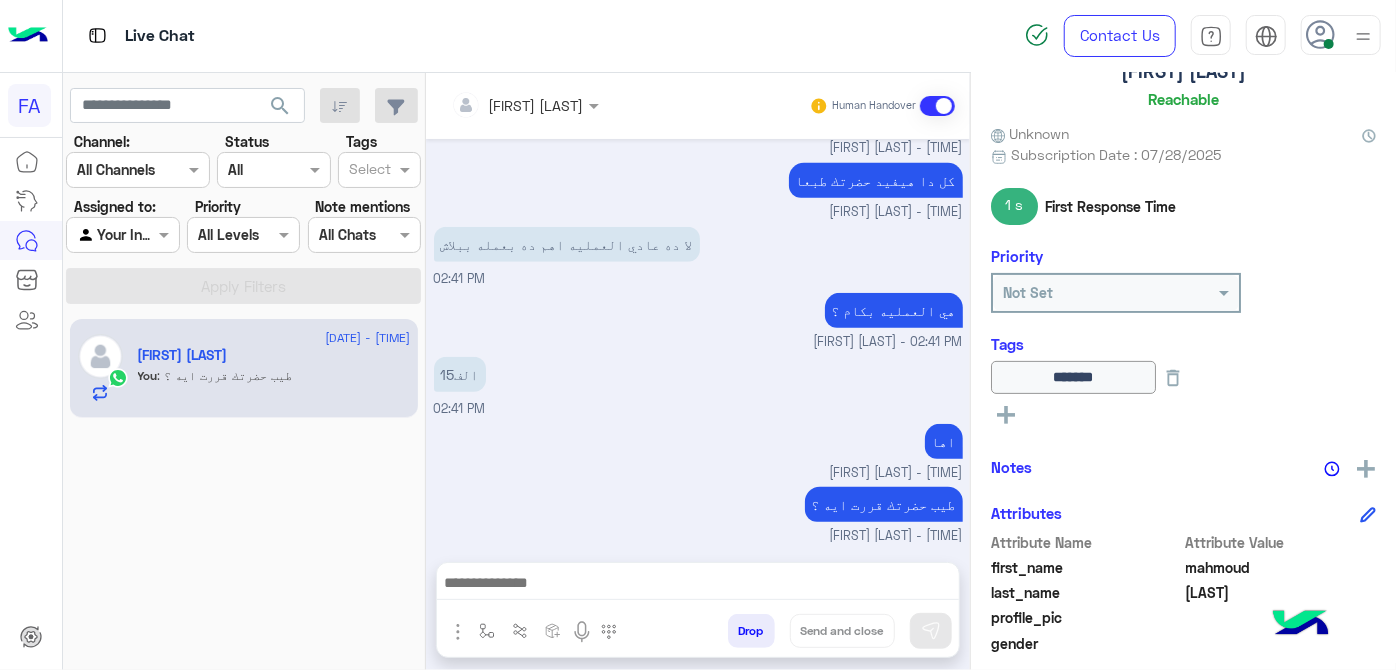 click 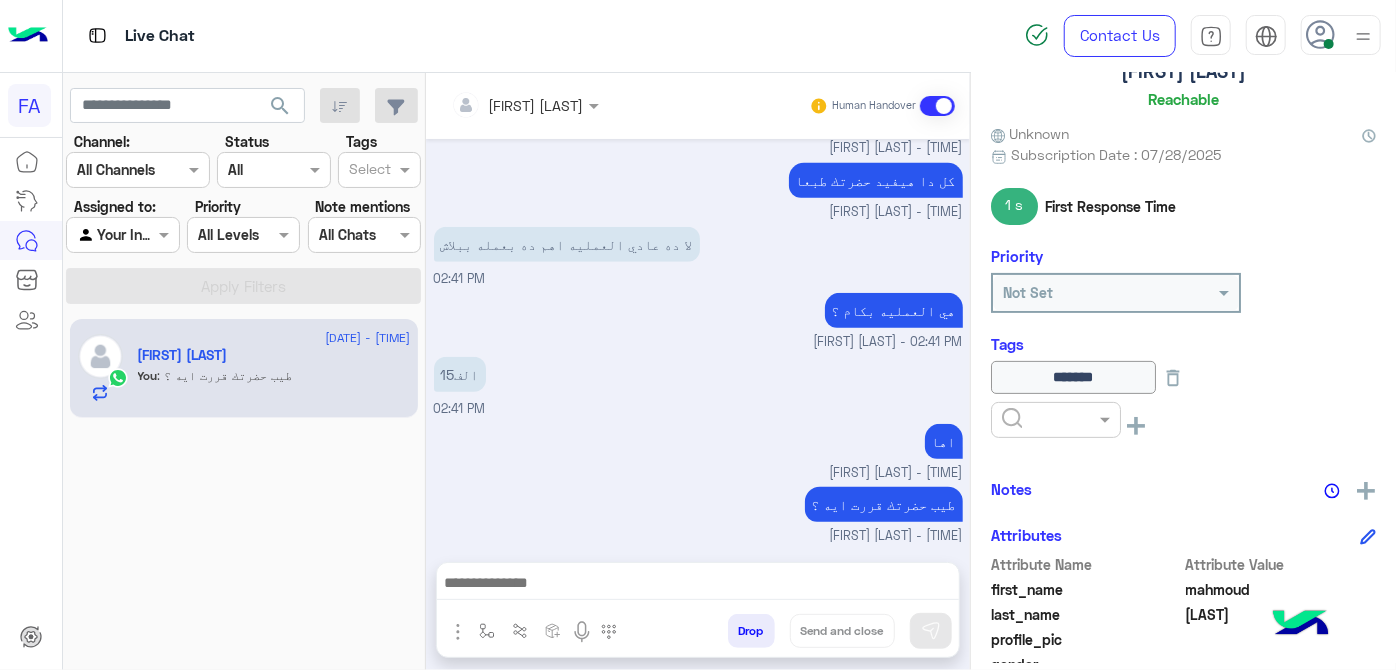 drag, startPoint x: 1015, startPoint y: 411, endPoint x: 1031, endPoint y: 440, distance: 33.12099 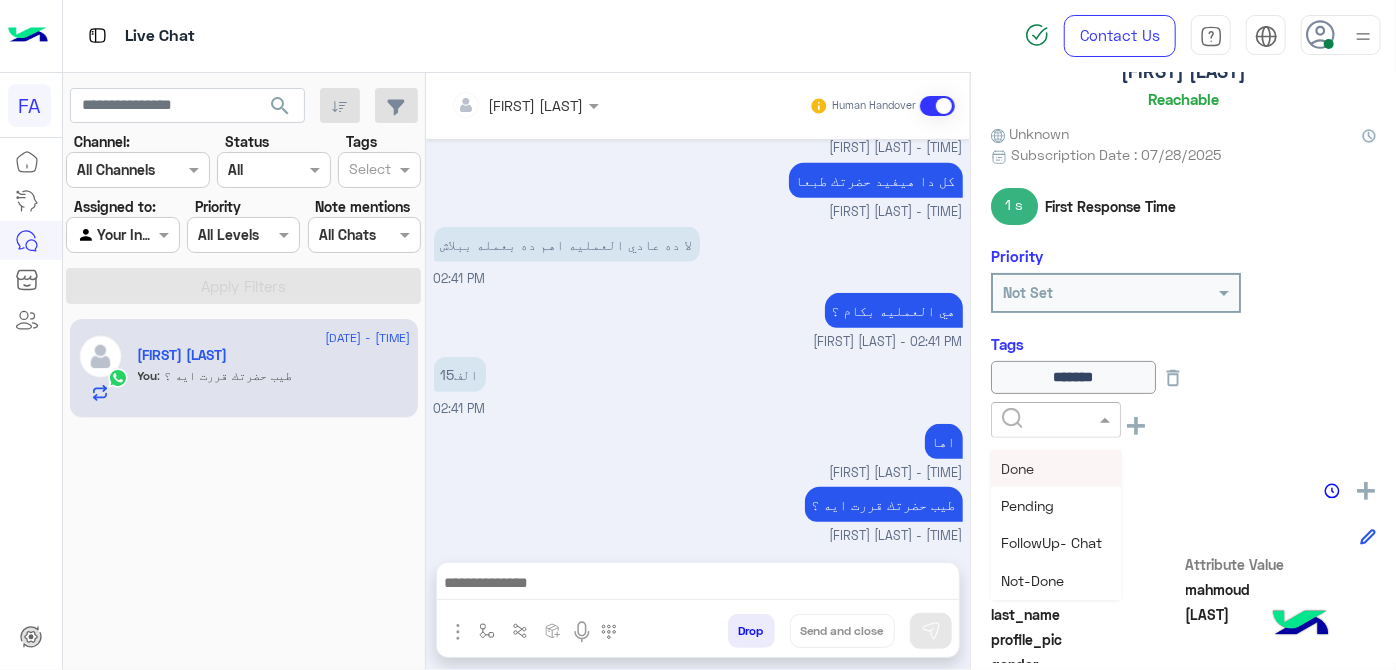 drag, startPoint x: 1034, startPoint y: 467, endPoint x: 1021, endPoint y: 453, distance: 19.104973 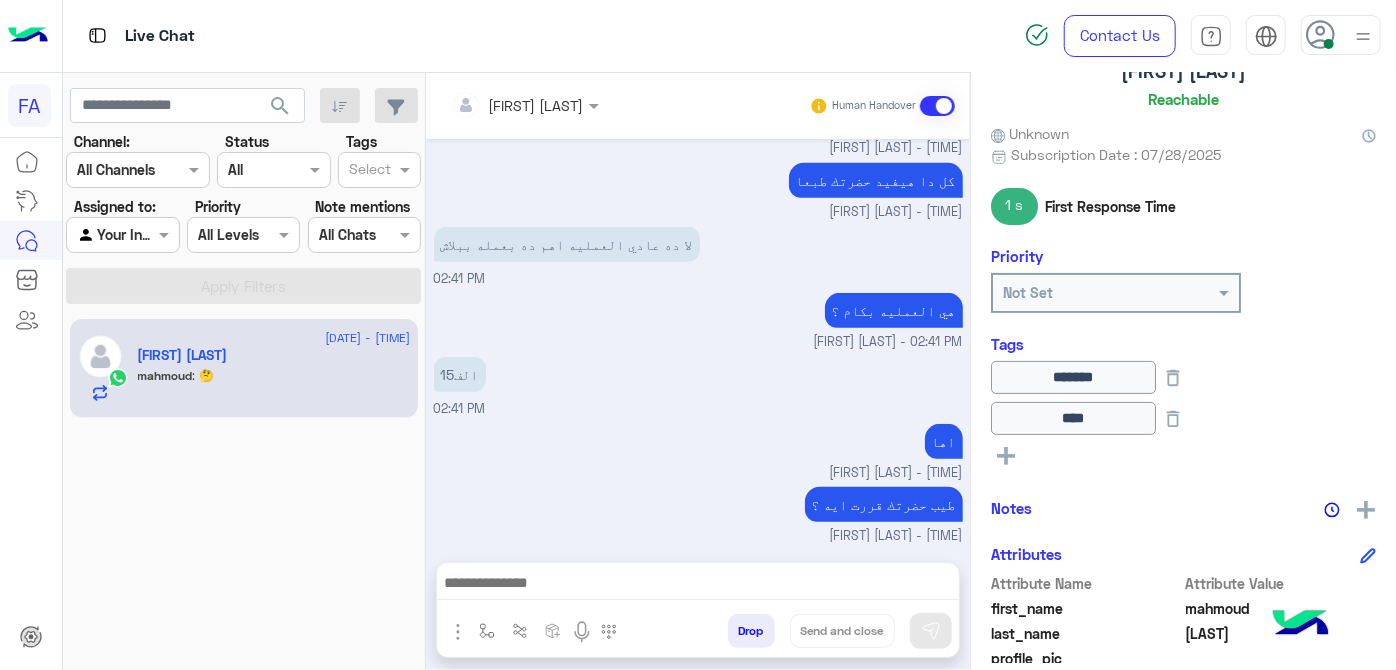 scroll, scrollTop: 830, scrollLeft: 0, axis: vertical 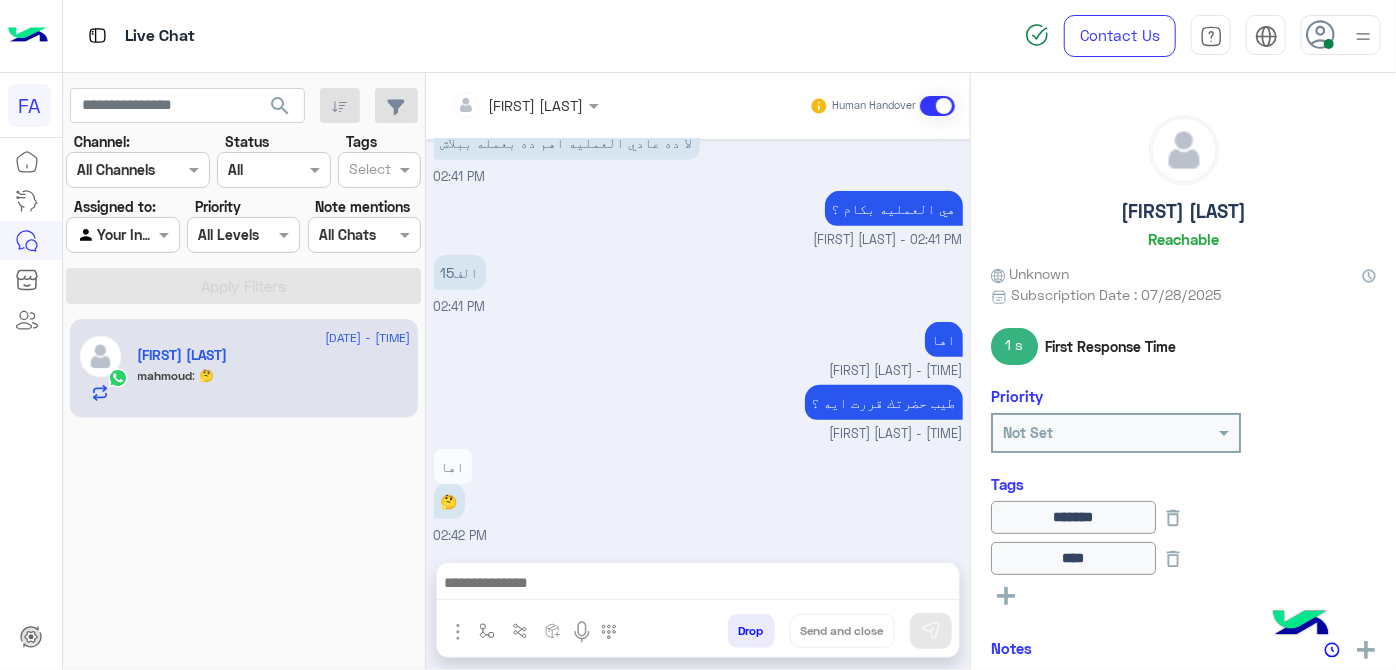 click on "[FIRST] [LAST]" 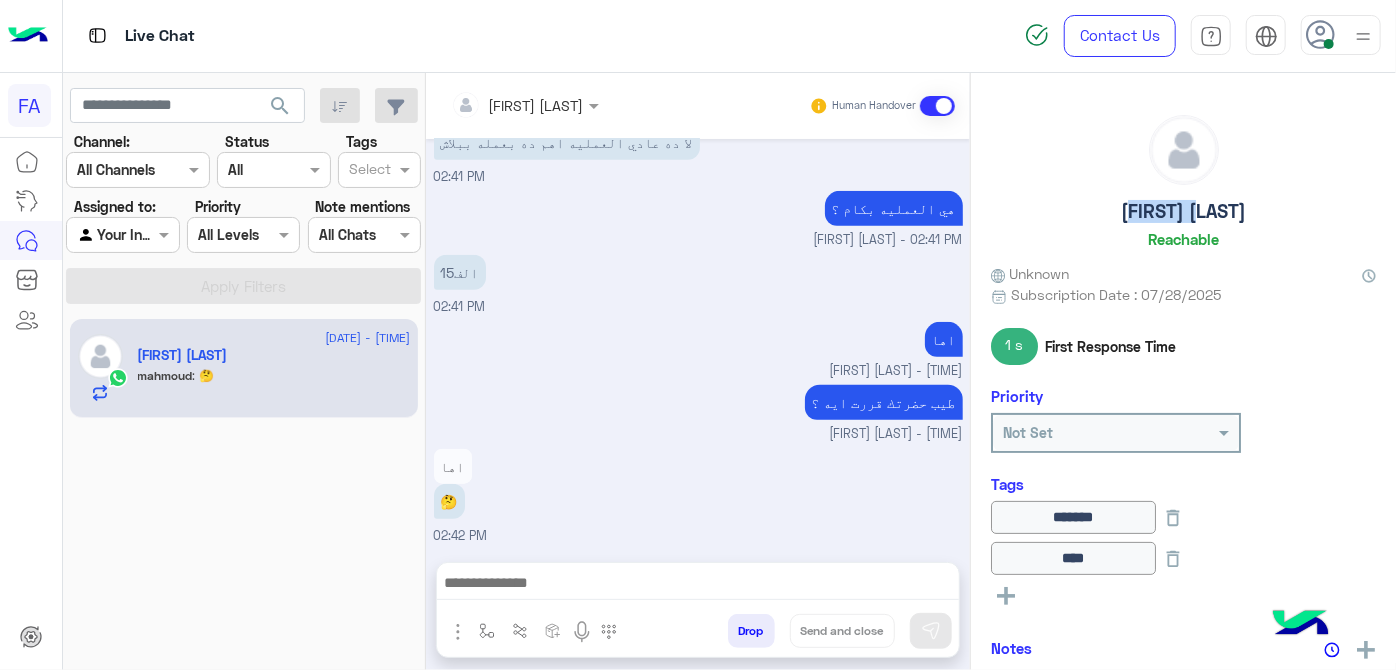 click on "[FIRST] [LAST]" 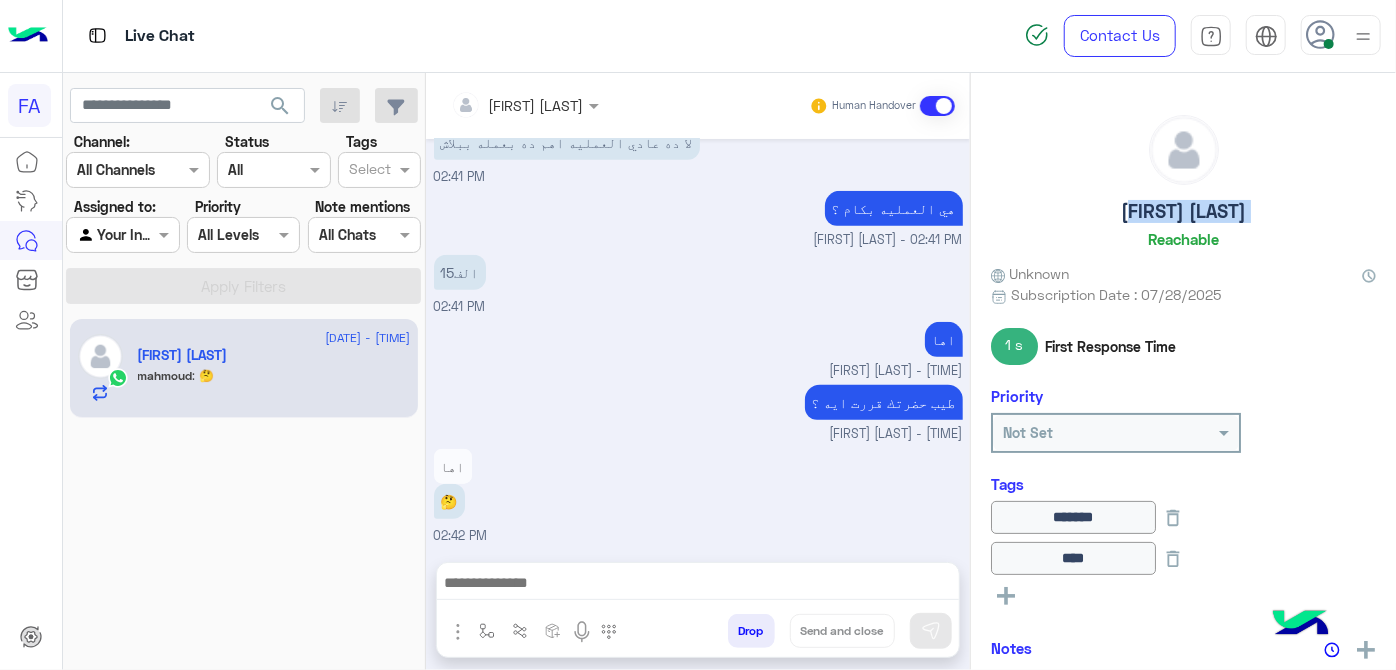 click on "[FIRST] [LAST]" 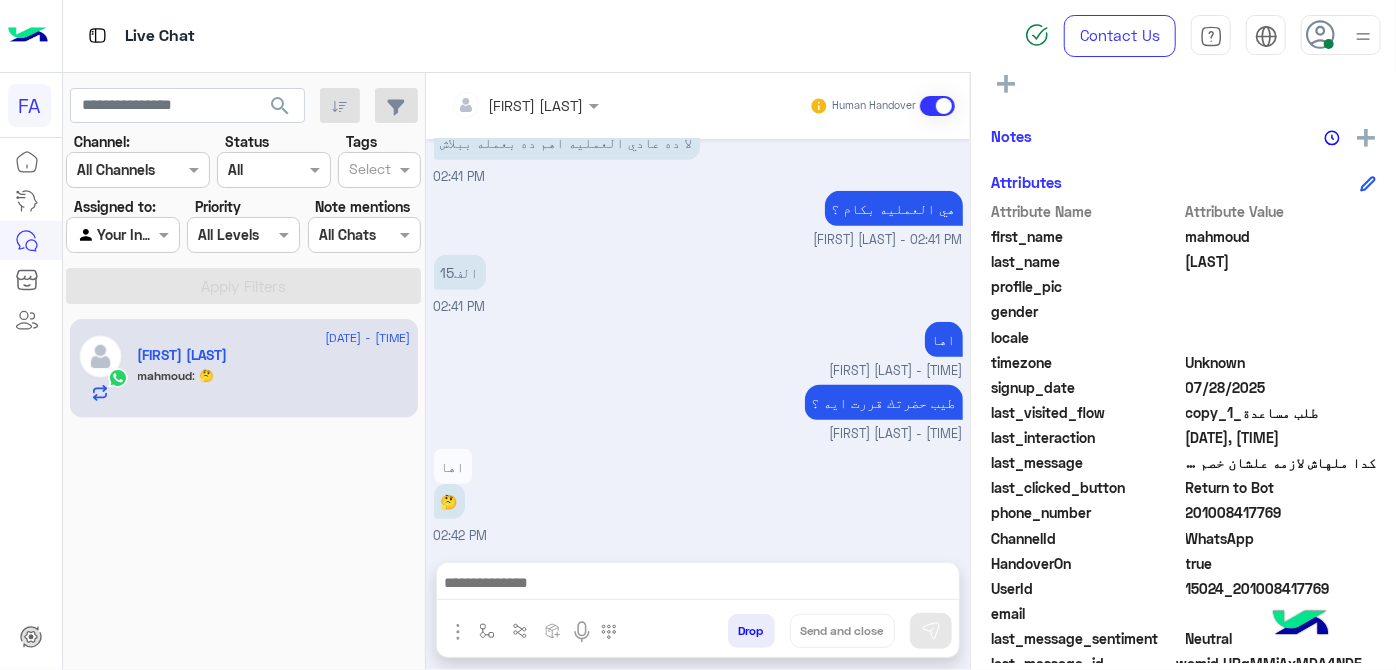 scroll, scrollTop: 544, scrollLeft: 0, axis: vertical 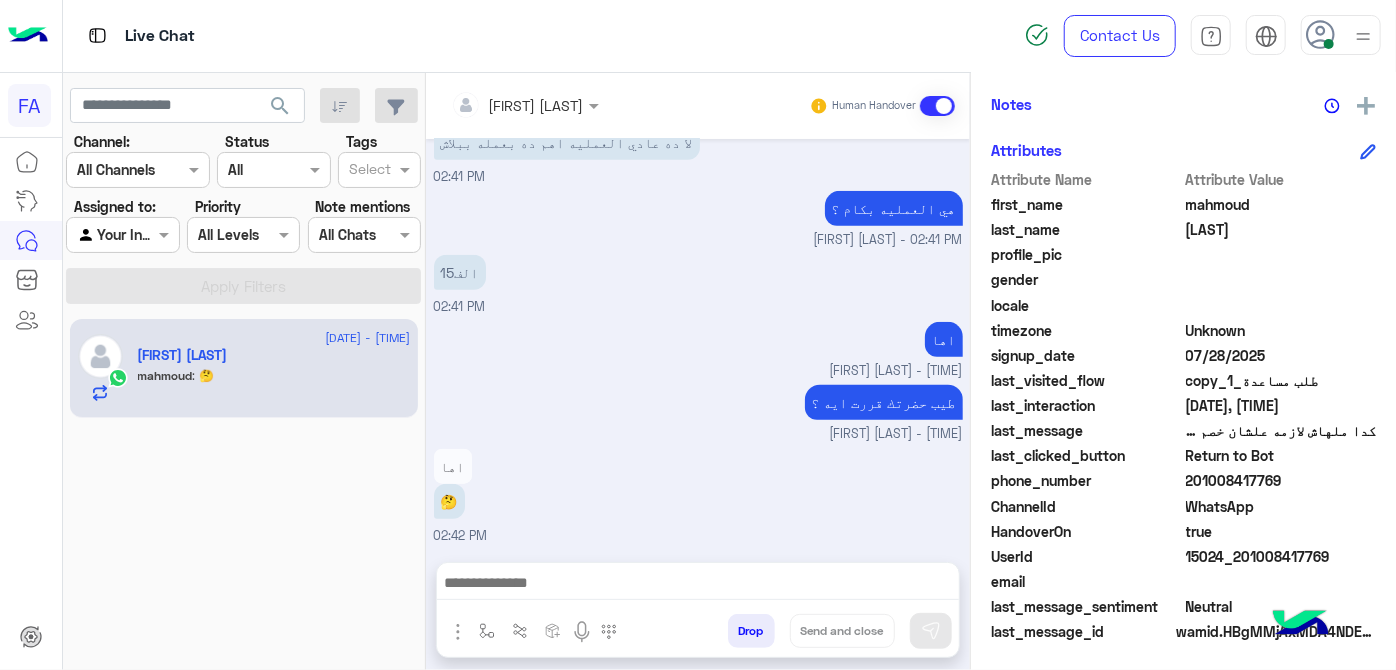 click on "201008417769" 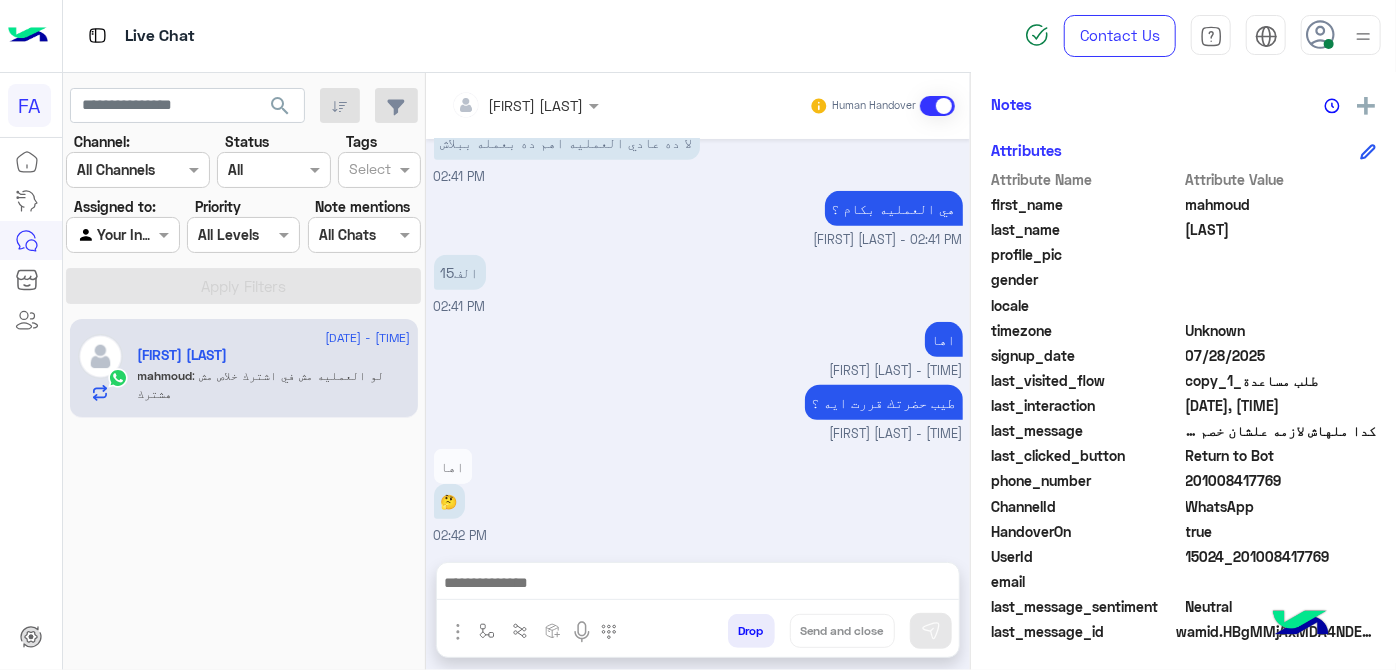 scroll, scrollTop: 931, scrollLeft: 0, axis: vertical 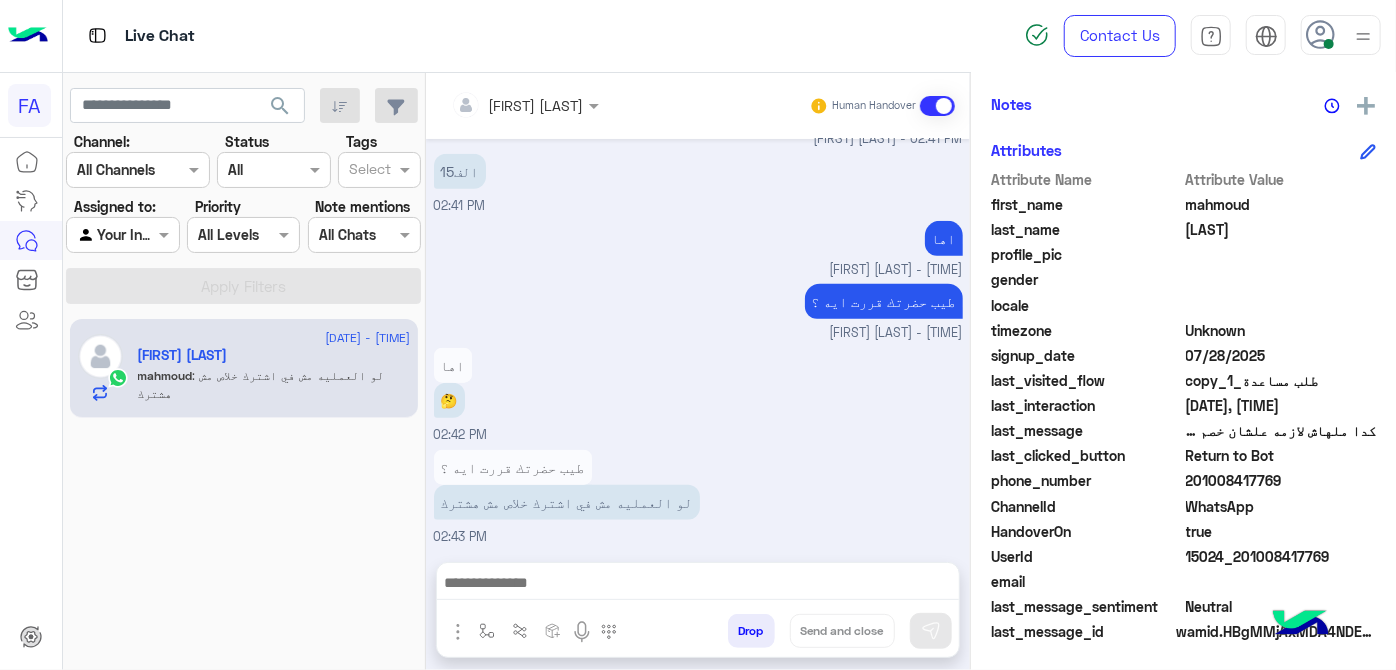 click at bounding box center [698, 588] 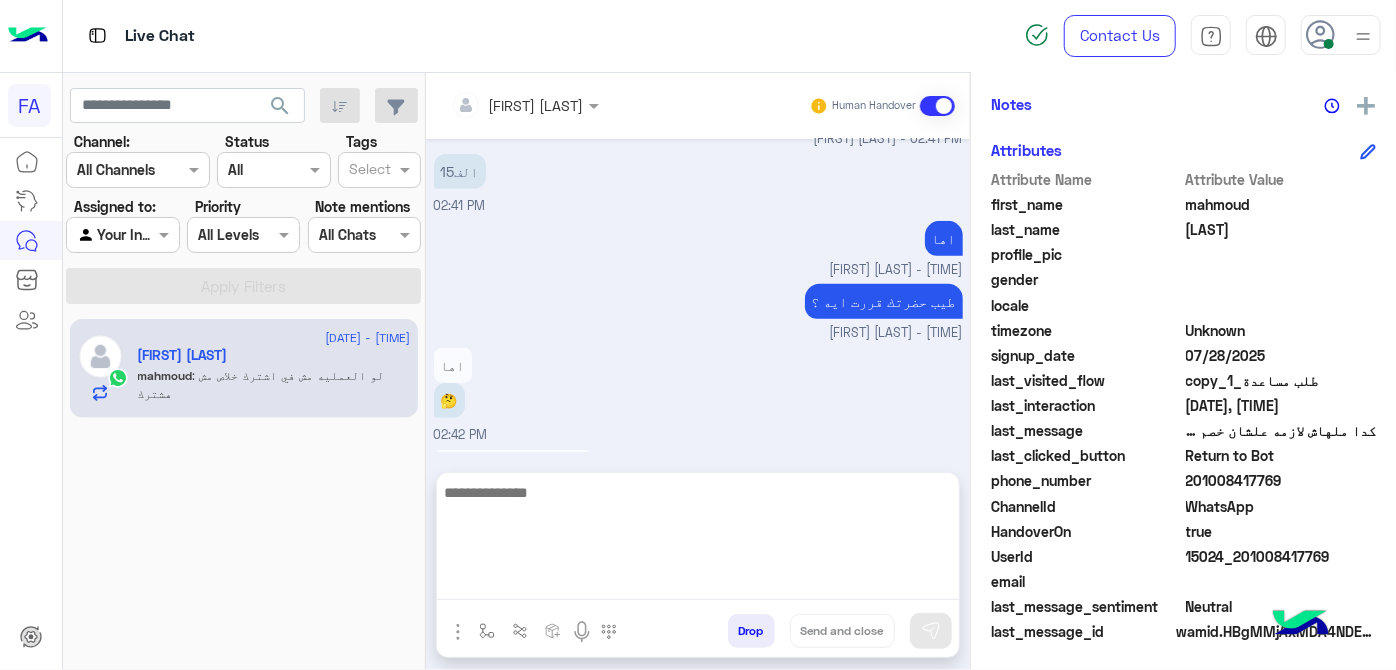 click at bounding box center (698, 540) 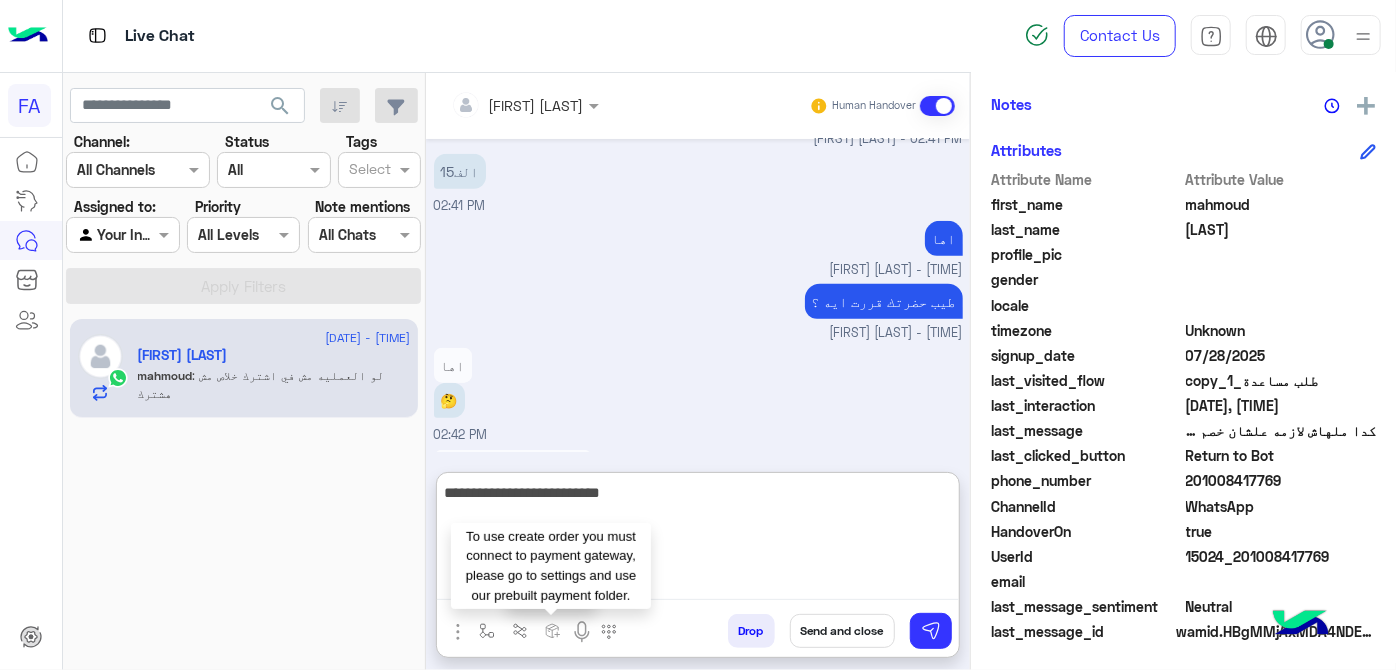 type on "**********" 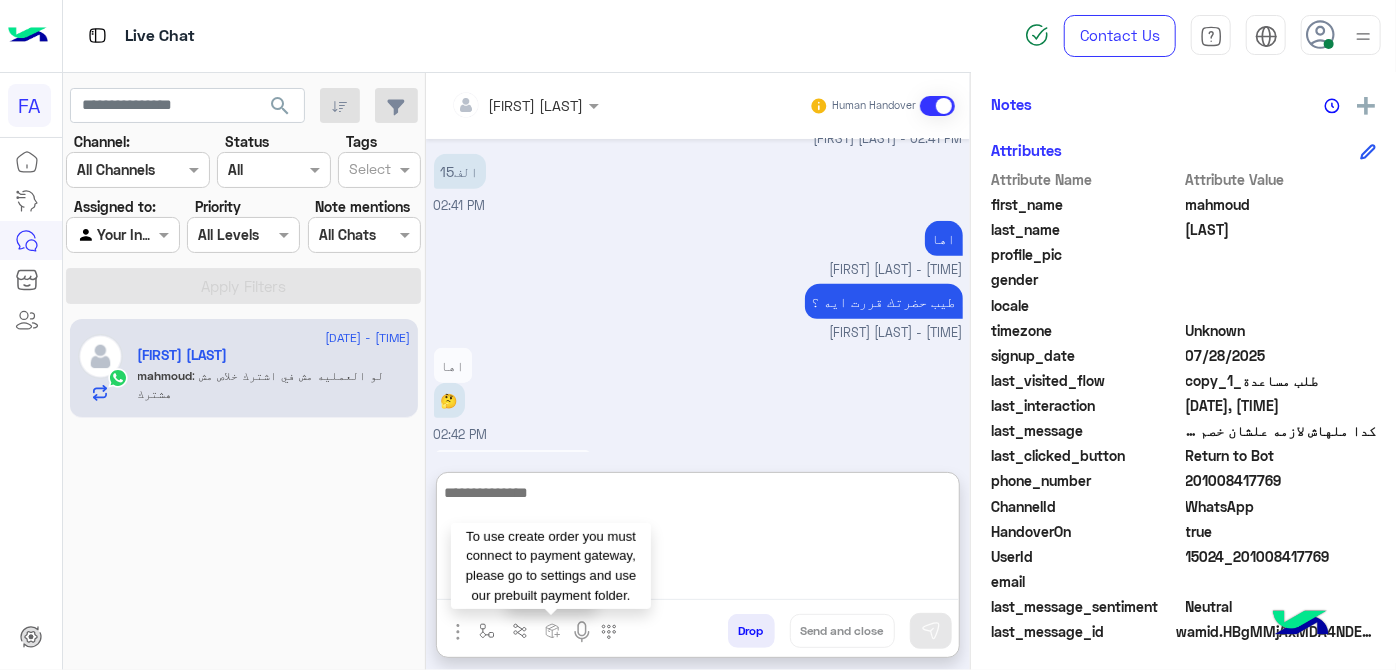 scroll, scrollTop: 1085, scrollLeft: 0, axis: vertical 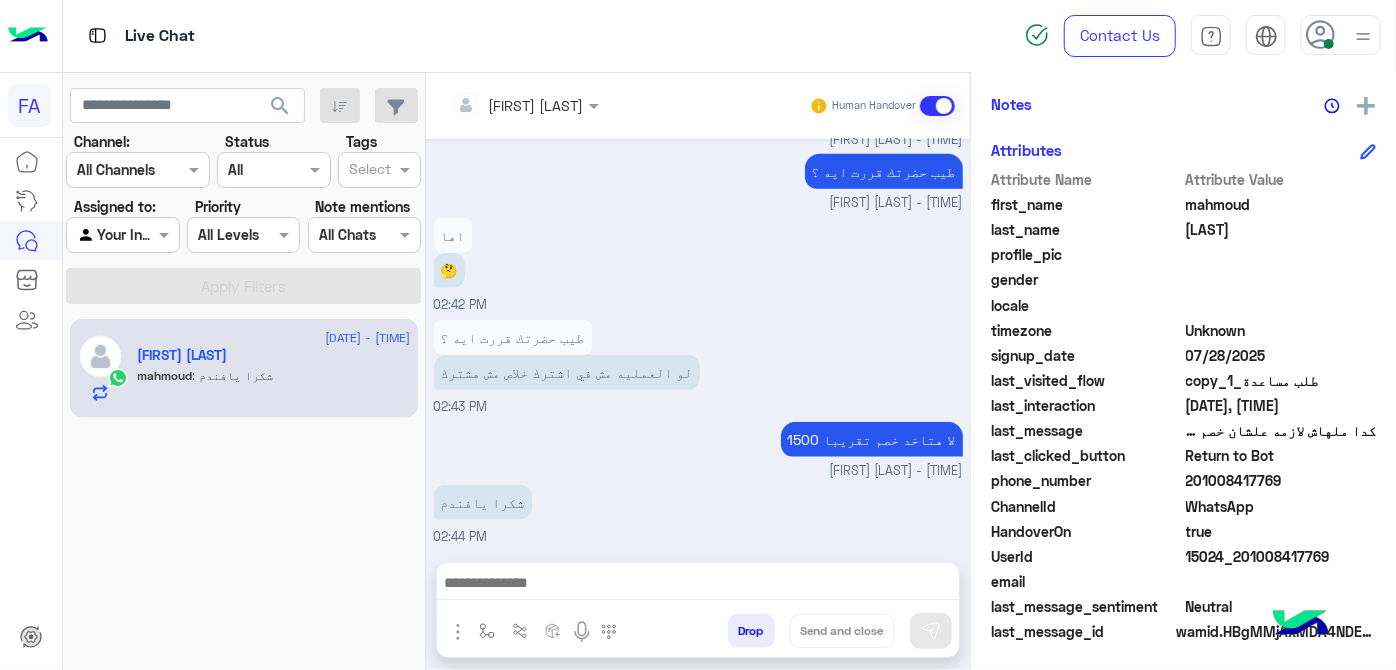 click on "اها 🤔   02:42 PM" at bounding box center [698, 264] 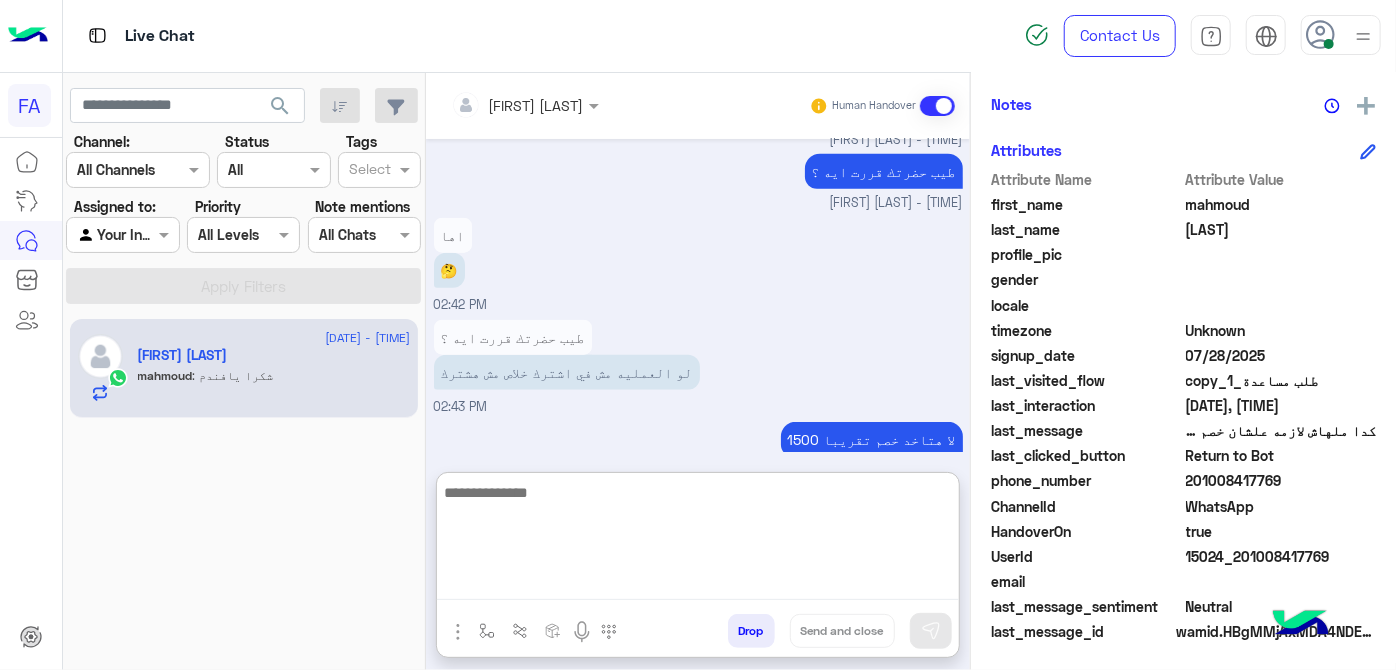 click at bounding box center (698, 540) 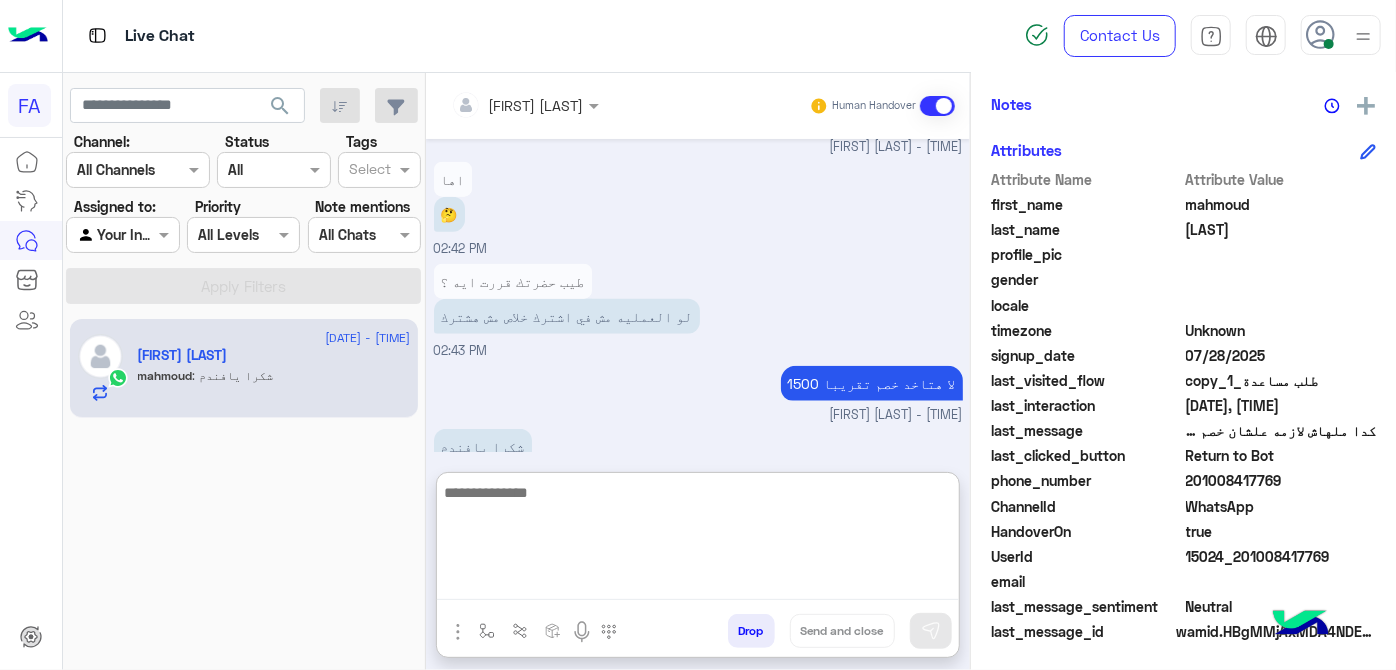 paste on "**********" 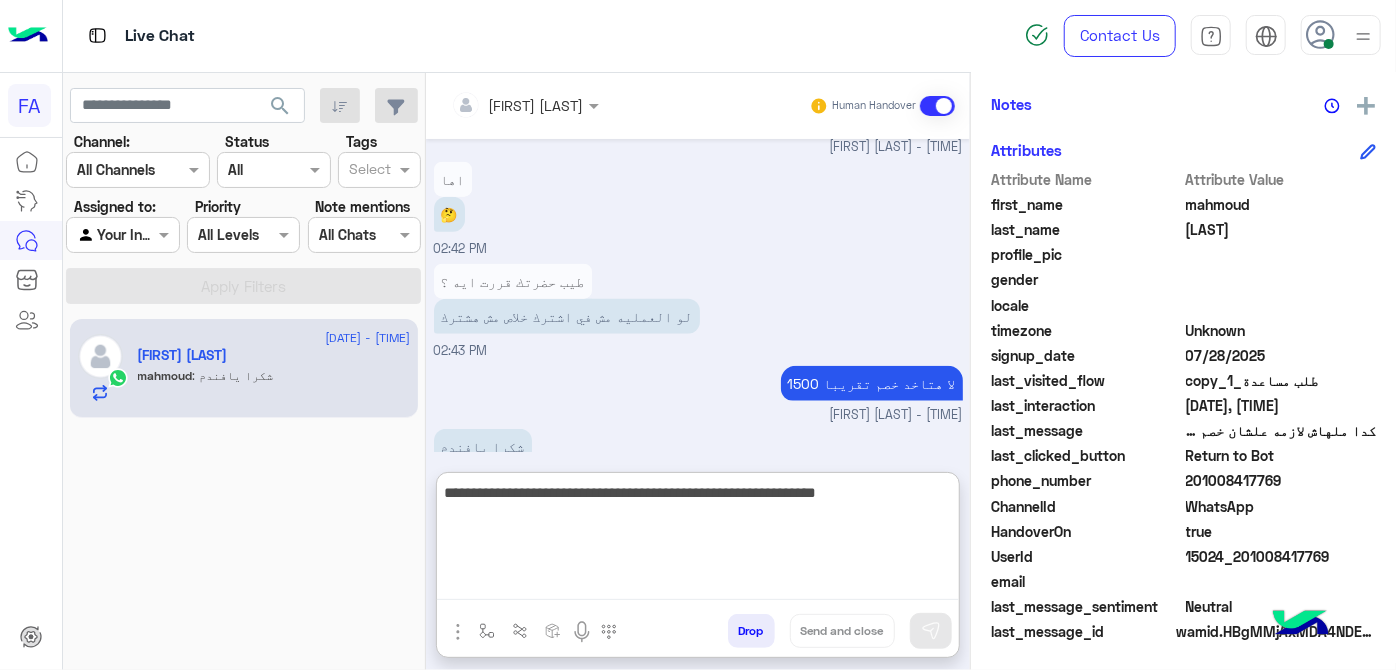 scroll, scrollTop: 1151, scrollLeft: 0, axis: vertical 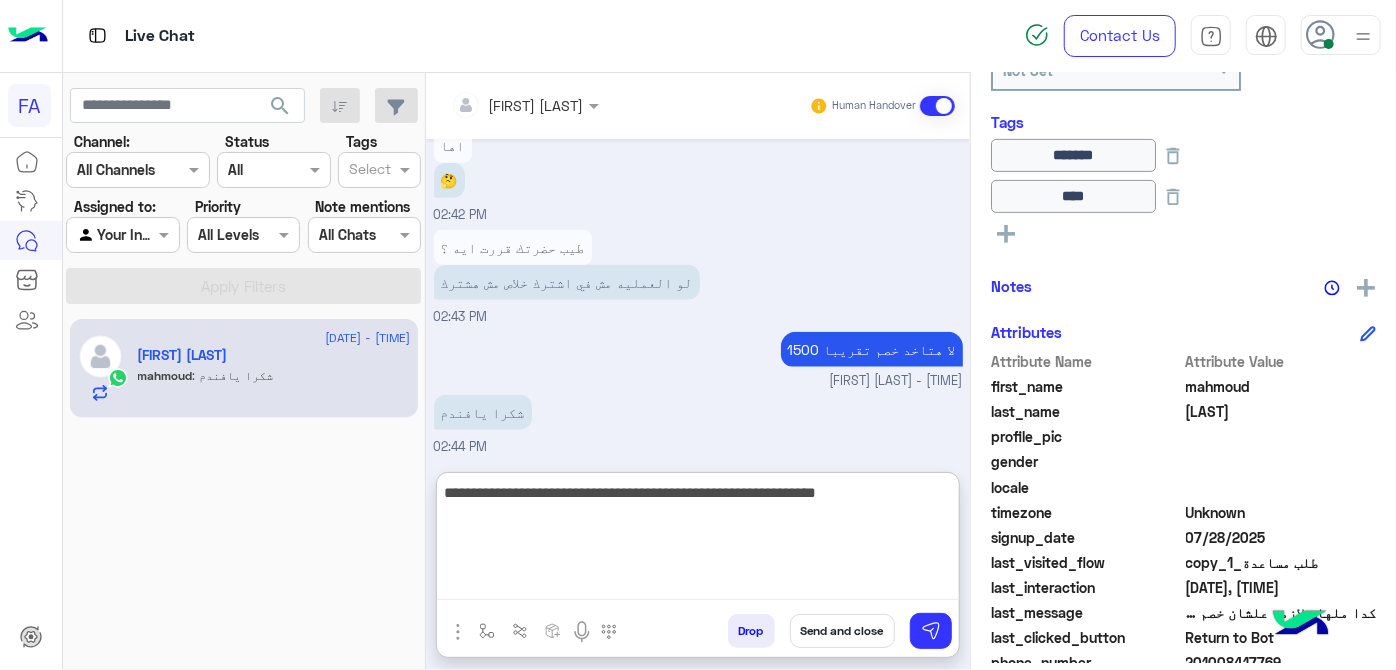 type on "**********" 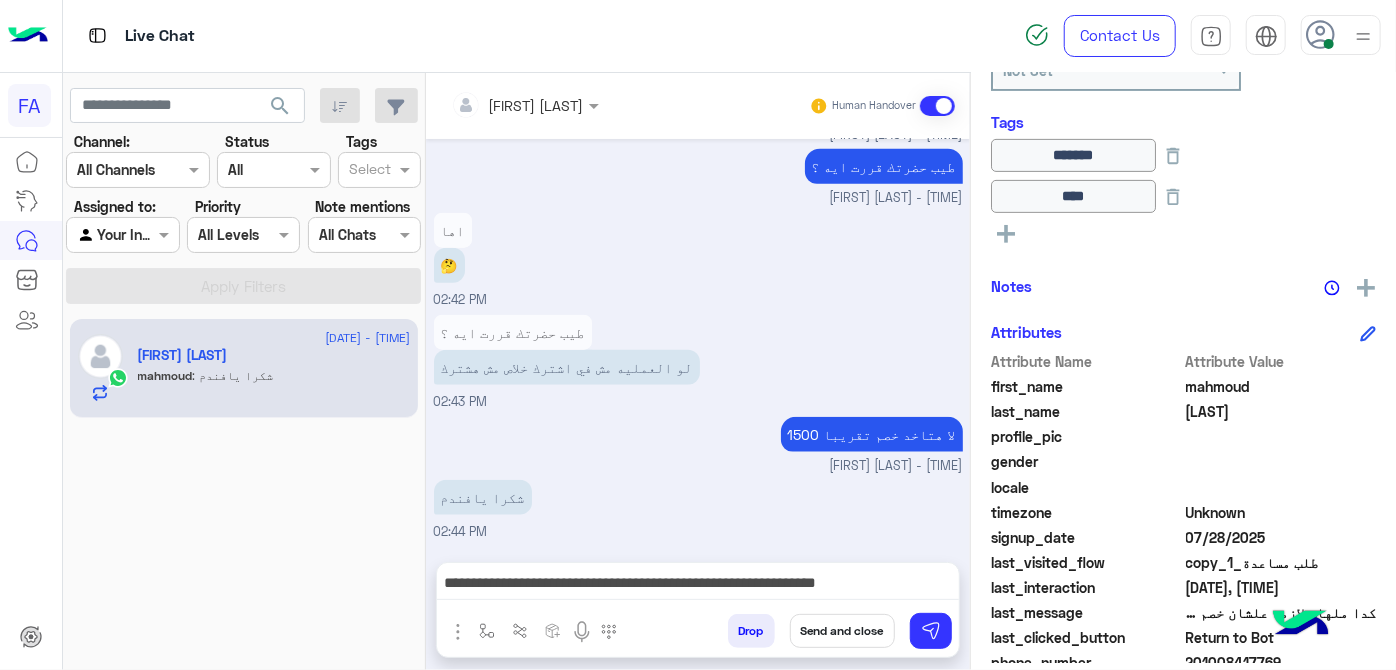 click on "Send and close" at bounding box center [842, 631] 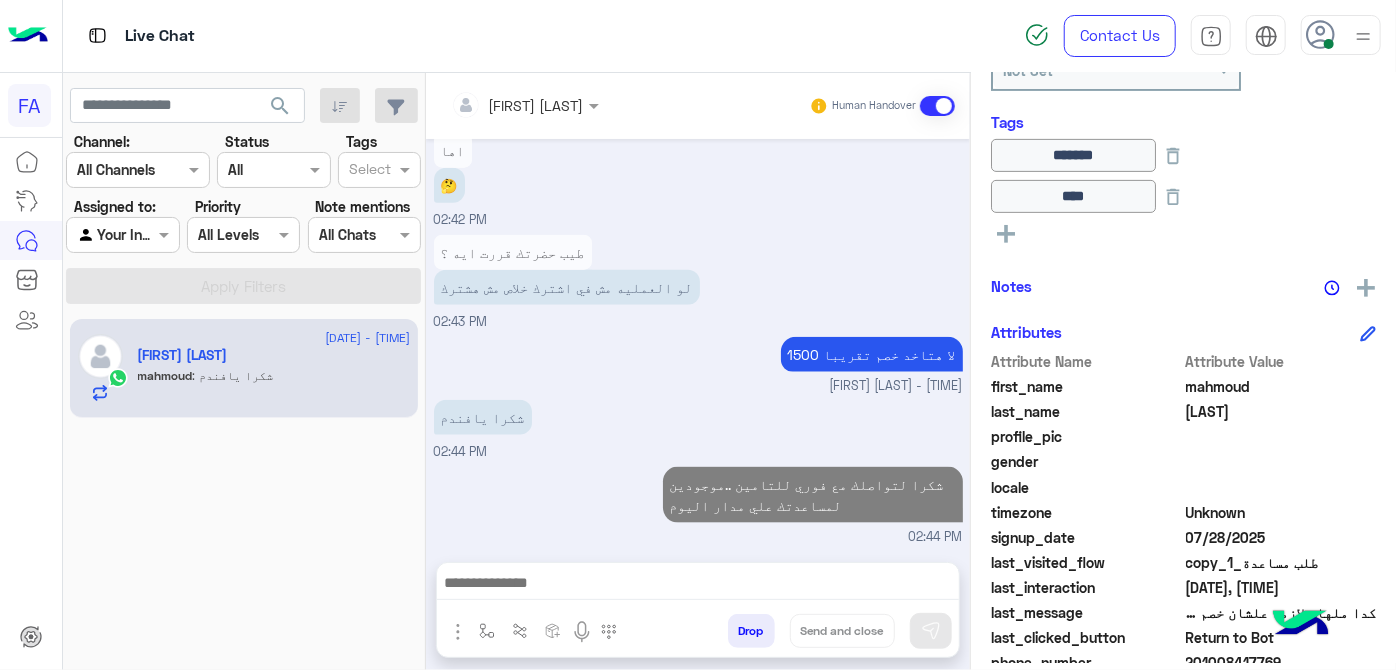 scroll, scrollTop: 1182, scrollLeft: 0, axis: vertical 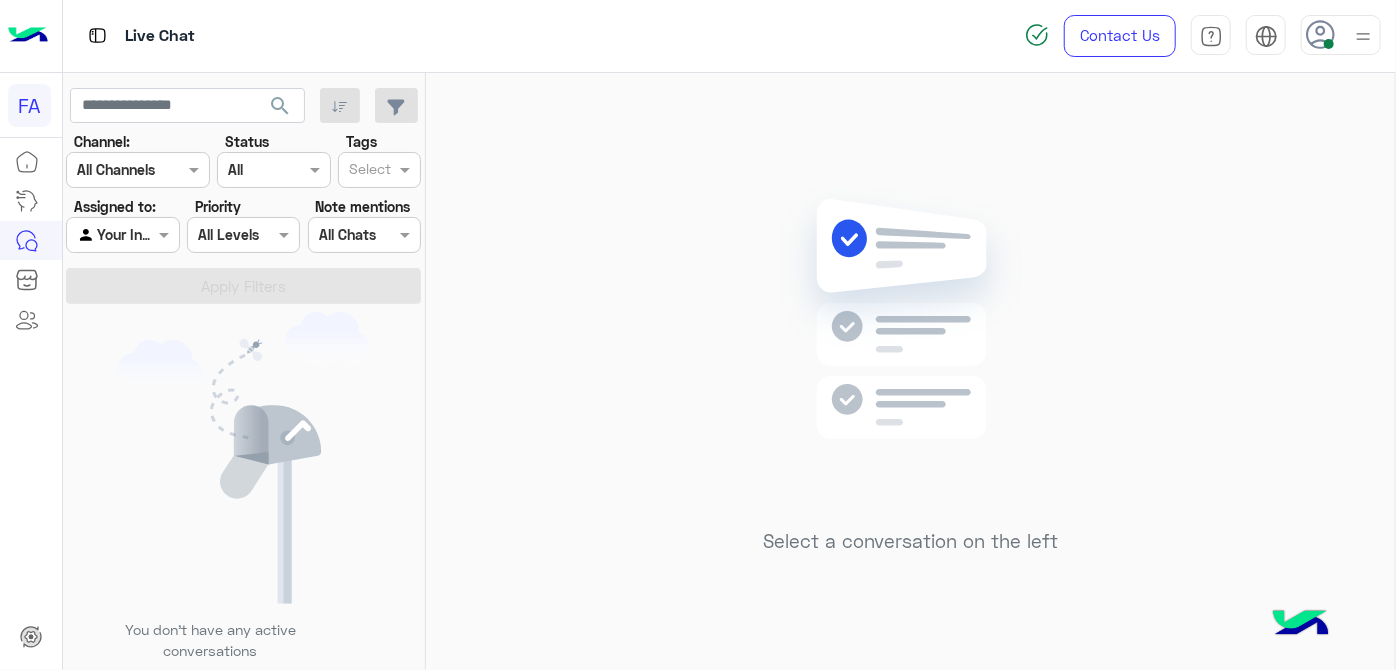 click at bounding box center (122, 234) 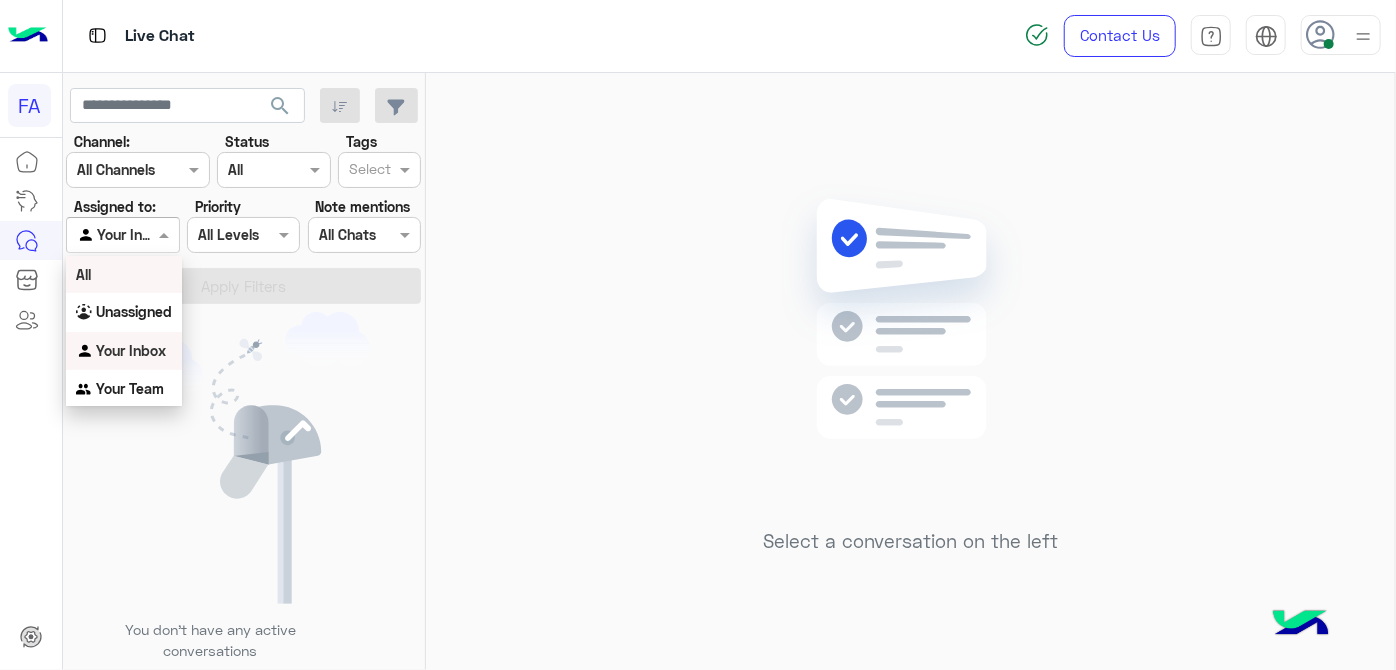 click on "All Unassigned Your Inbox Your Team" at bounding box center (124, 332) 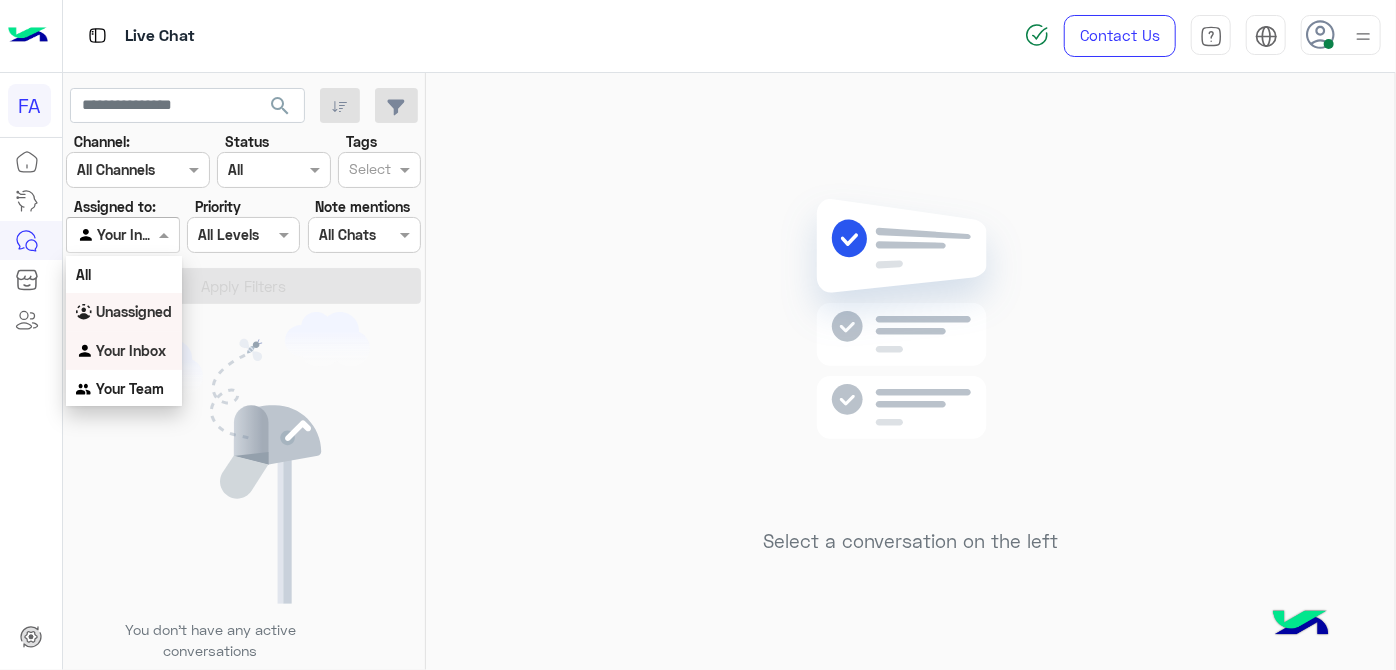 click on "Unassigned" at bounding box center [134, 311] 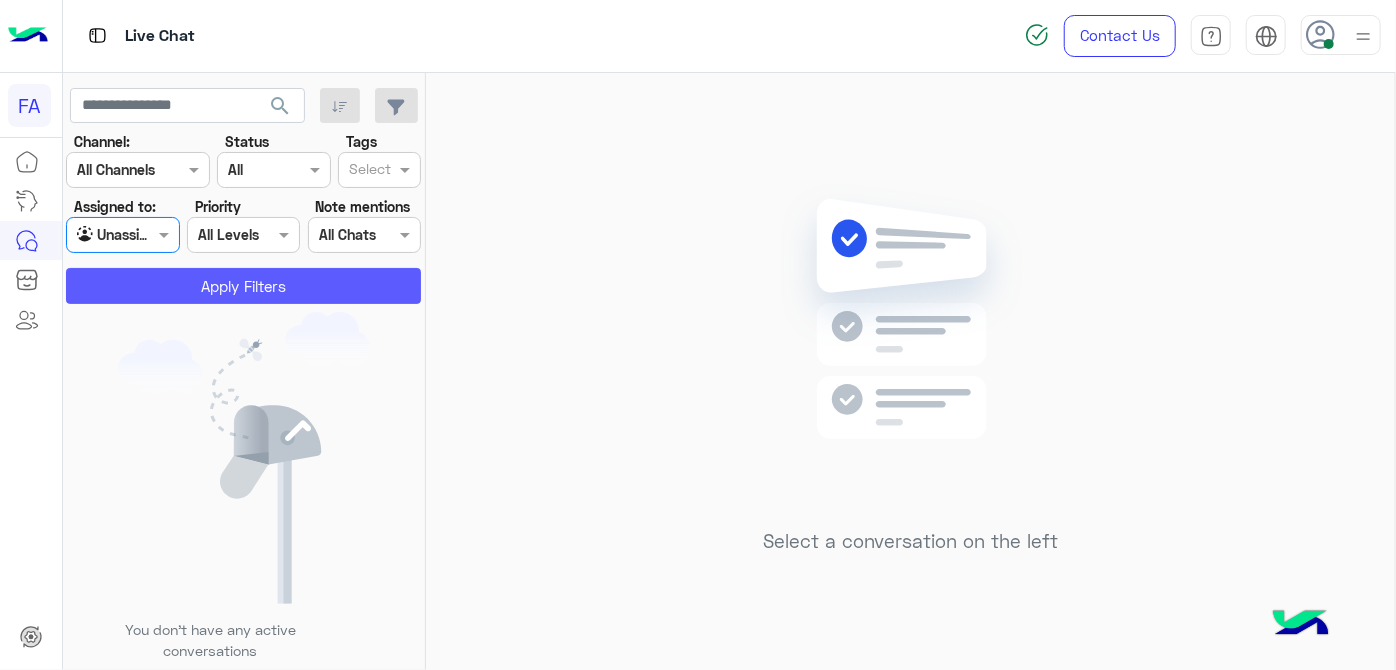 click on "Apply Filters" 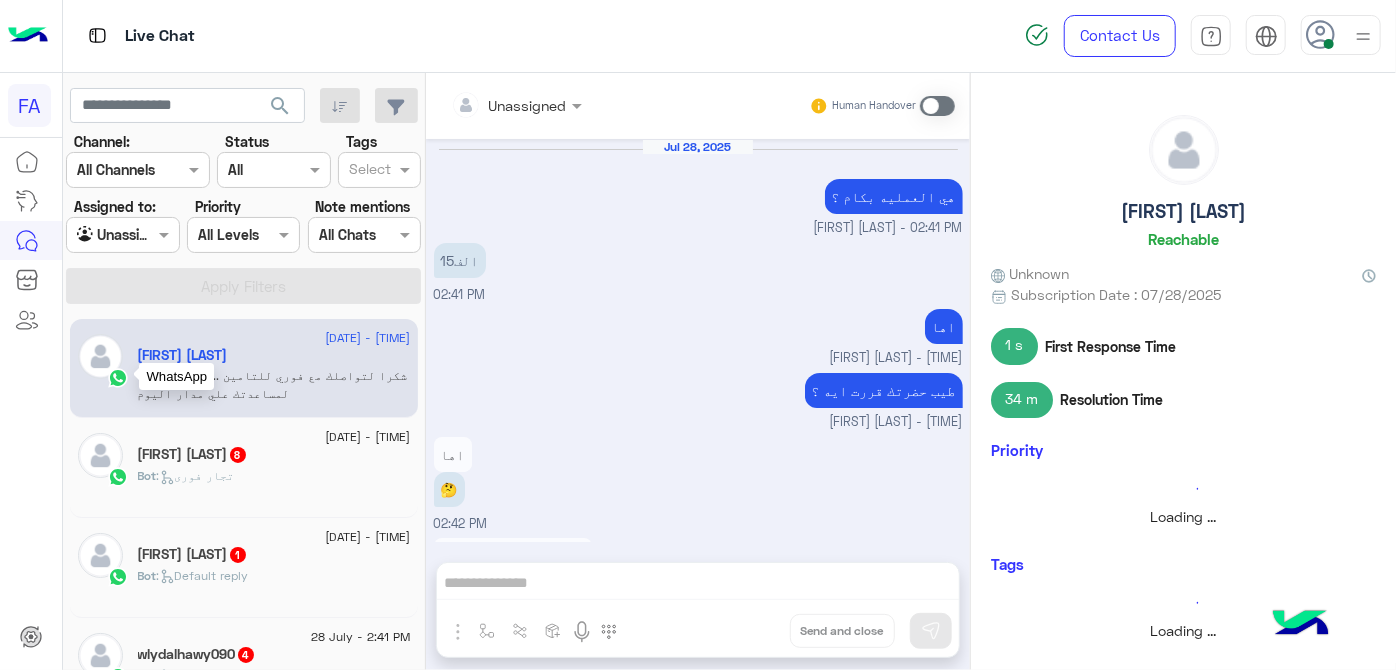scroll, scrollTop: 341, scrollLeft: 0, axis: vertical 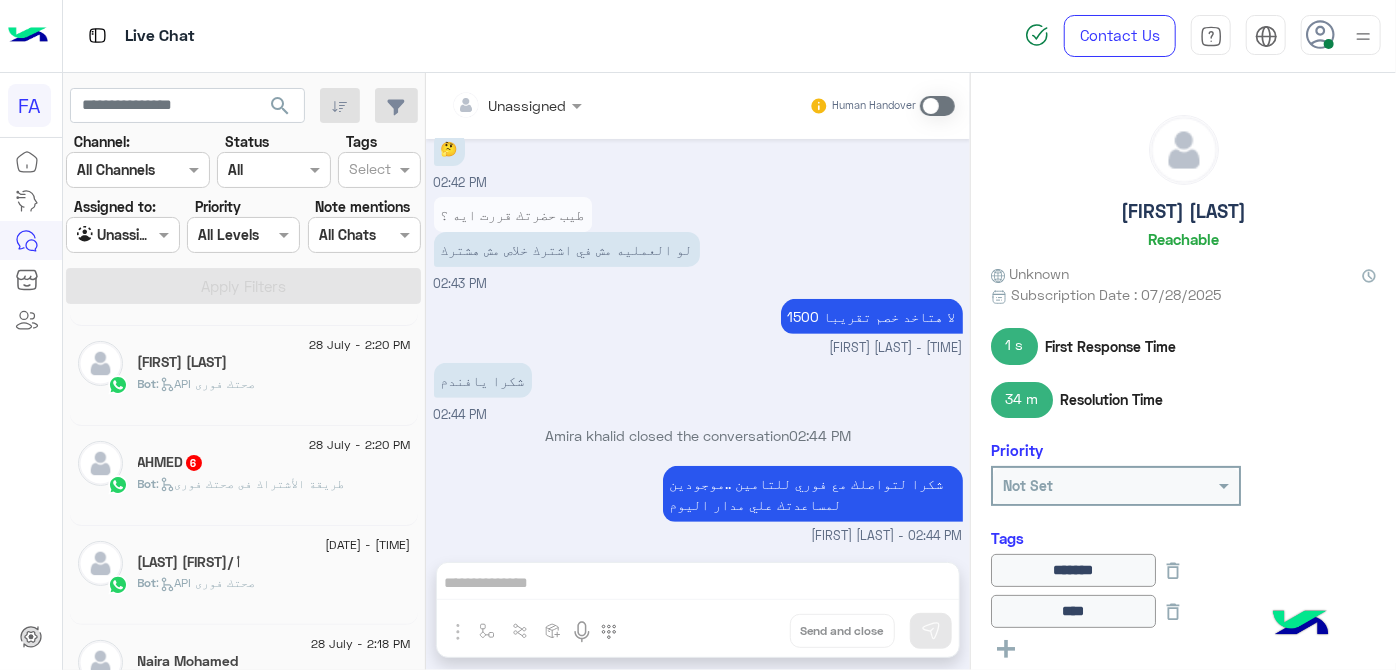 click on ":   طريقة الأشتراك فى صحتك فورى" 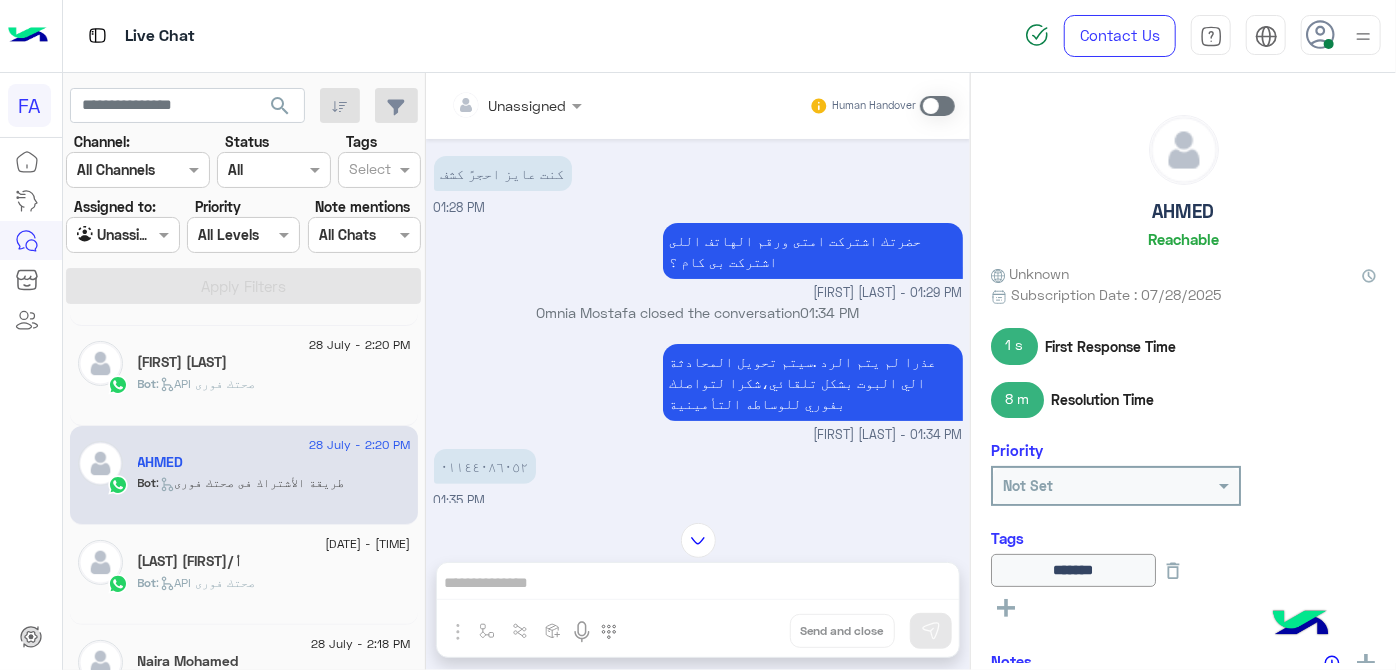 scroll, scrollTop: 292, scrollLeft: 0, axis: vertical 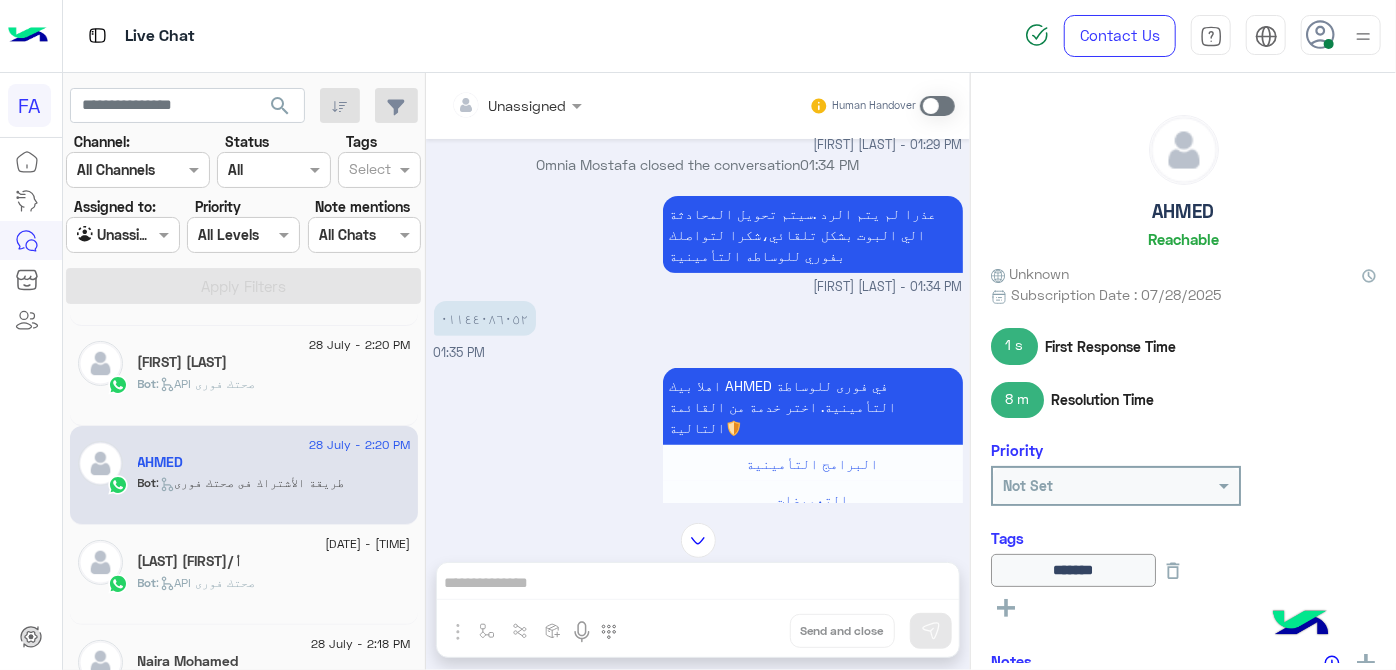 click 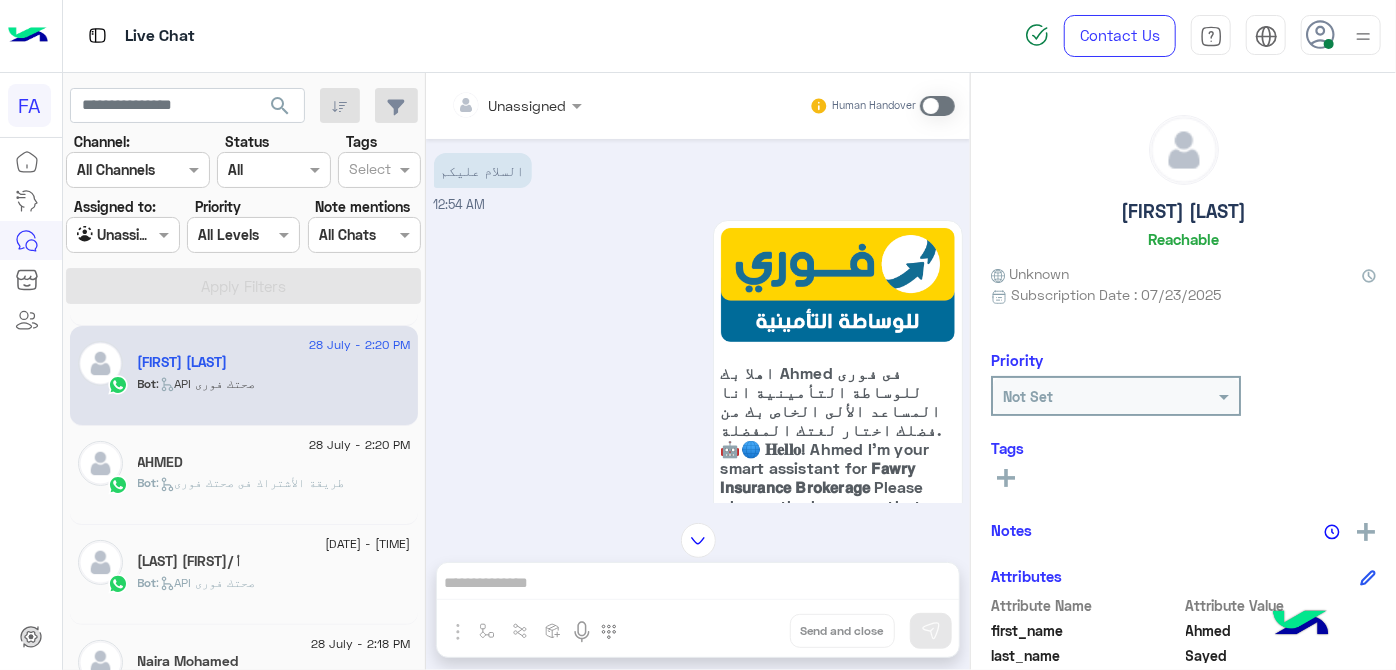 scroll, scrollTop: 0, scrollLeft: 0, axis: both 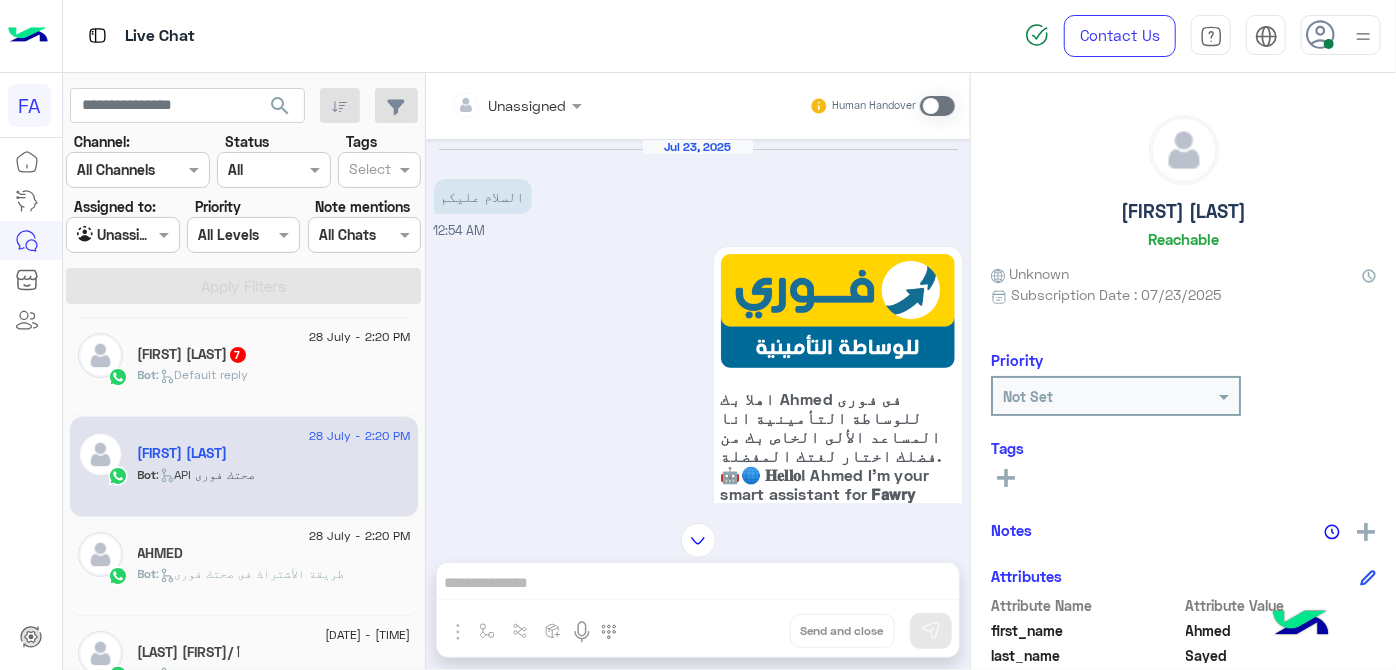 click on "Bot :   Default reply" 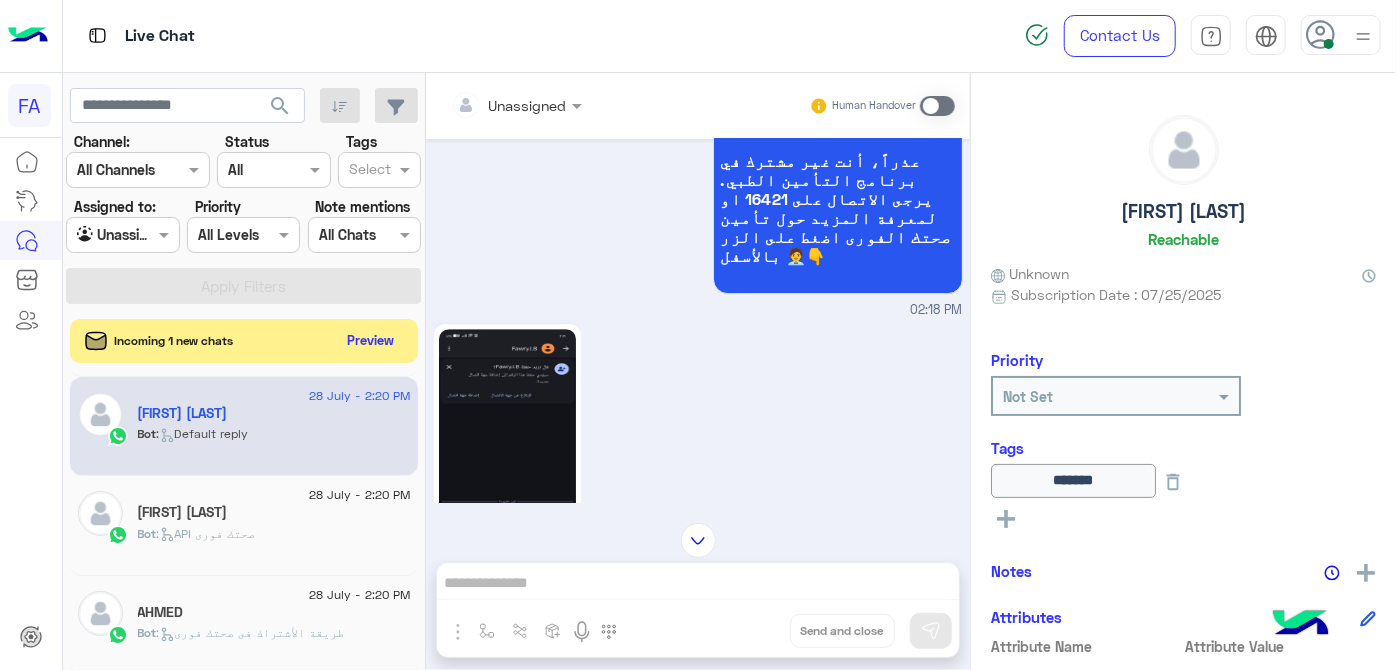 scroll, scrollTop: 3021, scrollLeft: 0, axis: vertical 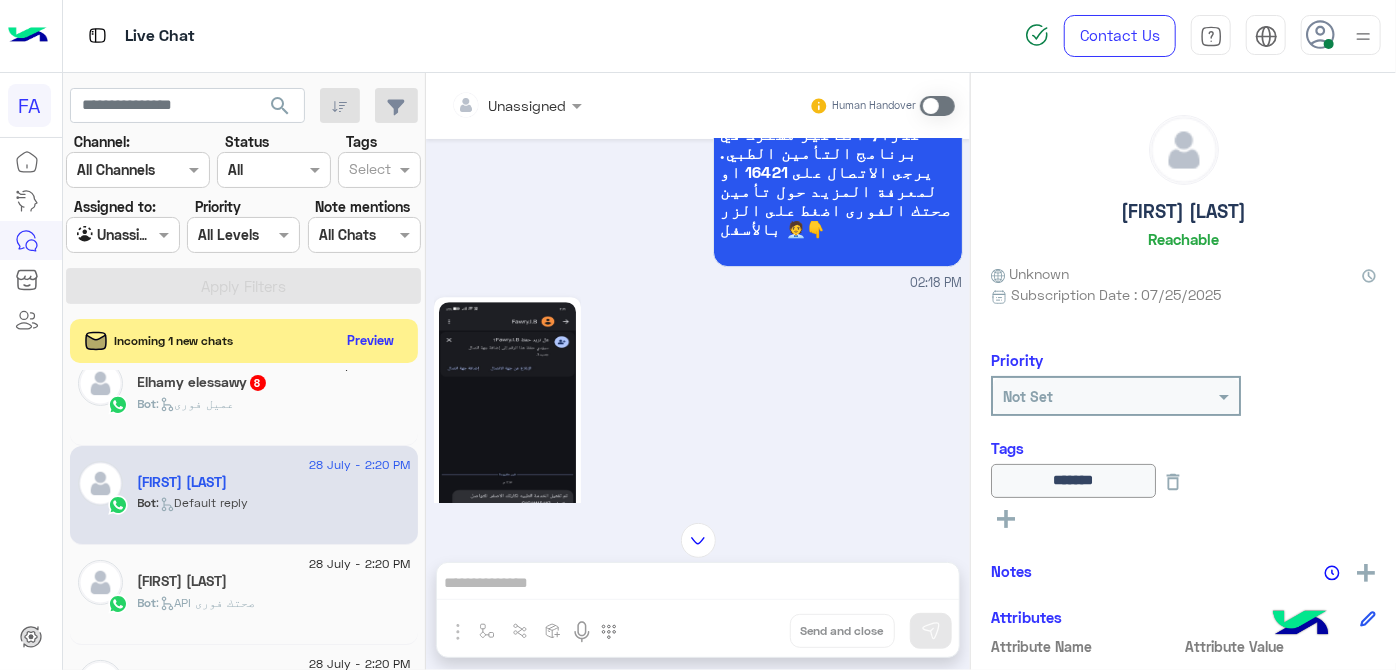 click on "Bot :   عميل فورى" 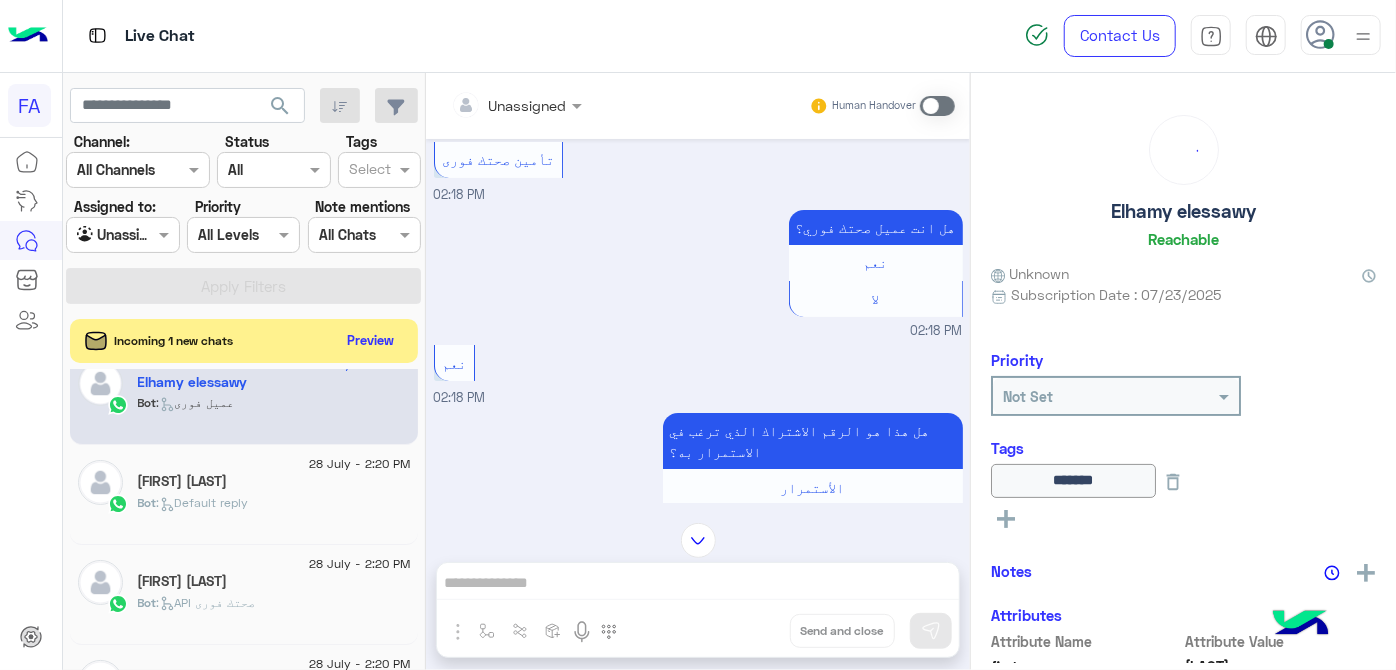 scroll, scrollTop: 0, scrollLeft: 0, axis: both 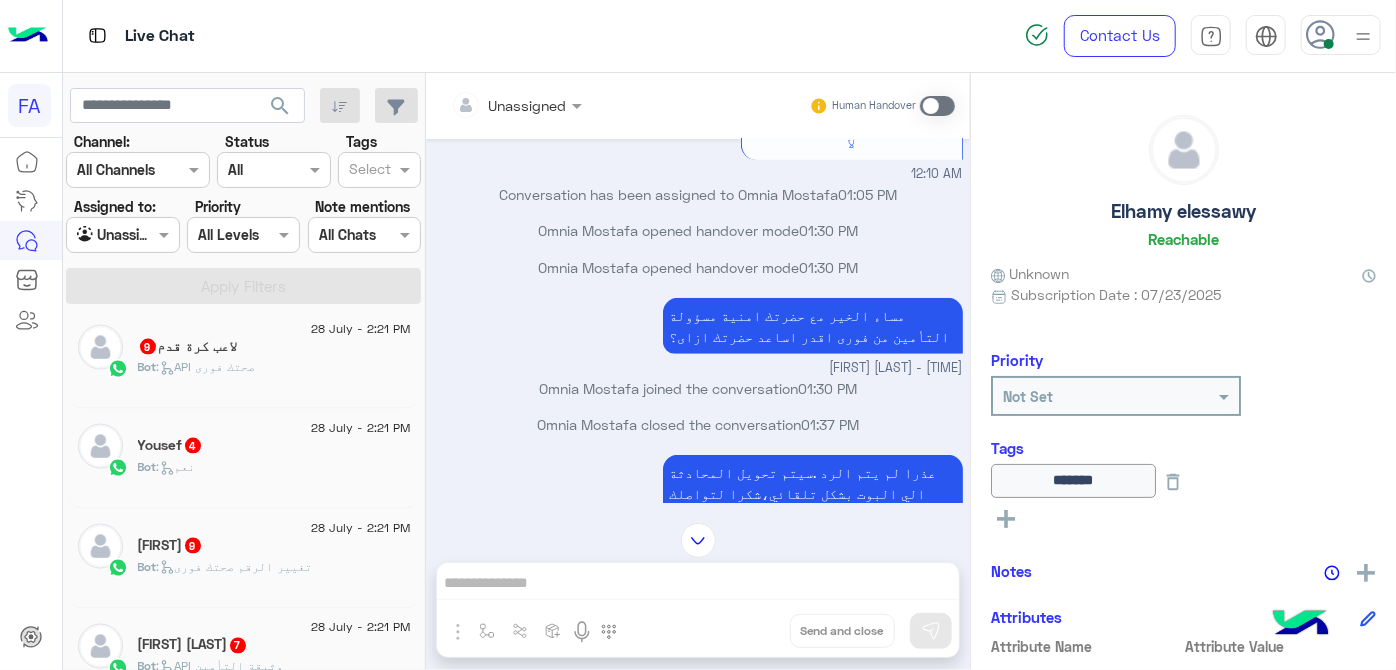 click on "sherin  Malak😘😘  7" 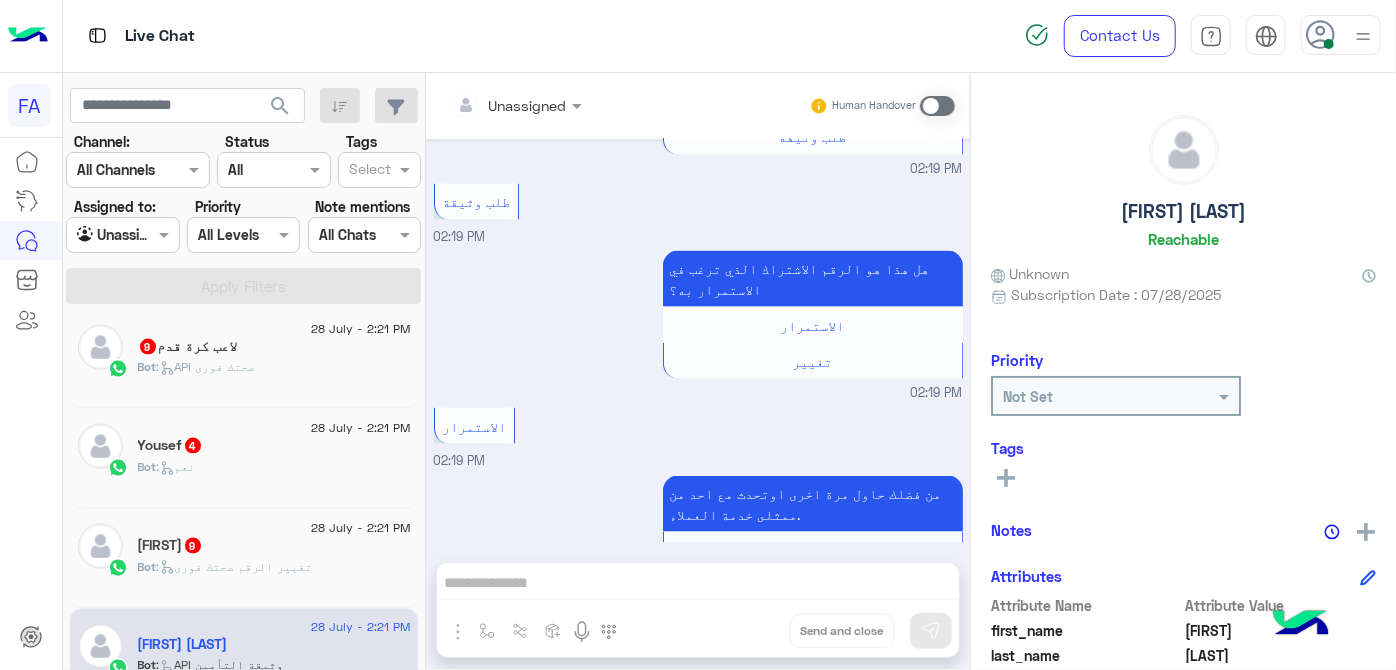 click on "Bot :   تغيير الرقم صحتك فورى" 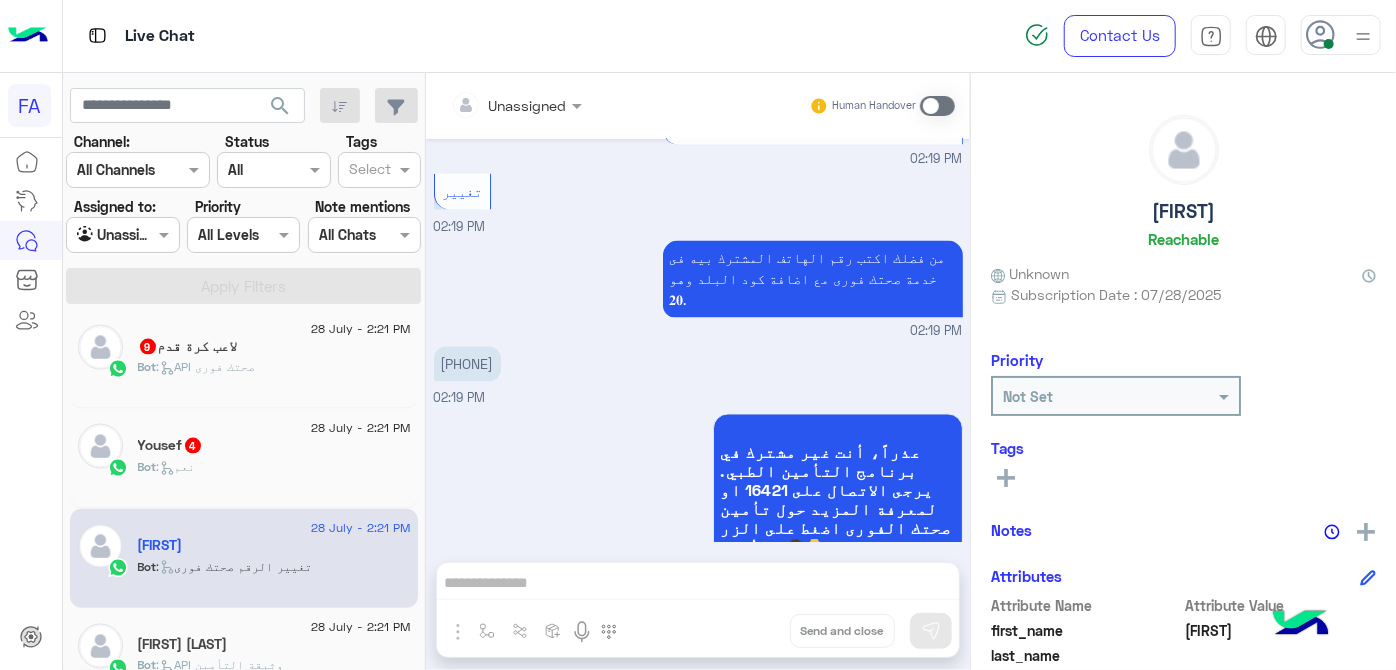 click on "Yousef   4" 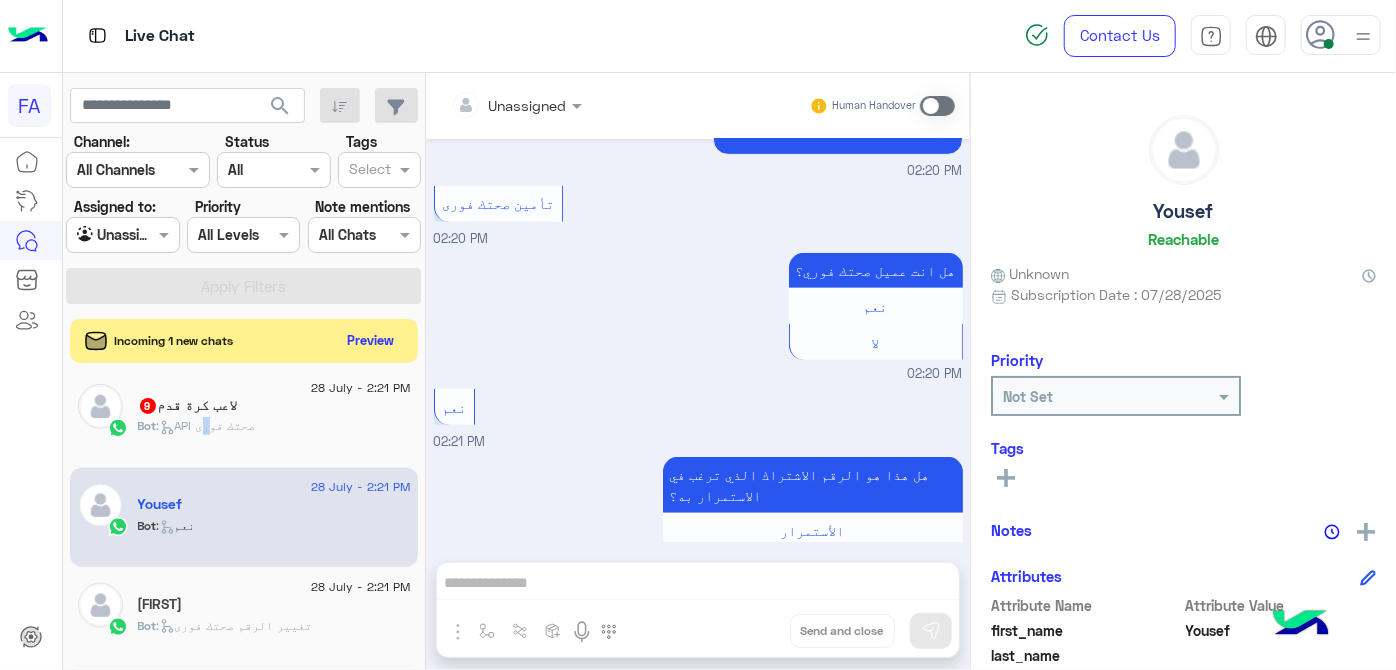 click on "Bot :   API صحتك فورى" 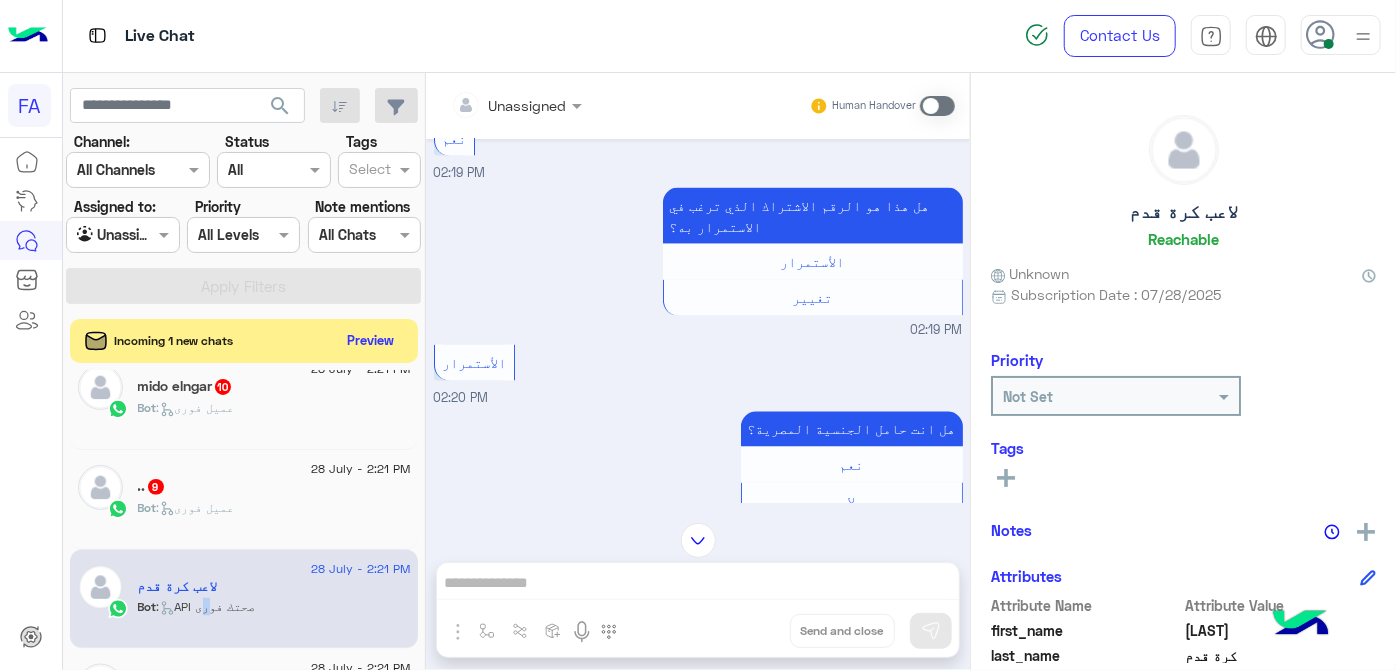 scroll, scrollTop: 1727, scrollLeft: 0, axis: vertical 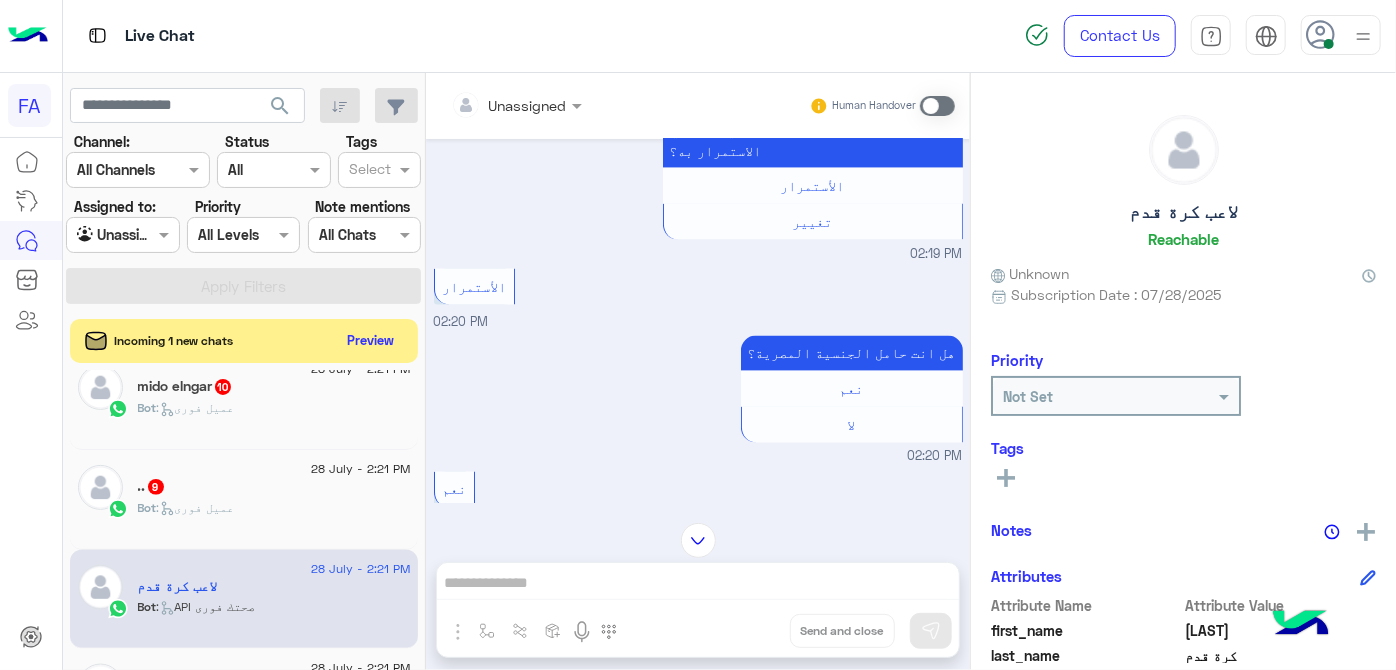 click on ":   عميل فورى" 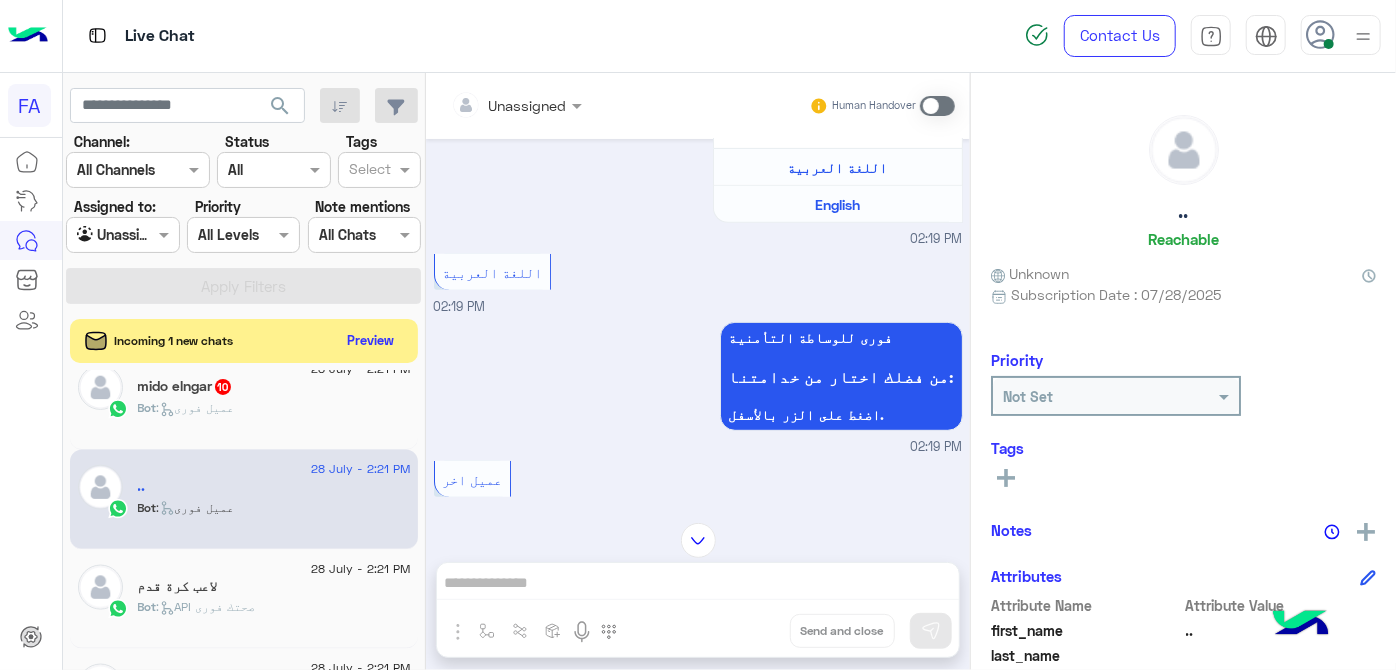 scroll, scrollTop: 206, scrollLeft: 0, axis: vertical 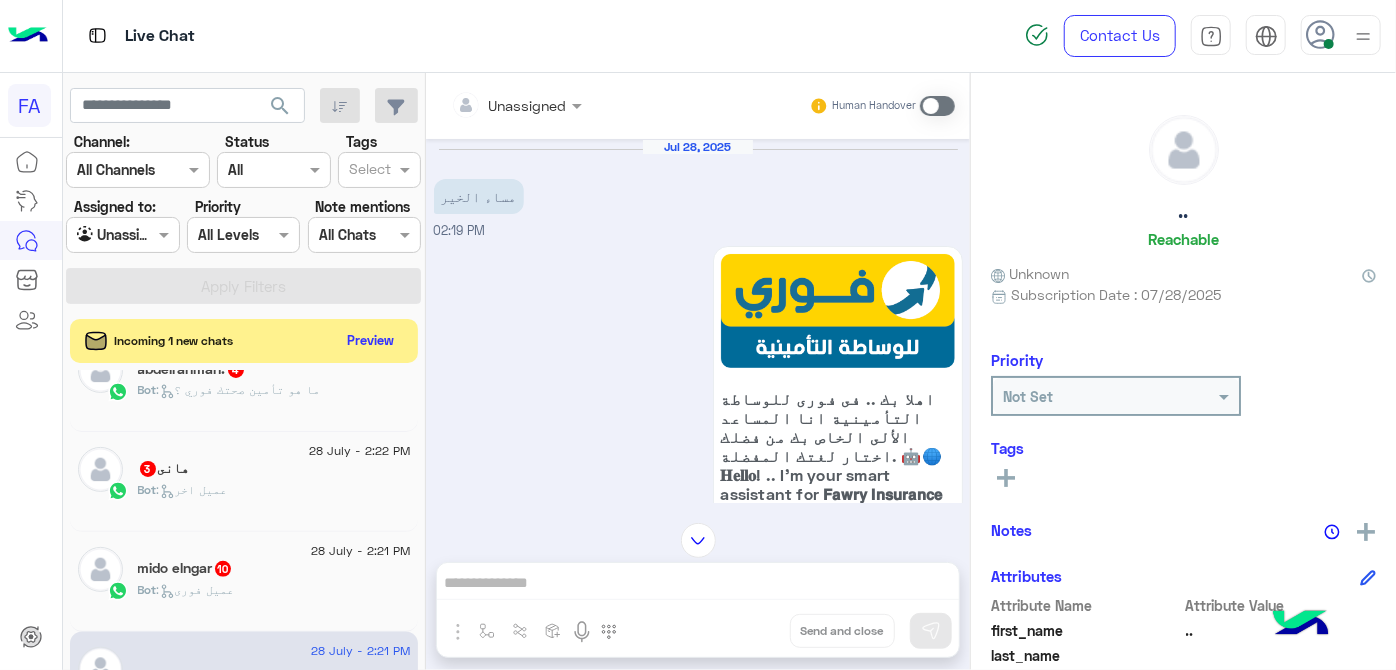 click on ":   عميل اخر" 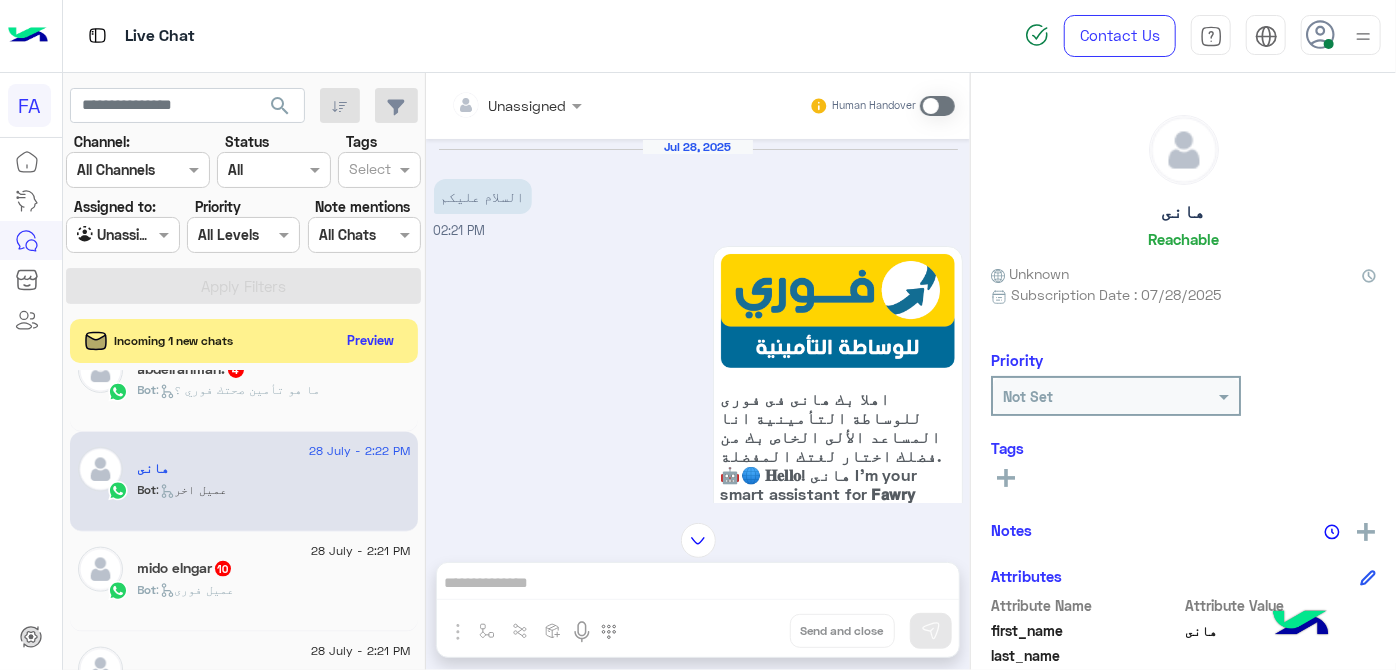 click on ":   	ما هو تأمين صحتك فوري ؟" 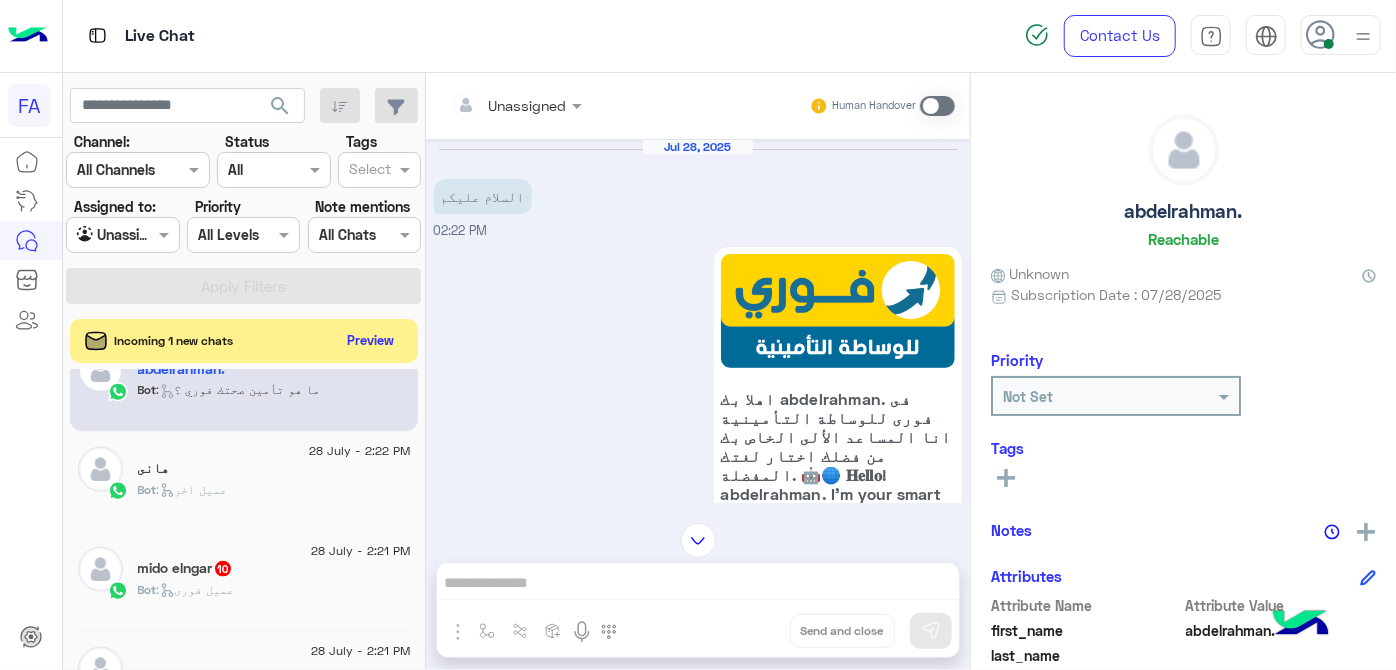 click on "mido elngar  10" 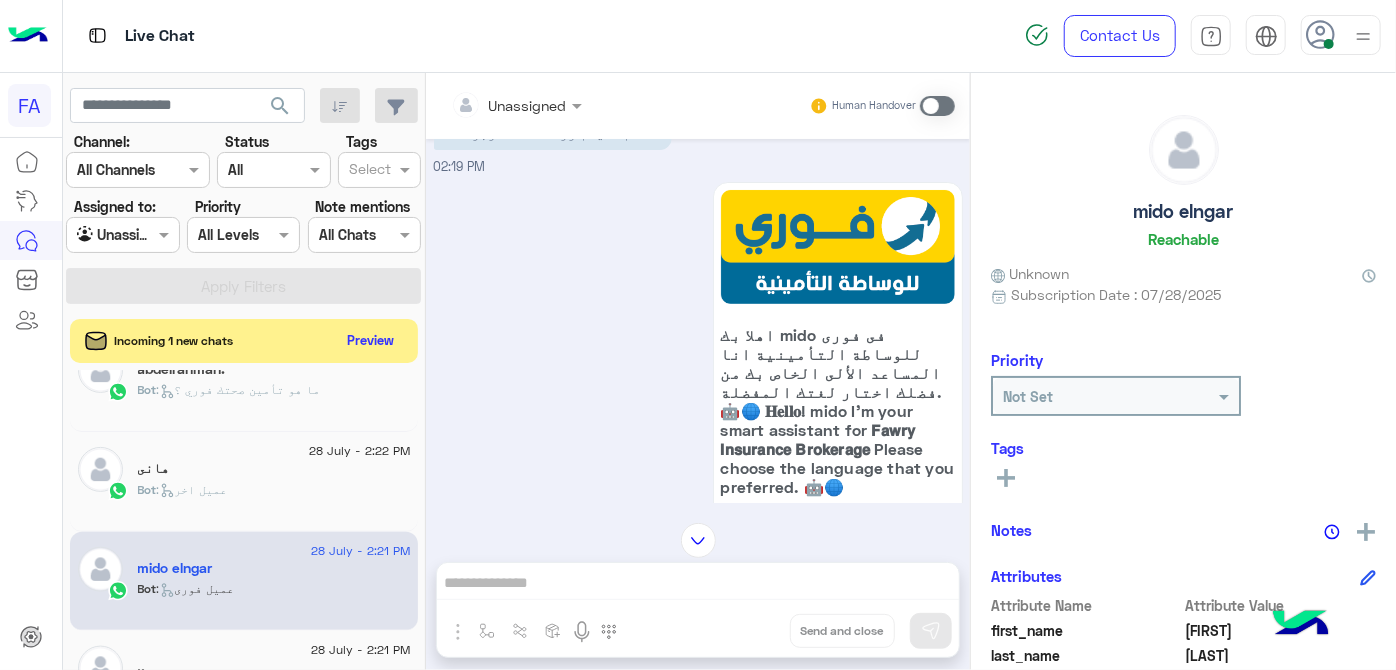 scroll, scrollTop: 0, scrollLeft: 0, axis: both 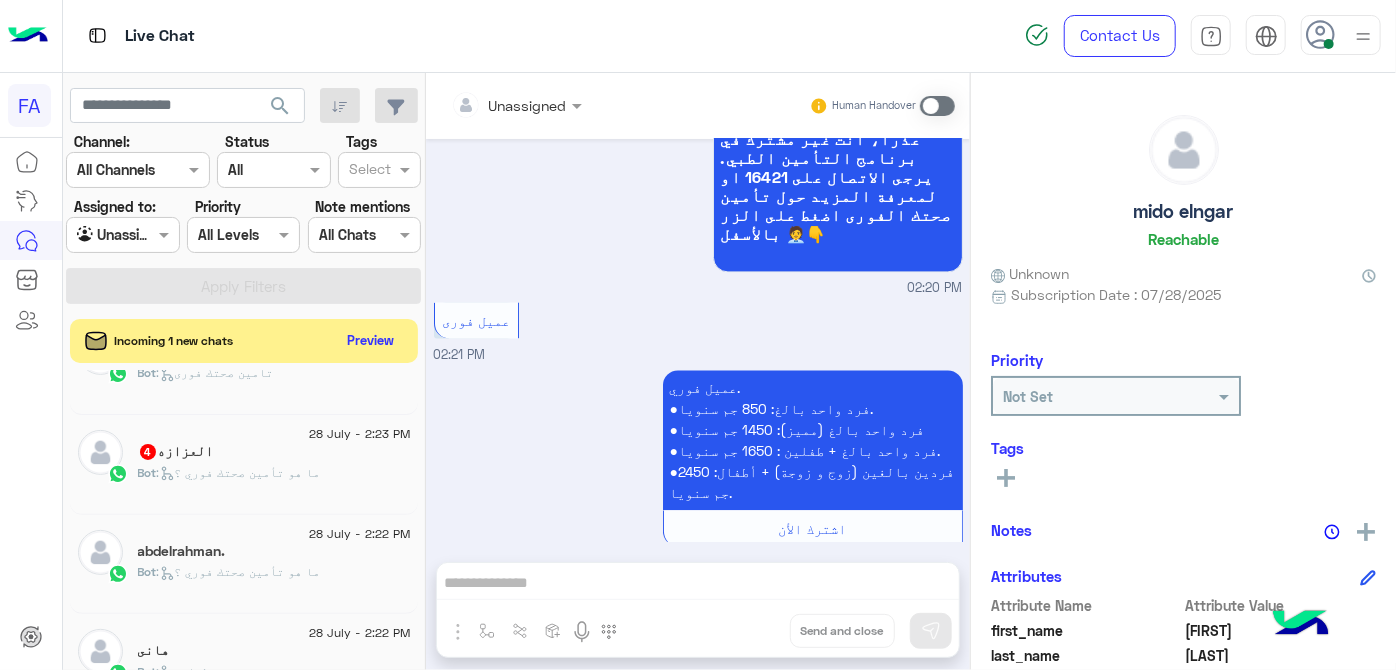 click on "Bot :   	ما هو تأمين صحتك فوري ؟" 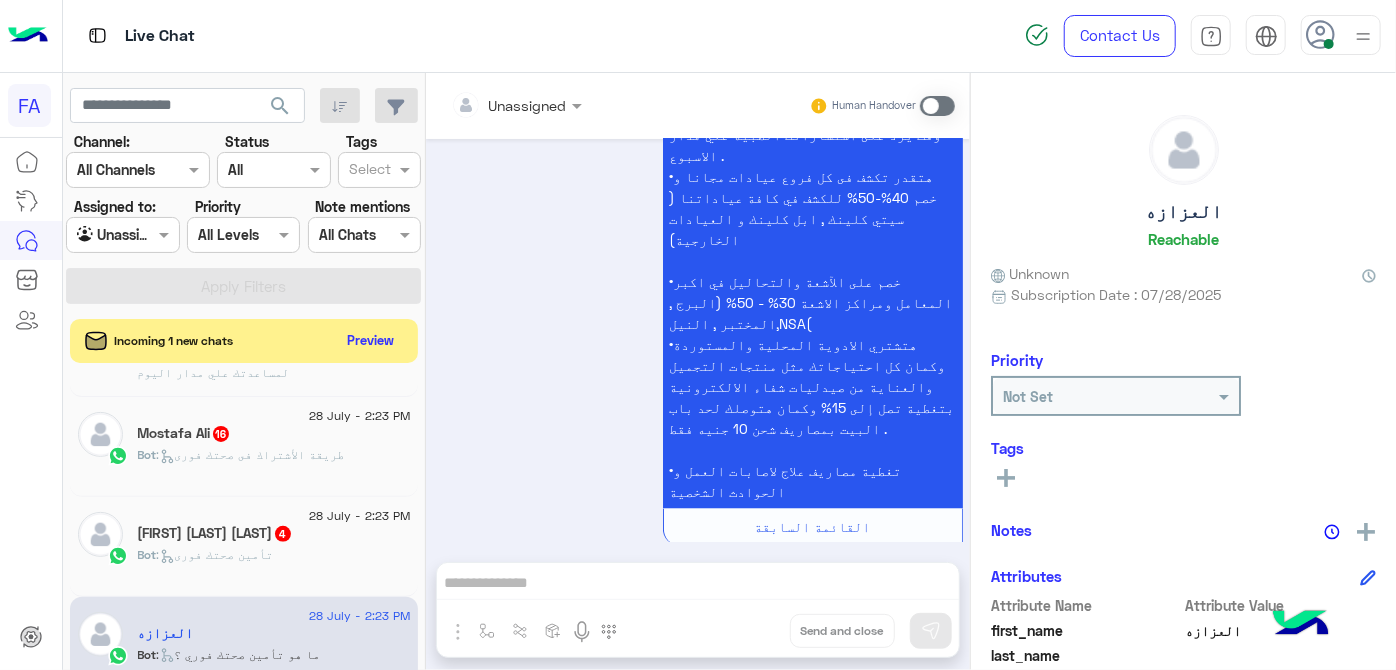 click on "علاء عبد الجواد العبد  4" 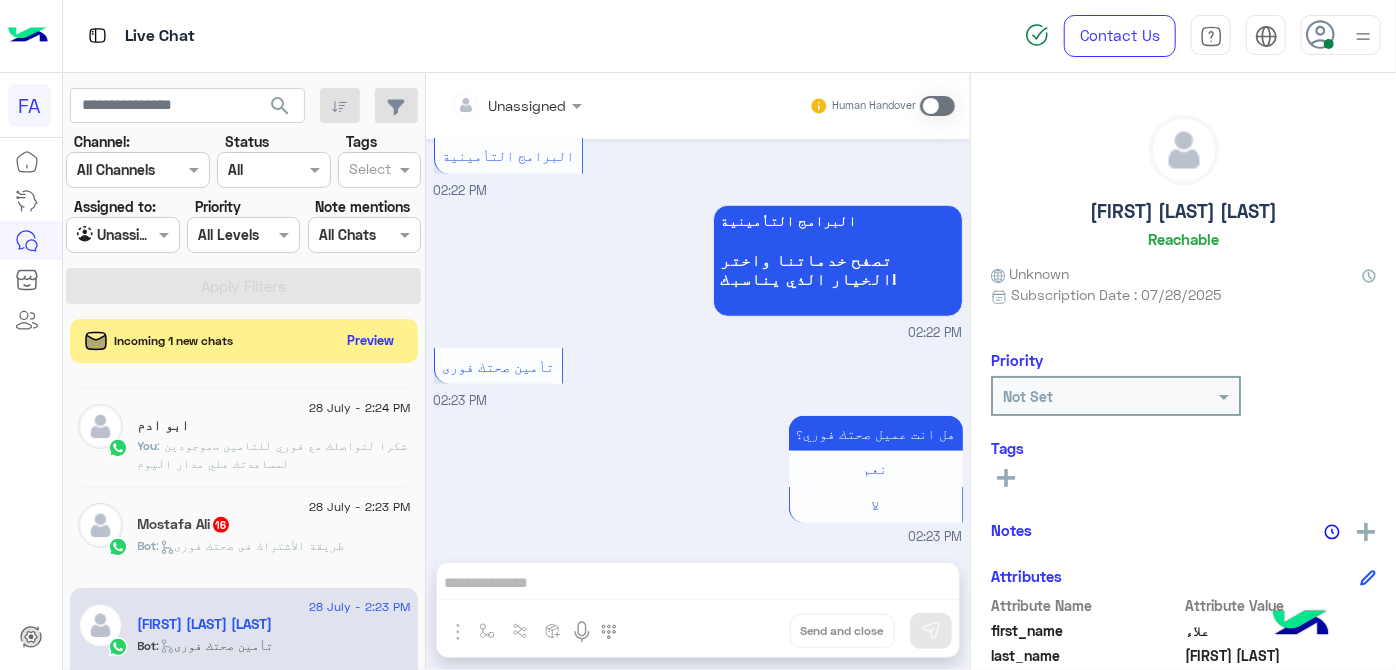 click on "Mostafa Ali  16" 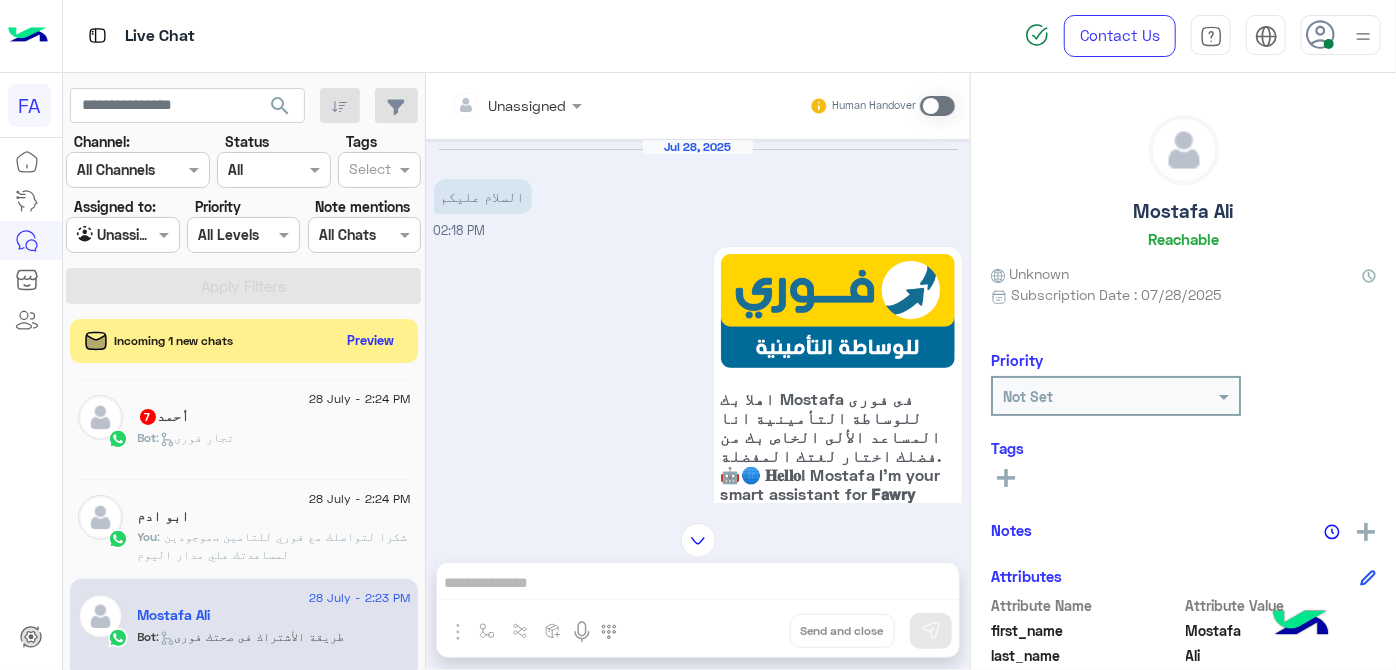 click on "أحمد   7" 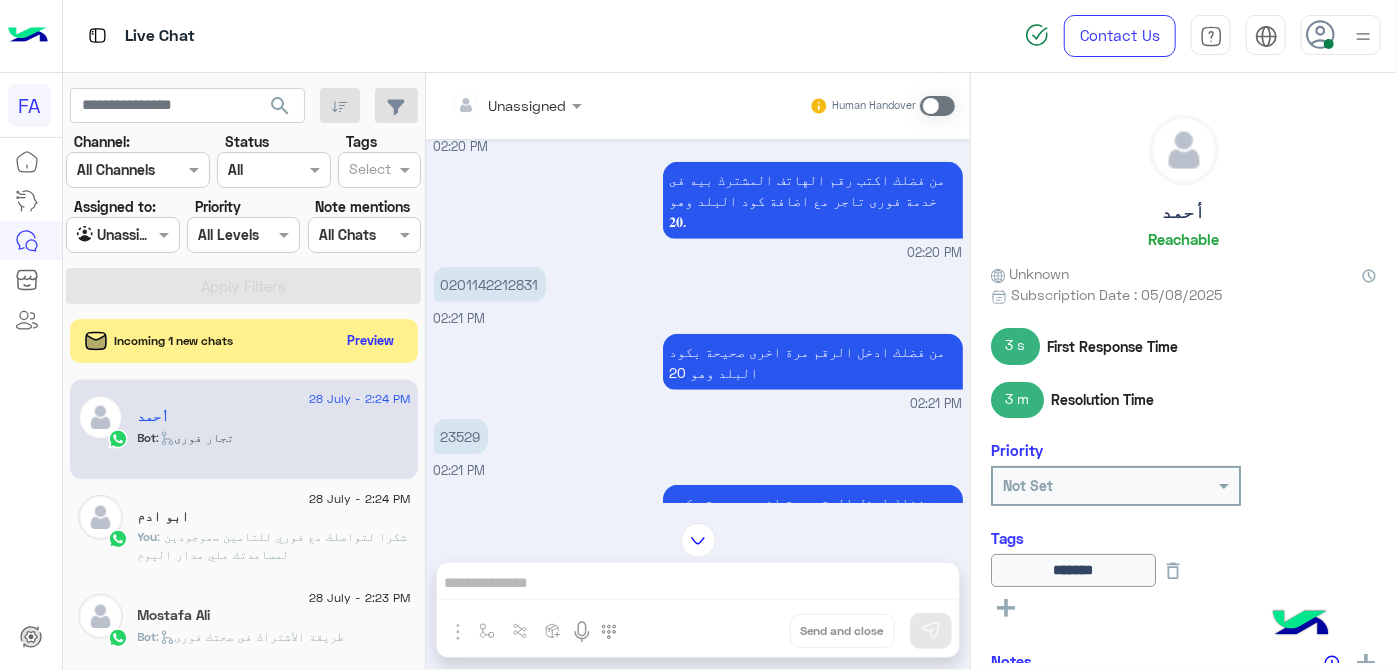 click on "23529" at bounding box center (461, 436) 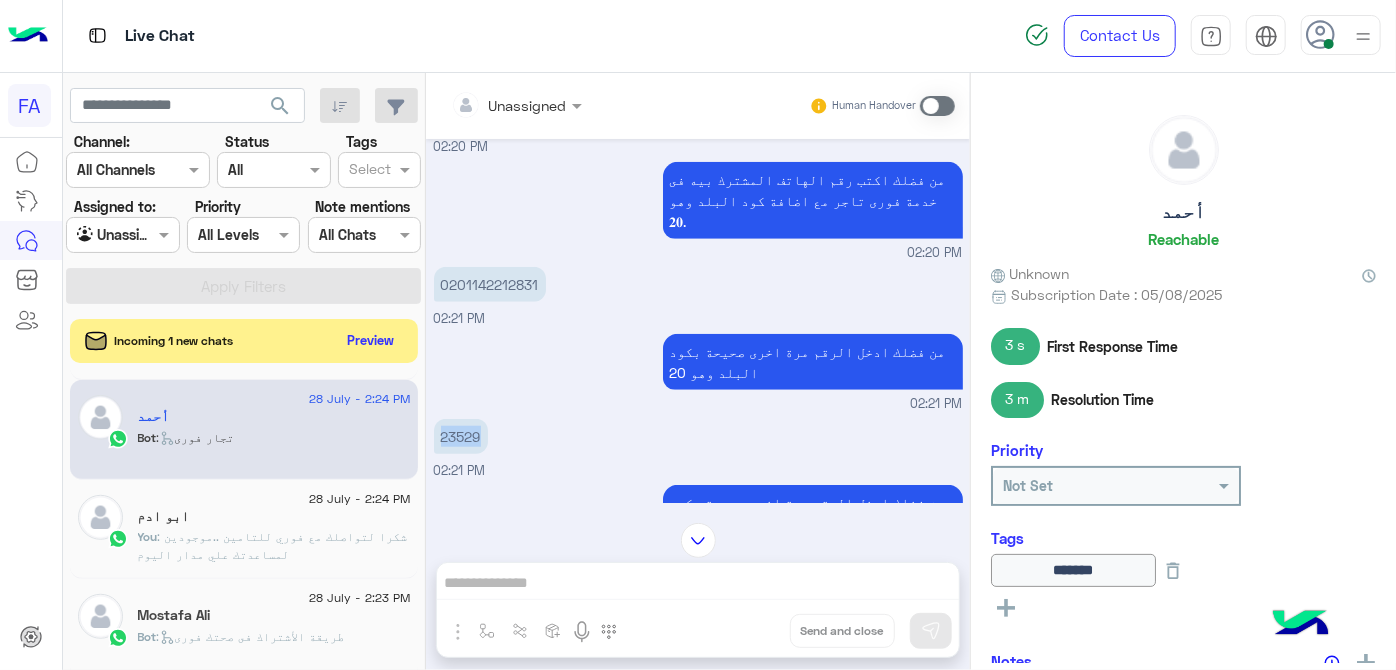click on "23529" at bounding box center (461, 436) 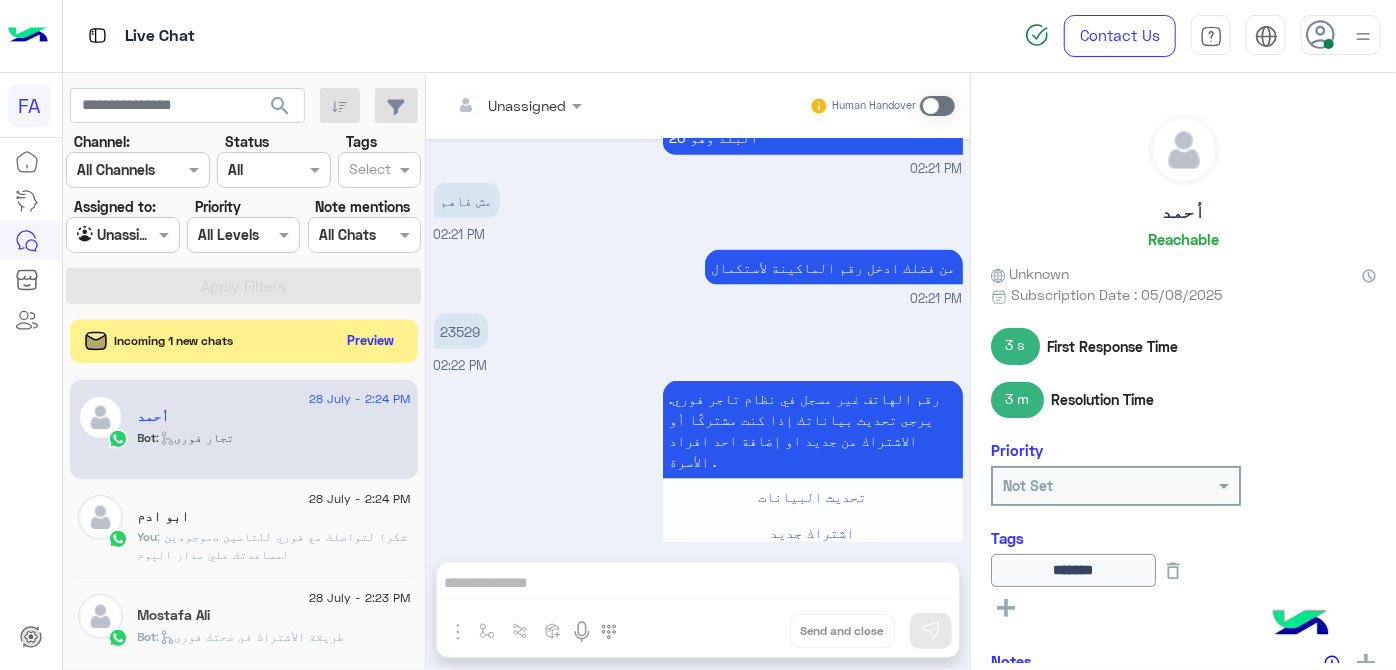 click on "23529" at bounding box center (461, 331) 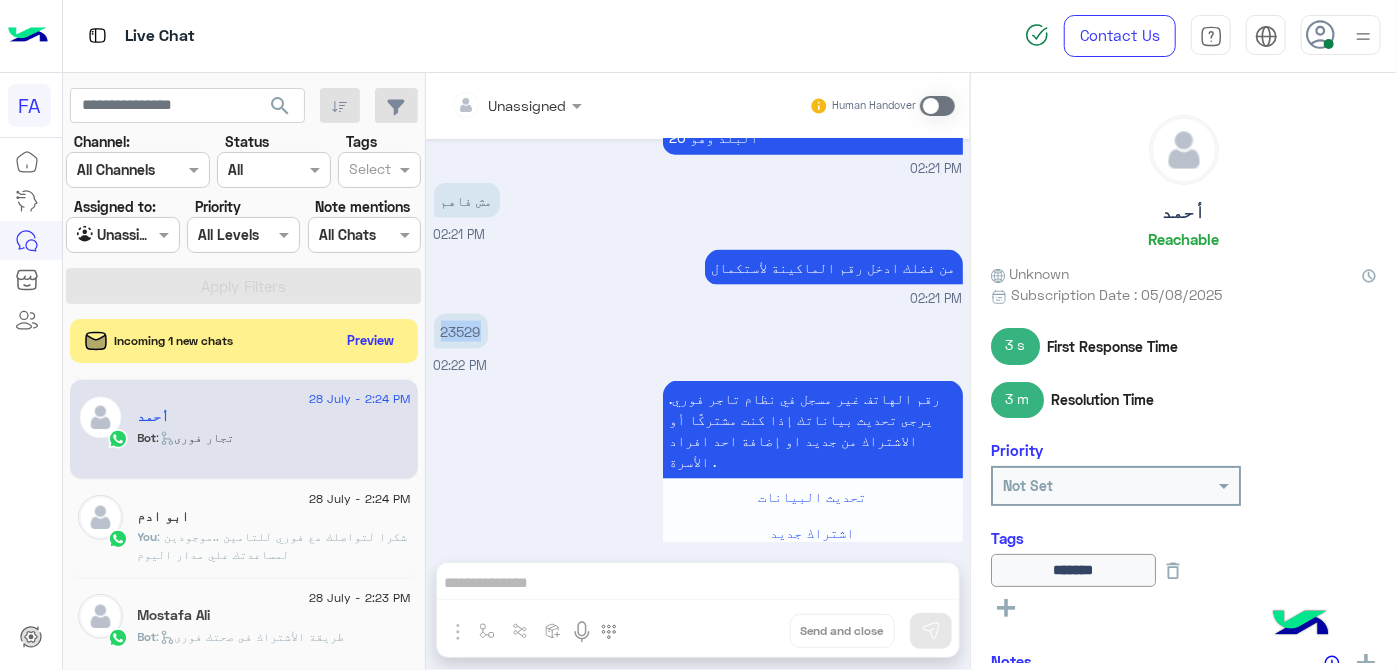 click on "23529" at bounding box center (461, 331) 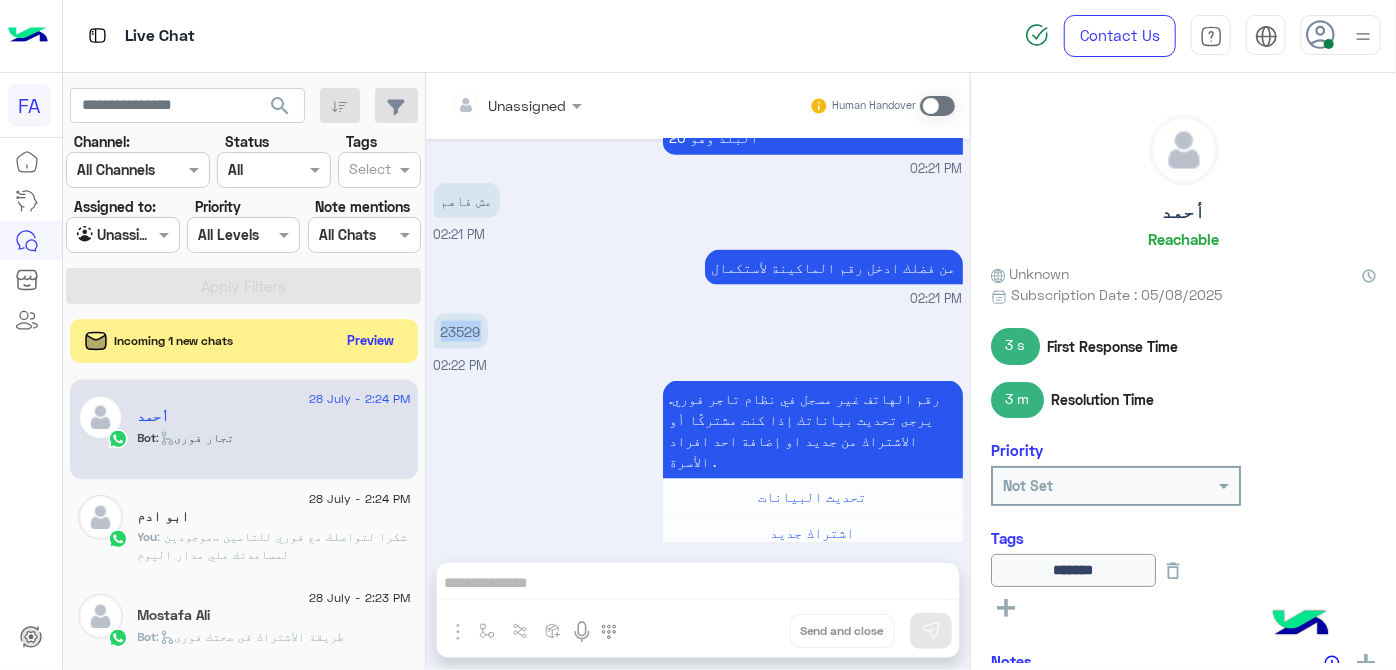 copy on "23529" 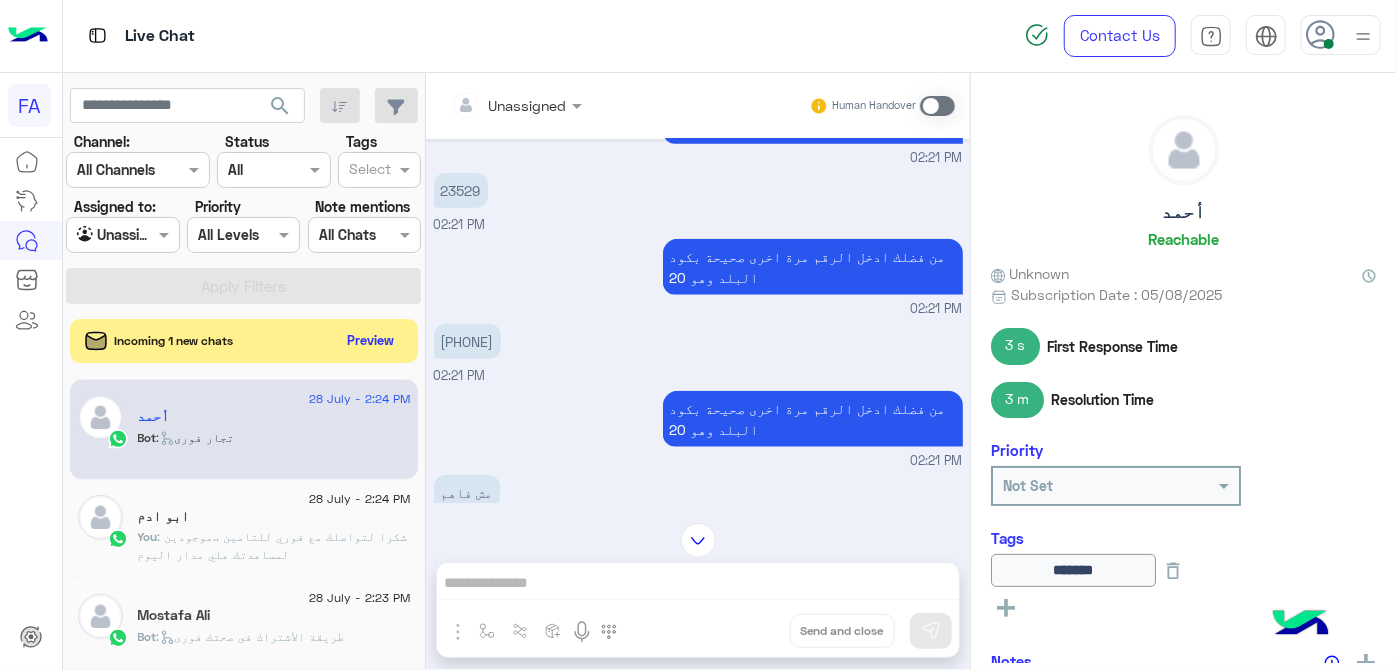 scroll, scrollTop: 1214, scrollLeft: 0, axis: vertical 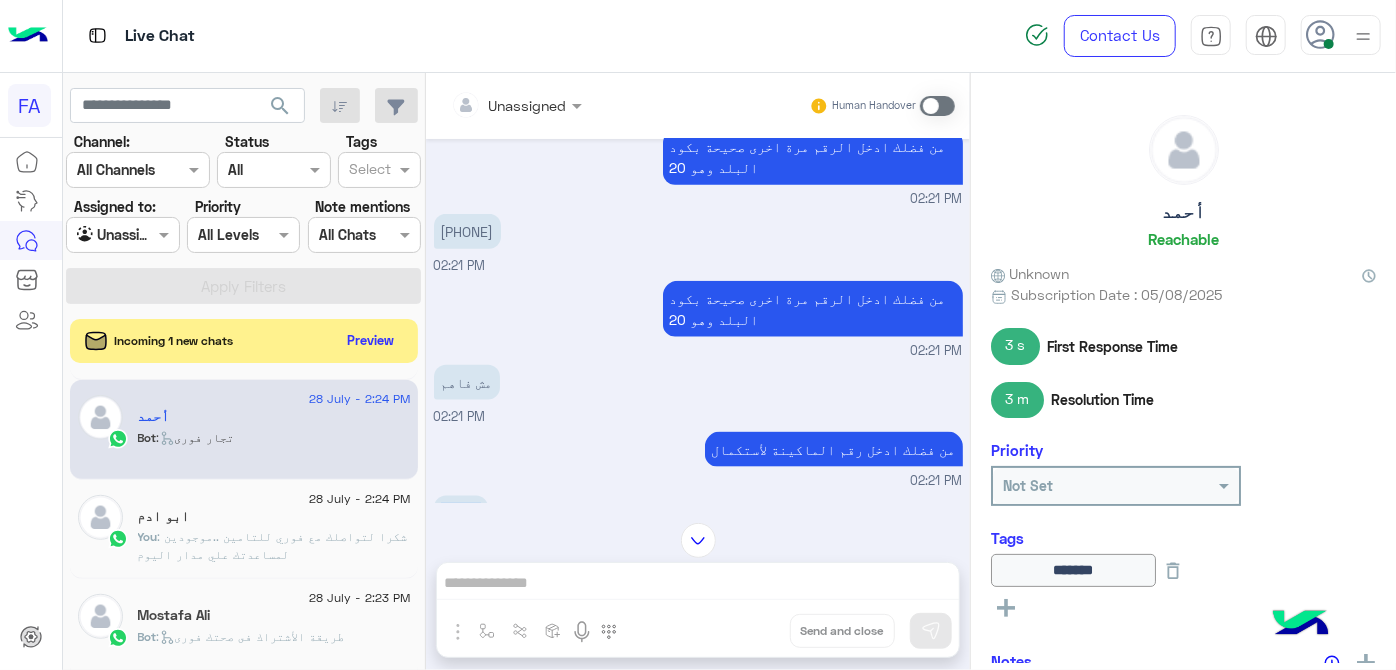 copy on "23529" 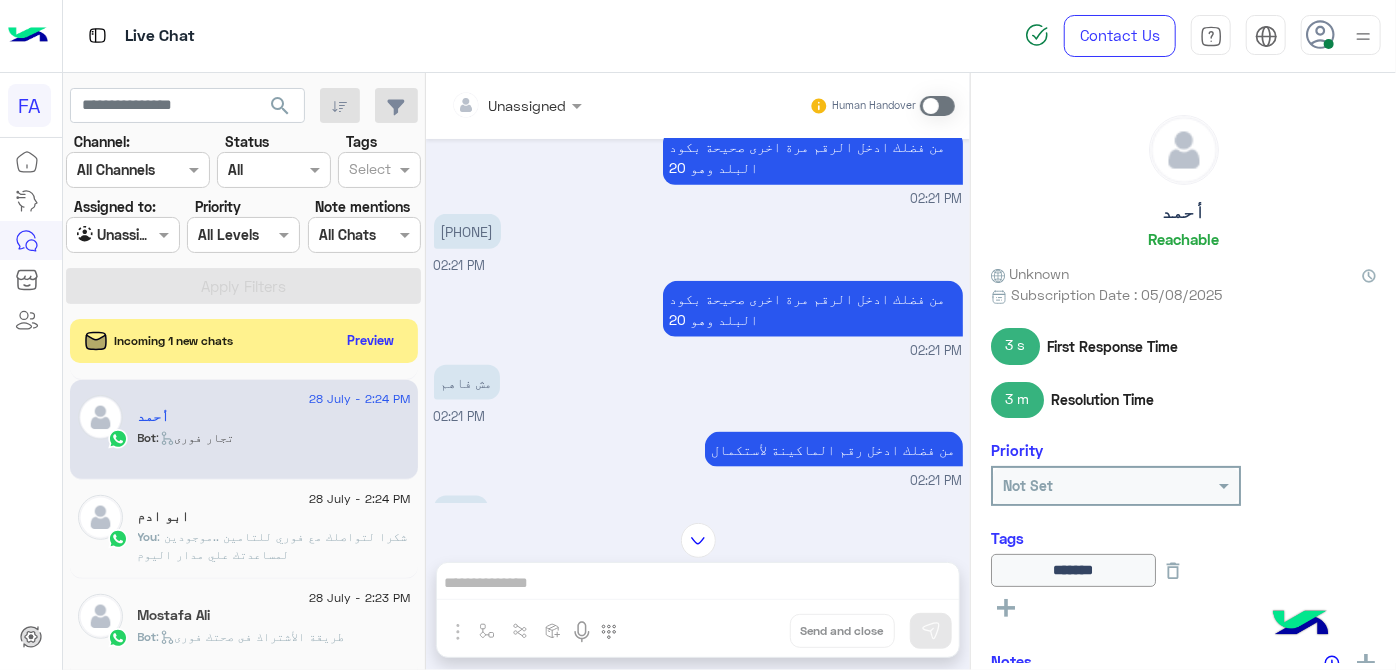 click on "من فضلك ادخل رقم الماكينة لأستكمال    02:21 PM" at bounding box center (698, 459) 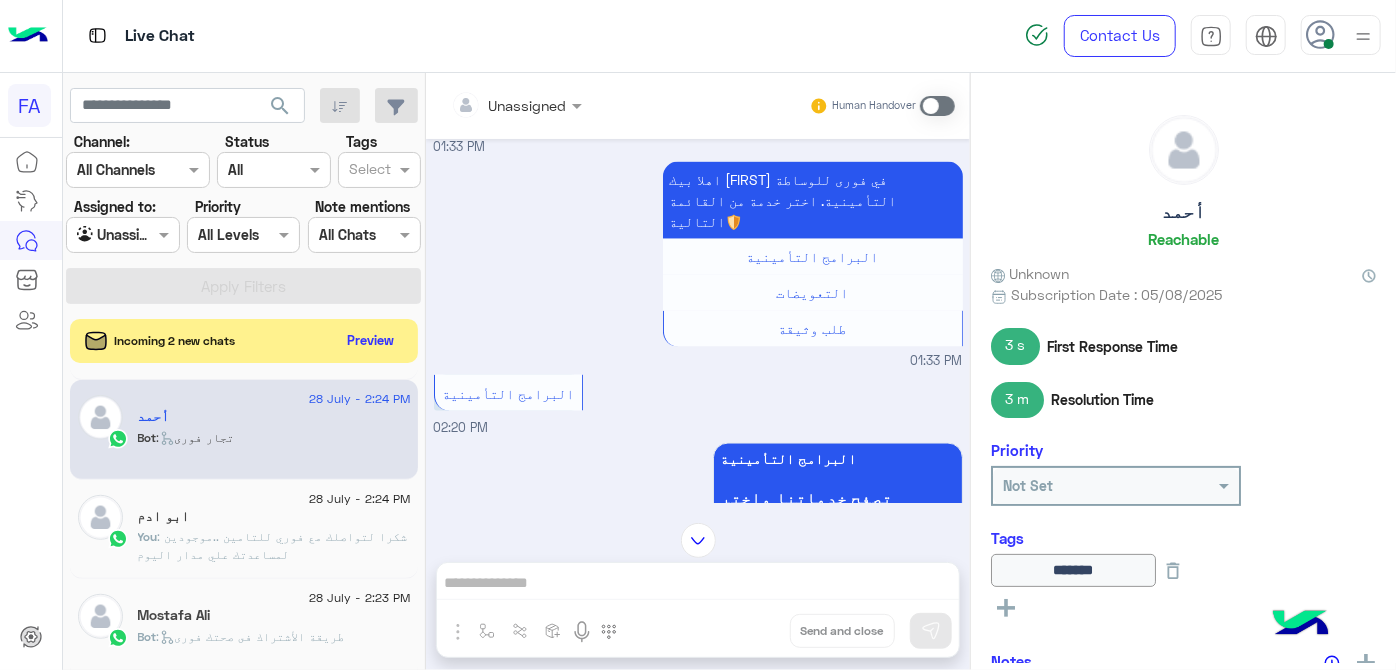 scroll, scrollTop: 1166, scrollLeft: 0, axis: vertical 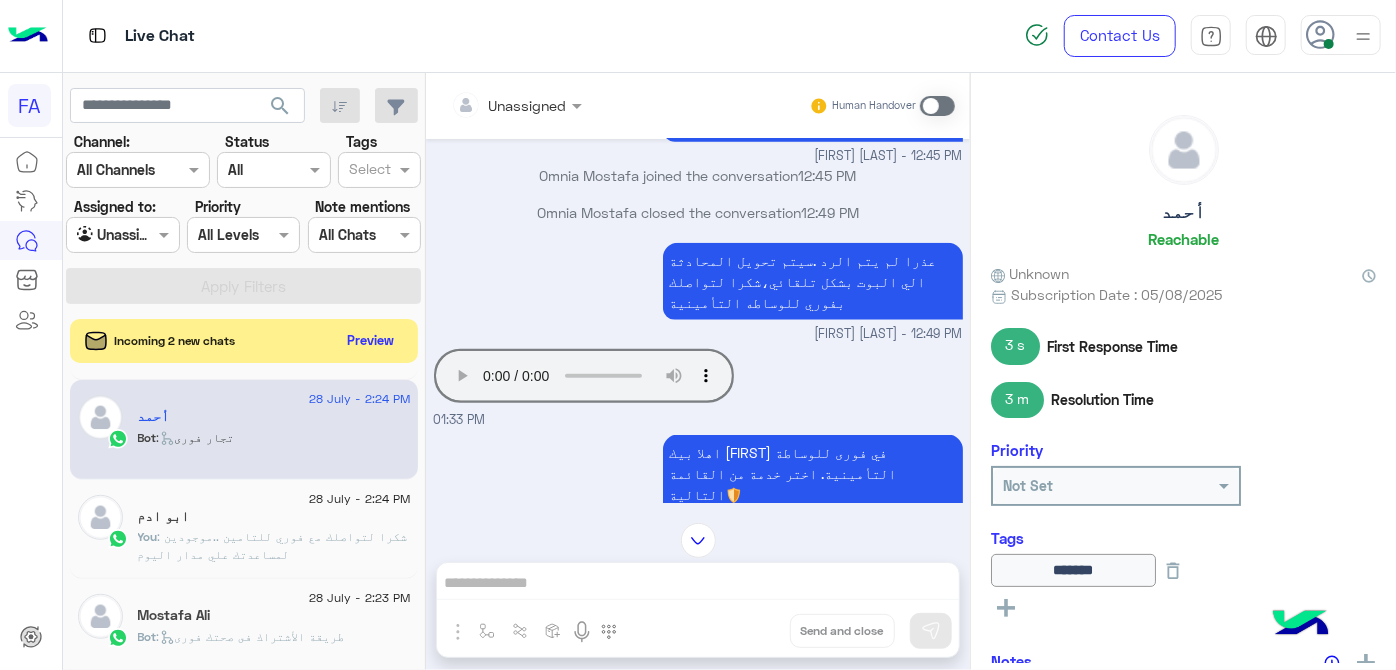 type 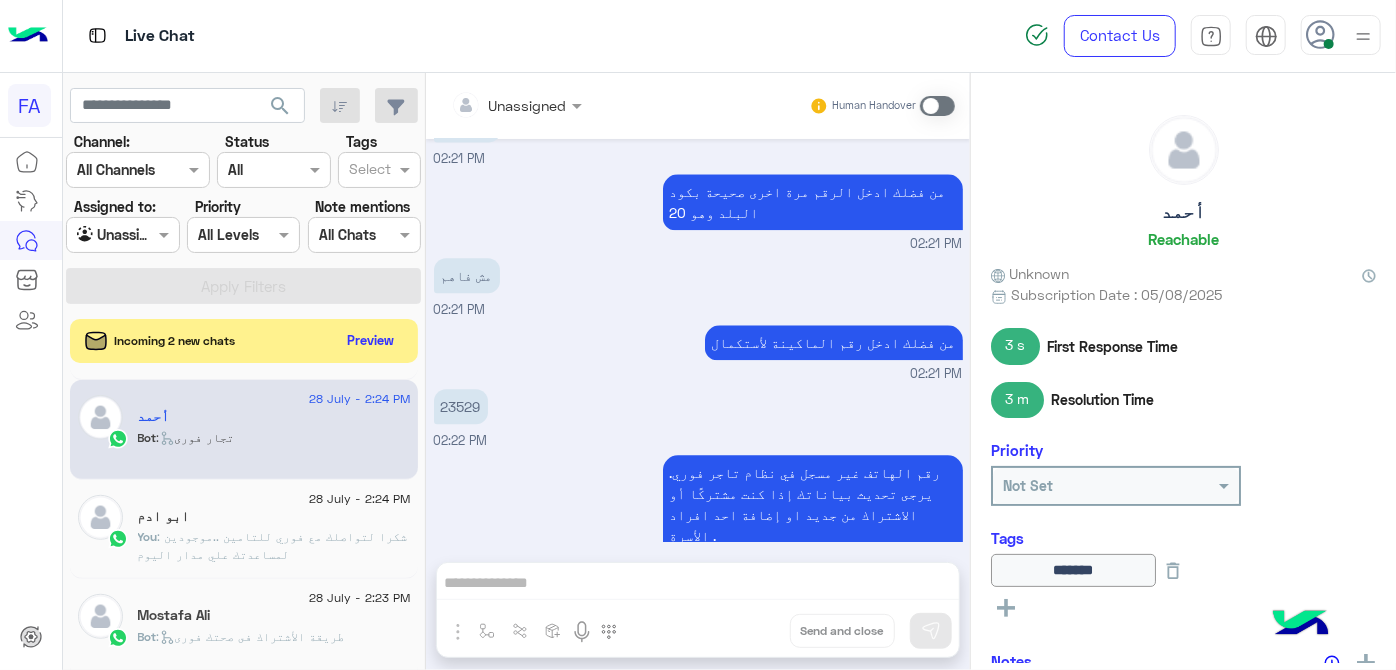 scroll, scrollTop: 2426, scrollLeft: 0, axis: vertical 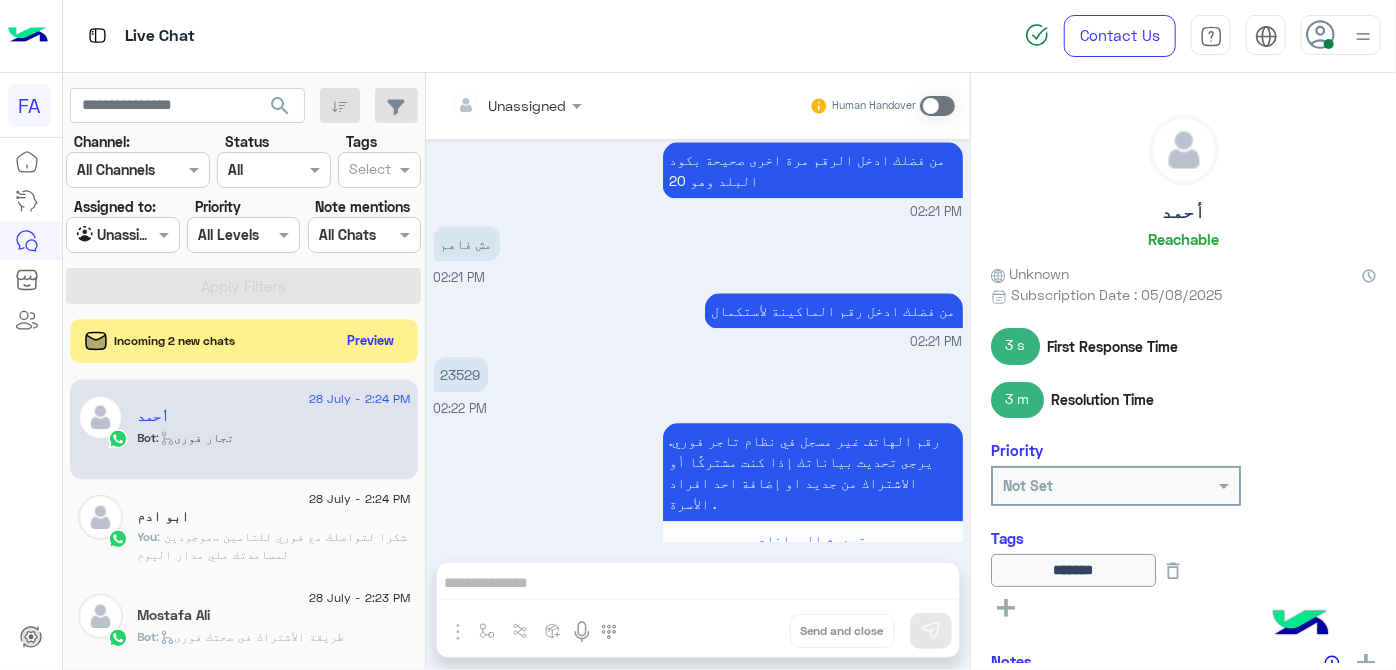 click at bounding box center [937, 106] 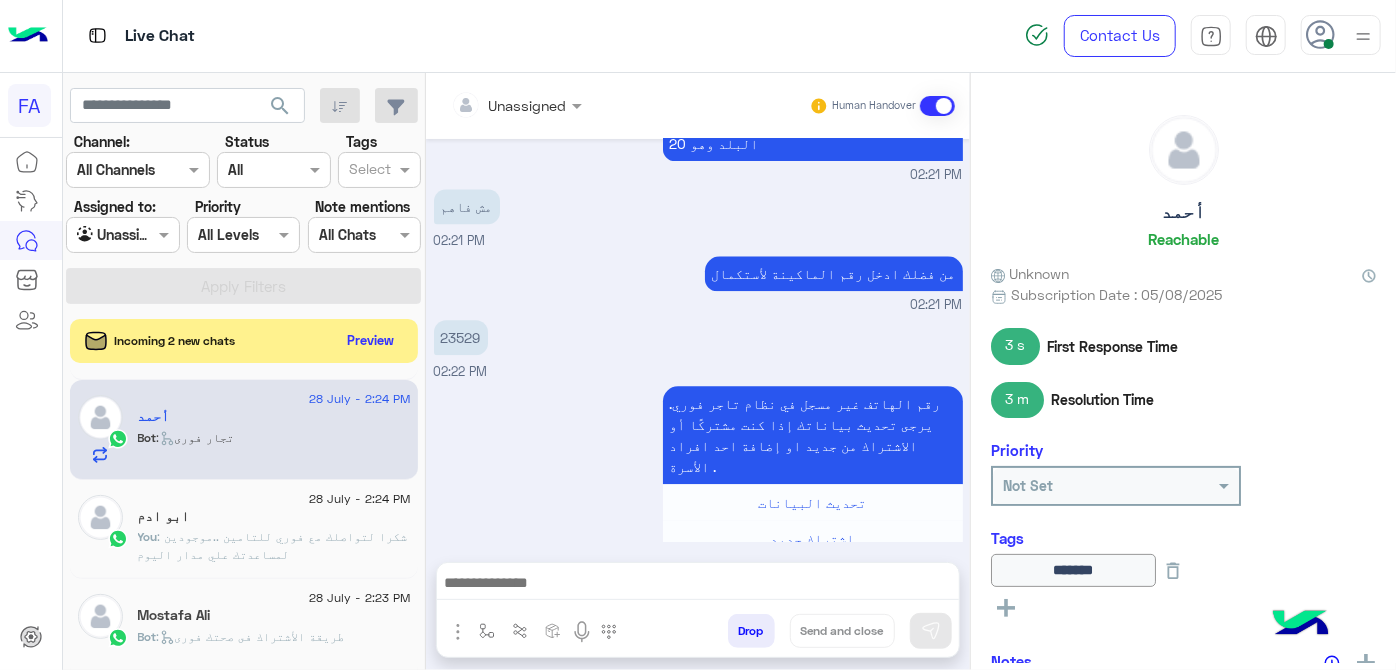 click on "Drop" at bounding box center (751, 631) 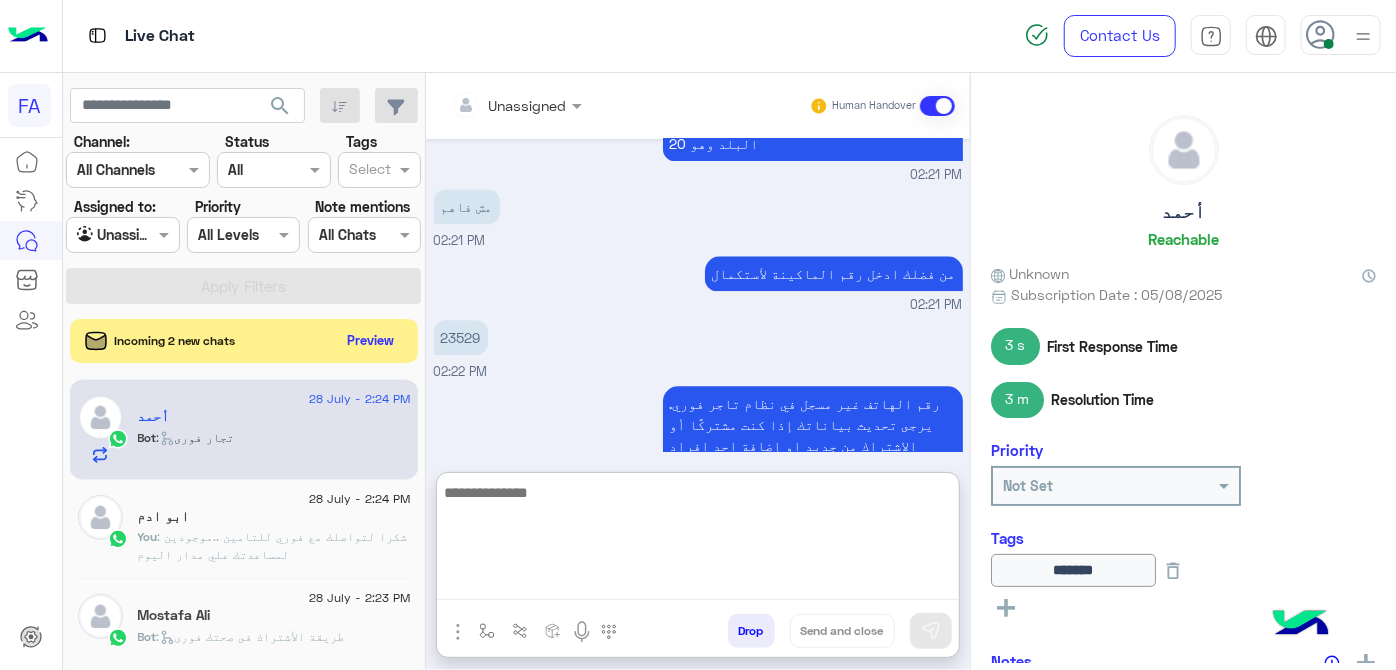 click at bounding box center (698, 540) 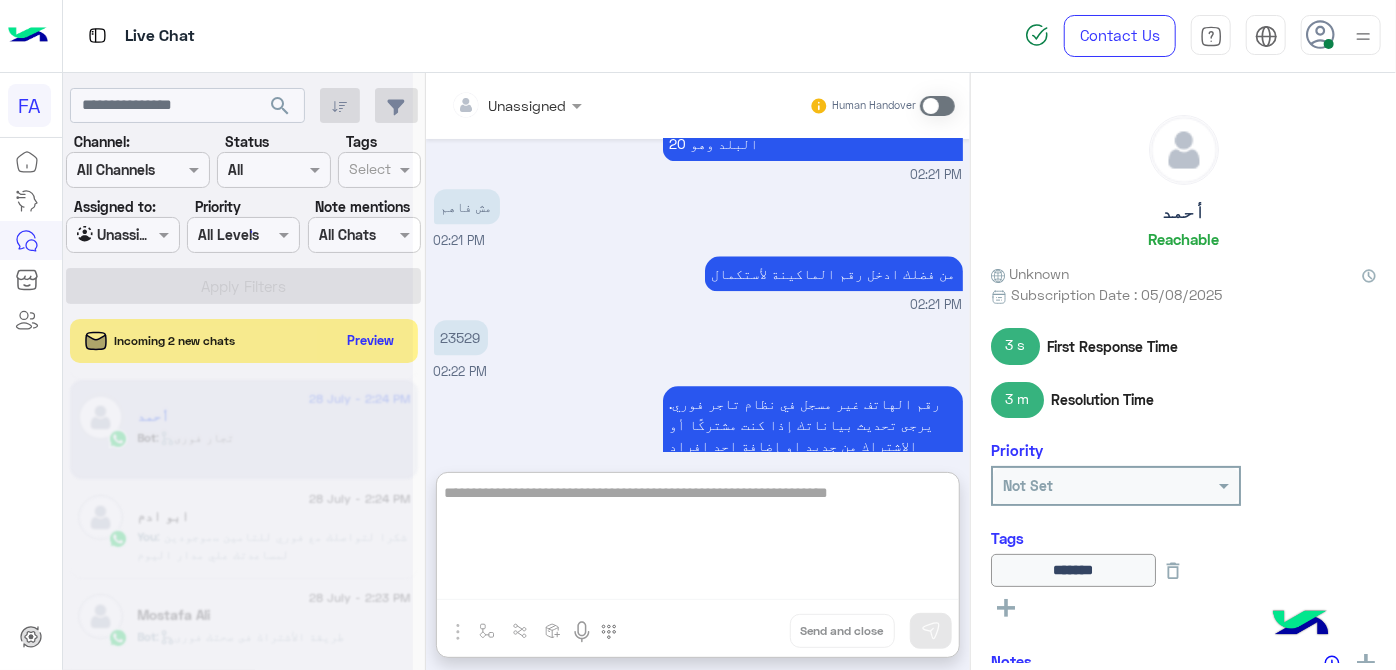 scroll, scrollTop: 2560, scrollLeft: 0, axis: vertical 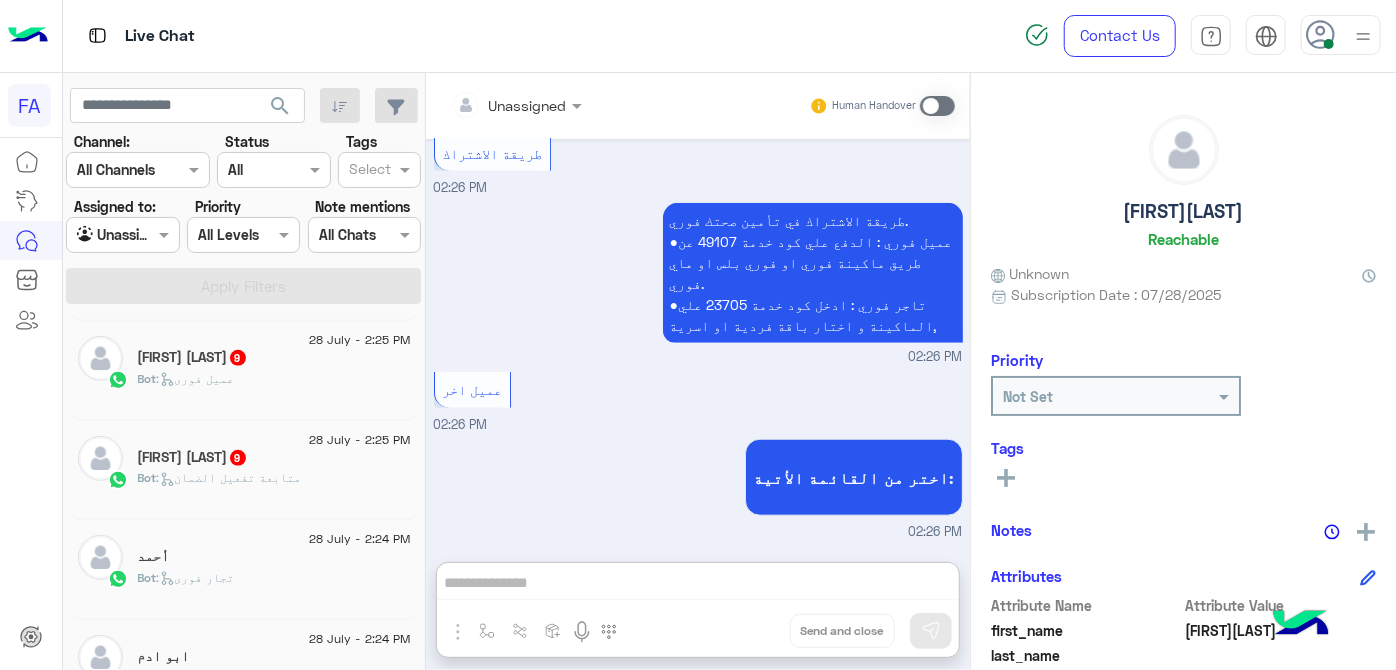 click on "أحمد" 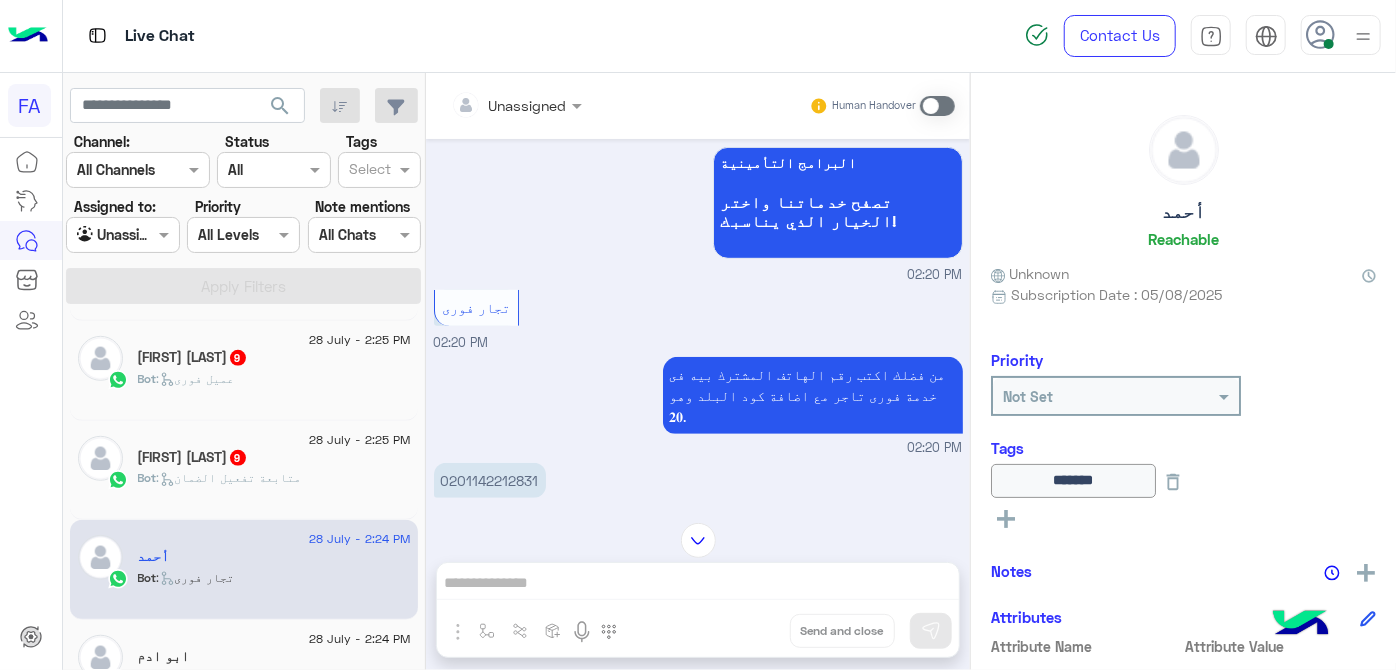 scroll, scrollTop: 524, scrollLeft: 0, axis: vertical 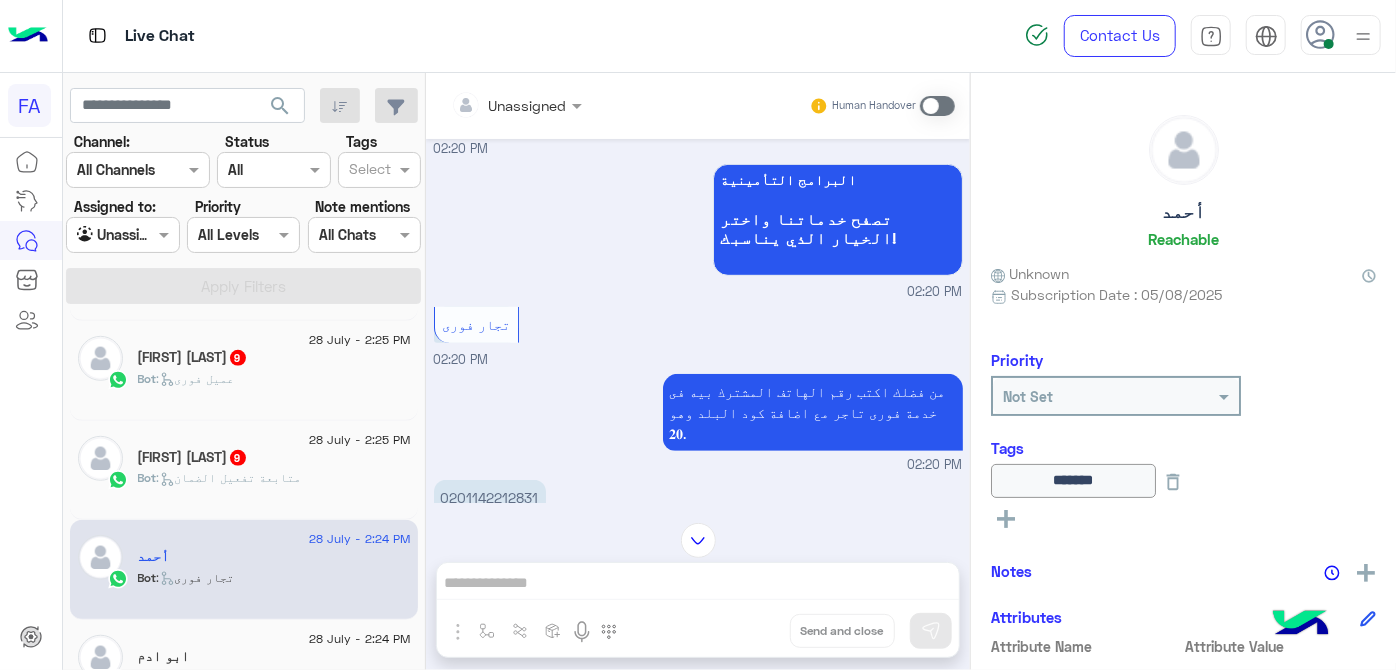 click at bounding box center (937, 106) 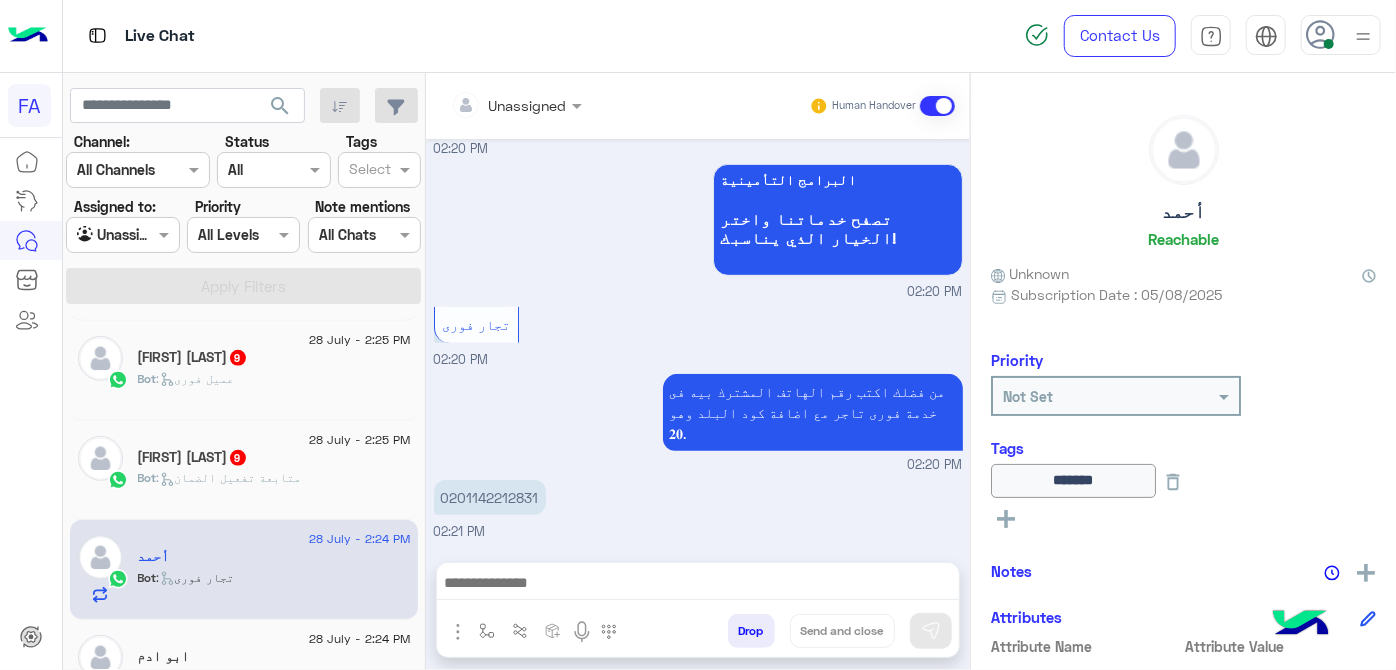 scroll, scrollTop: 1384, scrollLeft: 0, axis: vertical 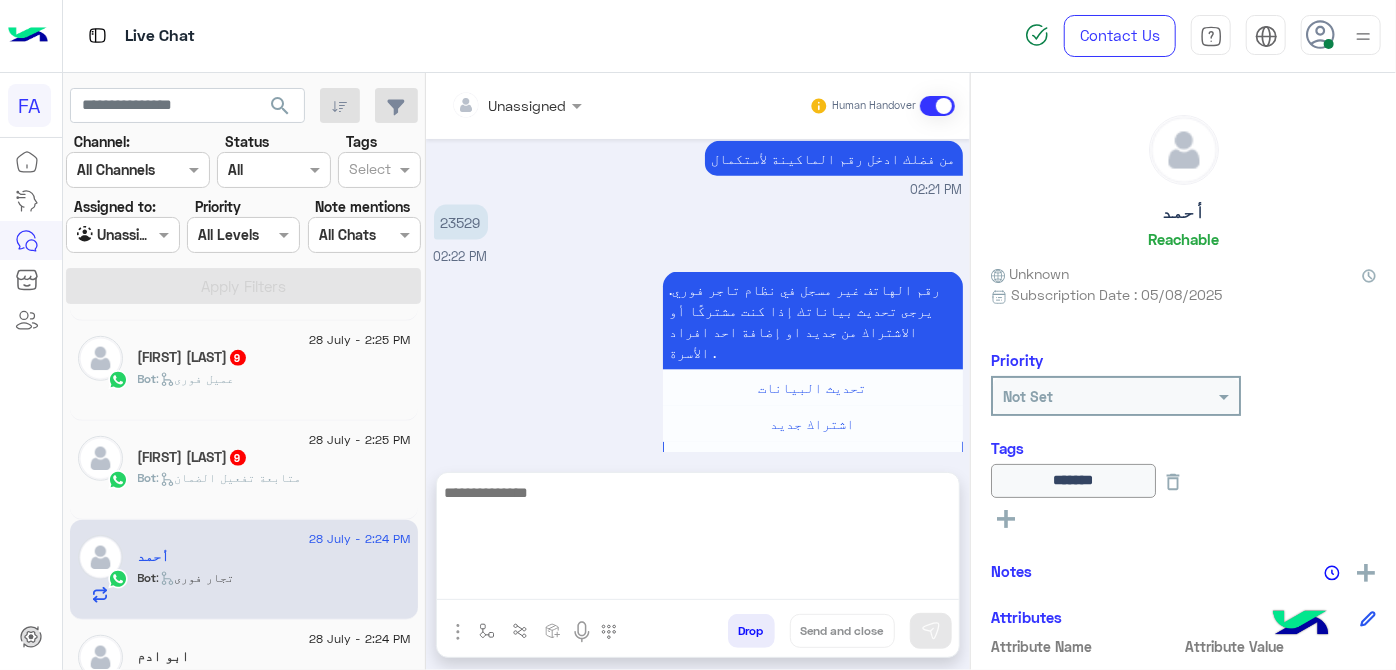 click at bounding box center [698, 540] 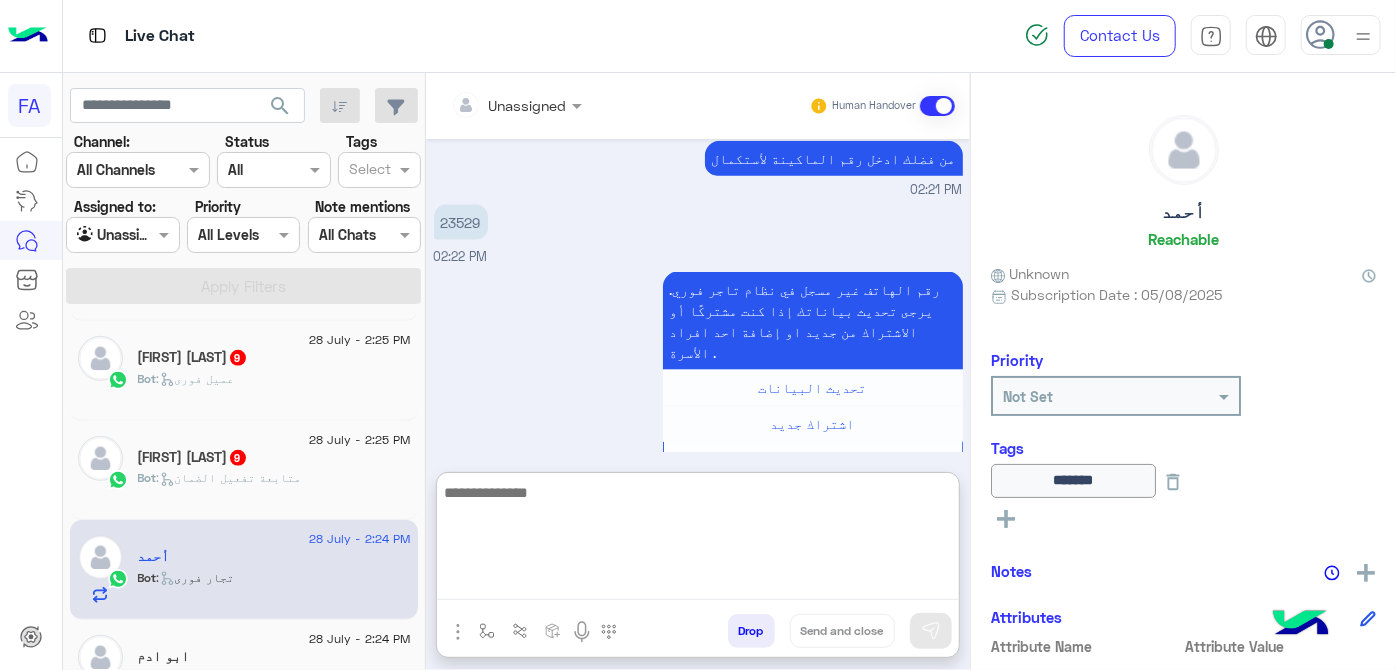 paste on "**********" 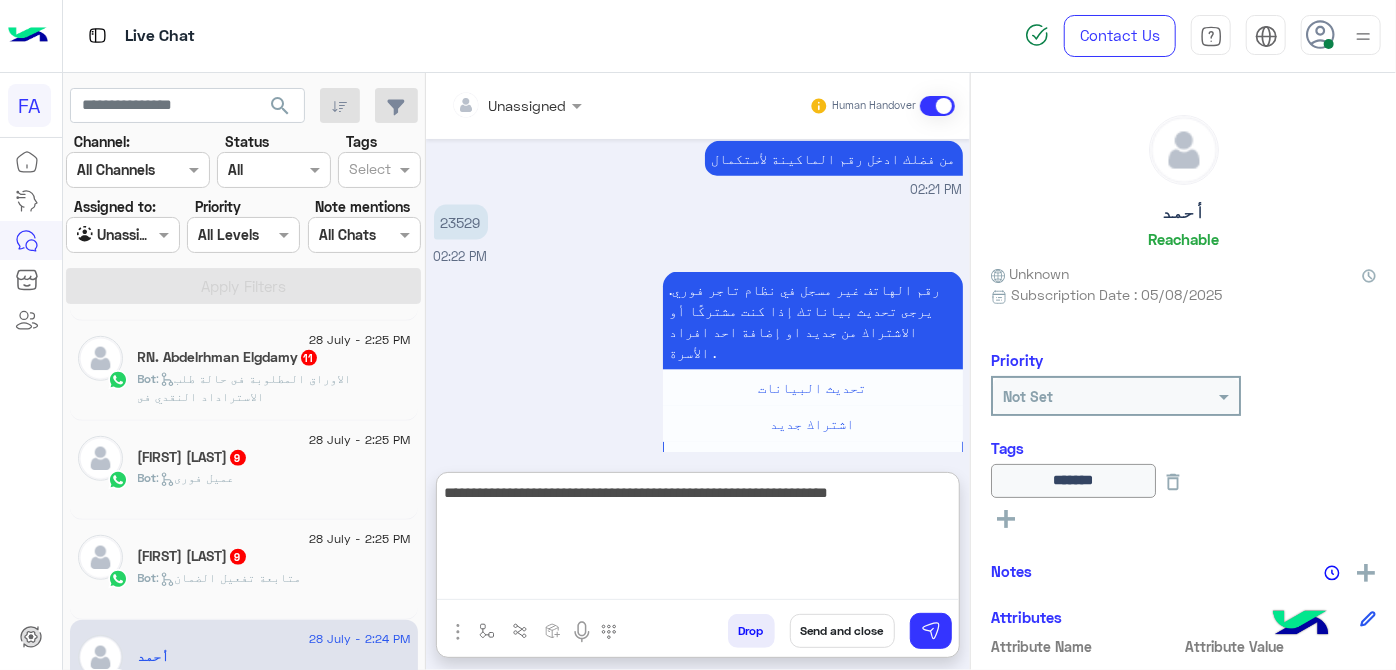 drag, startPoint x: 503, startPoint y: 491, endPoint x: 631, endPoint y: 497, distance: 128.14055 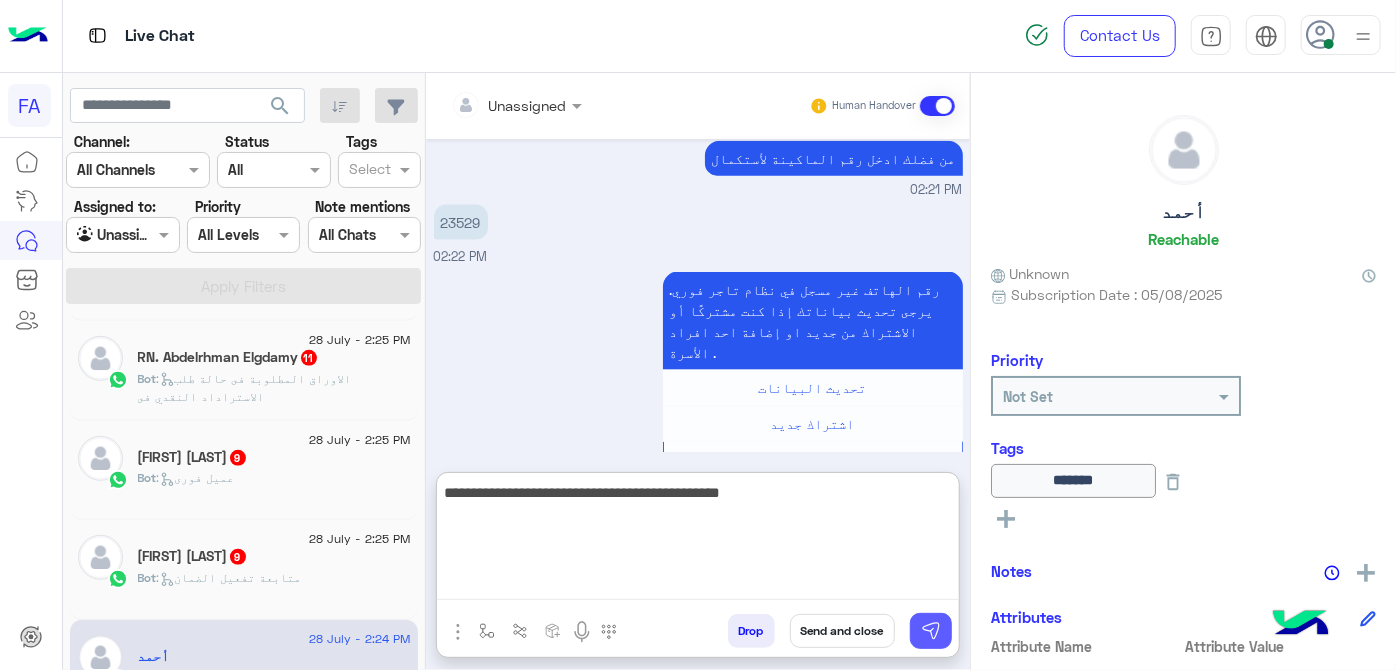 type on "**********" 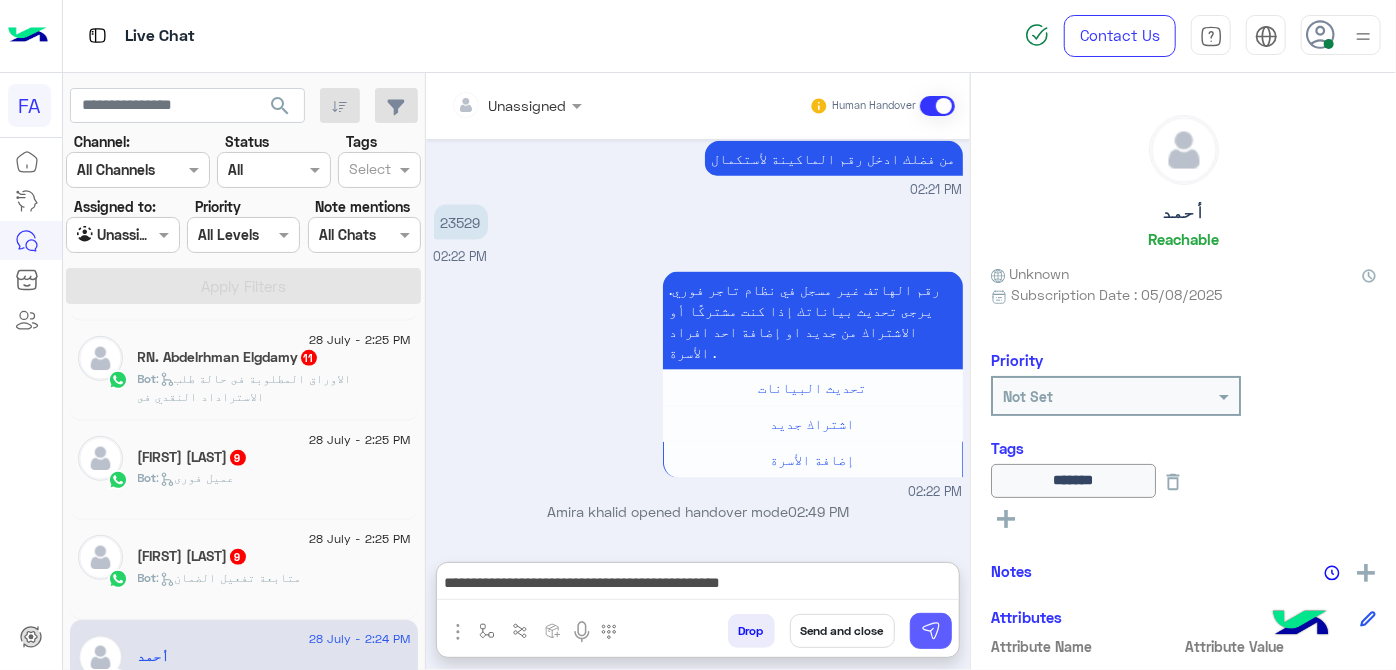 click at bounding box center [931, 631] 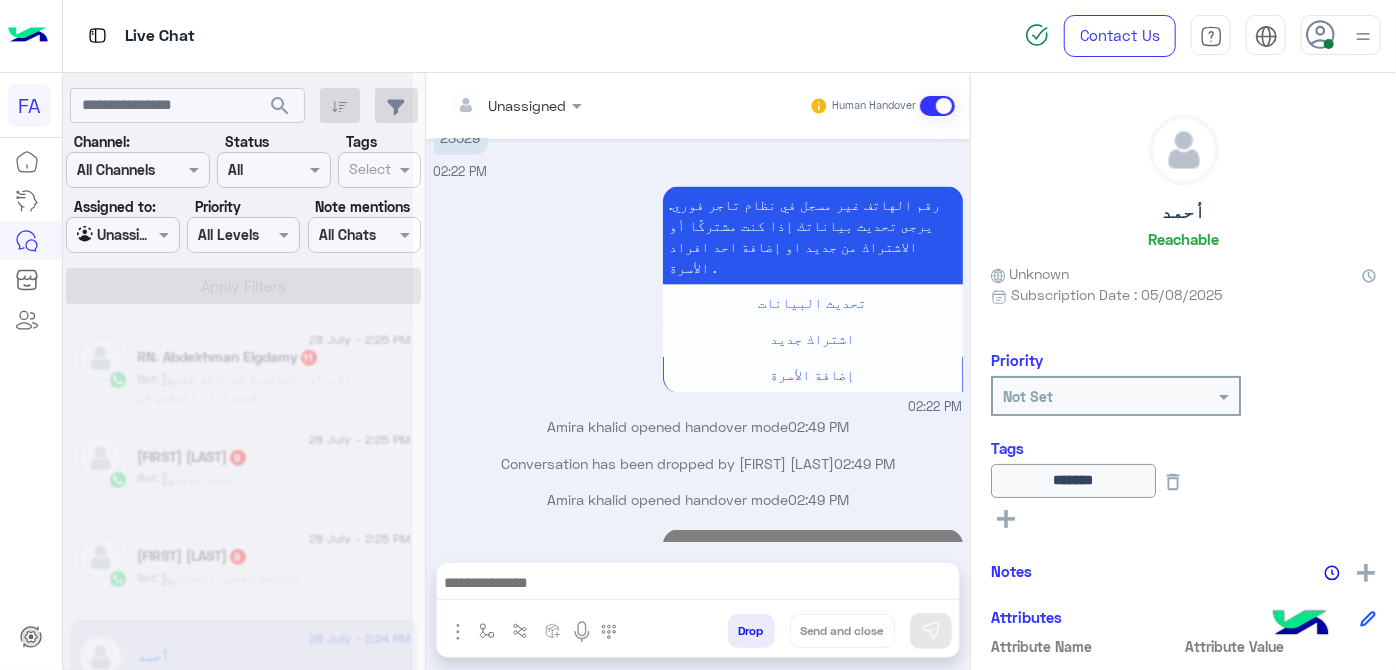 scroll, scrollTop: 1506, scrollLeft: 0, axis: vertical 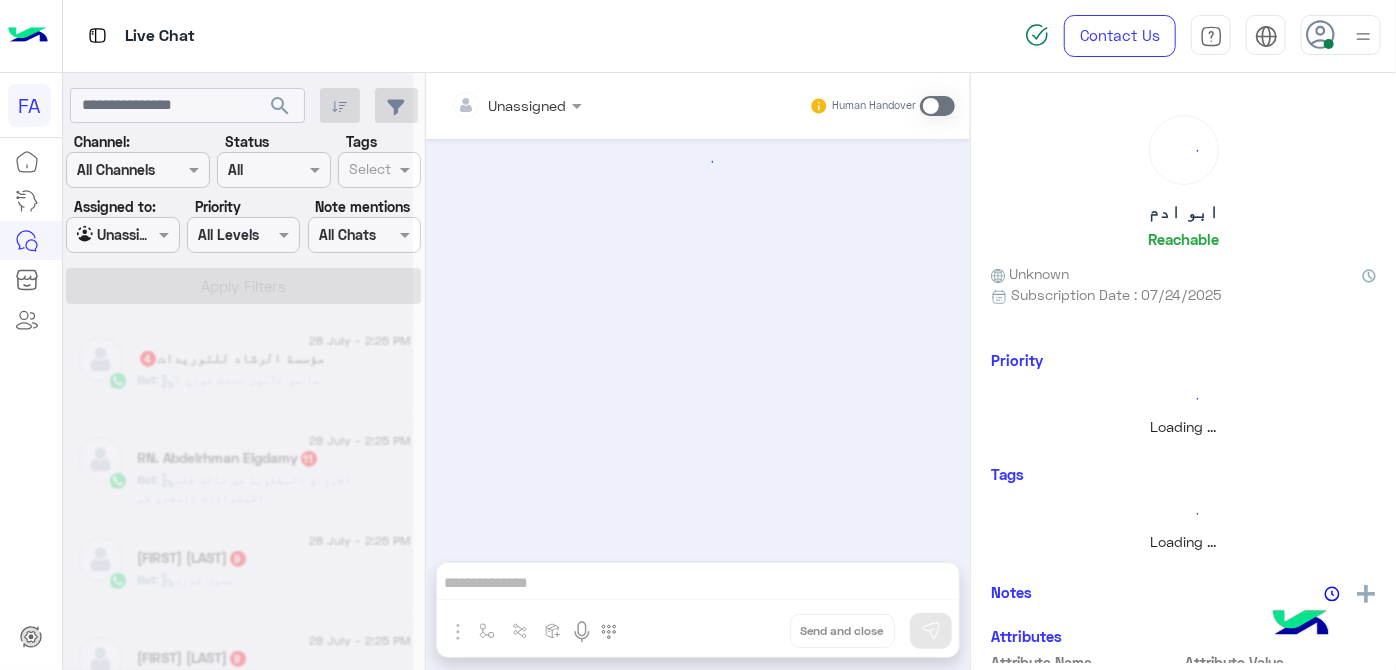 click 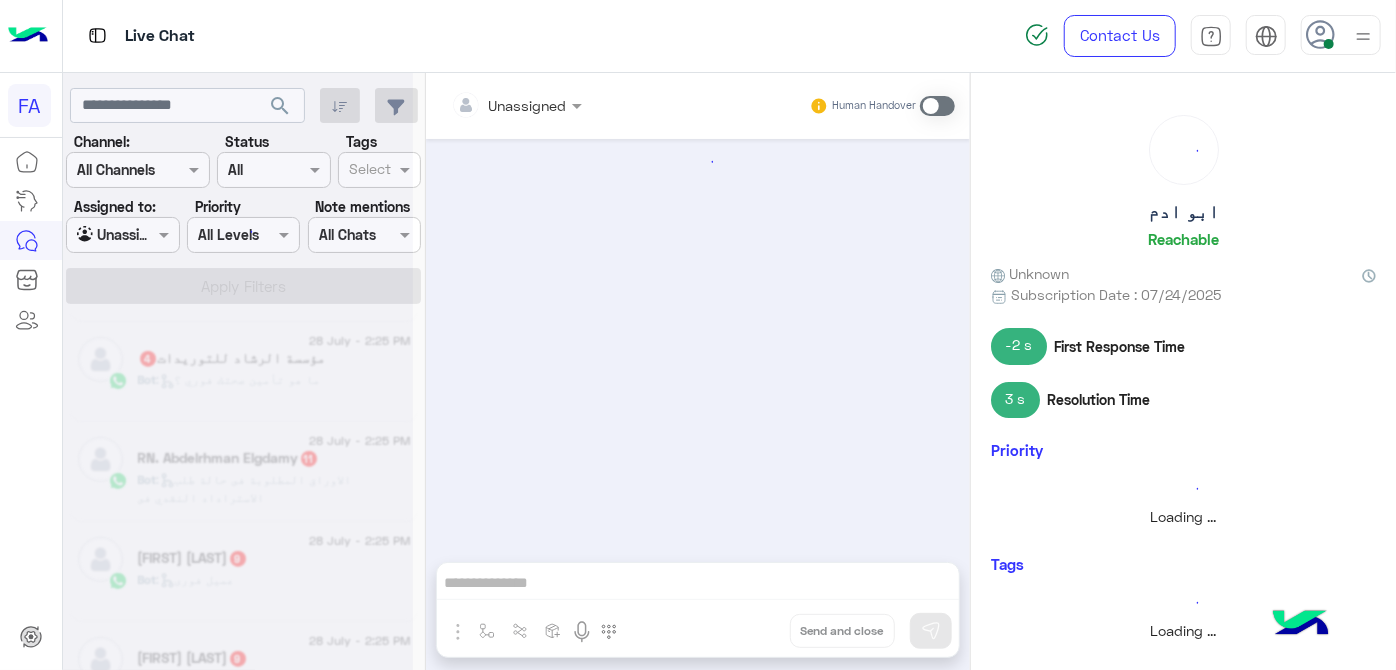 scroll, scrollTop: 362, scrollLeft: 0, axis: vertical 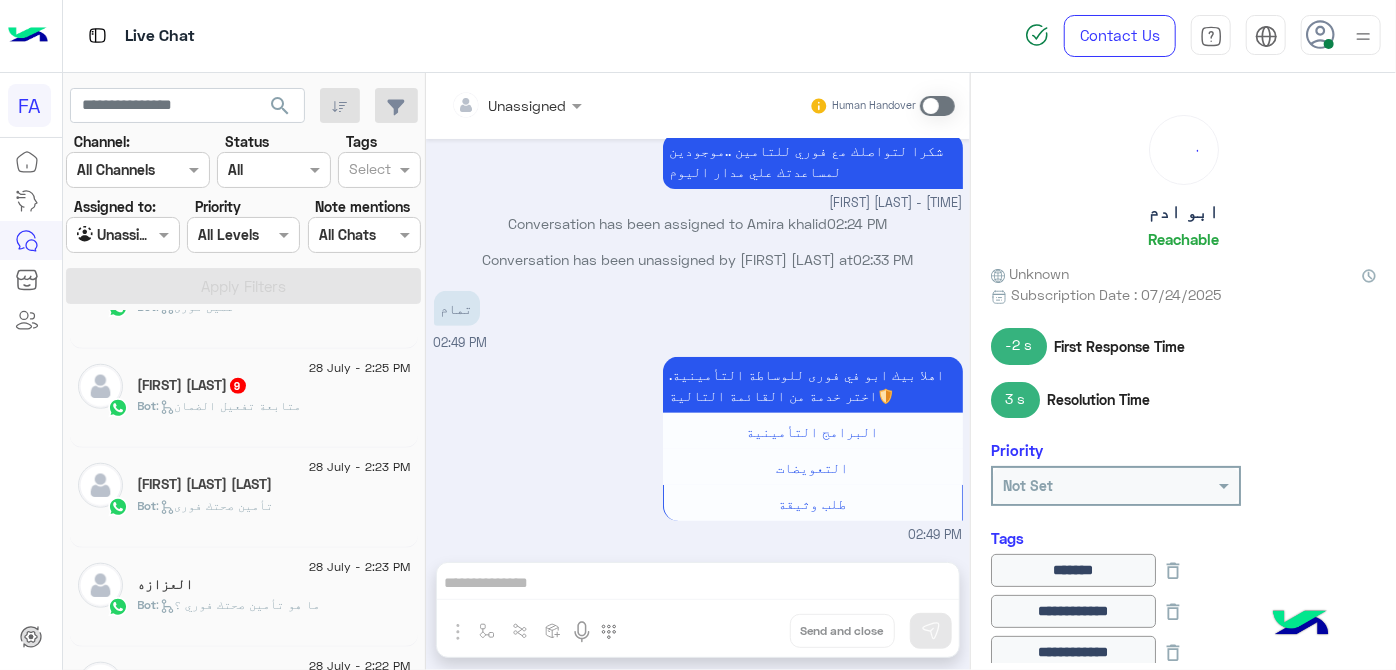 click on "Sabry Radwan  9" 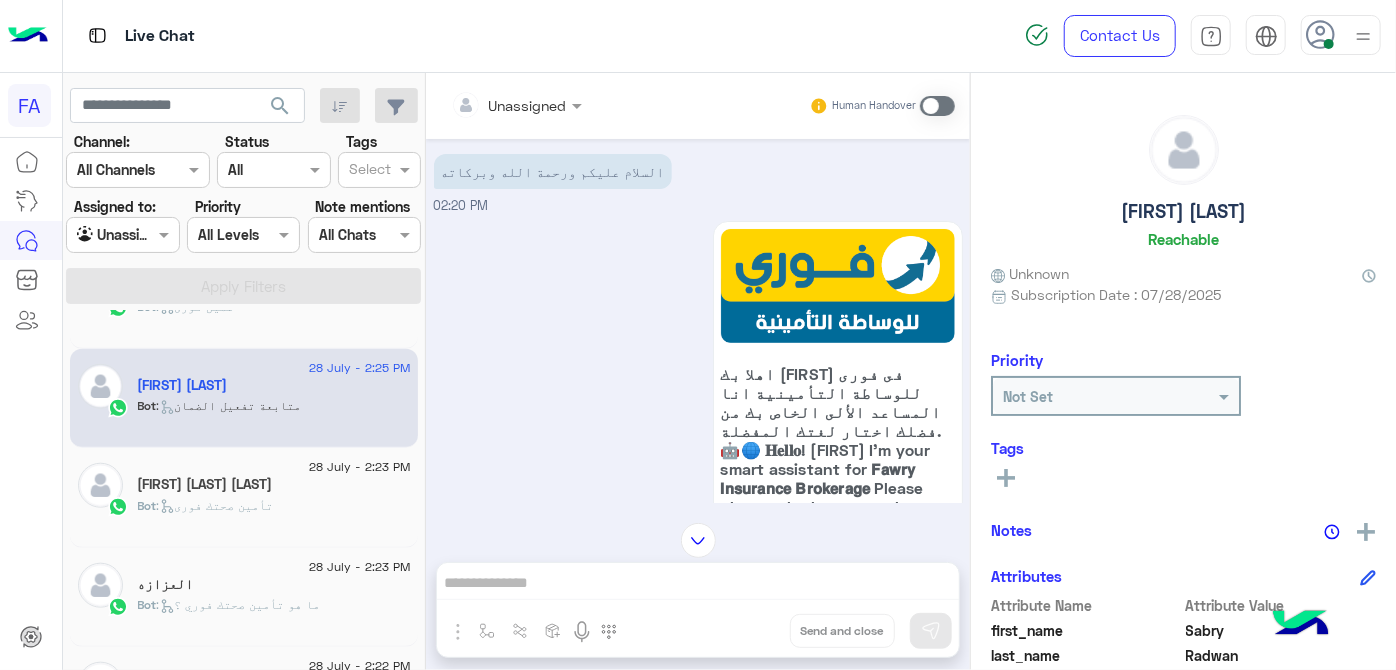 scroll, scrollTop: 0, scrollLeft: 0, axis: both 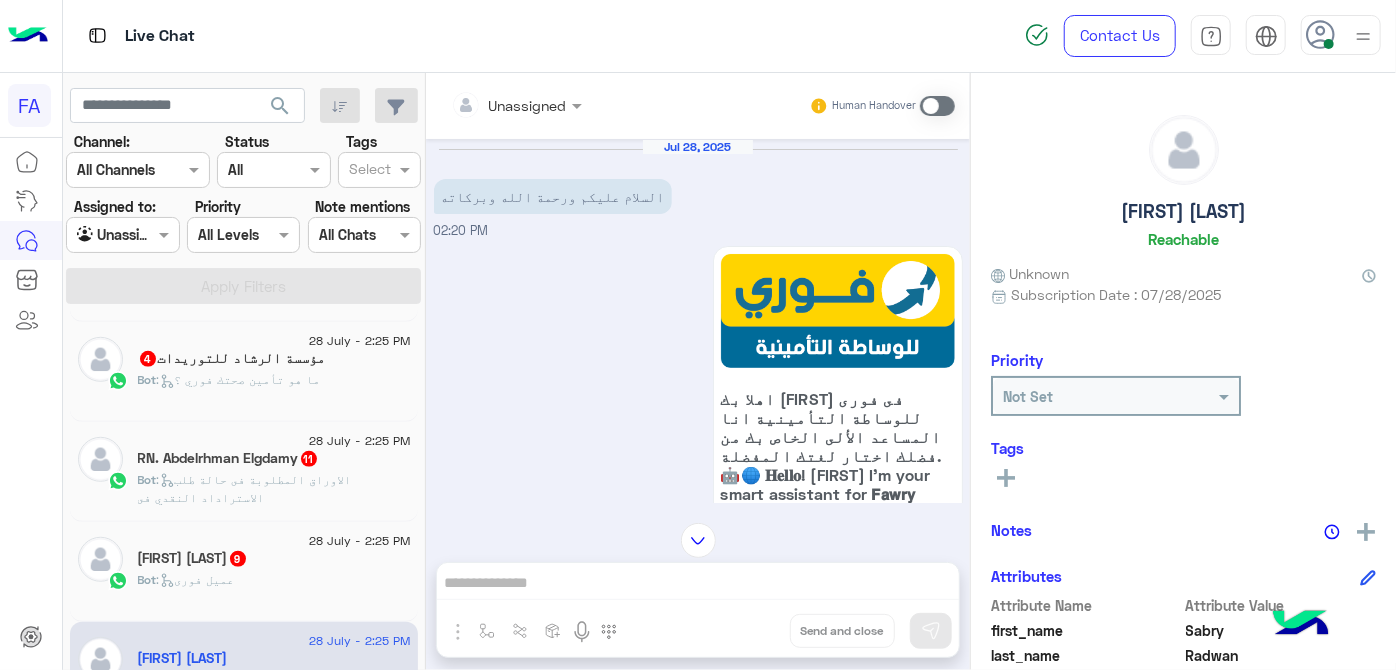 click on "Bot :   عميل فورى" 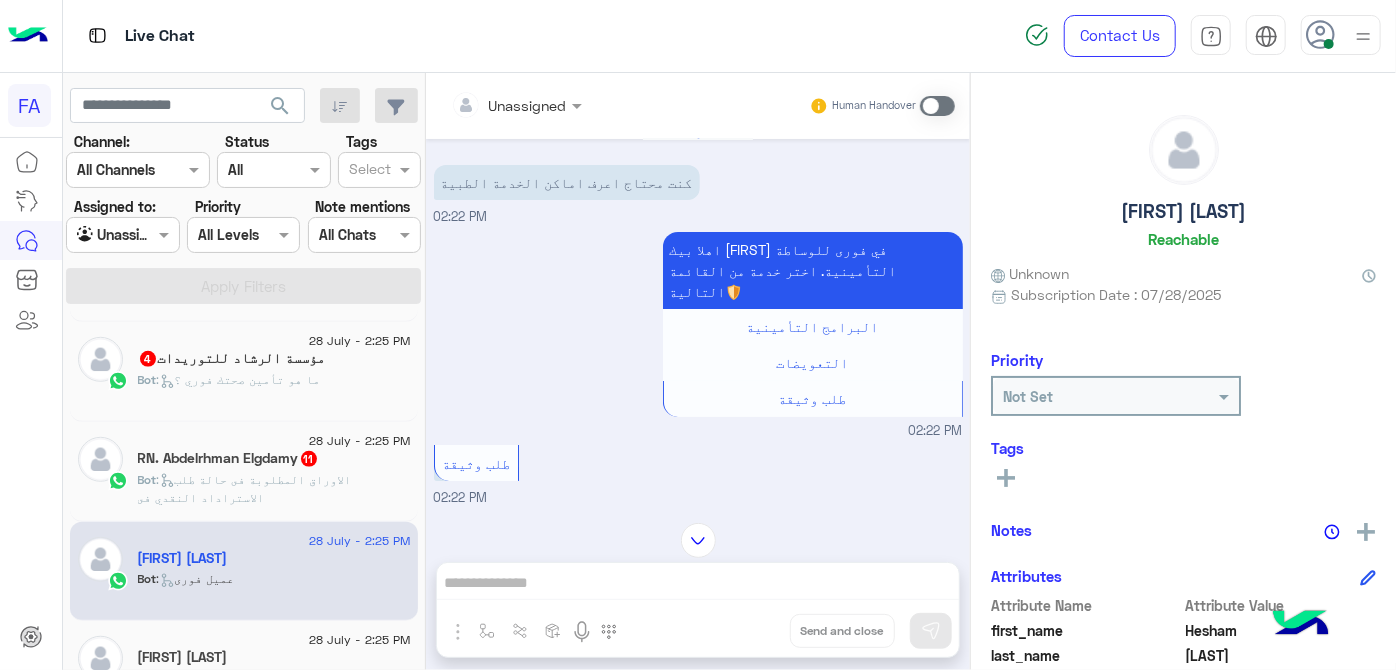 scroll, scrollTop: 0, scrollLeft: 0, axis: both 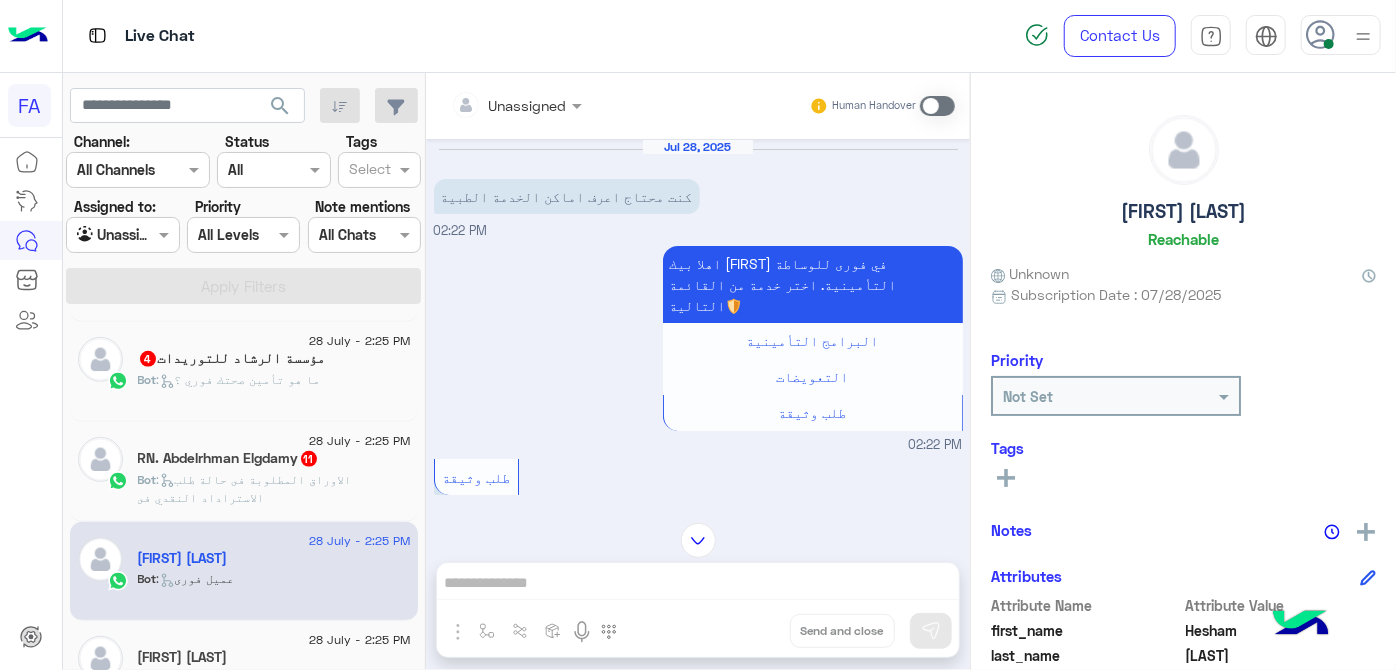 click on "مؤسسة الرشاد للتوريدات  4" 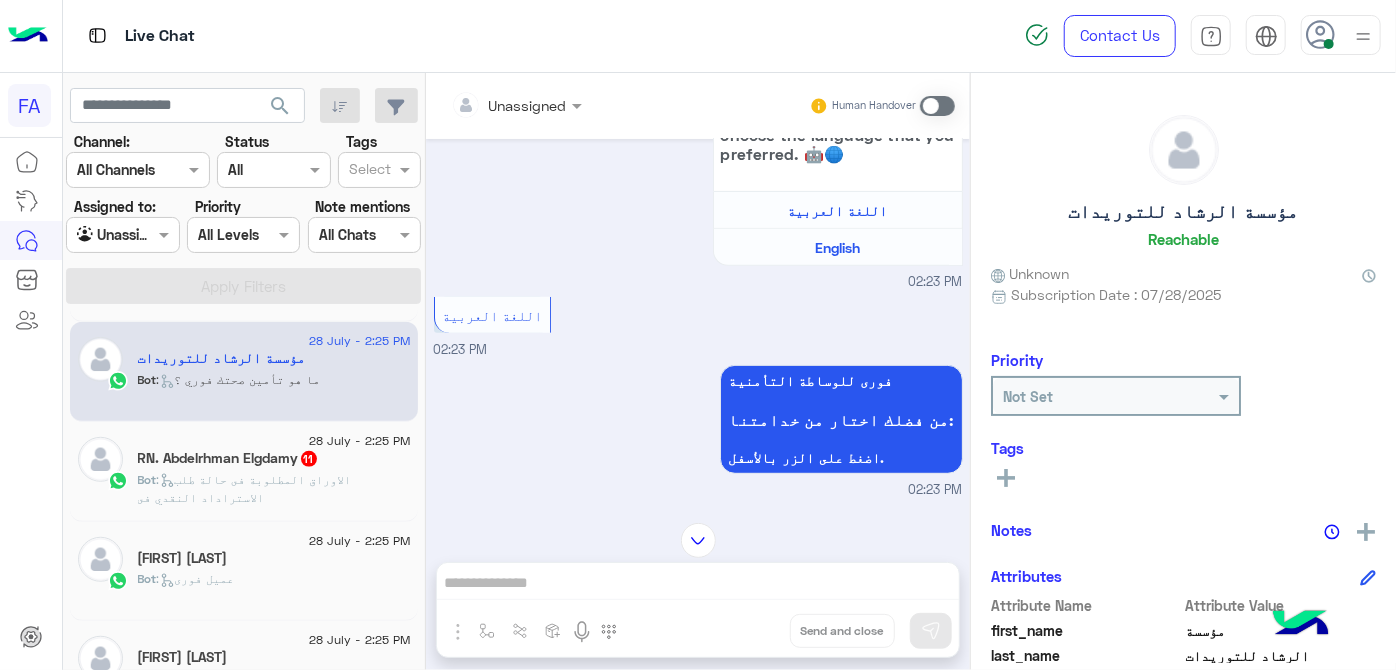 scroll, scrollTop: 0, scrollLeft: 0, axis: both 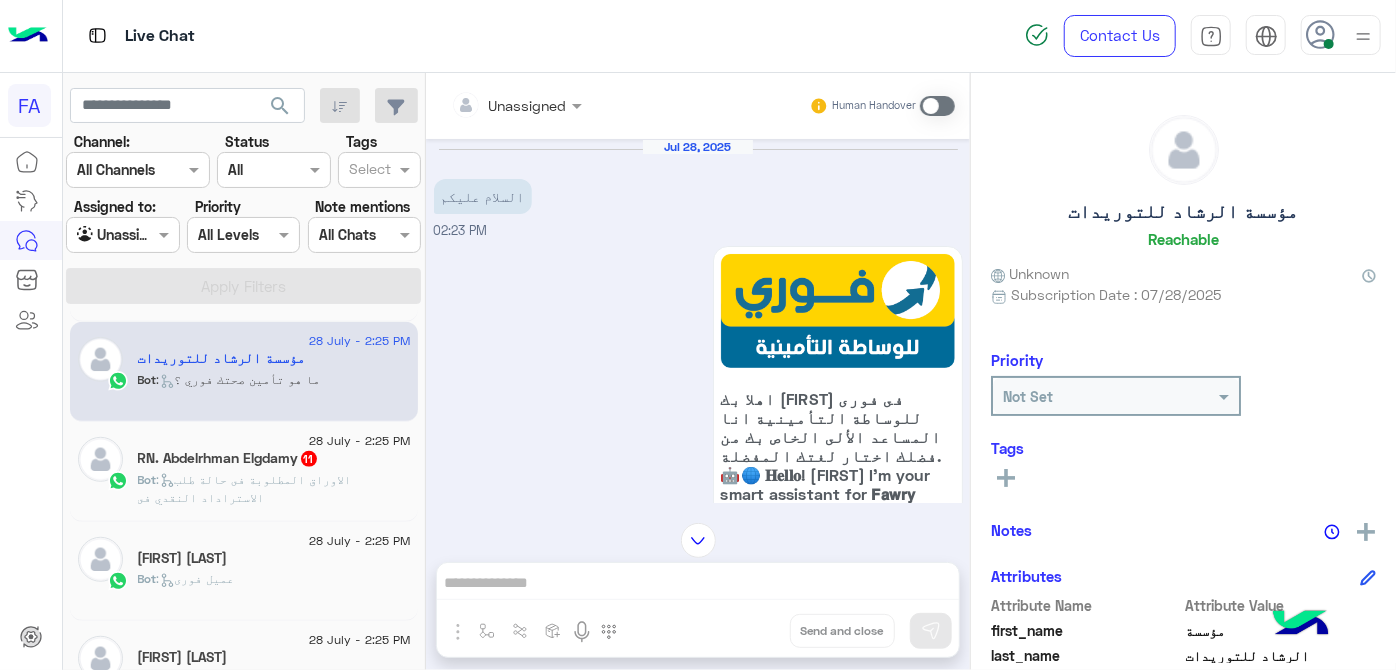 click on ":   الاوراق المطلوبة فى حالة طلب الاستراداد النقدي فى" 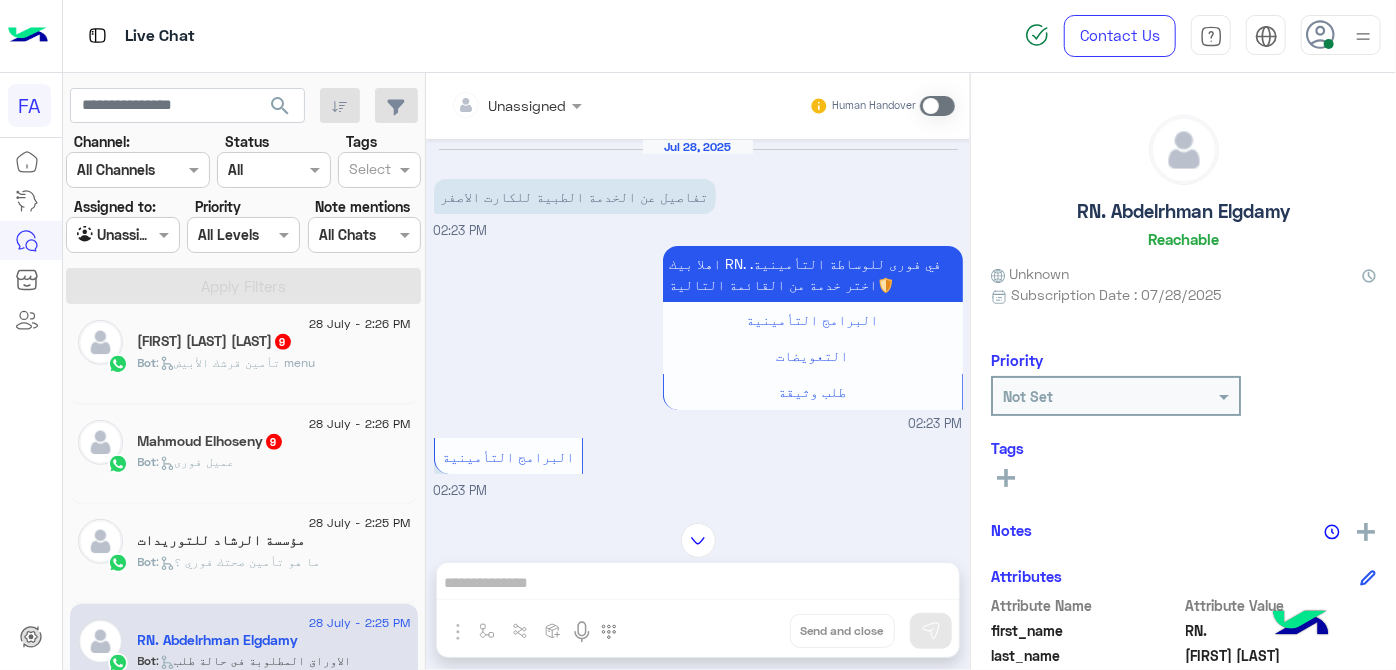 click on ":   عميل فورى" 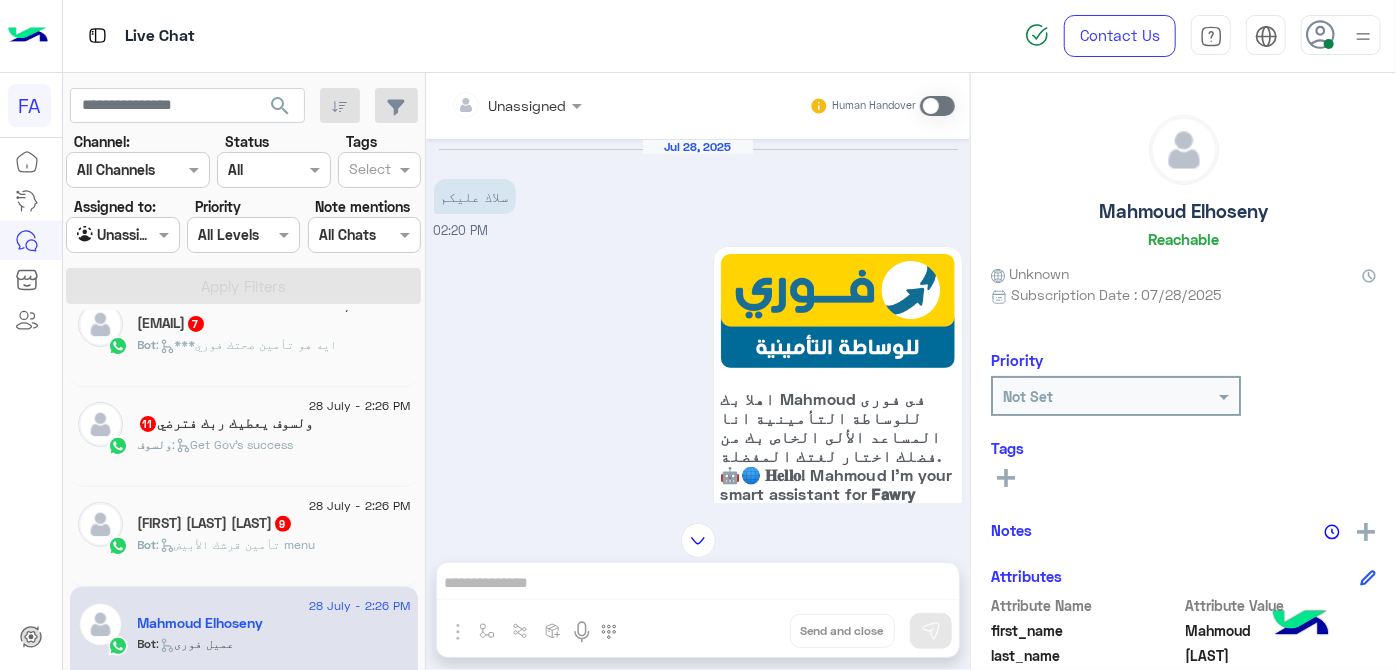 click on ":   تأمين قرشك الأبيض menu" 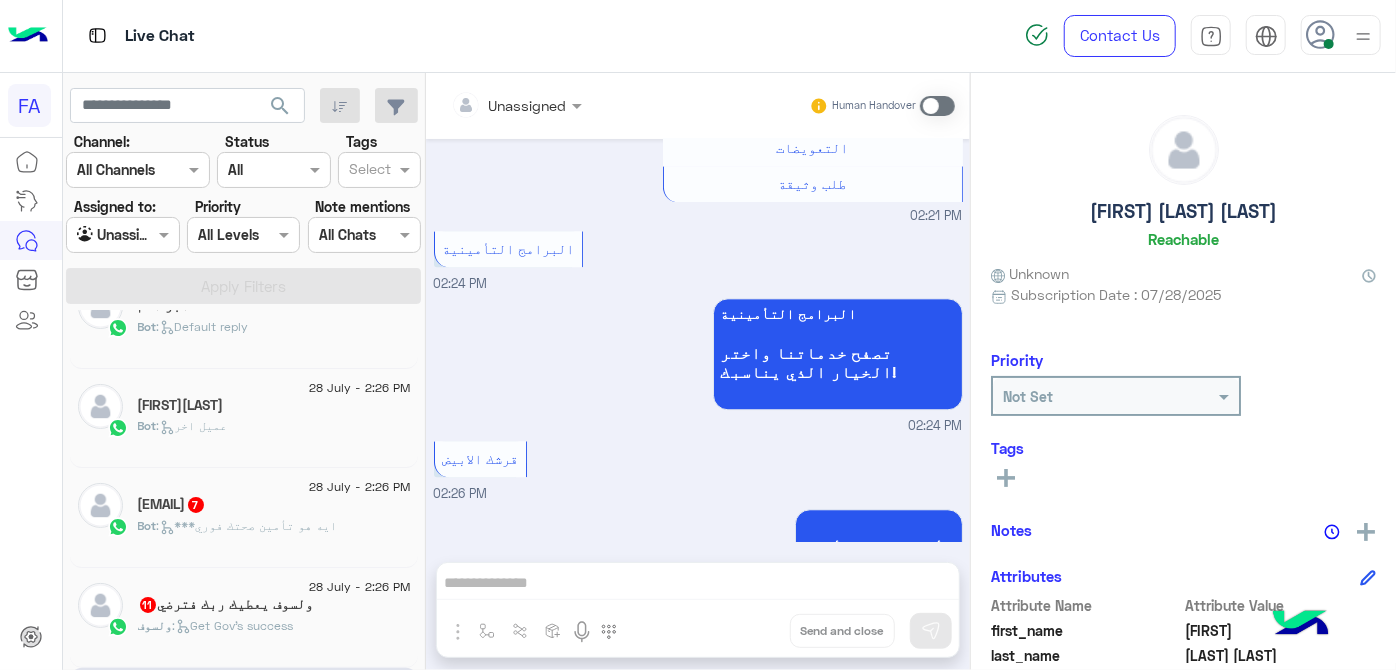 click on ":   ***ايه هو تأمين صحتك فوري" 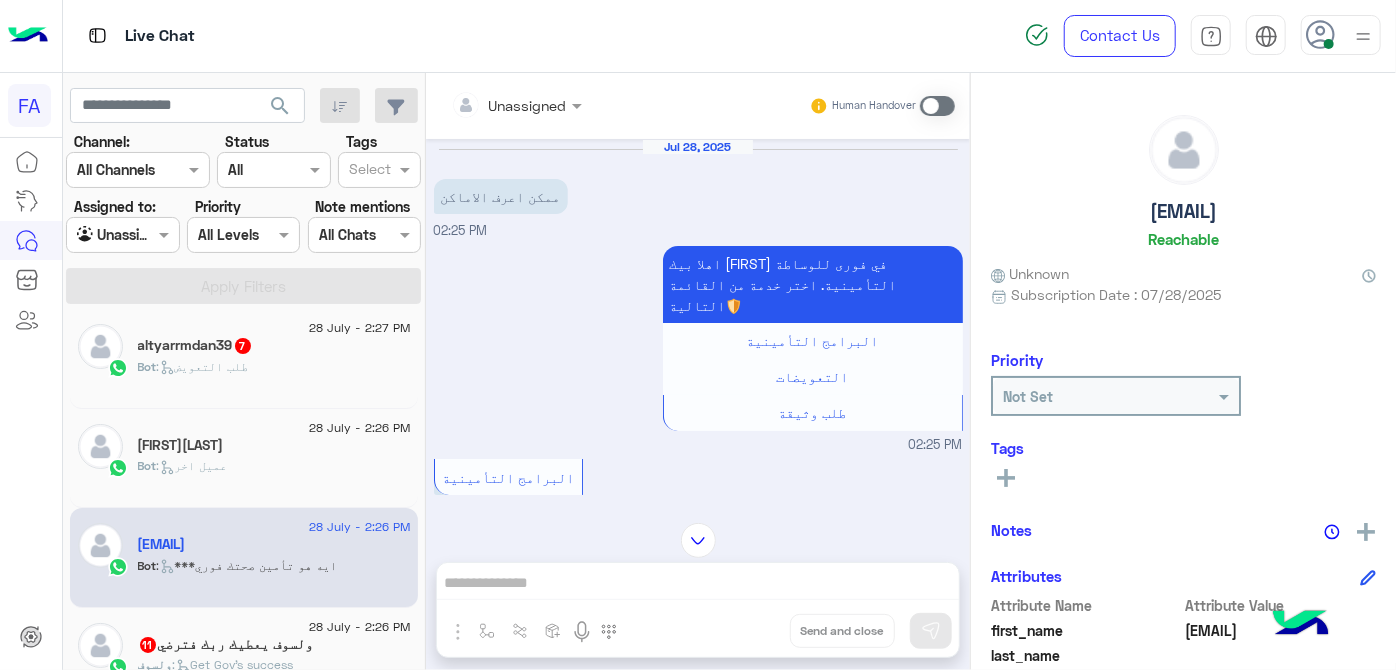 click on "Bot :   طلب التعويض" 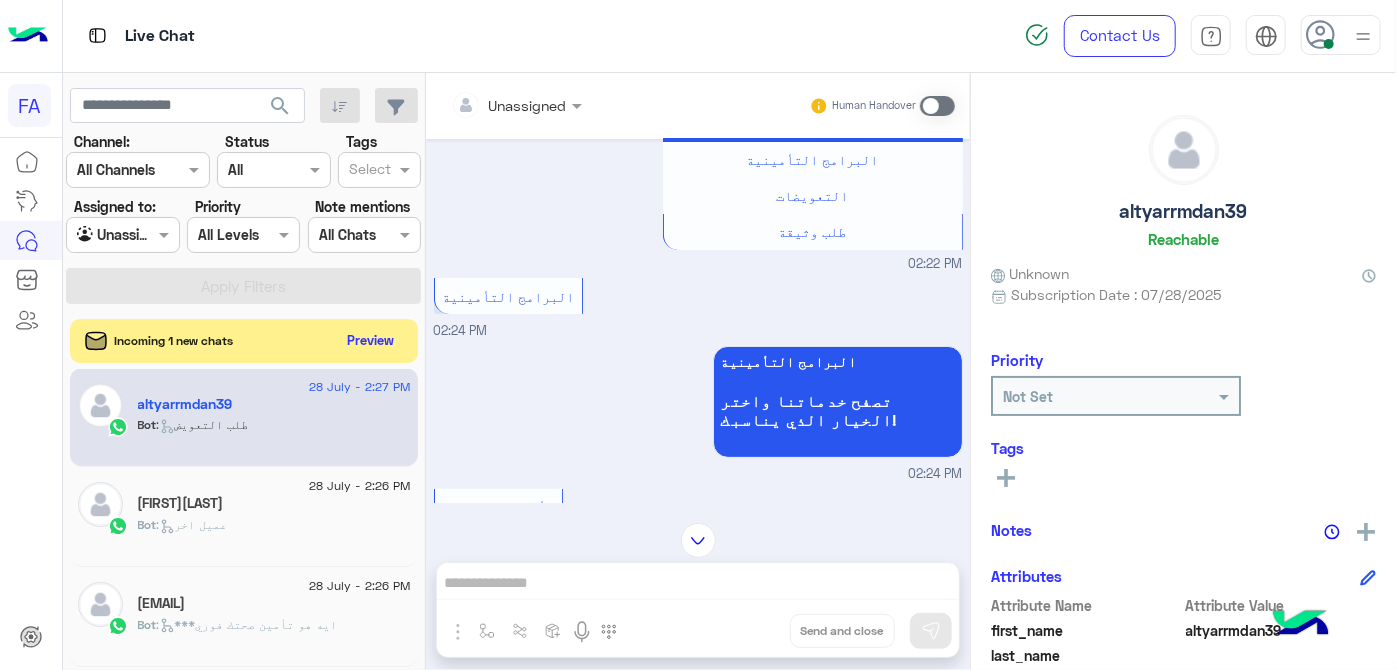 scroll, scrollTop: 0, scrollLeft: 0, axis: both 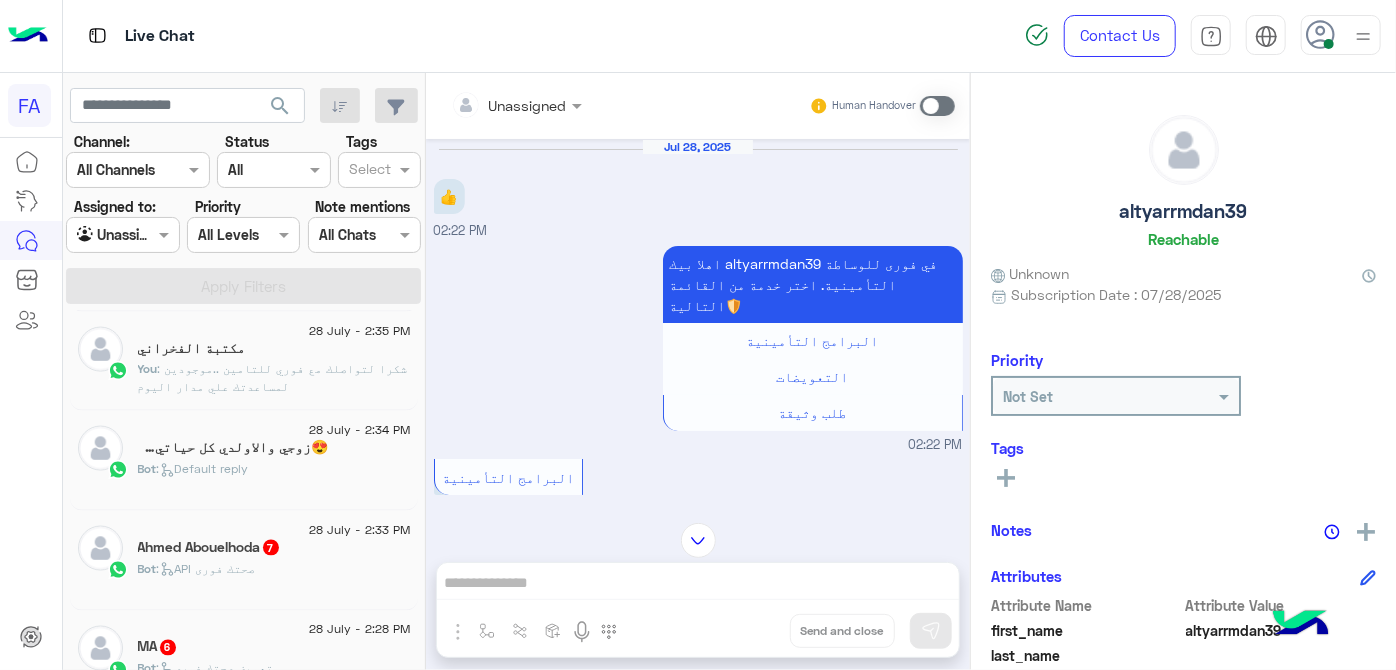 click on "MA   6" 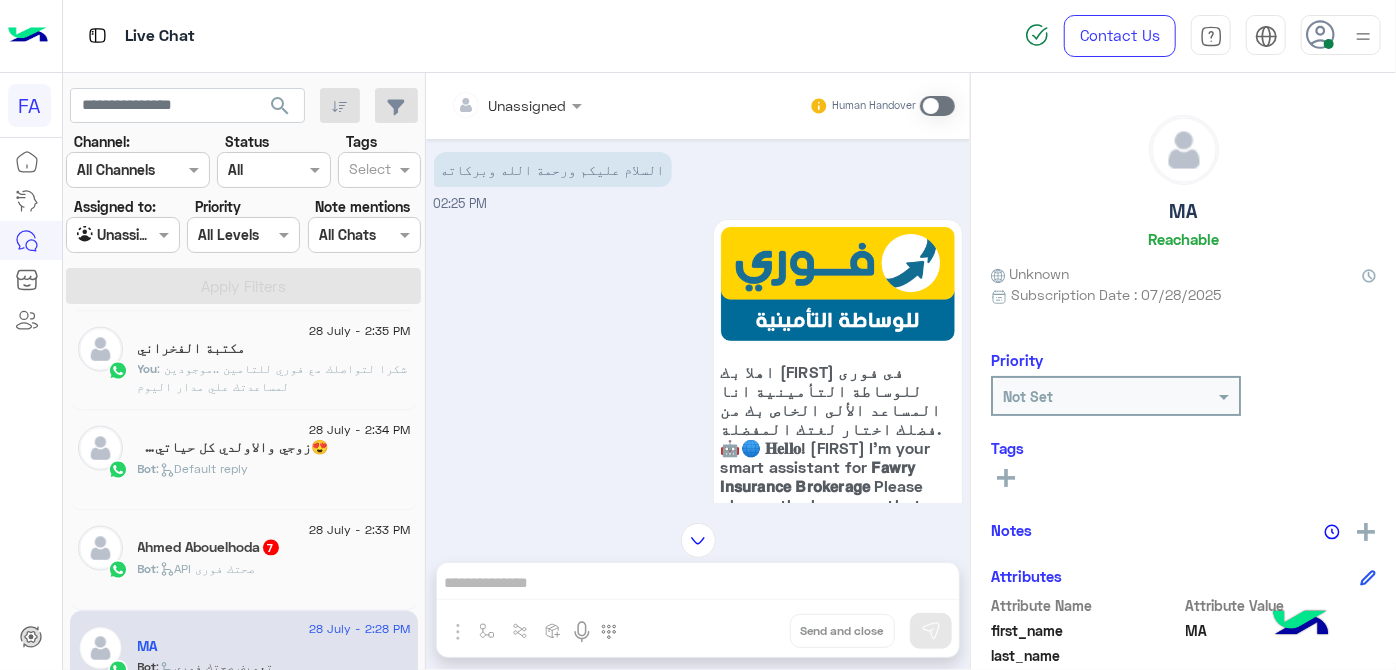 scroll, scrollTop: 0, scrollLeft: 0, axis: both 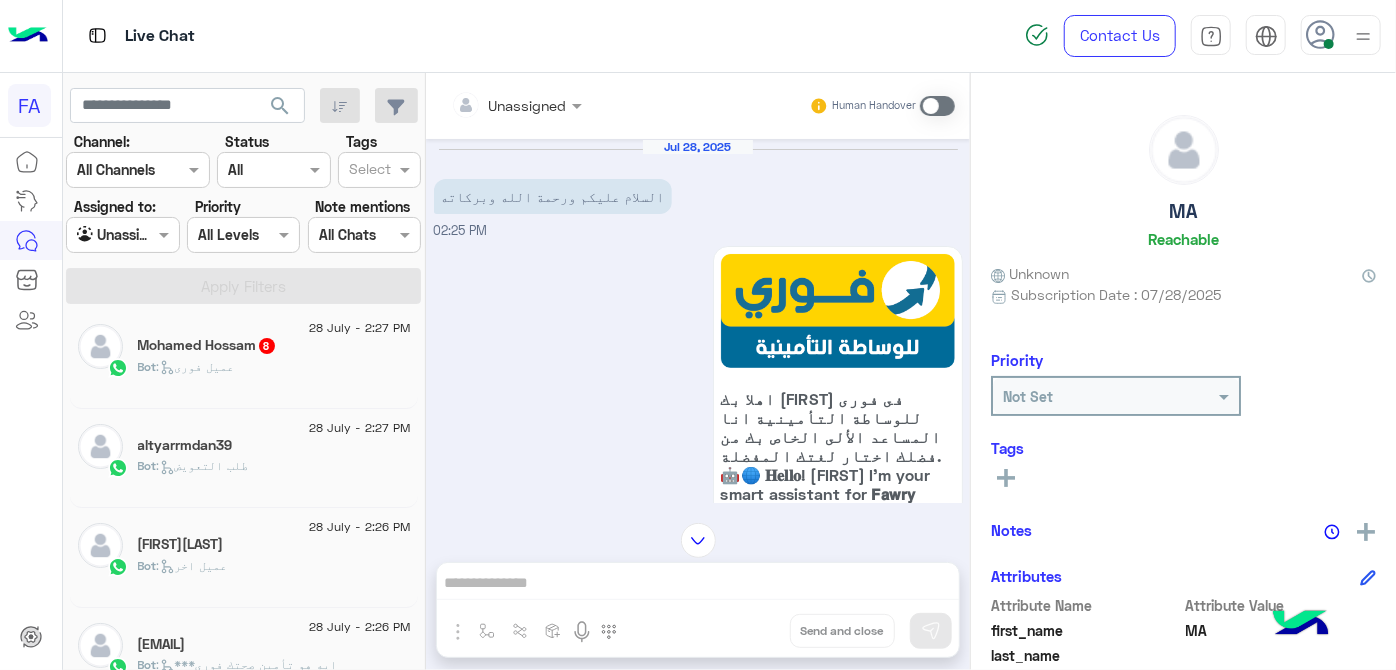 click on "Bot :   عميل فورى" 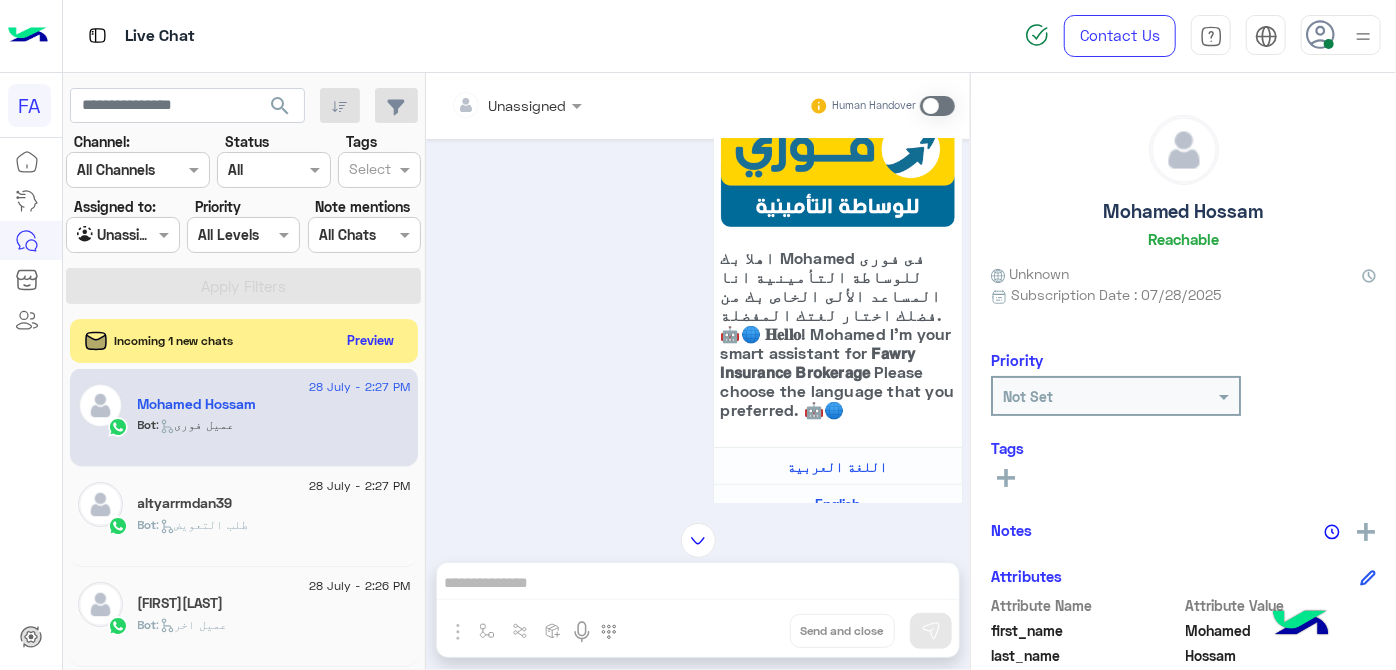 scroll, scrollTop: 0, scrollLeft: 0, axis: both 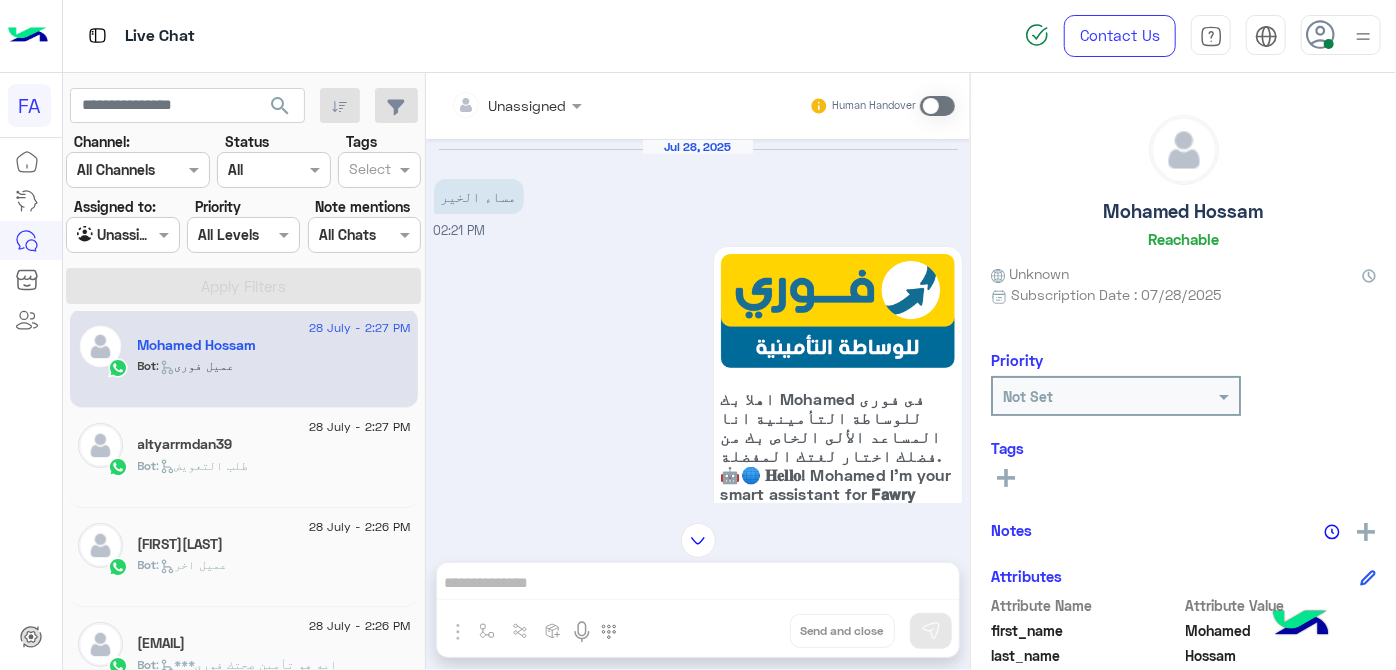 click on "Agent Filter Unassigned" at bounding box center [122, 235] 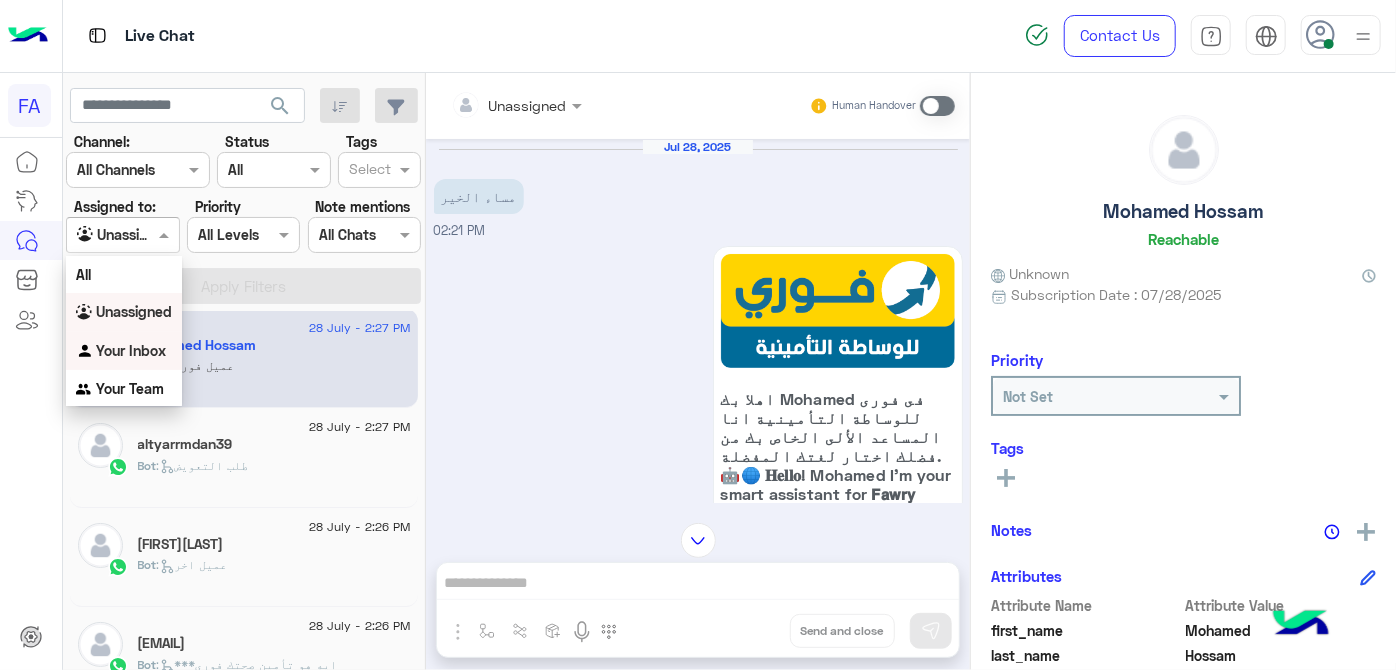 drag, startPoint x: 114, startPoint y: 344, endPoint x: 122, endPoint y: 294, distance: 50.635956 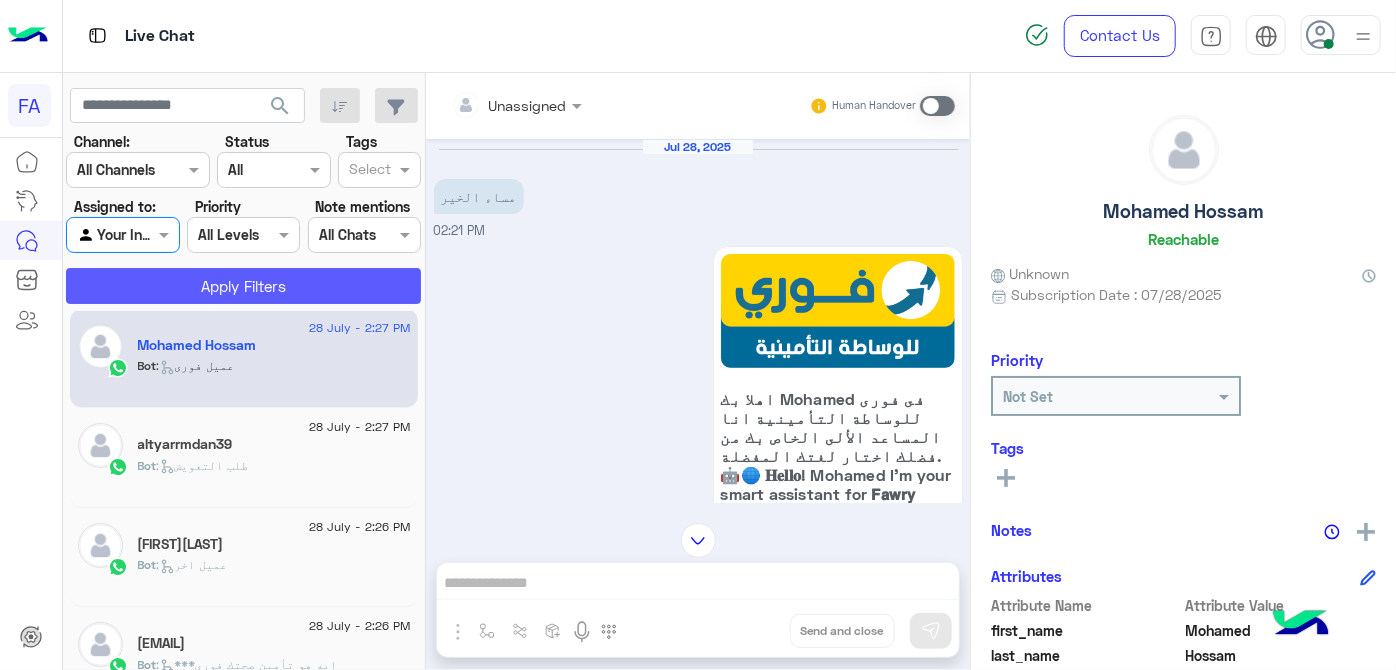 click on "Apply Filters" 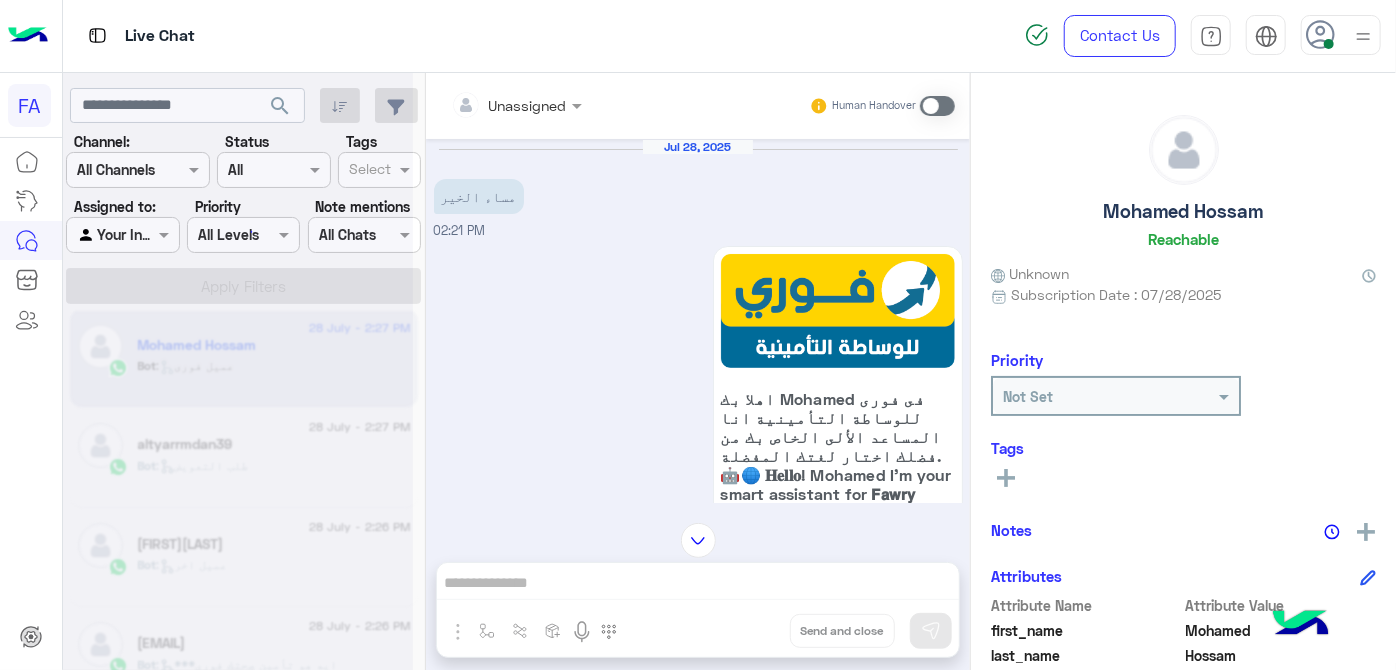 scroll, scrollTop: 0, scrollLeft: 0, axis: both 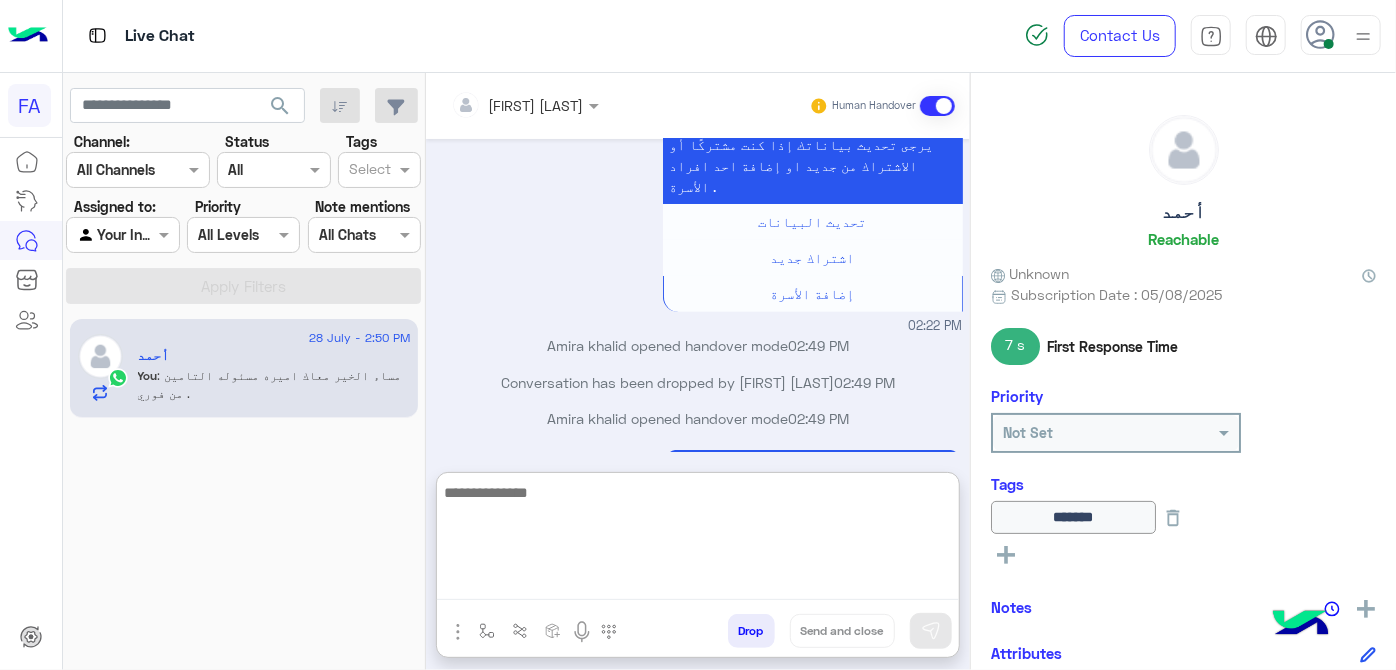 click at bounding box center (698, 540) 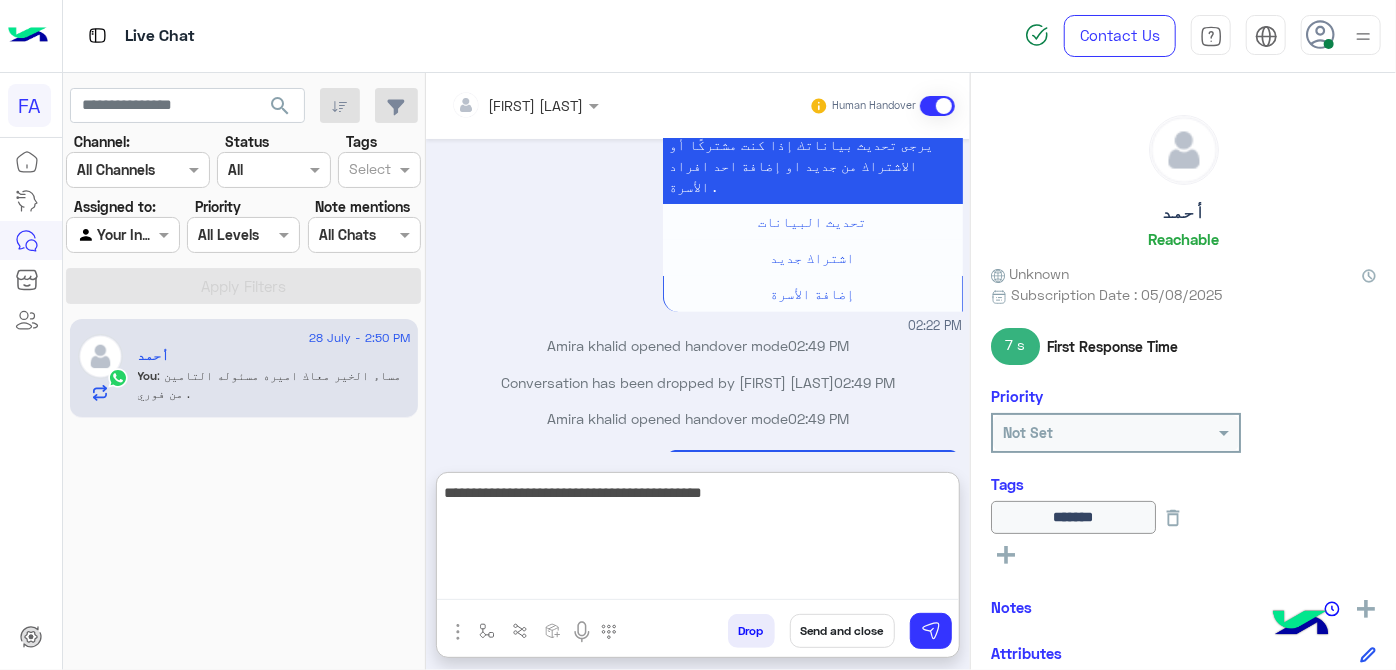 type on "**********" 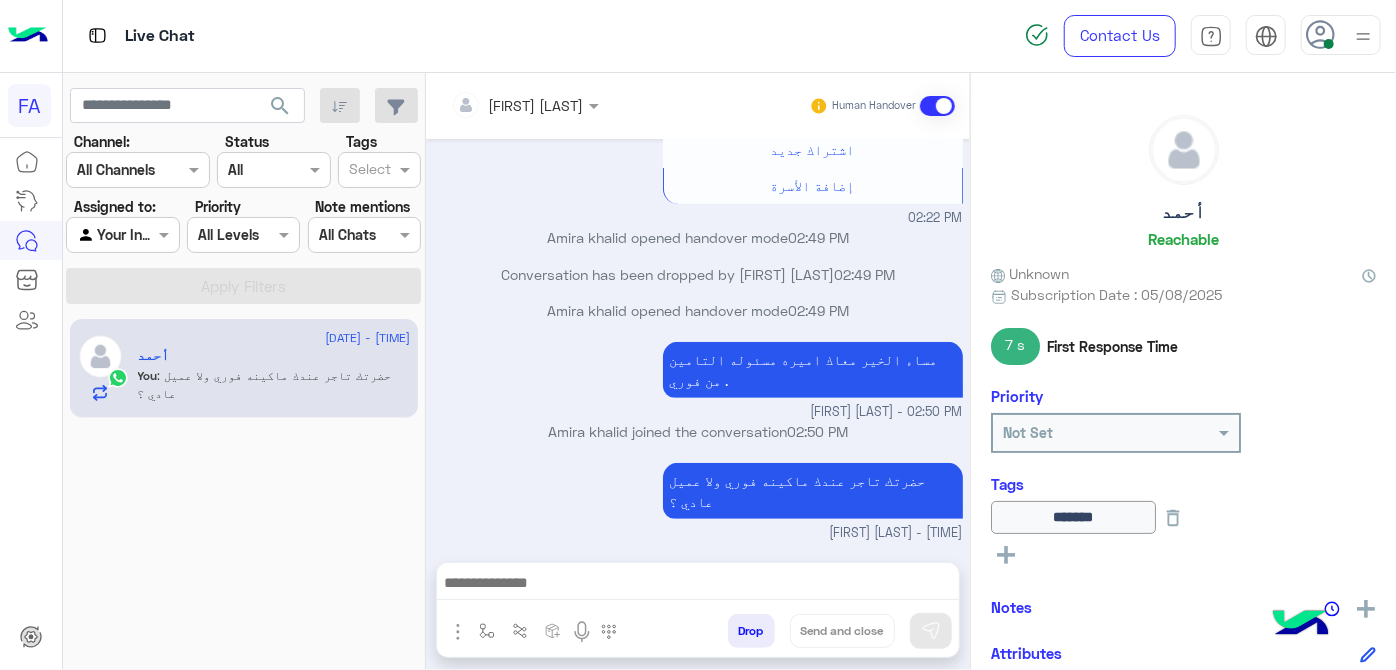 scroll, scrollTop: 419, scrollLeft: 0, axis: vertical 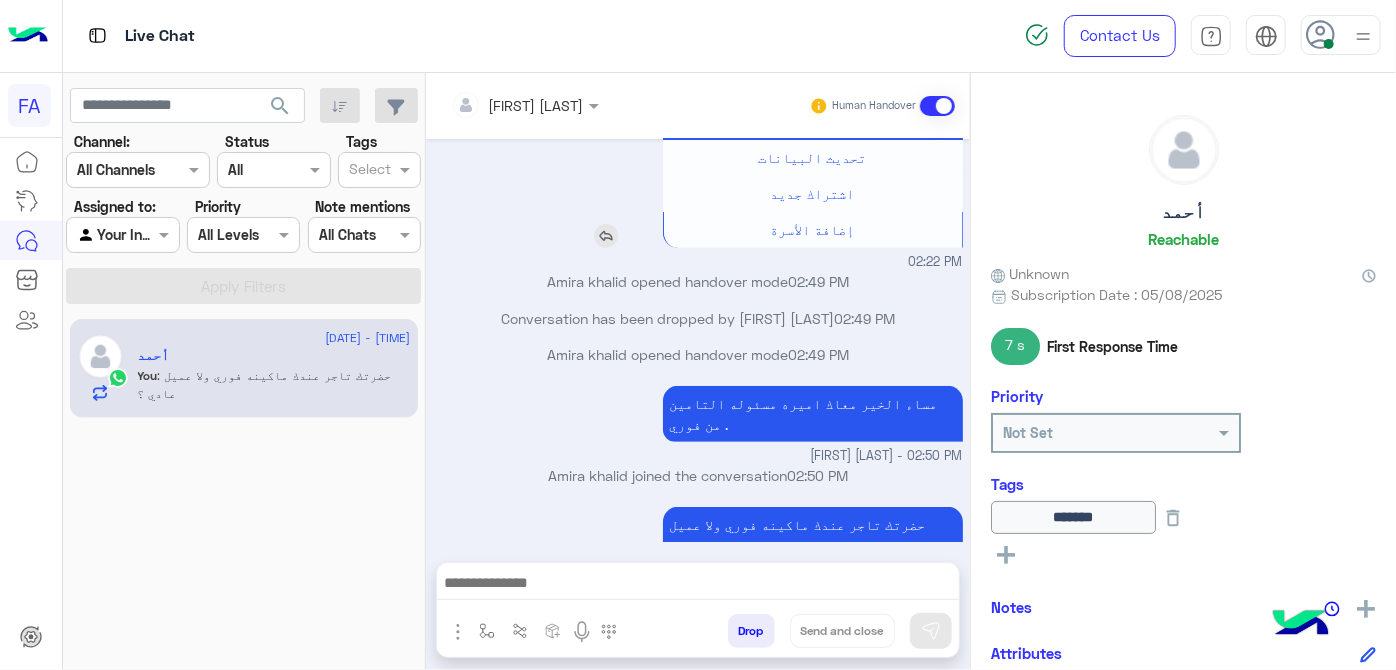 click on "رقم الهاتف غير مسجل في نظام تاجر فوري. يرجى تحديث بياناتك إذا كنت مشتركًا أو الاشتراك من جديد او إضافة احد افراد الأسرة .  تحديث البيانات   اشتراك جديد   إضافة الأسرة" at bounding box center (756, 145) 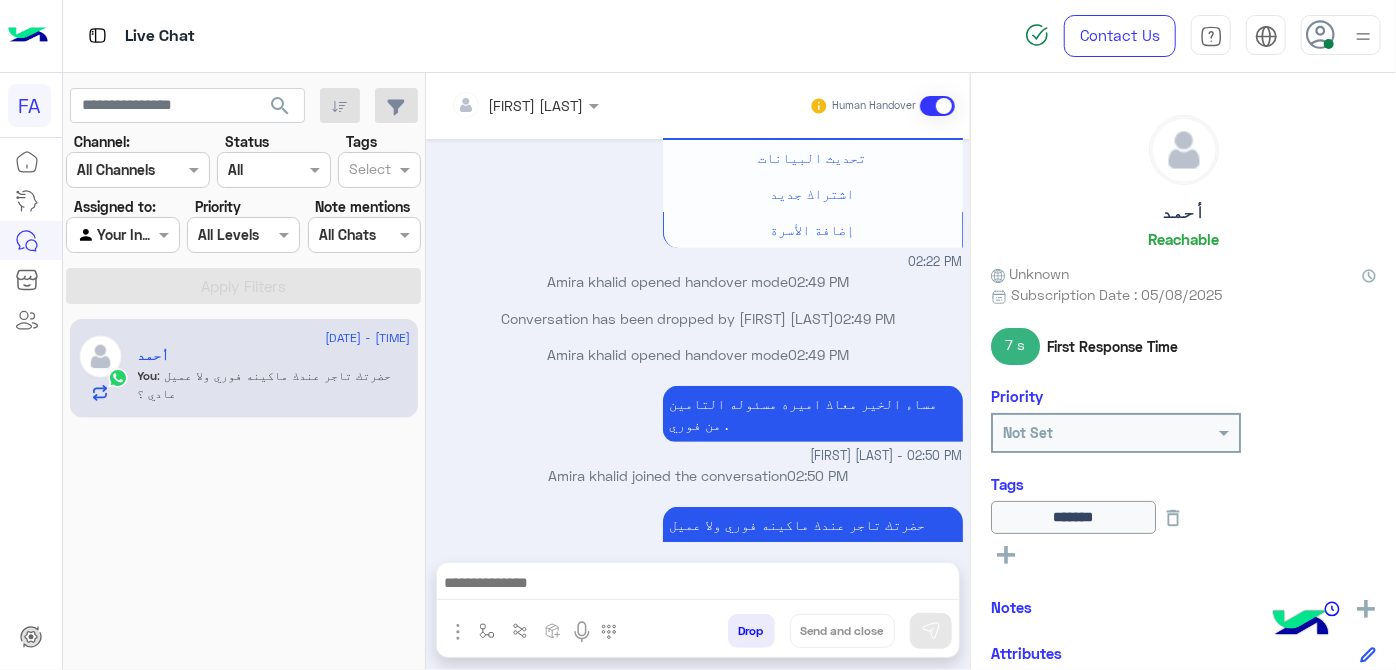 click at bounding box center (698, 588) 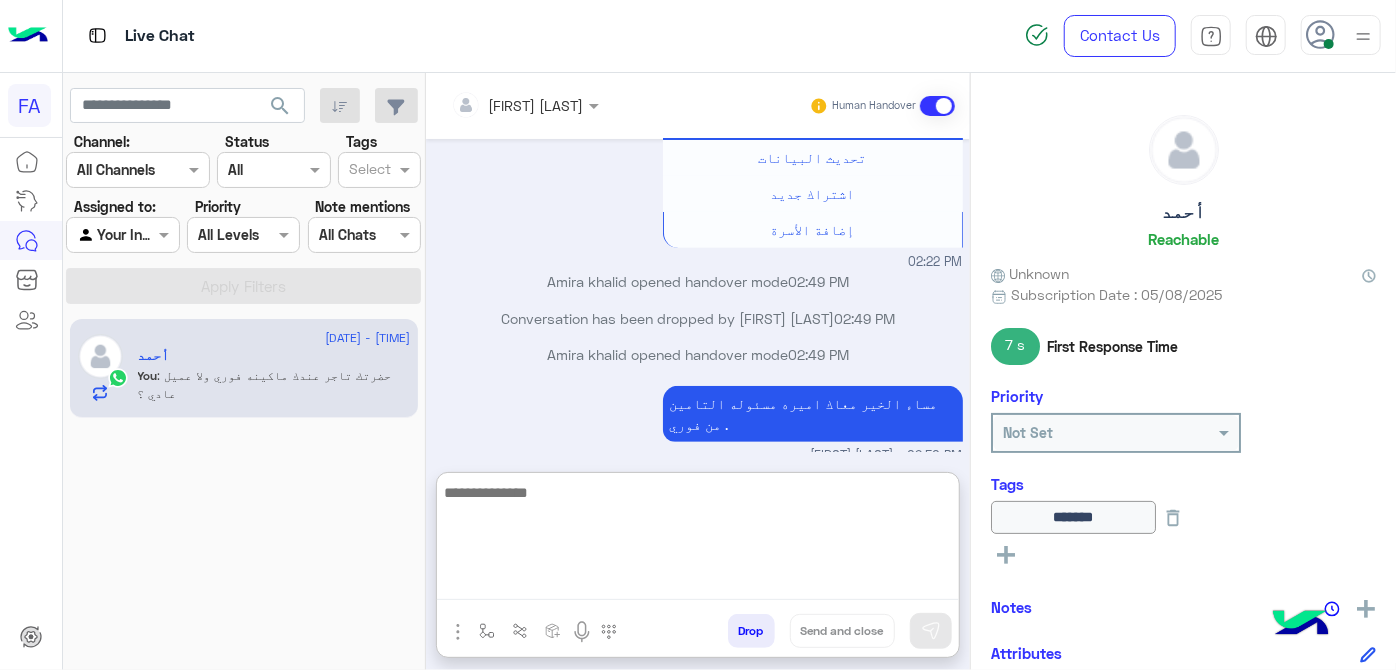 click at bounding box center (698, 540) 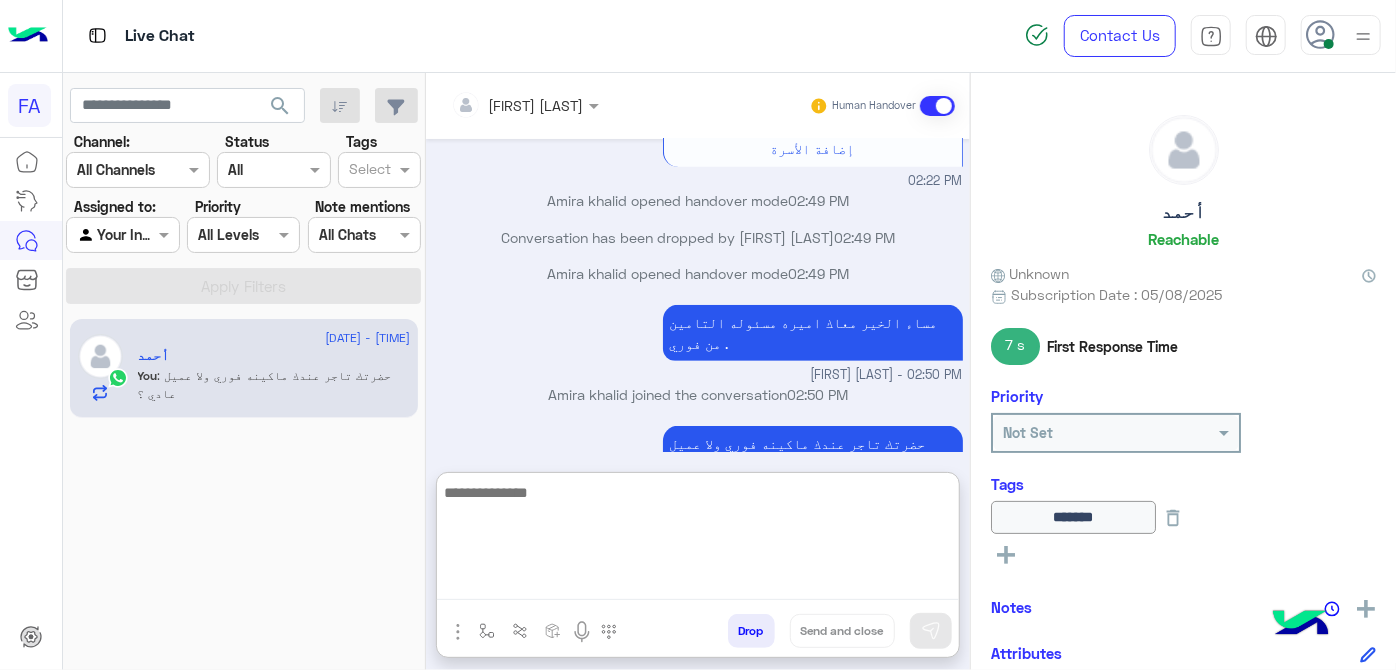 paste on "**********" 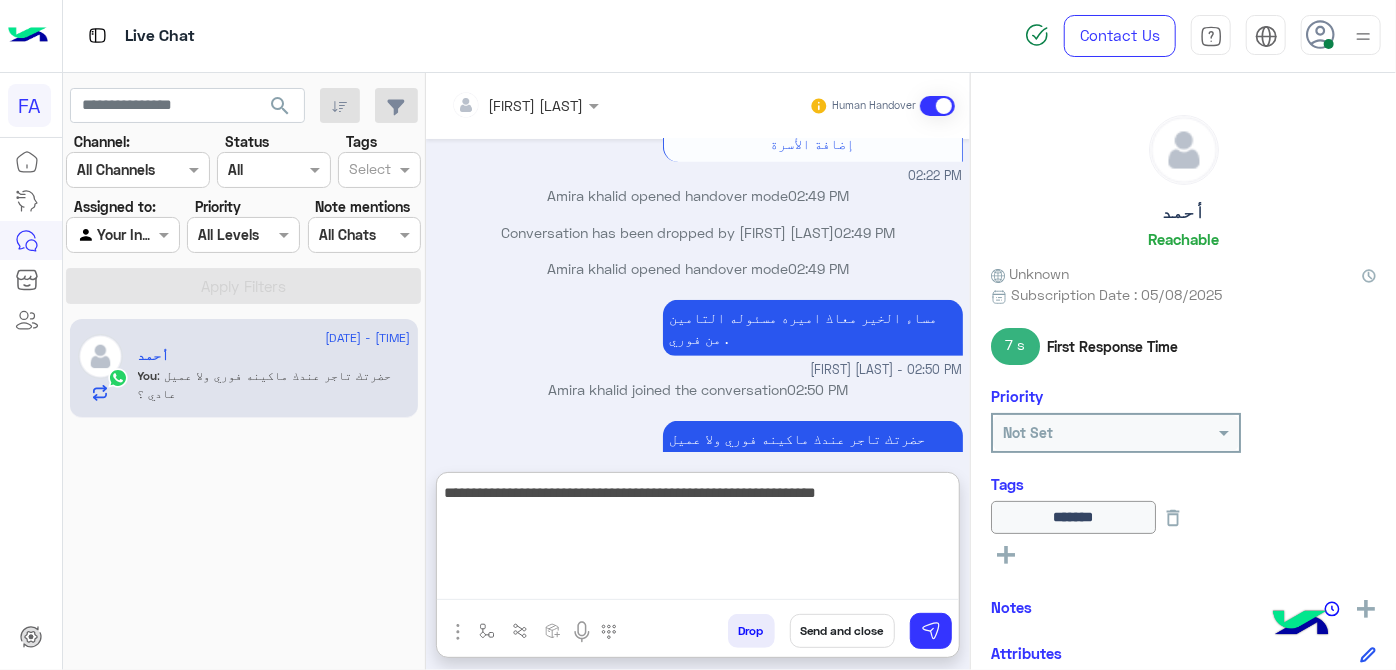scroll, scrollTop: 509, scrollLeft: 0, axis: vertical 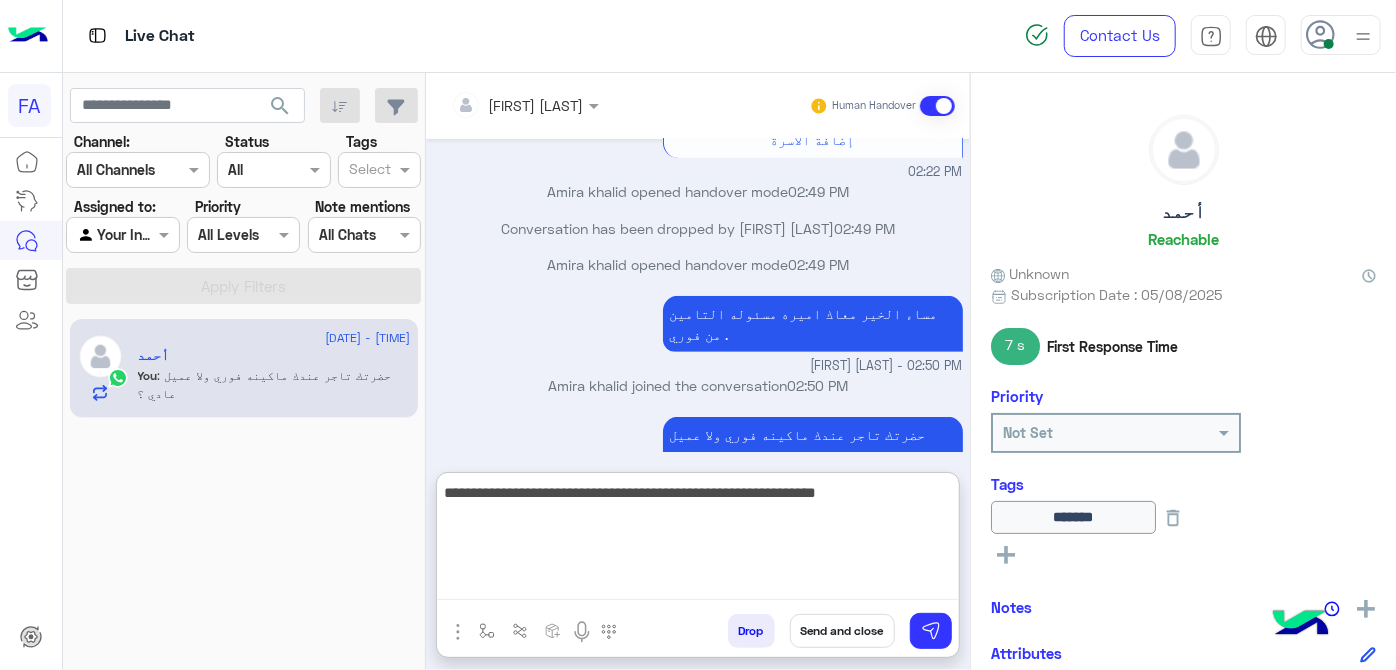 type on "**********" 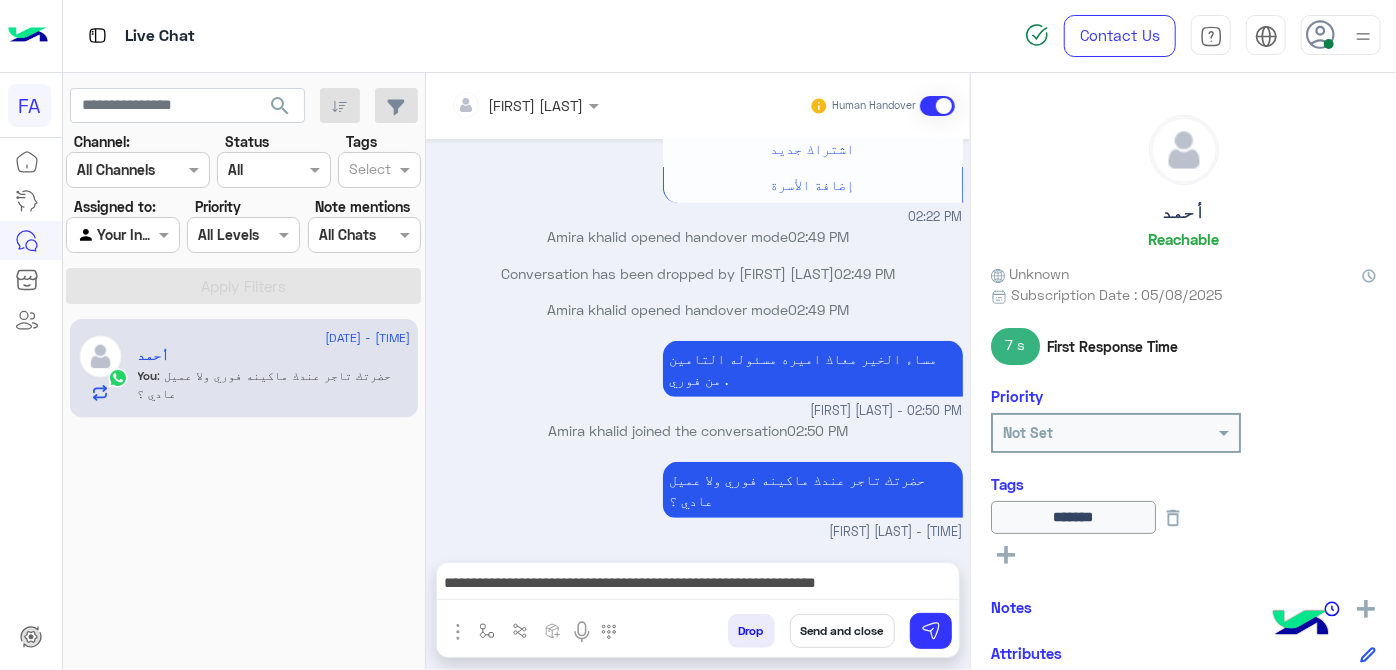 click on "Send and close" at bounding box center (842, 631) 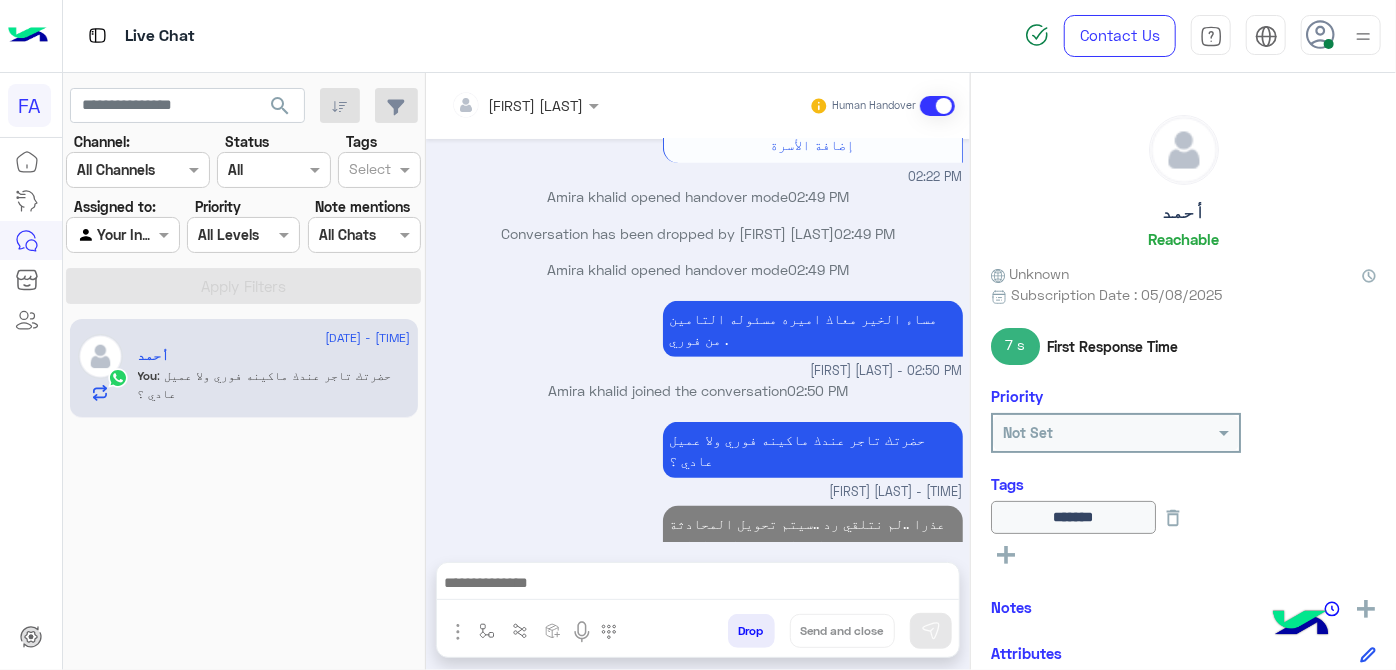 scroll, scrollTop: 540, scrollLeft: 0, axis: vertical 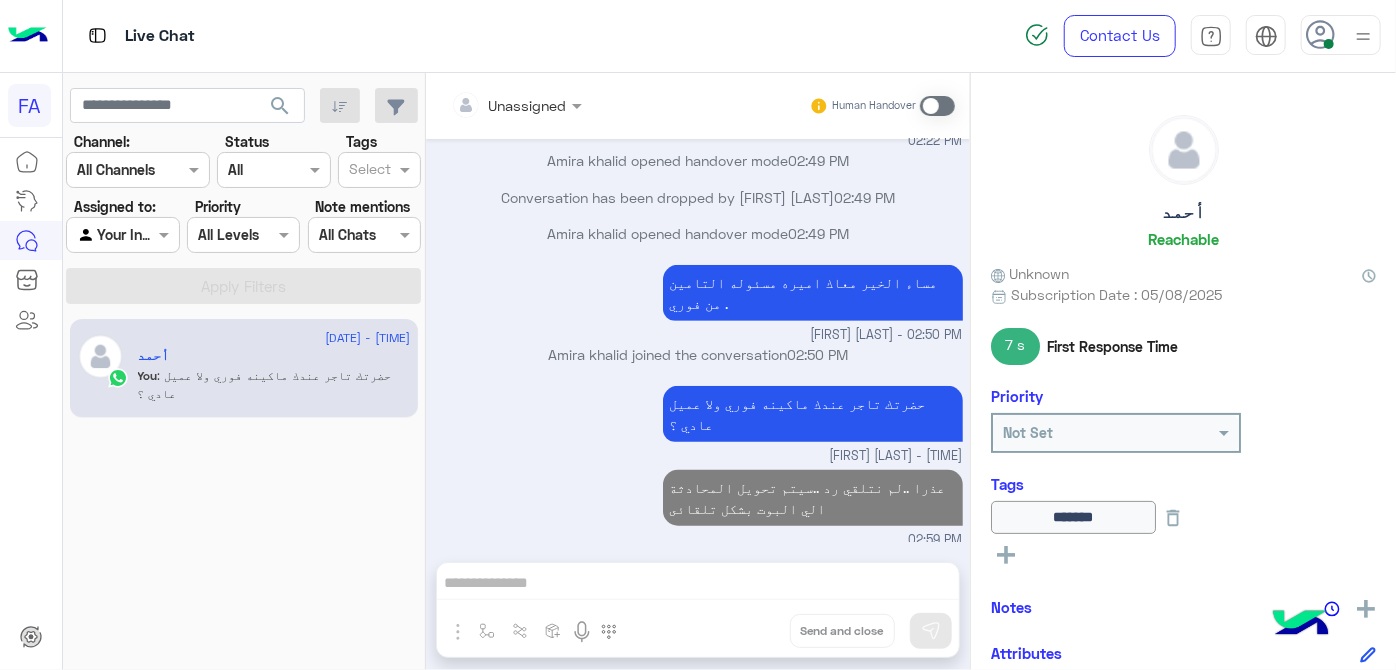 click at bounding box center (100, 235) 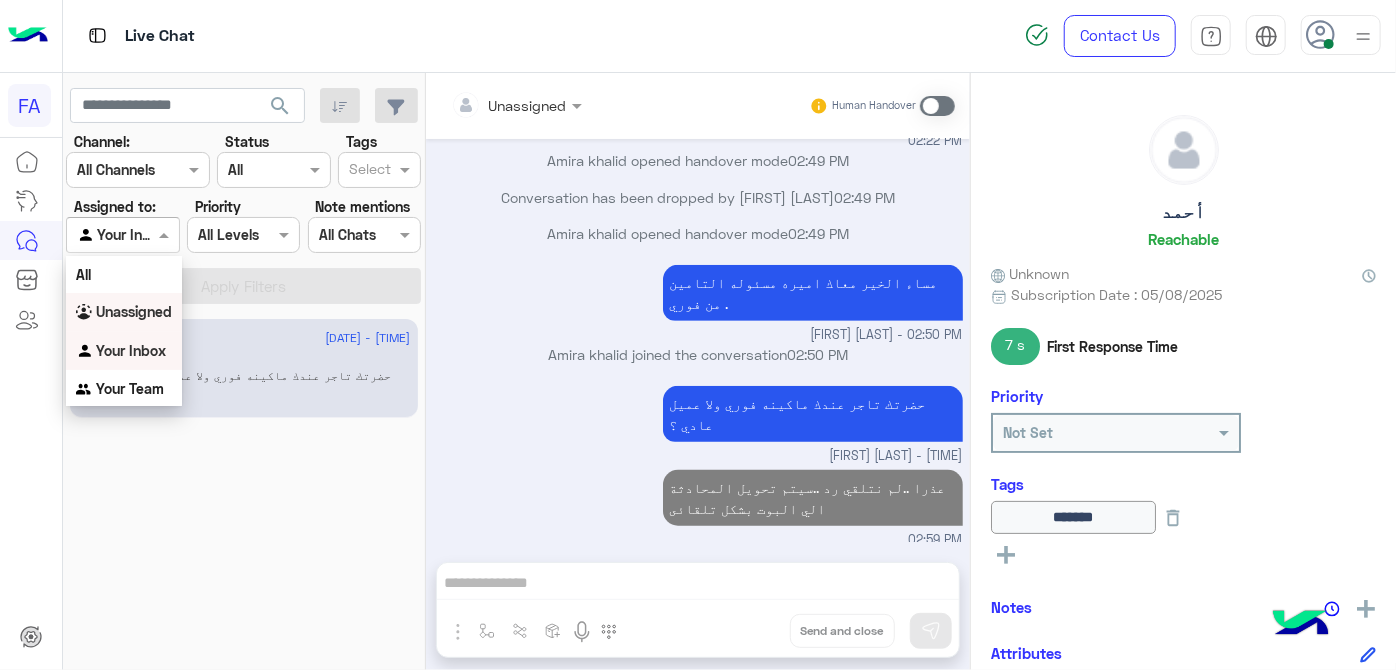 click on "All" at bounding box center [124, 274] 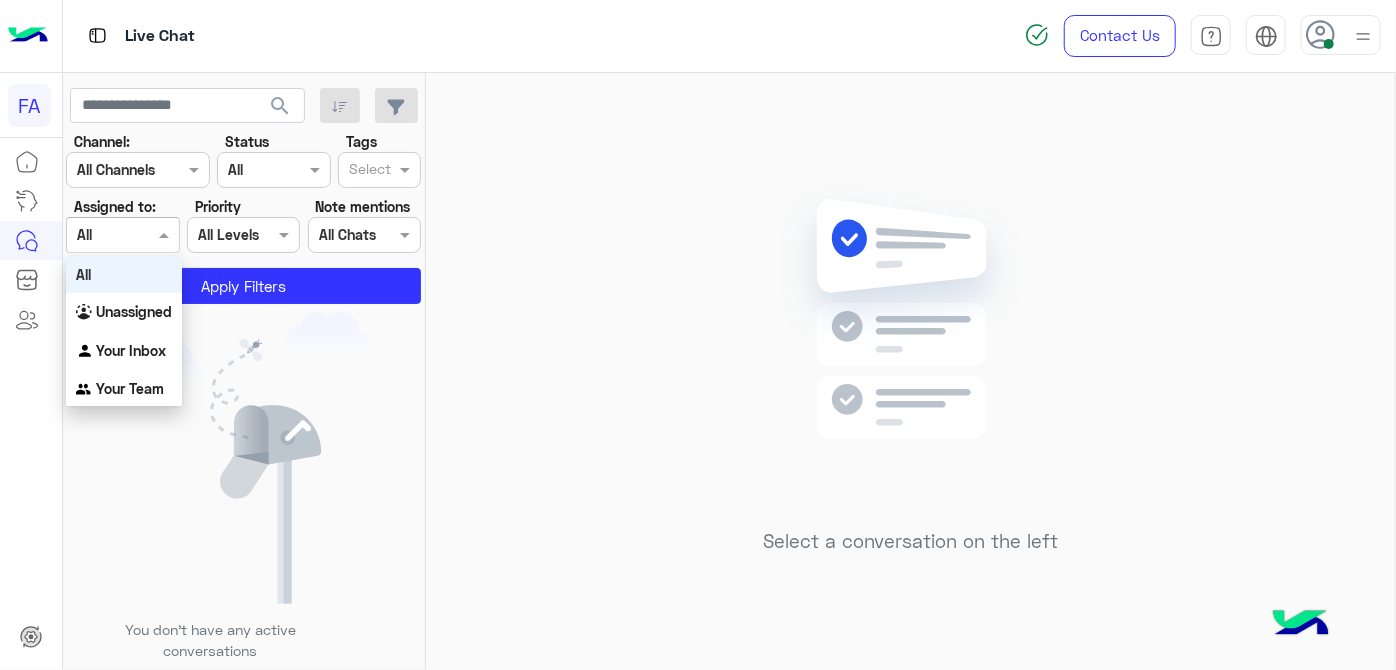 drag, startPoint x: 136, startPoint y: 242, endPoint x: 132, endPoint y: 279, distance: 37.215588 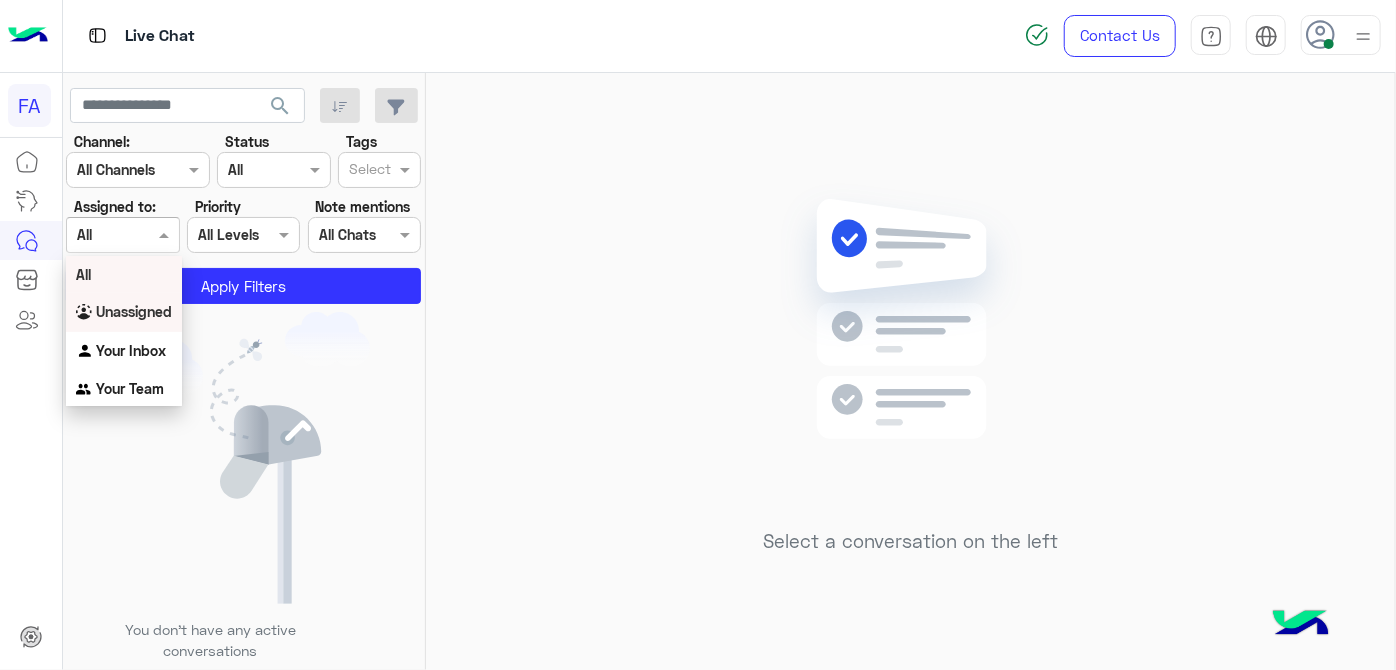 click on "Unassigned" at bounding box center (134, 311) 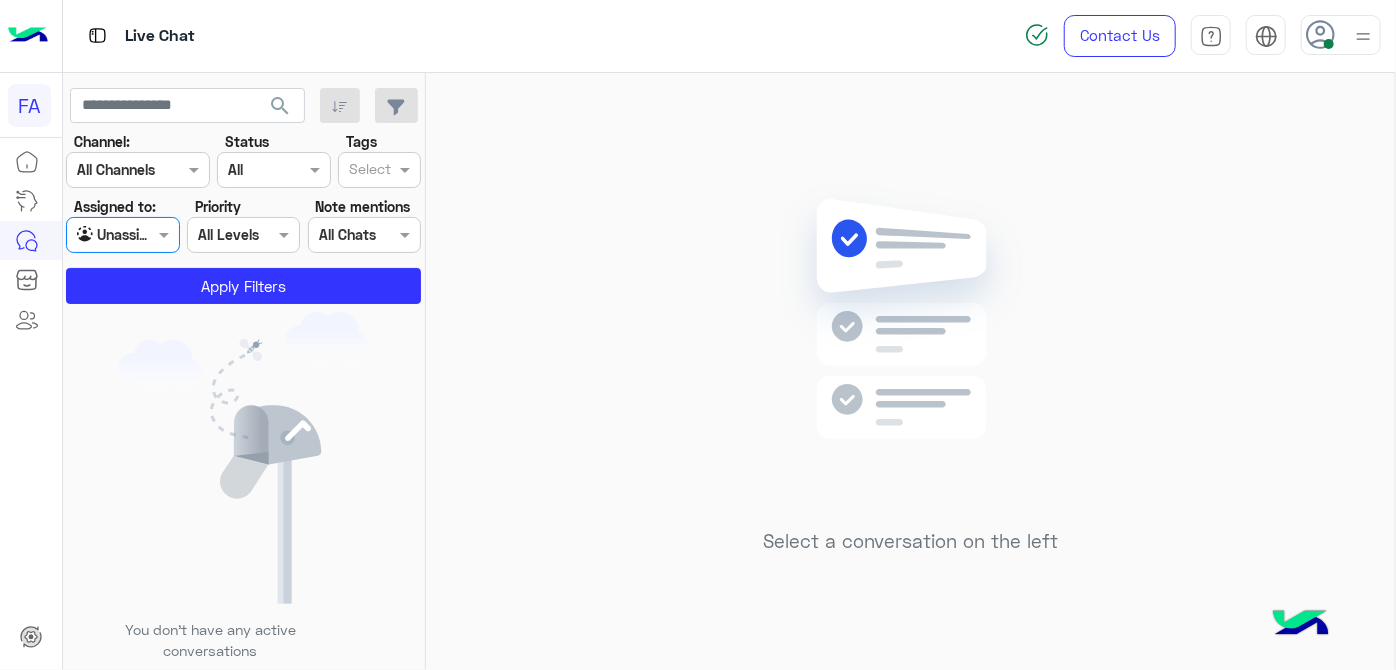 click at bounding box center [122, 234] 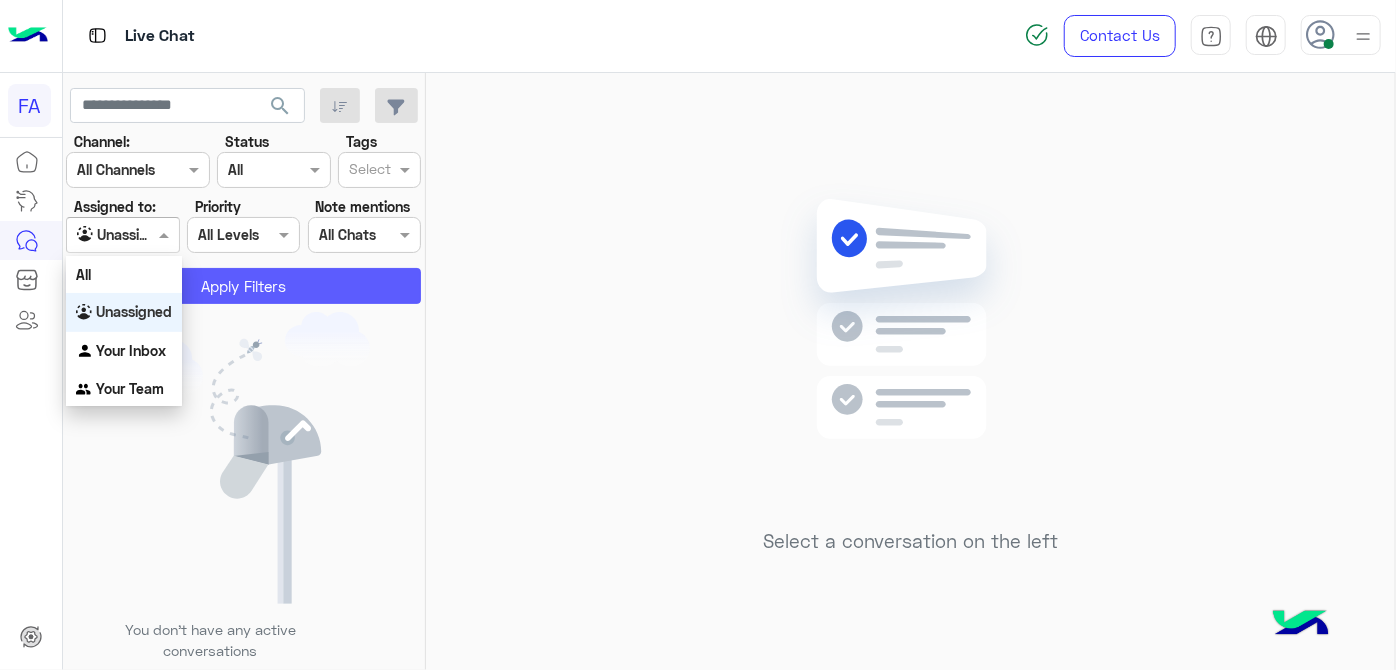 click on "Apply Filters" 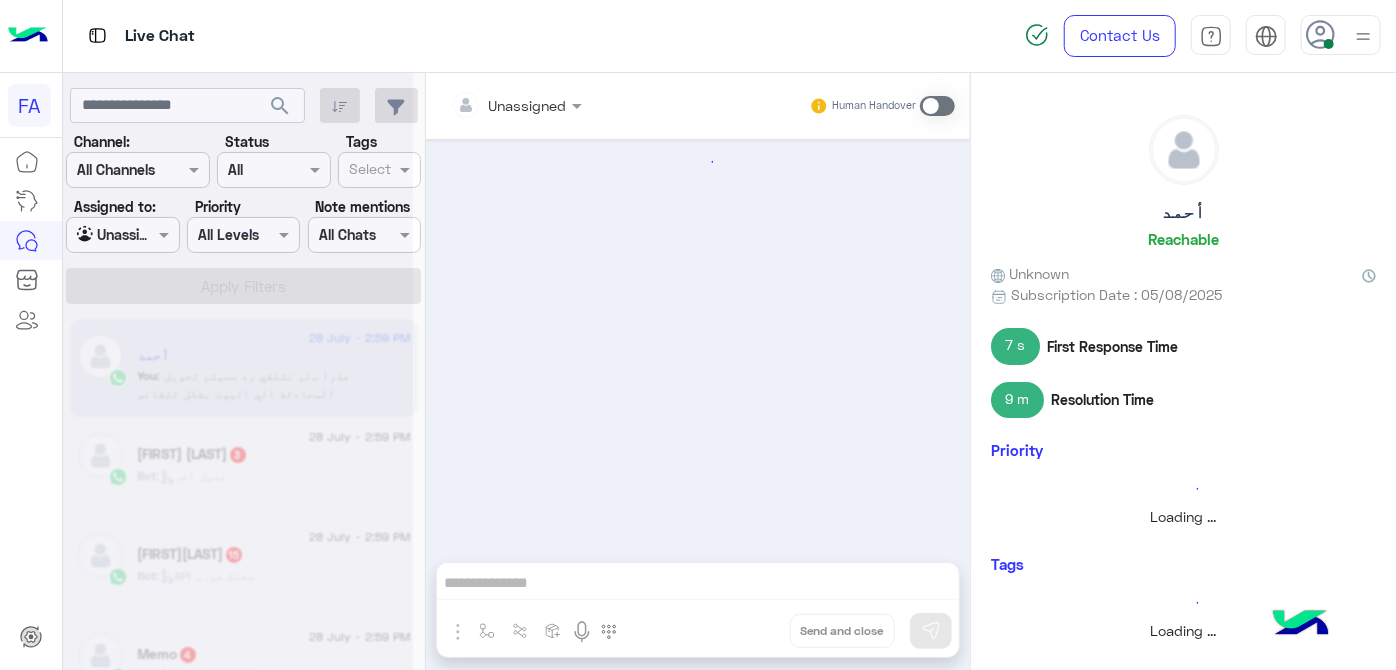 scroll, scrollTop: 325, scrollLeft: 0, axis: vertical 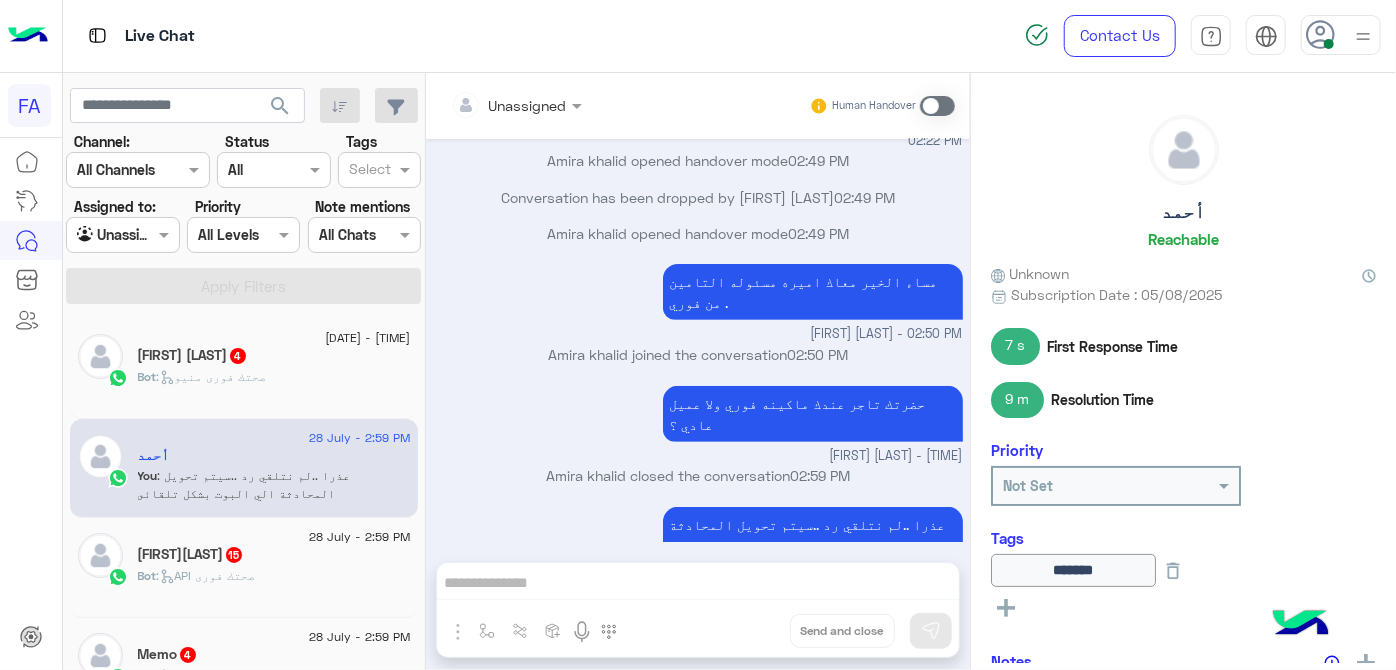 click on "Unassigned" at bounding box center (115, 235) 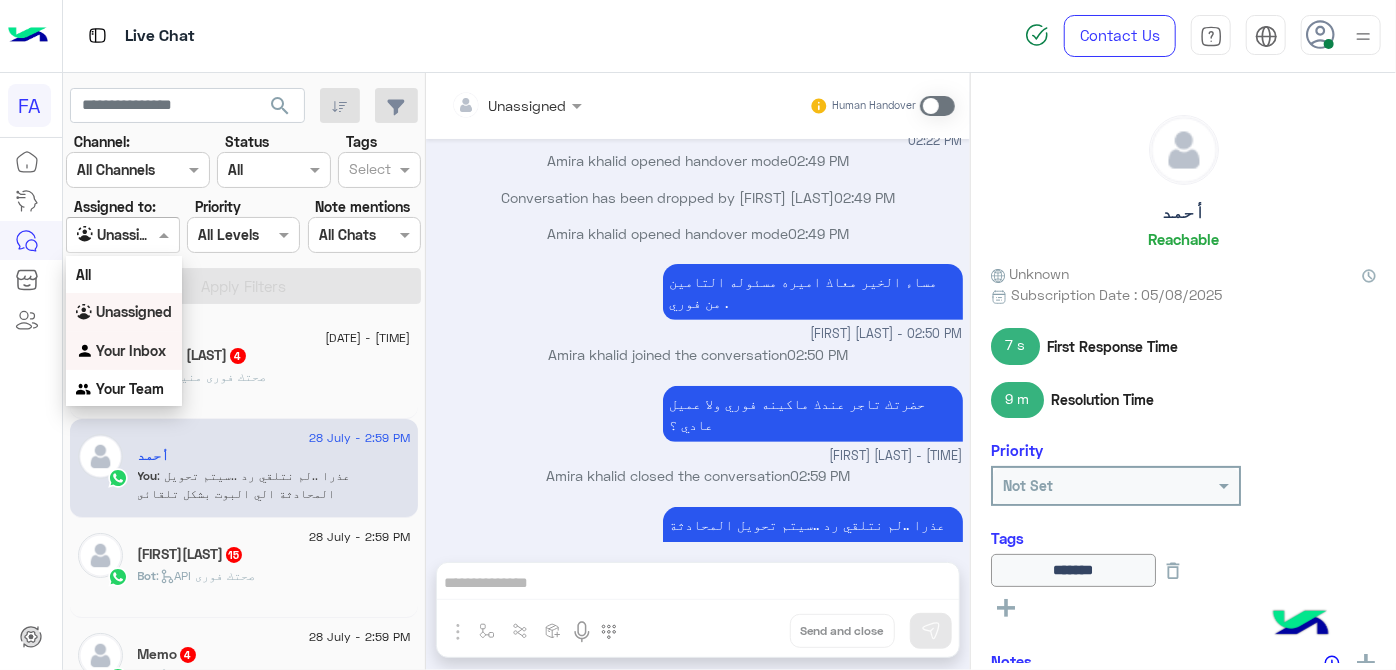 click on "Your Inbox" at bounding box center [131, 350] 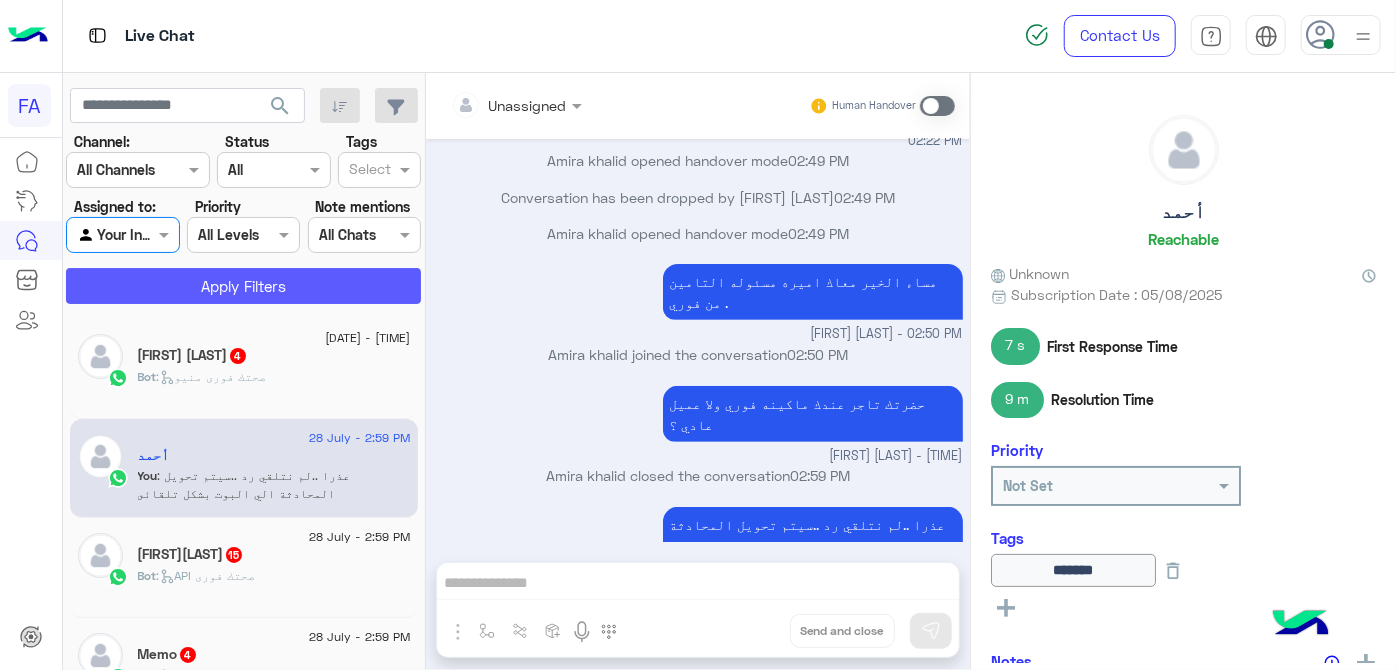 click on "Apply Filters" 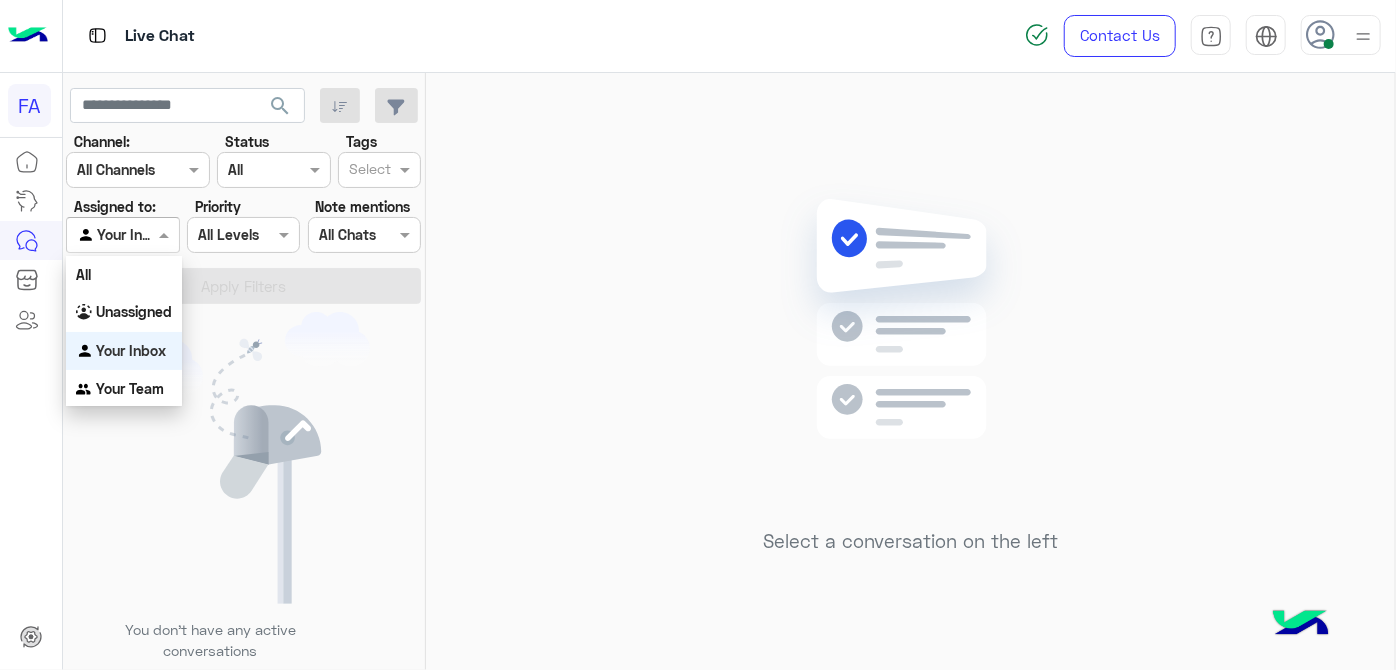 click at bounding box center (122, 234) 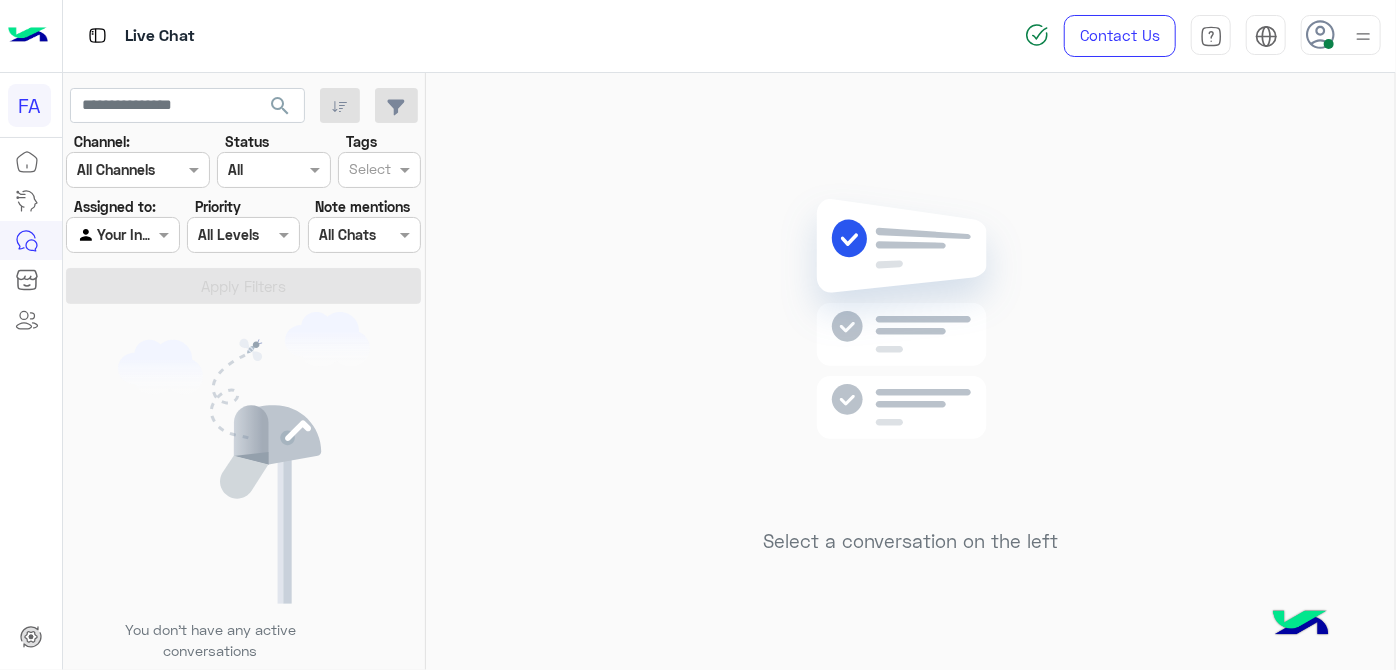 click on "Select a conversation on the left" 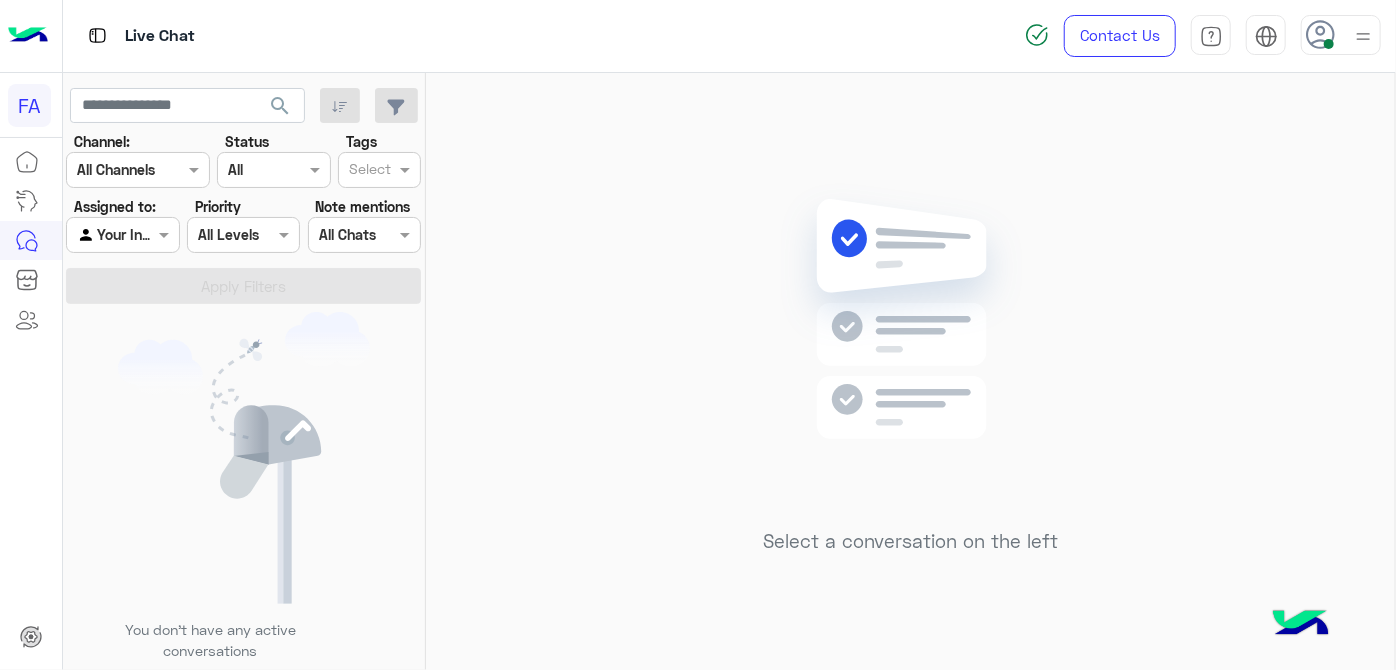 click at bounding box center [122, 234] 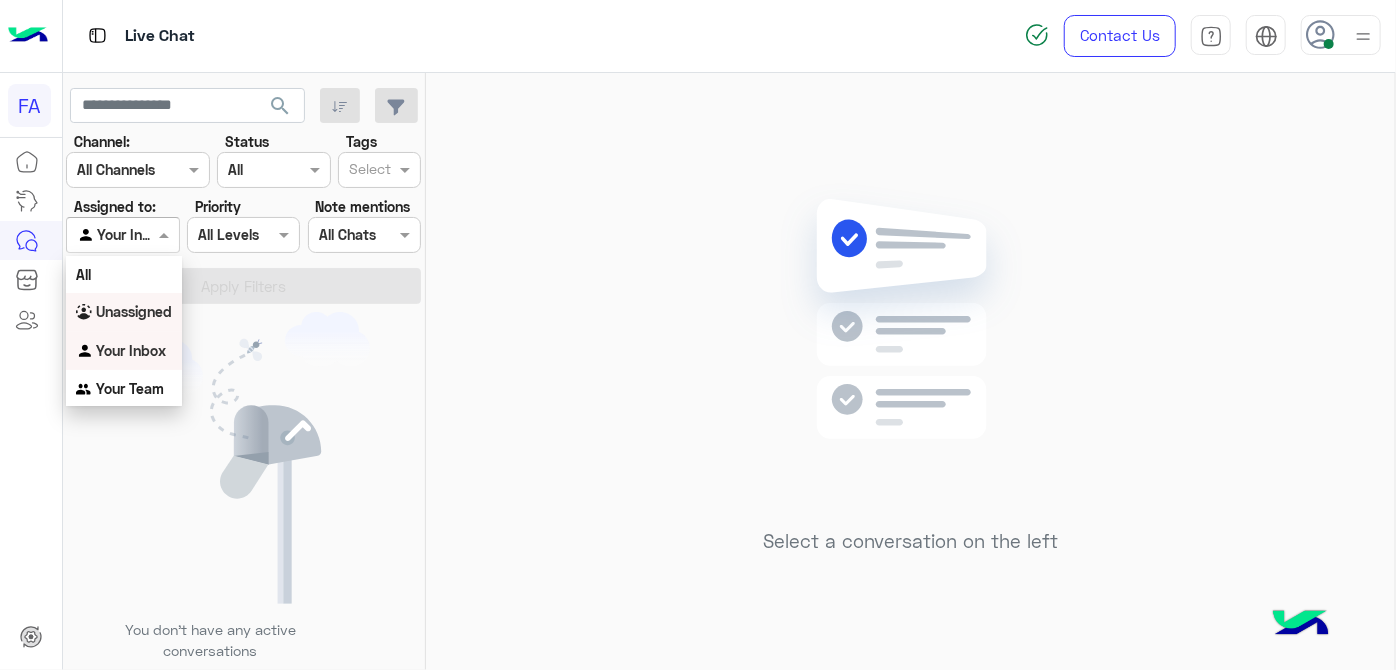 click on "Unassigned" at bounding box center (134, 311) 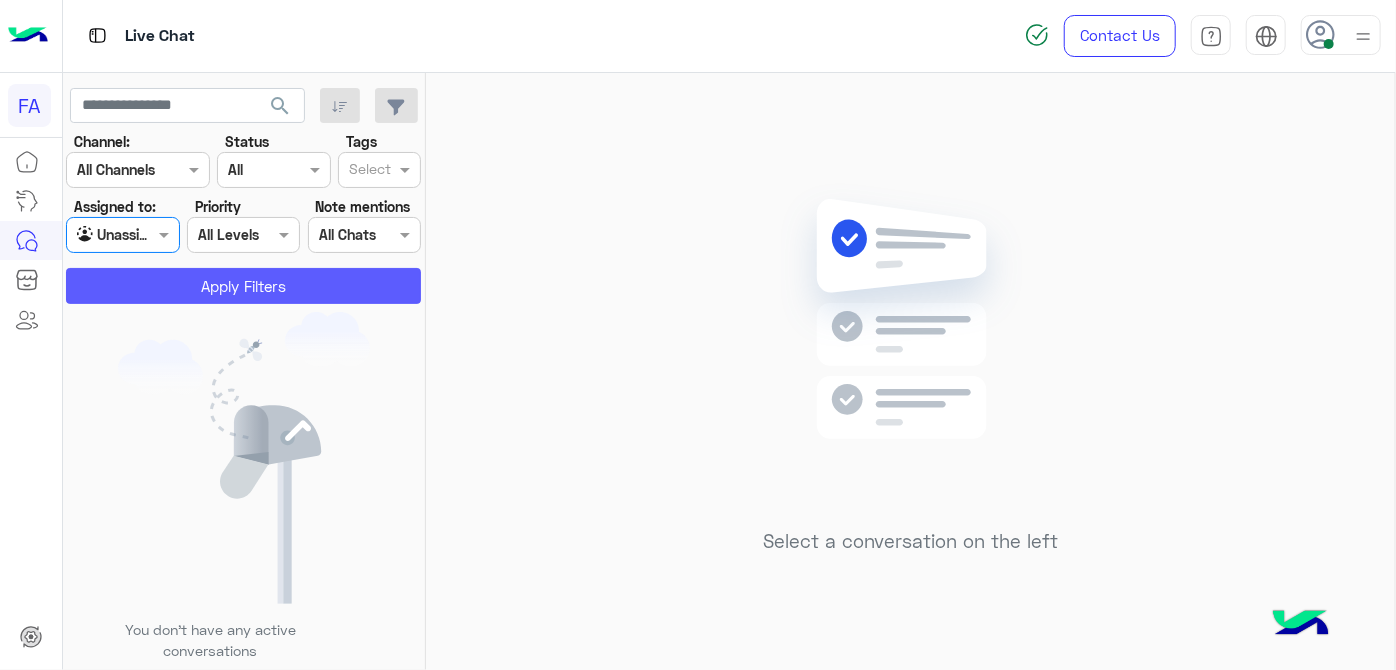 click on "Apply Filters" 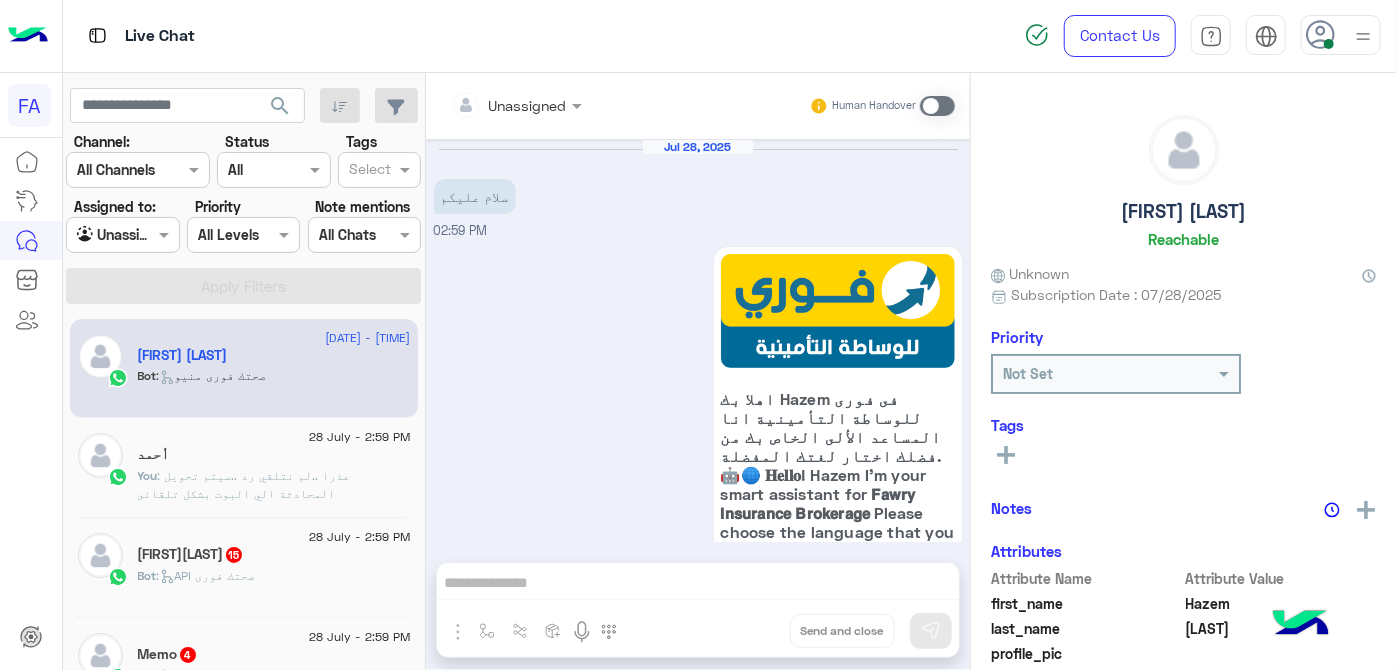 scroll, scrollTop: 719, scrollLeft: 0, axis: vertical 